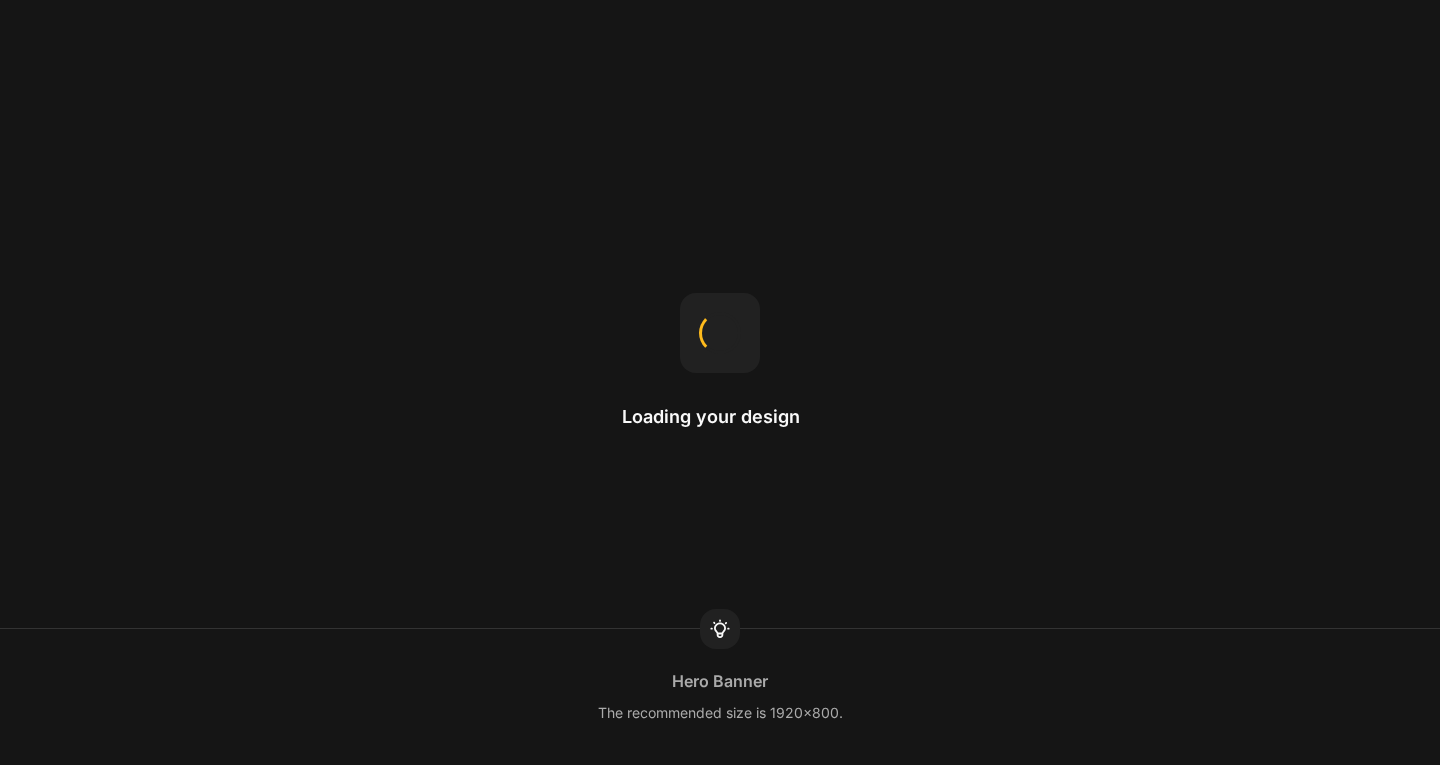 scroll, scrollTop: 0, scrollLeft: 0, axis: both 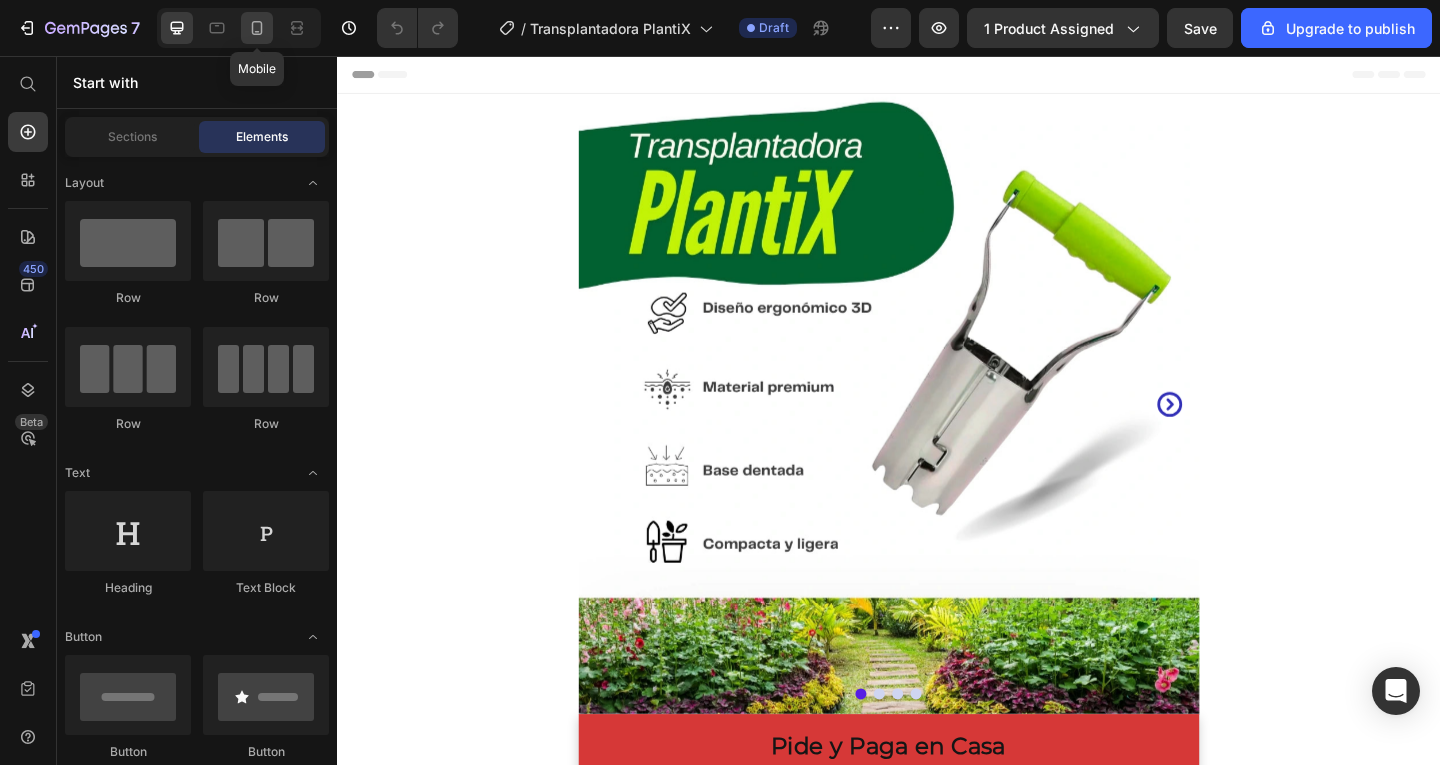 click 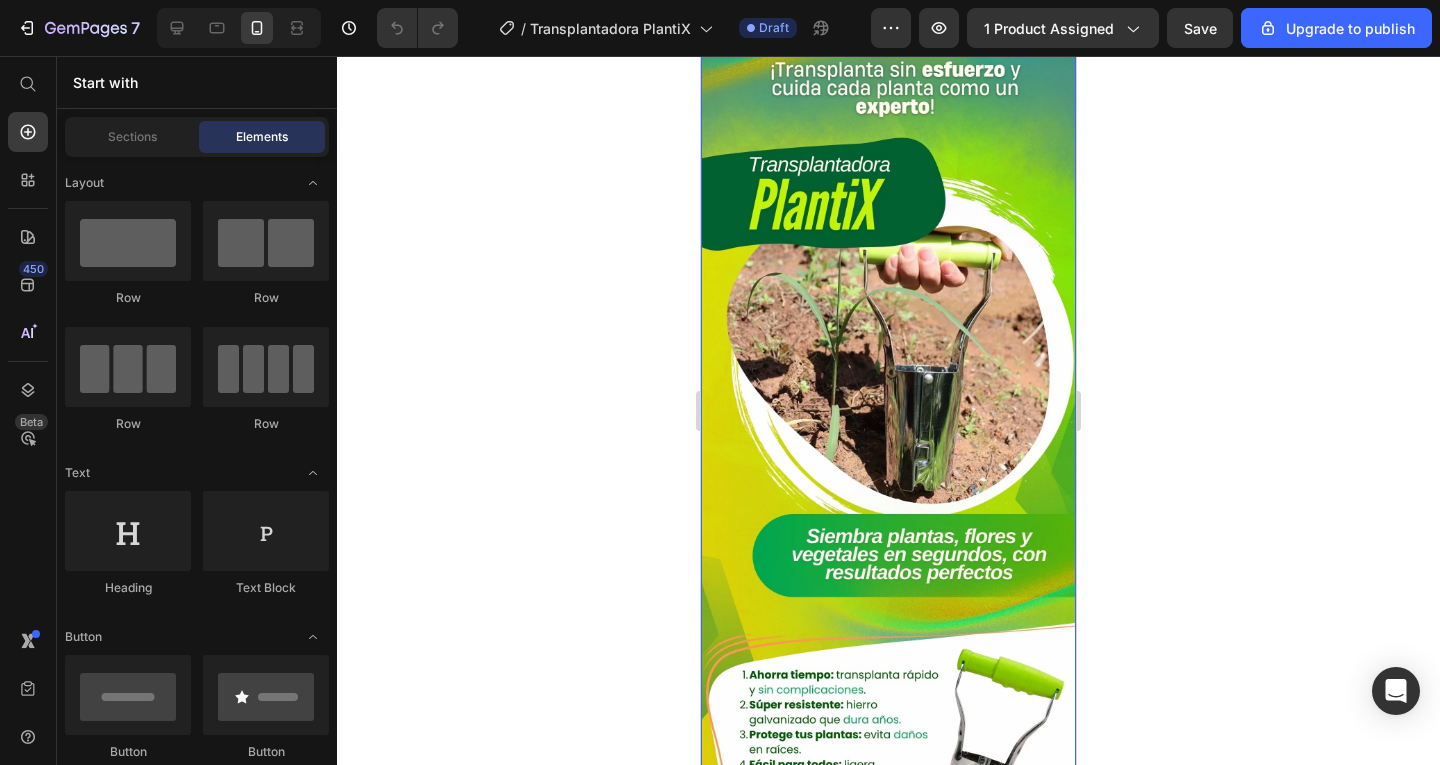 scroll, scrollTop: 0, scrollLeft: 0, axis: both 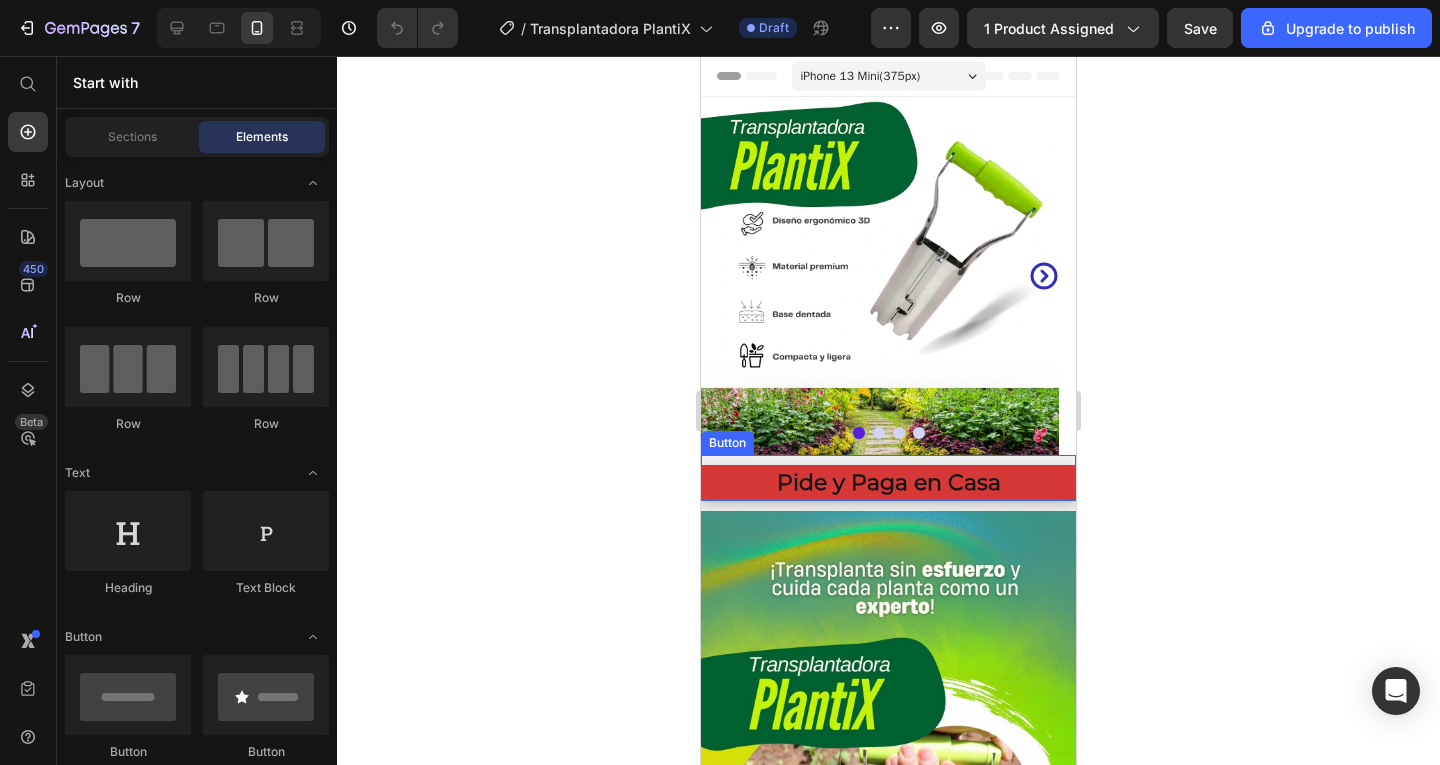 click on "Pide y Paga en Casa Button" at bounding box center (888, 478) 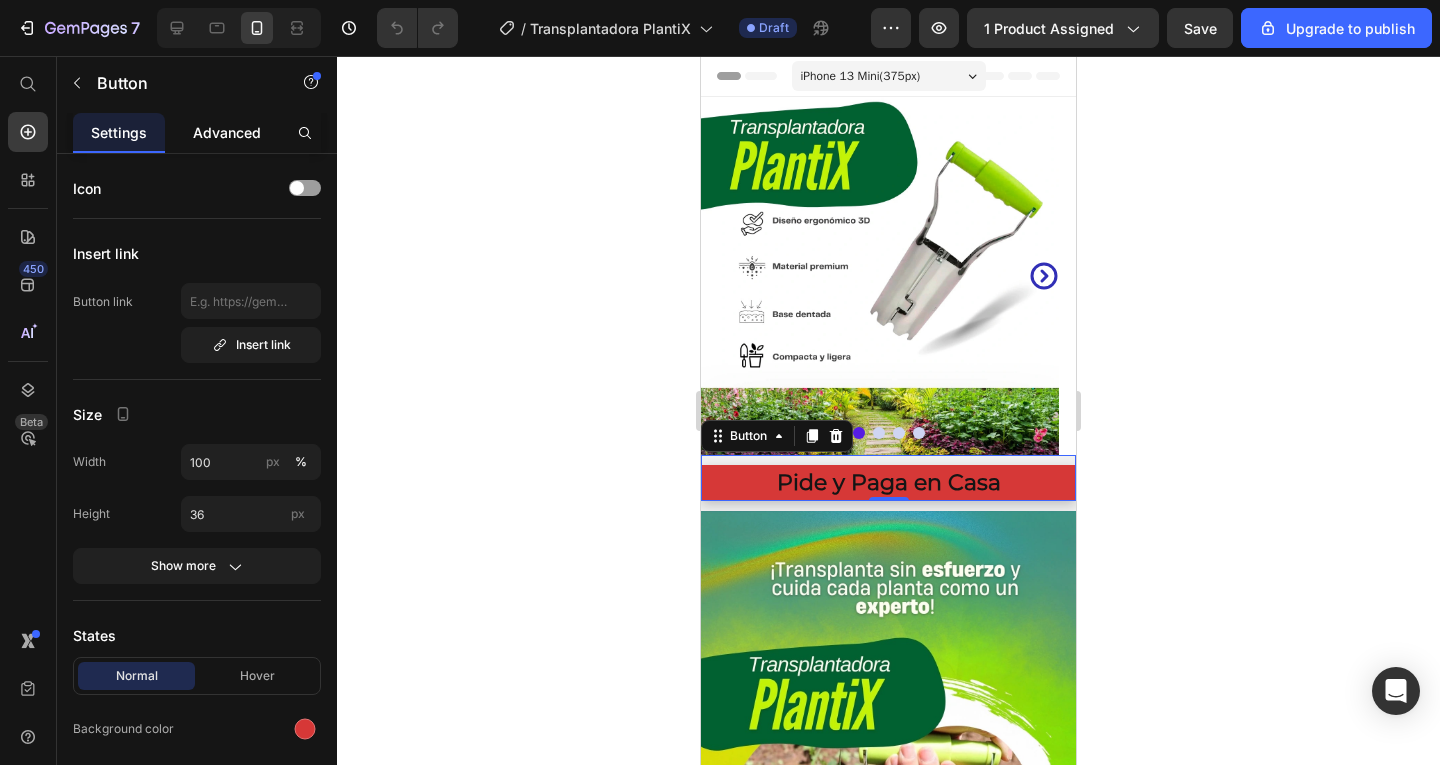 click on "Advanced" at bounding box center (227, 132) 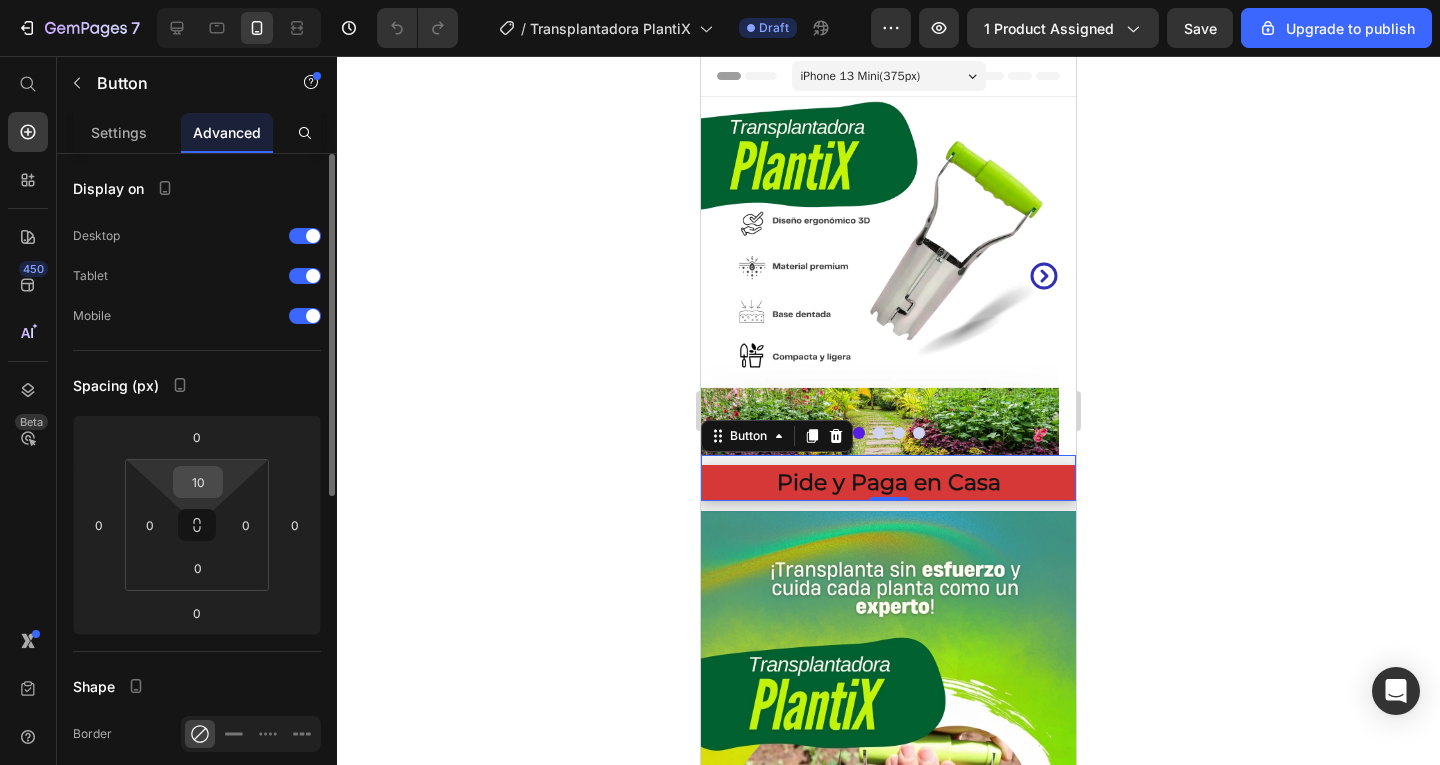 click on "10" at bounding box center (198, 482) 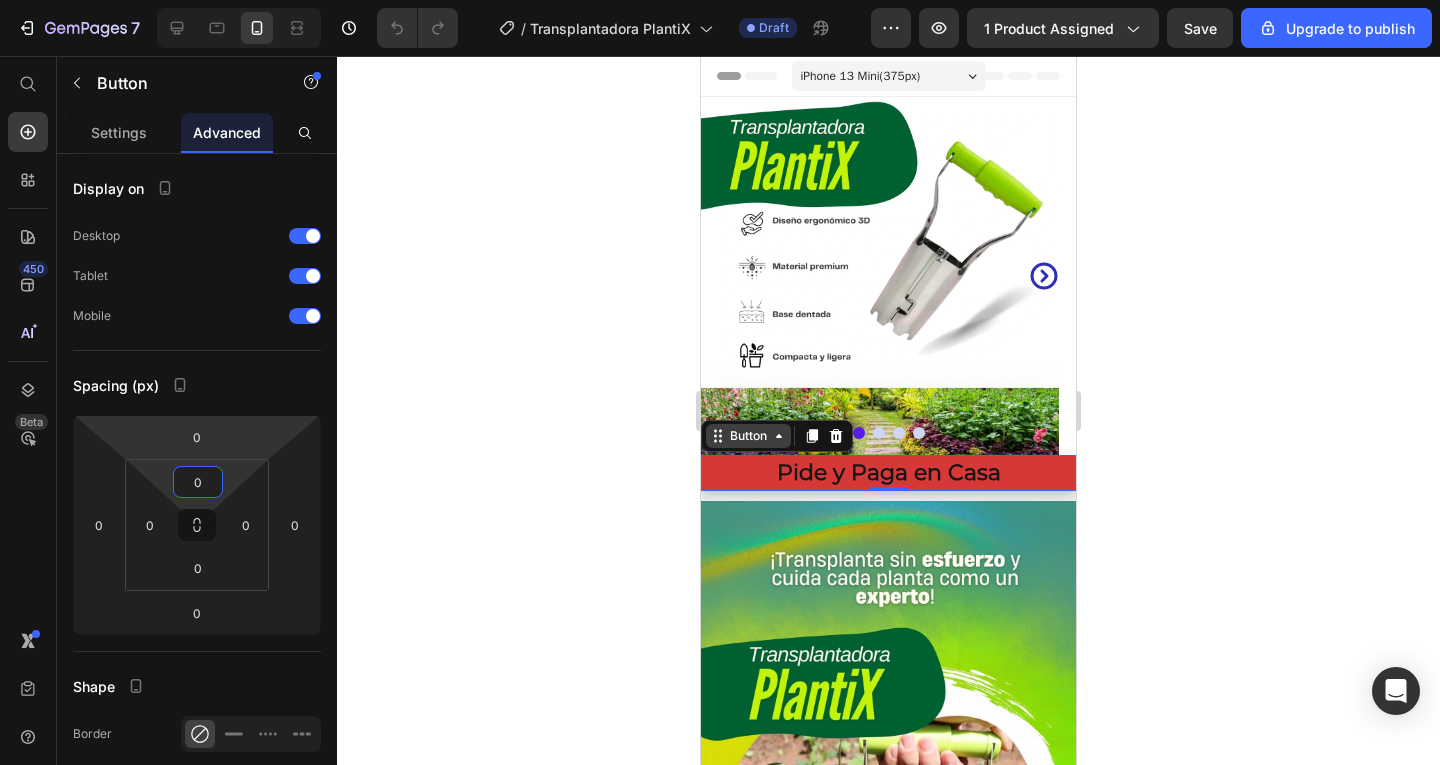 type on "0" 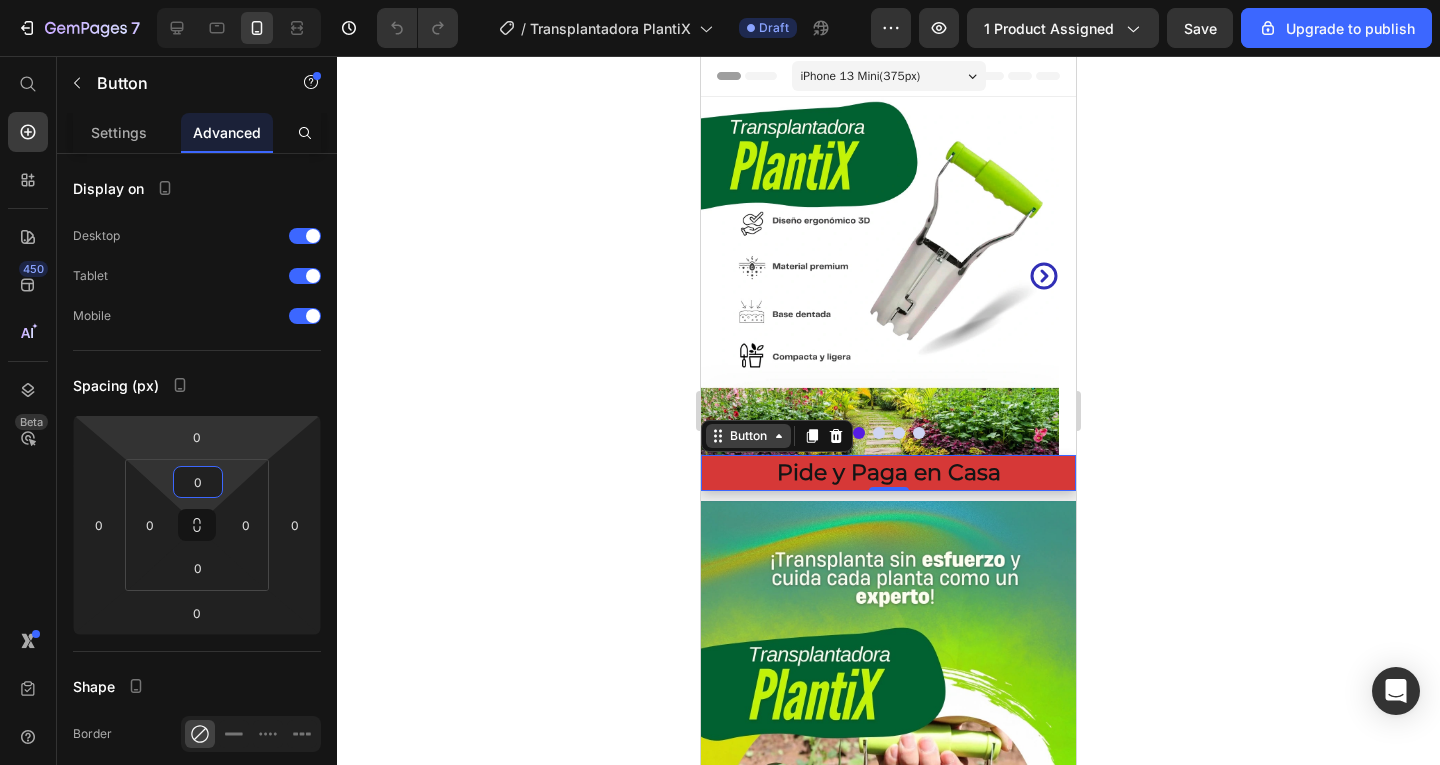 click on "Button" at bounding box center [748, 436] 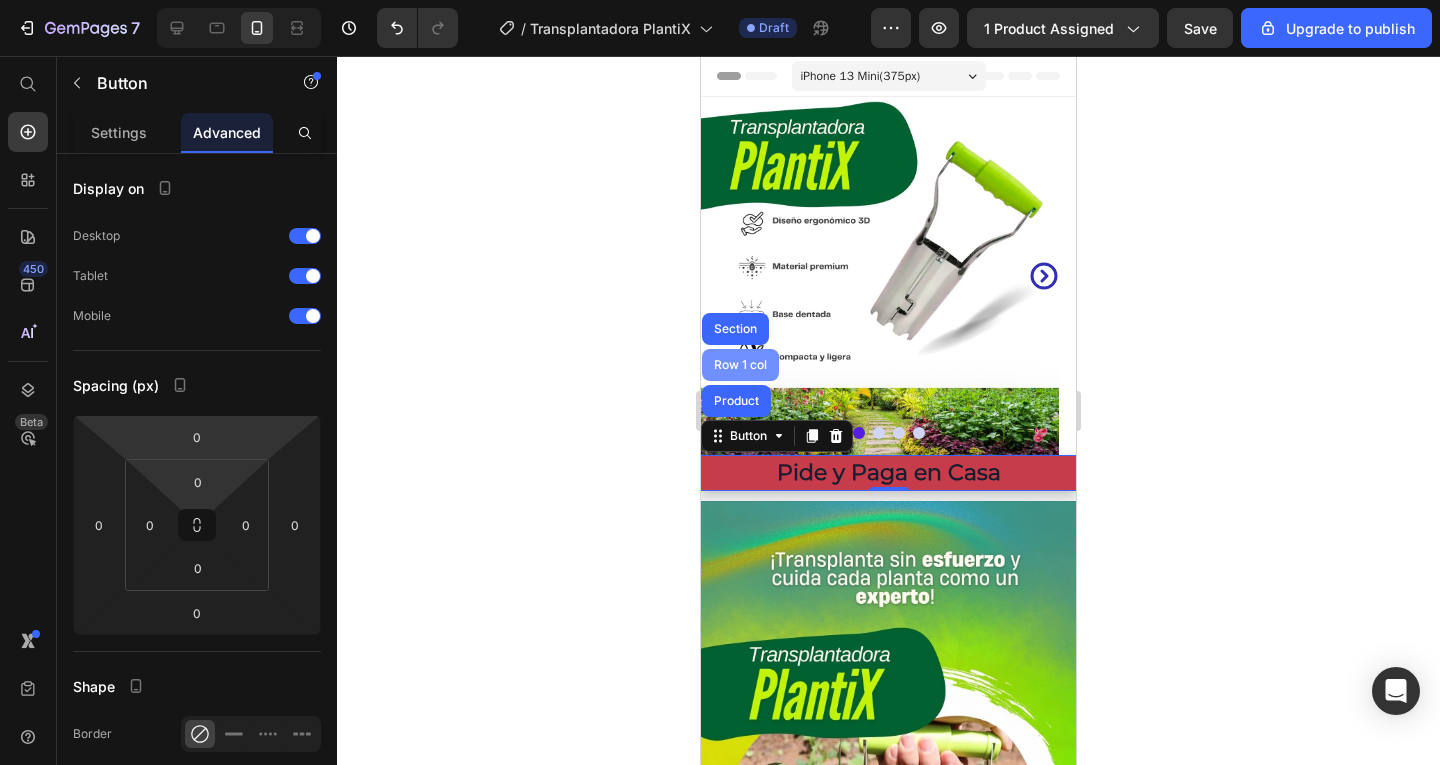 click on "Row 1 col" at bounding box center (740, 365) 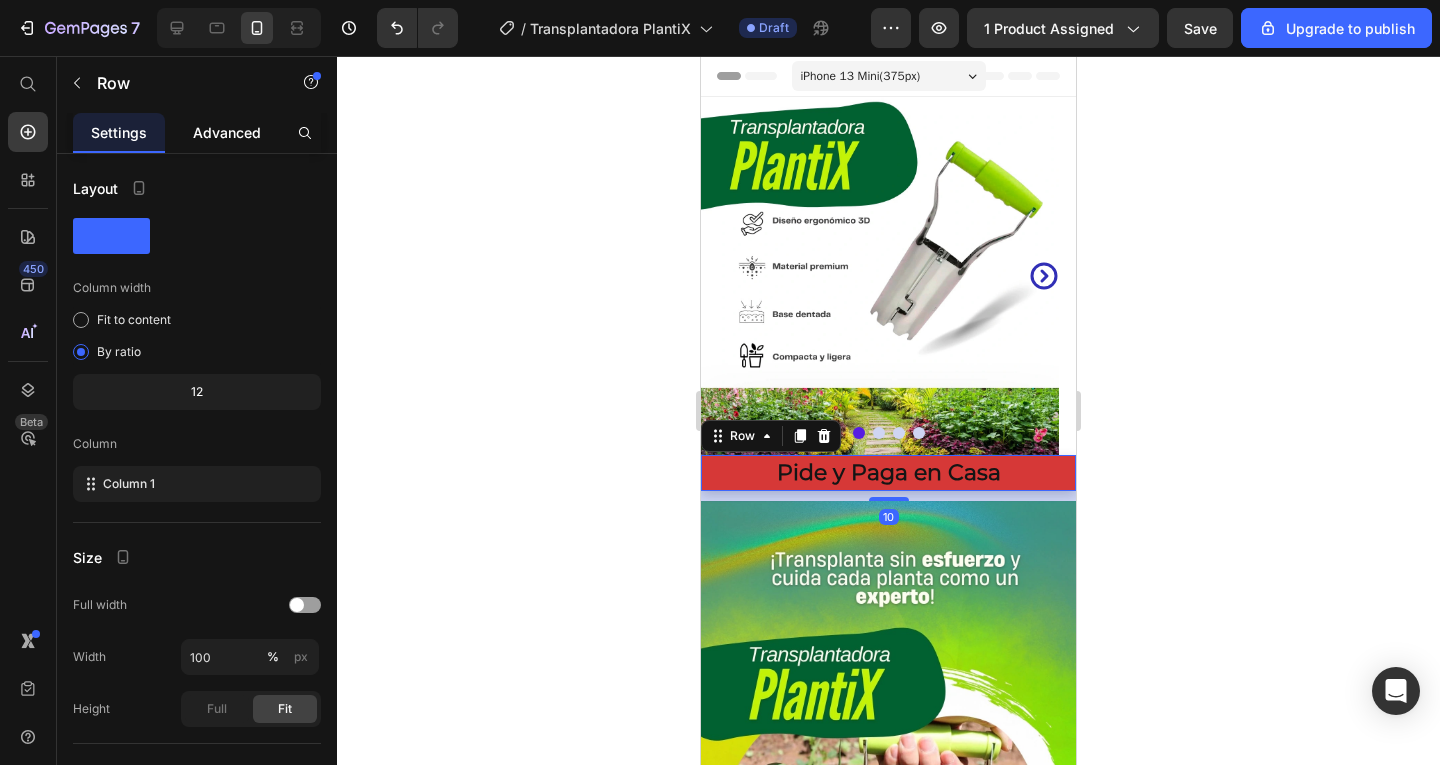 click on "Advanced" at bounding box center (227, 132) 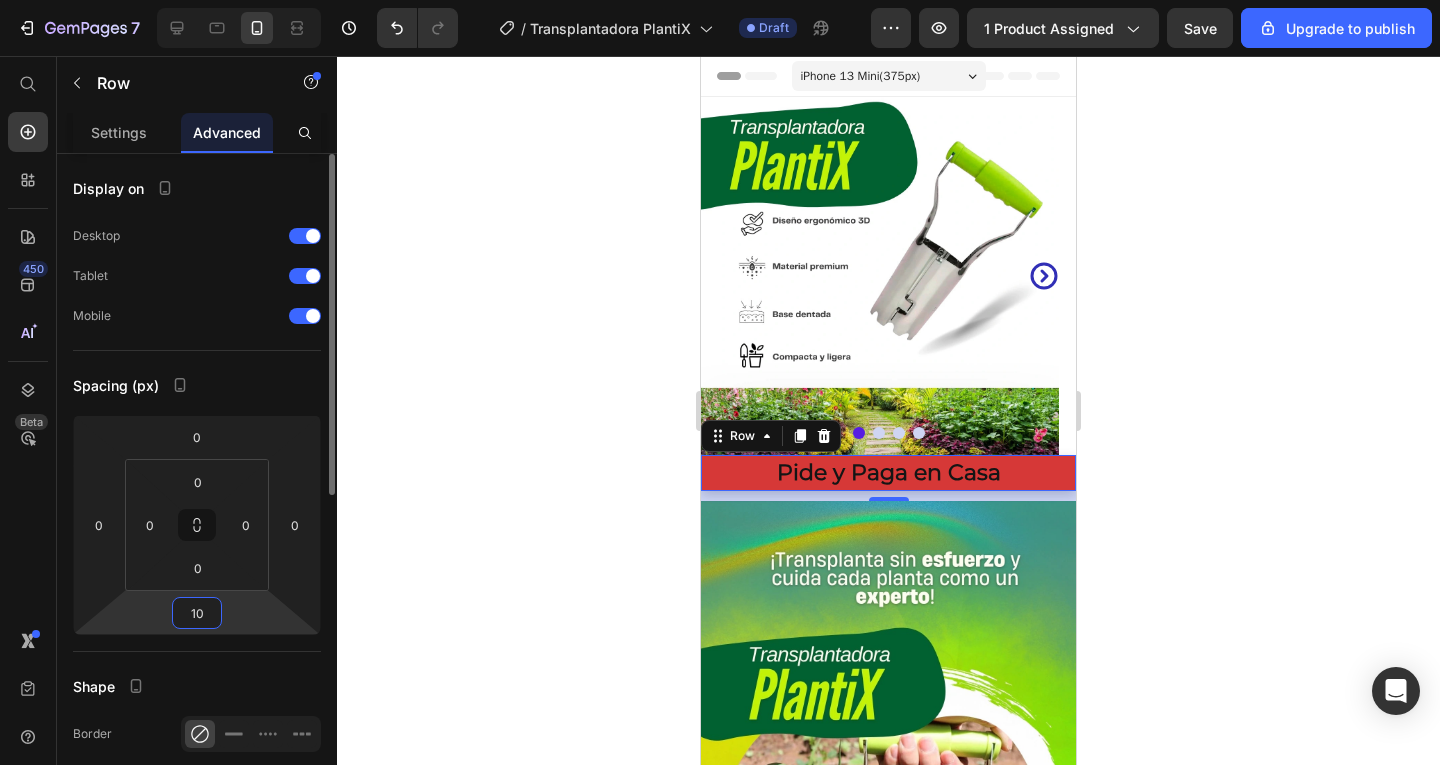 click on "10" at bounding box center [197, 613] 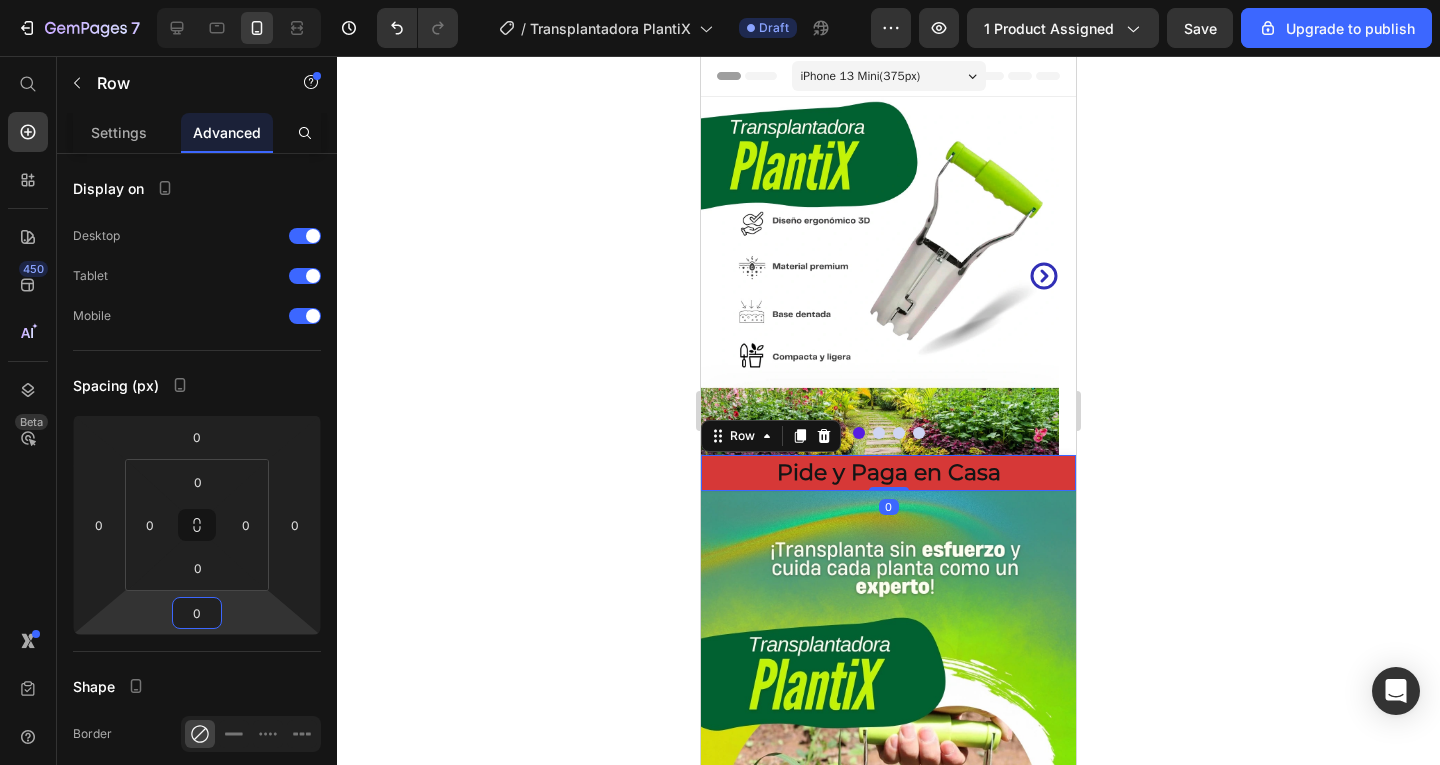 type on "0" 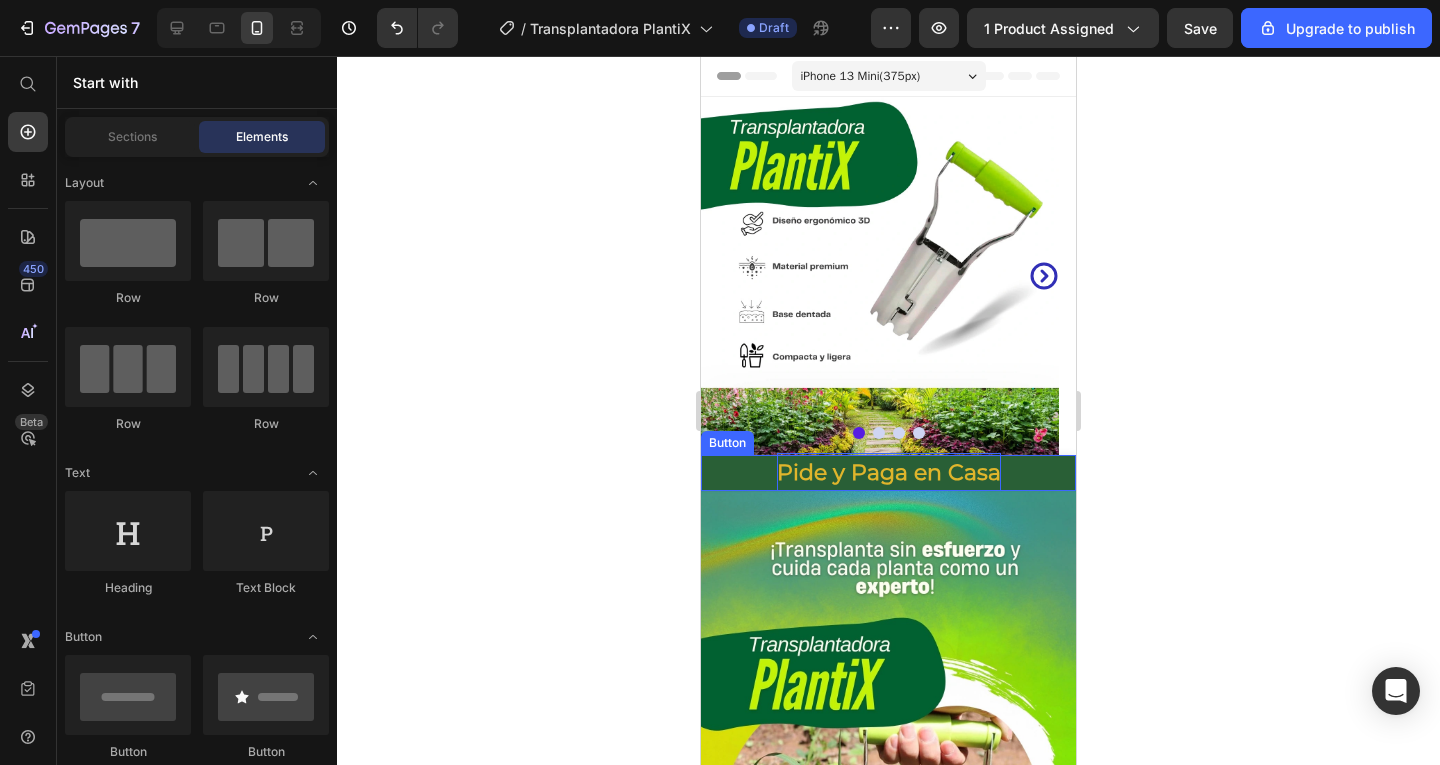 click on "Pide y Paga en Casa" at bounding box center (889, 473) 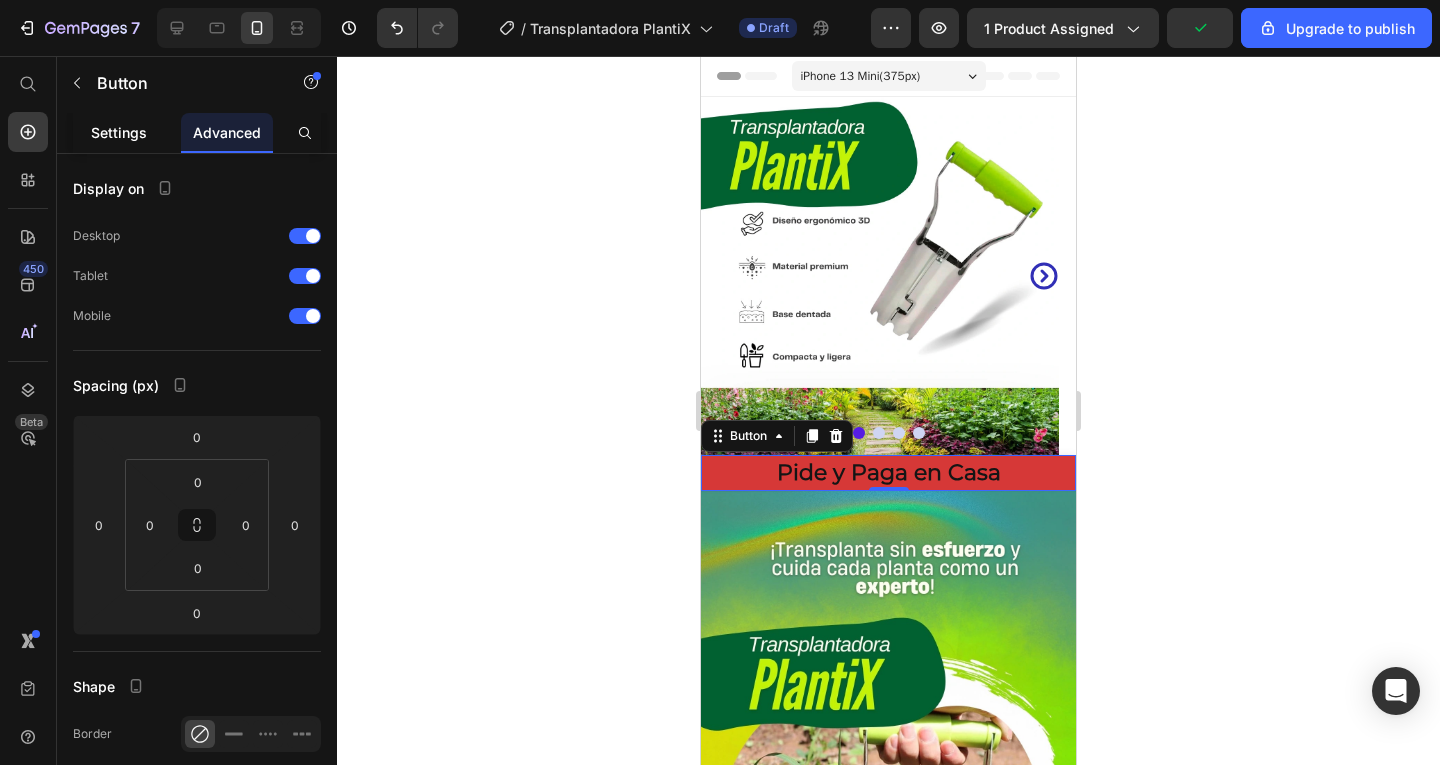 click on "Settings" at bounding box center [119, 132] 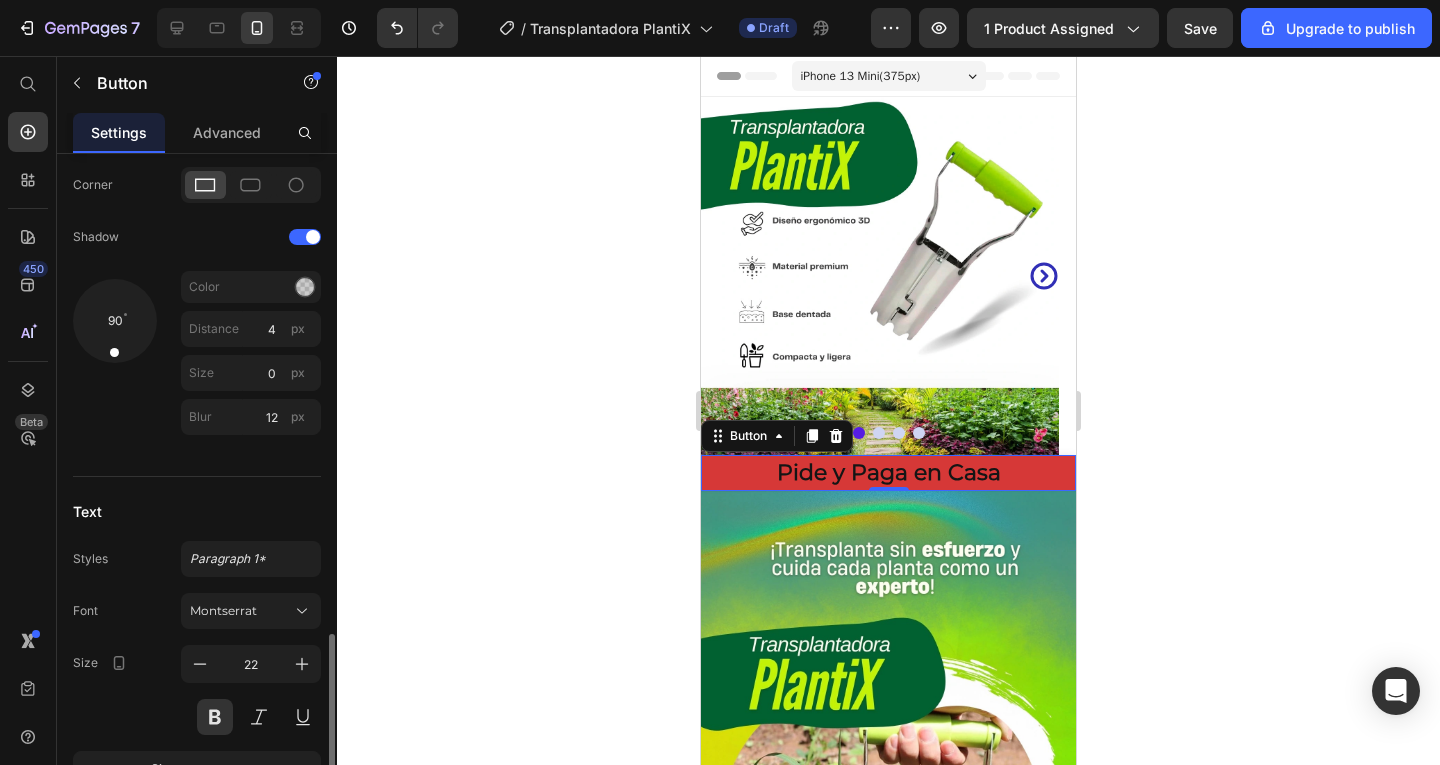 scroll, scrollTop: 813, scrollLeft: 0, axis: vertical 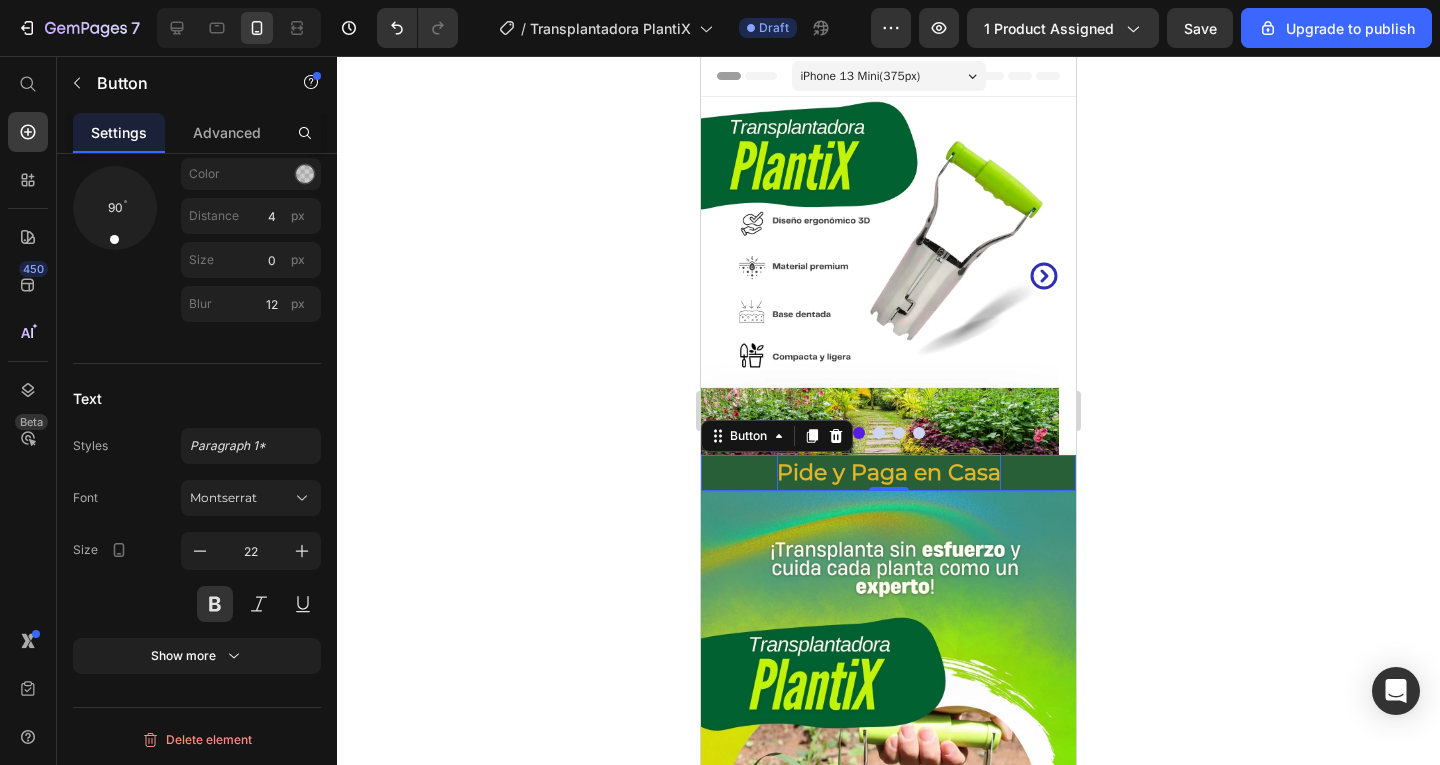 click on "Pide y Paga en Casa" at bounding box center [889, 473] 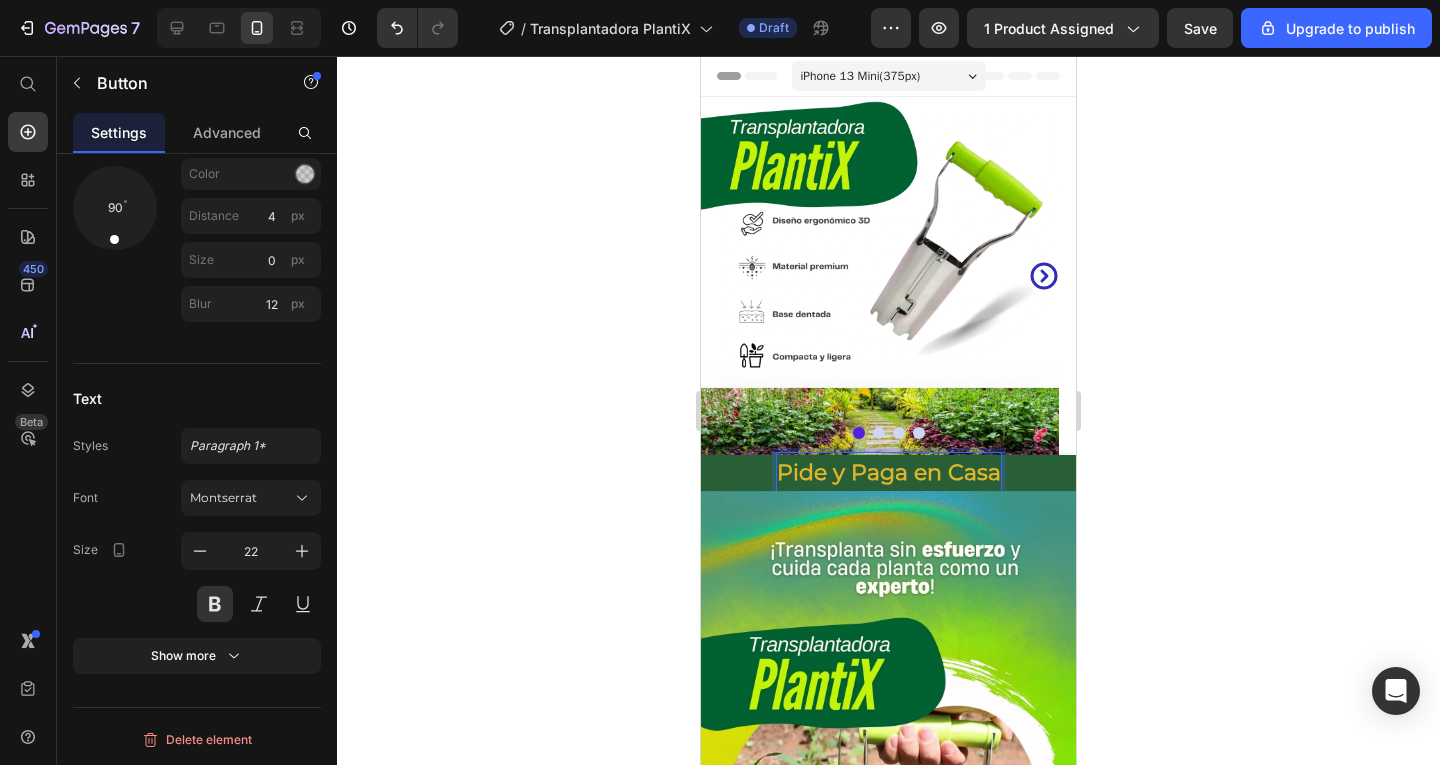click on "Pide y Paga en Casa" at bounding box center (889, 473) 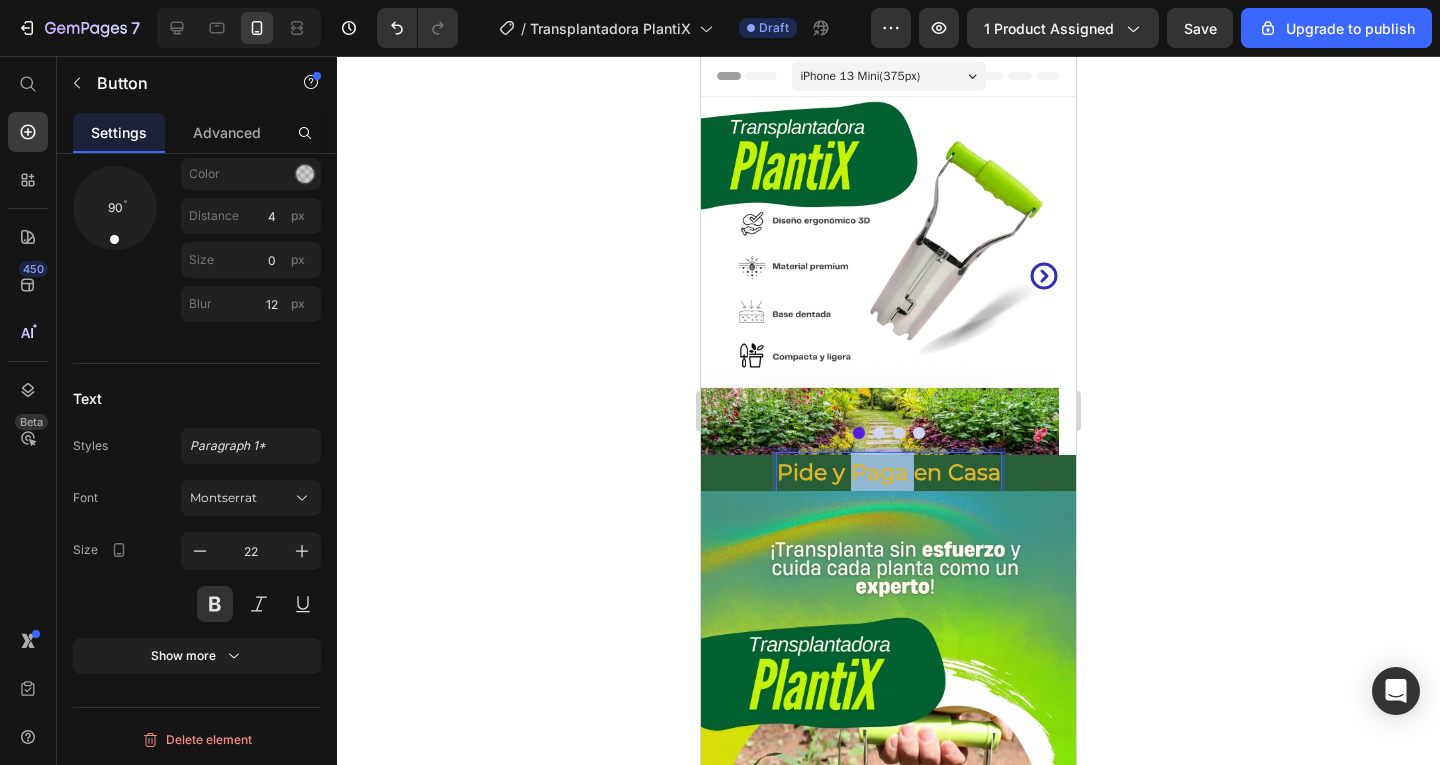 click on "Pide y Paga en Casa" at bounding box center [889, 473] 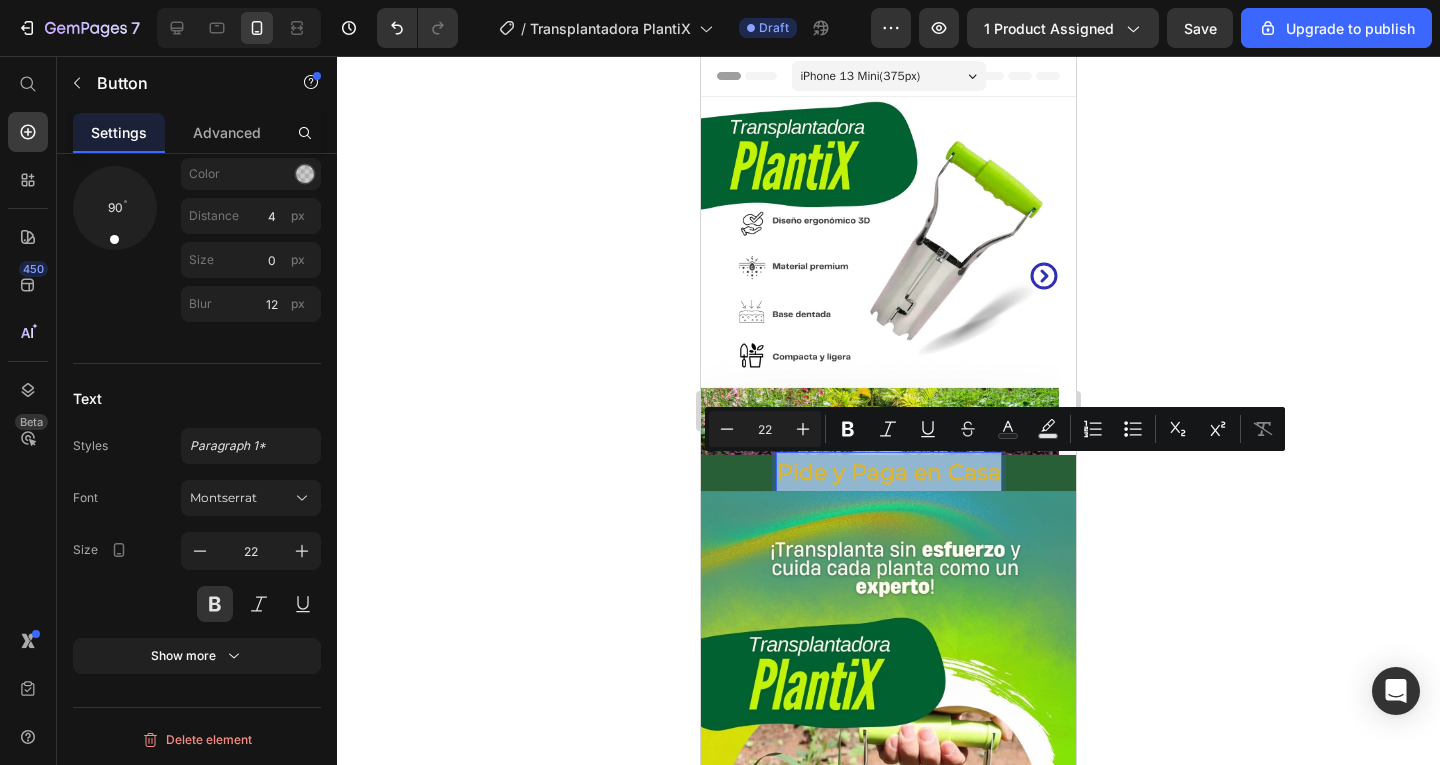click on "Pide y Paga en Casa" at bounding box center [889, 473] 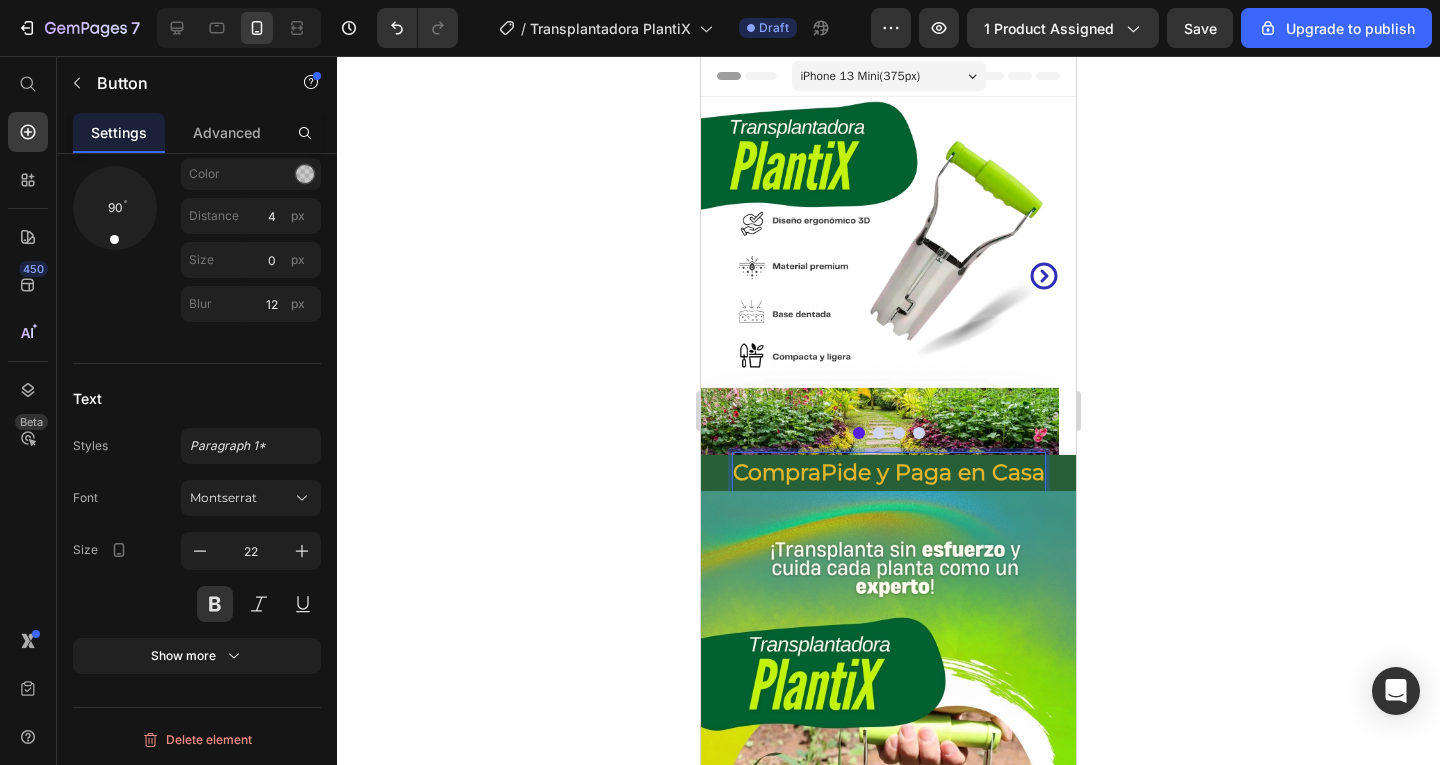 click on "CompraPide y Paga en Casa" at bounding box center [888, 473] 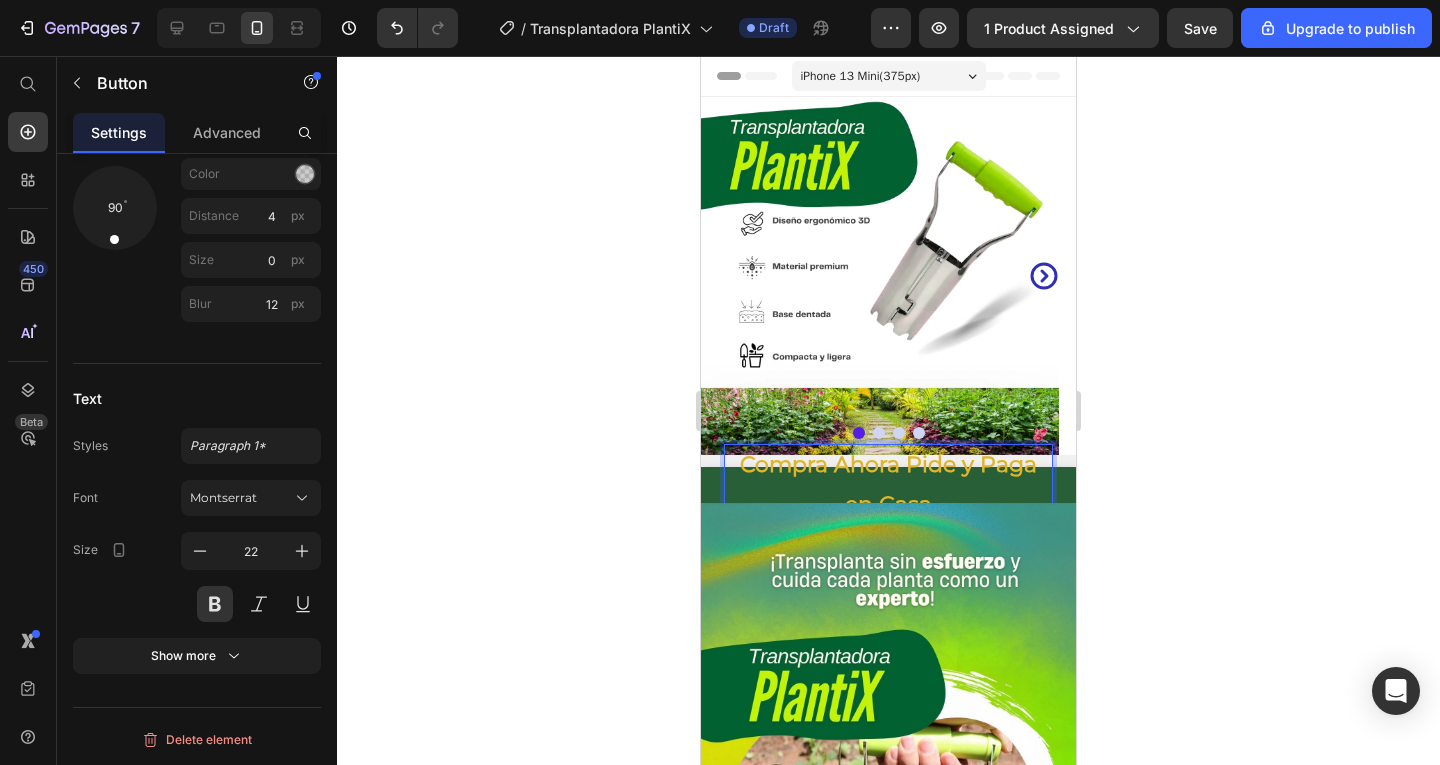 click on "Compra Ahora Pide y Paga en Casa" at bounding box center [888, 485] 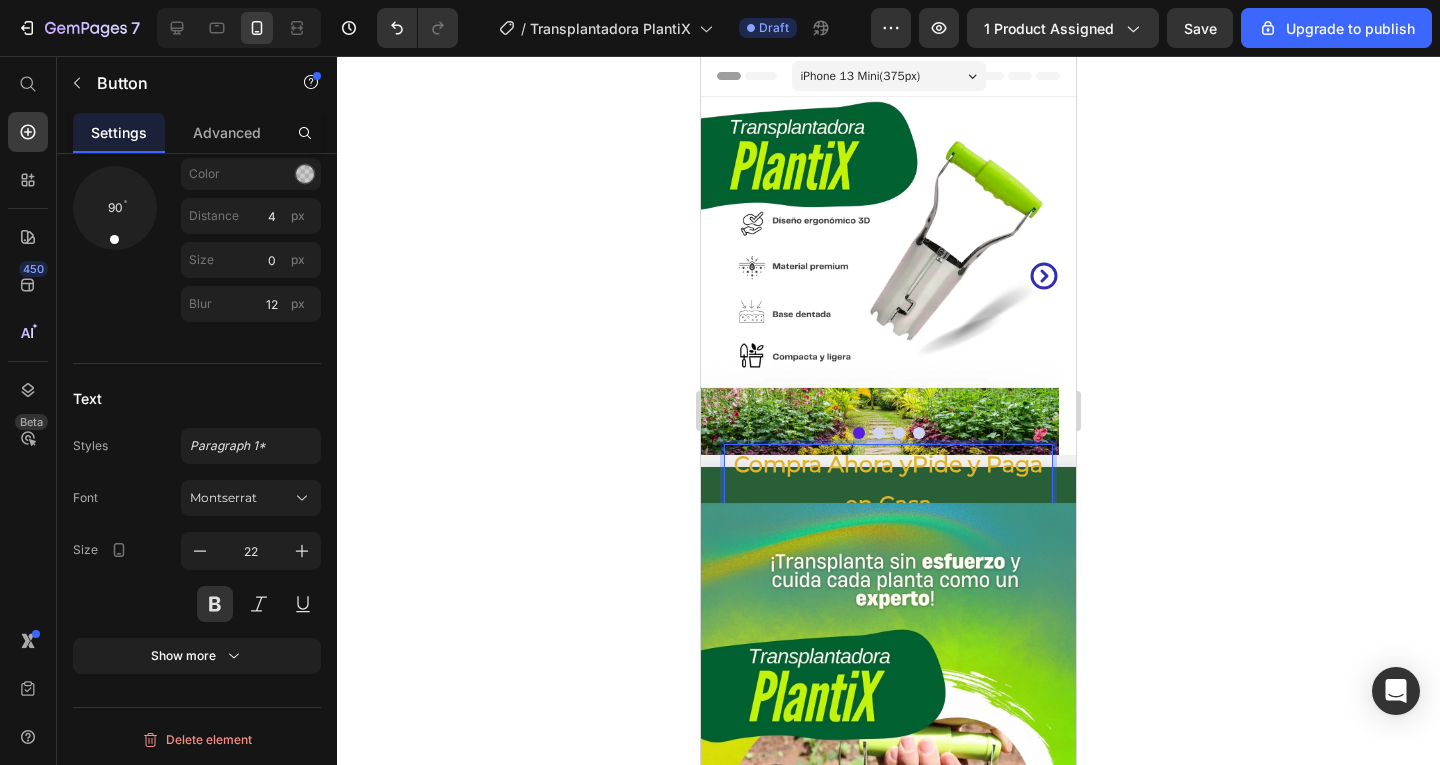 click on "Compra Ahora yPide y Paga en Casa" at bounding box center (888, 485) 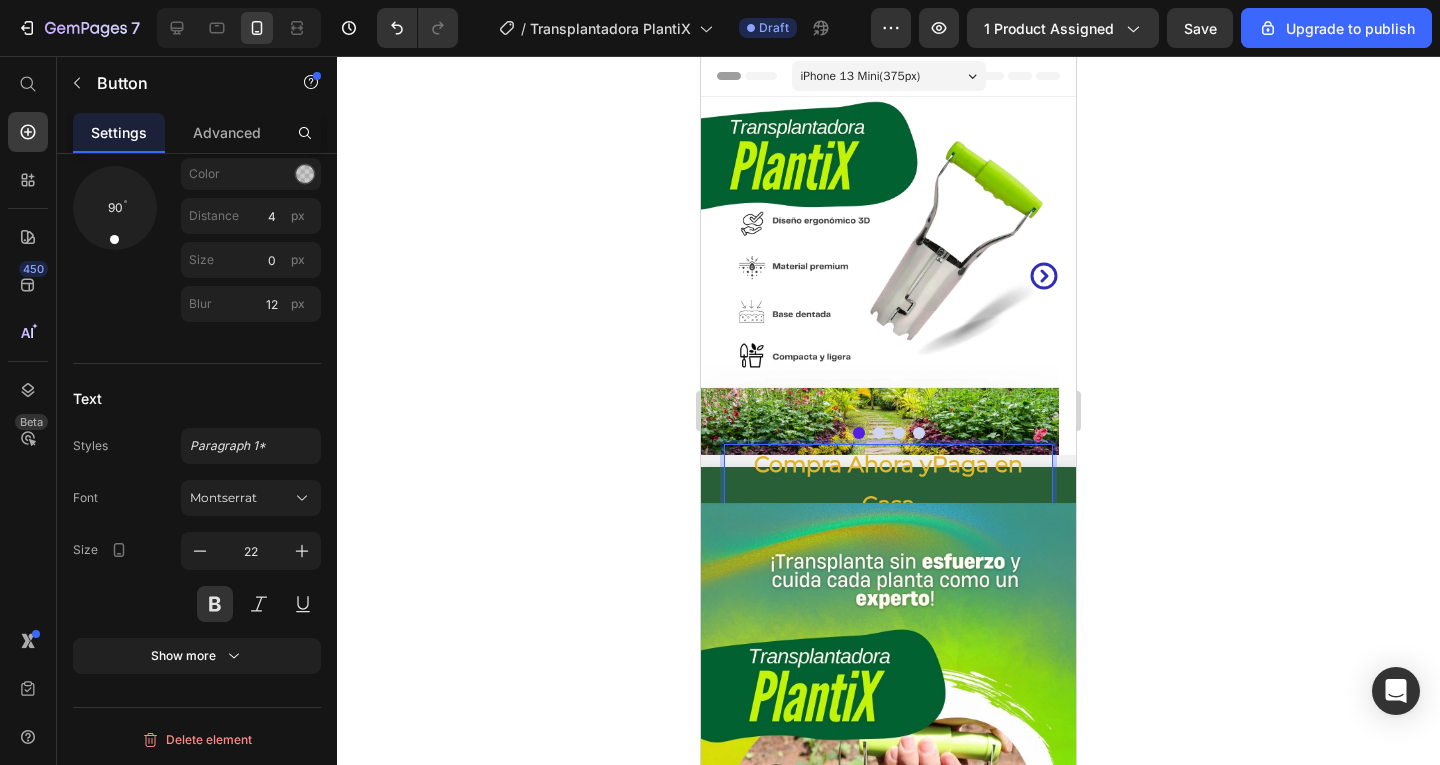 click on "Compra Ahora yPaga en Casa" at bounding box center [888, 485] 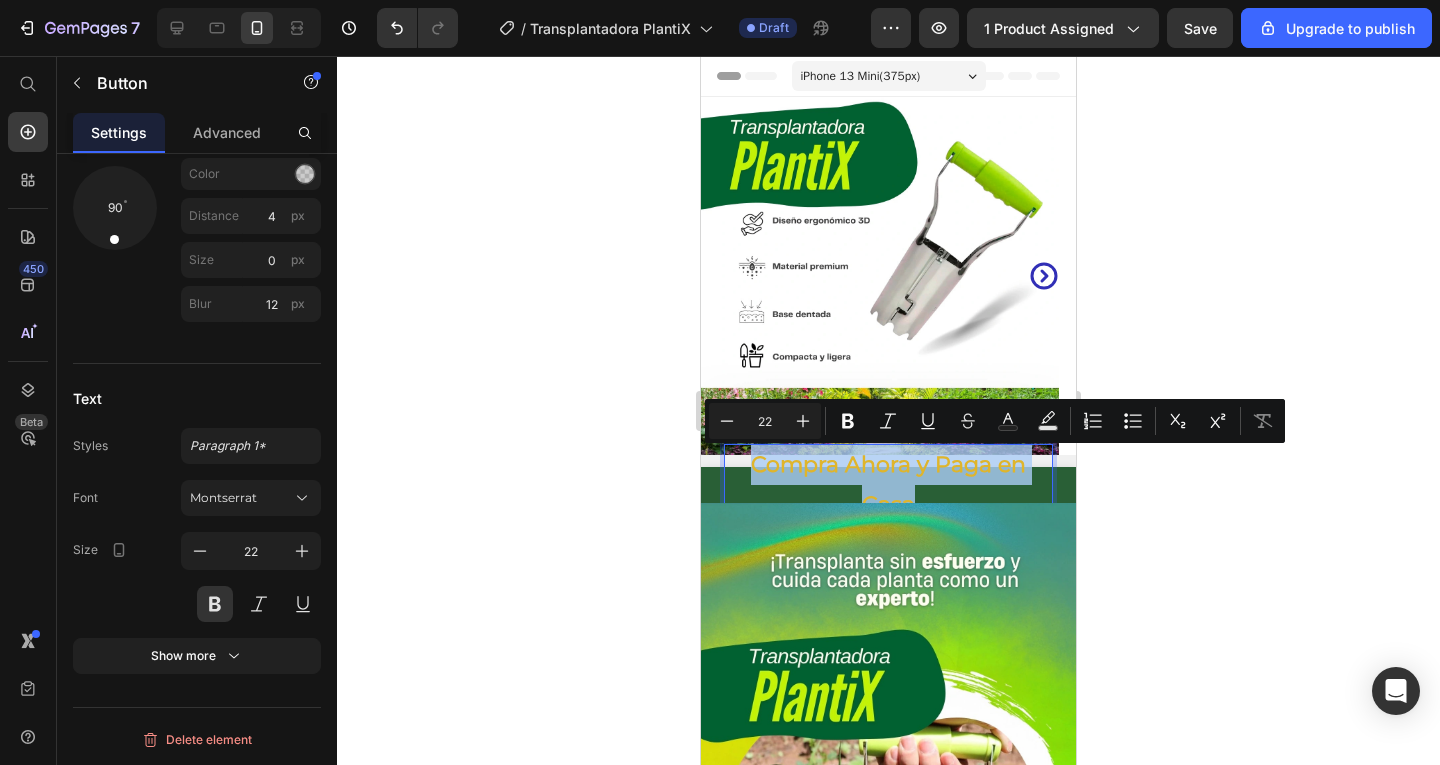 drag, startPoint x: 746, startPoint y: 463, endPoint x: 965, endPoint y: 496, distance: 221.47235 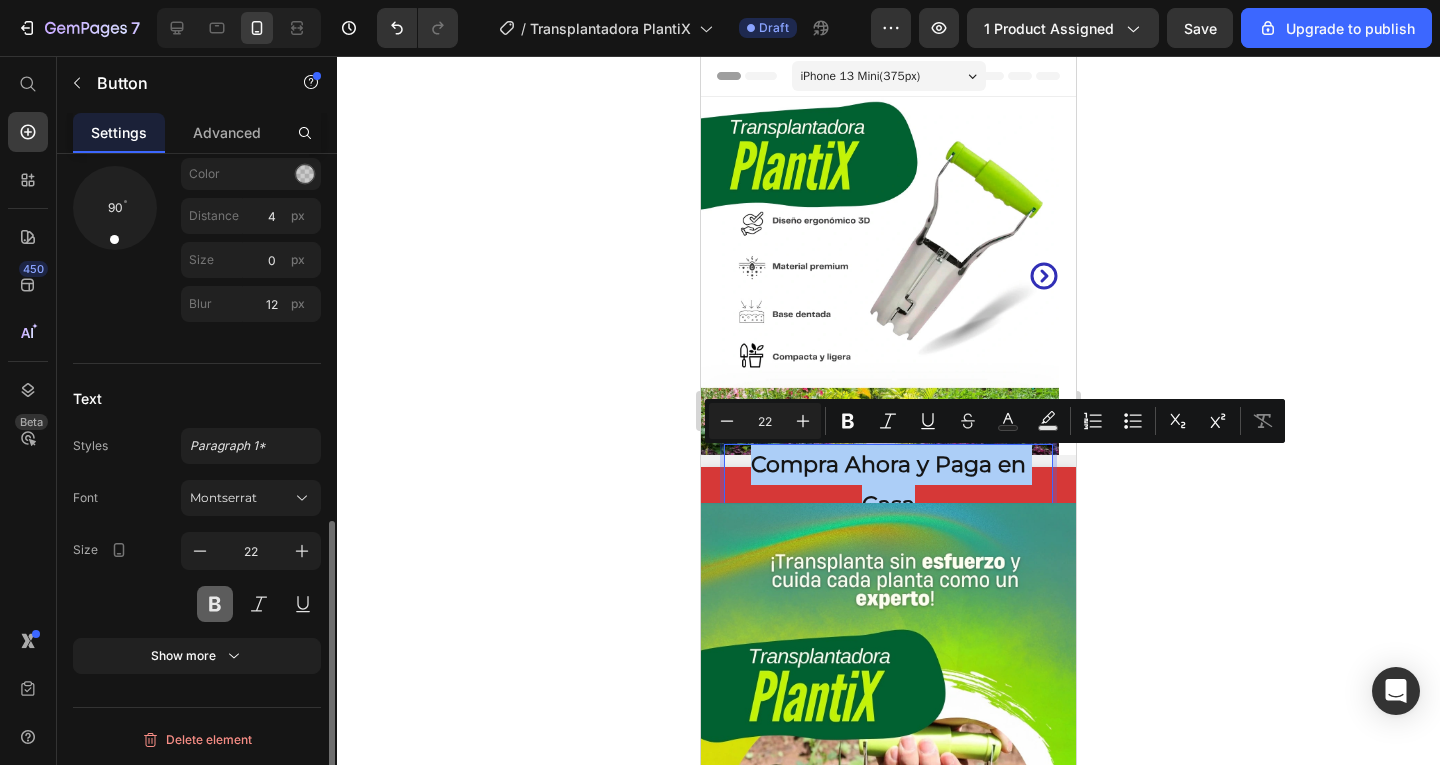 click at bounding box center [215, 604] 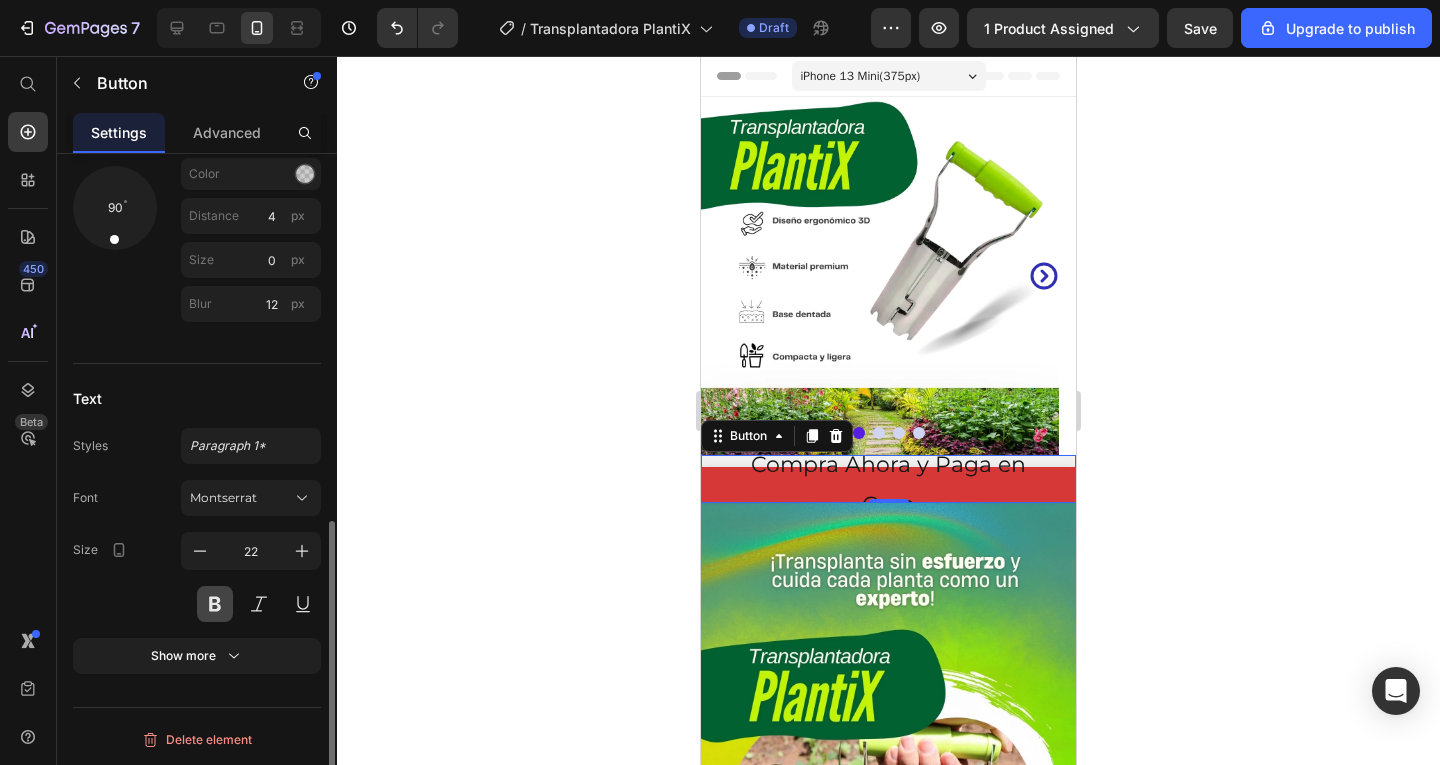 click at bounding box center (215, 604) 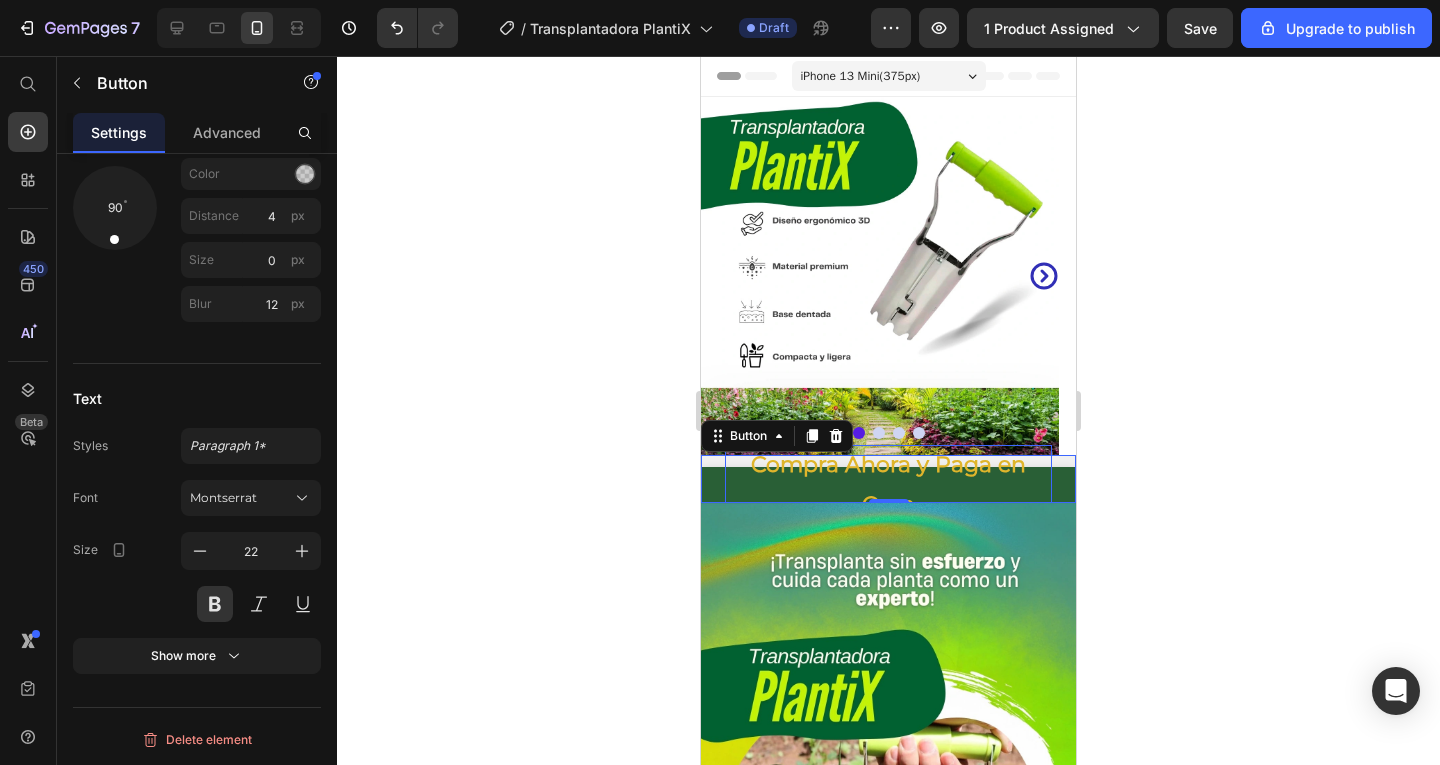 click on "Compra Ahora y Paga en Casa" at bounding box center [888, 484] 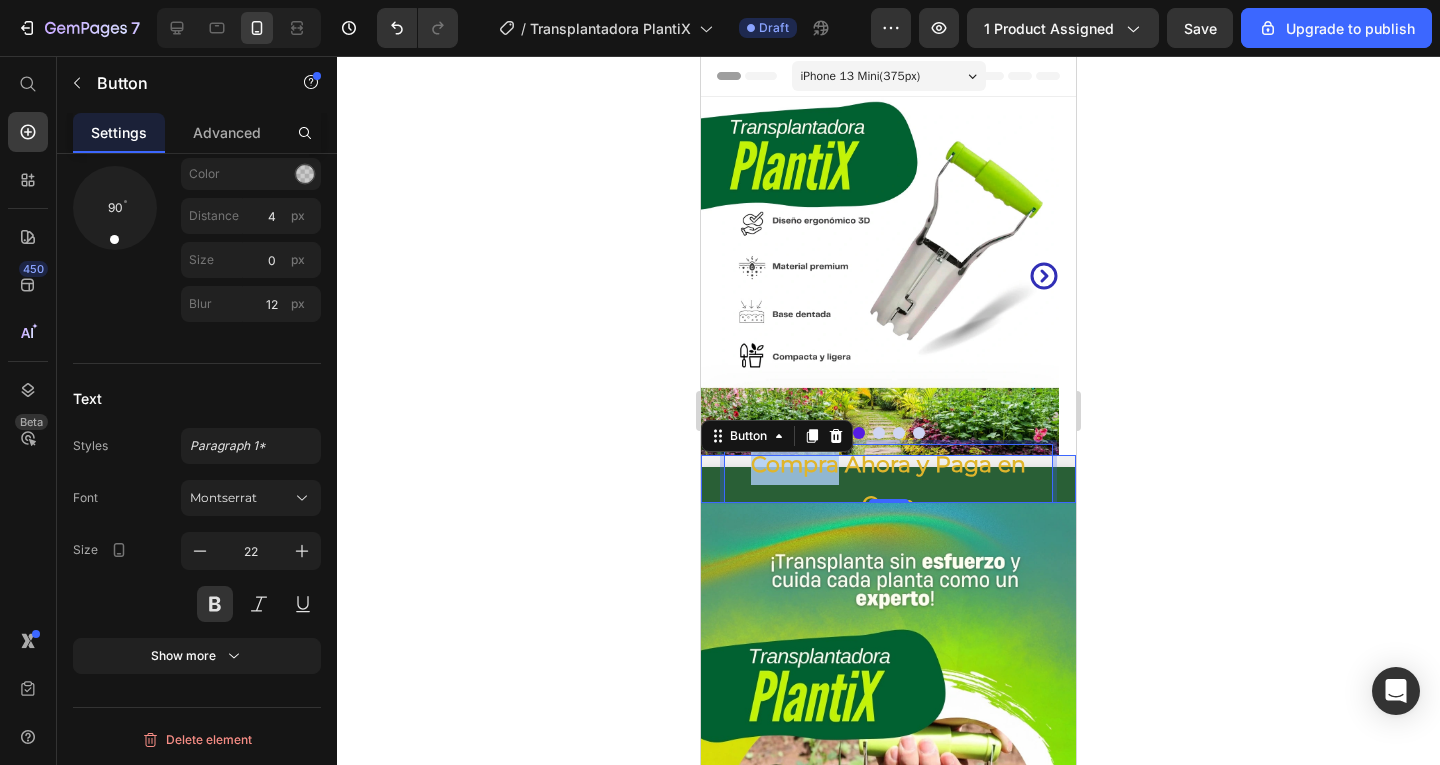 click on "Compra Ahora y Paga en Casa" at bounding box center [888, 484] 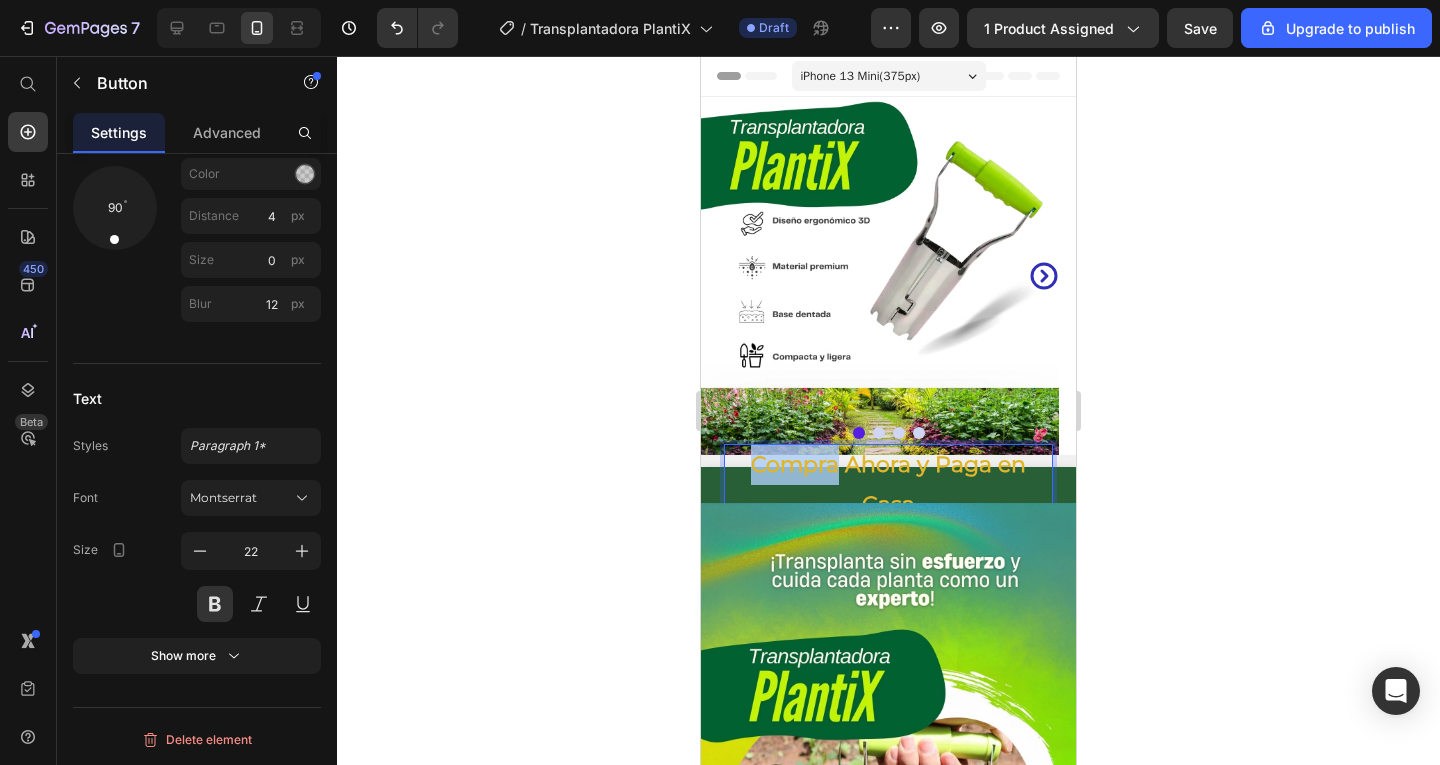 click on "Compra Ahora y Paga en Casa" at bounding box center [888, 484] 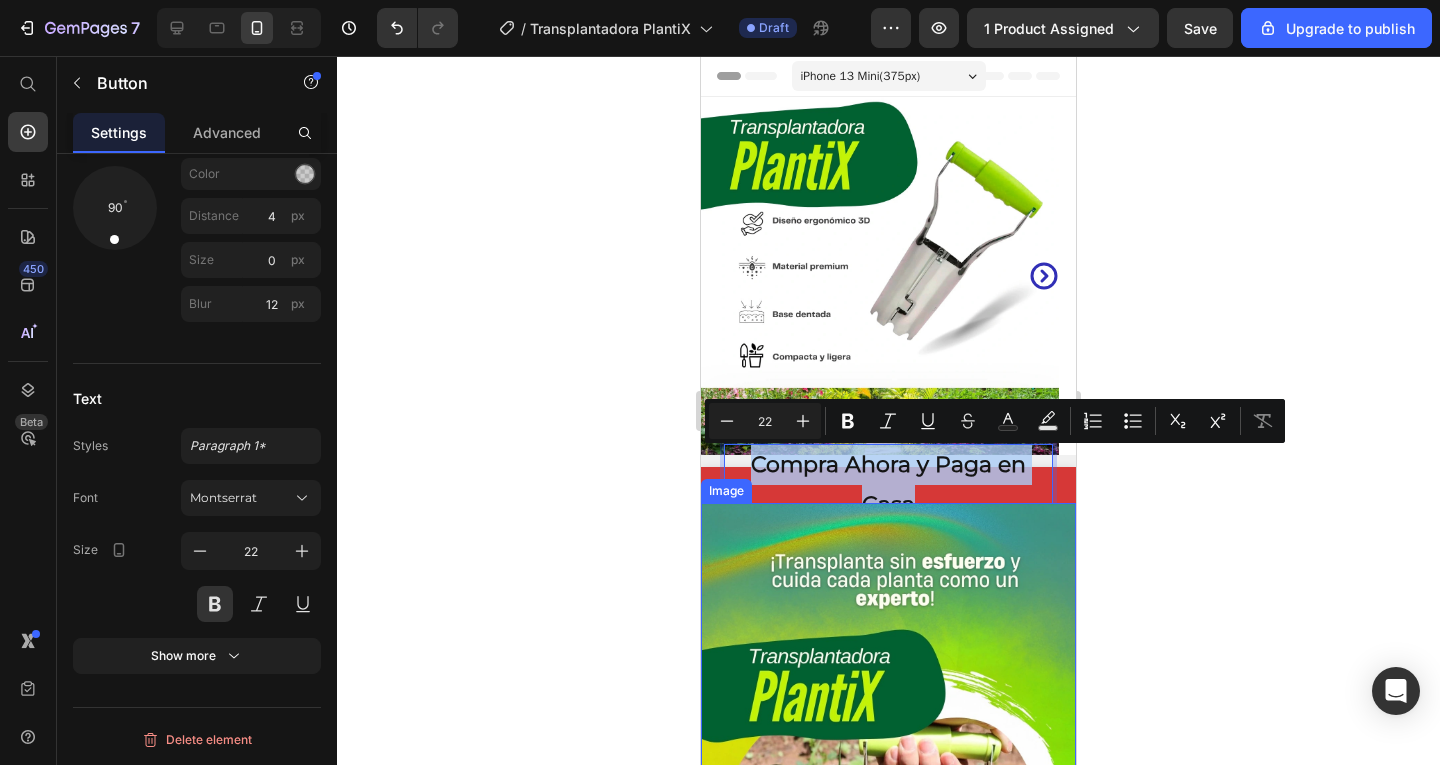 drag, startPoint x: 742, startPoint y: 462, endPoint x: 989, endPoint y: 512, distance: 252.00992 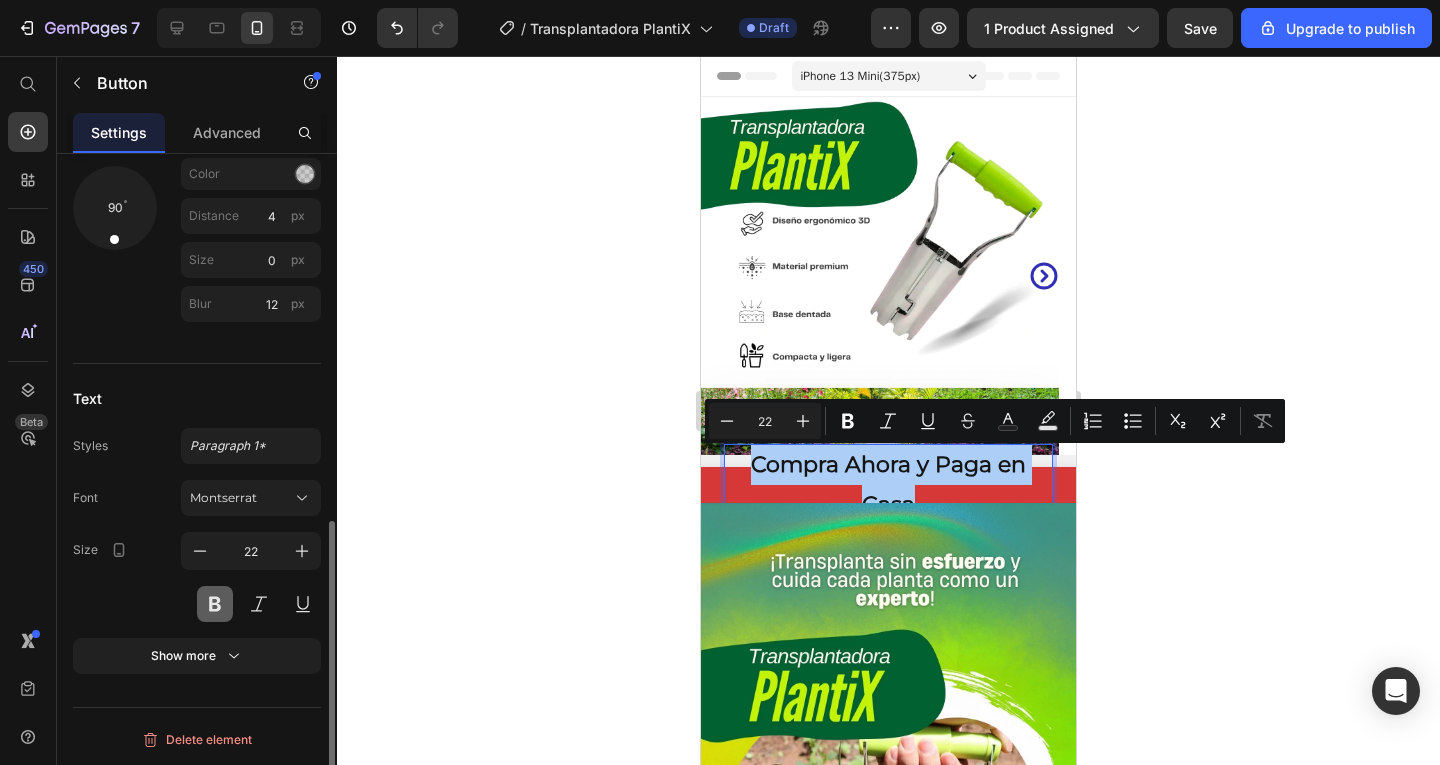 click at bounding box center (215, 604) 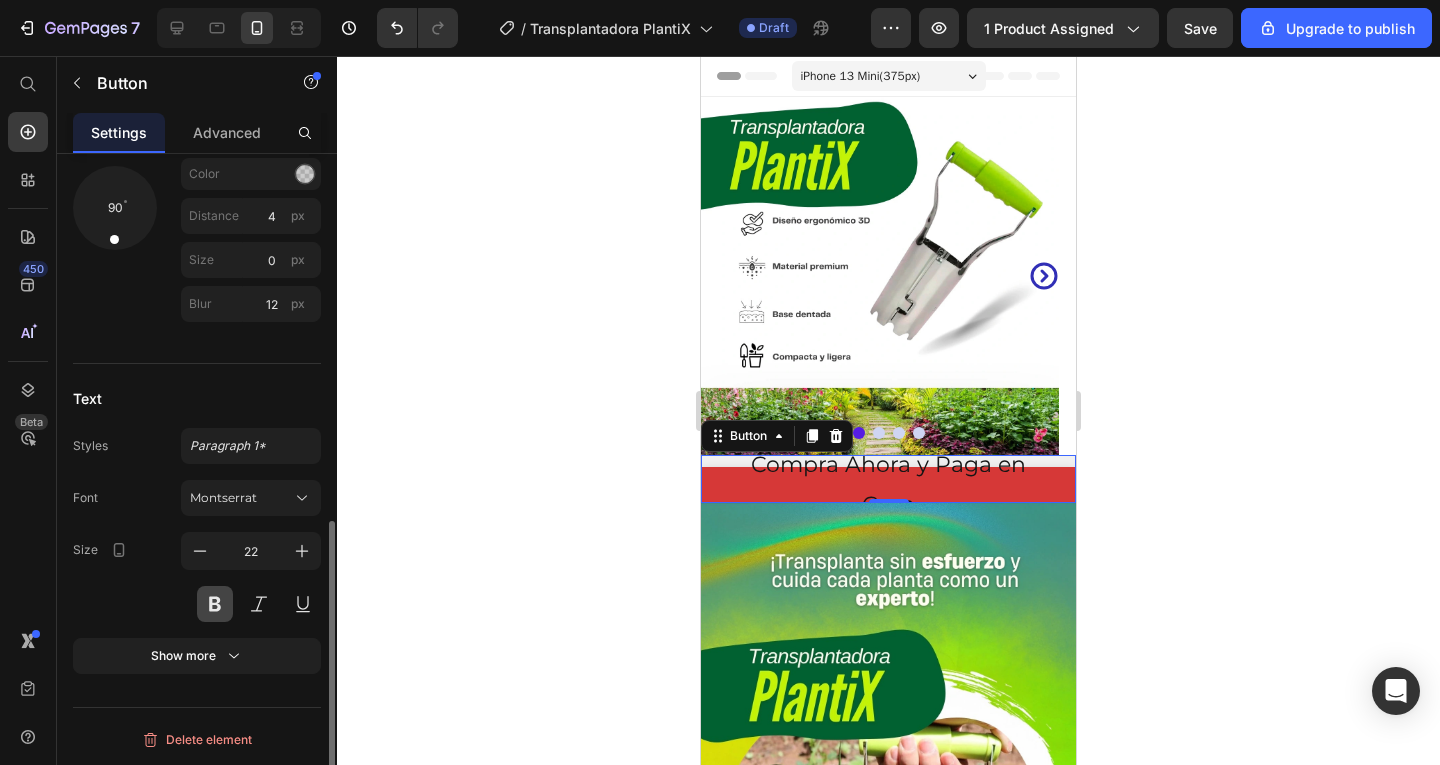click at bounding box center (215, 604) 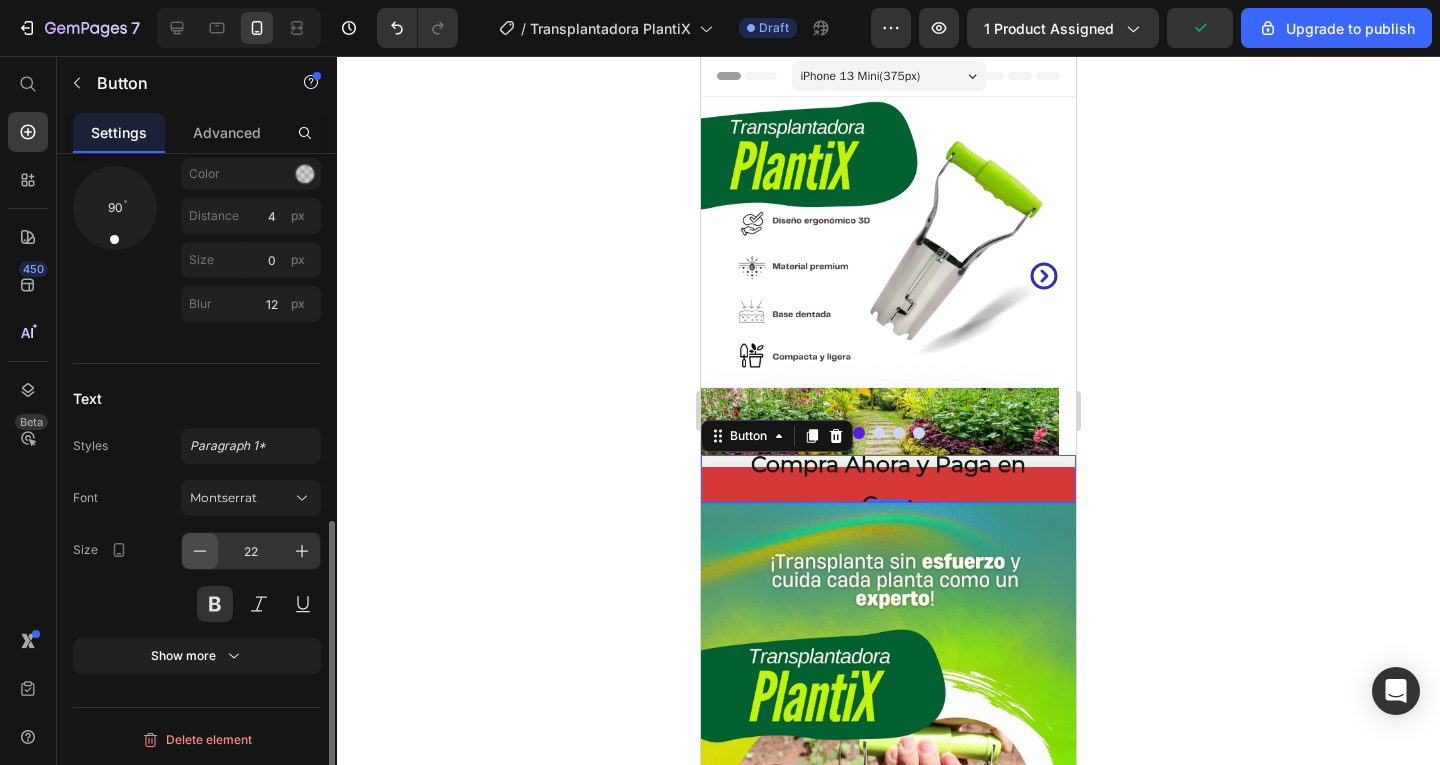 click 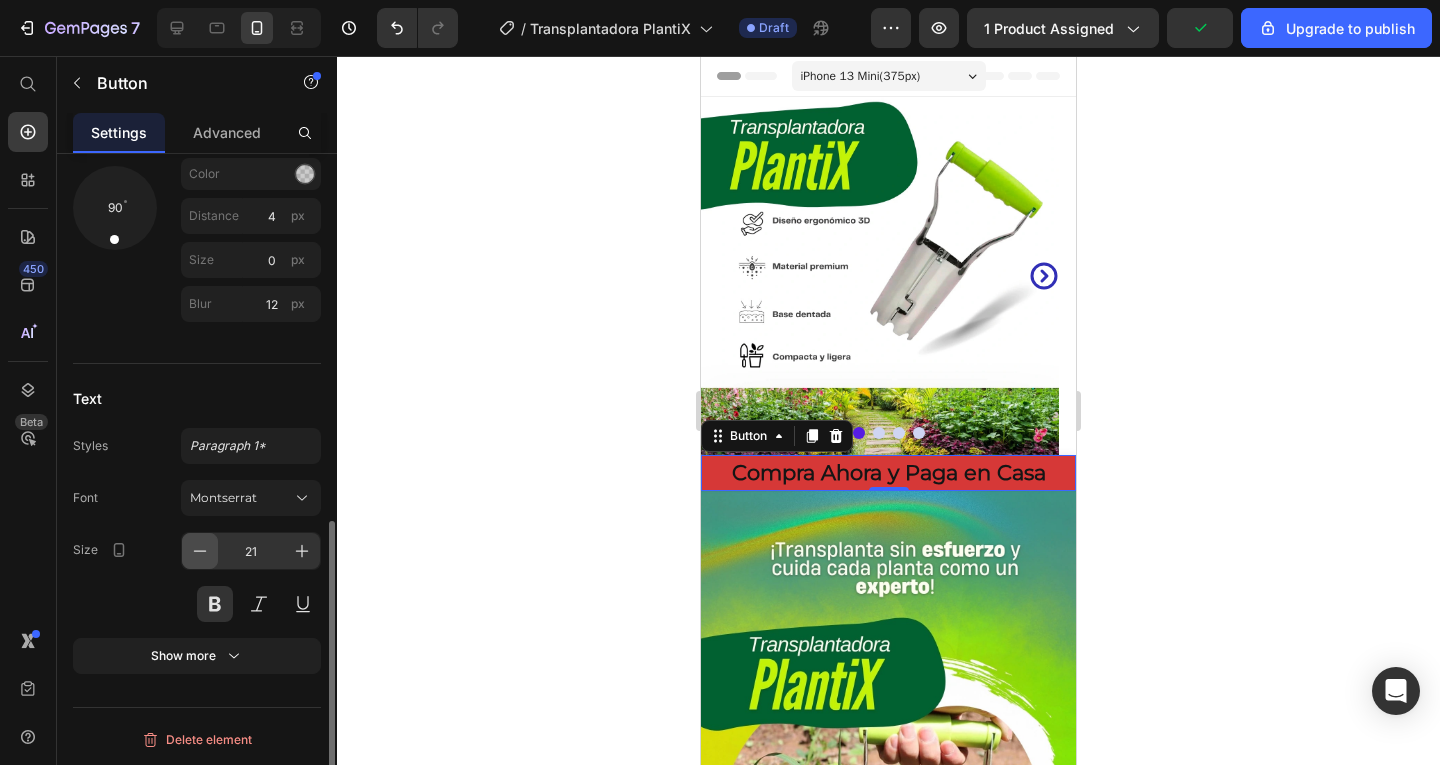 click 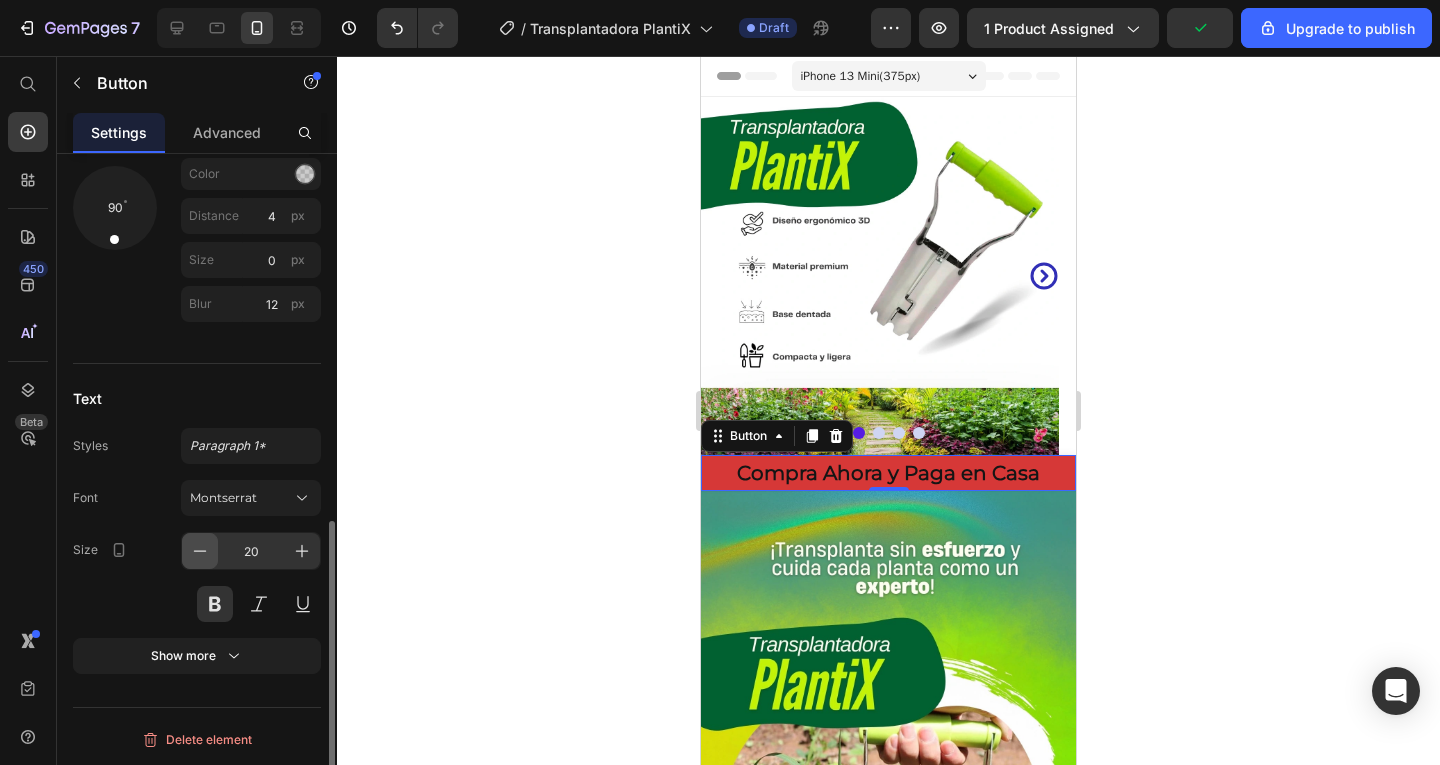 click 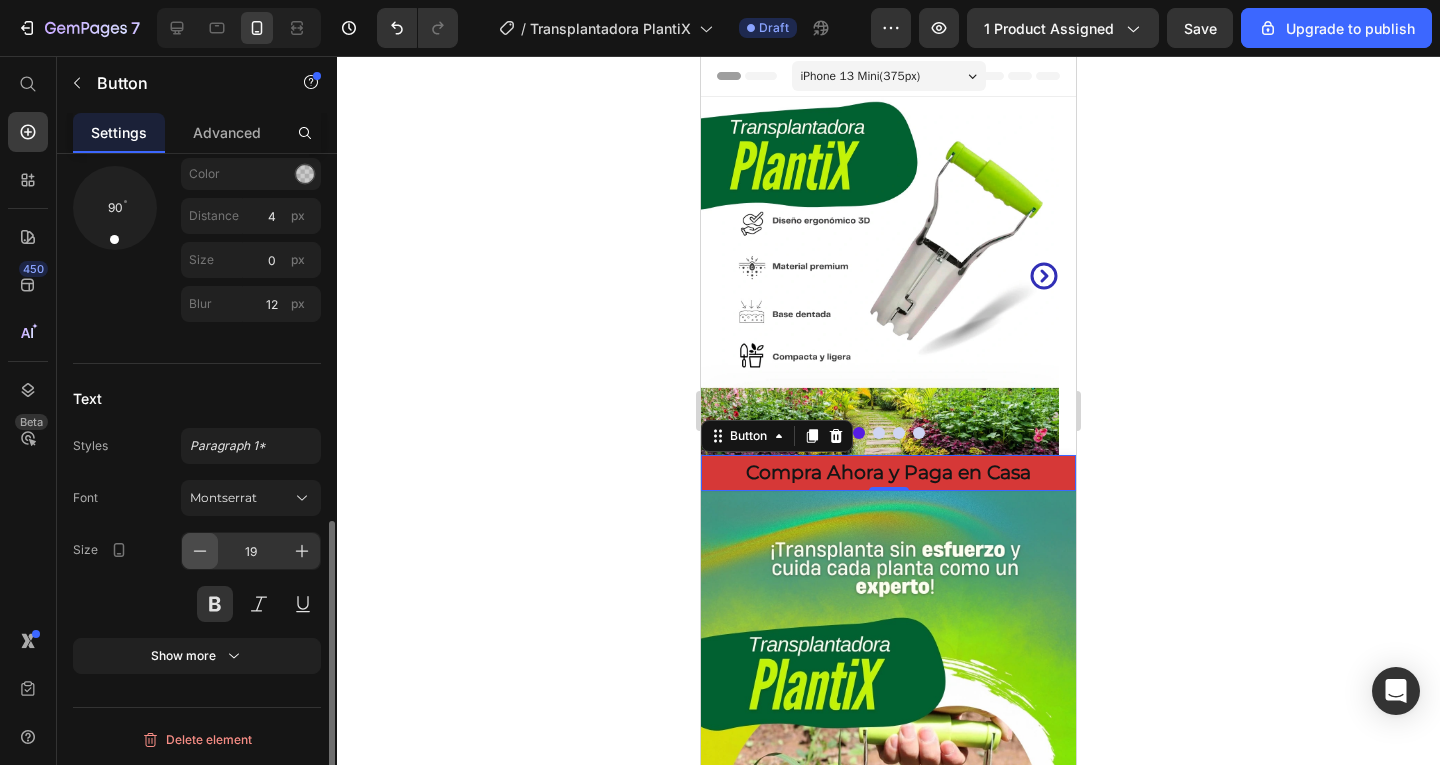 click at bounding box center [200, 551] 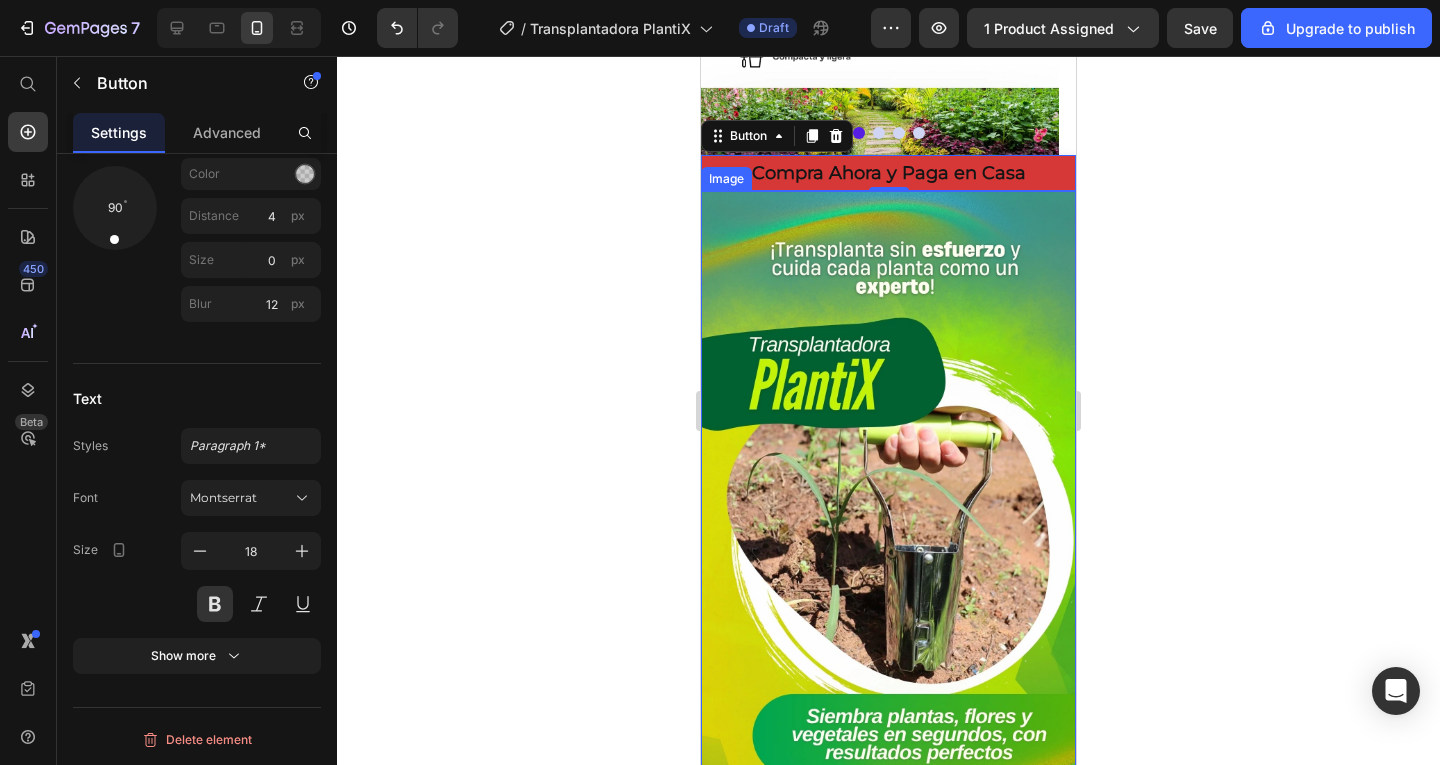 scroll, scrollTop: 100, scrollLeft: 0, axis: vertical 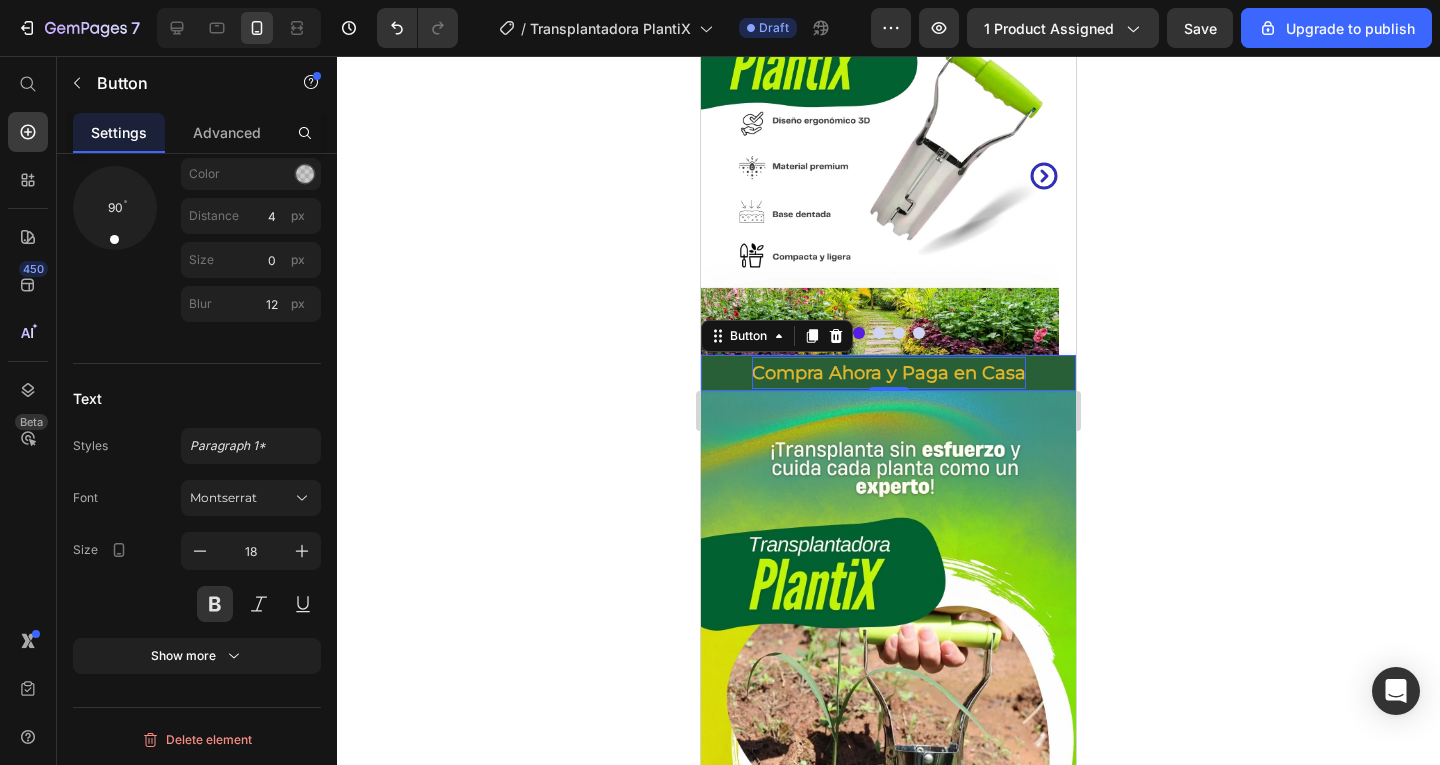click on "Compra Ahora y Paga en Casa" at bounding box center [889, 373] 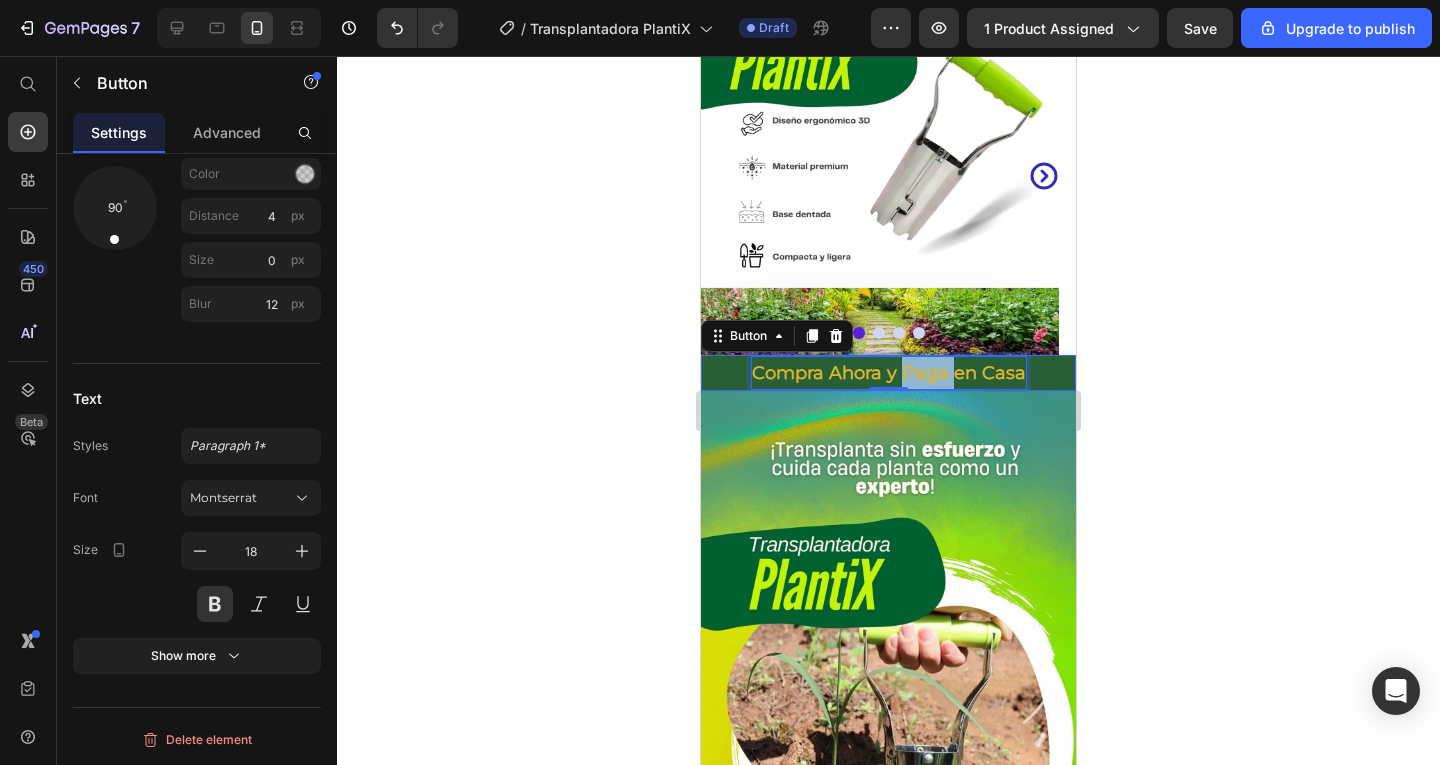 click on "Compra Ahora y Paga en Casa" at bounding box center [889, 373] 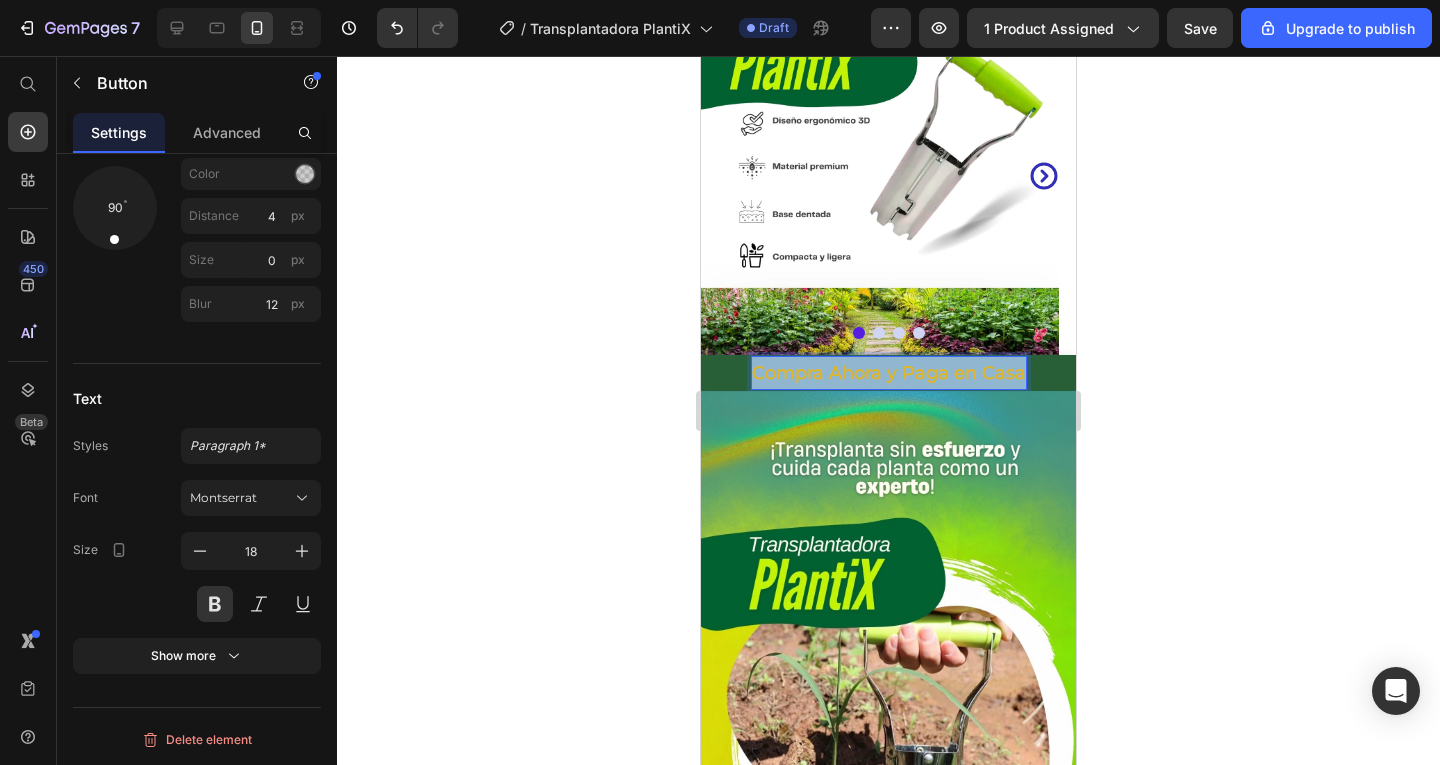 click on "Compra Ahora y Paga en Casa" at bounding box center (889, 373) 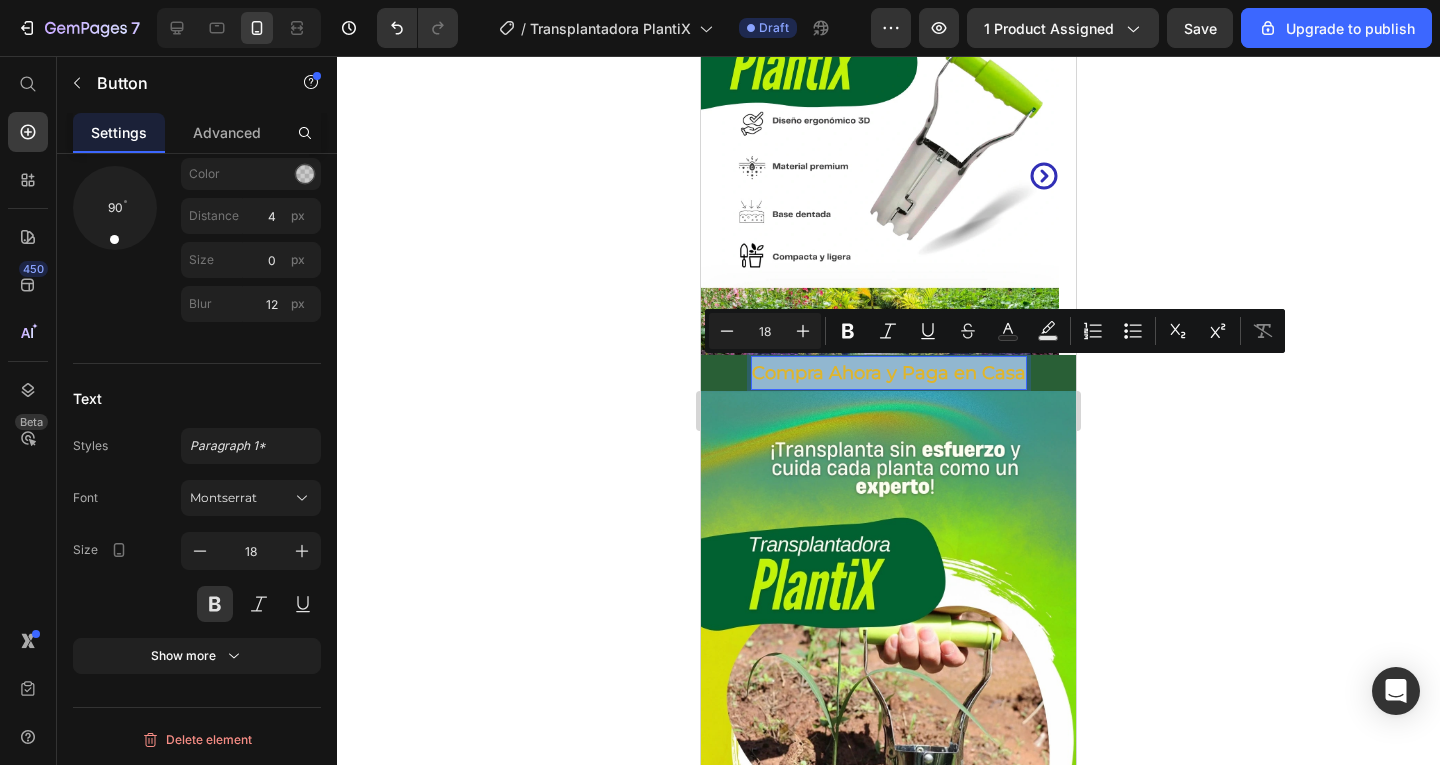 copy on "Compra Ahora y Paga en Casa" 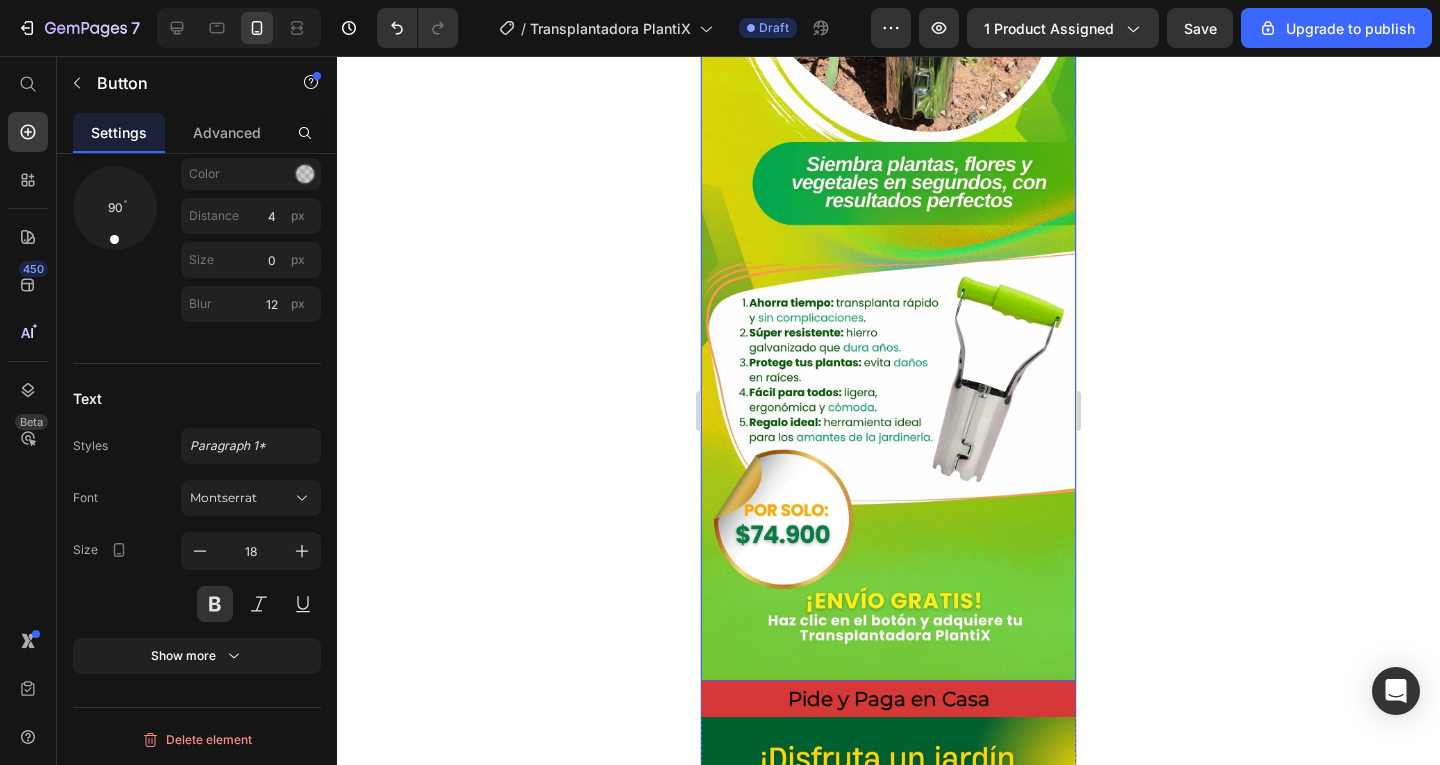 scroll, scrollTop: 900, scrollLeft: 0, axis: vertical 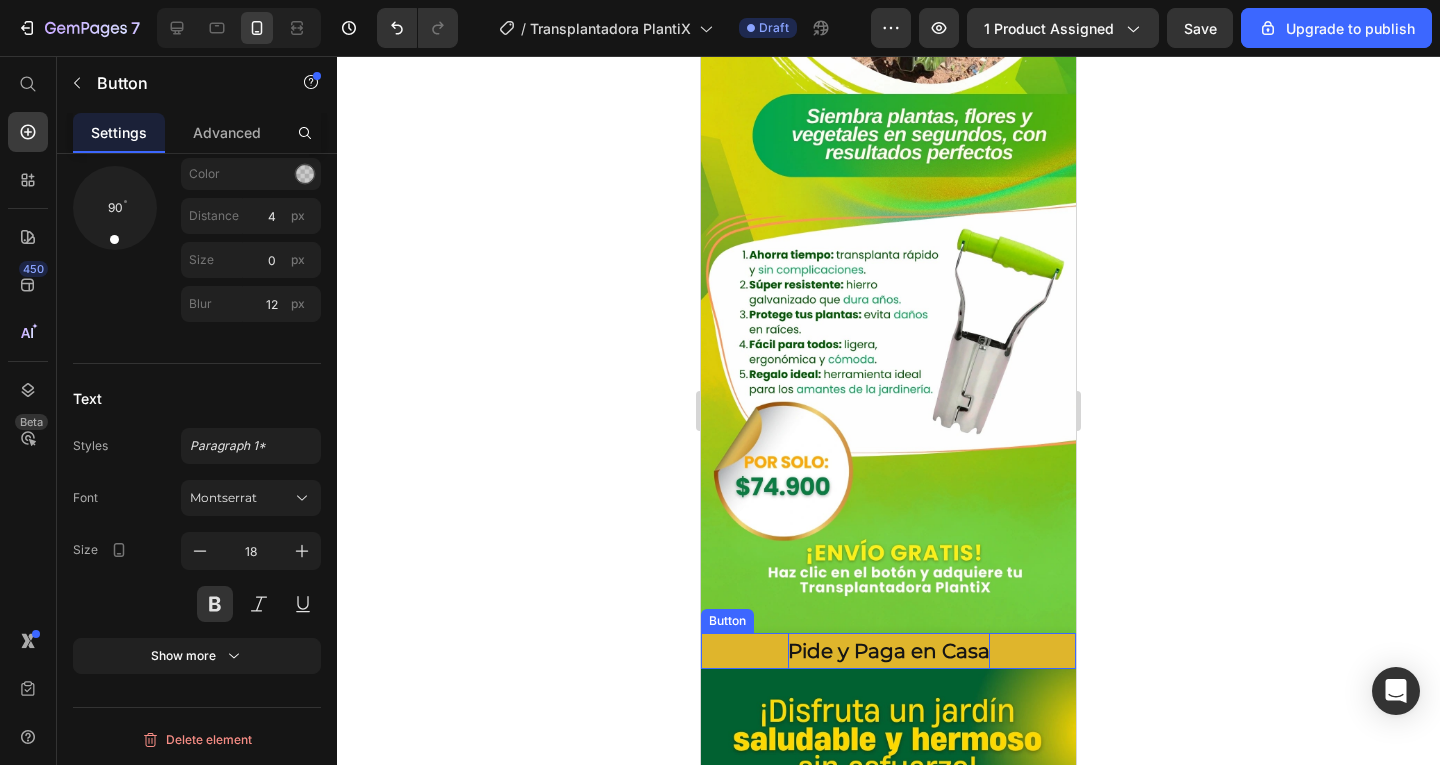 click on "Pide y Paga en Casa" at bounding box center [889, 651] 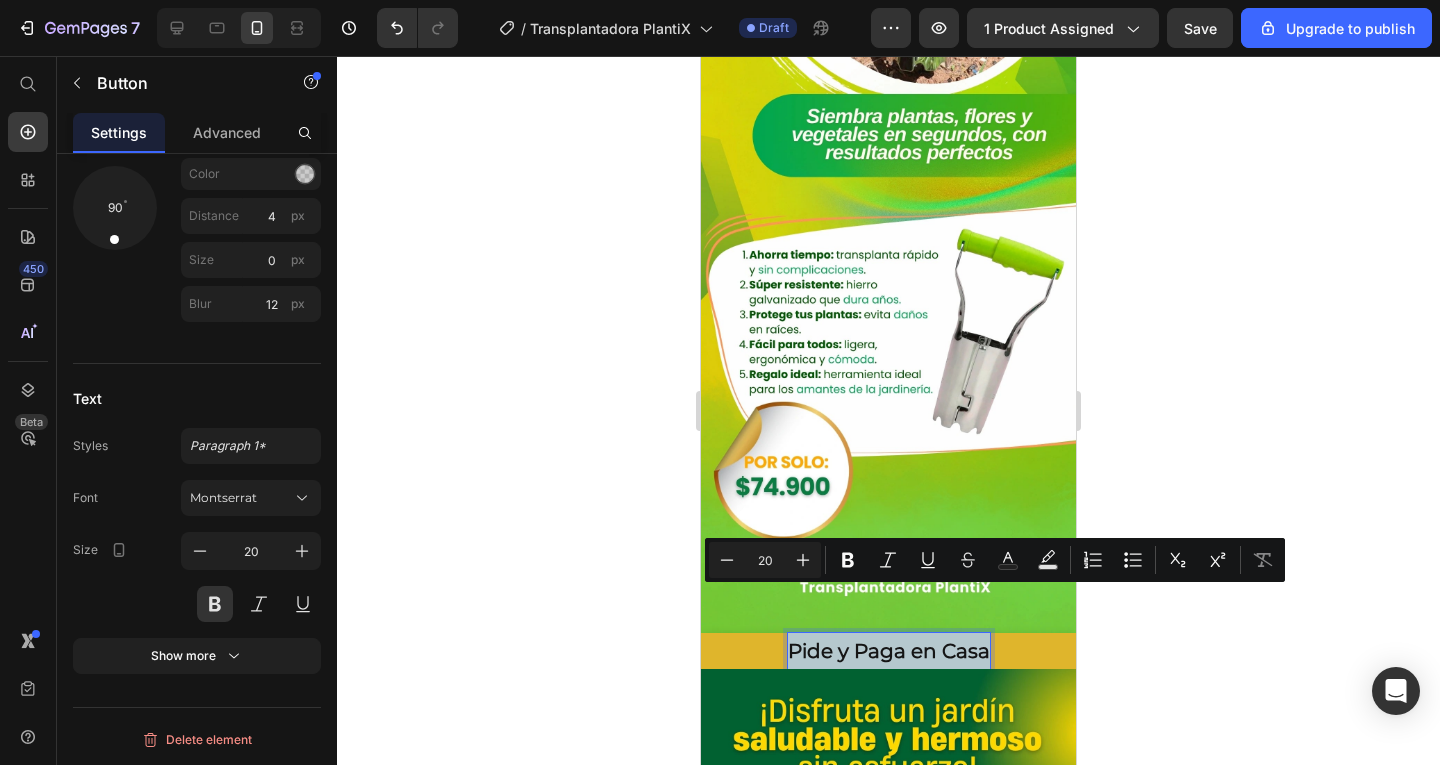 click on "Pide y Paga en Casa" at bounding box center (889, 651) 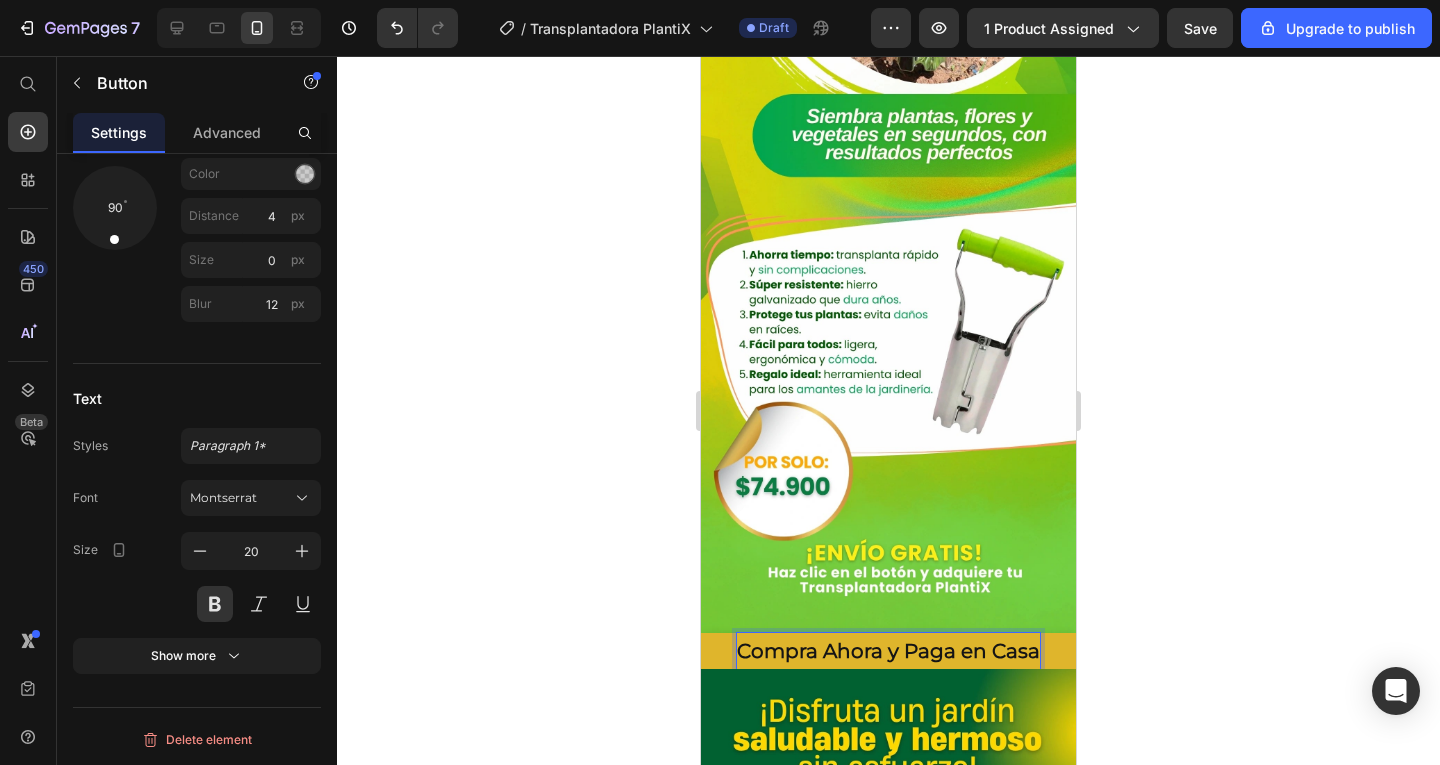click on "Compra Ahora y Paga en Casa" at bounding box center (888, 651) 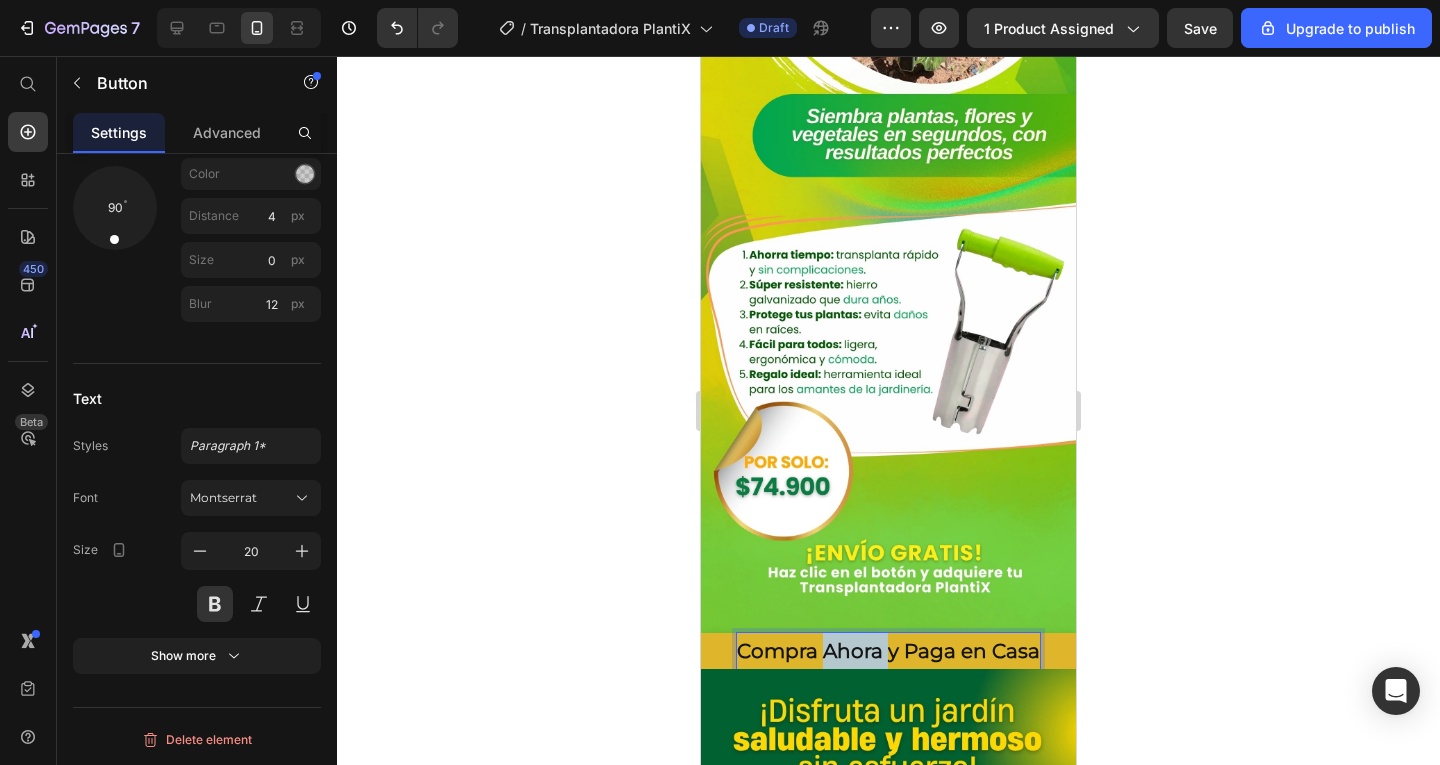 click on "Compra Ahora y Paga en Casa" at bounding box center (888, 651) 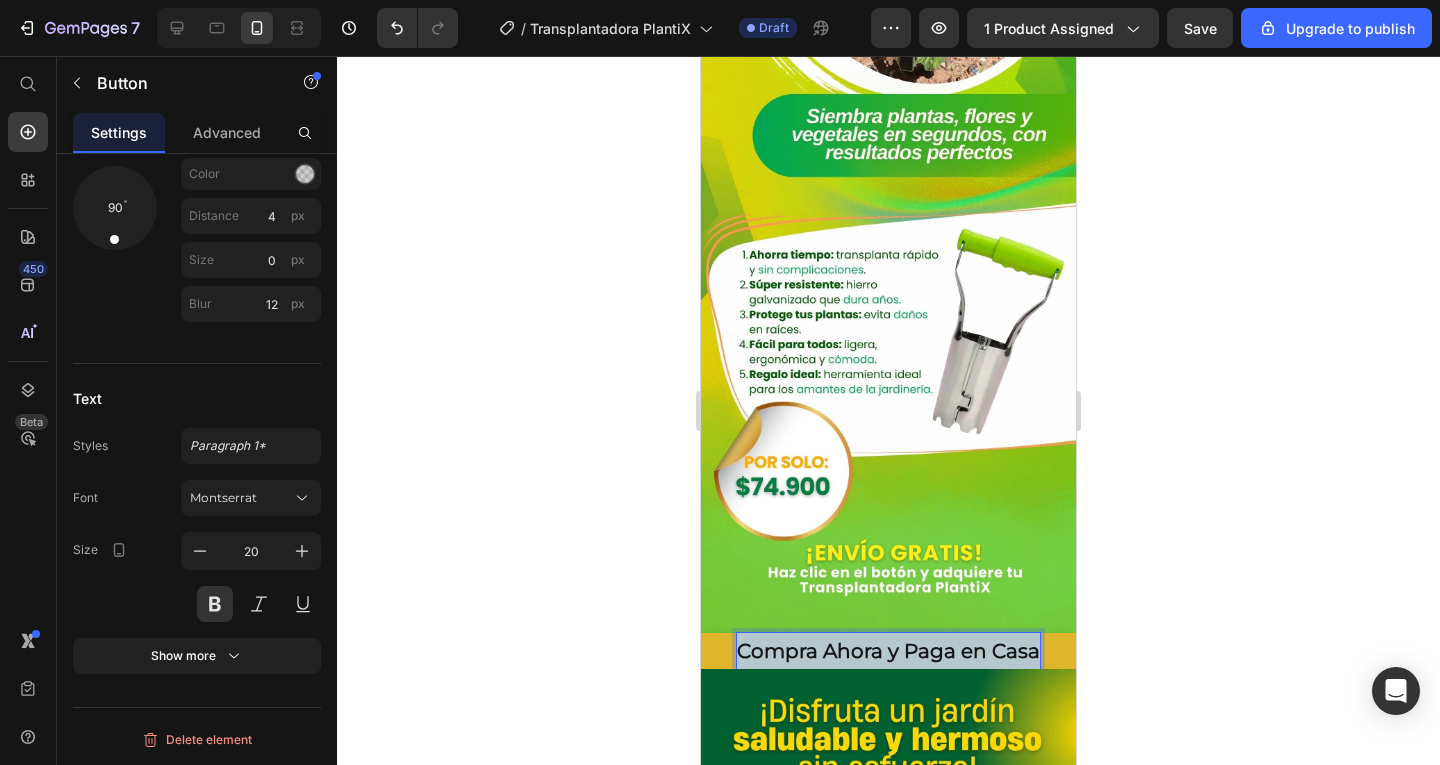 click on "Compra Ahora y Paga en Casa" at bounding box center [888, 651] 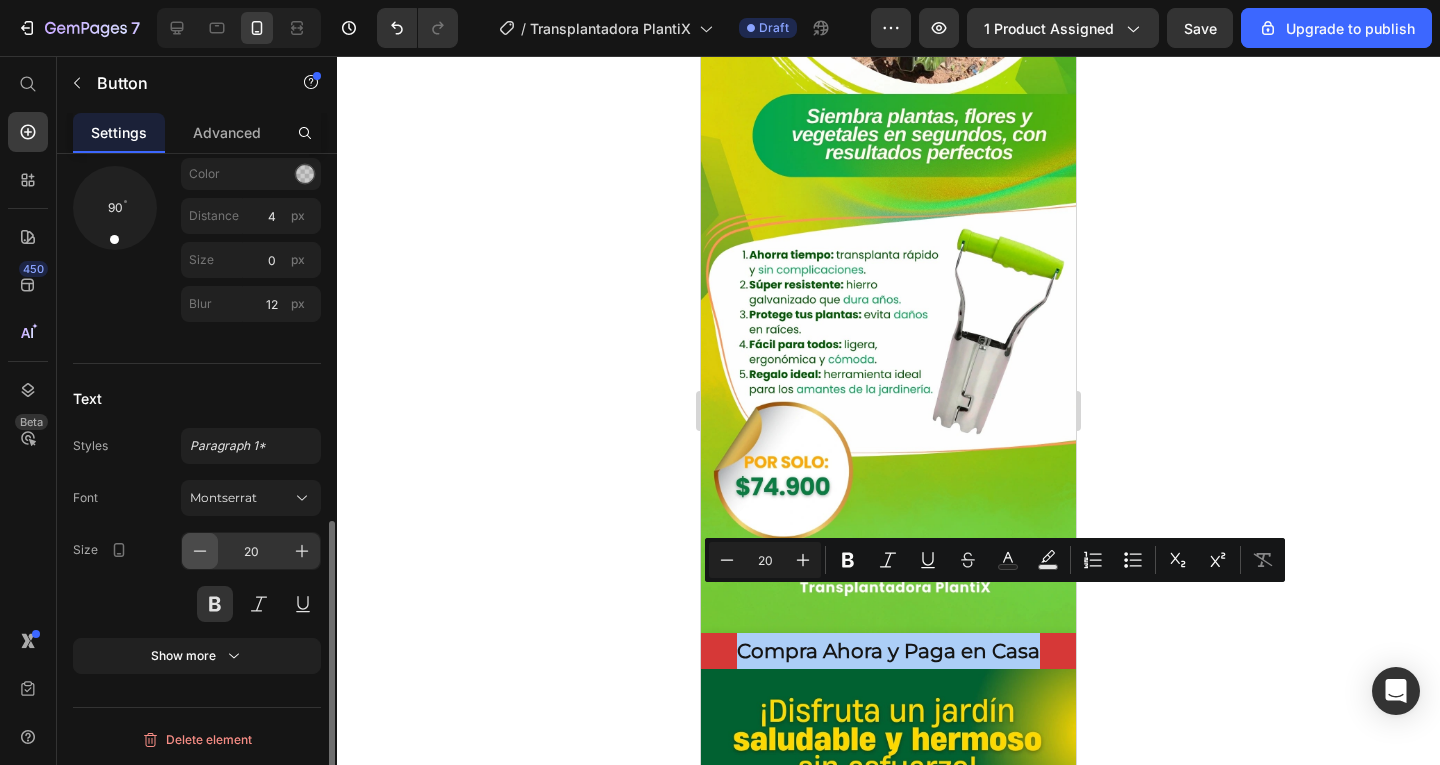 click 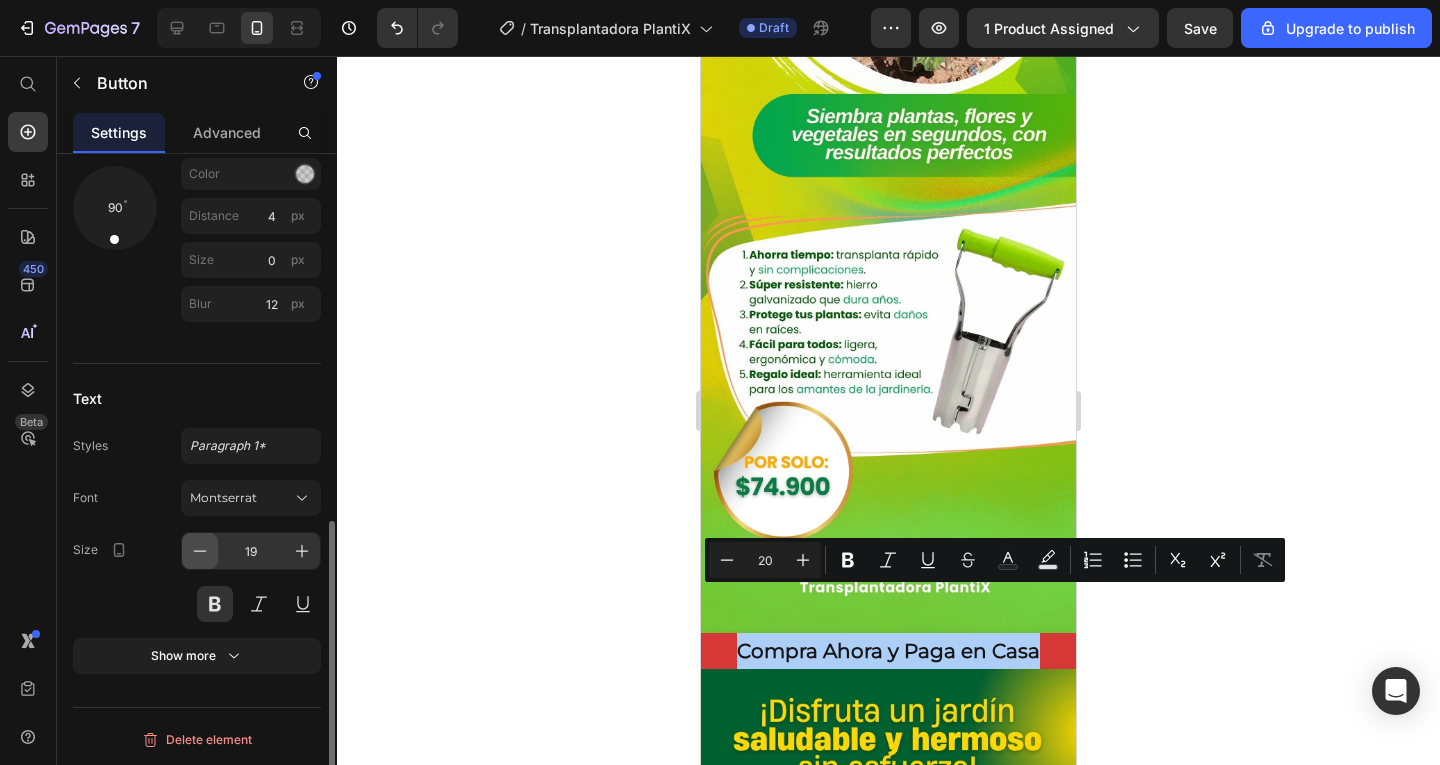 click 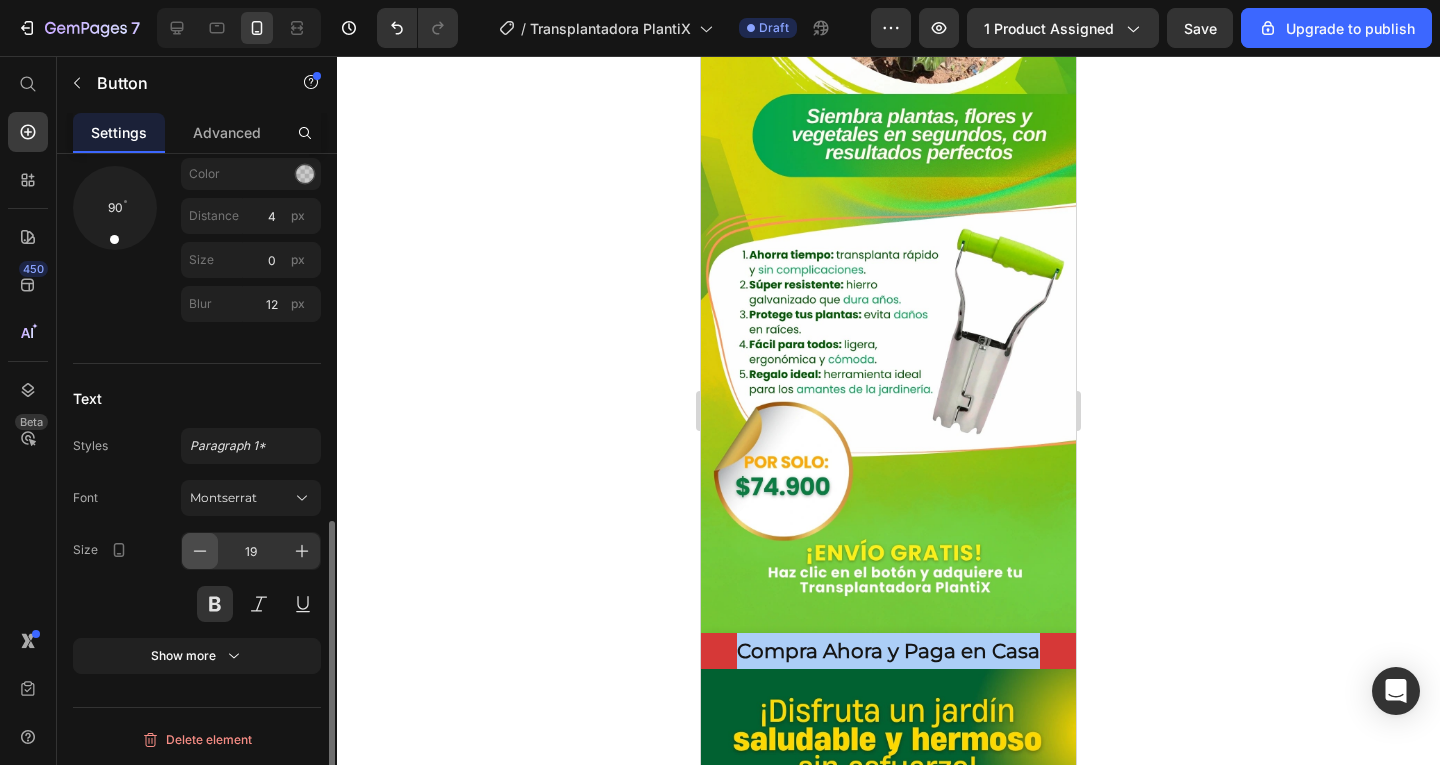 type on "18" 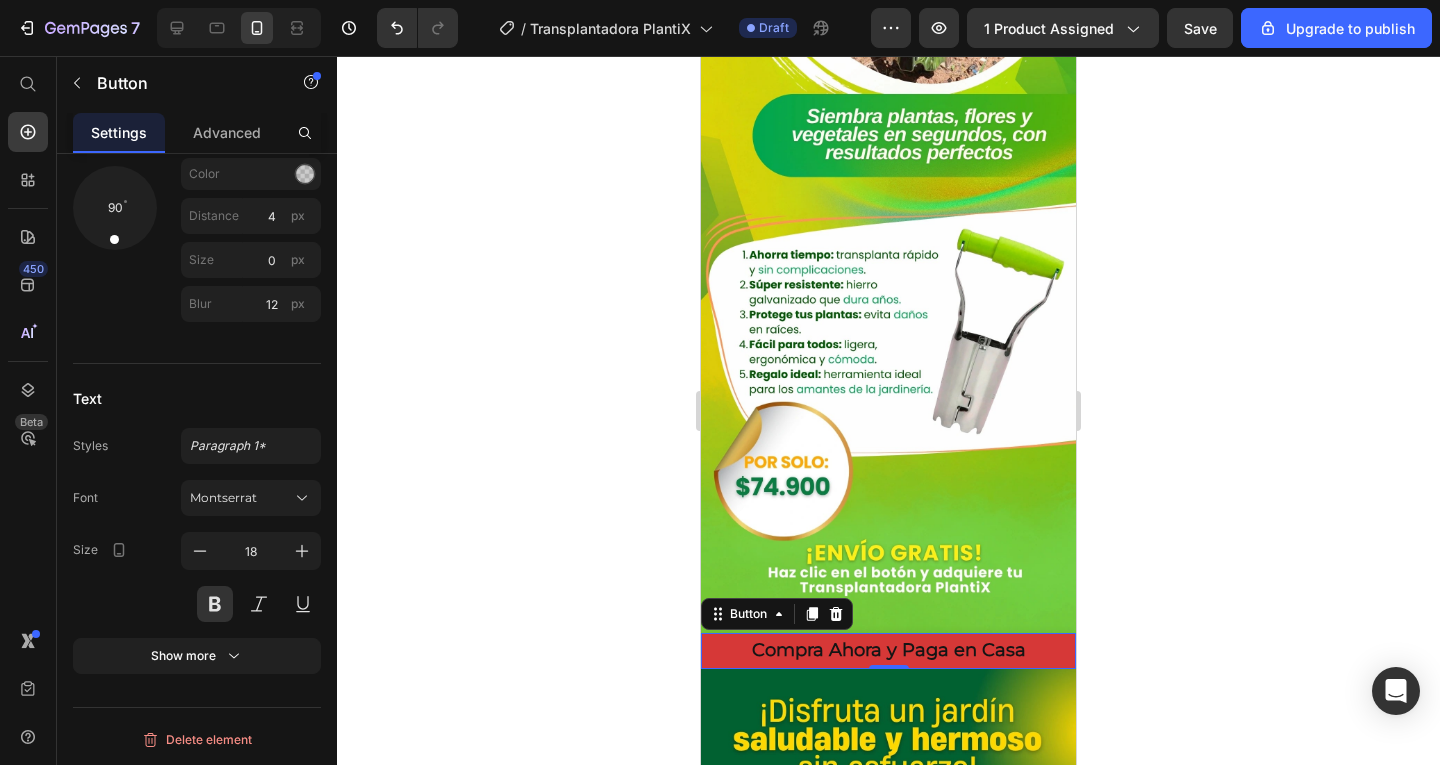 click 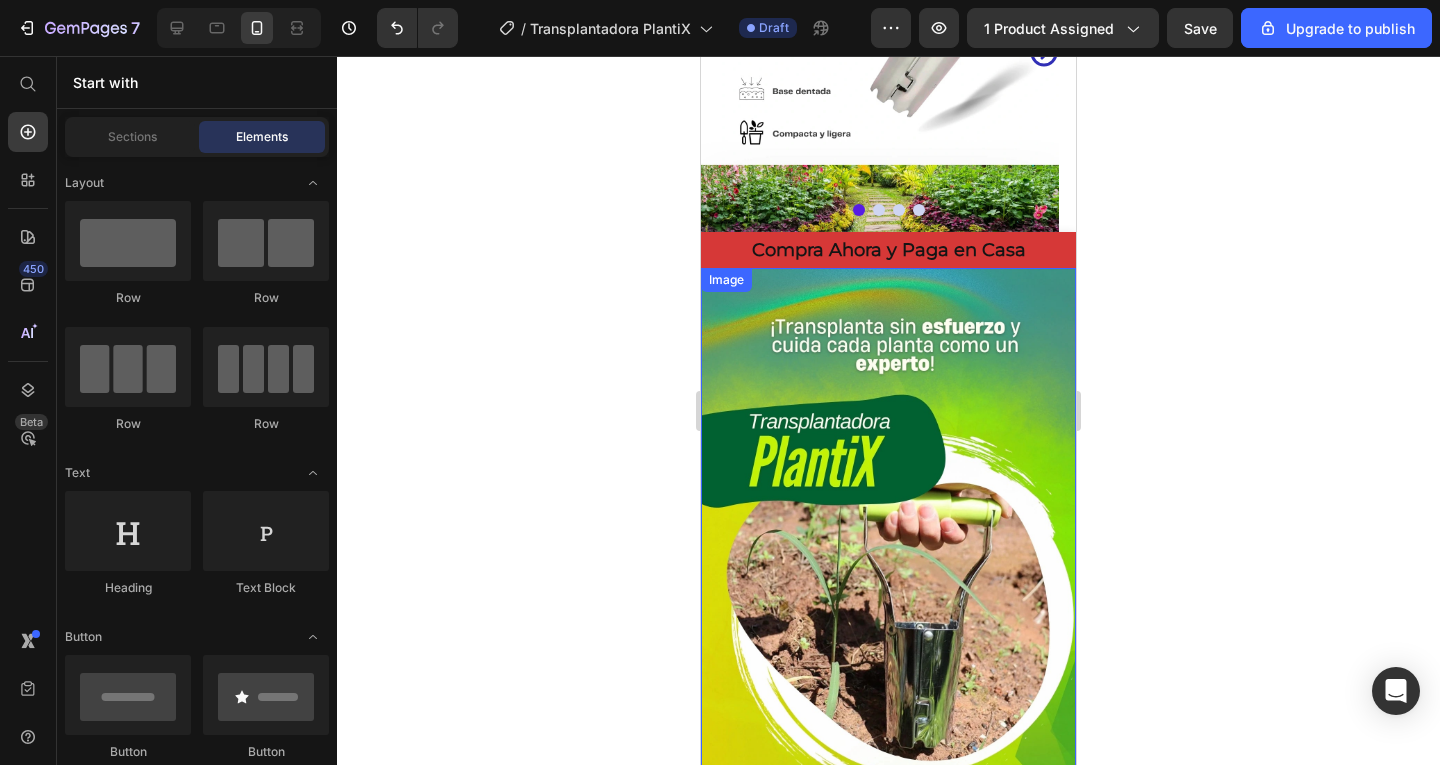 scroll, scrollTop: 200, scrollLeft: 0, axis: vertical 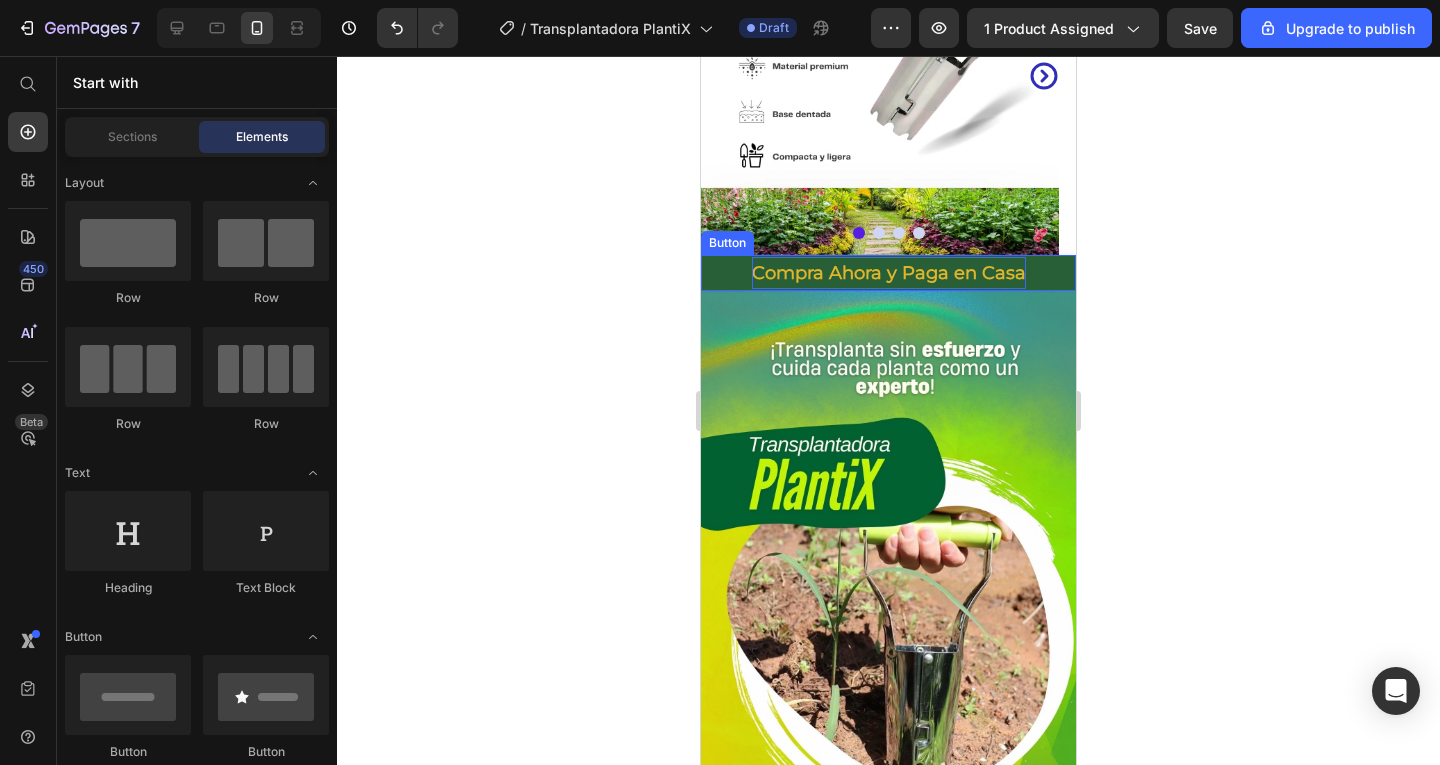 click on "Compra Ahora y Paga en Casa" at bounding box center (889, 273) 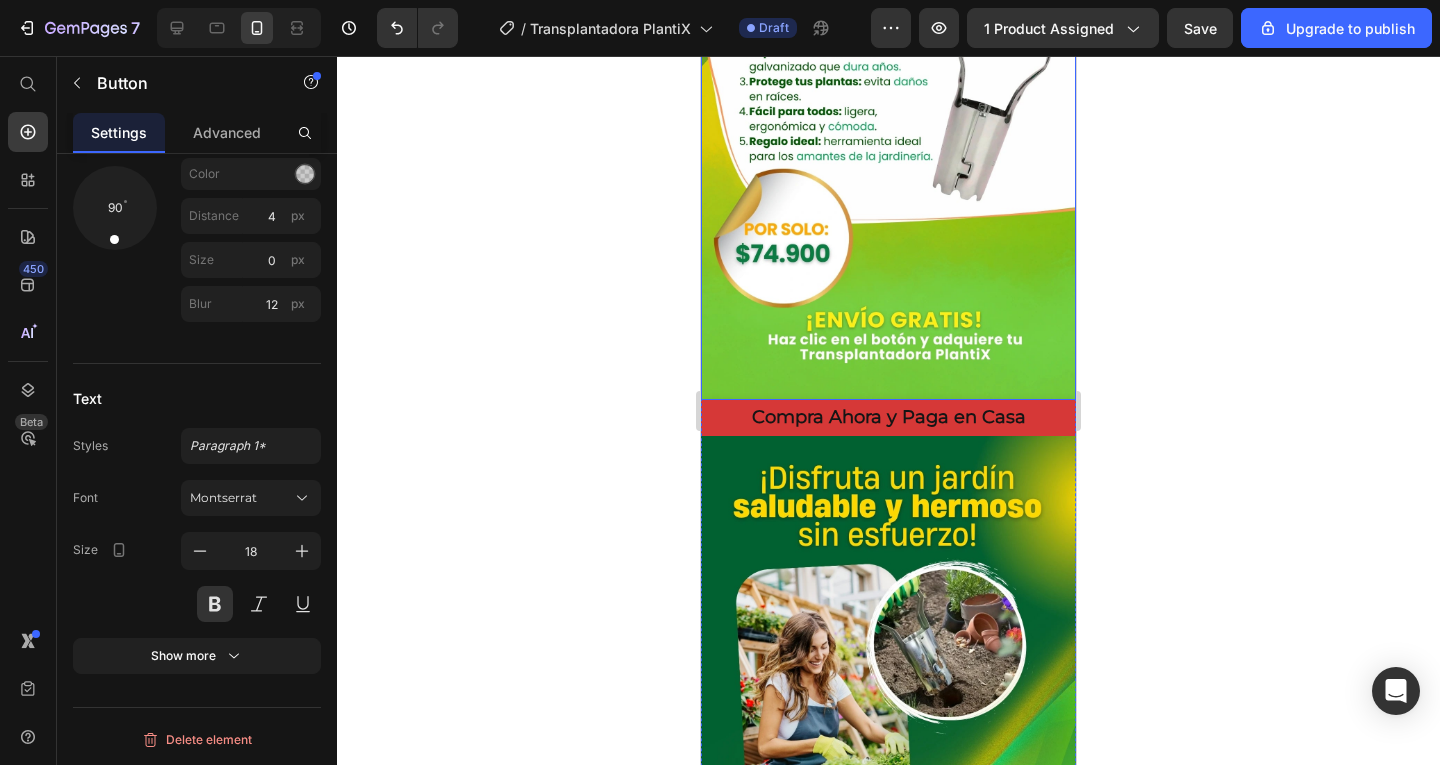 scroll, scrollTop: 1300, scrollLeft: 0, axis: vertical 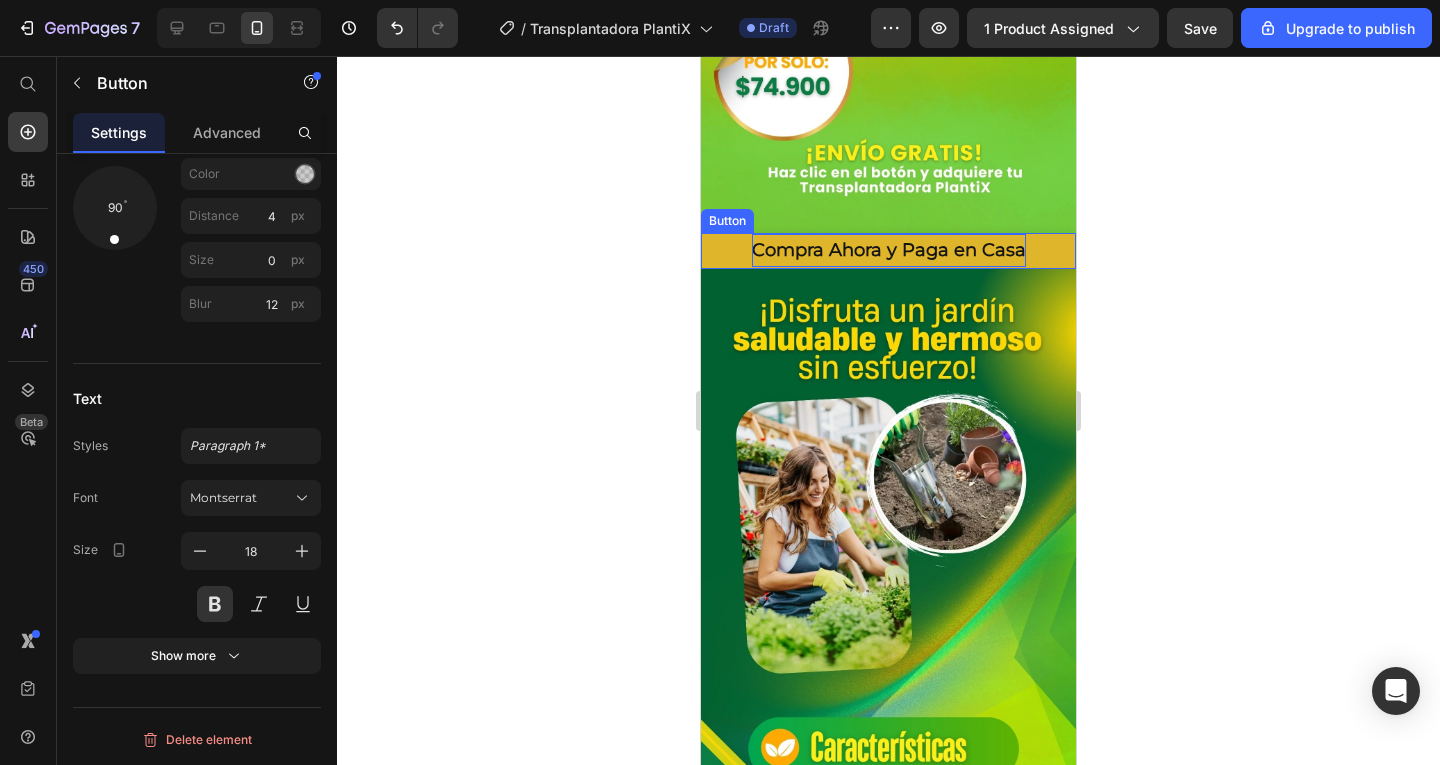 click on "Compra Ahora y Paga en Casa" at bounding box center [889, 250] 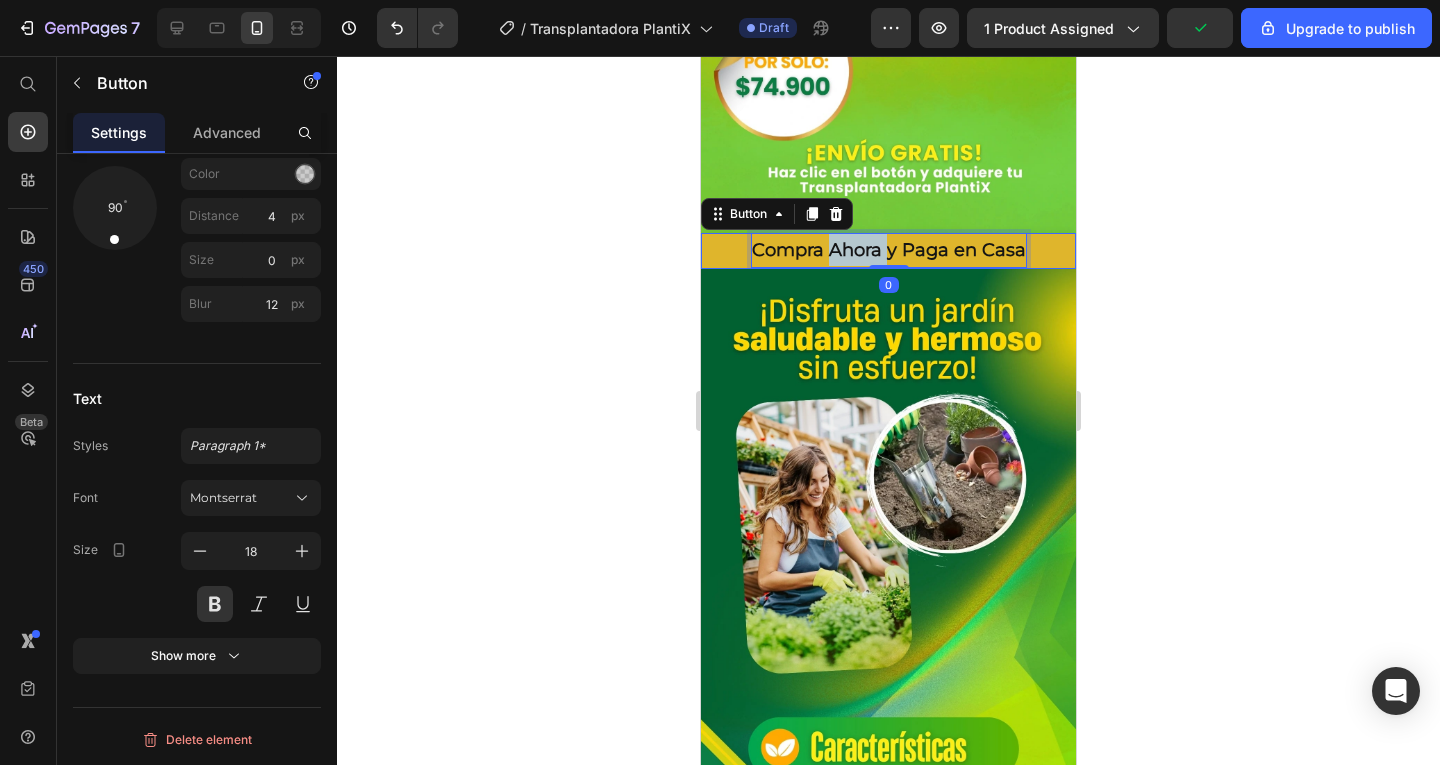 click on "Compra Ahora y Paga en Casa" at bounding box center (889, 250) 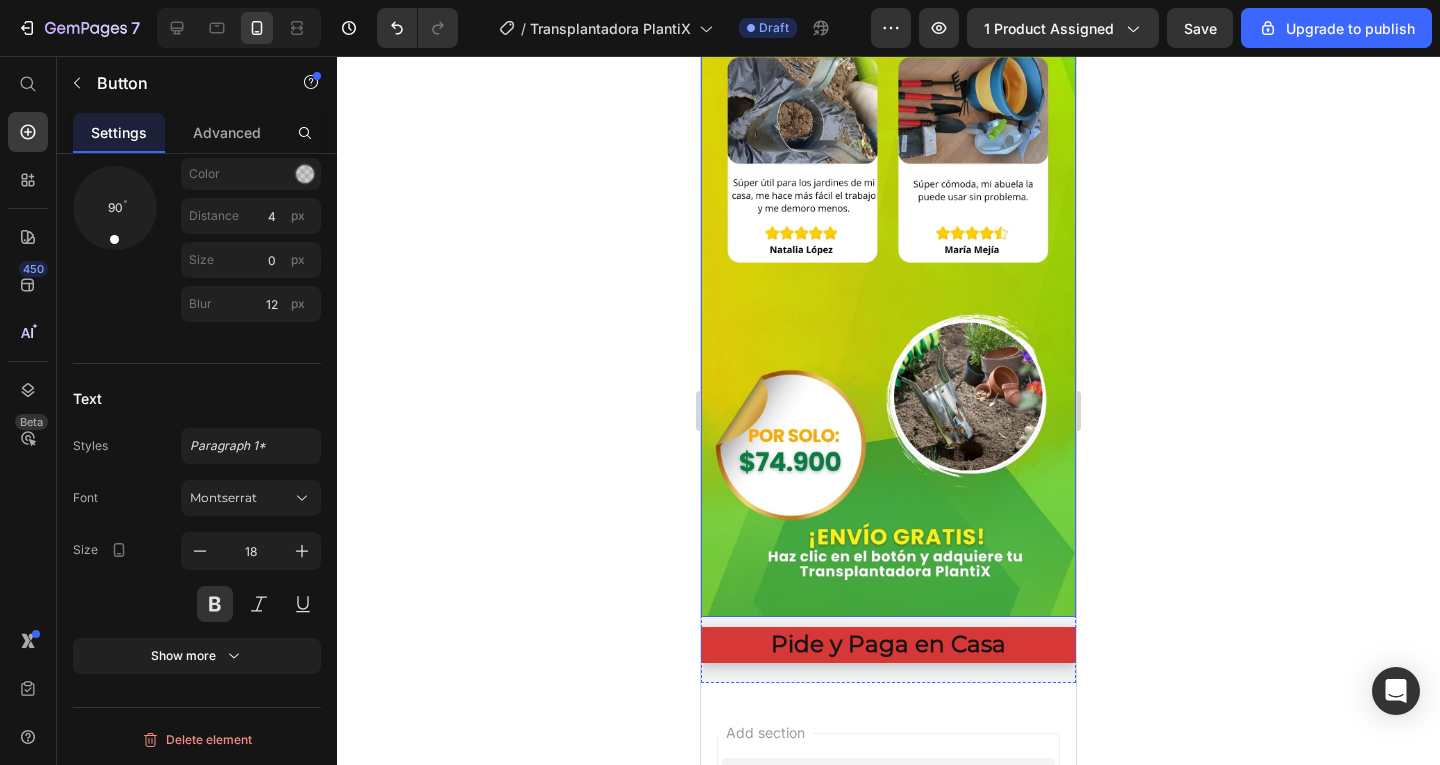 scroll, scrollTop: 4192, scrollLeft: 0, axis: vertical 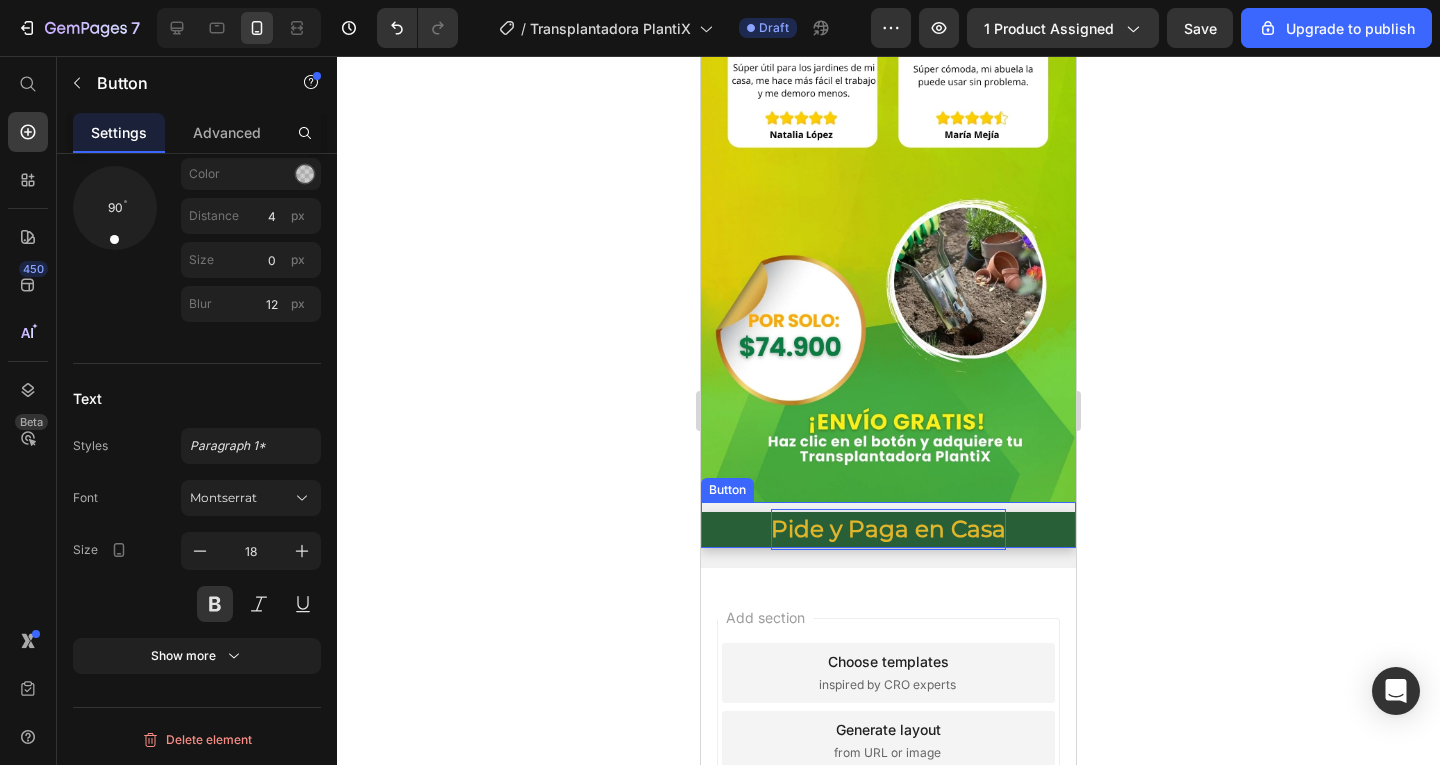 click on "Pide y Paga en Casa" at bounding box center (888, 529) 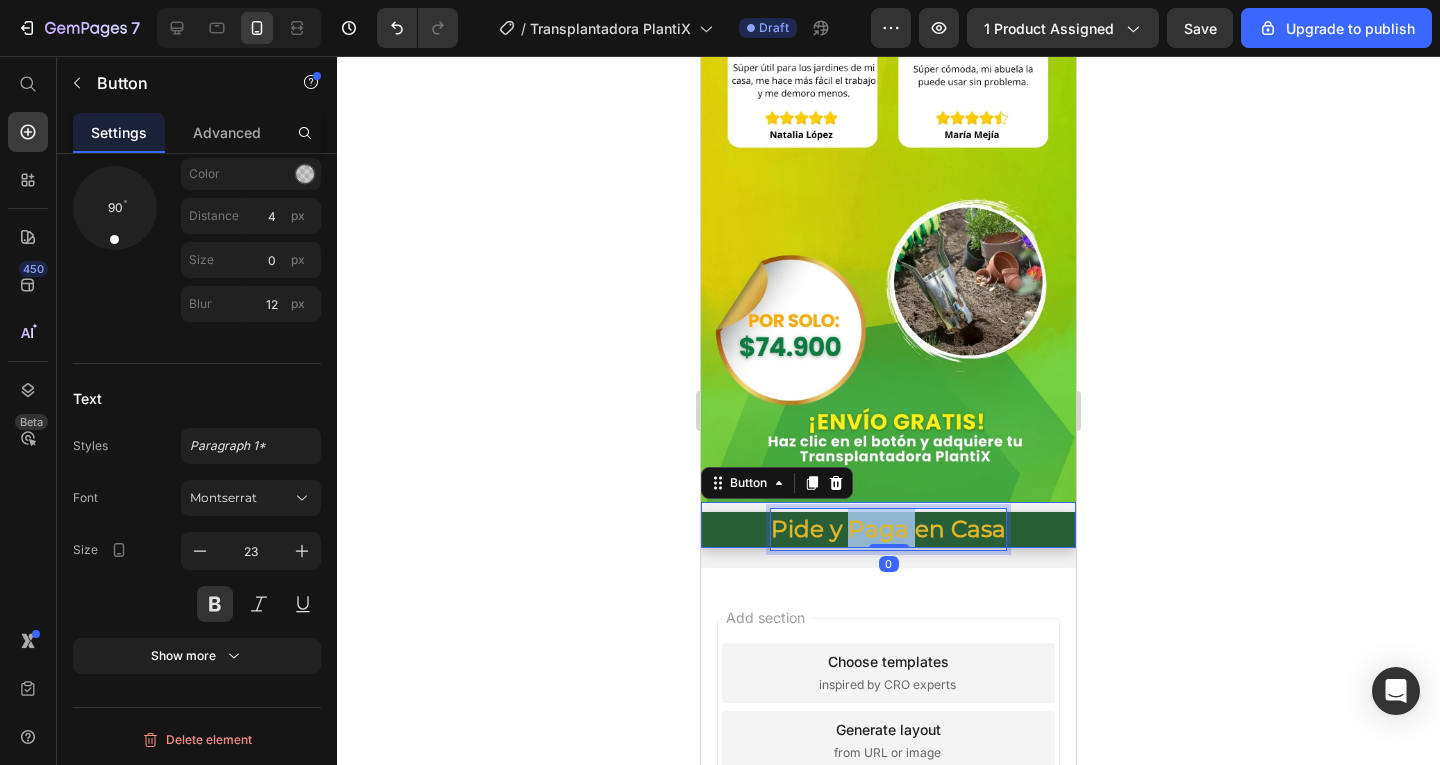 click on "Pide y Paga en Casa" at bounding box center [888, 529] 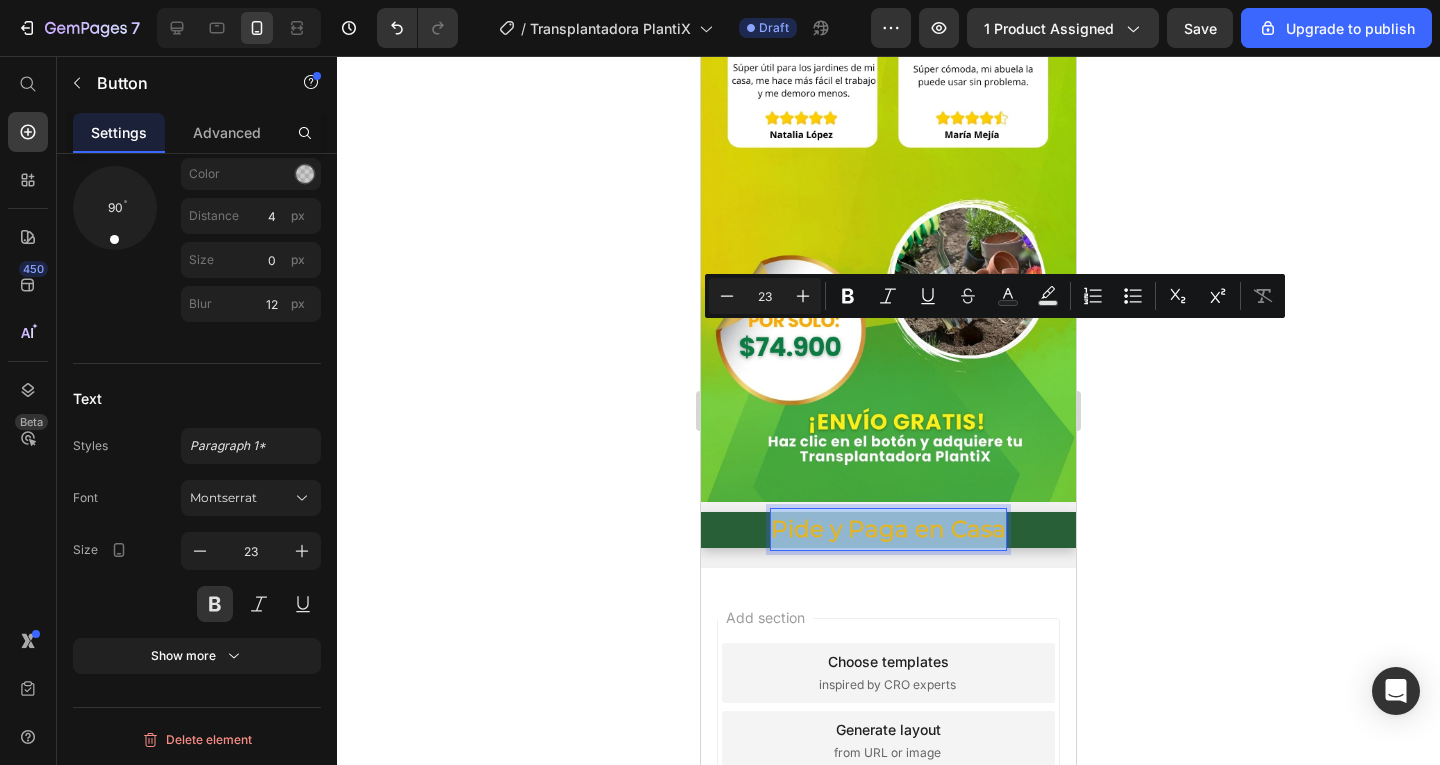 click on "Pide y Paga en Casa" at bounding box center (888, 529) 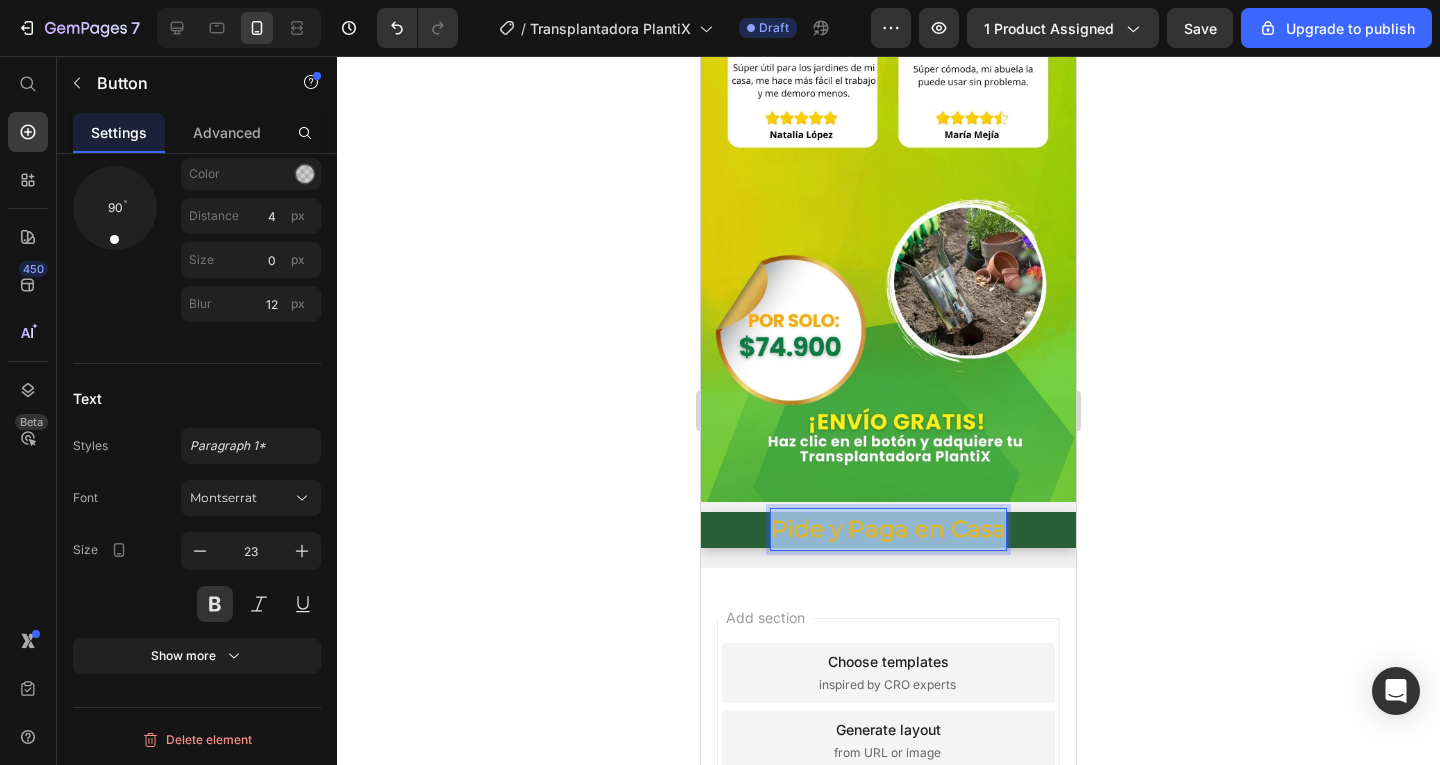 click on "Pide y Paga en Casa" at bounding box center [888, 529] 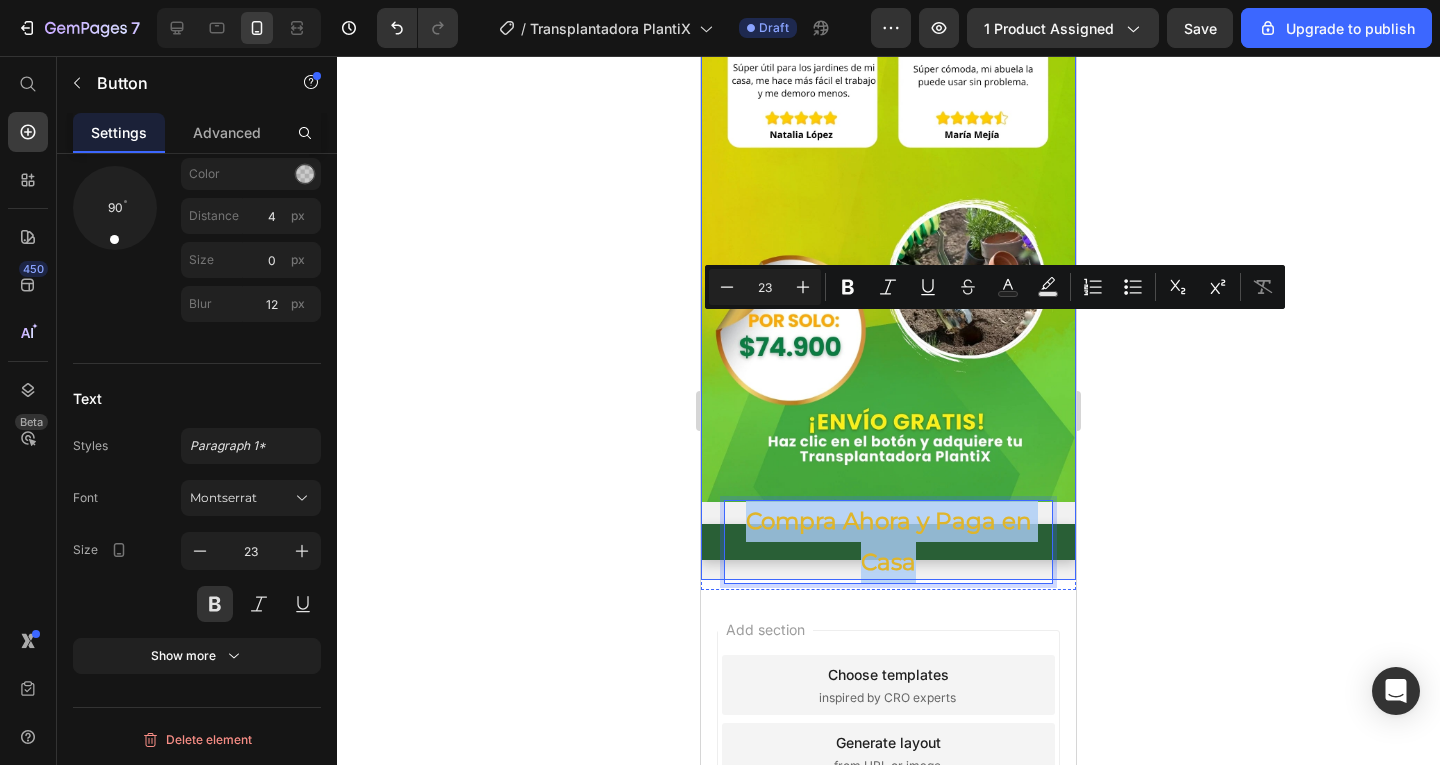 drag, startPoint x: 742, startPoint y: 331, endPoint x: 1049, endPoint y: 378, distance: 310.57687 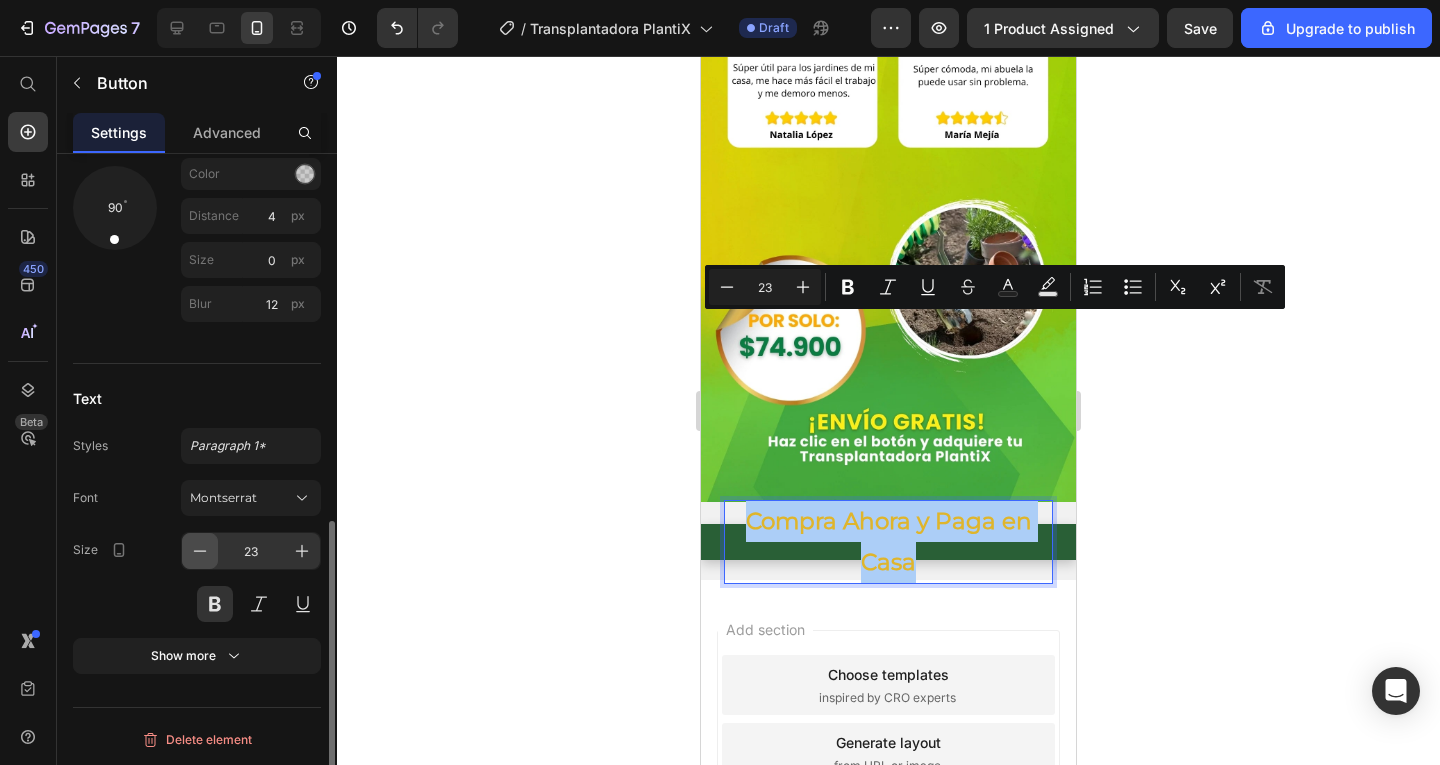 click 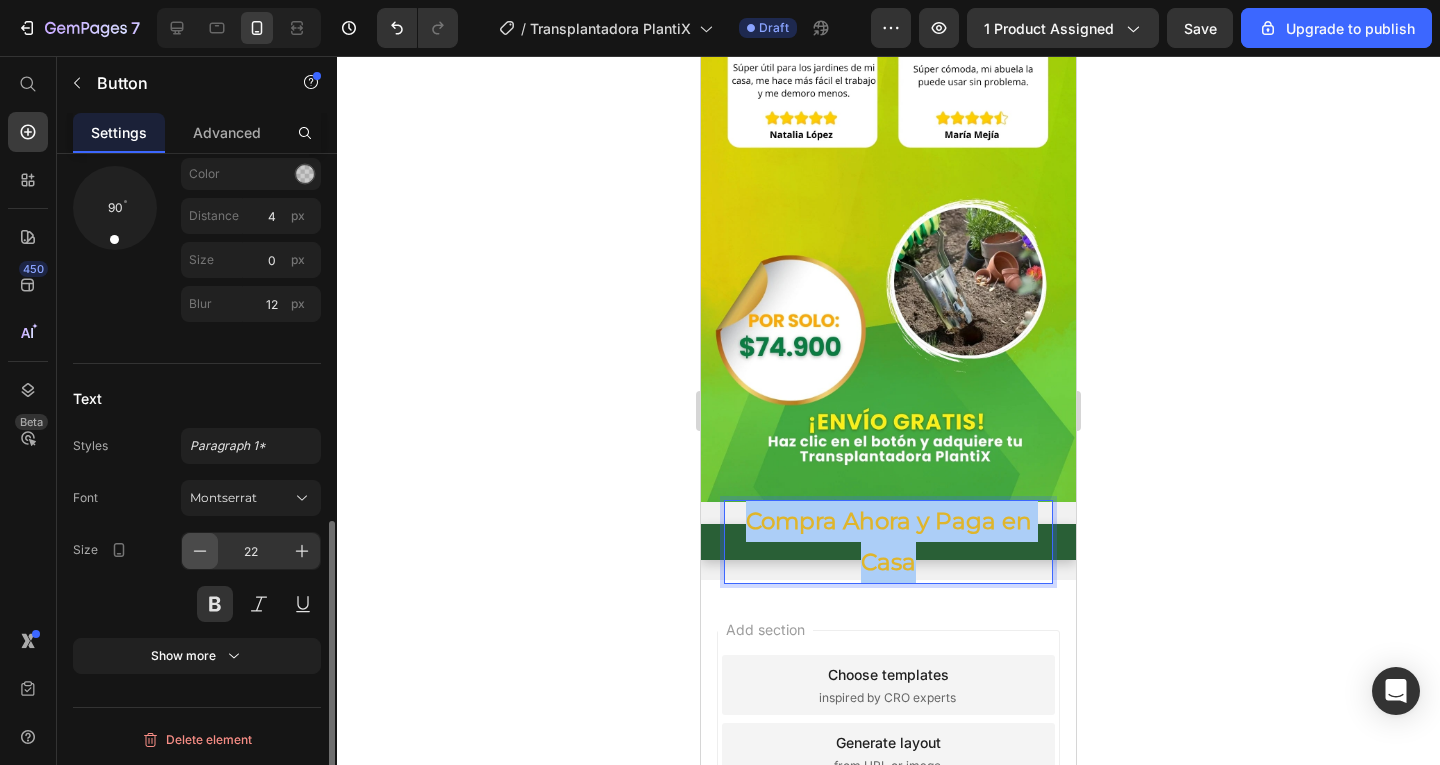 click 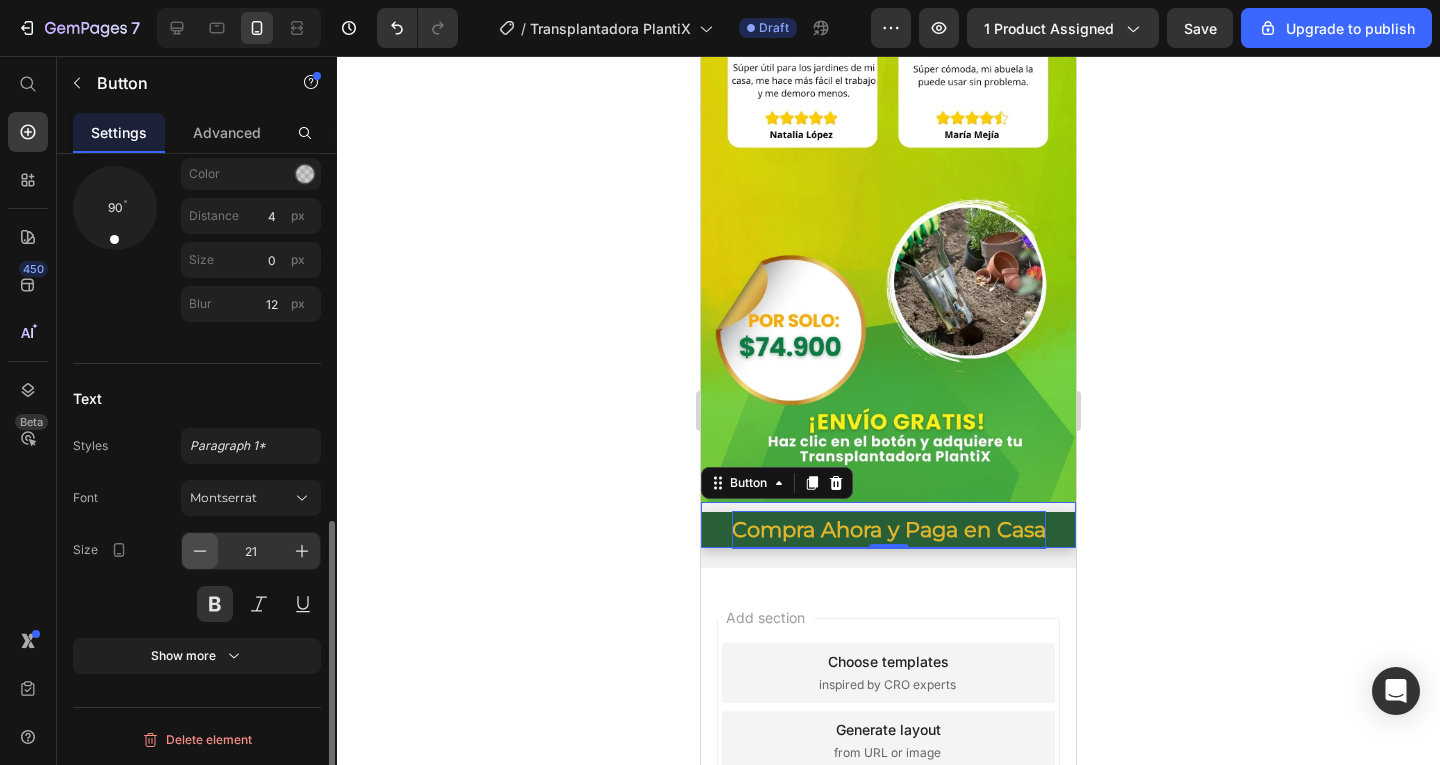 click 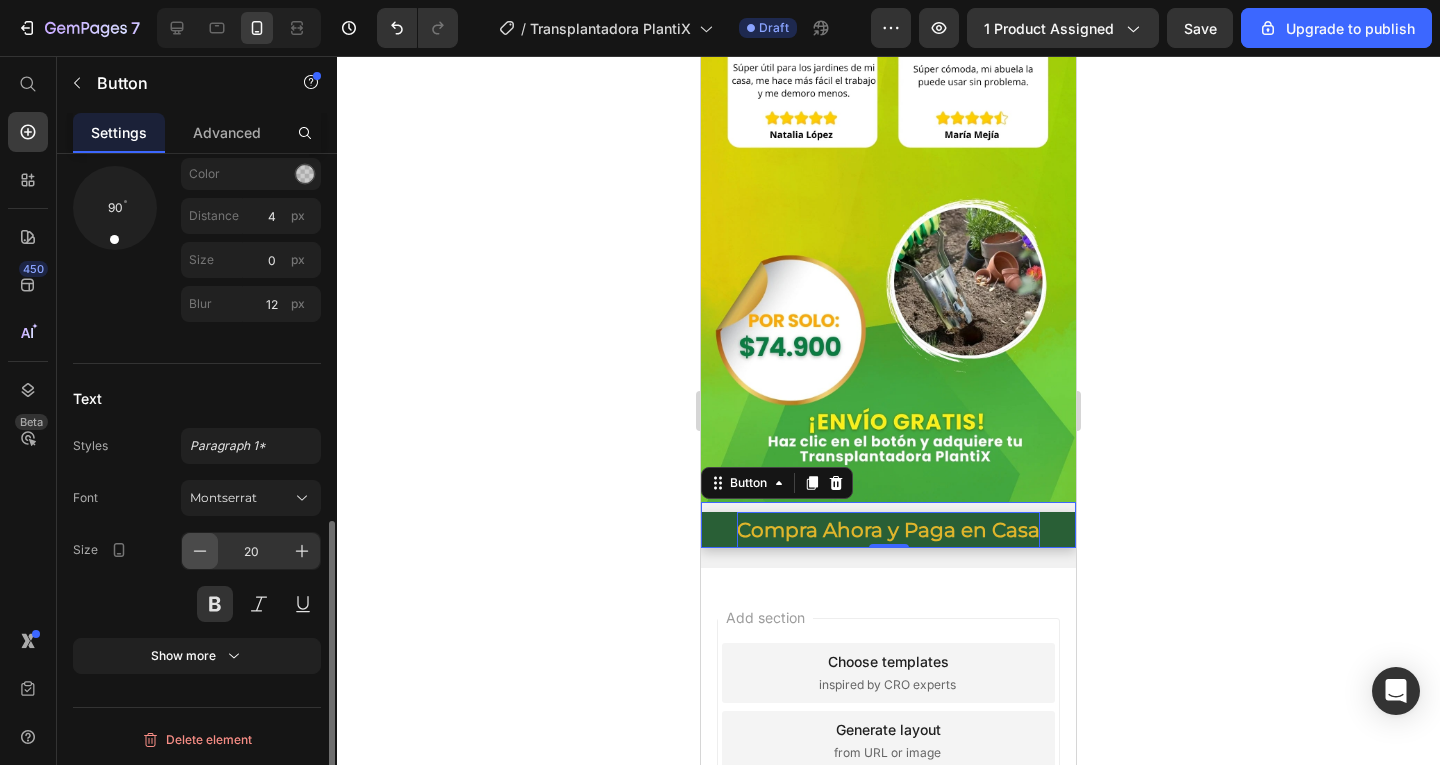 click 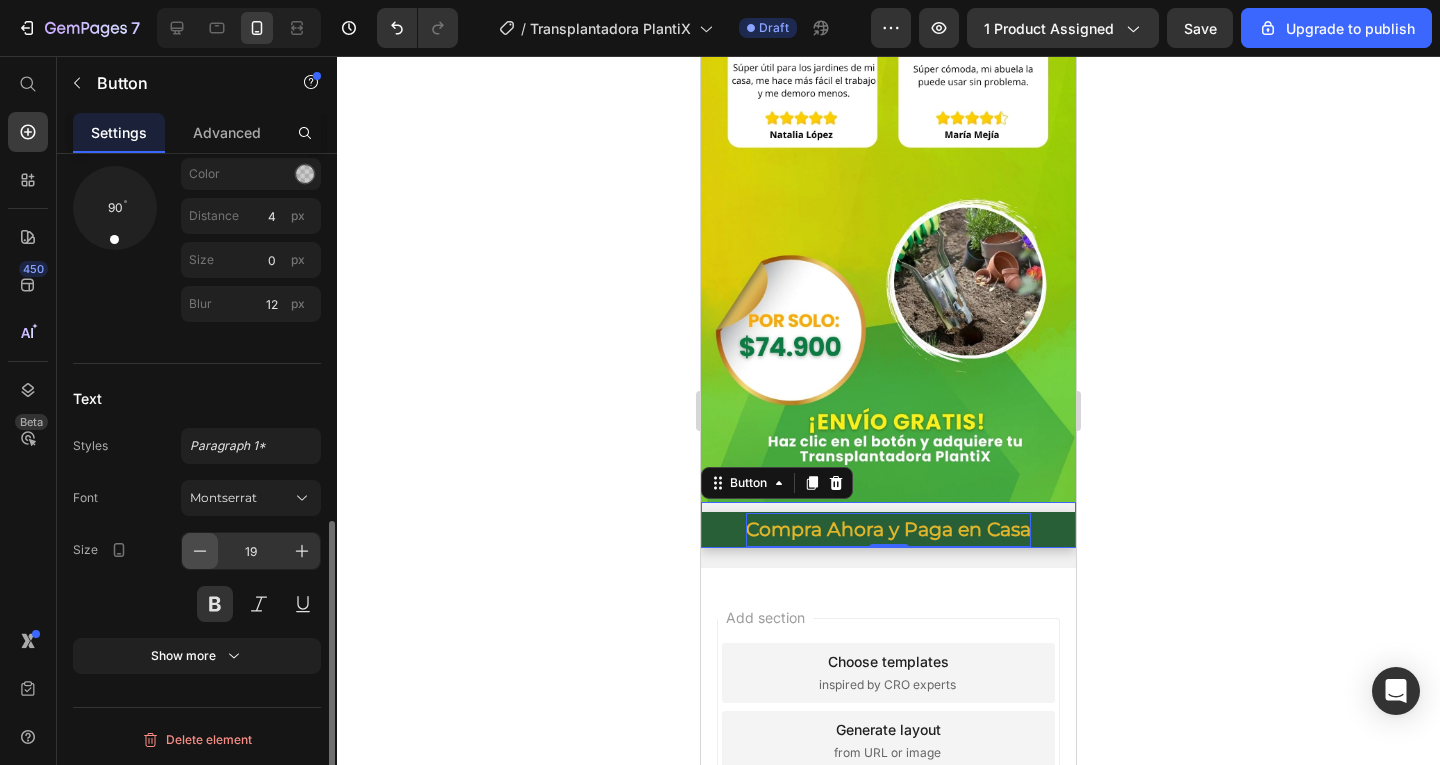click 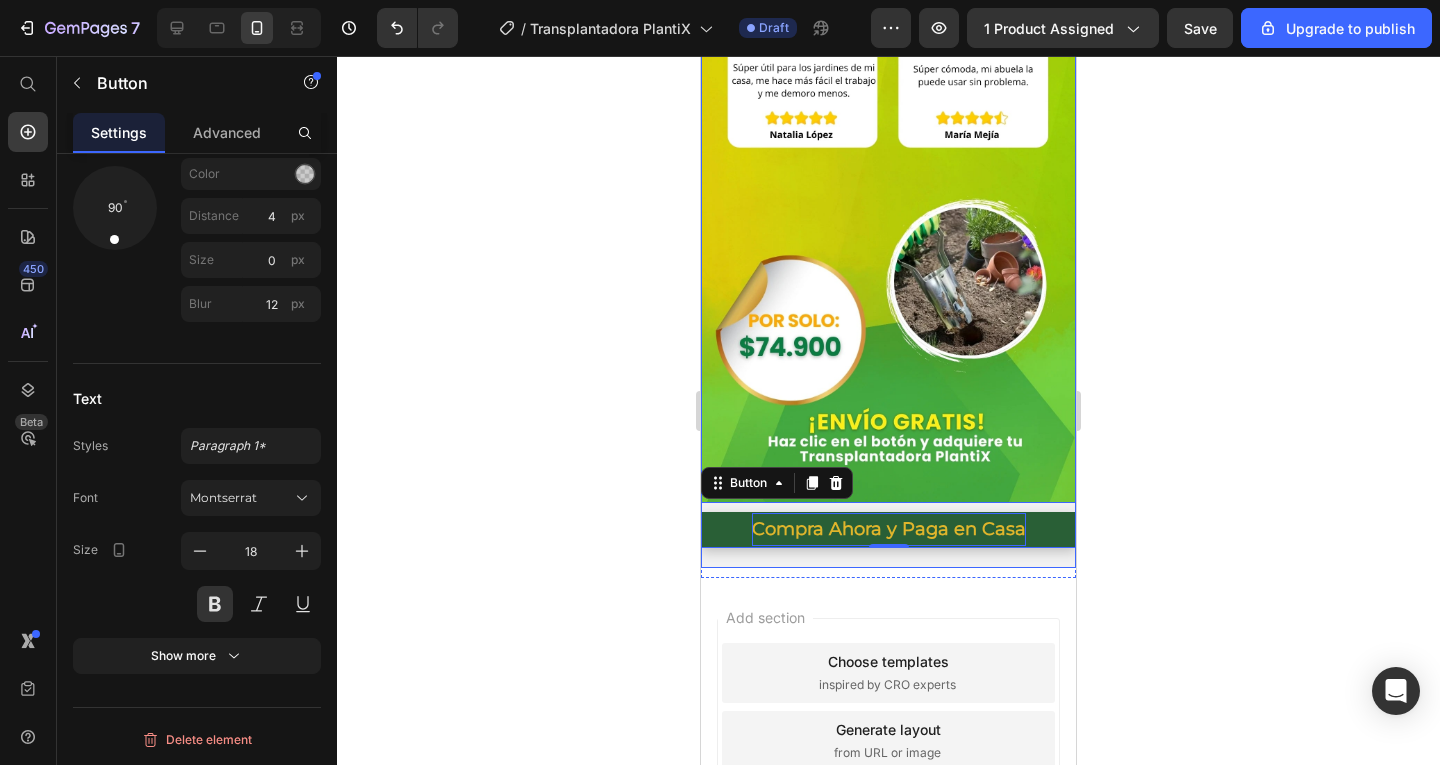 click on "Image Compra Ahora y Paga en Casa Button Product Row Image Image Image Compra Ahora y Paga en Casa Button   0 Product Row" at bounding box center [888, -1567] 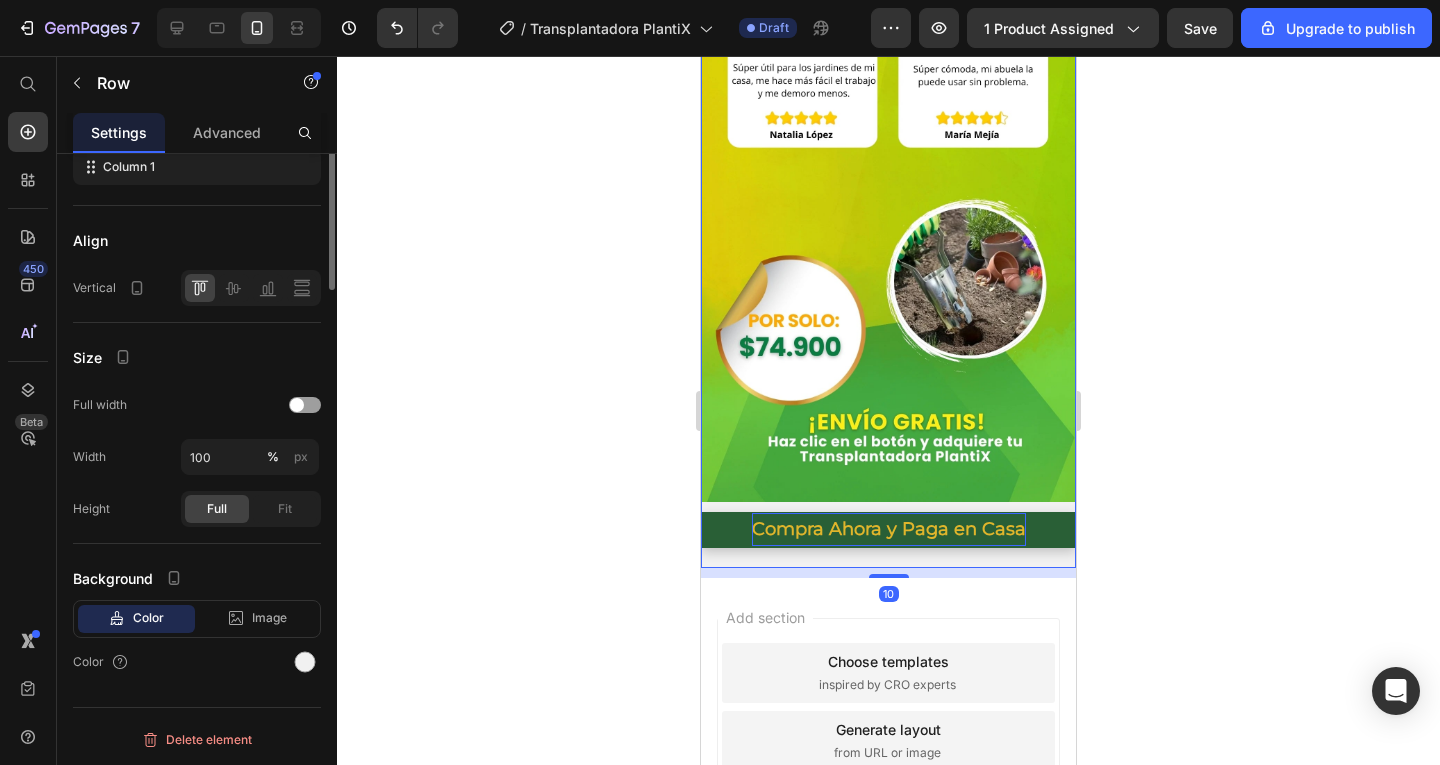 scroll, scrollTop: 0, scrollLeft: 0, axis: both 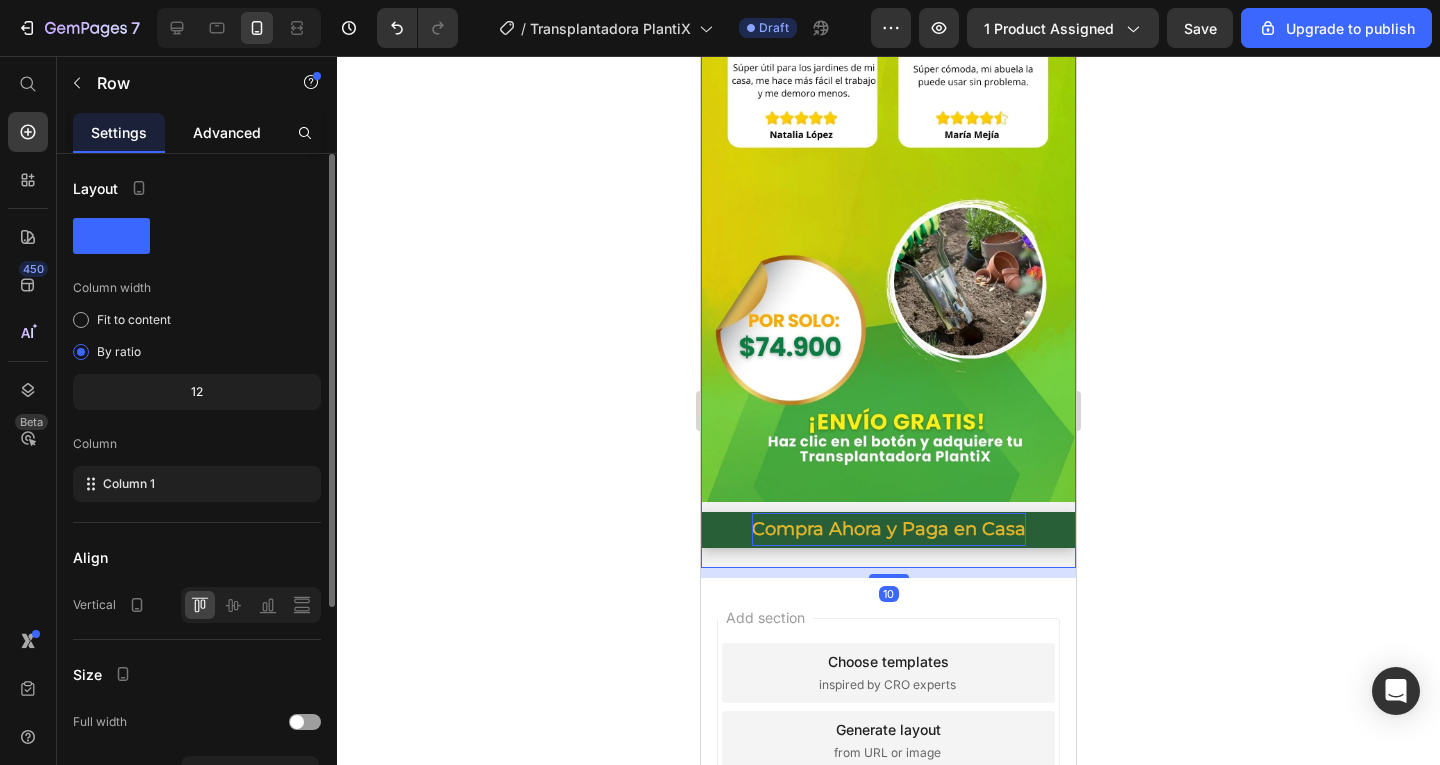 click on "Advanced" at bounding box center (227, 132) 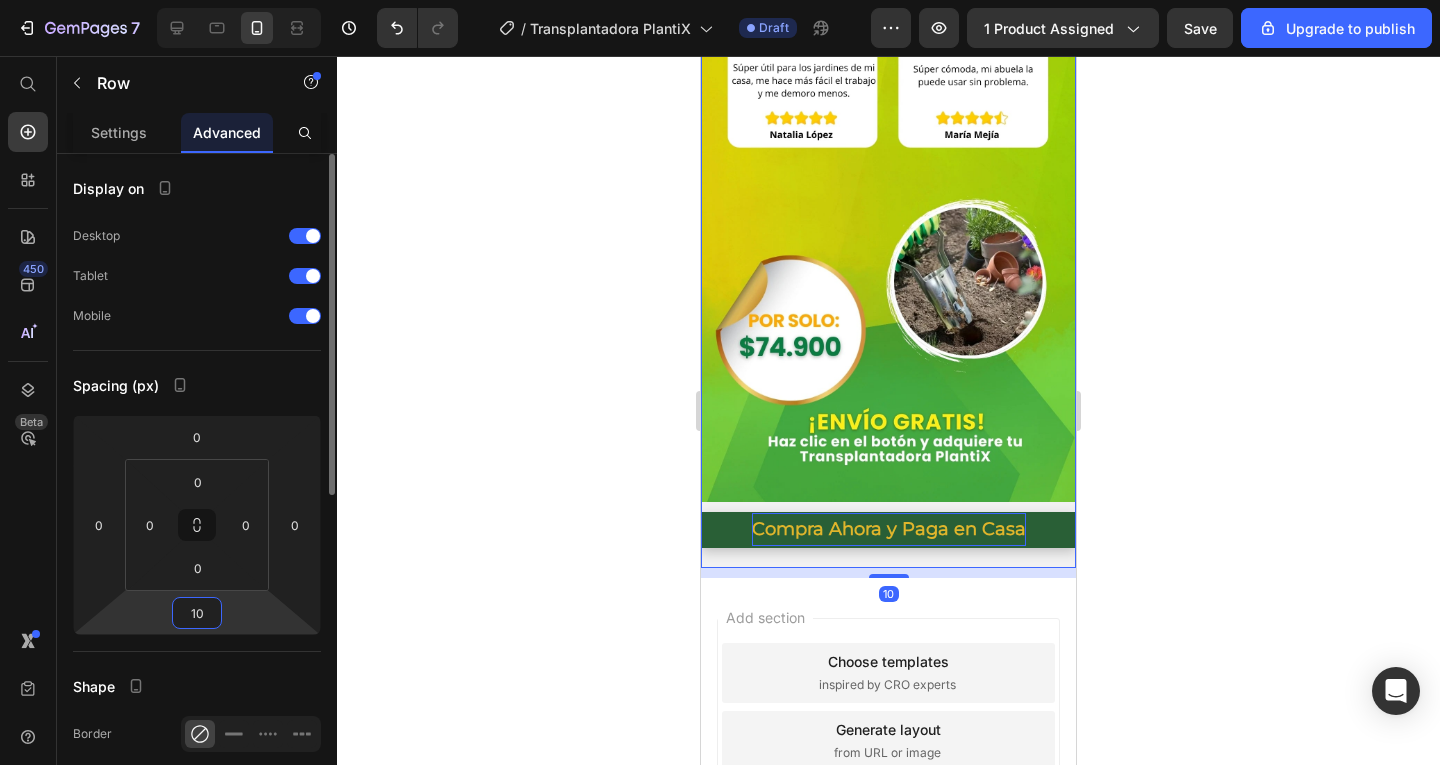 click on "10" at bounding box center (197, 613) 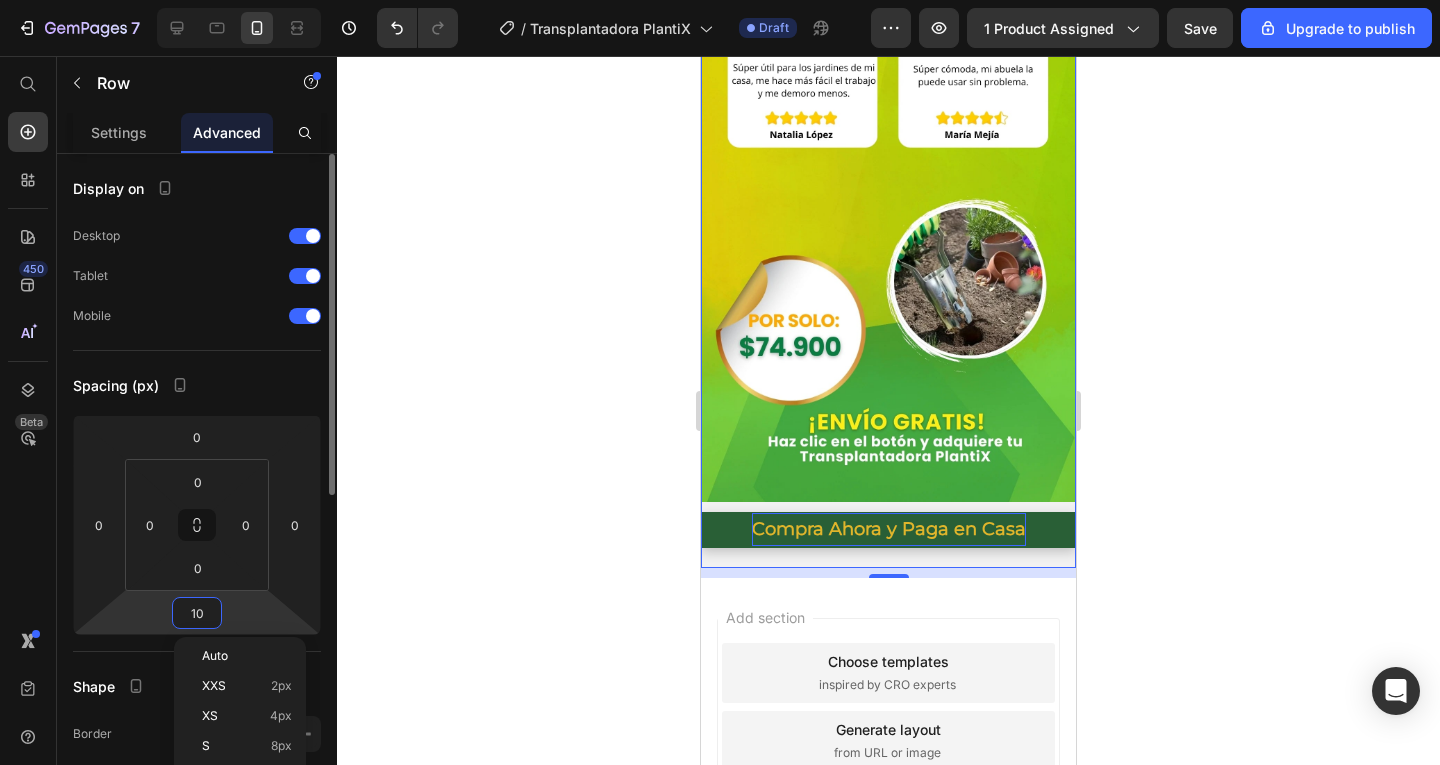 type on "0" 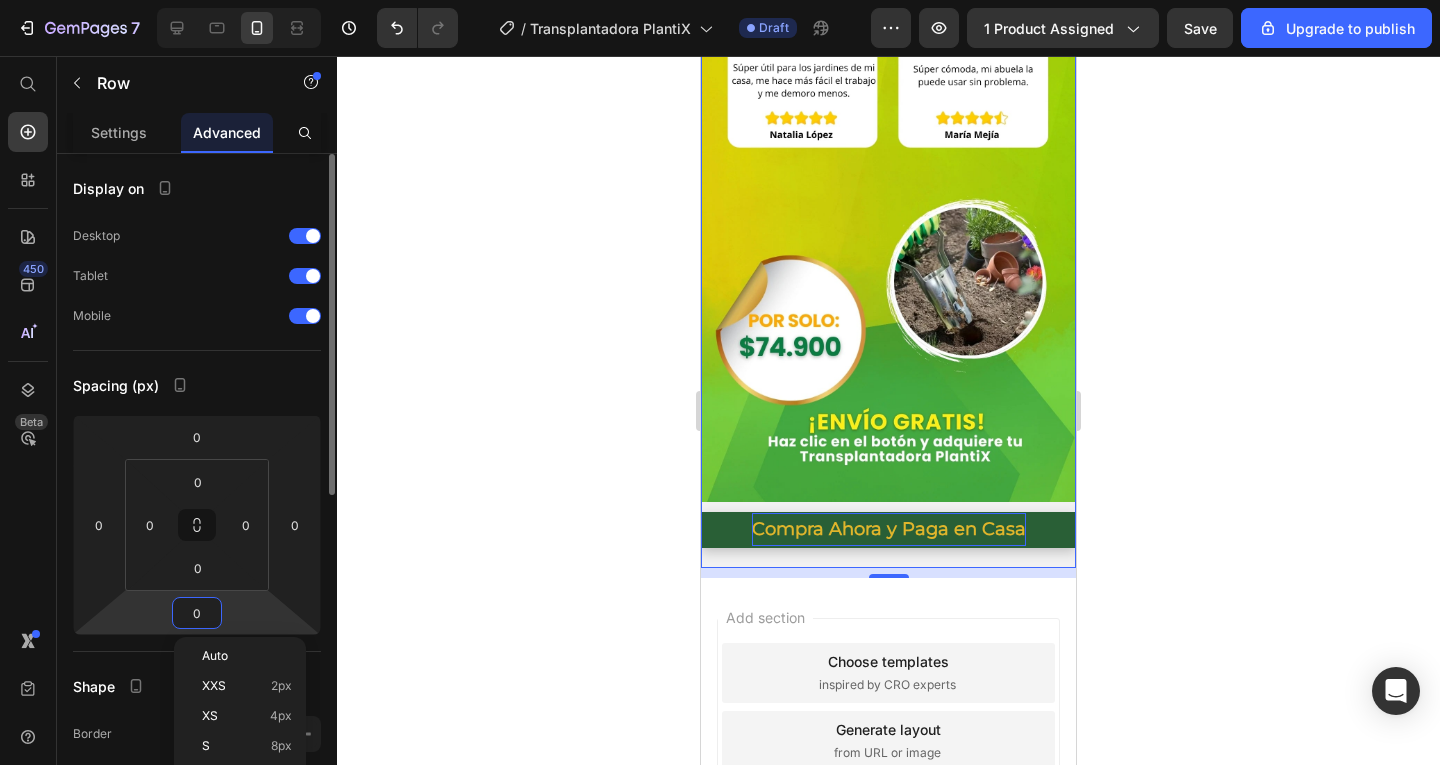 scroll, scrollTop: 4182, scrollLeft: 0, axis: vertical 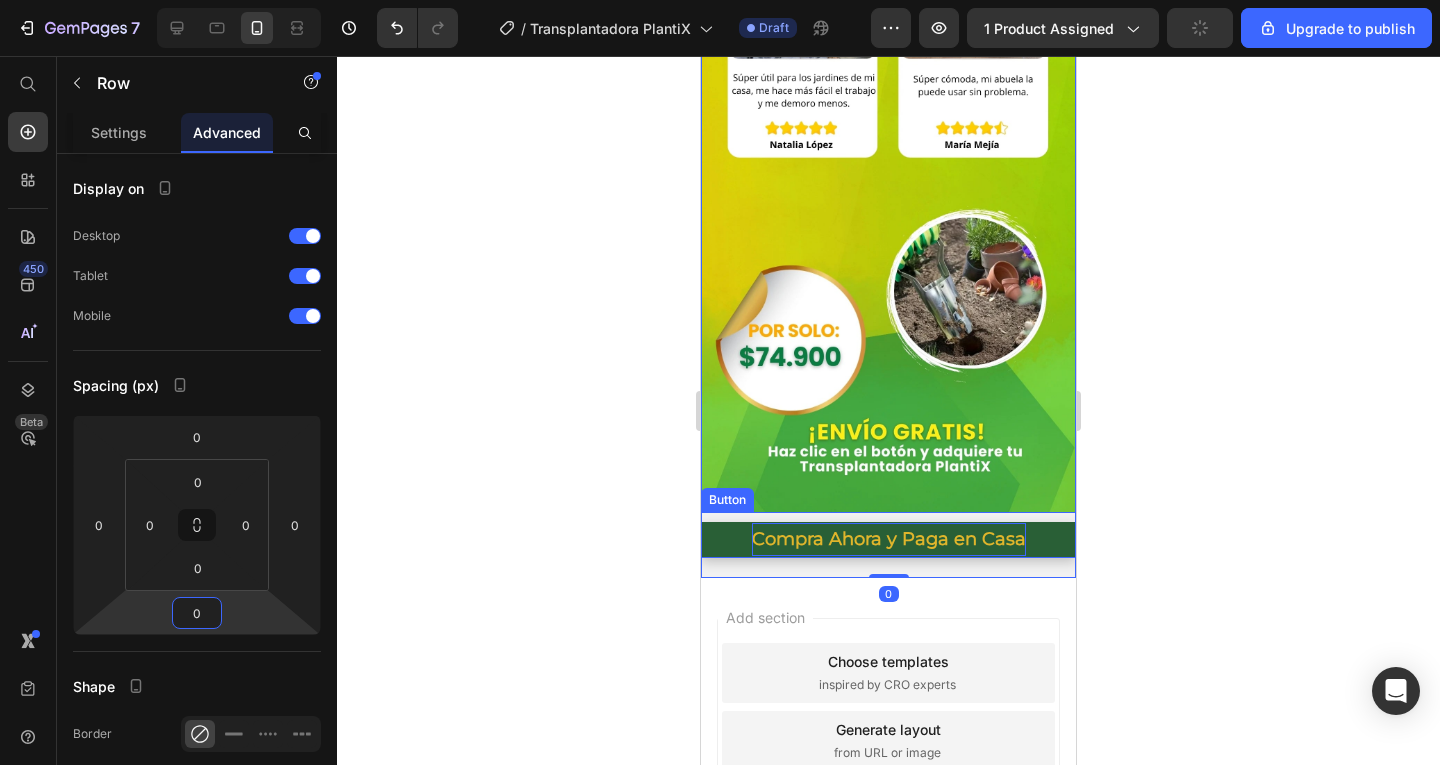 click on "Compra Ahora y Paga en Casa" at bounding box center (889, 539) 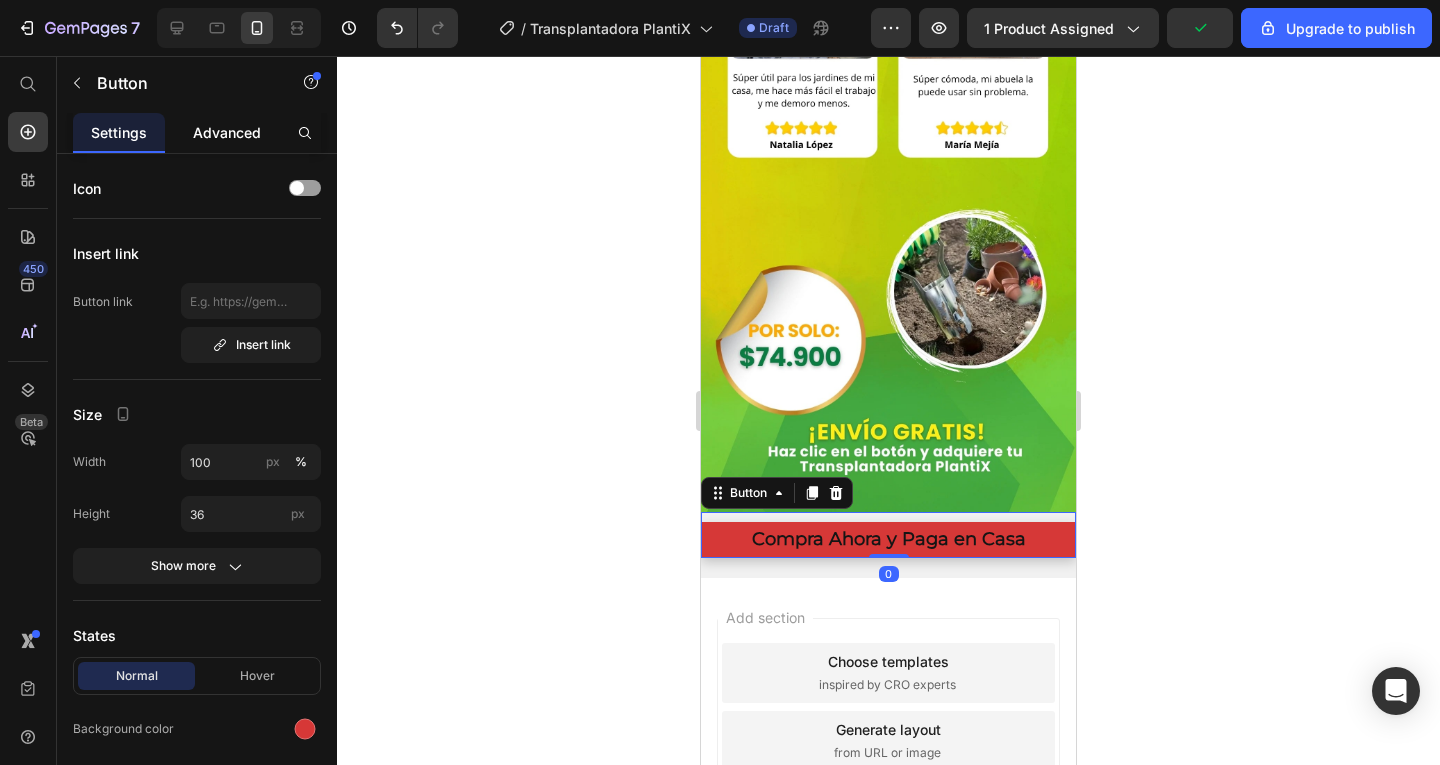 click on "Advanced" 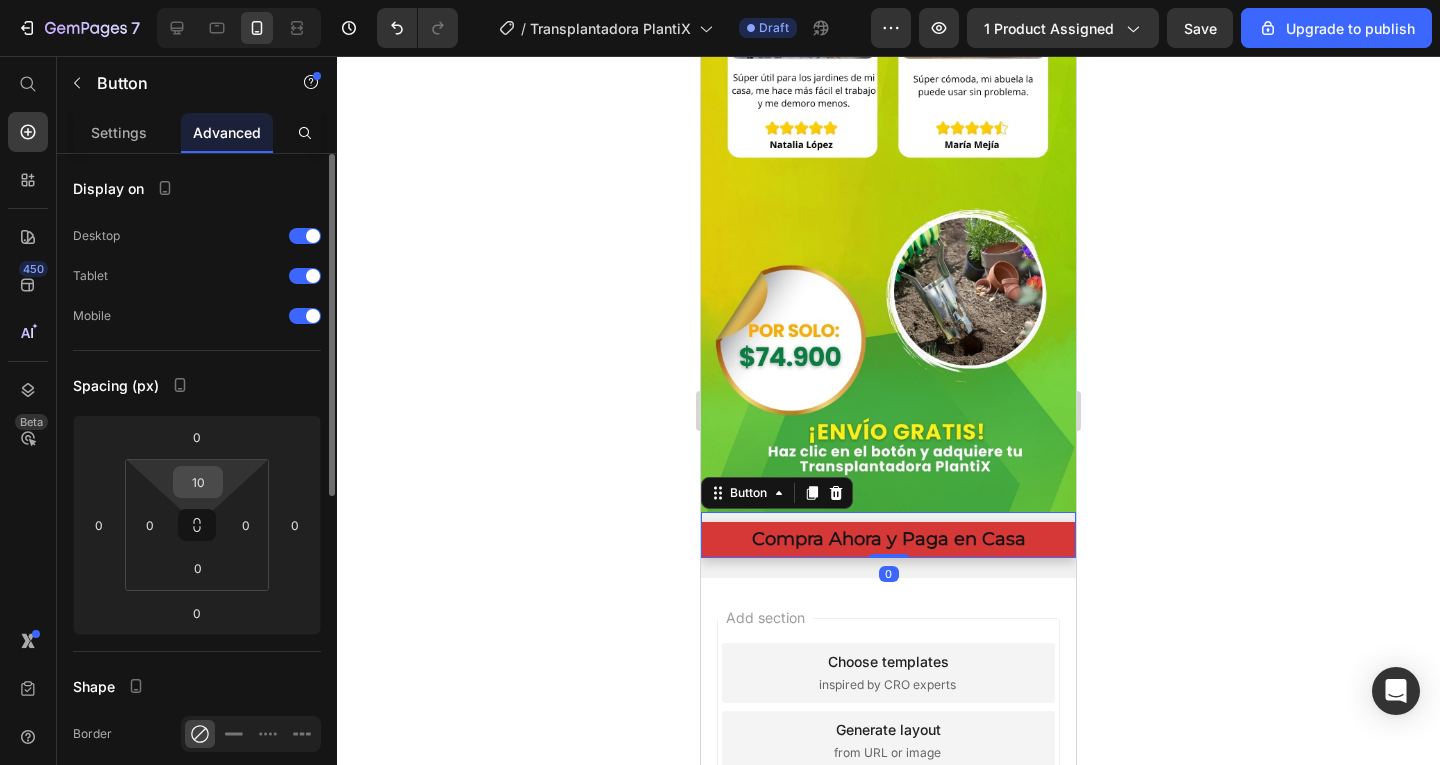 click on "10" at bounding box center (198, 482) 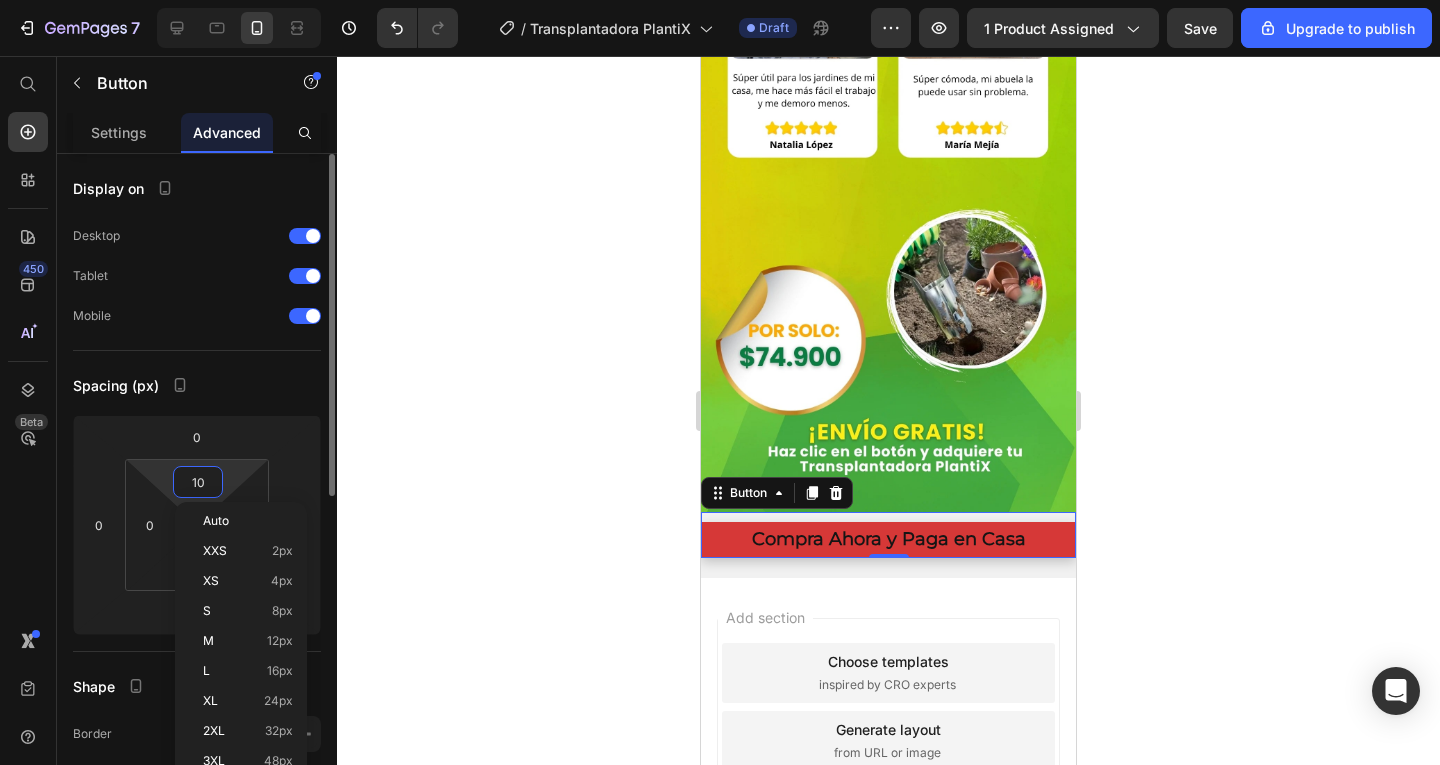 type on "0" 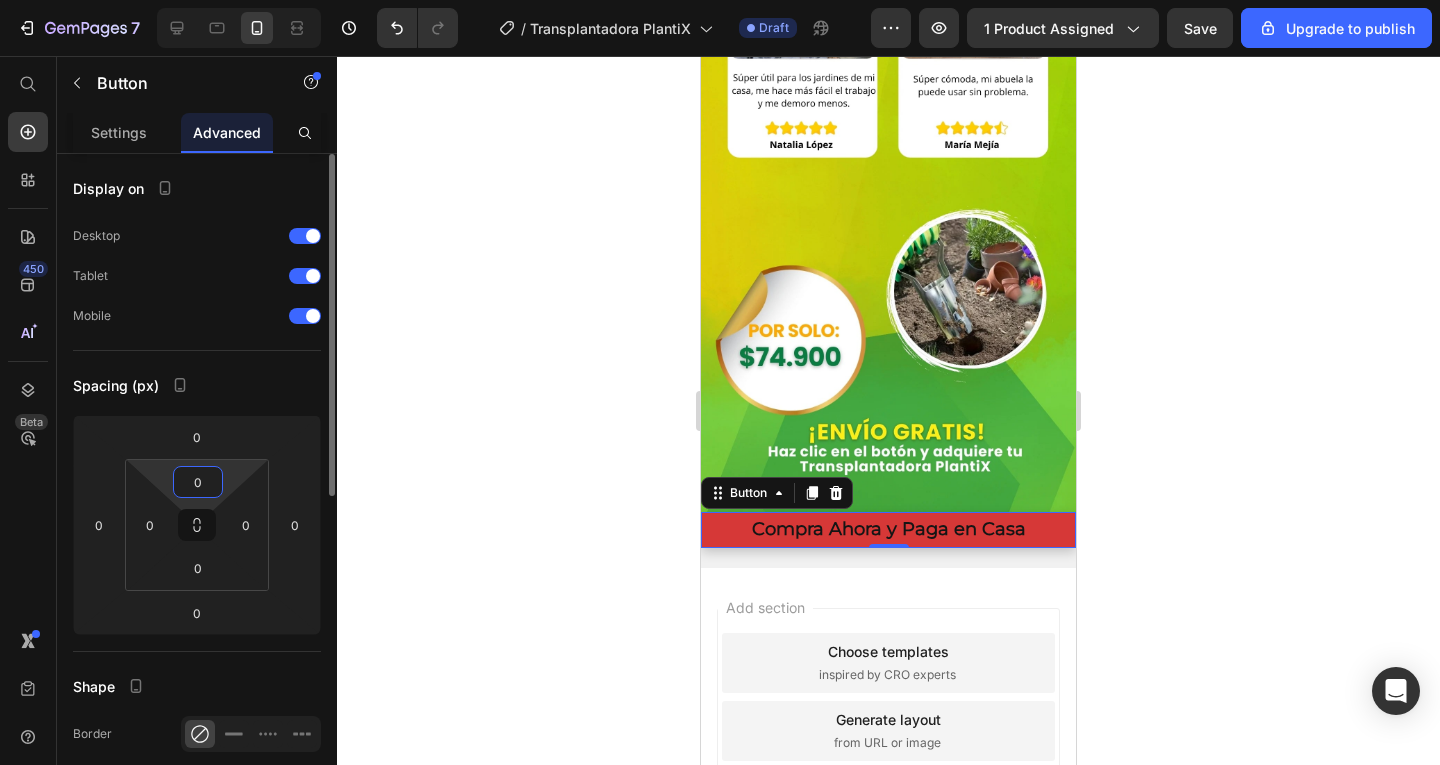 scroll, scrollTop: 4172, scrollLeft: 0, axis: vertical 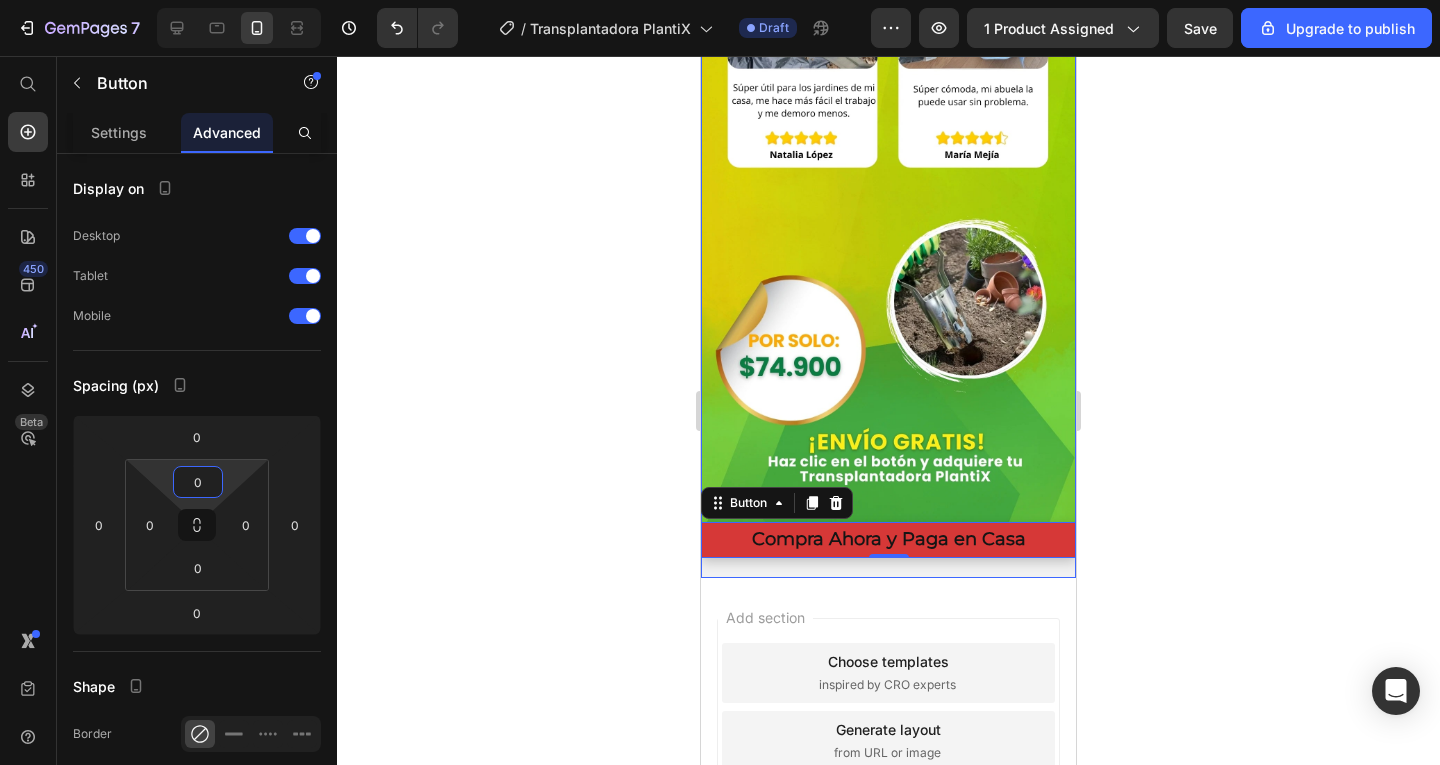 click on "Image Compra Ahora y Paga en Casa Button Product Row Image Image Image Compra Ahora y Paga en Casa Button   0 Product Row" at bounding box center [888, -1552] 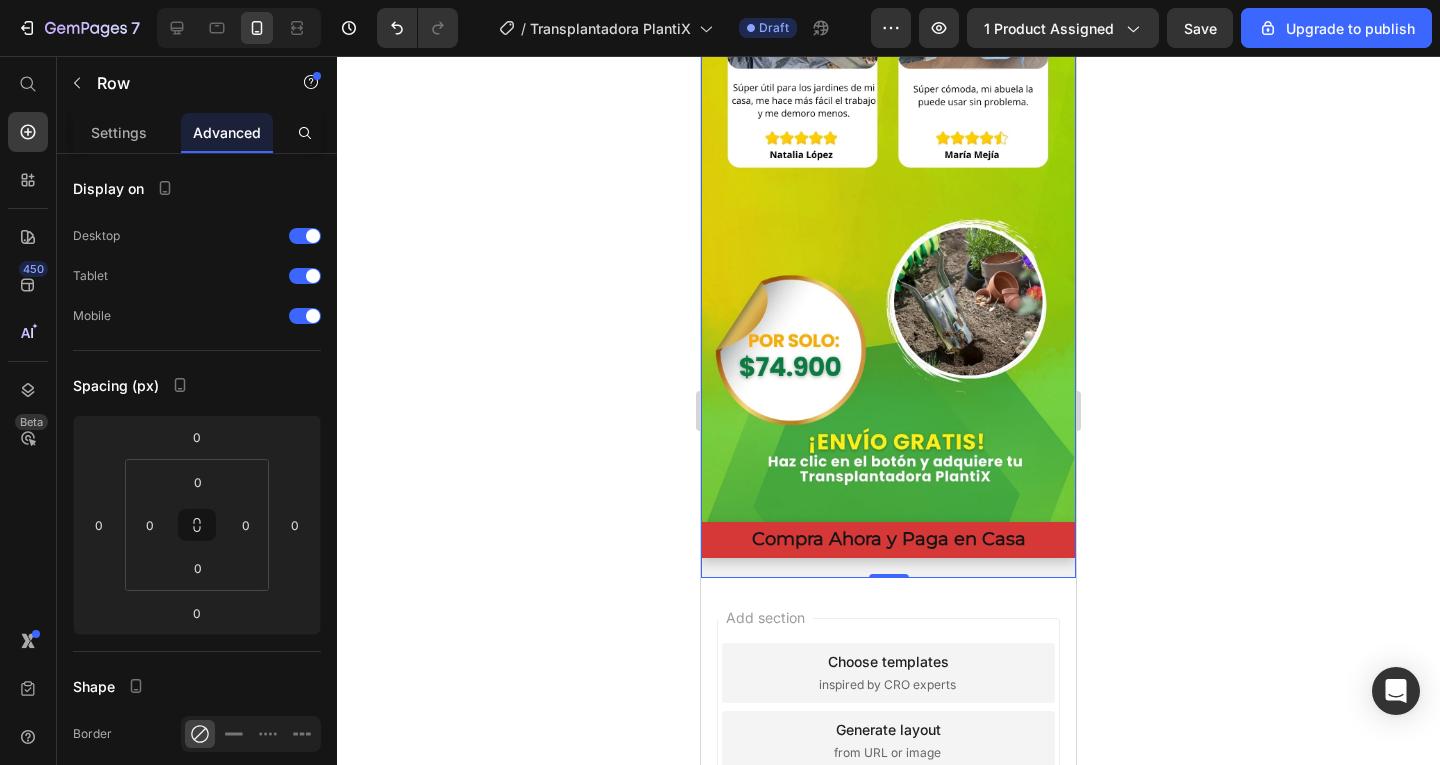 click on "Image Compra Ahora y Paga en Casa Button Product Row Image Image Image Compra Ahora y Paga en Casa Button Product Row" at bounding box center [888, -1552] 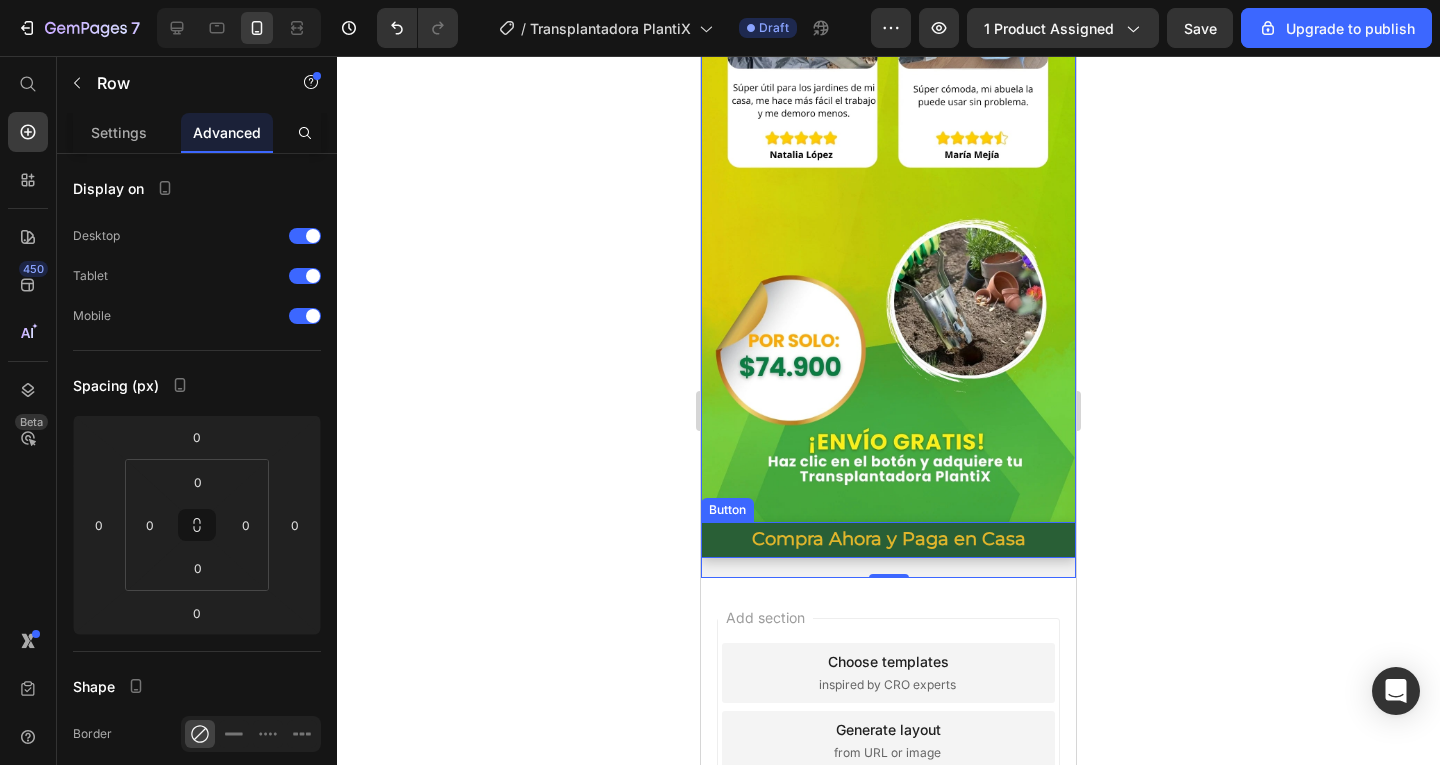 click on "Compra Ahora y Paga en Casa" at bounding box center [888, 540] 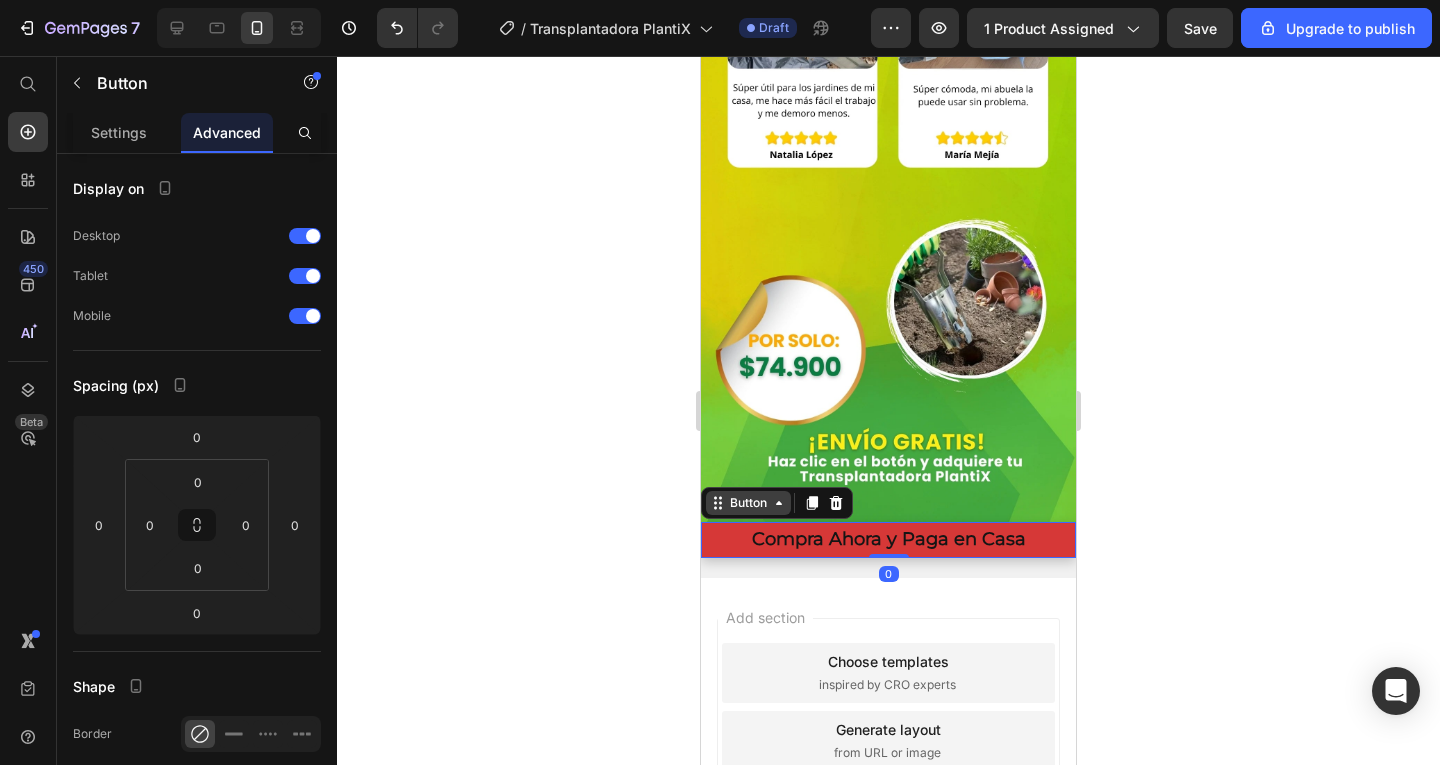 click 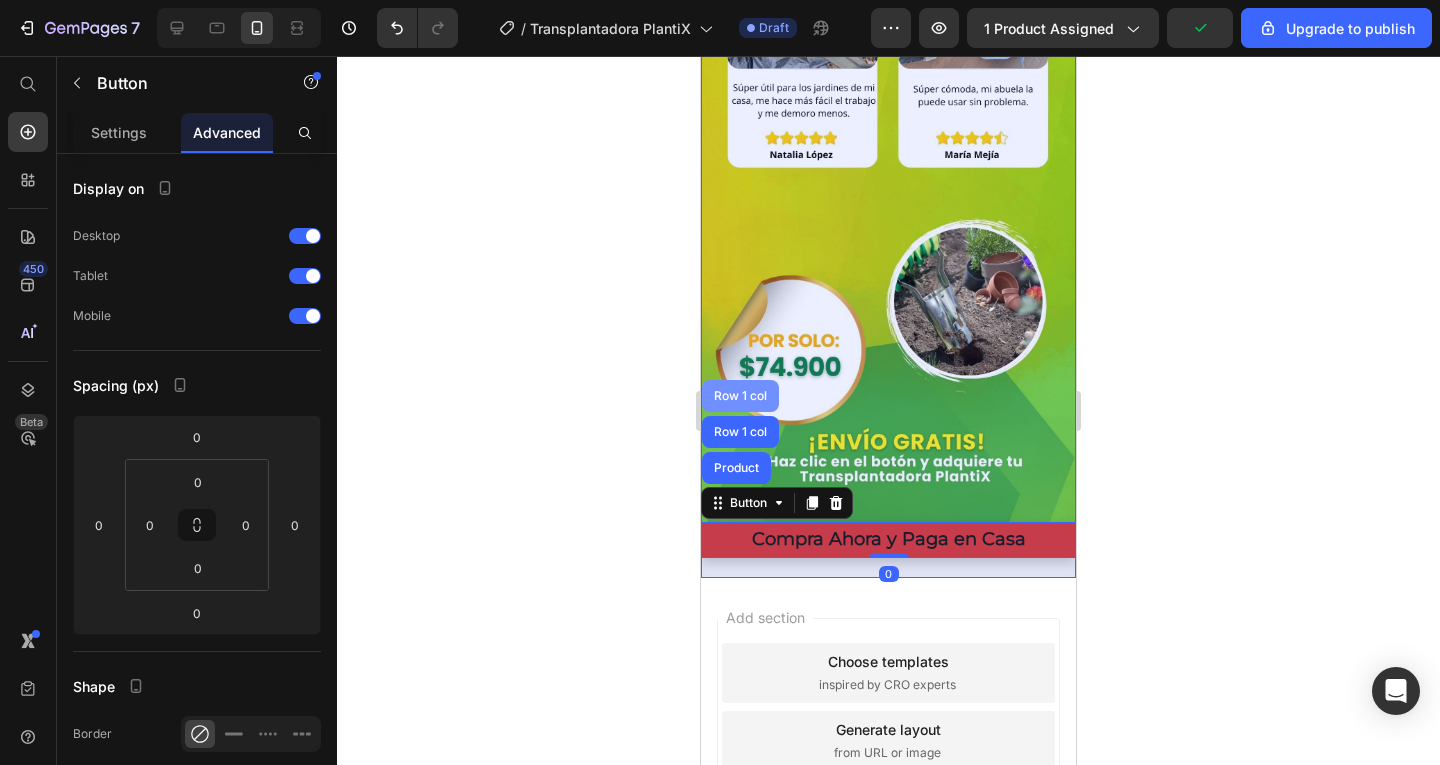 click on "Row 1 col" at bounding box center (740, 396) 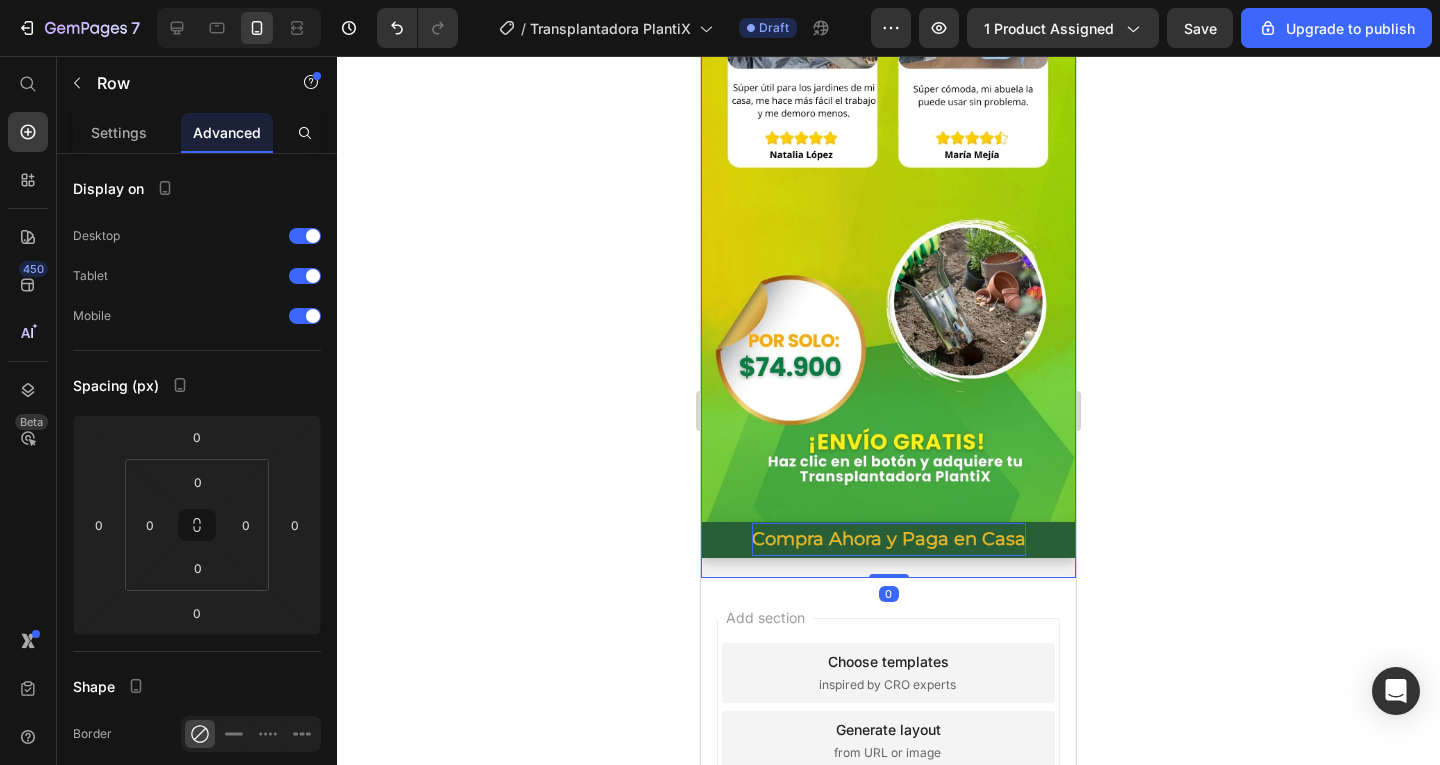 drag, startPoint x: 882, startPoint y: 382, endPoint x: 880, endPoint y: 359, distance: 23.086792 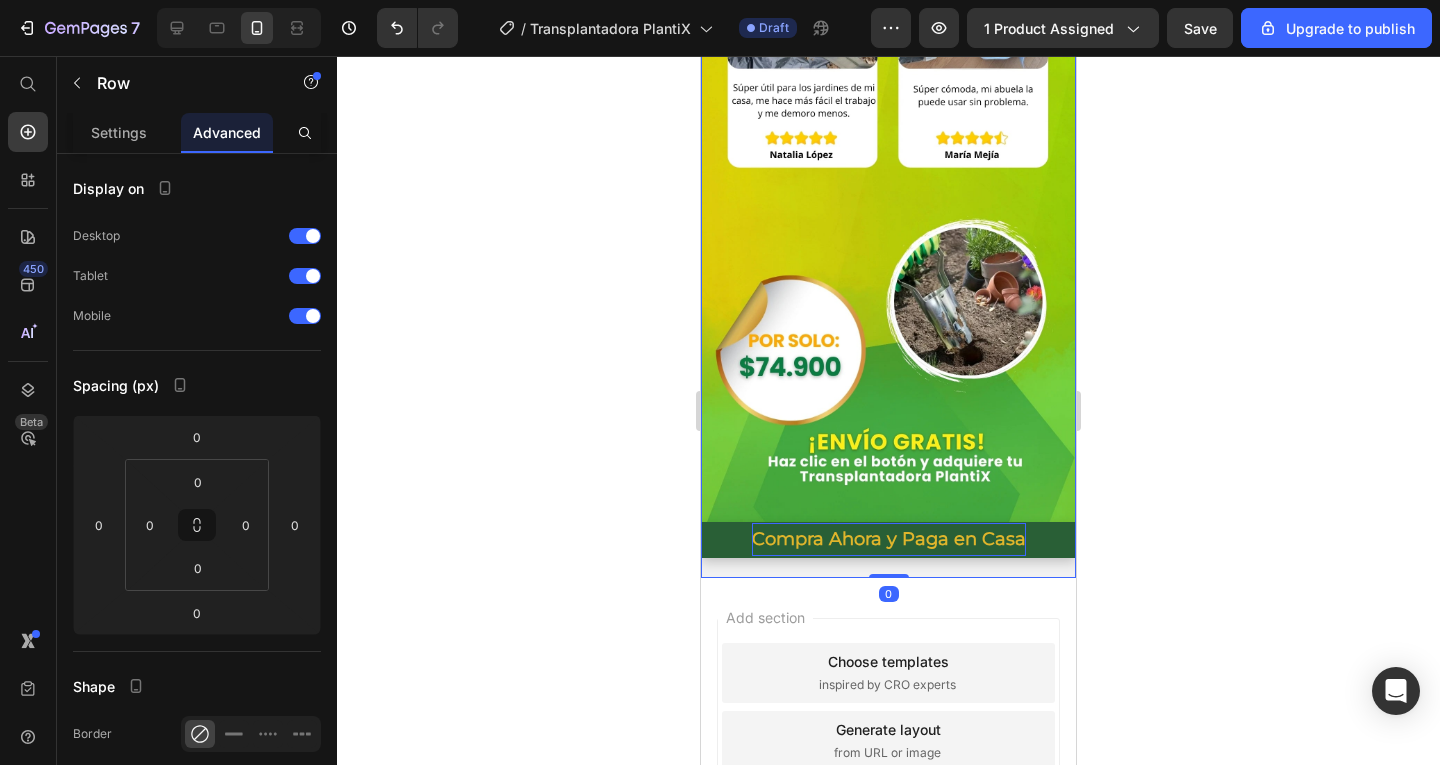 click on "Image Compra Ahora y Paga en Casa Button Product Row Image Image Image Compra Ahora y Paga en Casa Button Product Row Row   0" at bounding box center [888, -1552] 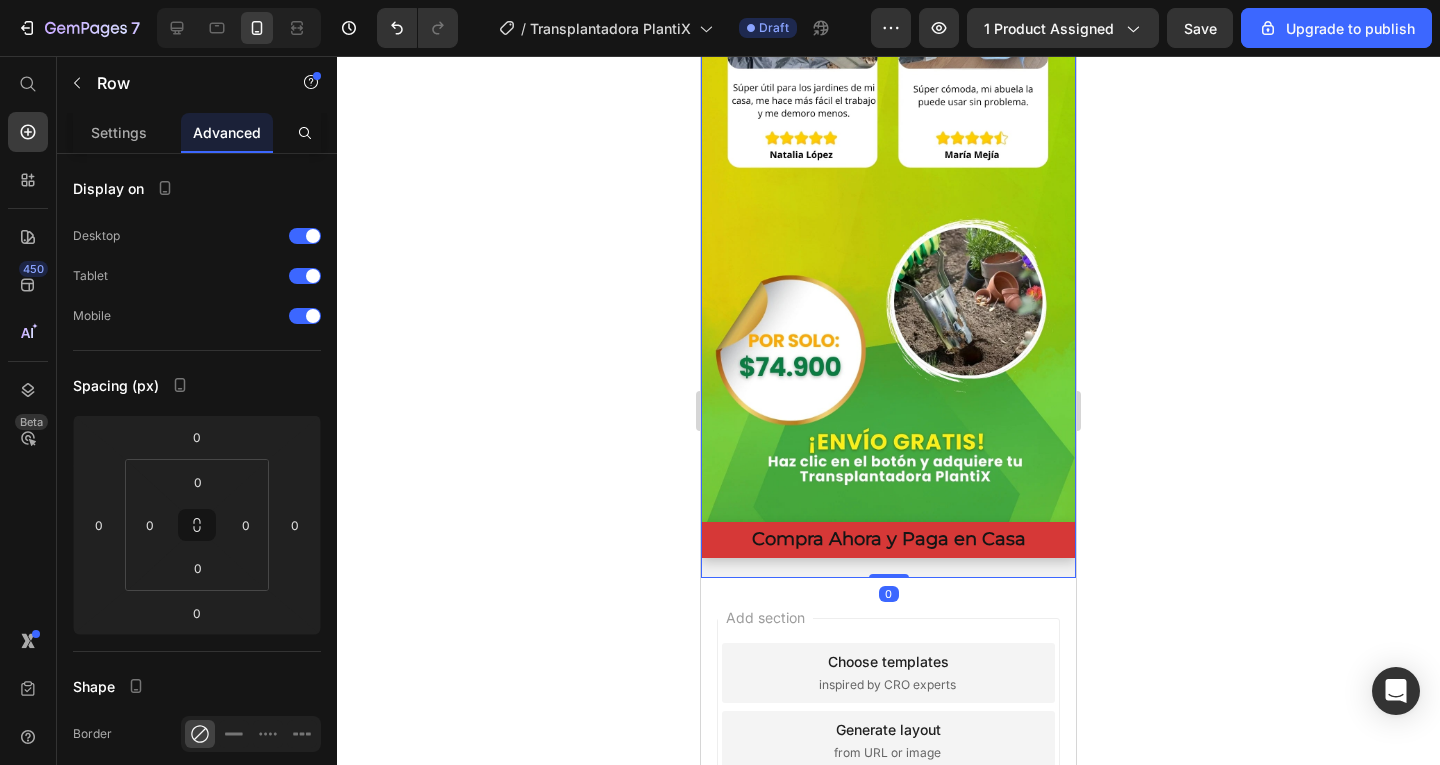 click on "Image Compra Ahora y Paga en Casa Button Product Row Image Image Image Compra Ahora y Paga en Casa Button Product Row" at bounding box center [888, -1552] 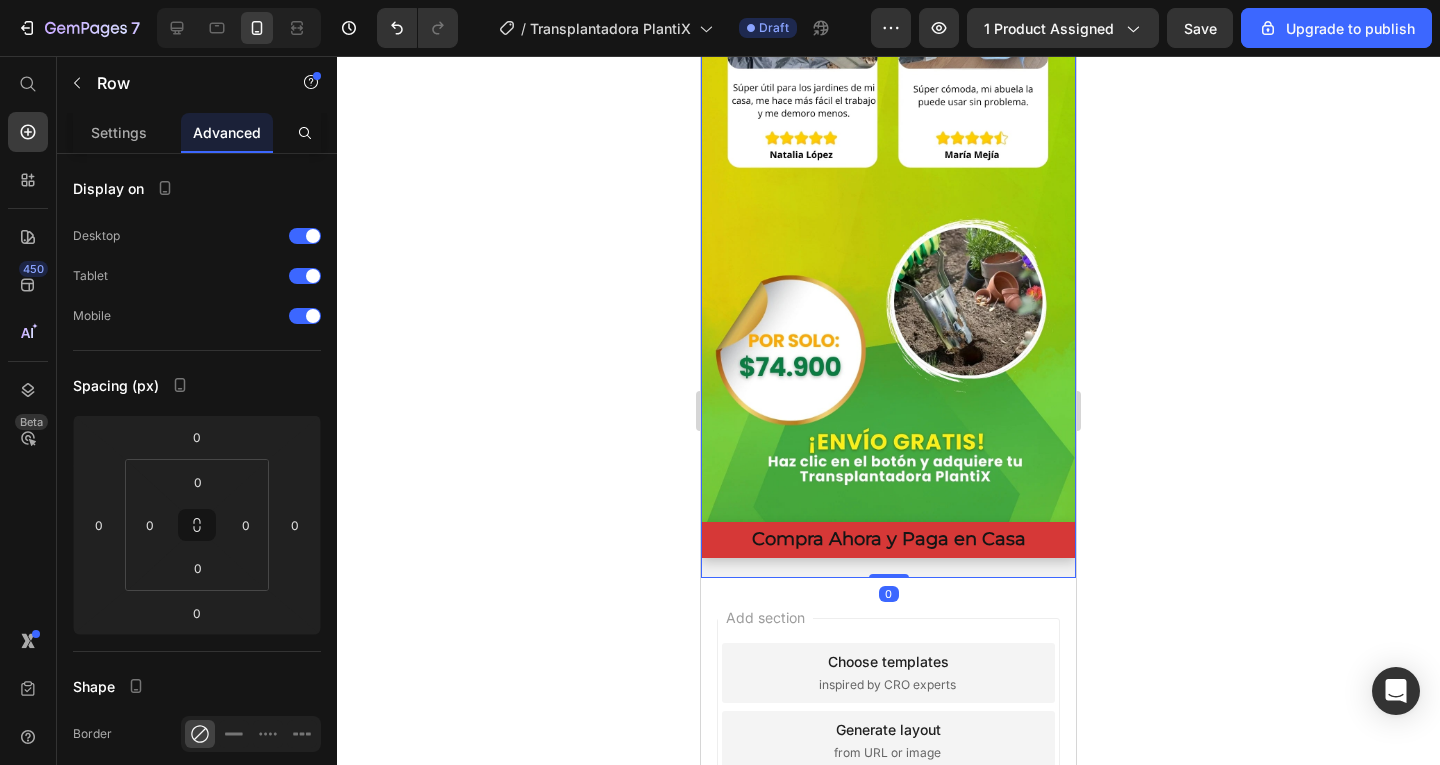 click on "Image Compra Ahora y Paga en Casa Button Product Row Image Image Image Compra Ahora y Paga en Casa Button Product Row" at bounding box center [888, -1552] 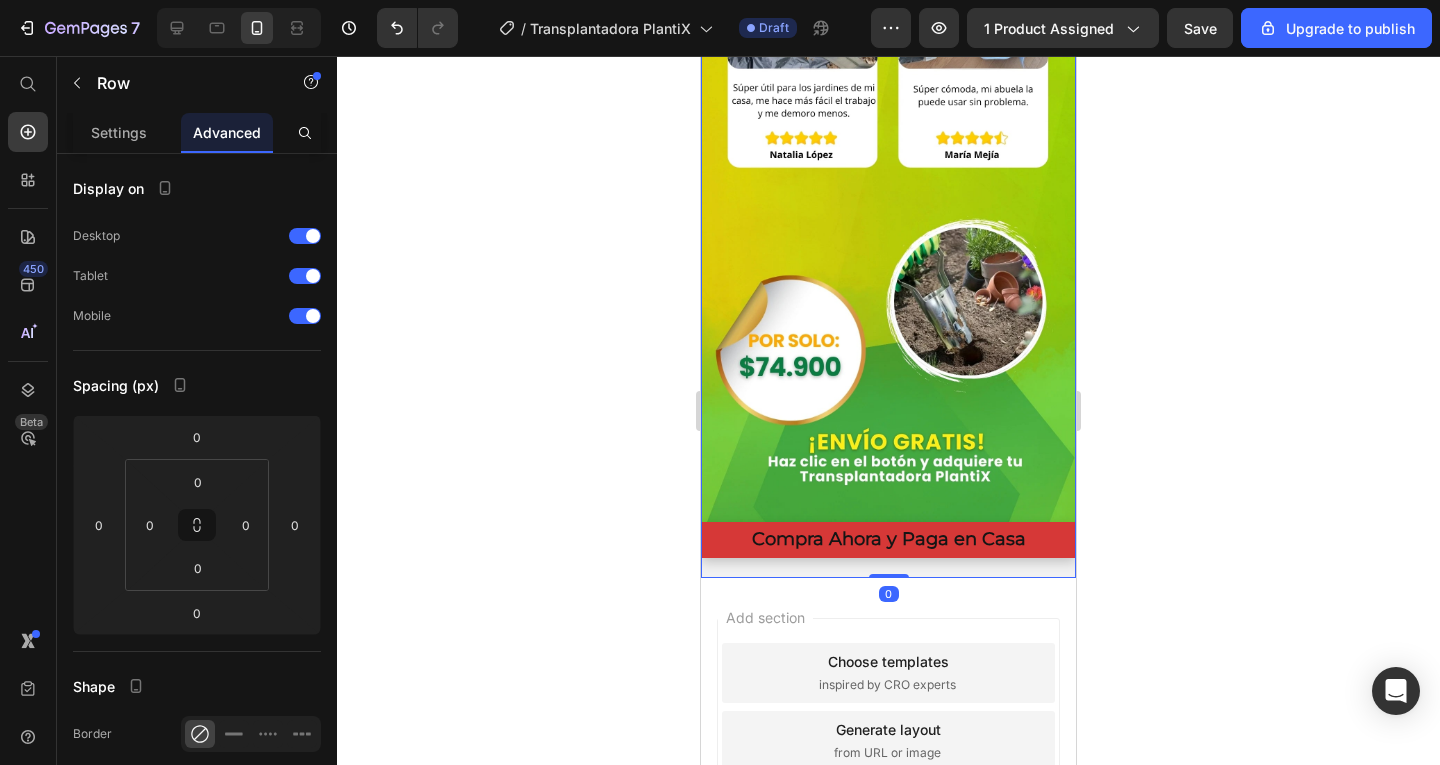 click 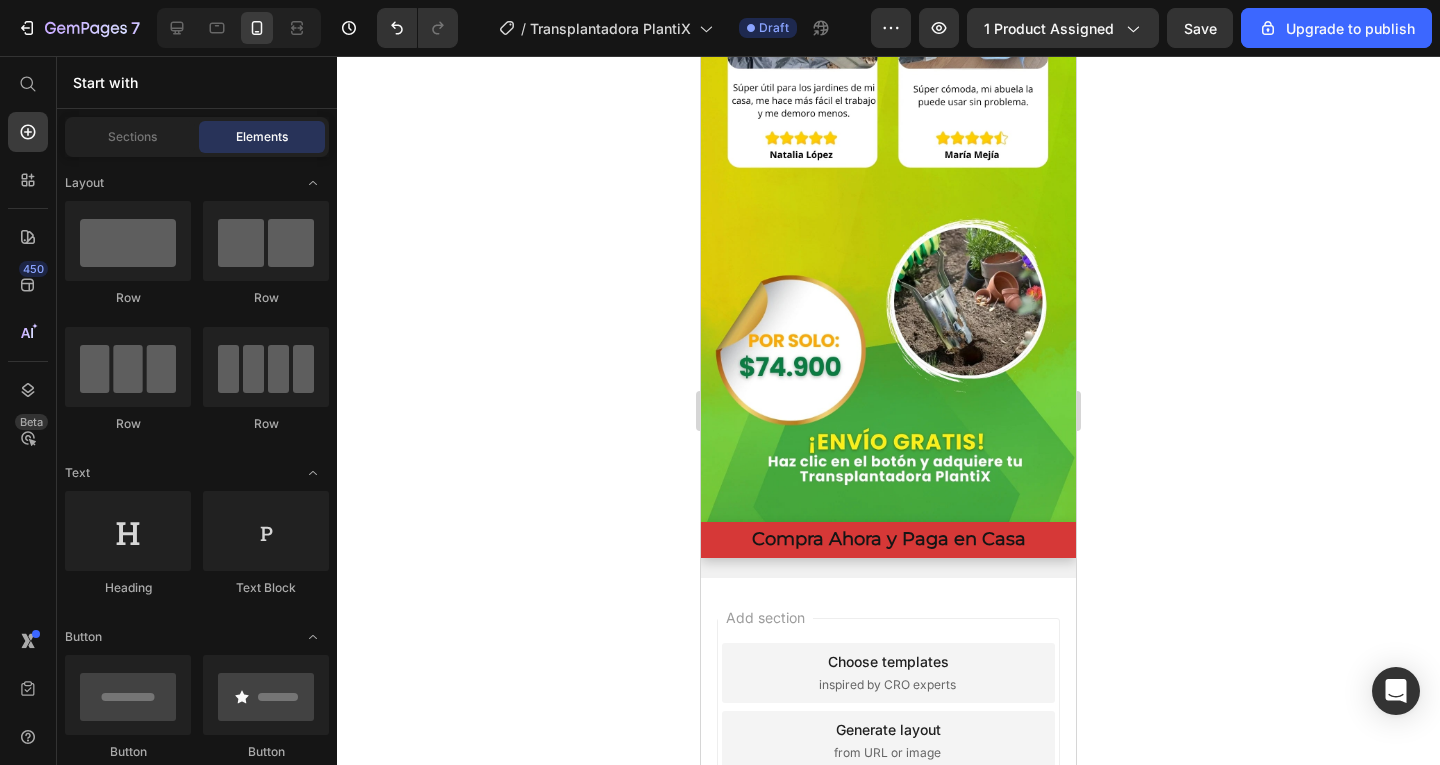 click on "Image Compra Ahora y Paga en Casa Button Product Row Image Image Image Compra Ahora y Paga en Casa Button Product Row" at bounding box center (888, -1552) 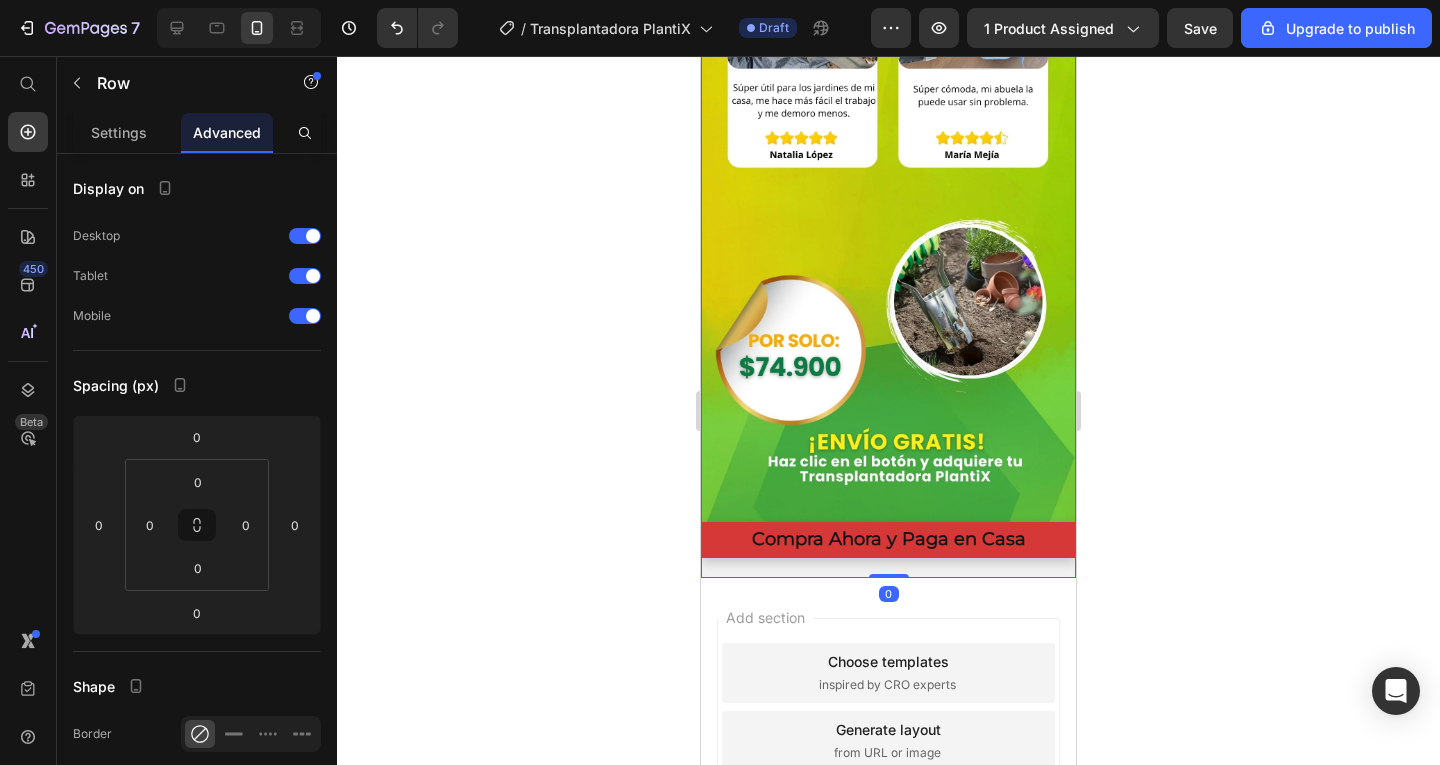 click on "Image Compra Ahora y Paga en Casa Button Product Row Image Image Image Compra Ahora y Paga en Casa Button Product Row" at bounding box center (888, -1552) 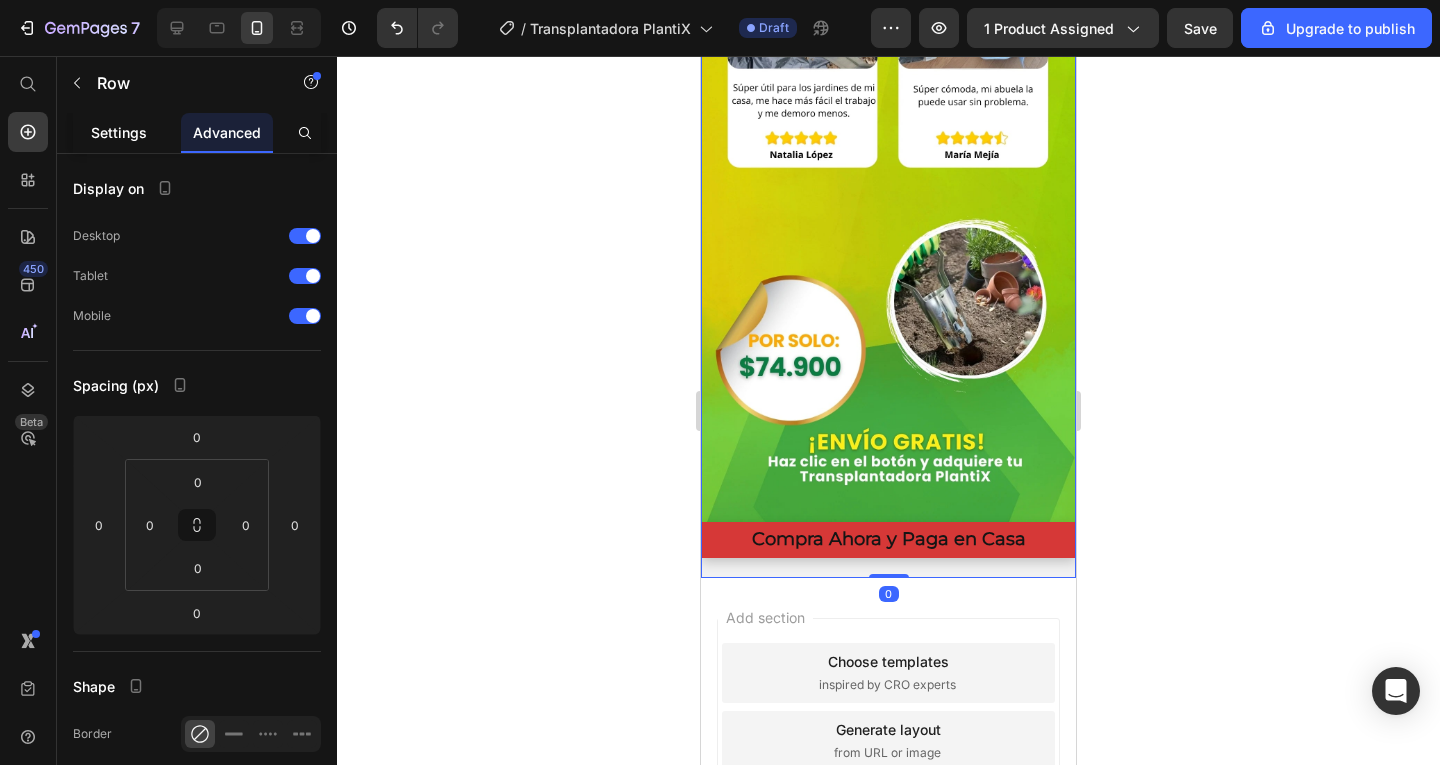 click on "Settings" 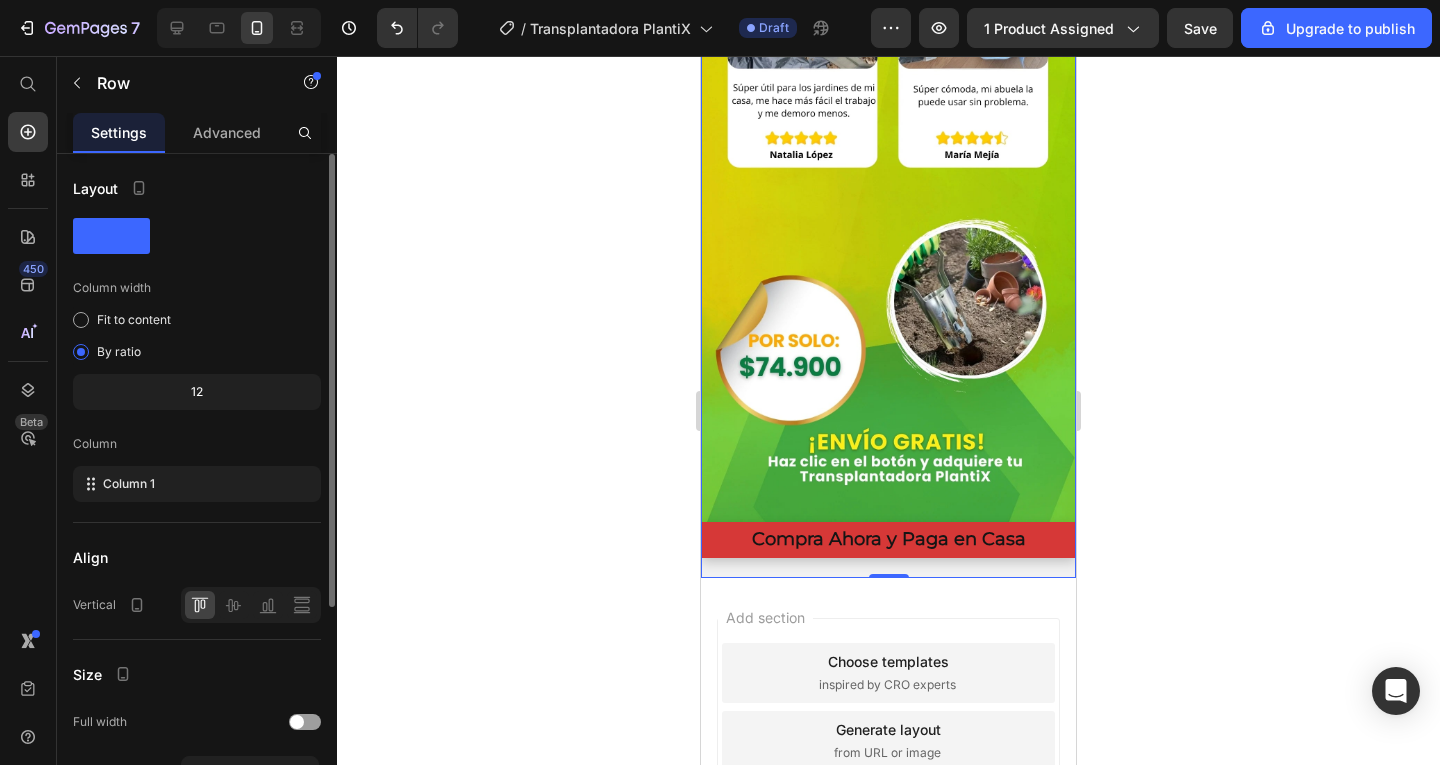 click 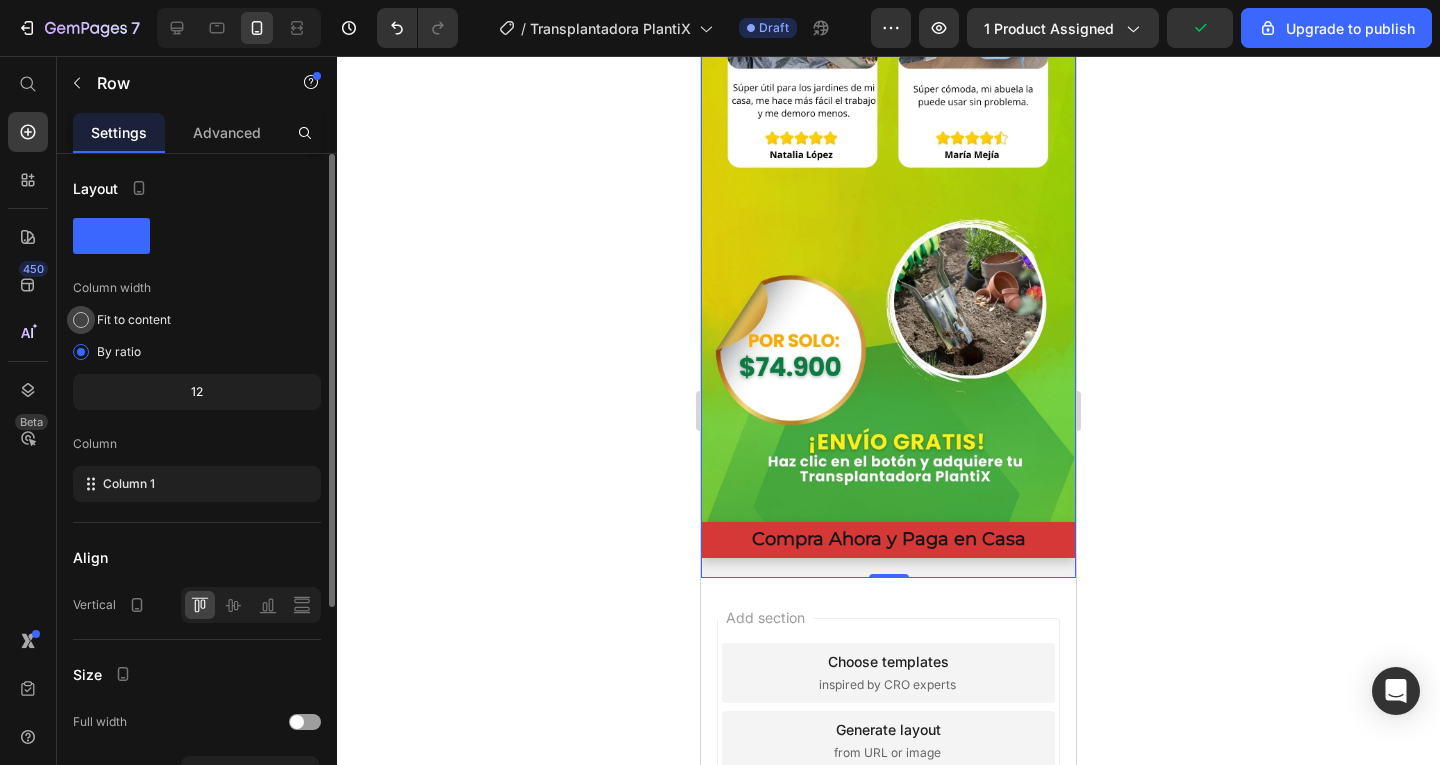 click at bounding box center [81, 320] 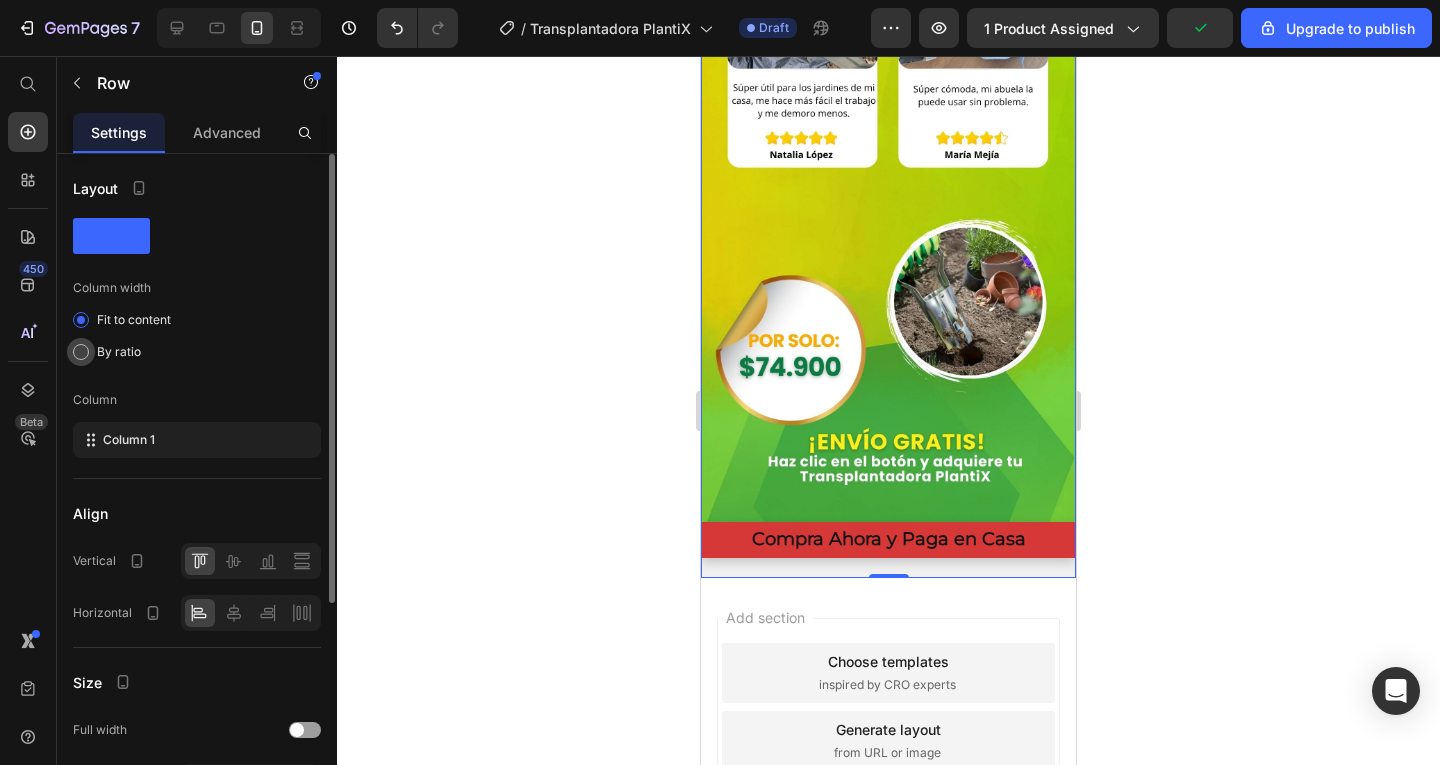 click at bounding box center (81, 352) 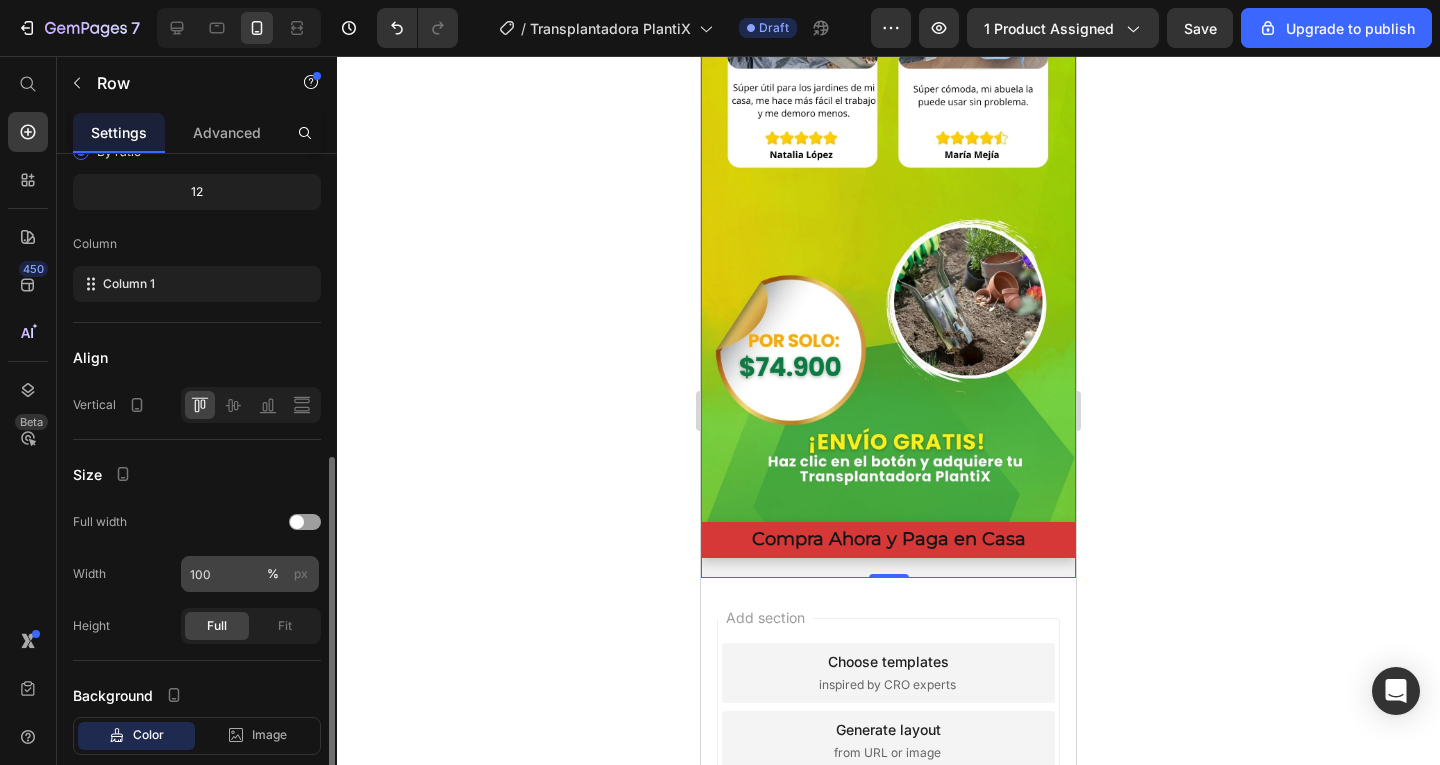 scroll, scrollTop: 317, scrollLeft: 0, axis: vertical 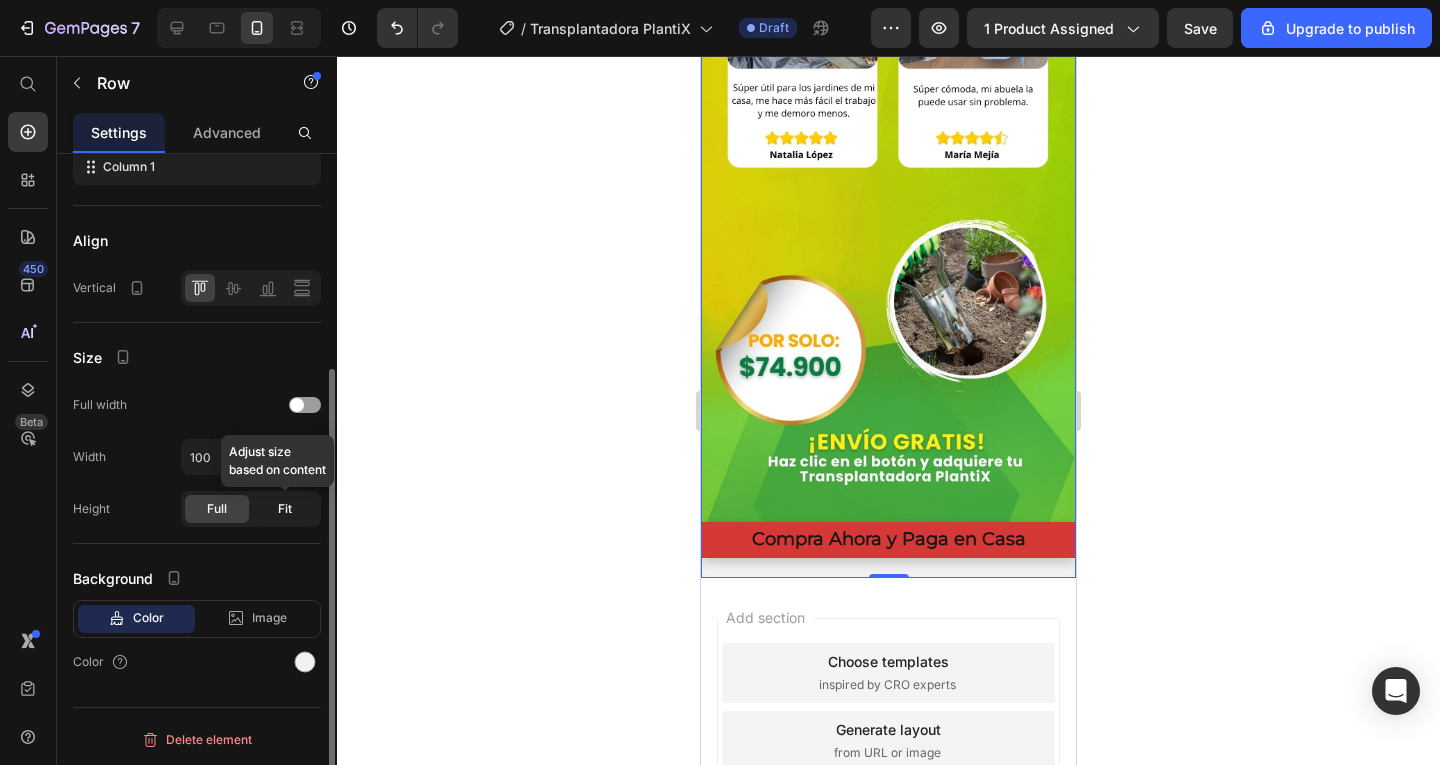 click on "Fit" 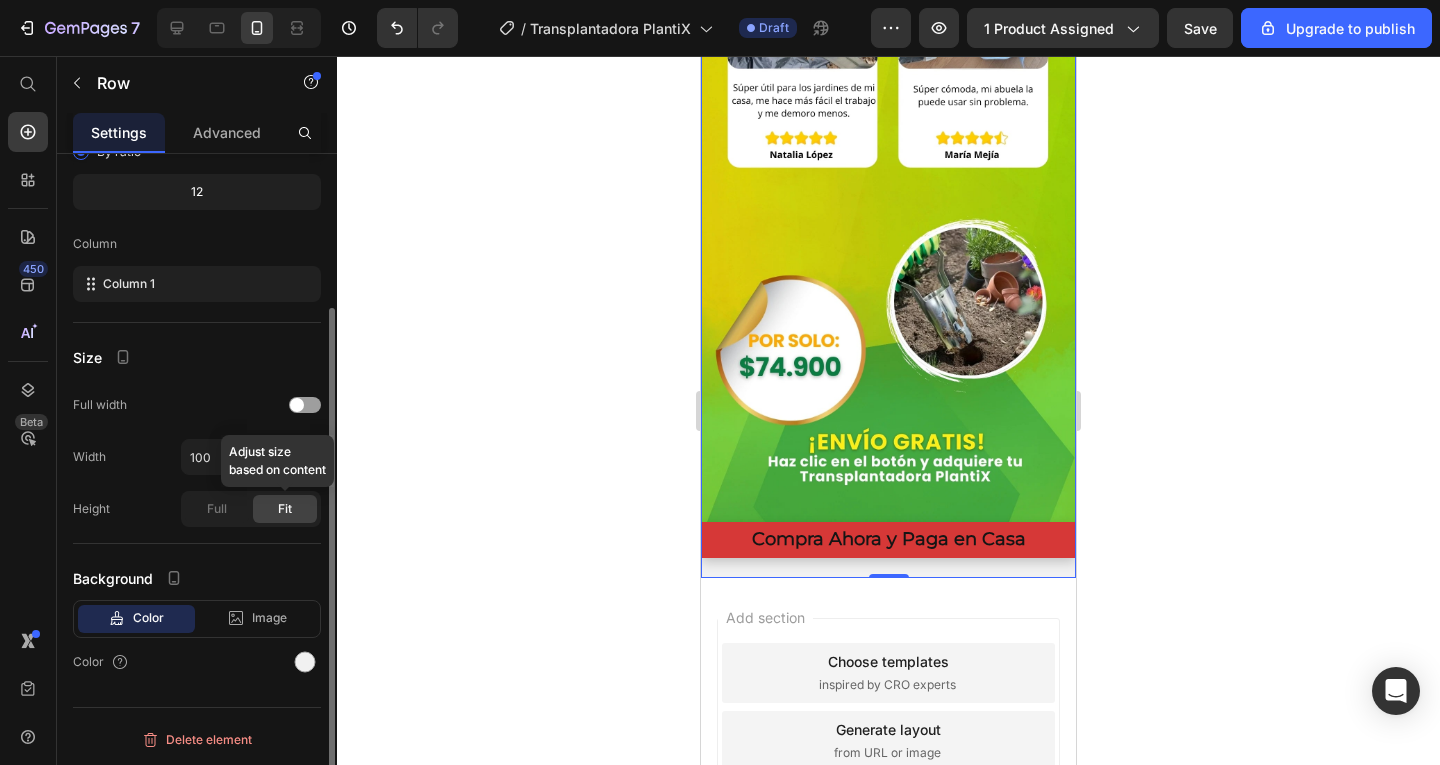 scroll, scrollTop: 200, scrollLeft: 0, axis: vertical 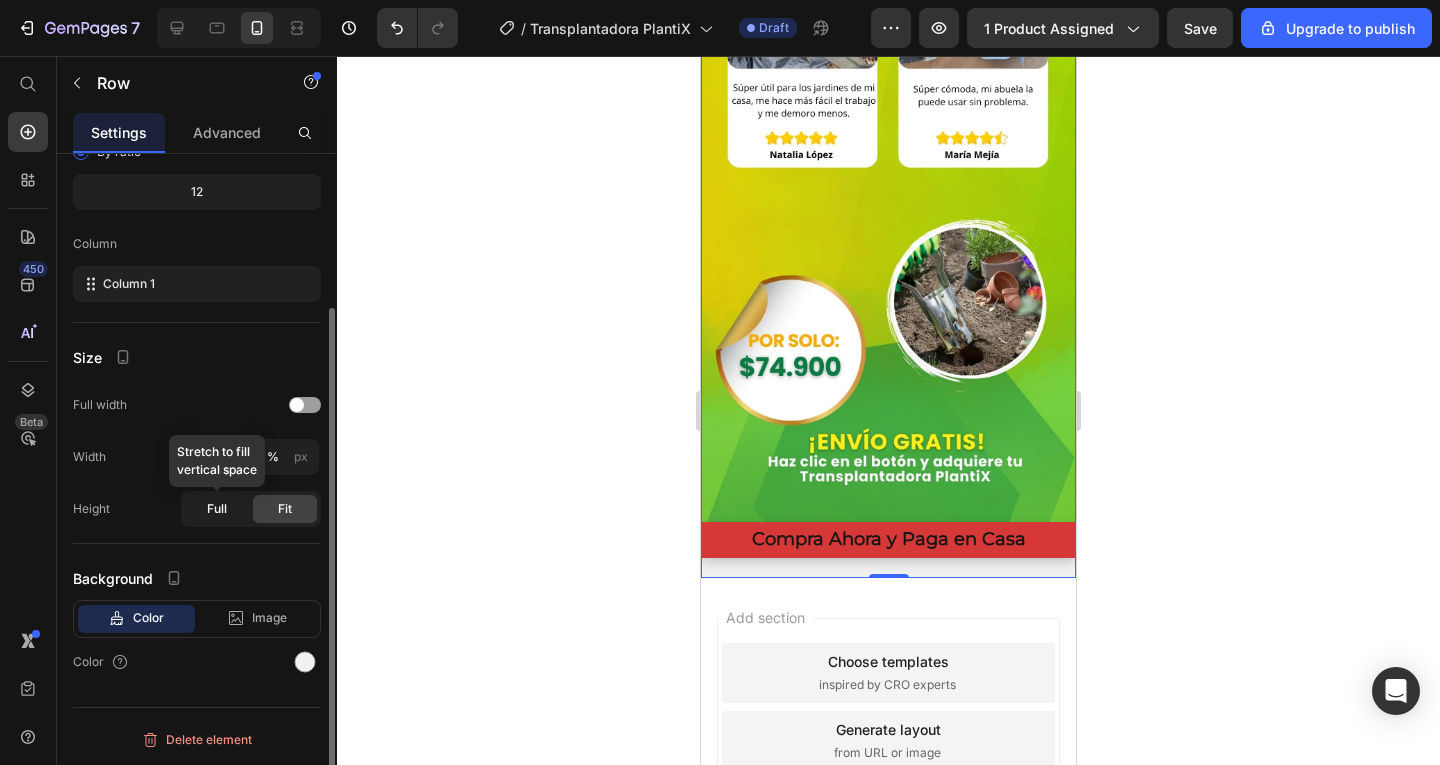 click on "Full" 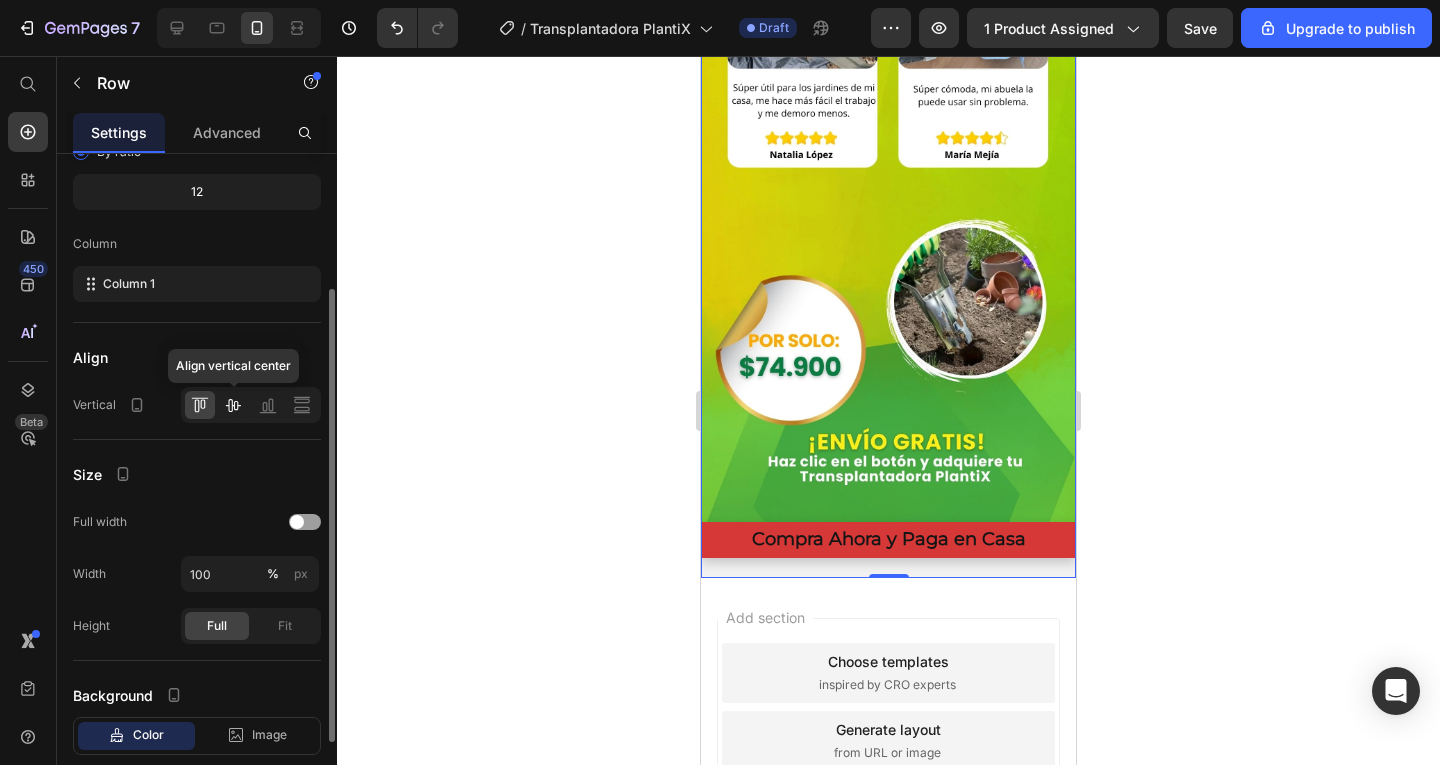 click 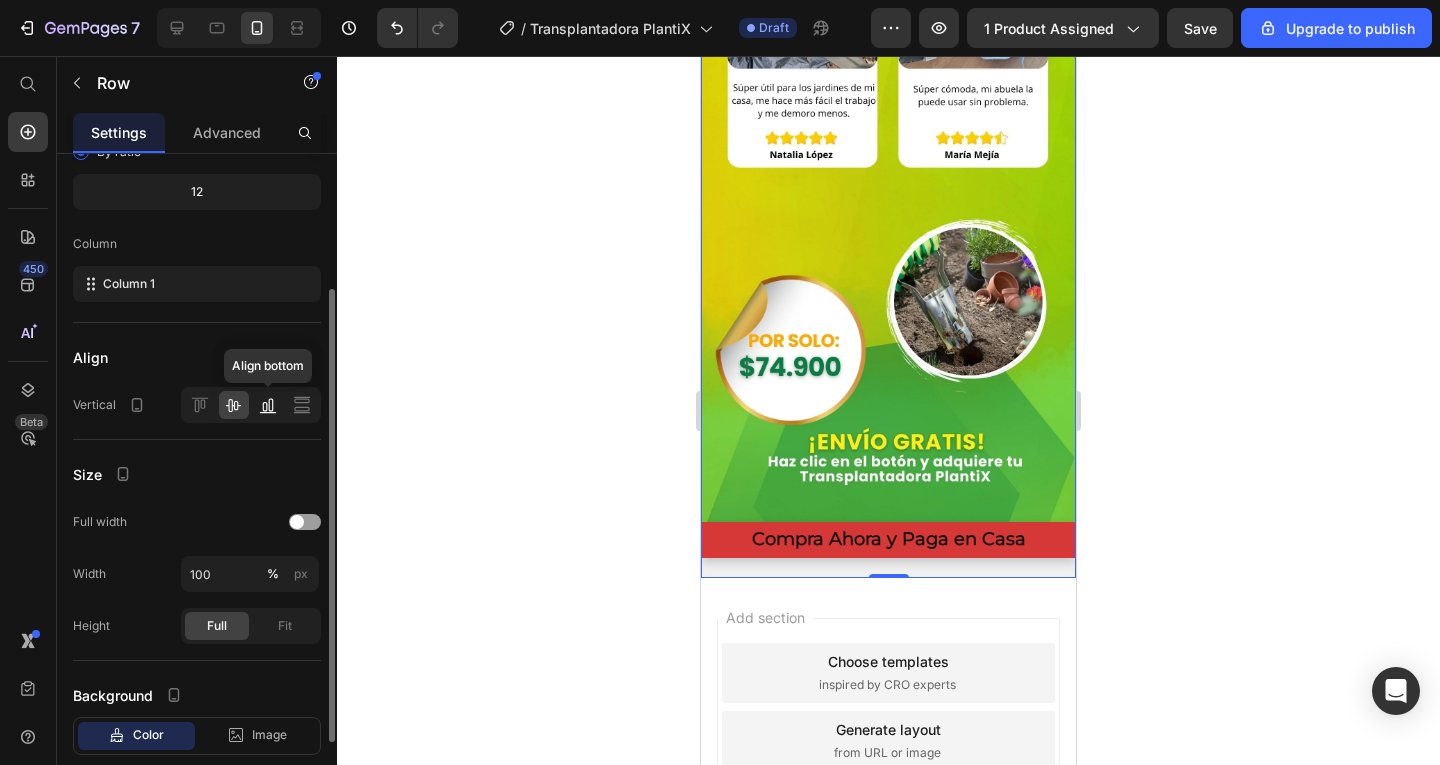 click 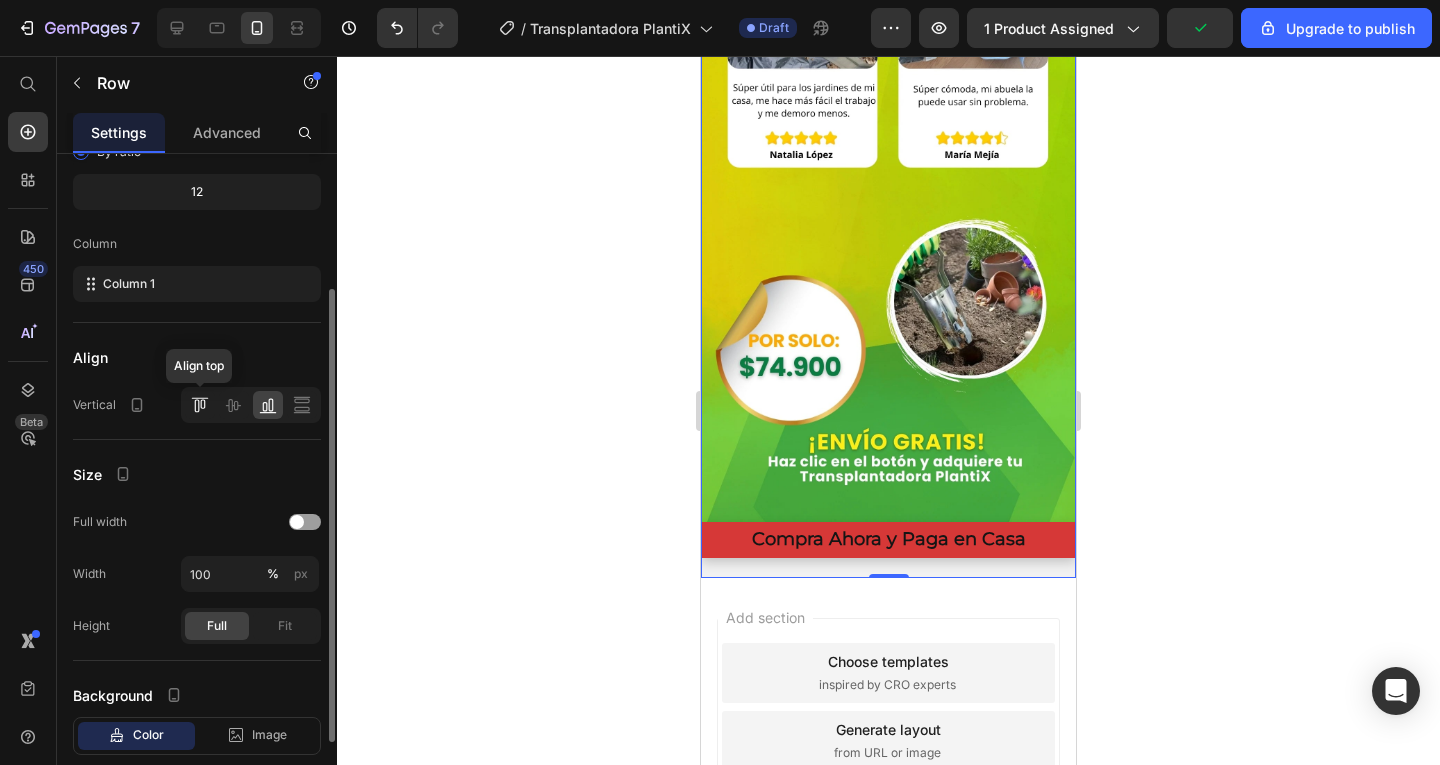 click 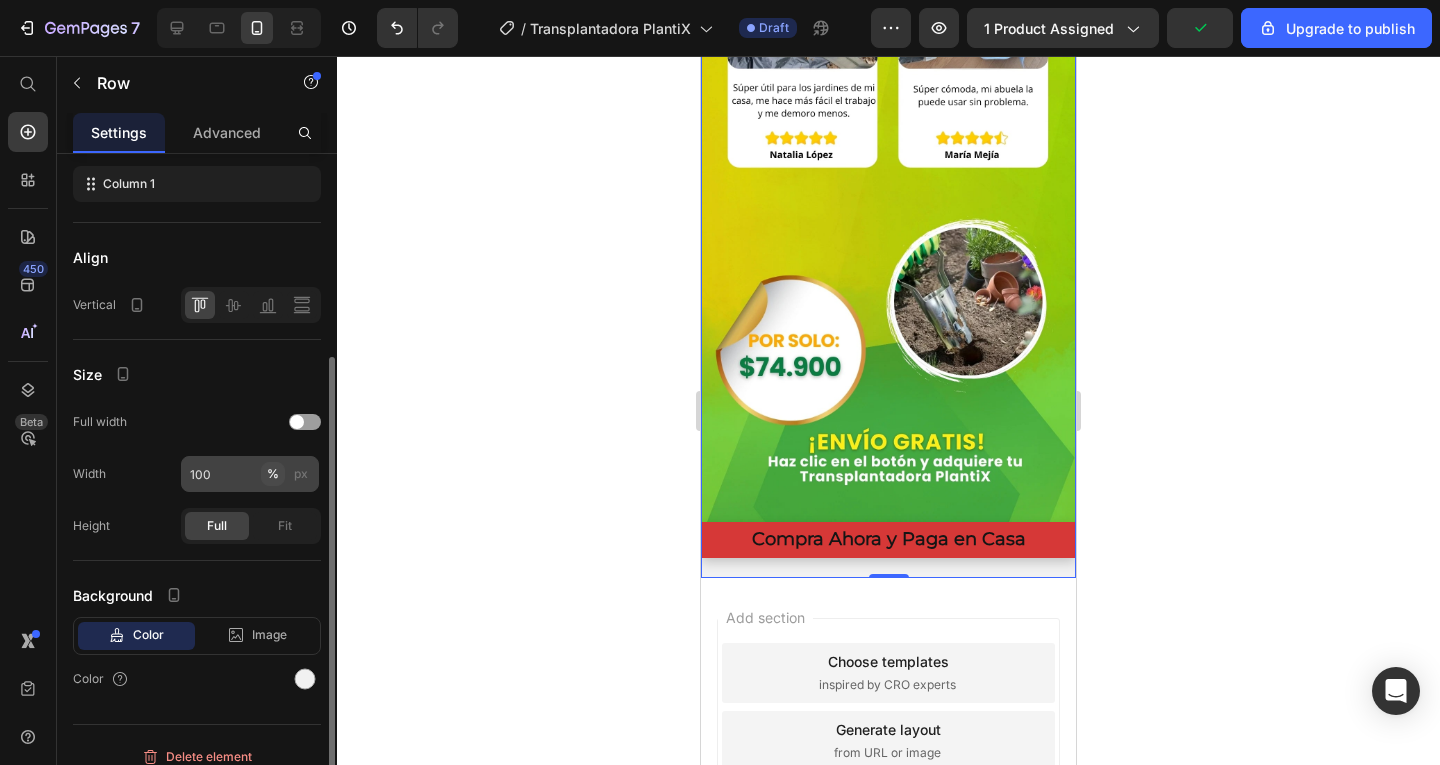 scroll, scrollTop: 317, scrollLeft: 0, axis: vertical 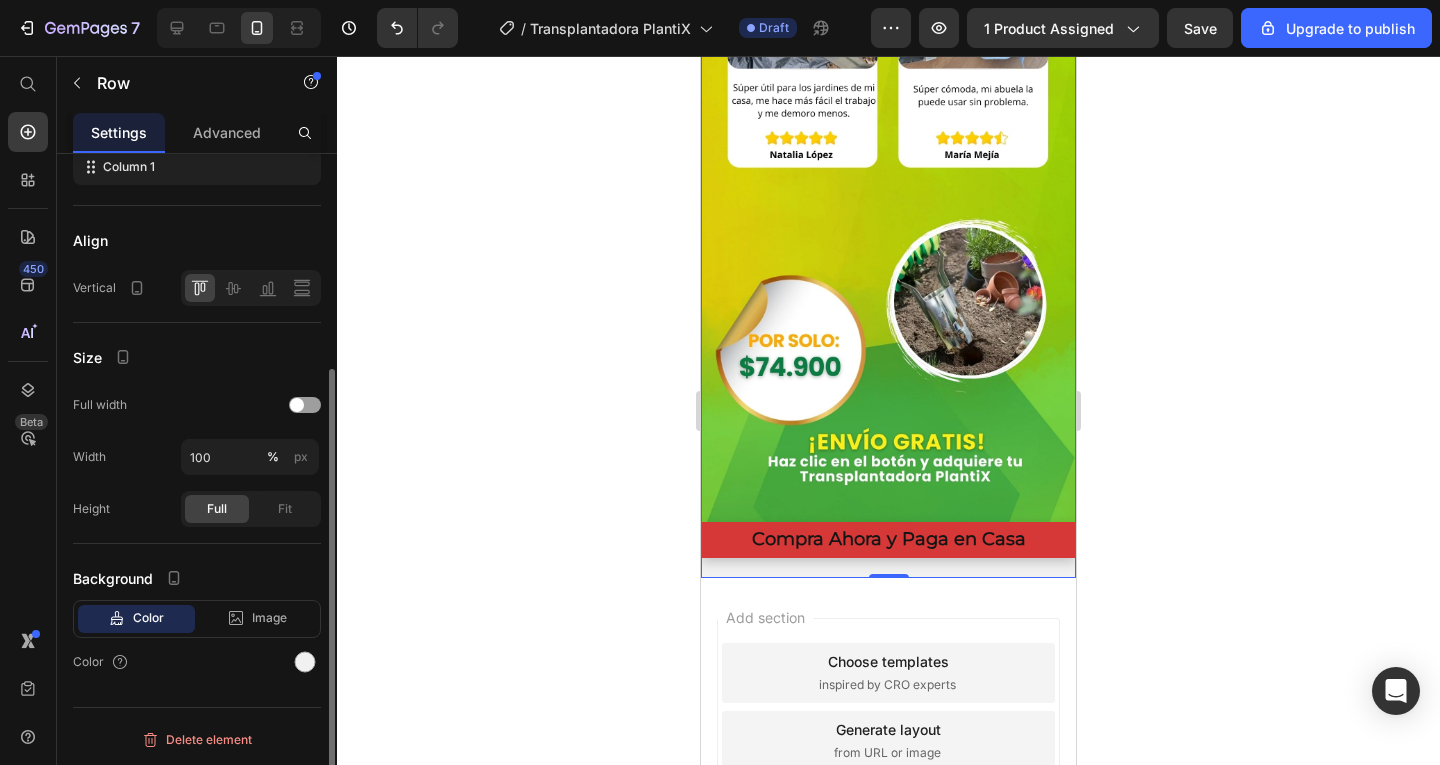 click on "Color" at bounding box center (148, 618) 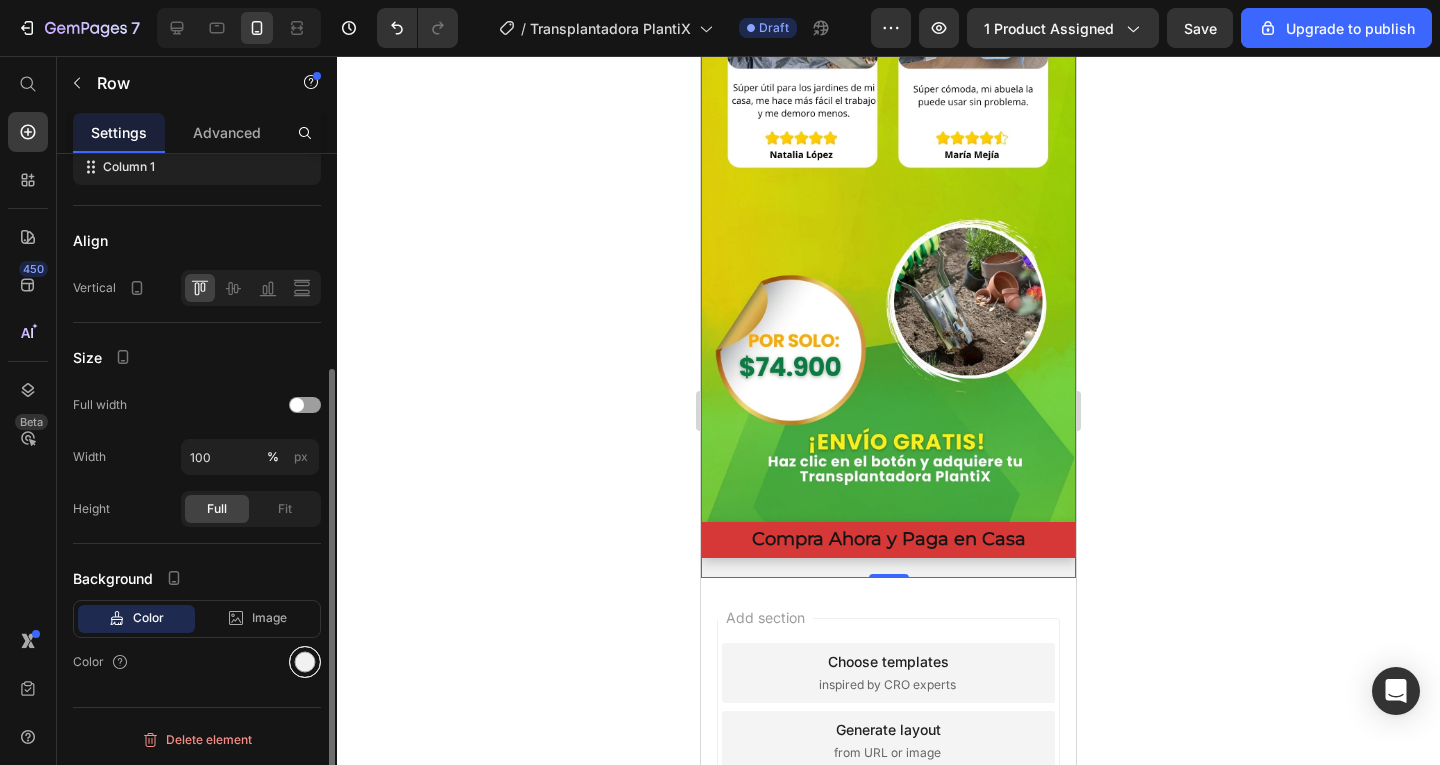 click at bounding box center [305, 662] 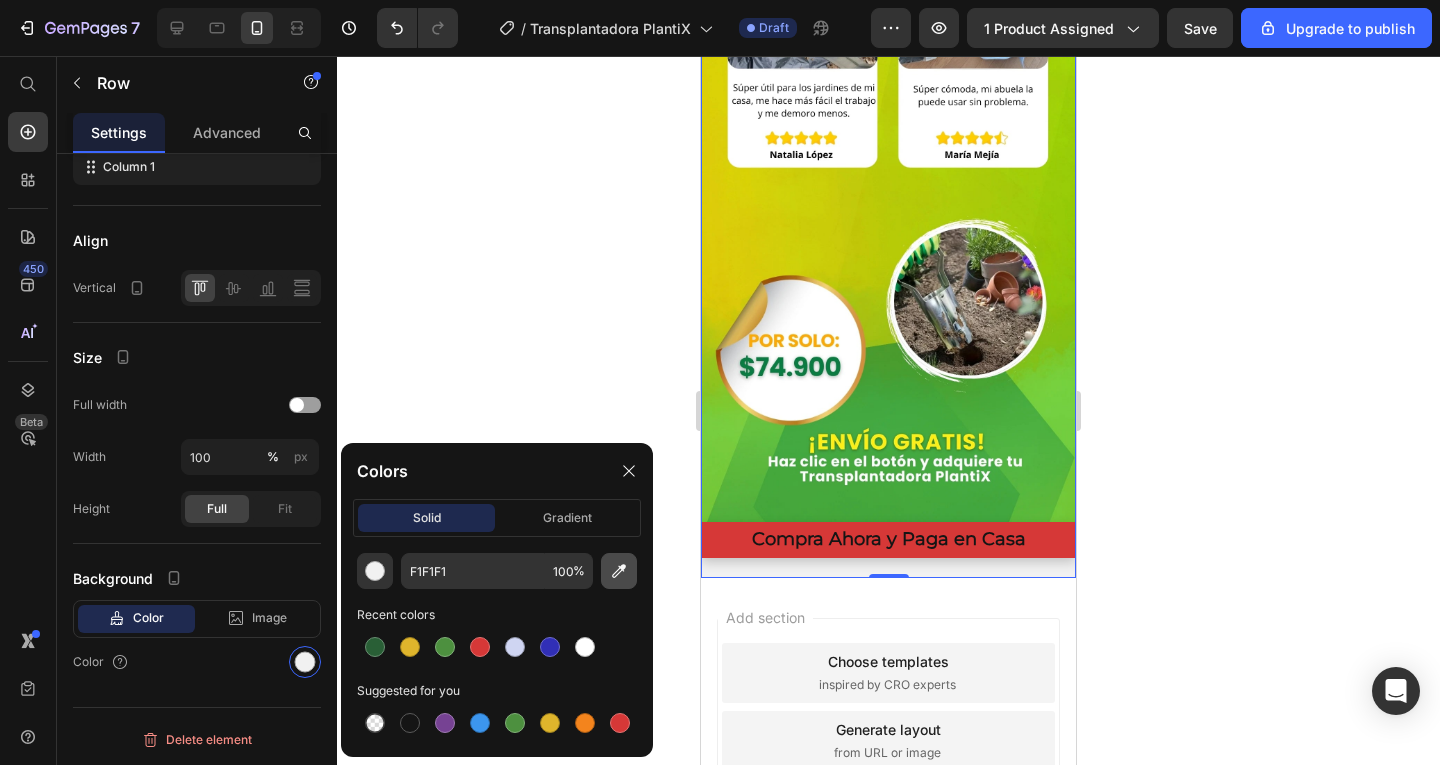 click 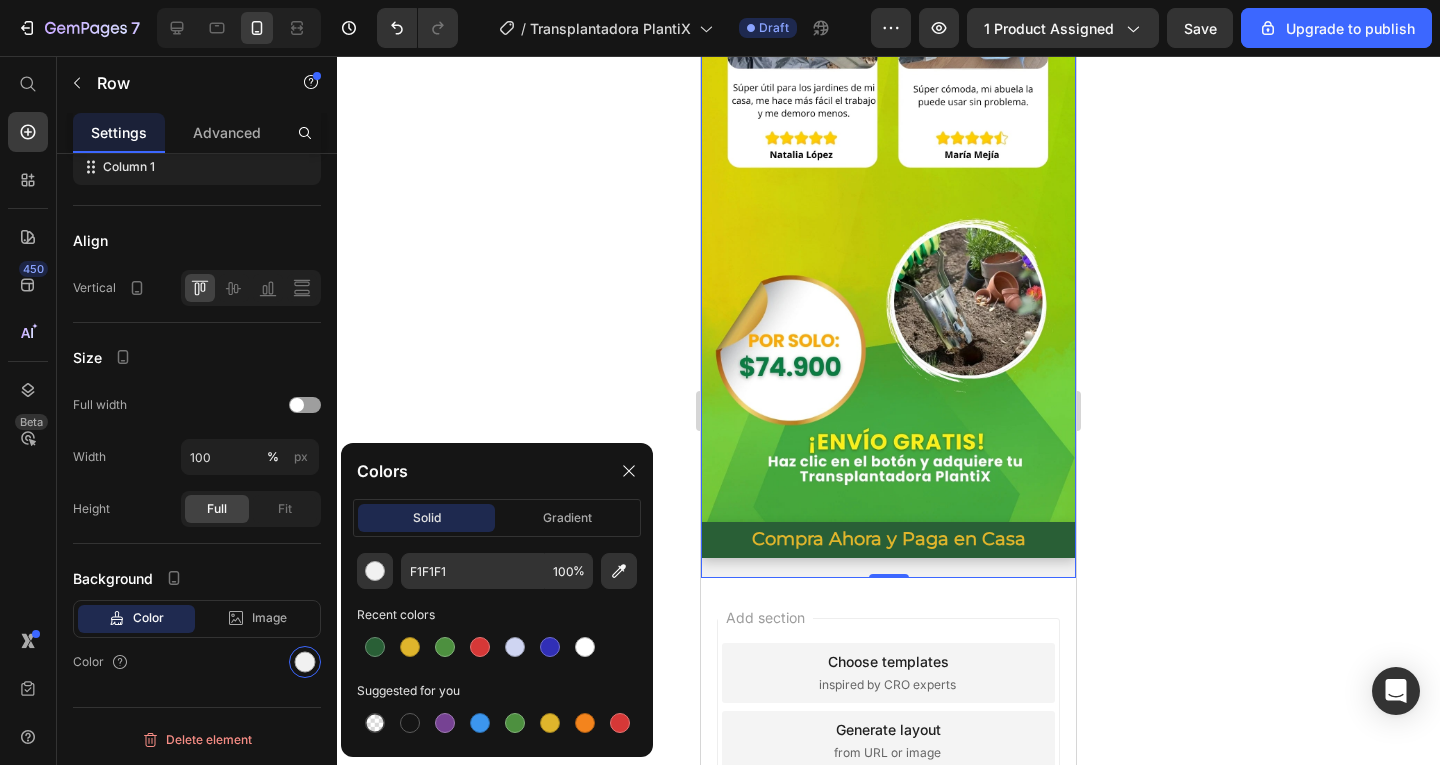 type on "C5463F" 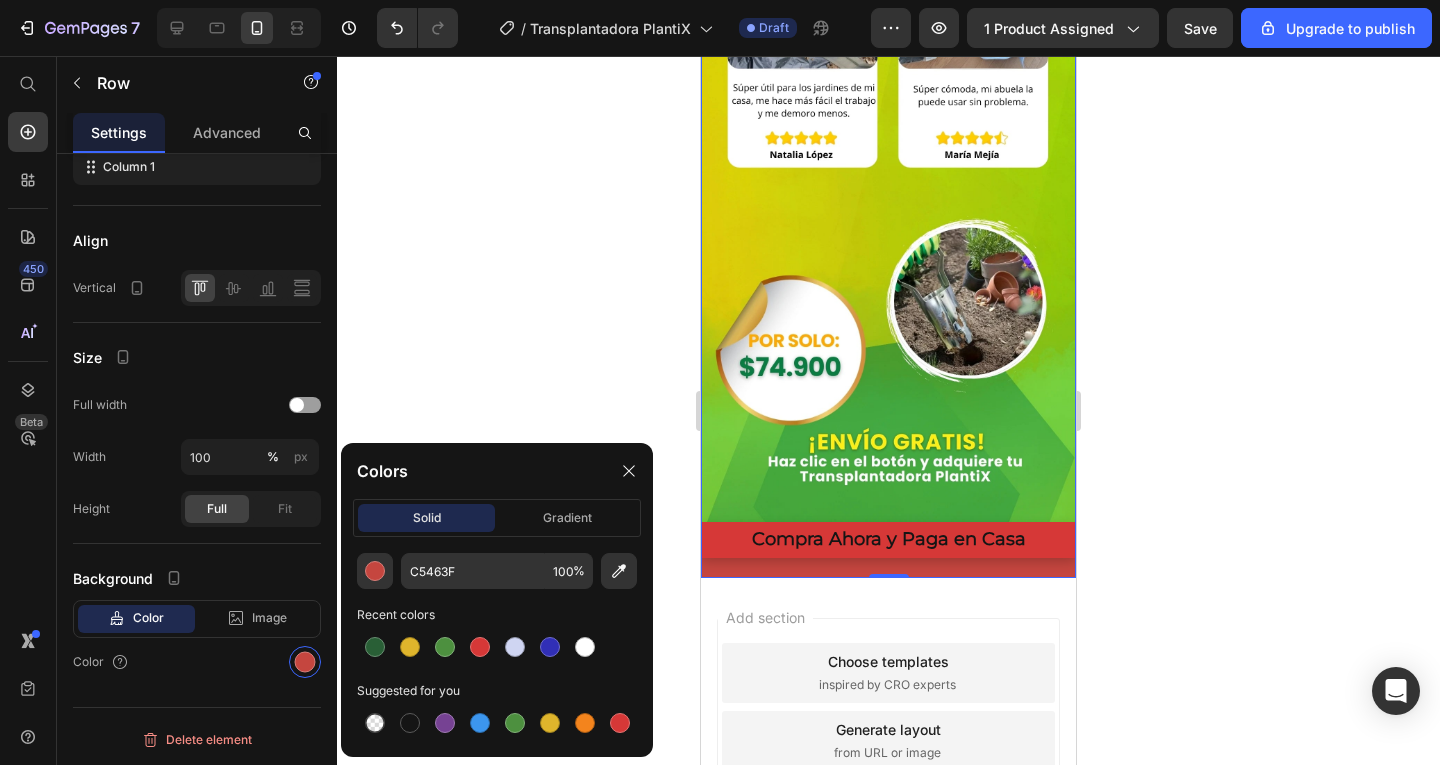 click 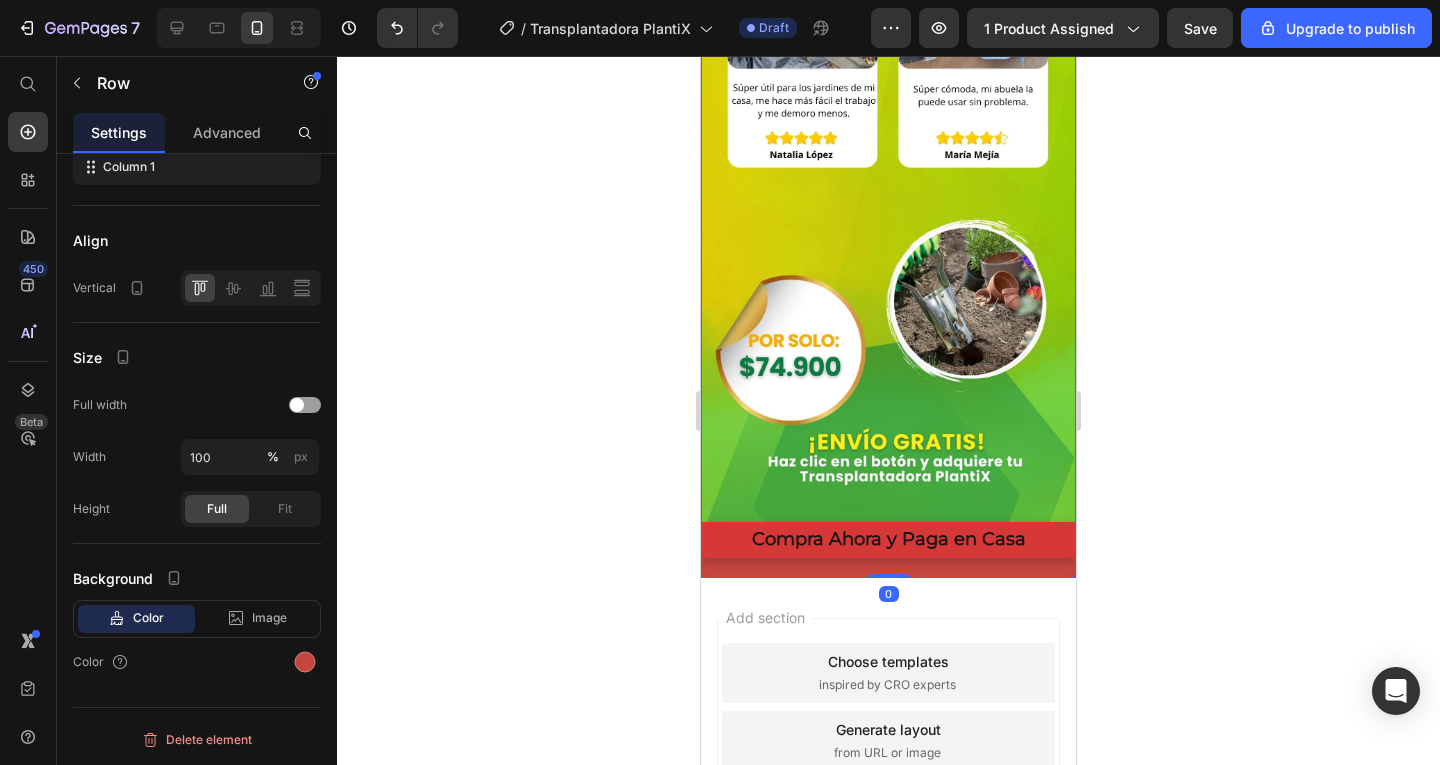 click on "Image Compra Ahora y Paga en Casa Button Product Row Image Image Image Compra Ahora y Paga en Casa Button Product Row" at bounding box center [888, -1552] 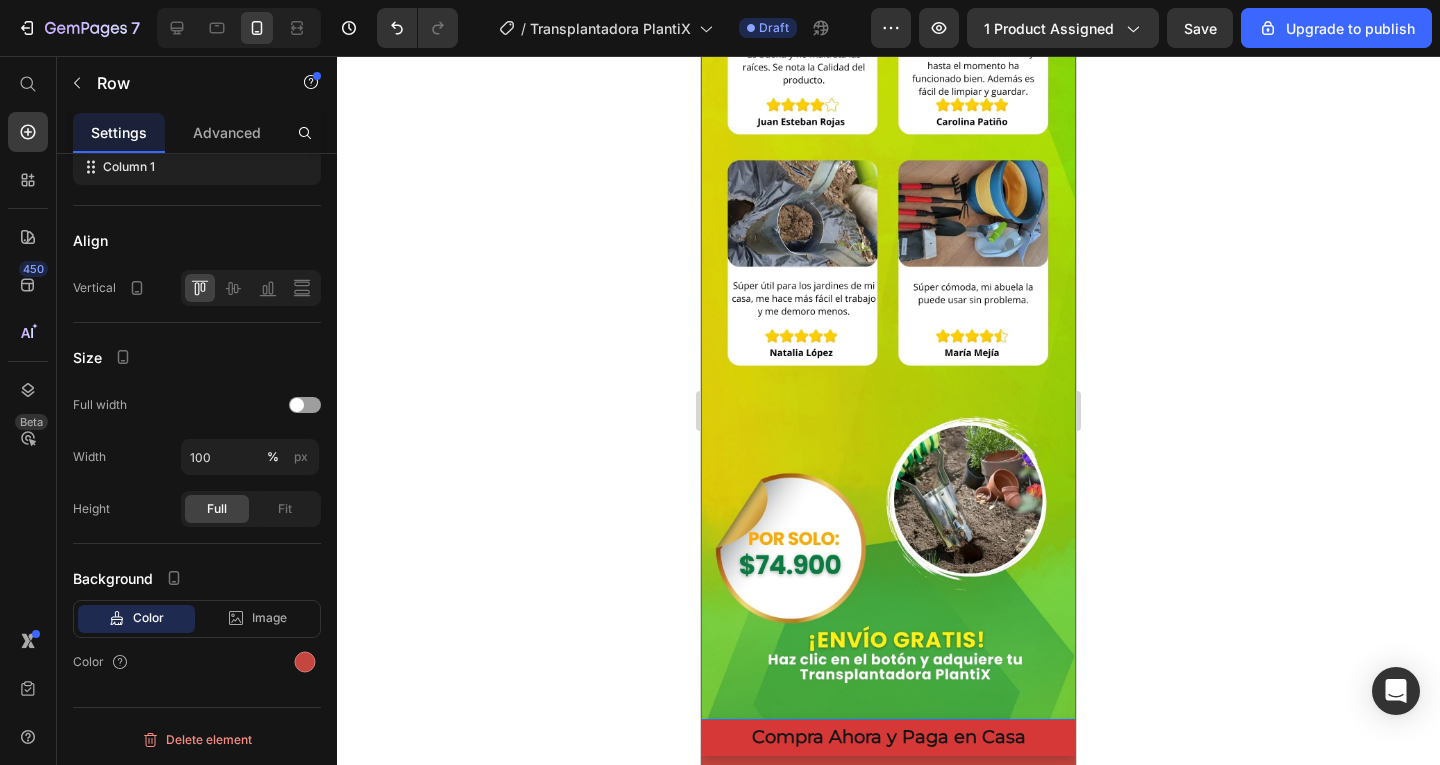 scroll, scrollTop: 4172, scrollLeft: 0, axis: vertical 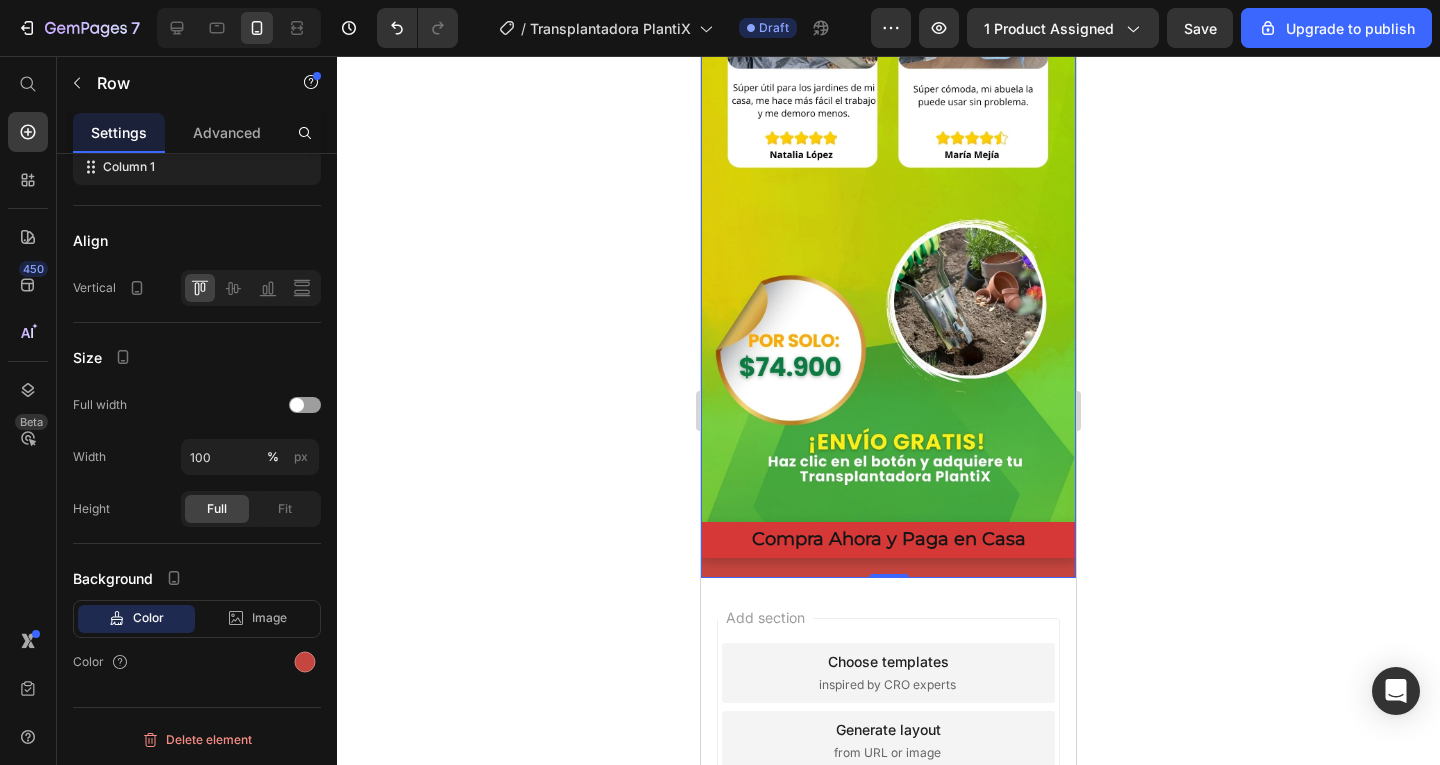click on "Image Compra Ahora y Paga en Casa Button Product Row Image Image Image Compra Ahora y Paga en Casa Button Product Row" at bounding box center [888, -1552] 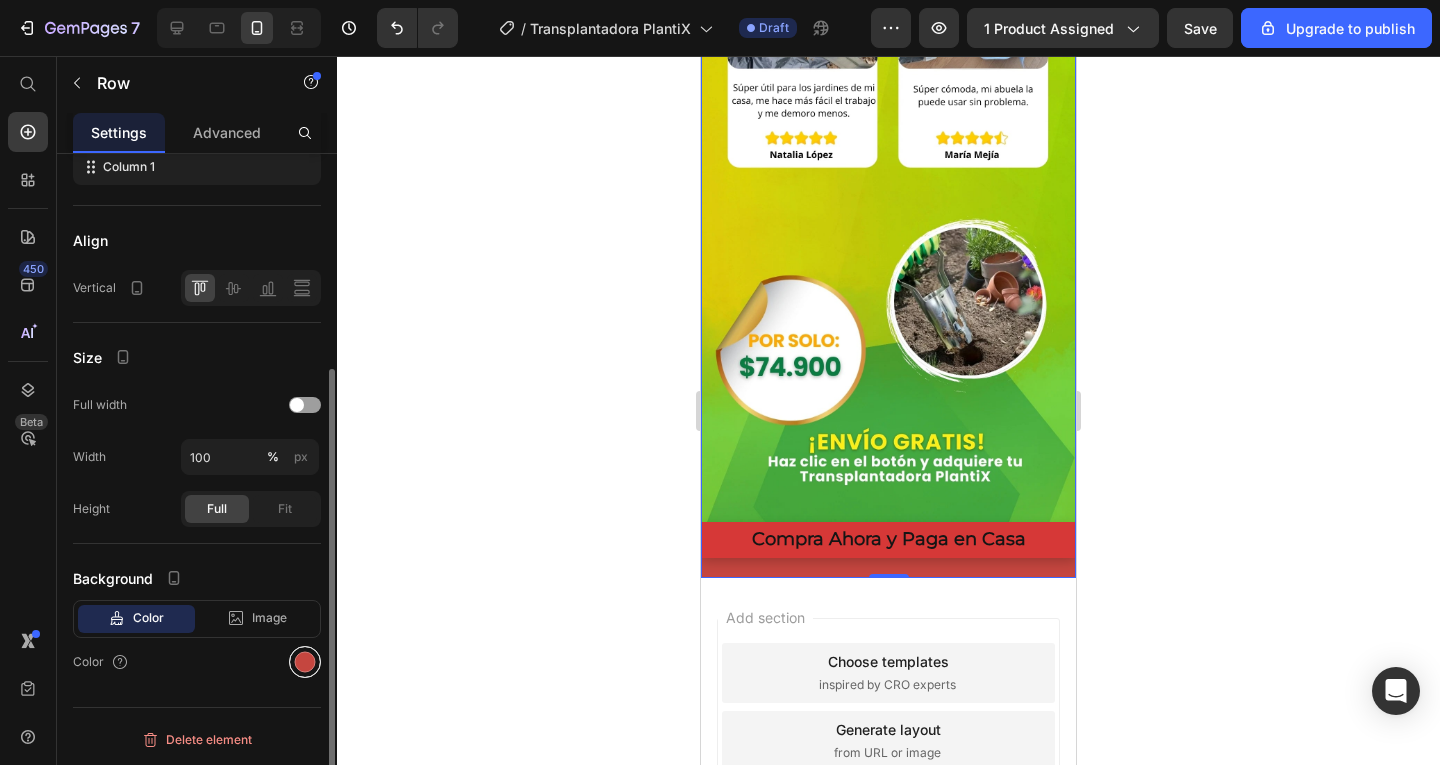 click at bounding box center [305, 662] 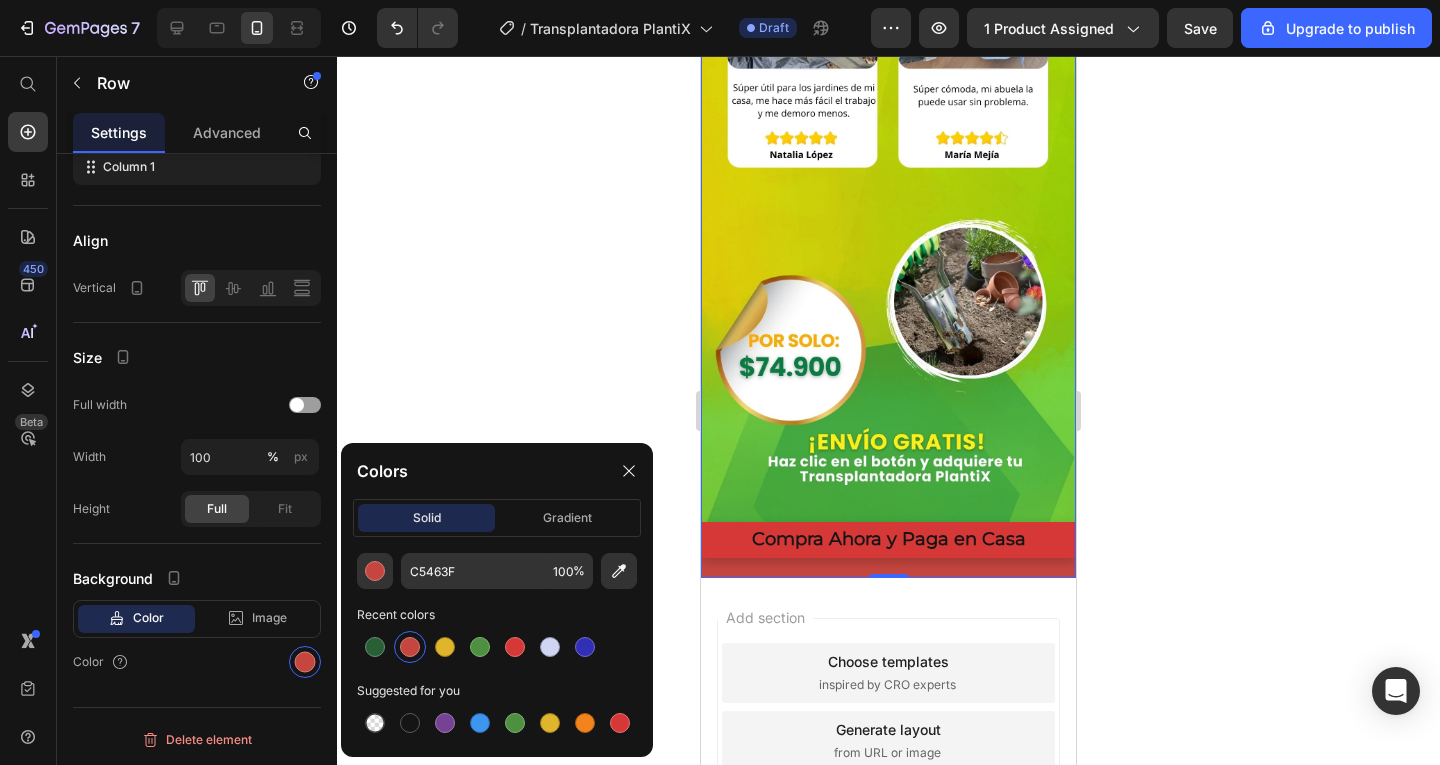 click 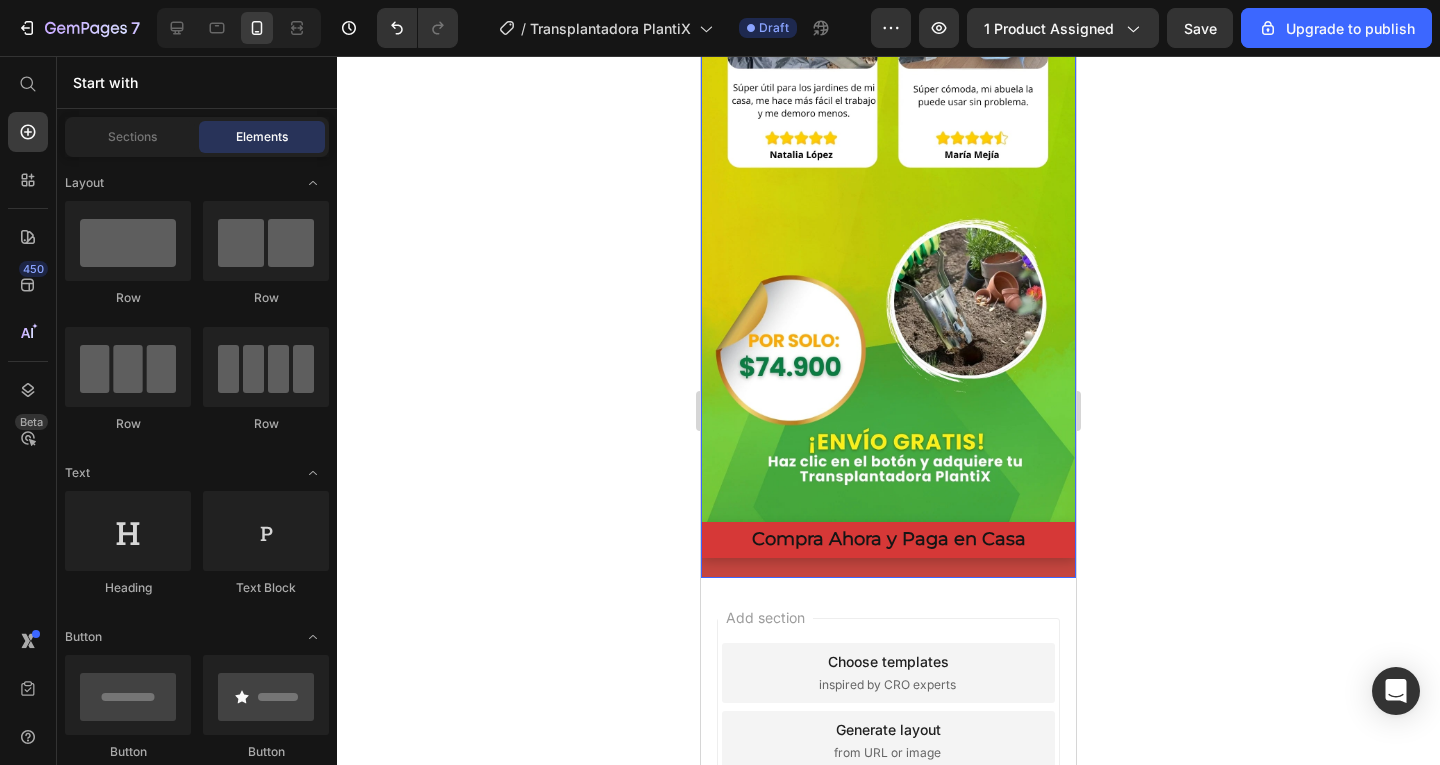 click on "Image Compra Ahora y Paga en Casa Button Product Row Image Image Image Compra Ahora y Paga en Casa Button Product Row" at bounding box center [888, -1552] 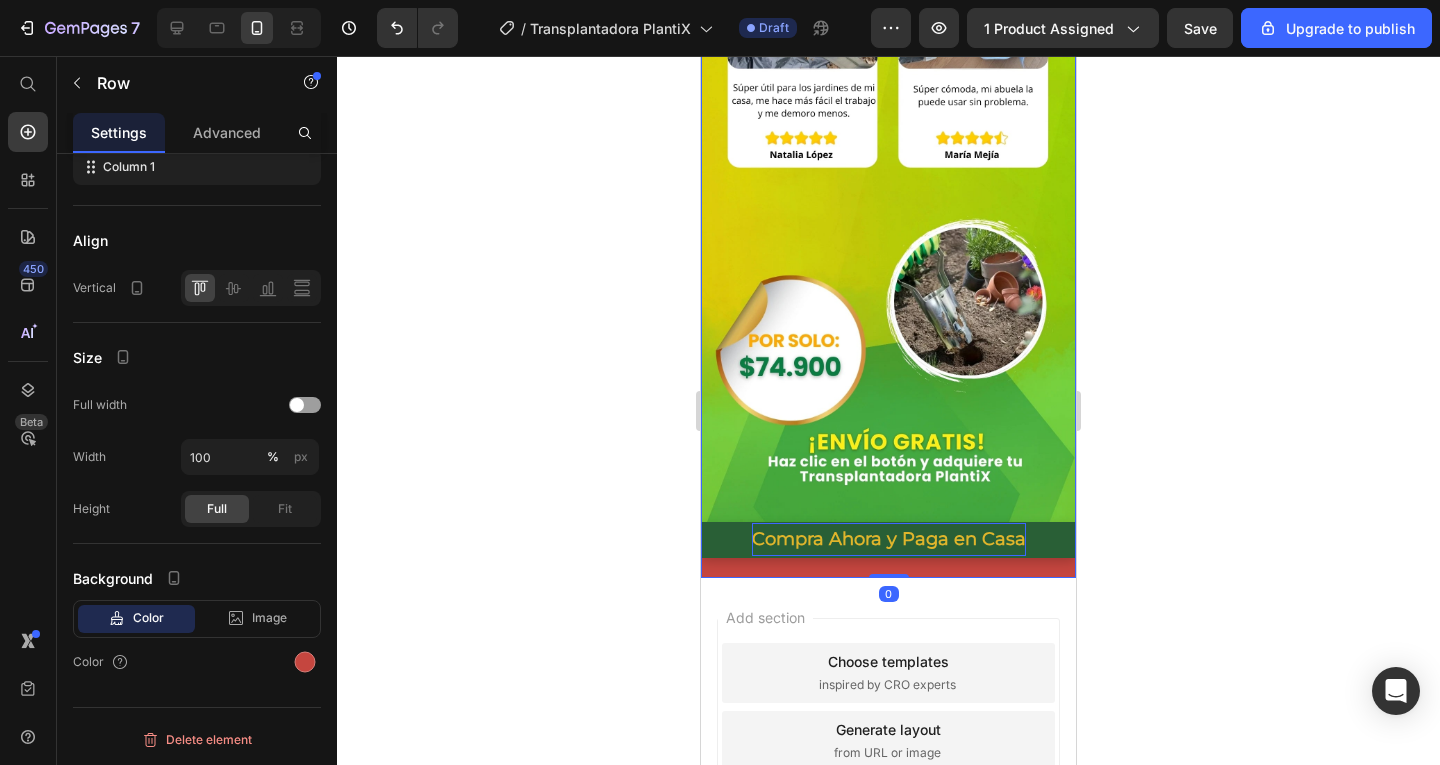 drag, startPoint x: 874, startPoint y: 386, endPoint x: 871, endPoint y: 347, distance: 39.115215 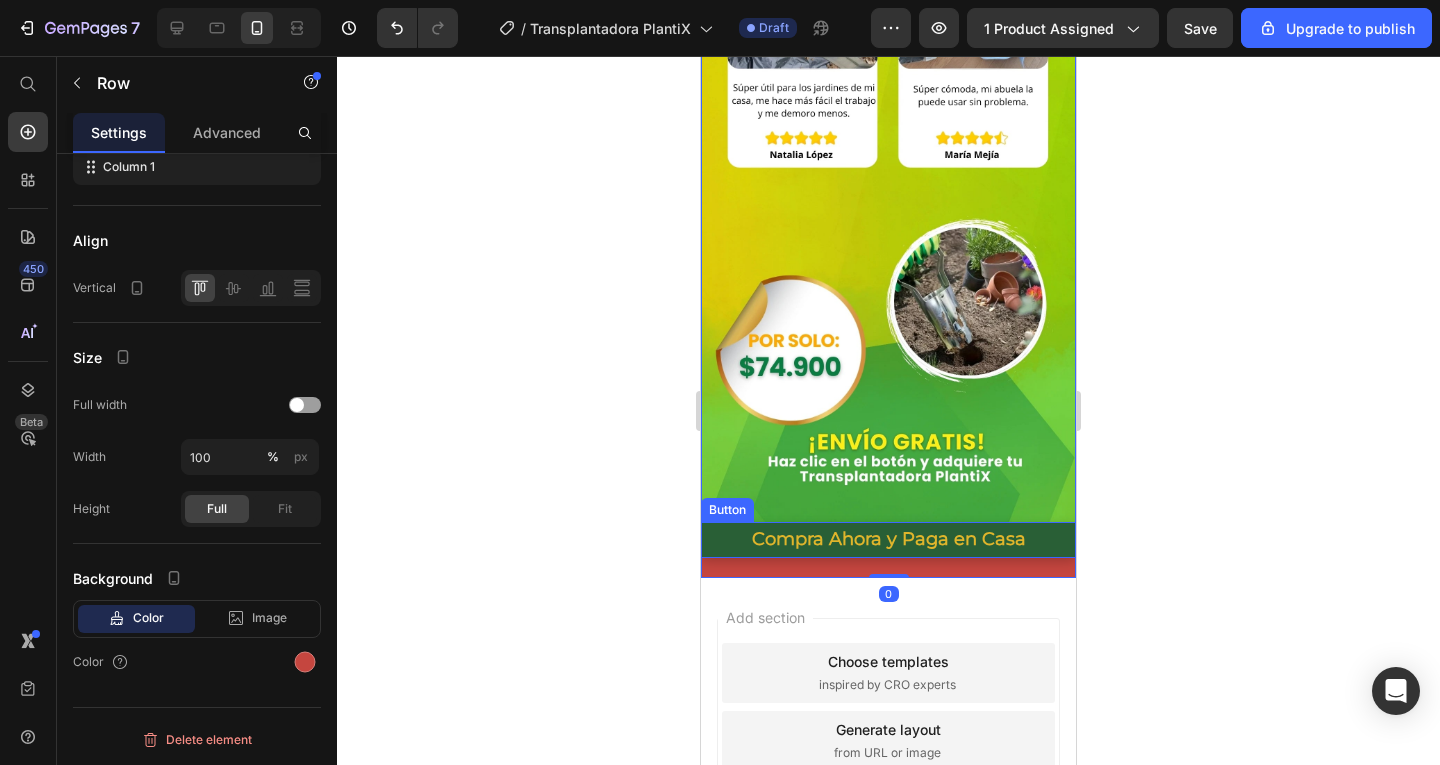 click on "Compra Ahora y Paga en Casa" at bounding box center (888, 540) 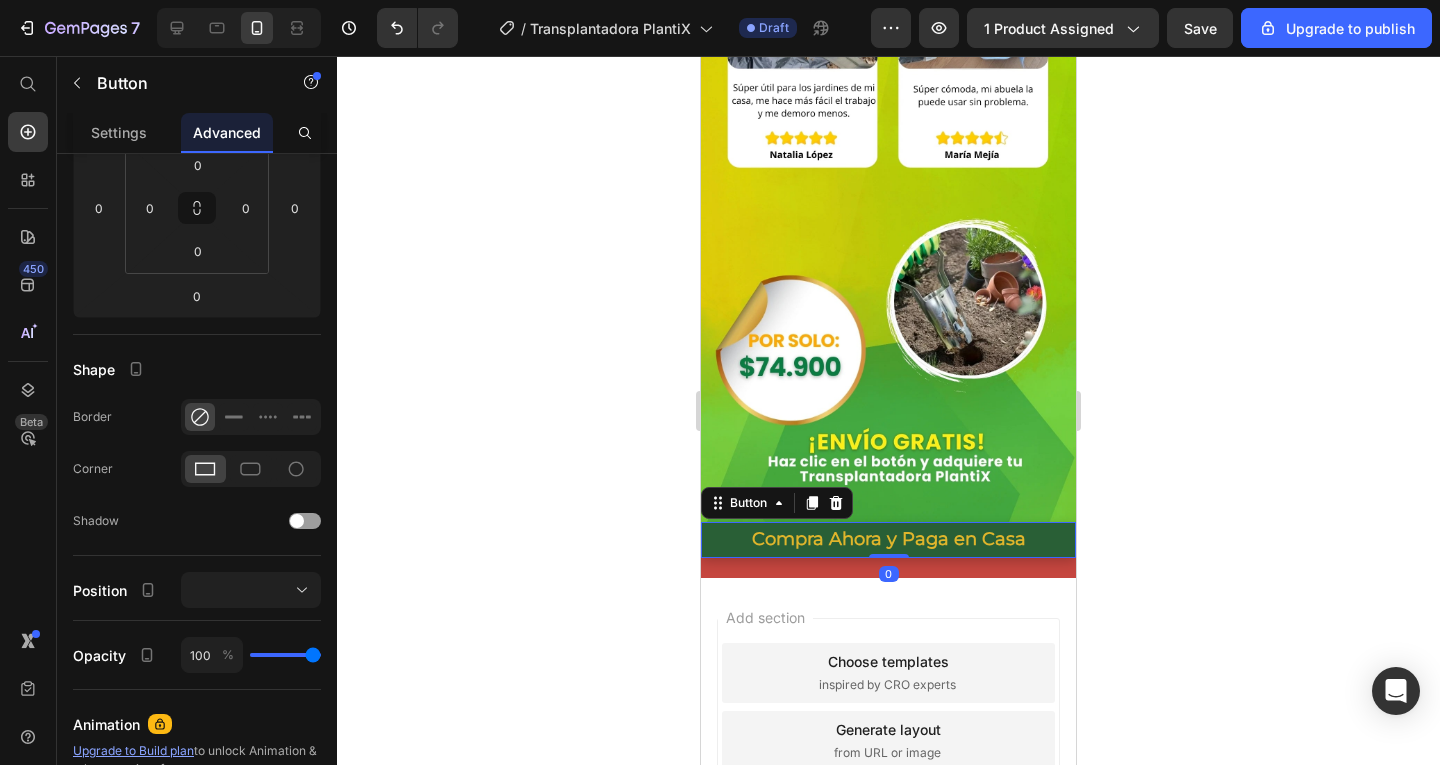 scroll, scrollTop: 0, scrollLeft: 0, axis: both 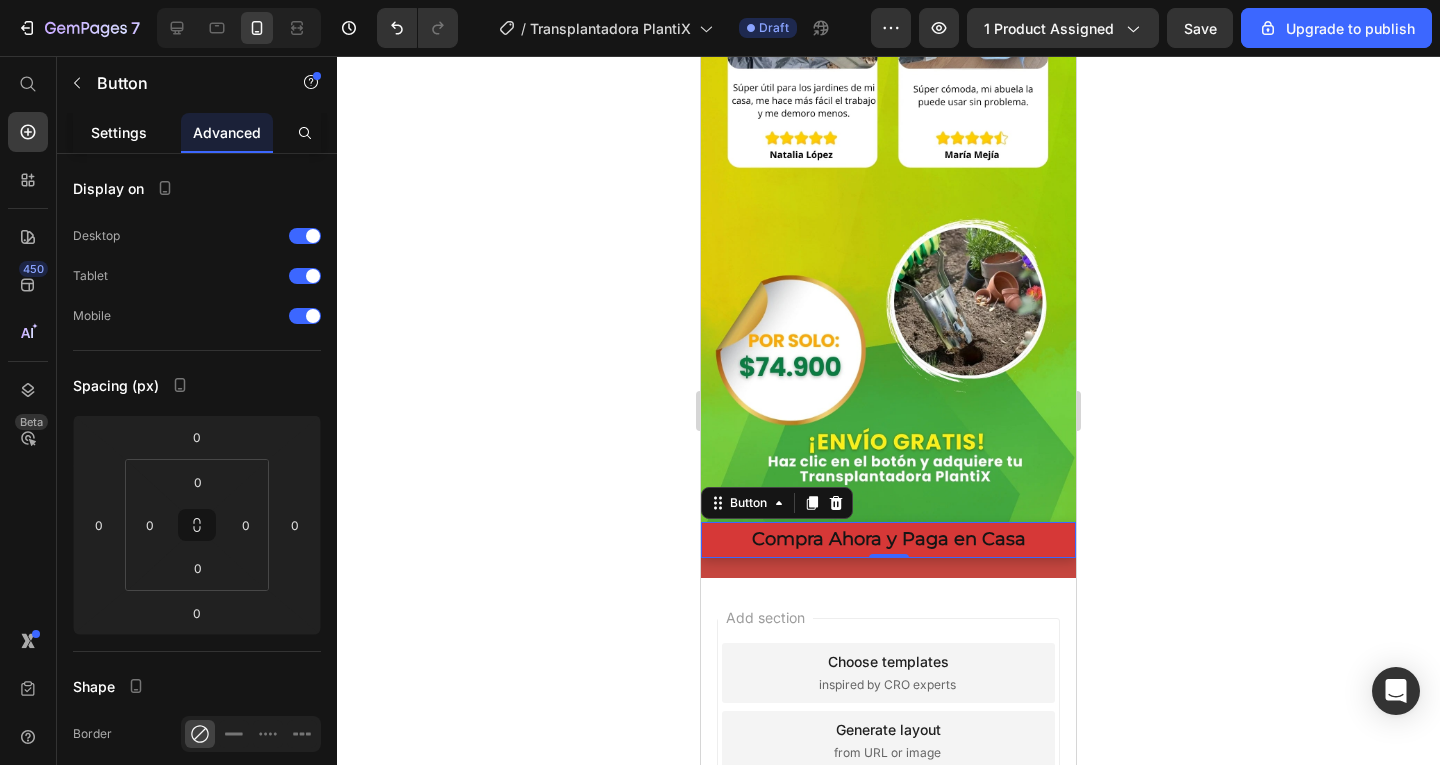 click on "Settings" 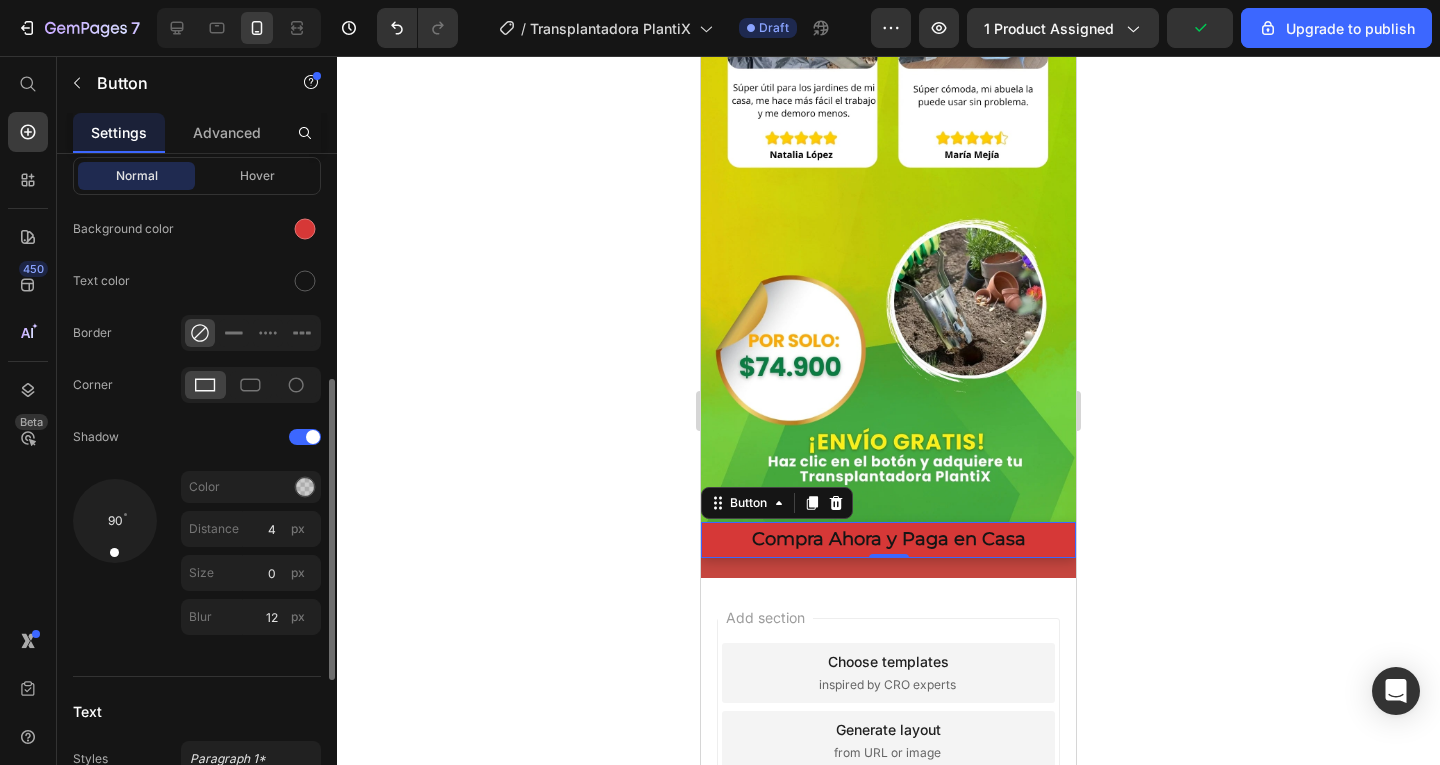 scroll, scrollTop: 700, scrollLeft: 0, axis: vertical 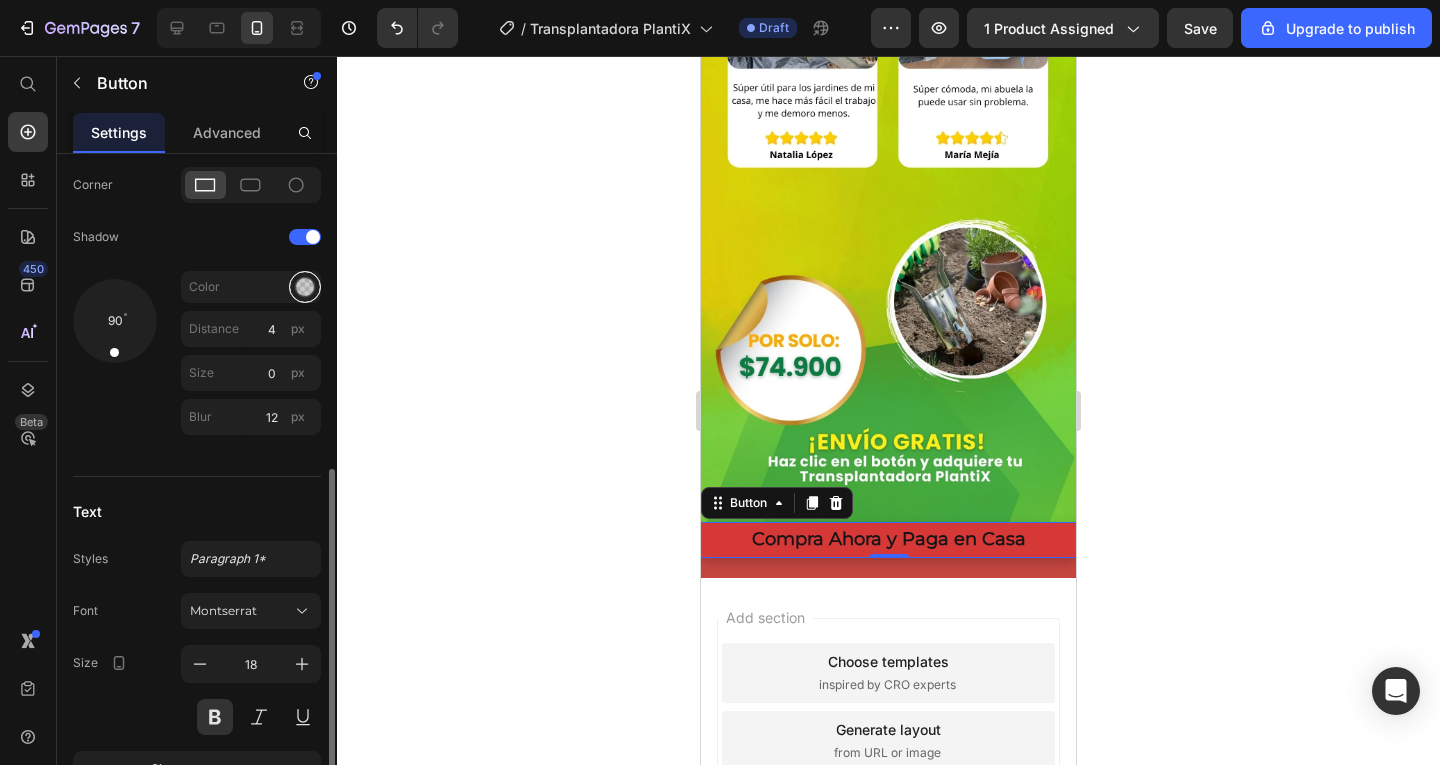 click at bounding box center (305, 287) 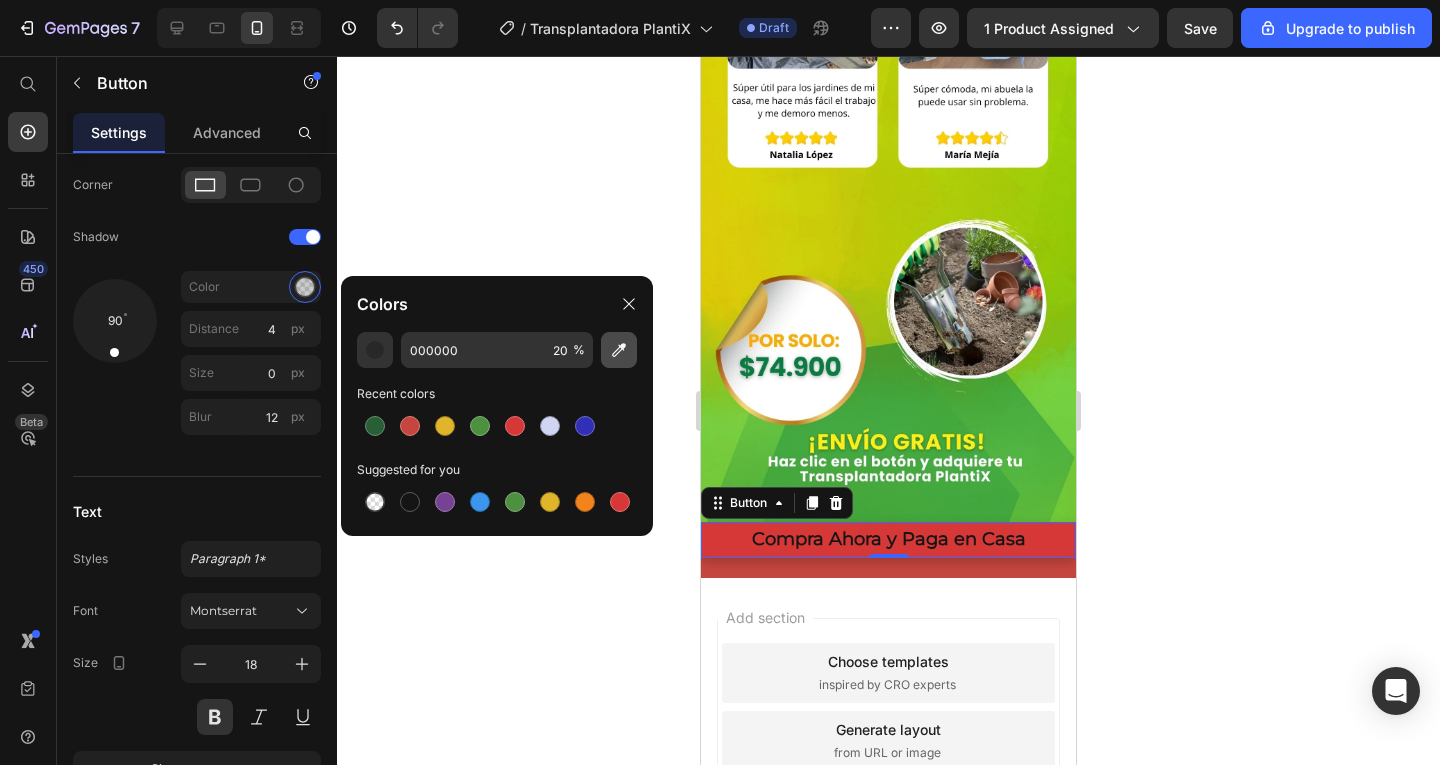 click 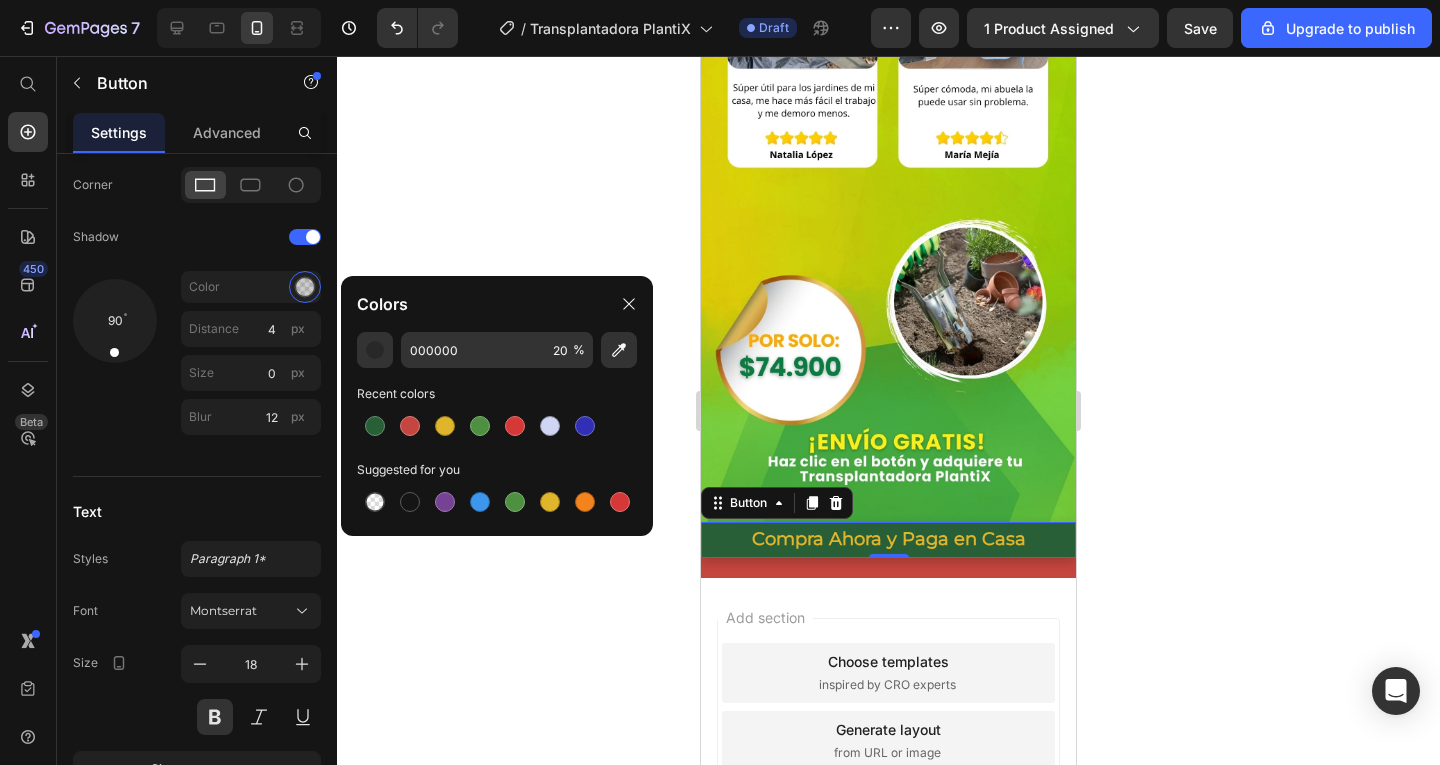 type on "C5463F" 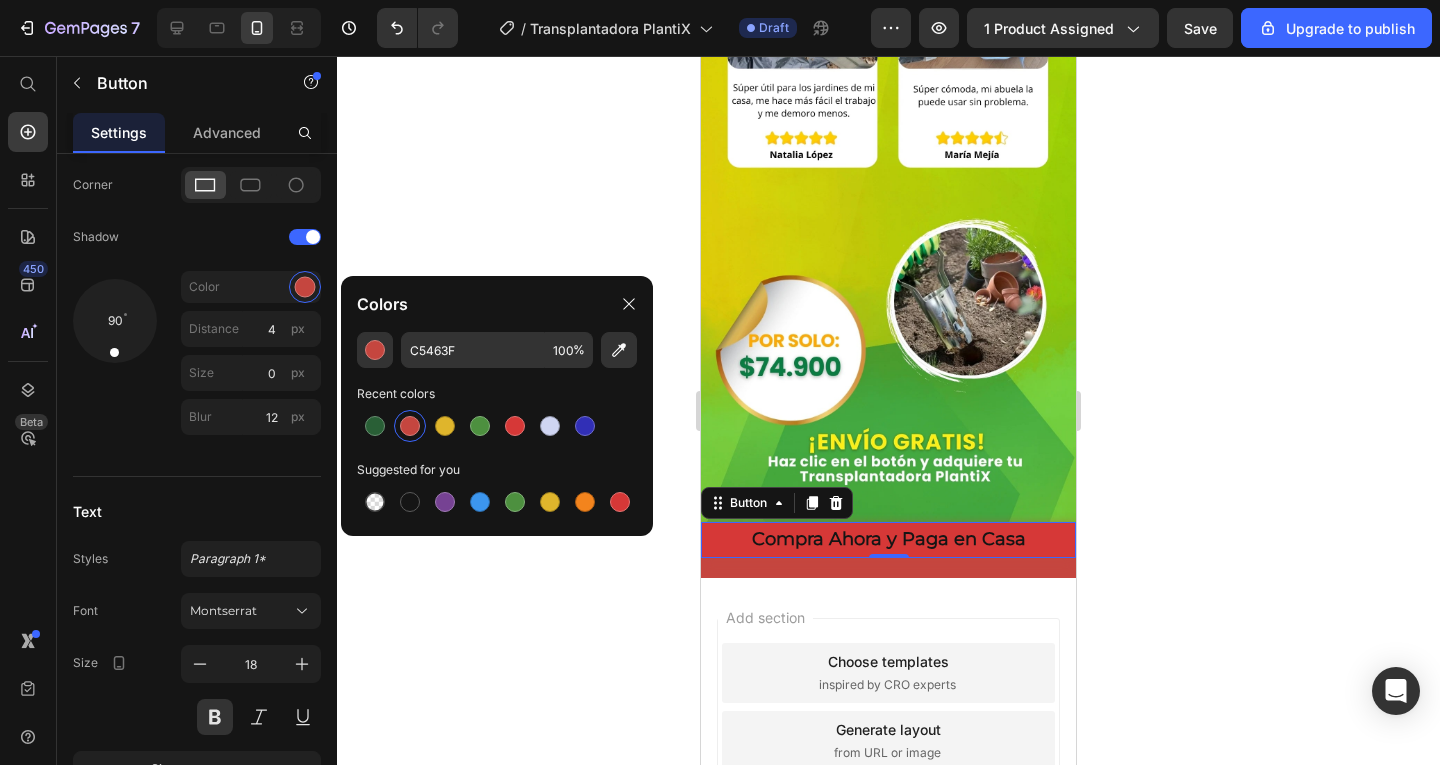 click 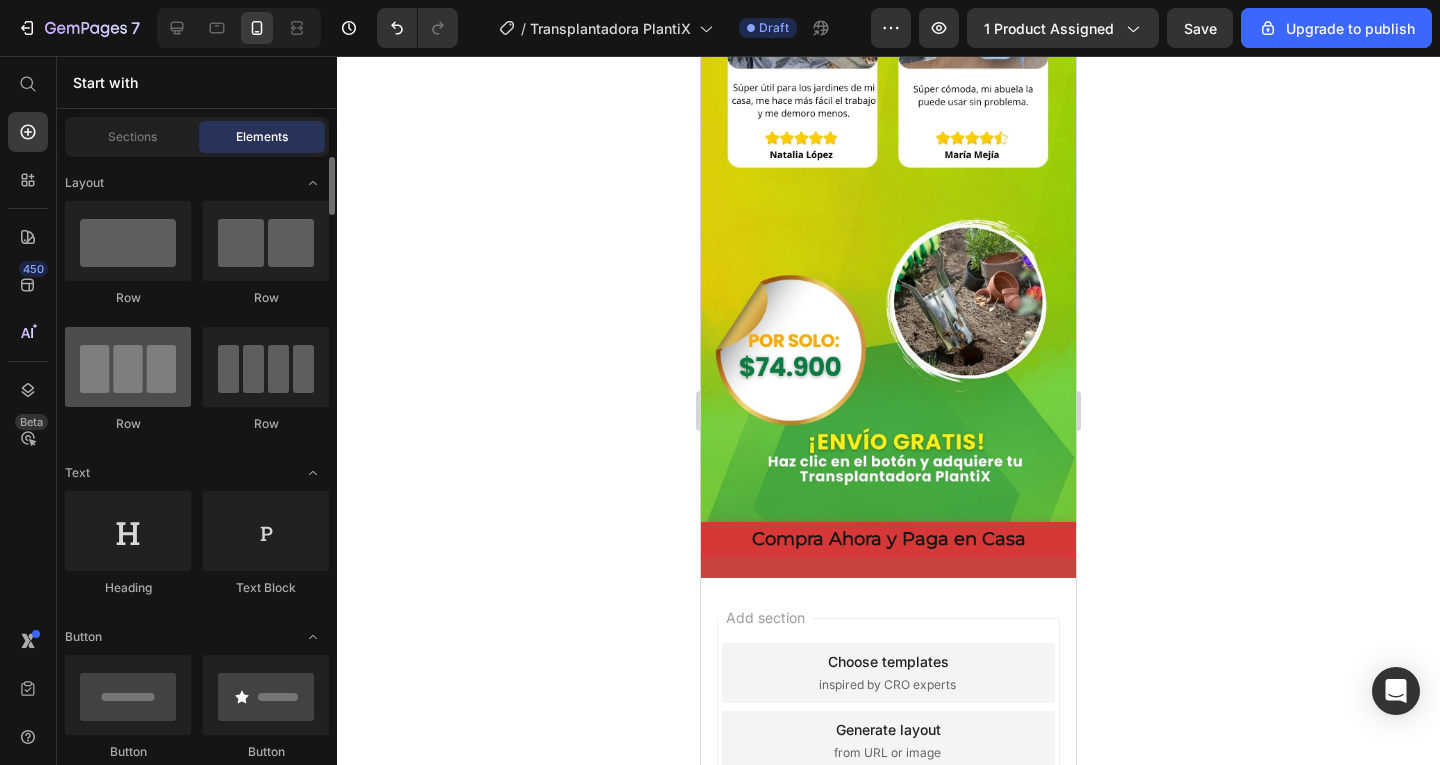 scroll, scrollTop: 400, scrollLeft: 0, axis: vertical 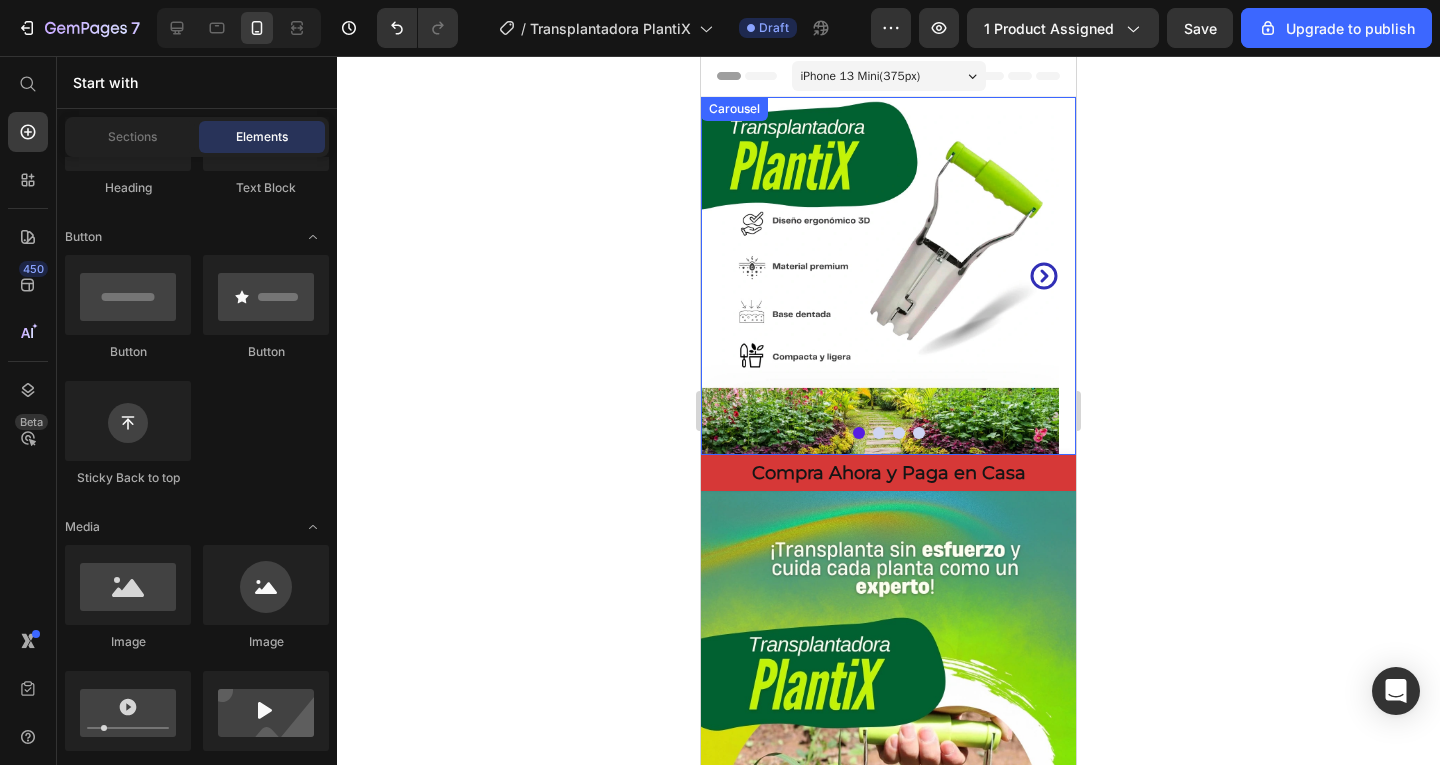 click 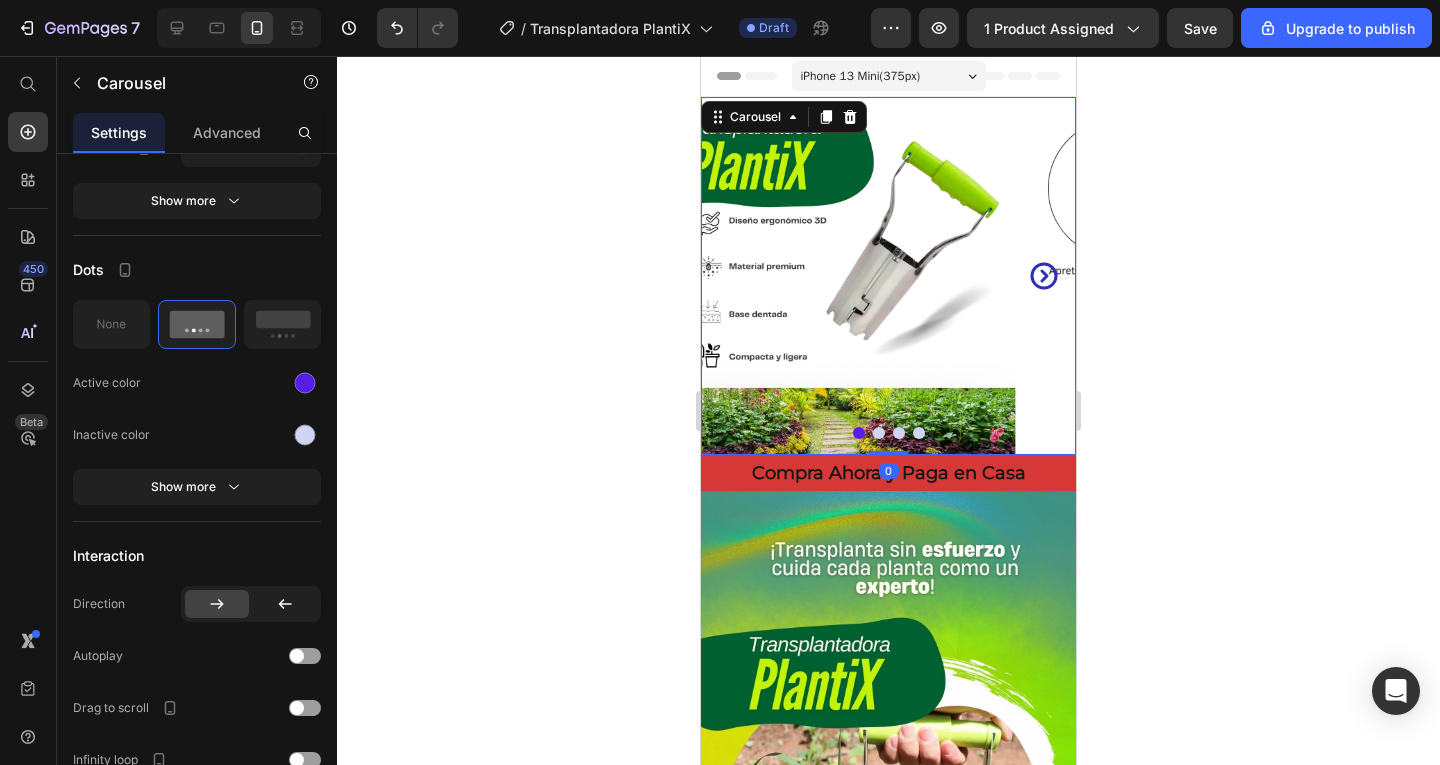 scroll, scrollTop: 0, scrollLeft: 0, axis: both 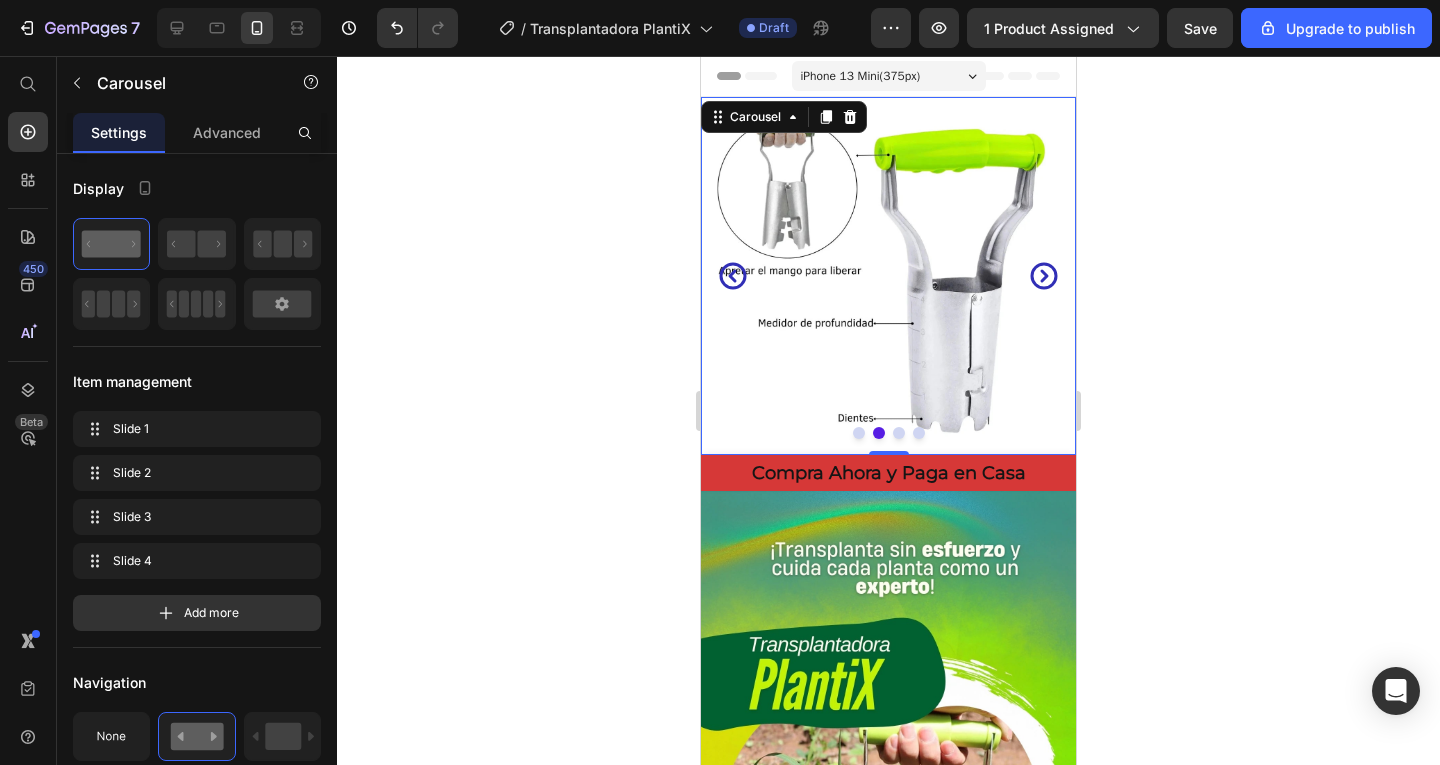 click 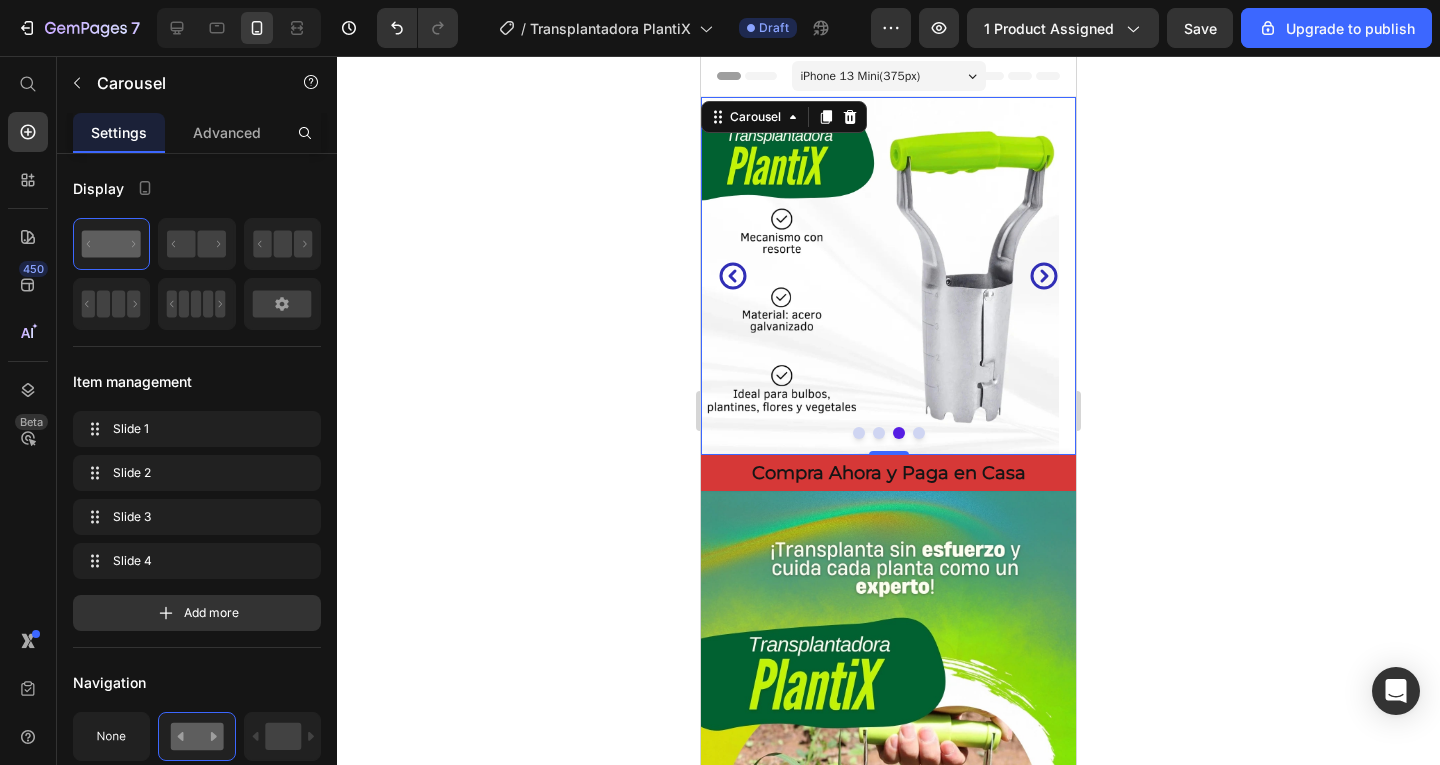 click 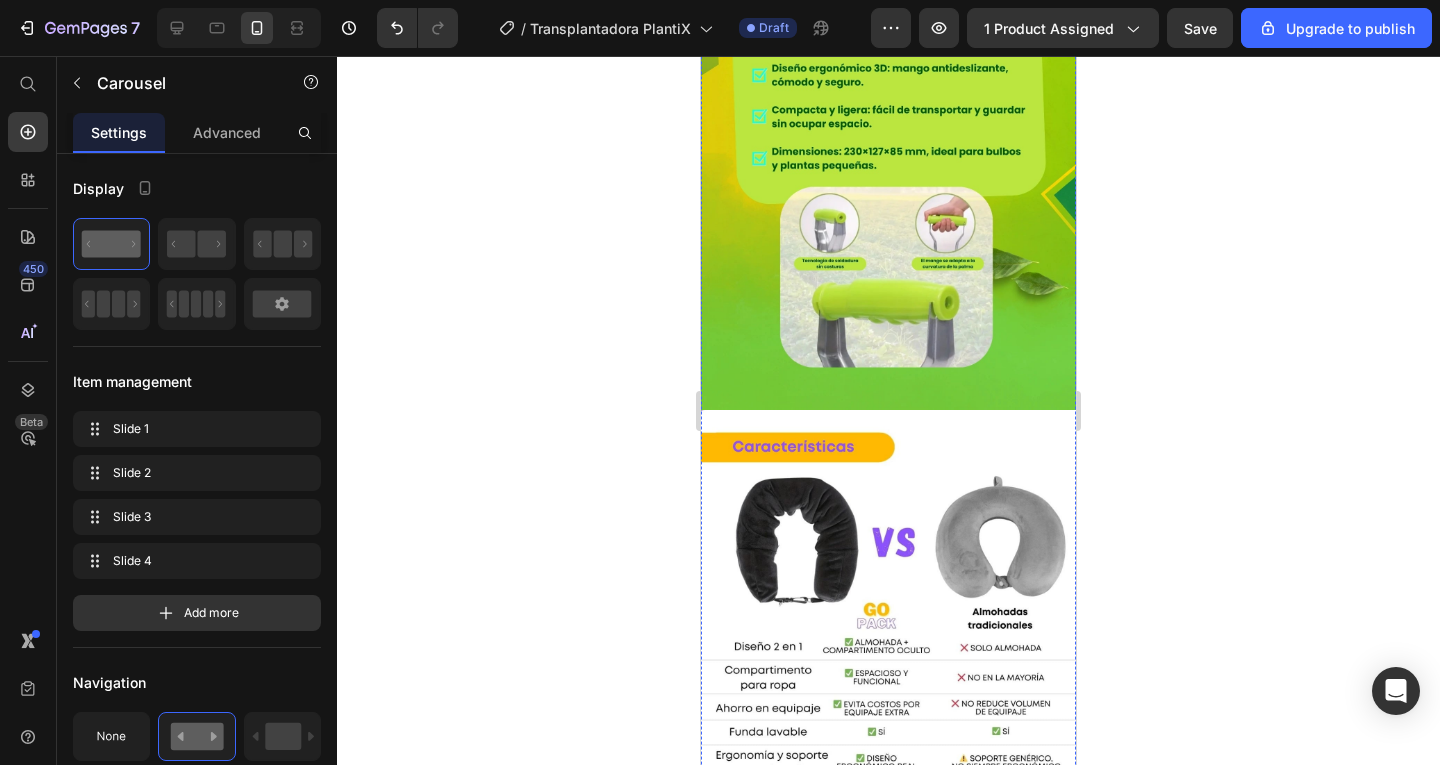 scroll, scrollTop: 2600, scrollLeft: 0, axis: vertical 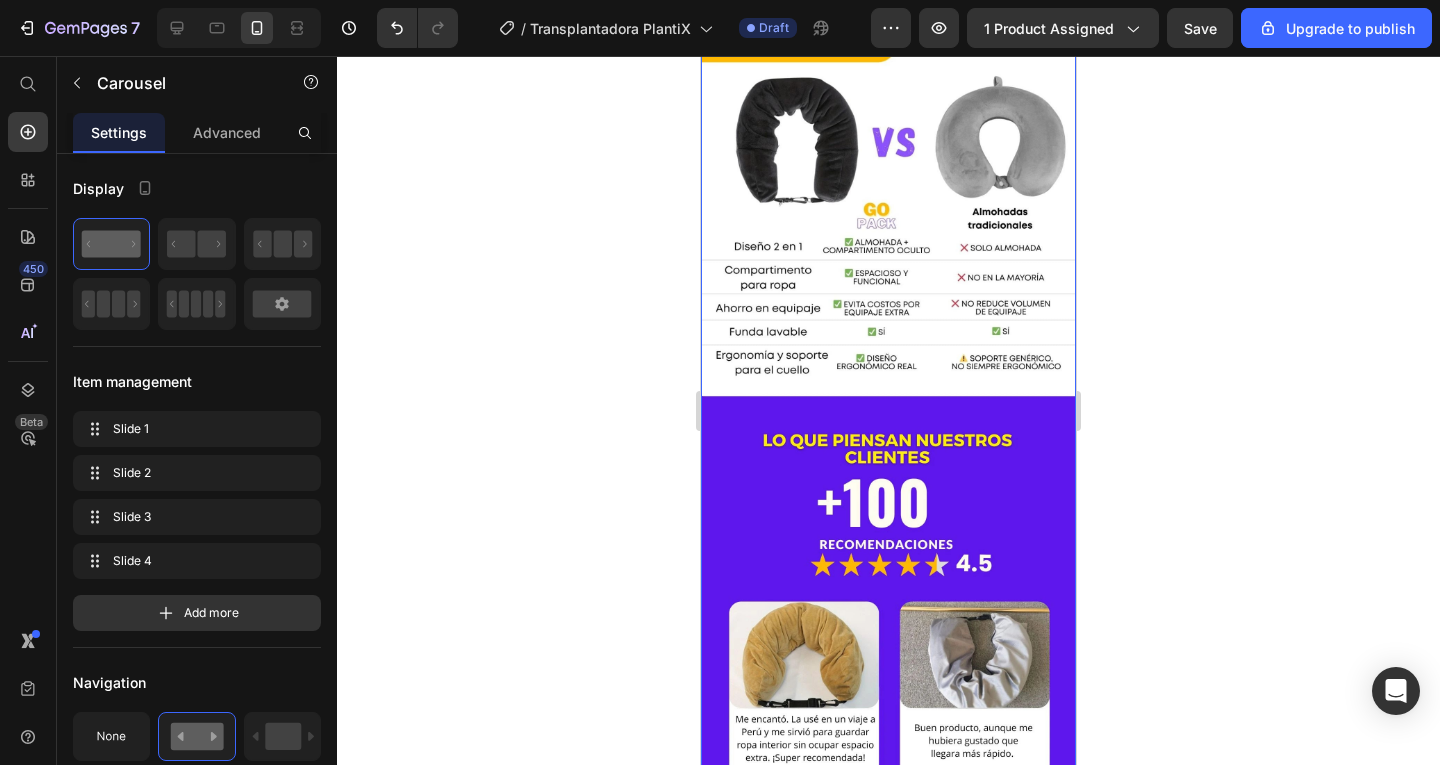click at bounding box center (888, 531) 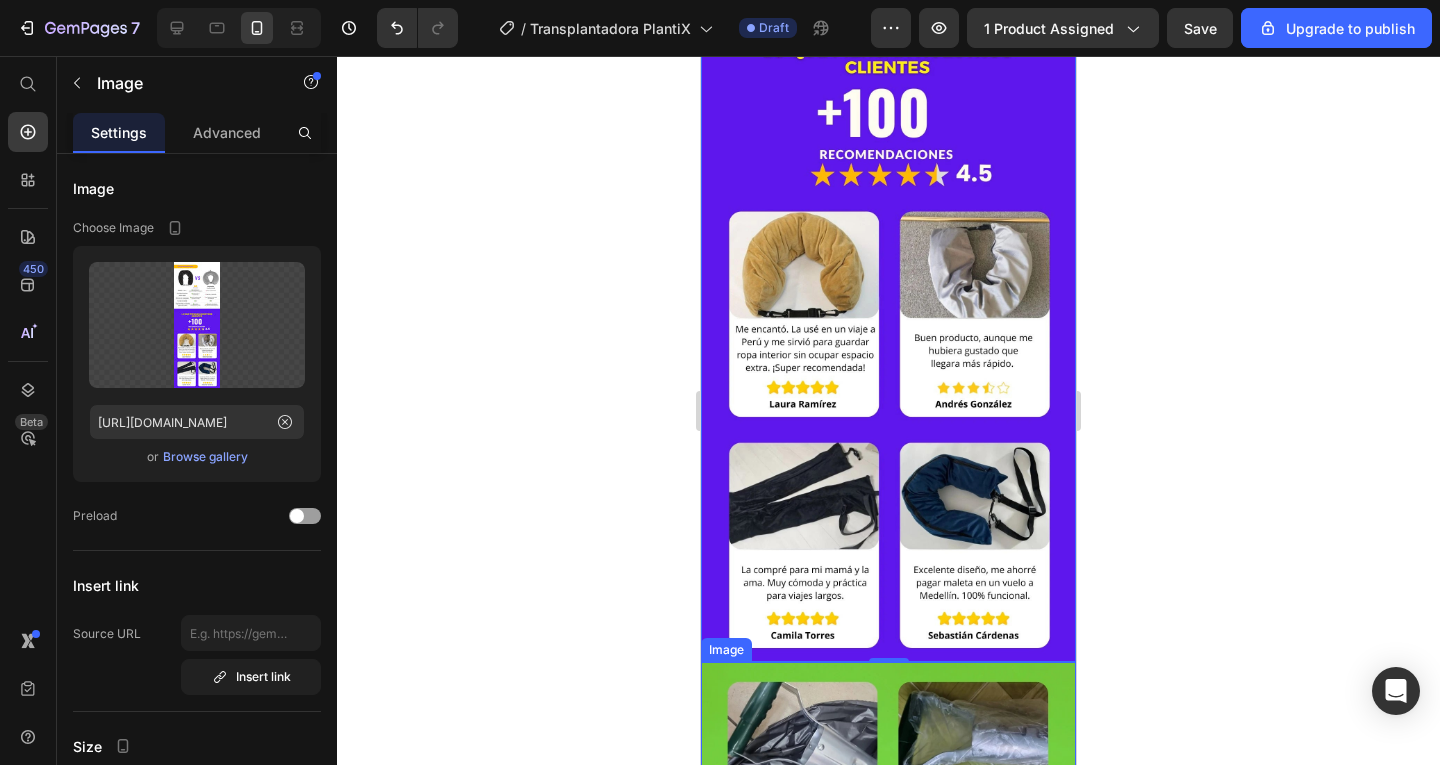 scroll, scrollTop: 2800, scrollLeft: 0, axis: vertical 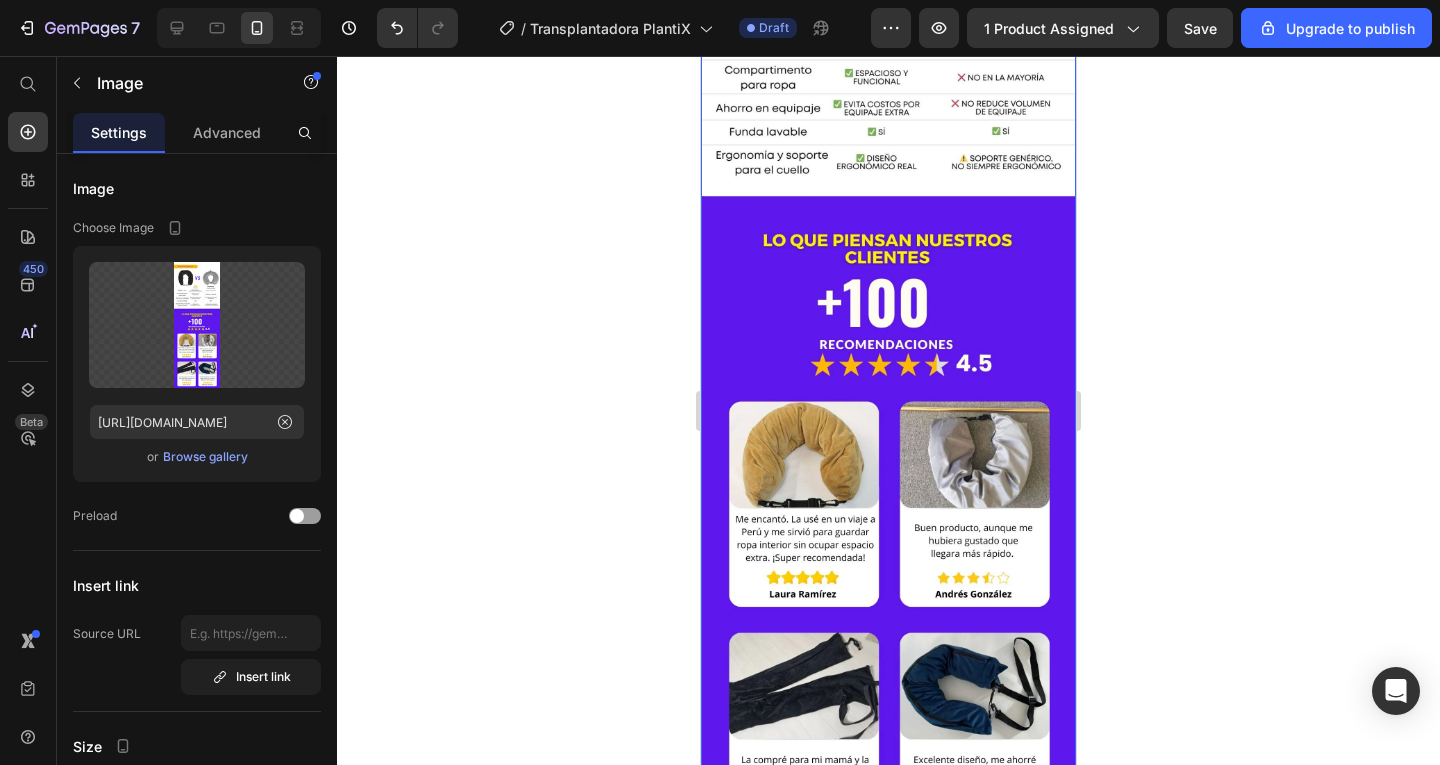 click at bounding box center (888, 331) 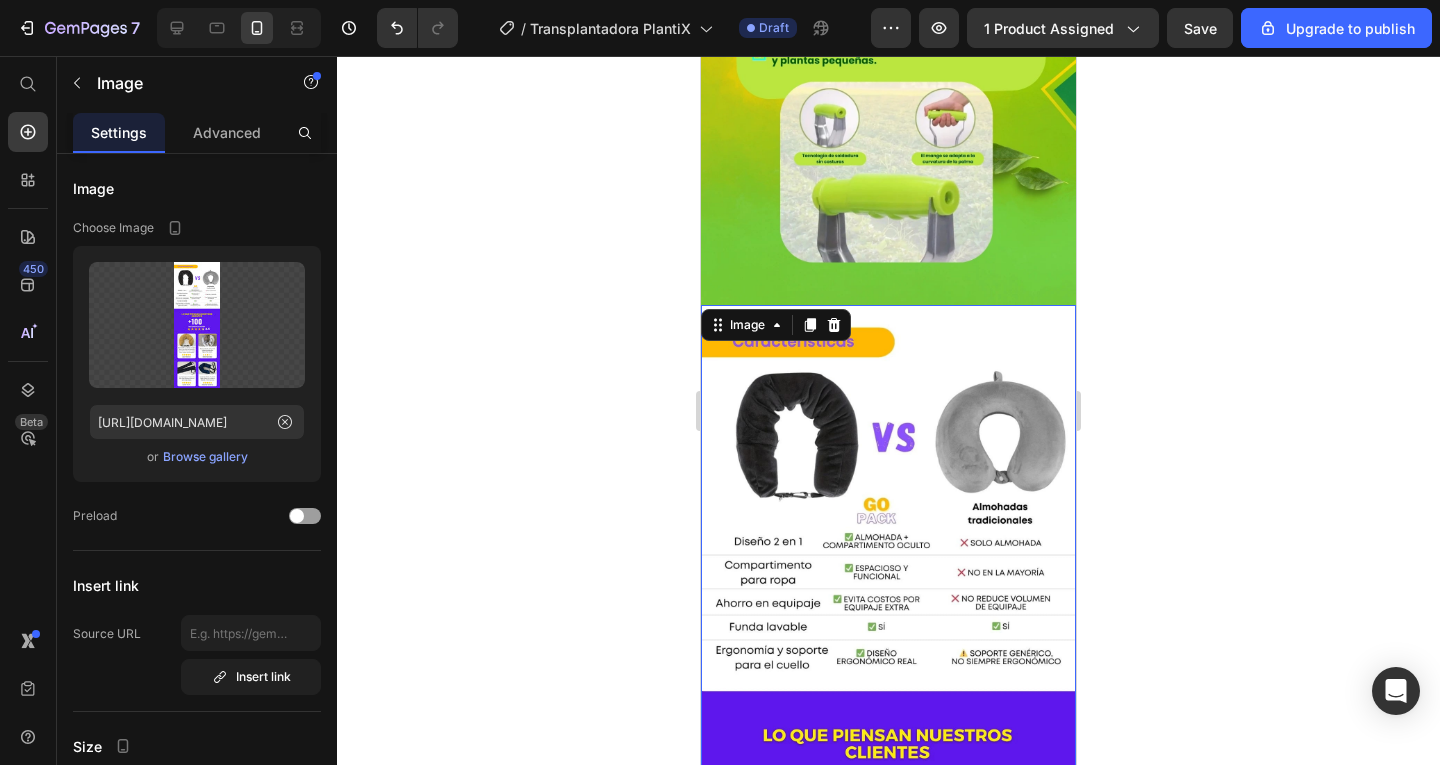 scroll, scrollTop: 2300, scrollLeft: 0, axis: vertical 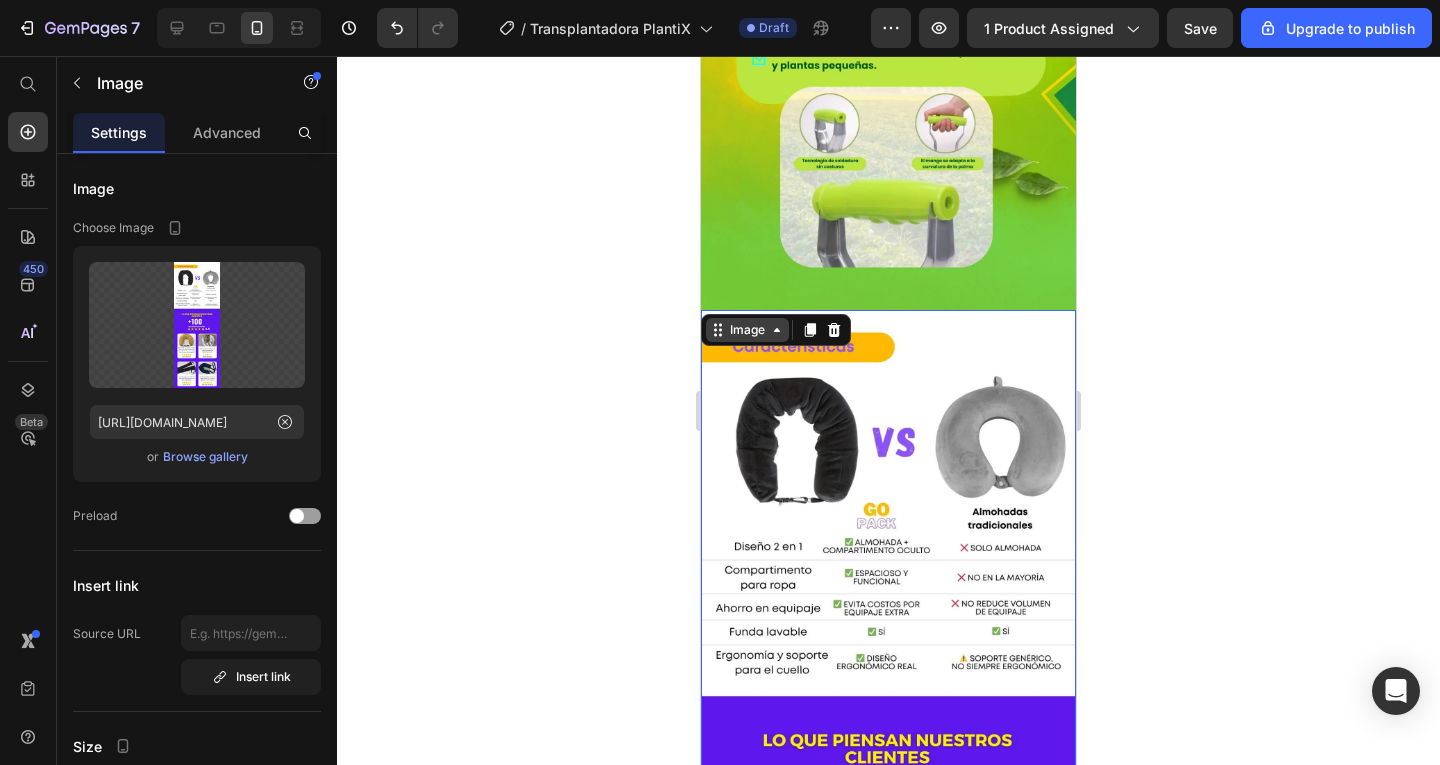 click 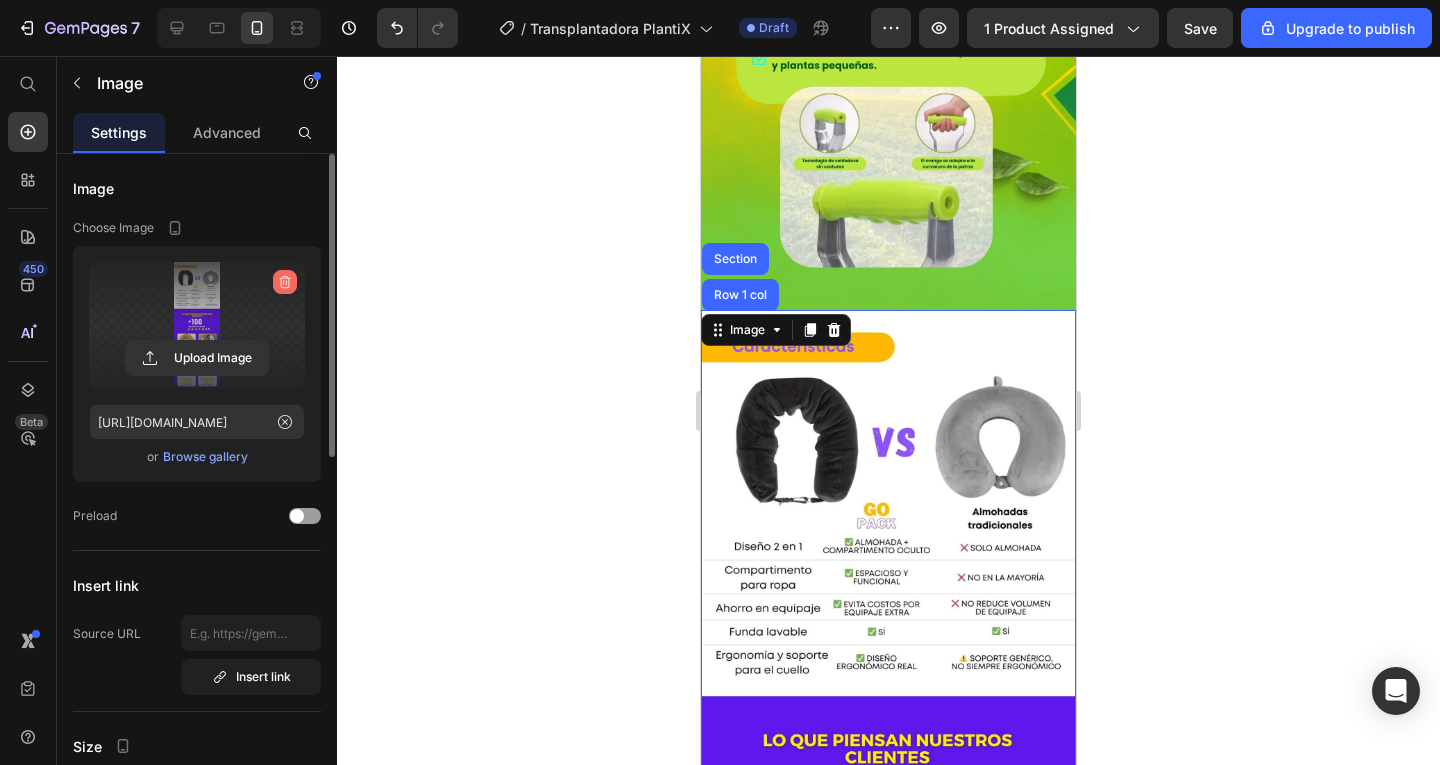 click 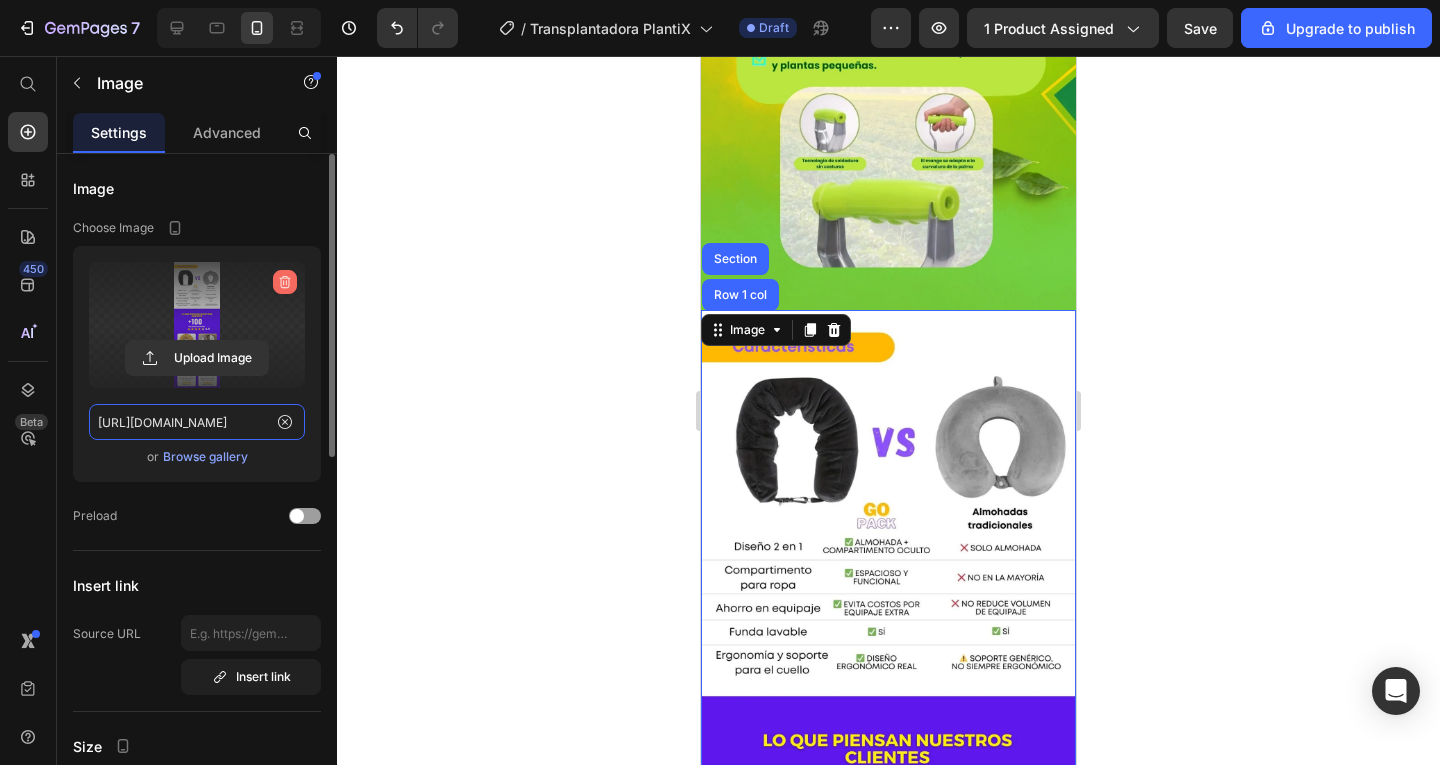 type 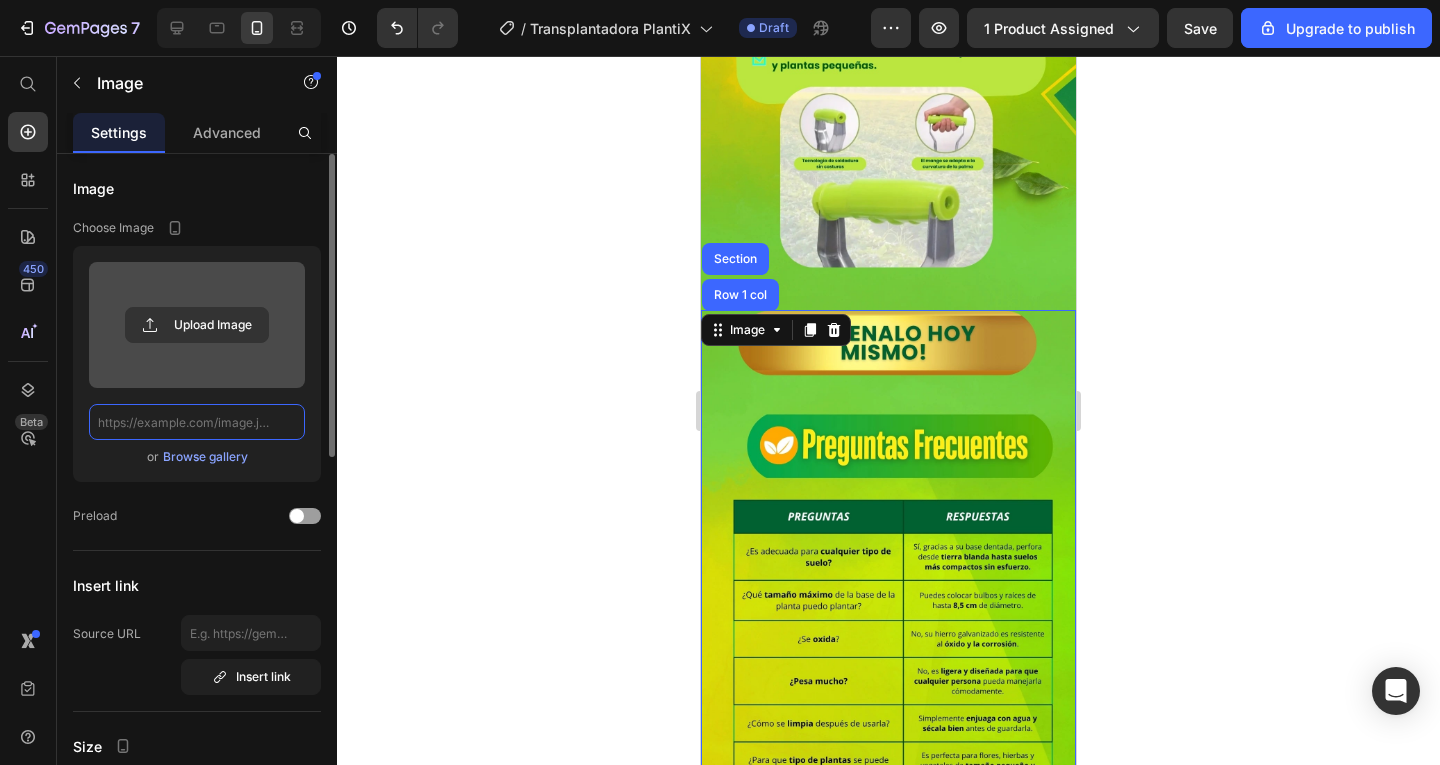scroll, scrollTop: 0, scrollLeft: 0, axis: both 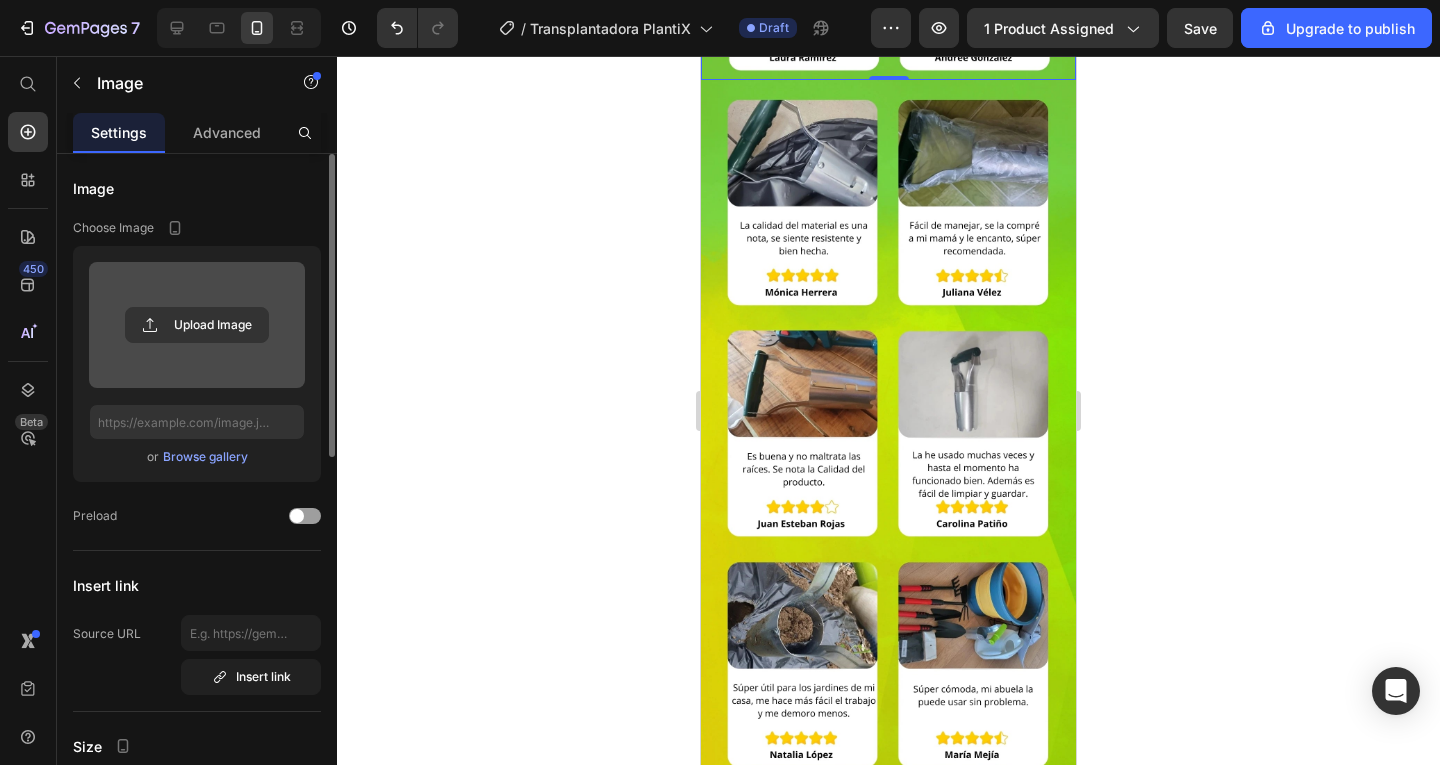 click at bounding box center (888, 601) 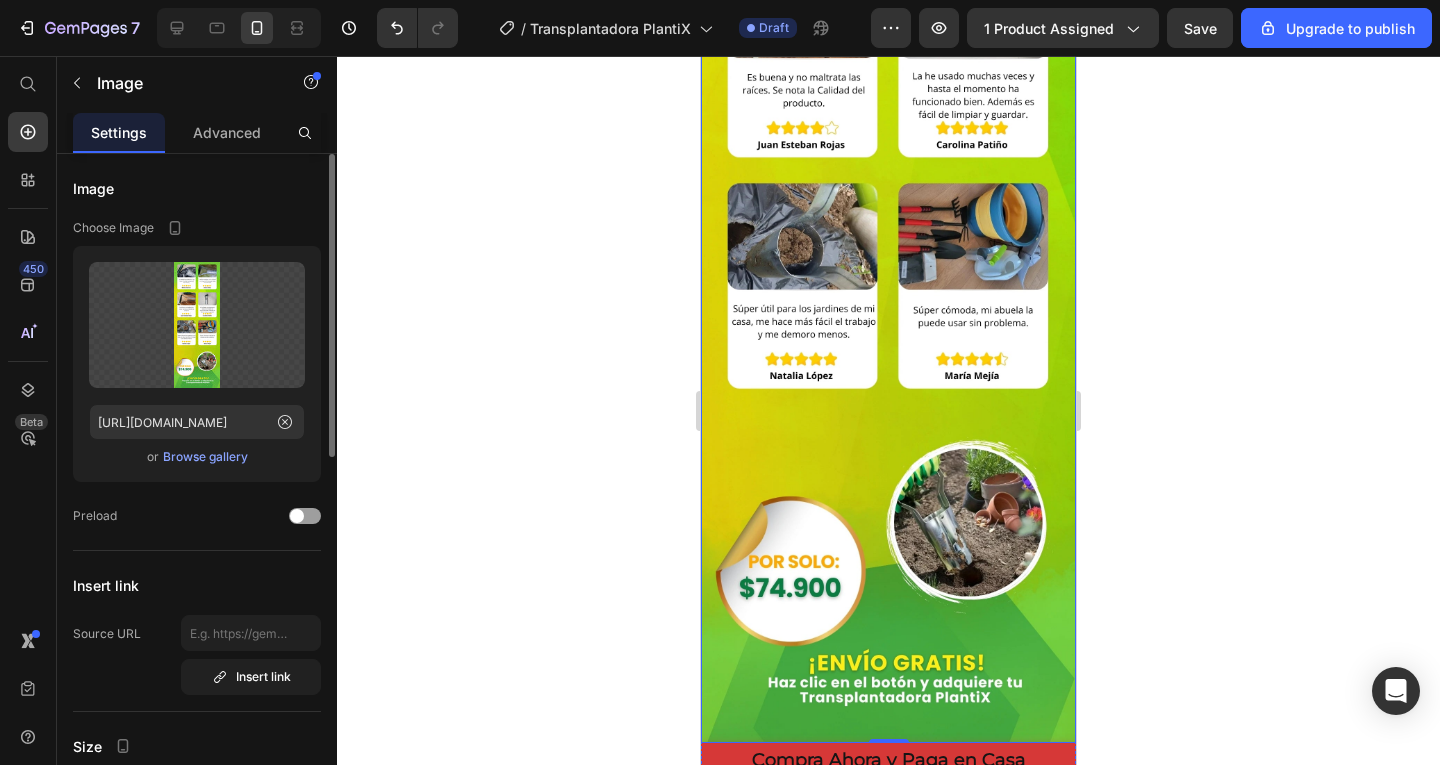 scroll, scrollTop: 4172, scrollLeft: 0, axis: vertical 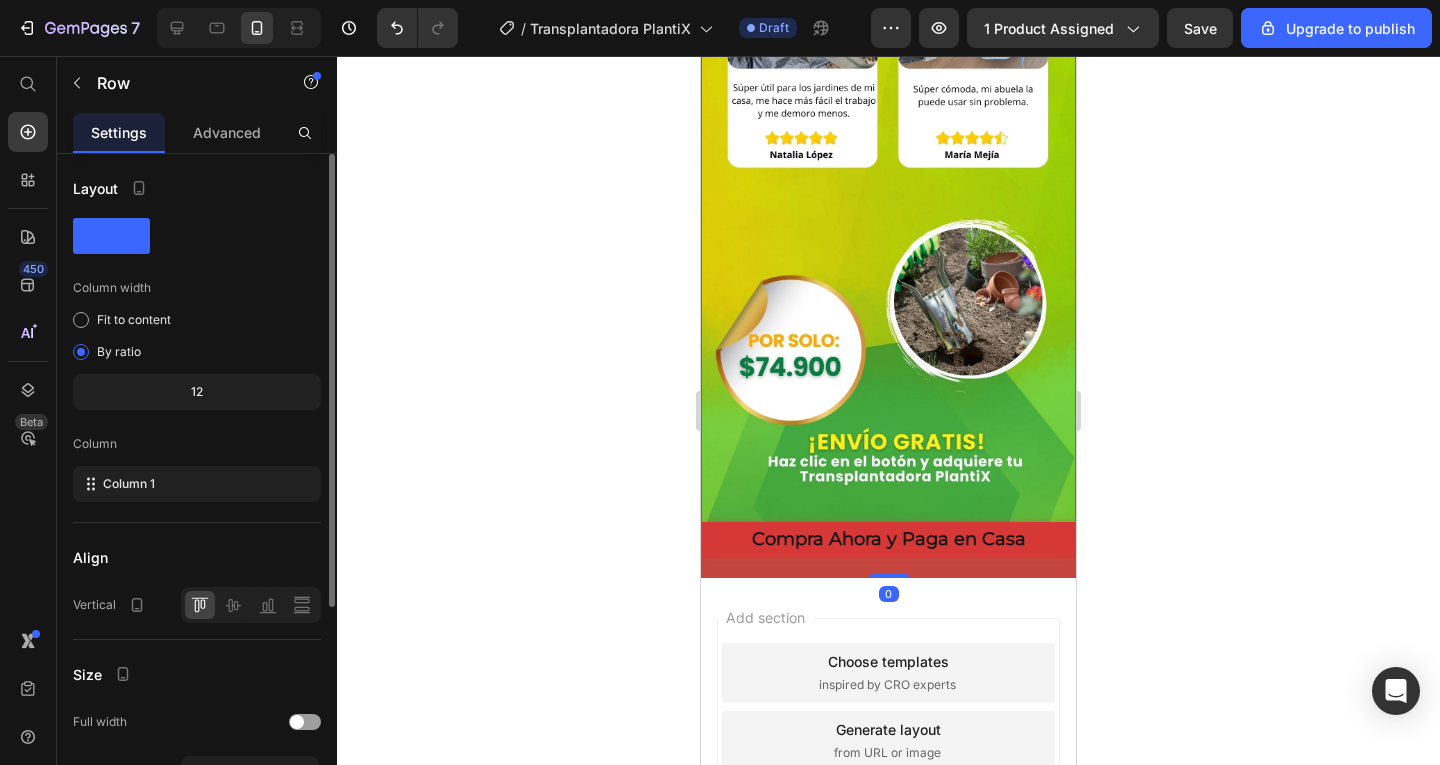 click on "Image Compra Ahora y Paga en Casa Button Product Row Image Image Image Compra Ahora y Paga en Casa Button Product Row" at bounding box center [888, -1552] 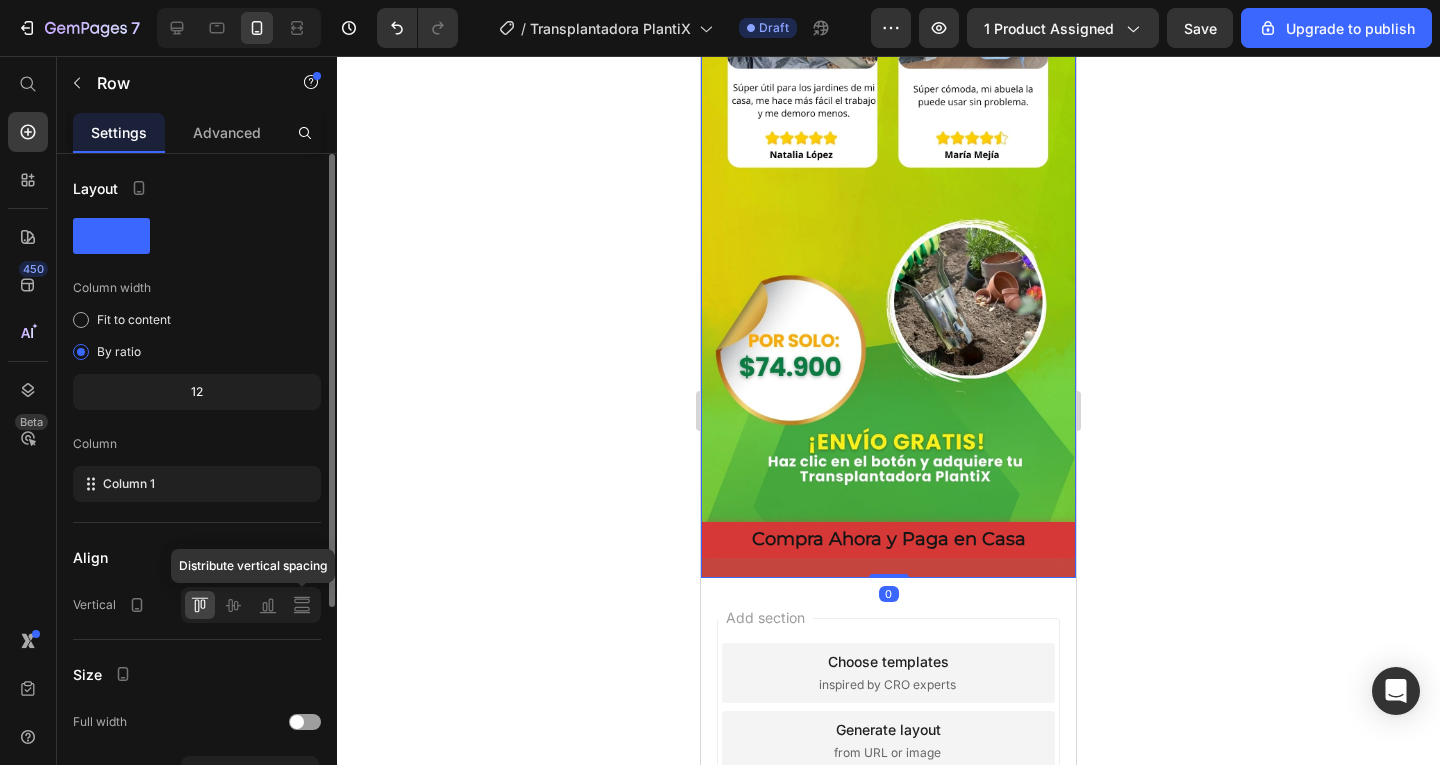 scroll, scrollTop: 317, scrollLeft: 0, axis: vertical 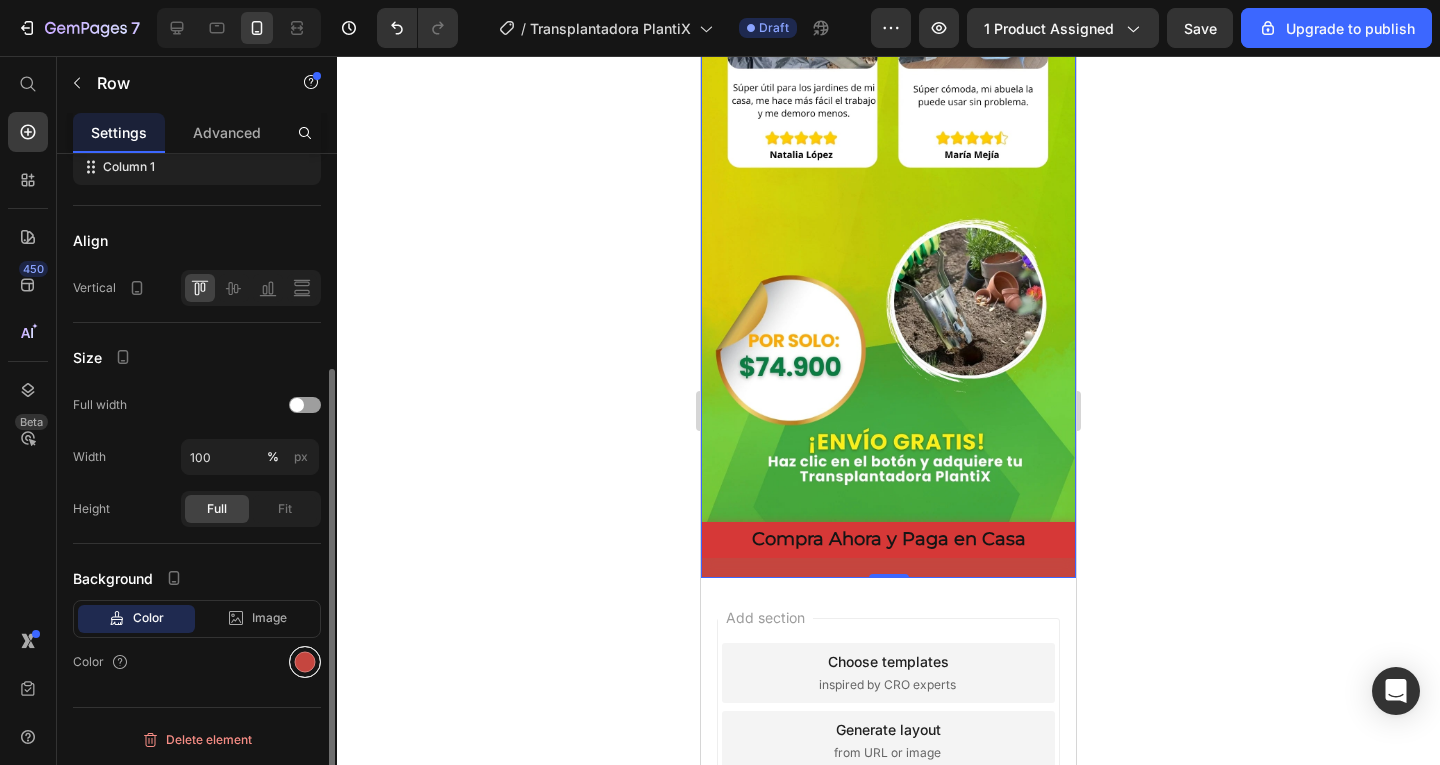 click at bounding box center [305, 662] 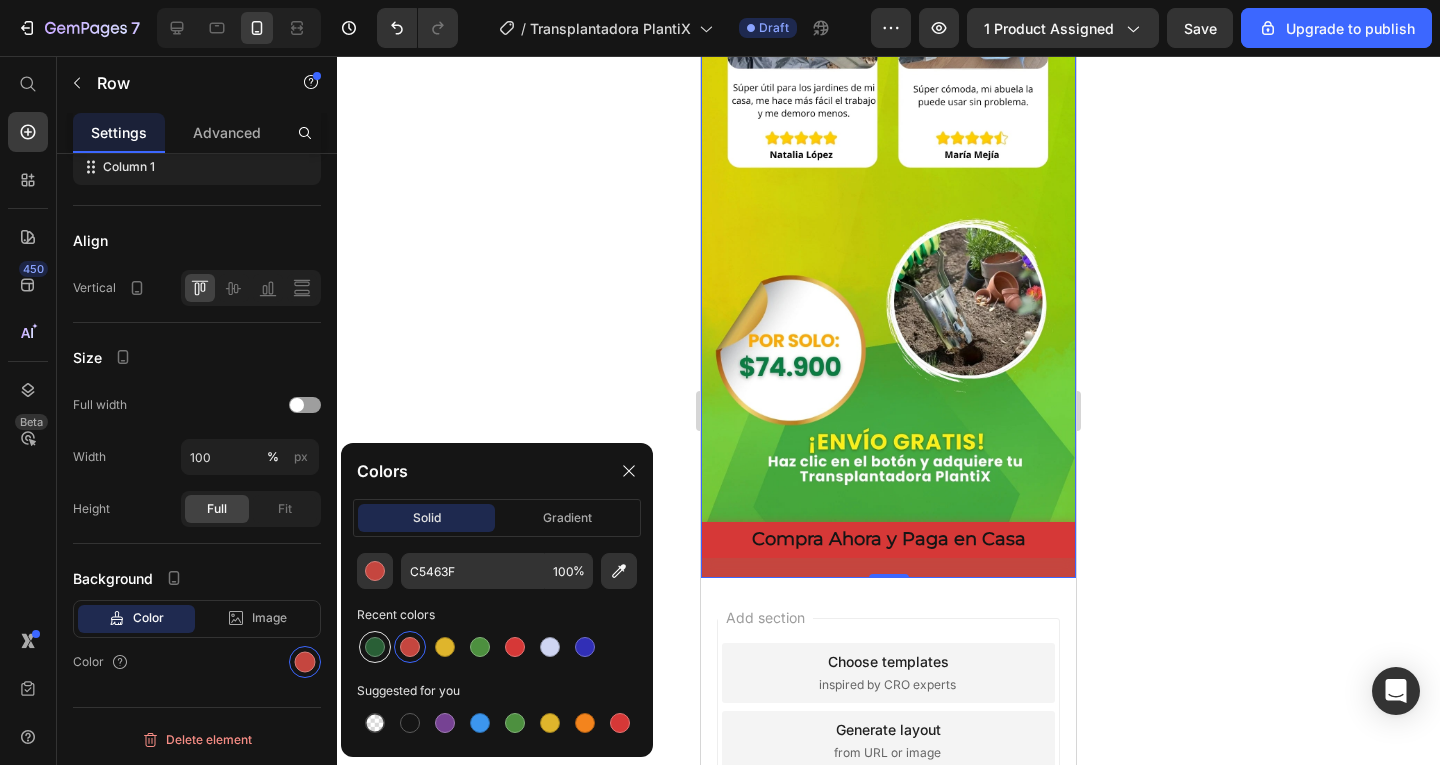 click at bounding box center (375, 647) 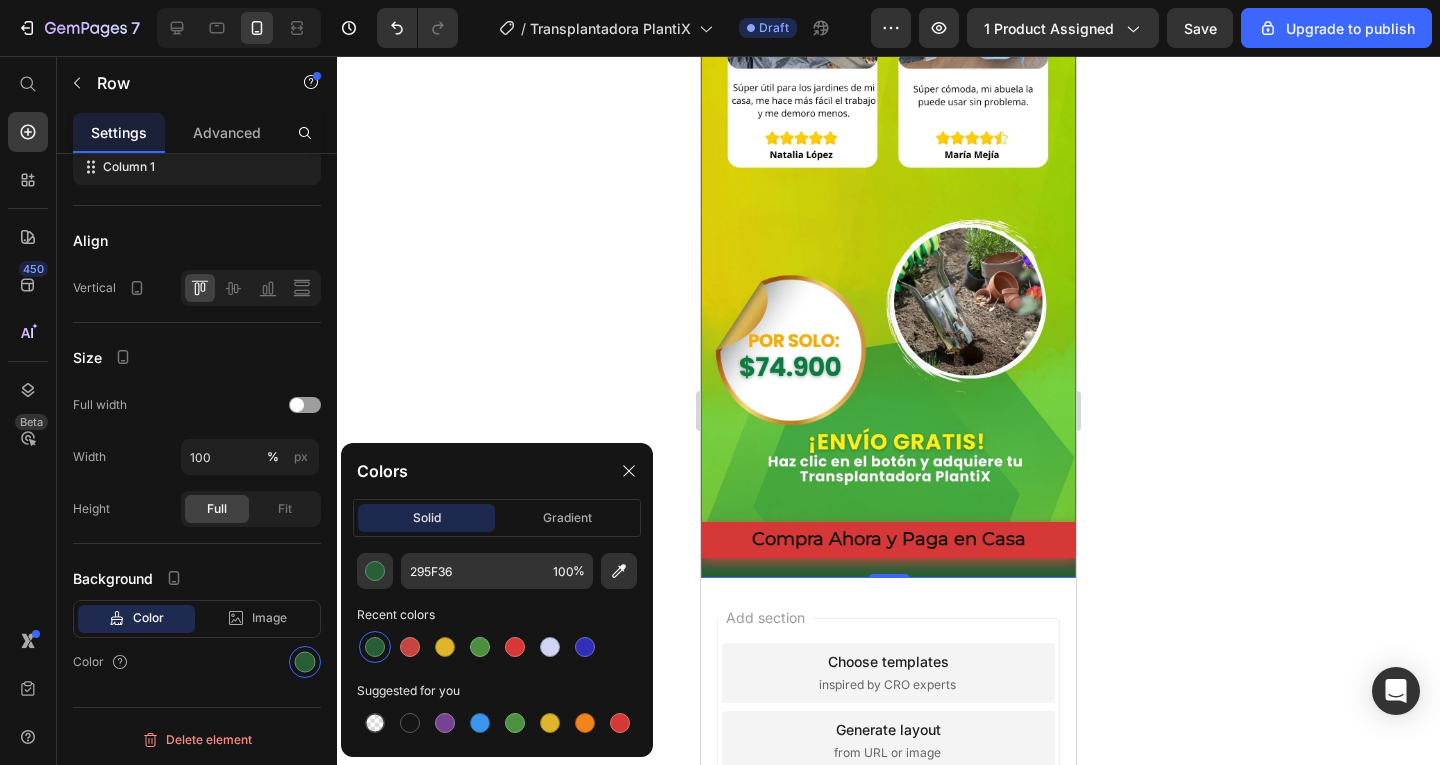click 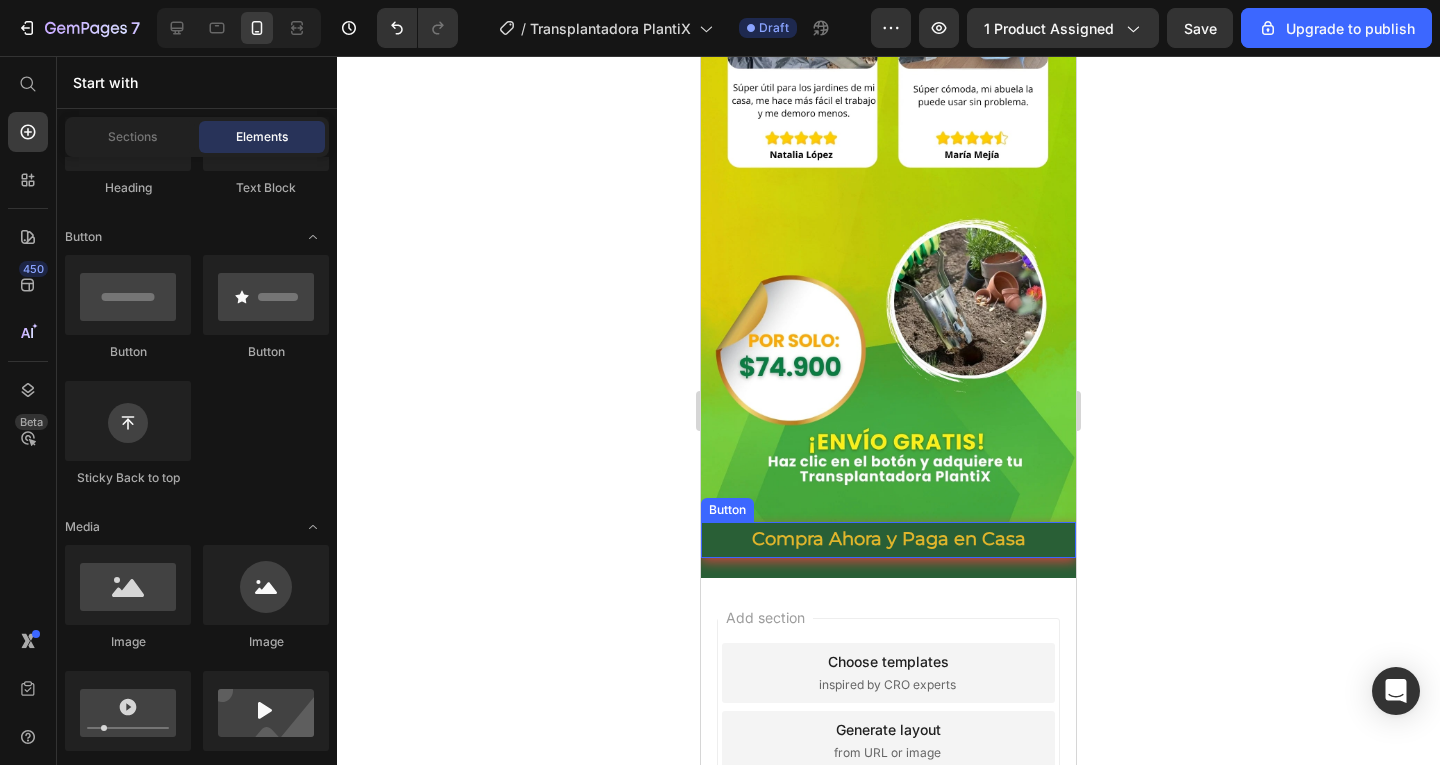 click on "Compra Ahora y Paga en Casa" at bounding box center [888, 540] 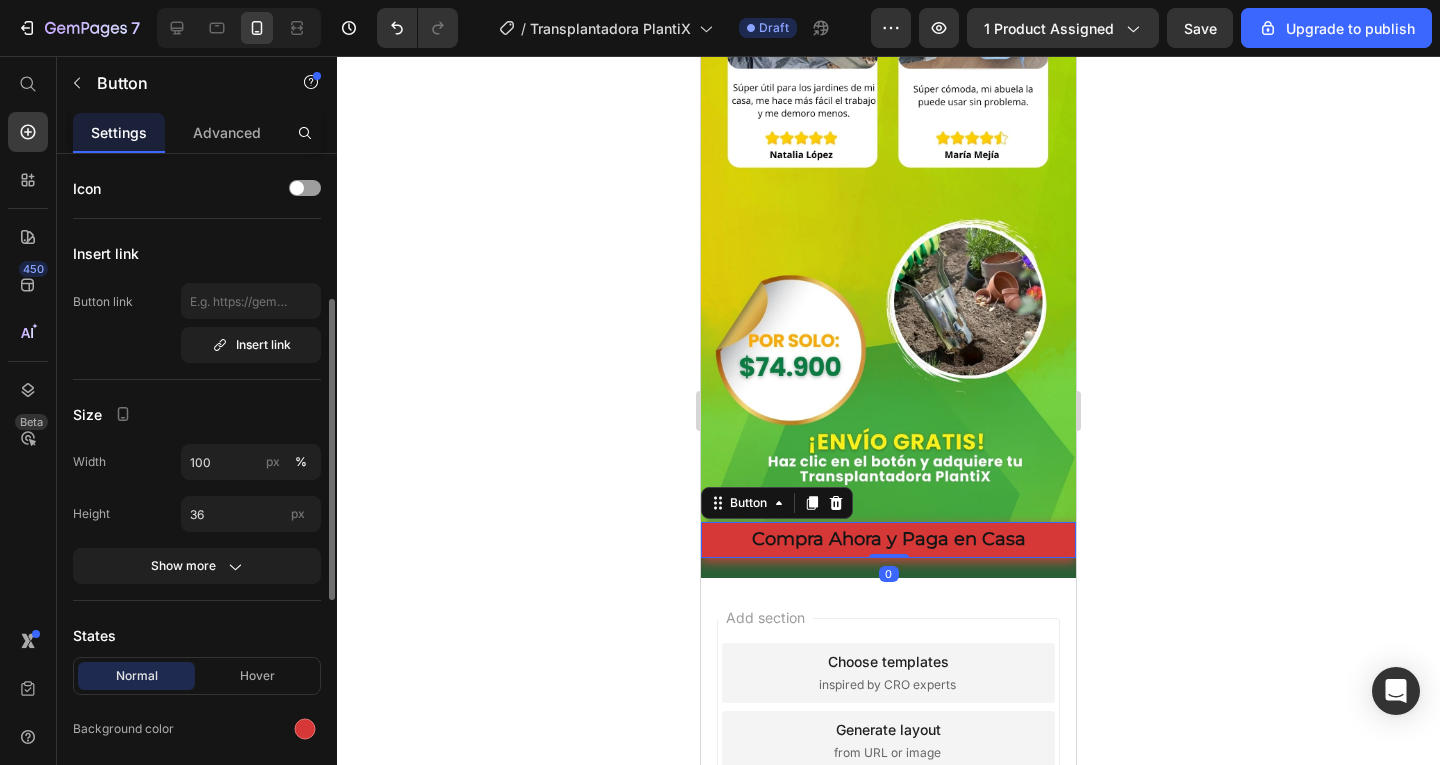 scroll, scrollTop: 200, scrollLeft: 0, axis: vertical 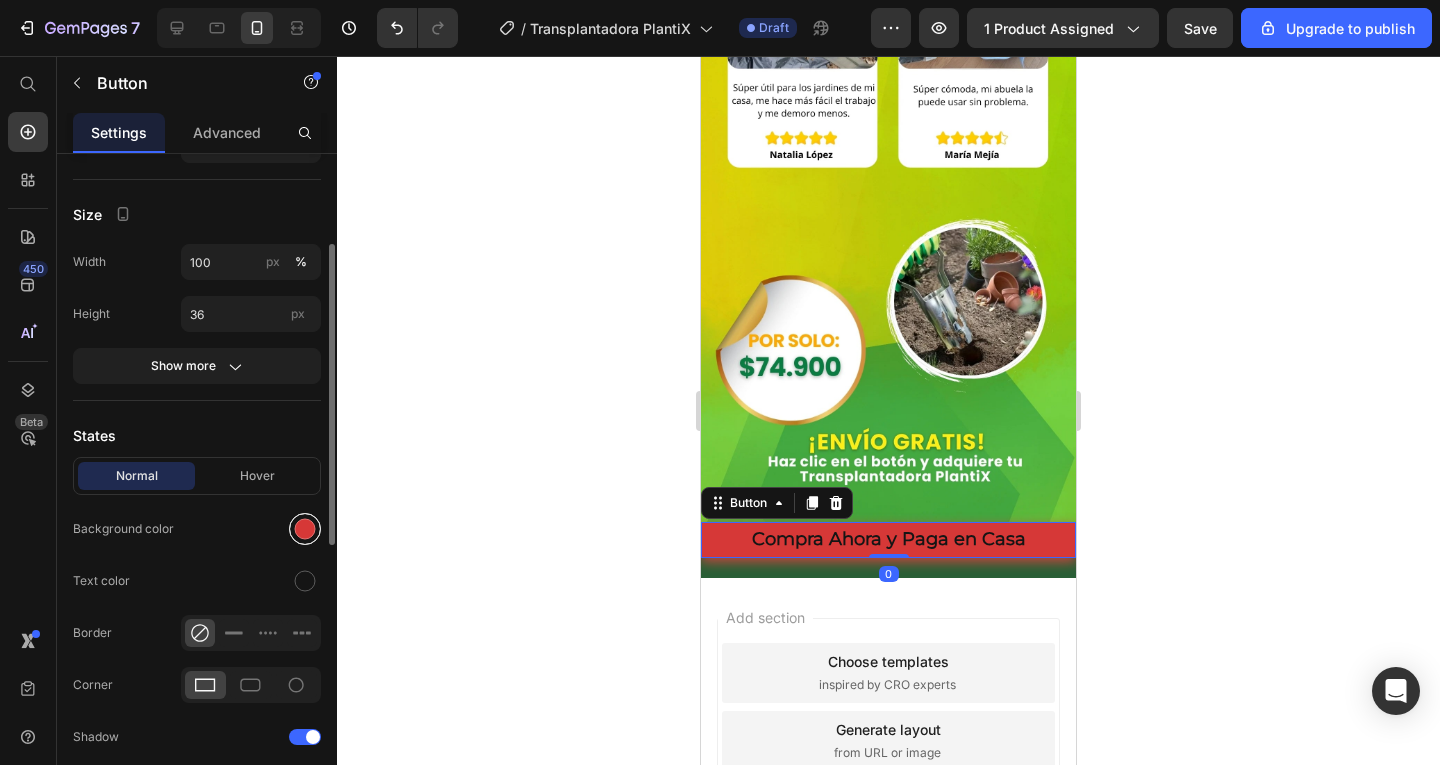 click at bounding box center [305, 529] 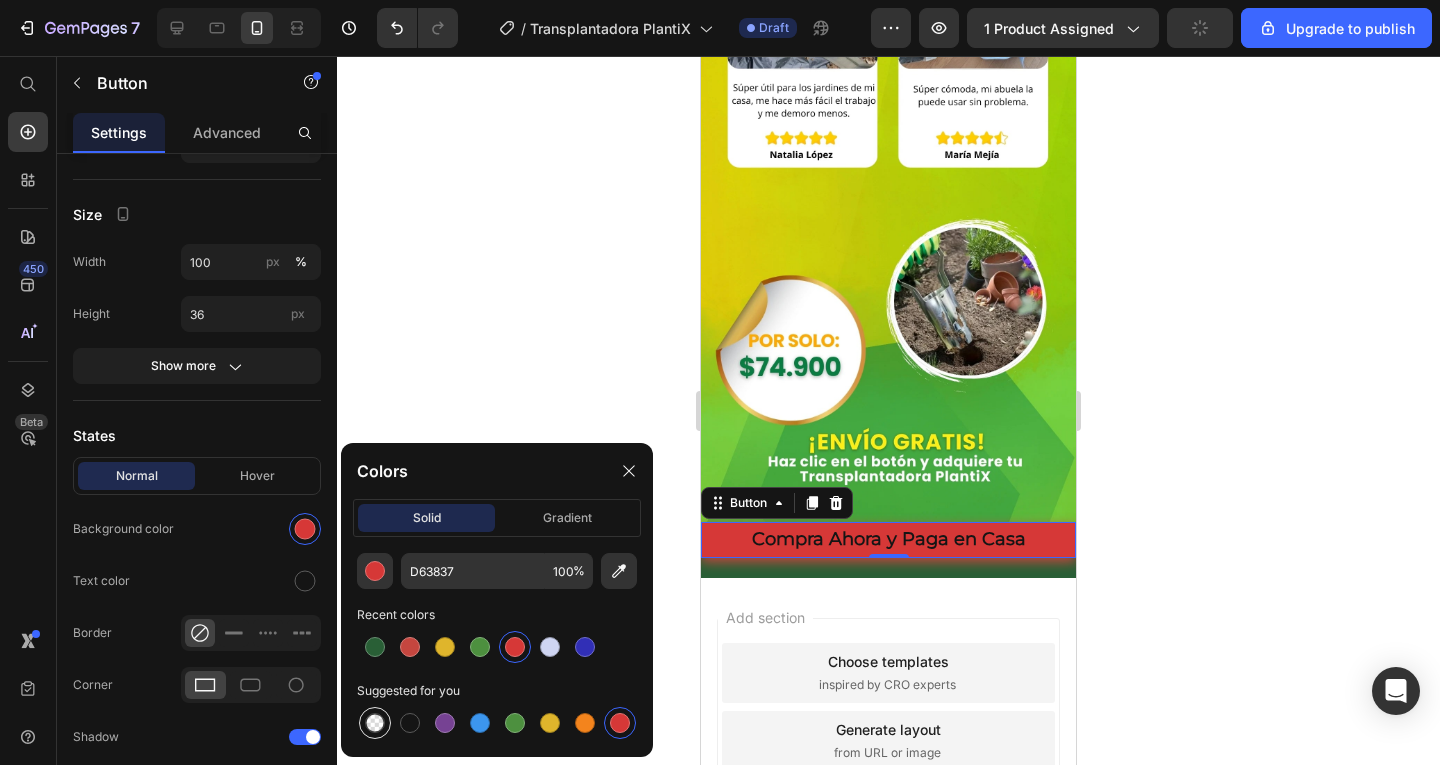 click at bounding box center (375, 723) 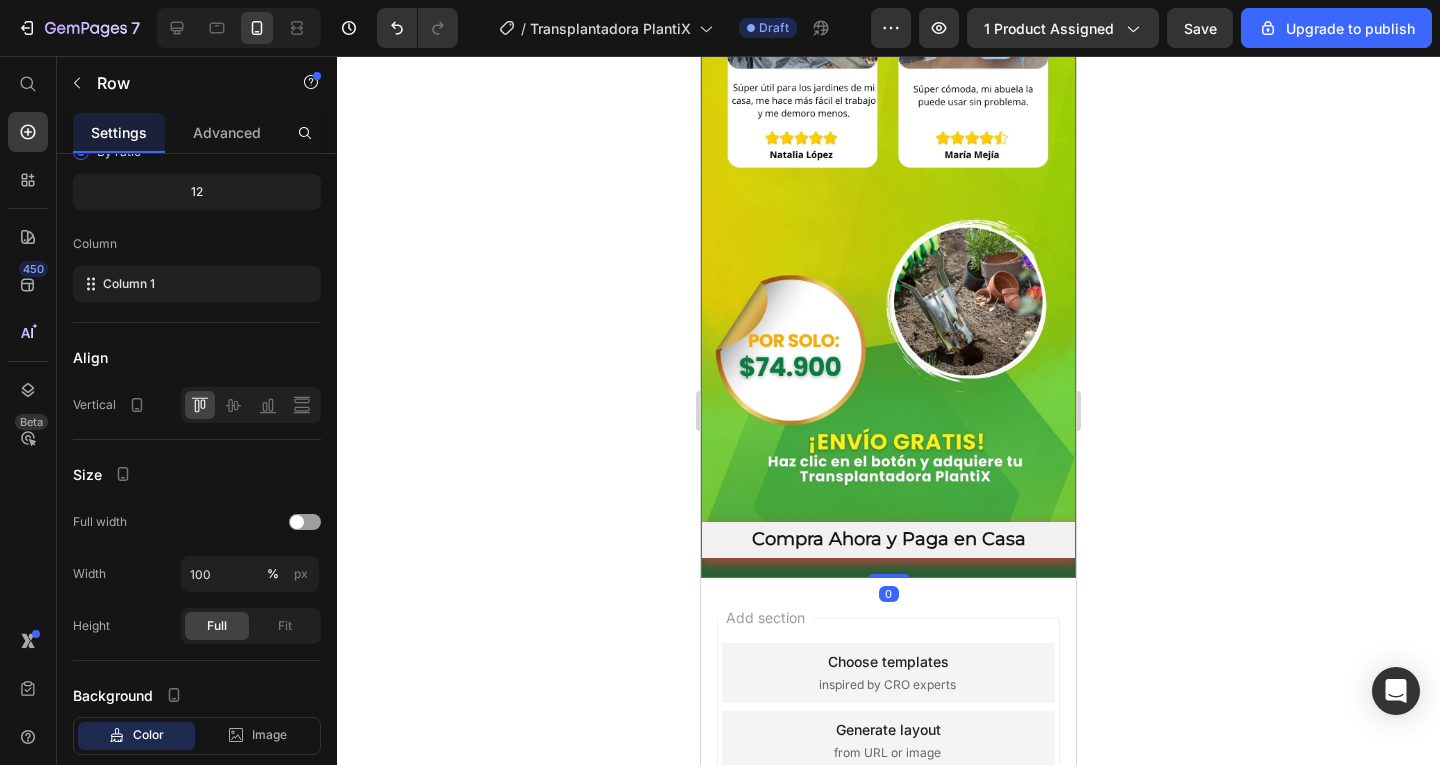 click on "Image Compra Ahora y Paga en Casa Button Product Row Image Image Image Compra Ahora y Paga en Casa Button Product Row" at bounding box center (888, -1552) 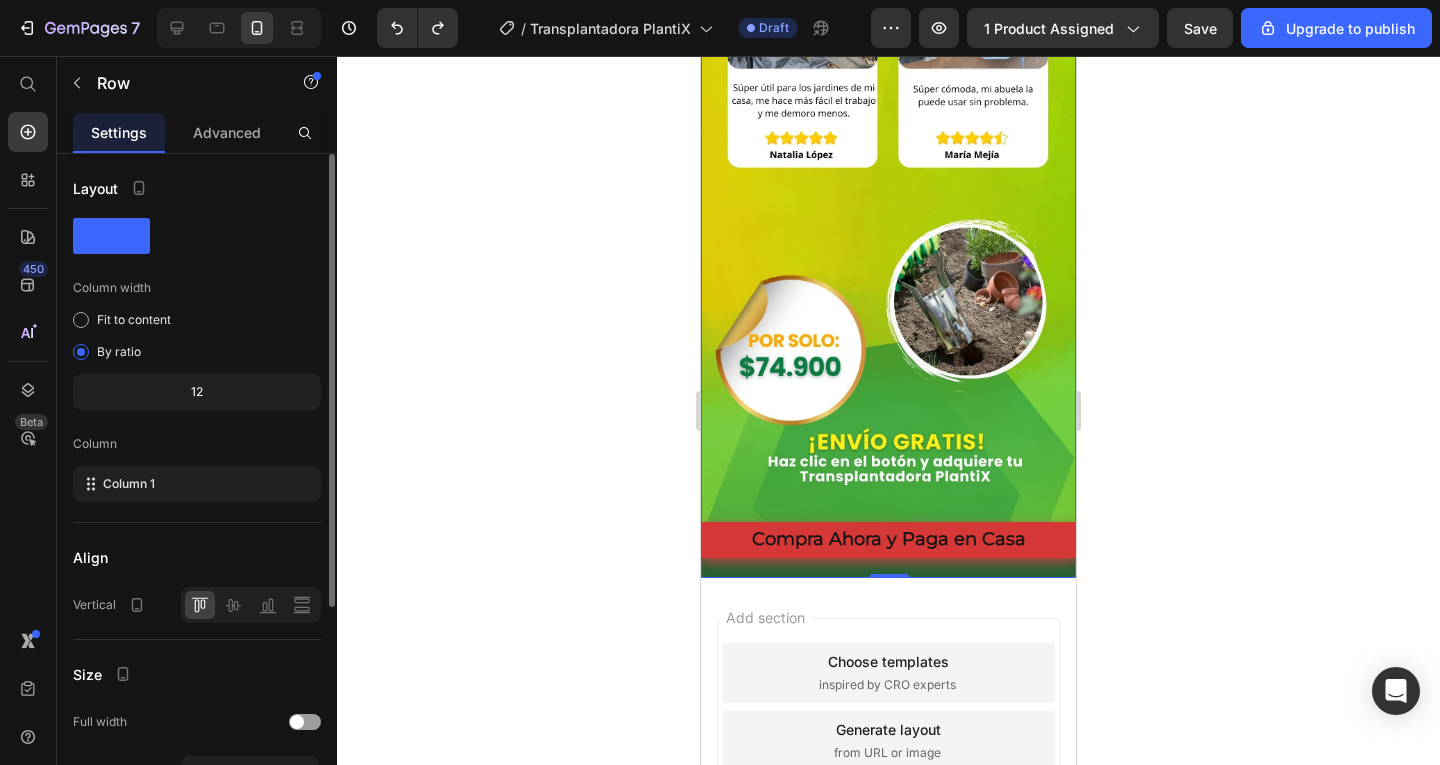 scroll, scrollTop: 317, scrollLeft: 0, axis: vertical 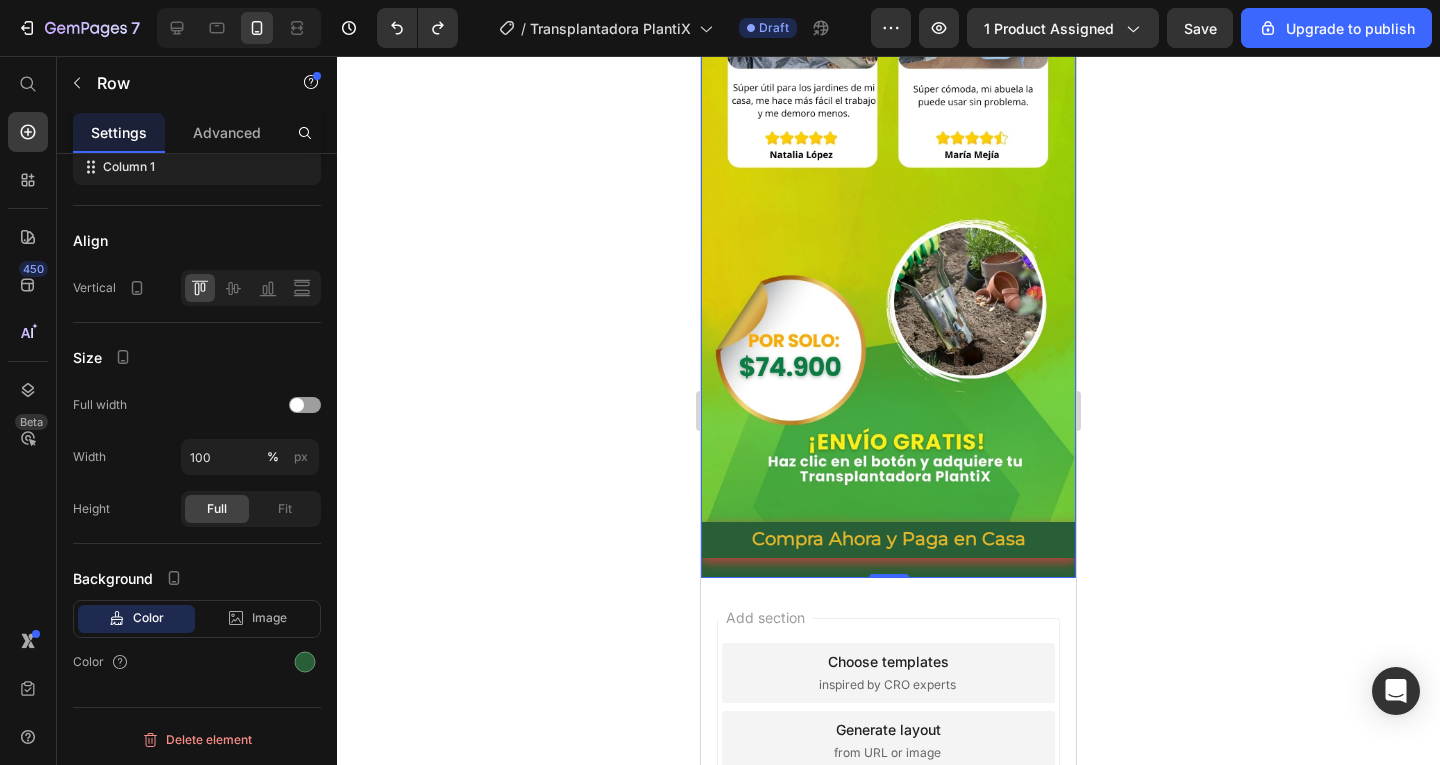 click on "Compra Ahora y Paga en Casa" at bounding box center (888, 540) 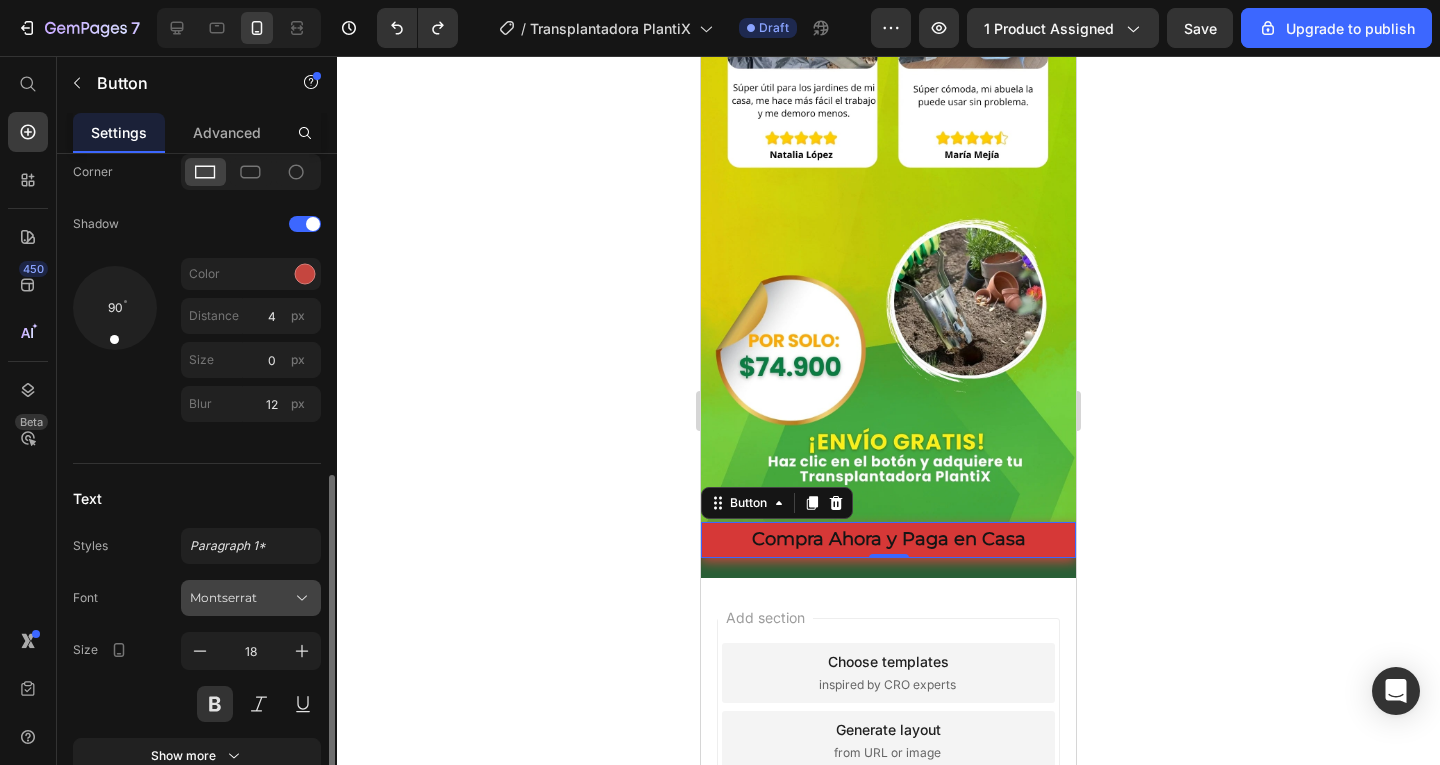 scroll, scrollTop: 513, scrollLeft: 0, axis: vertical 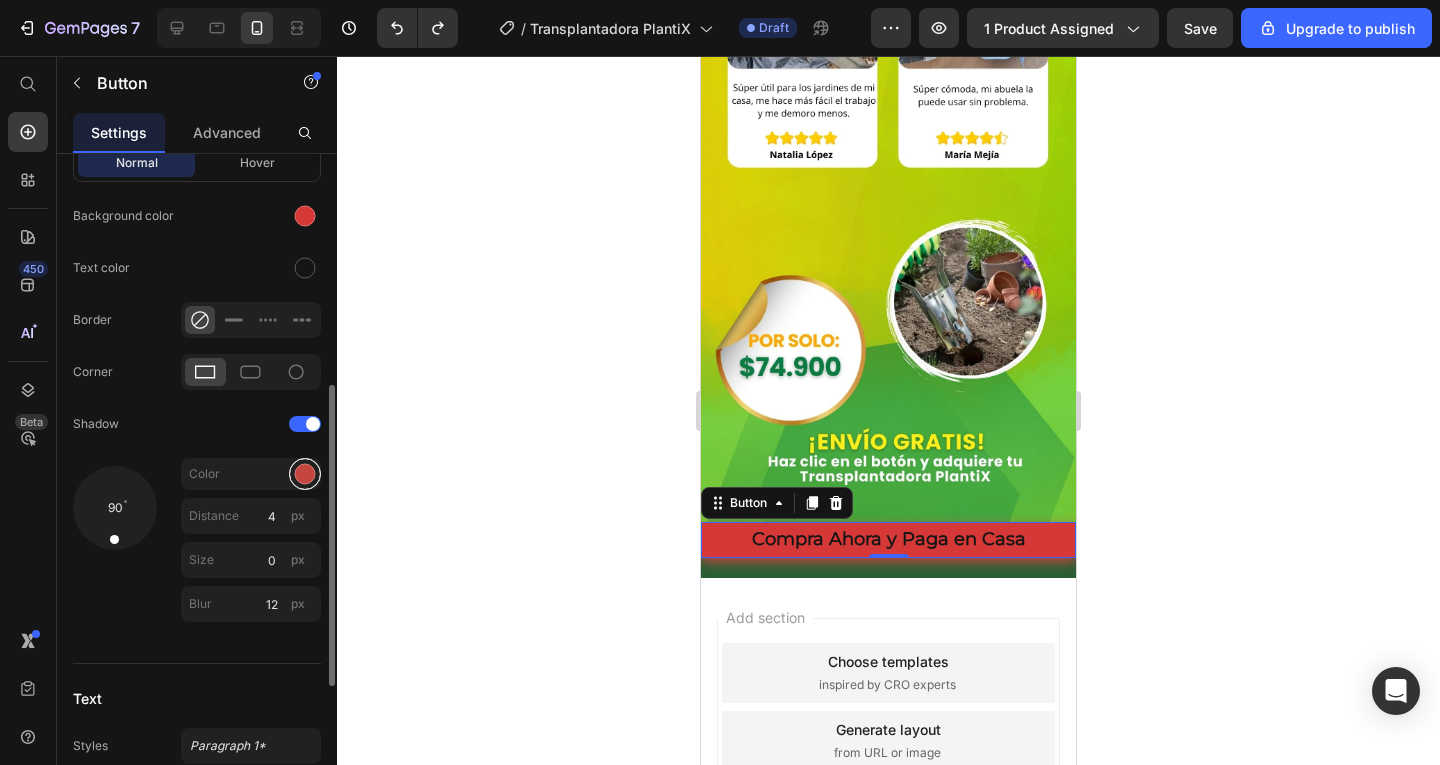 click at bounding box center (305, 474) 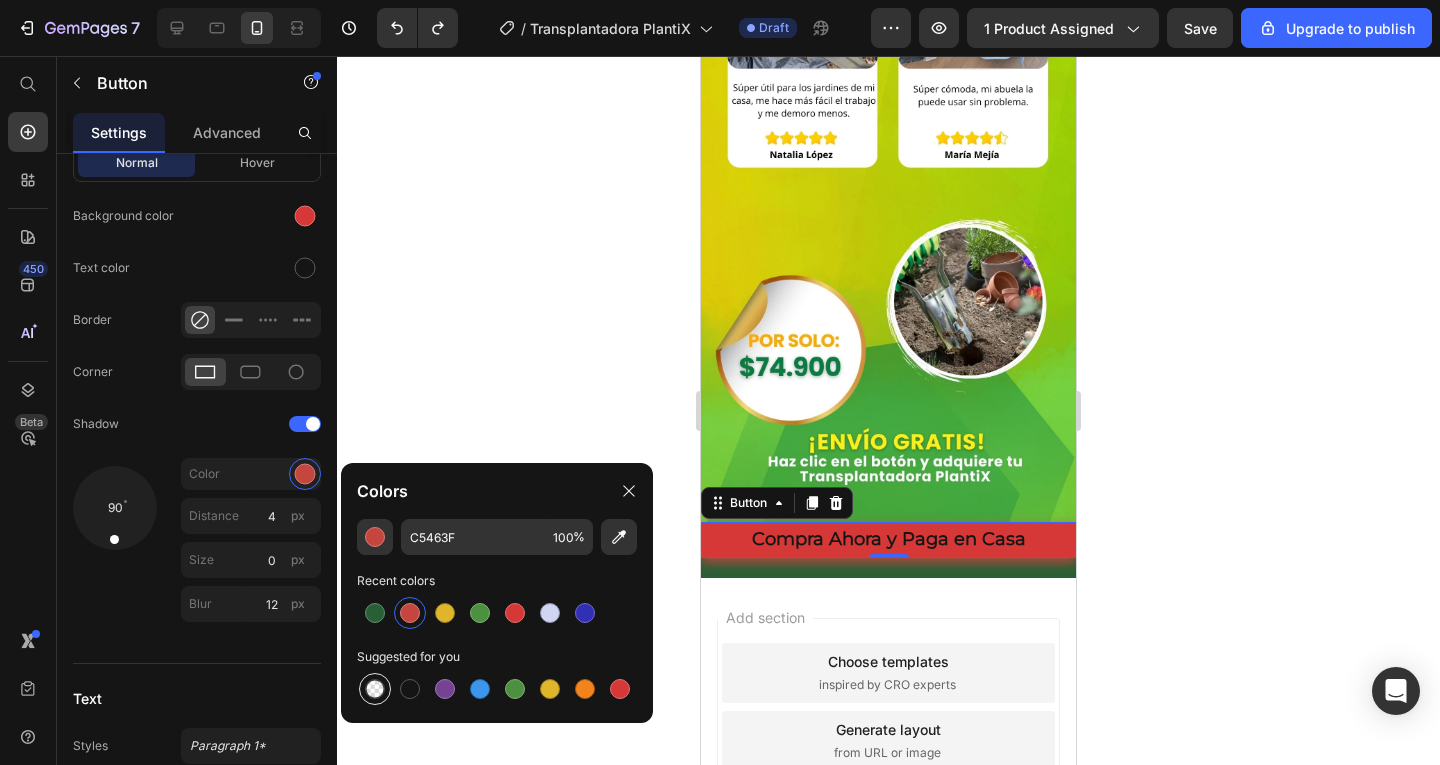 click at bounding box center (375, 689) 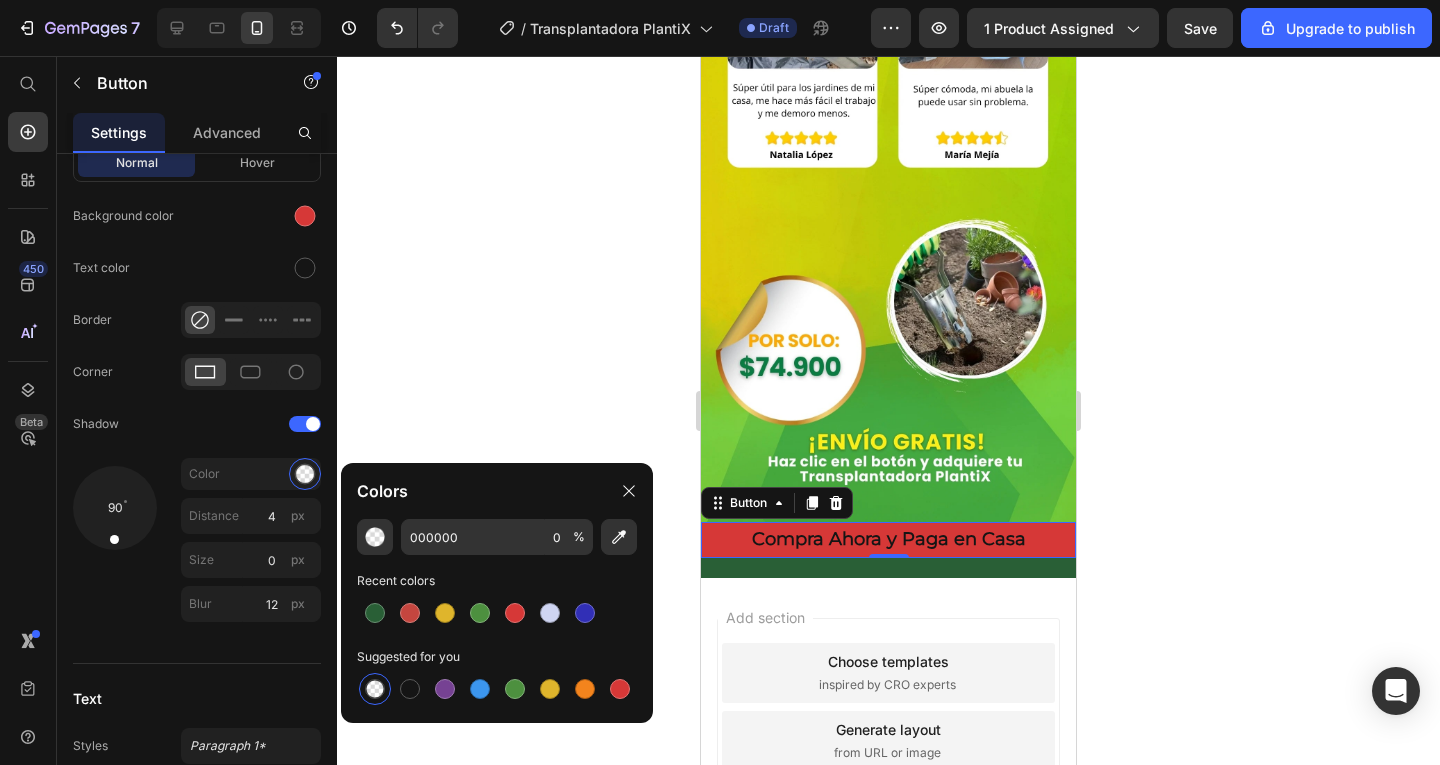 click 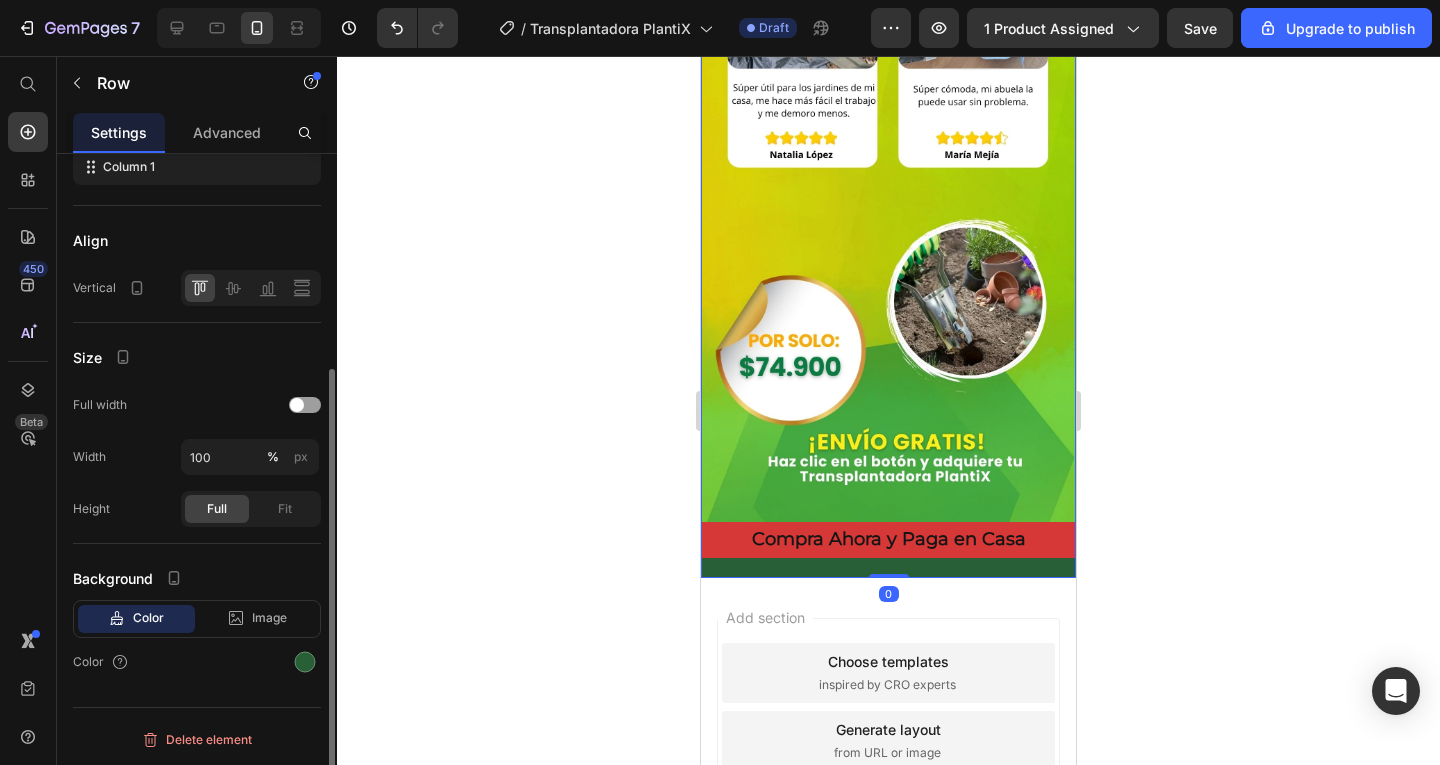 scroll, scrollTop: 0, scrollLeft: 0, axis: both 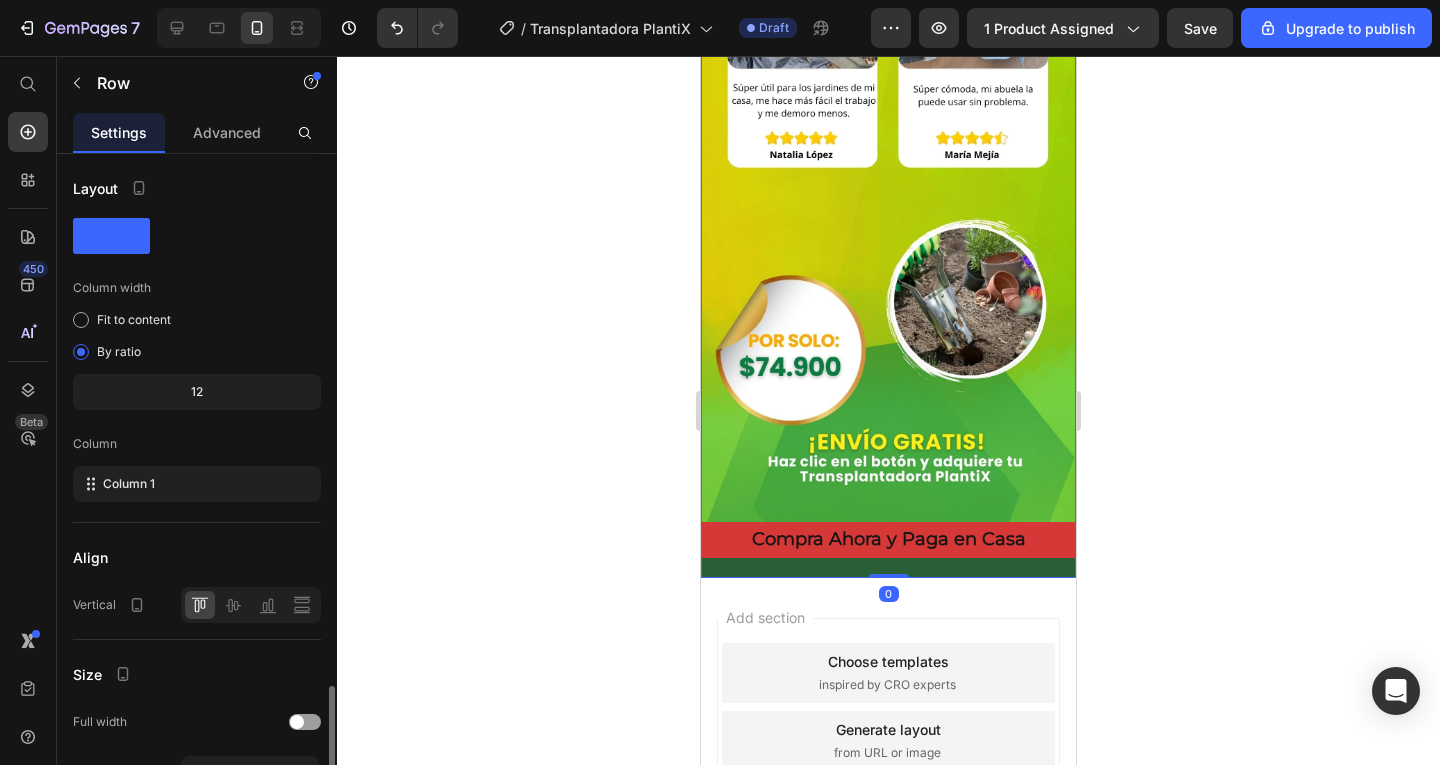 click on "Image Compra Ahora y Paga en Casa Button Product Row Image Image Image Compra Ahora y Paga en Casa Button Product Row" at bounding box center (888, -1552) 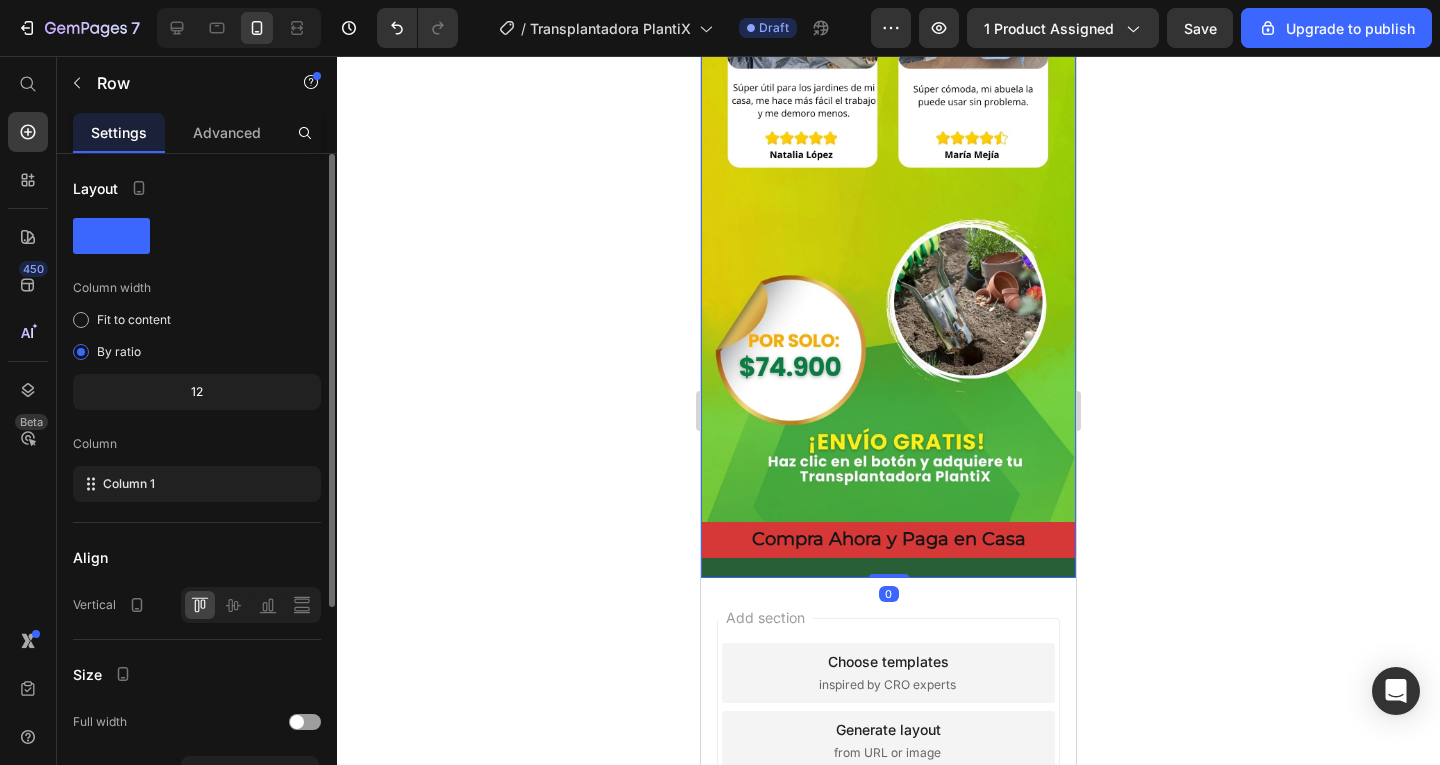 click on "Image Compra Ahora y Paga en Casa Button Product Row Image Image Image Compra Ahora y Paga en Casa Button Product Row" at bounding box center [888, -1552] 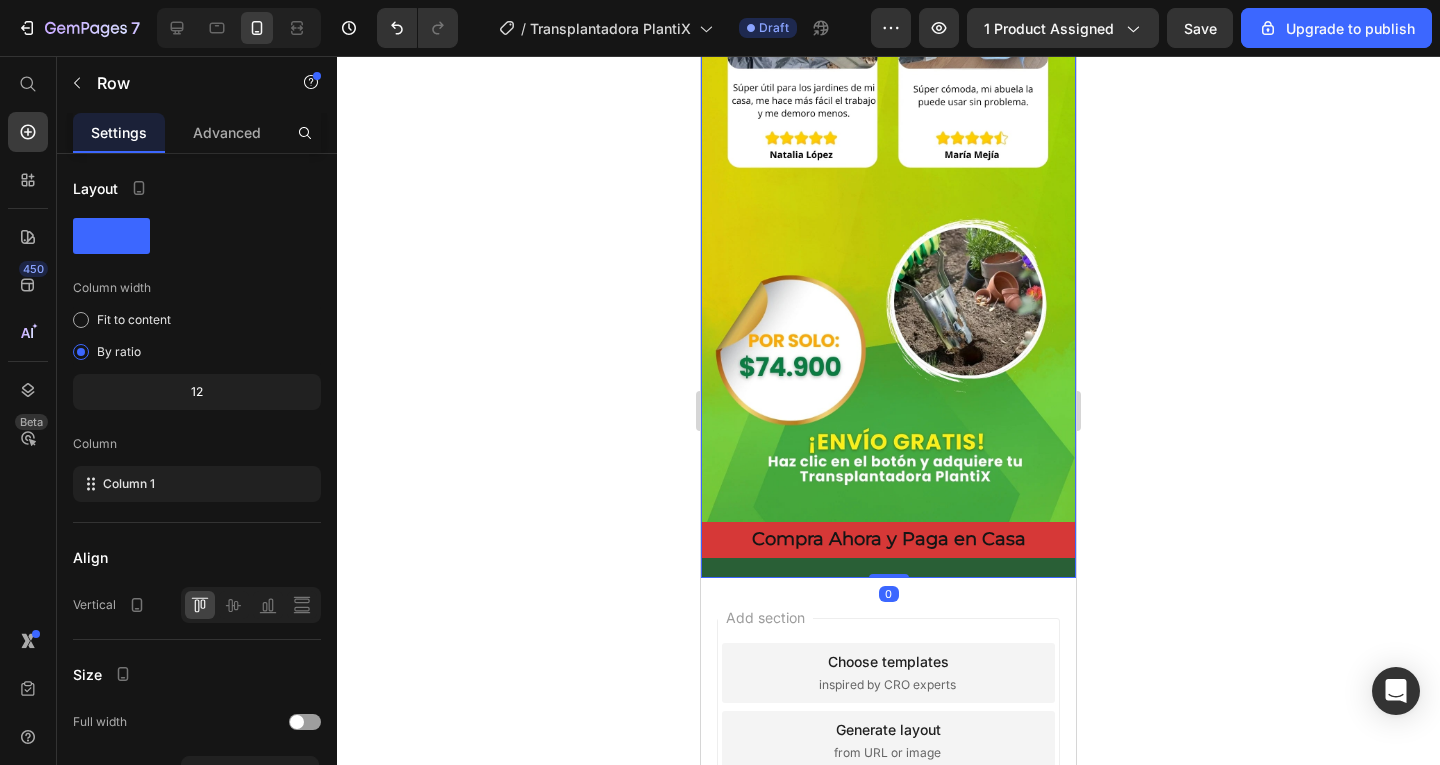 click on "Image Compra Ahora y Paga en Casa Button Product Row Image Image Image Compra Ahora y Paga en Casa Button Product Row" at bounding box center (888, -1552) 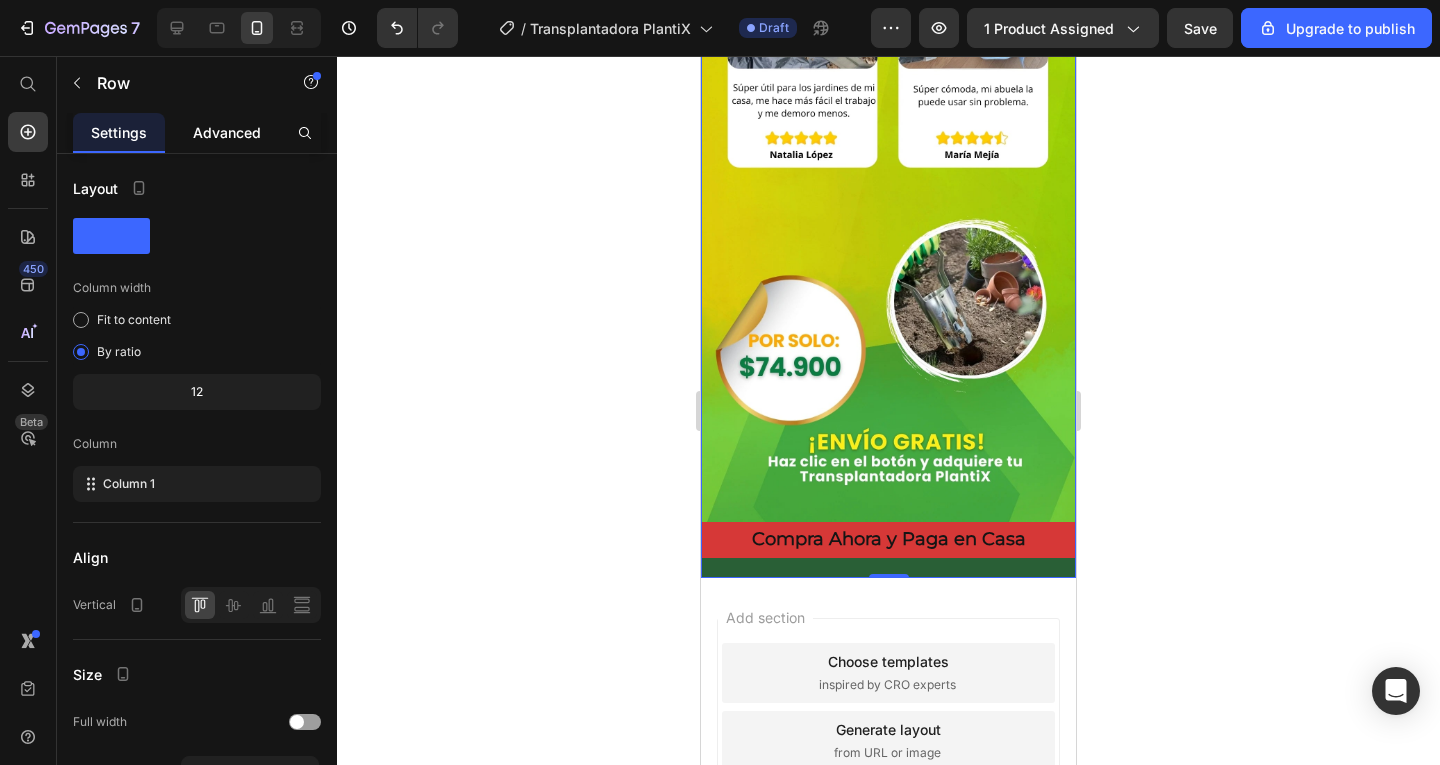click on "Advanced" 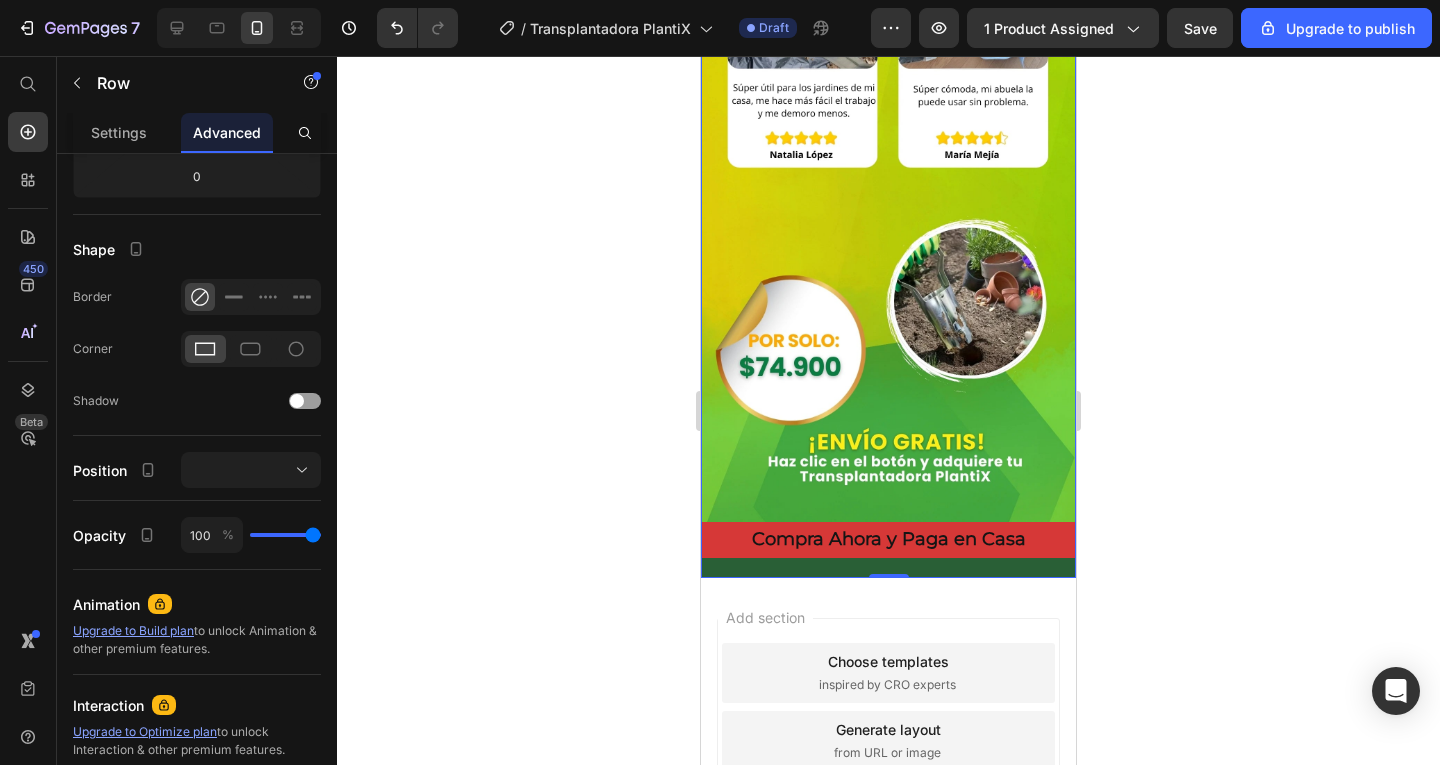 scroll, scrollTop: 337, scrollLeft: 0, axis: vertical 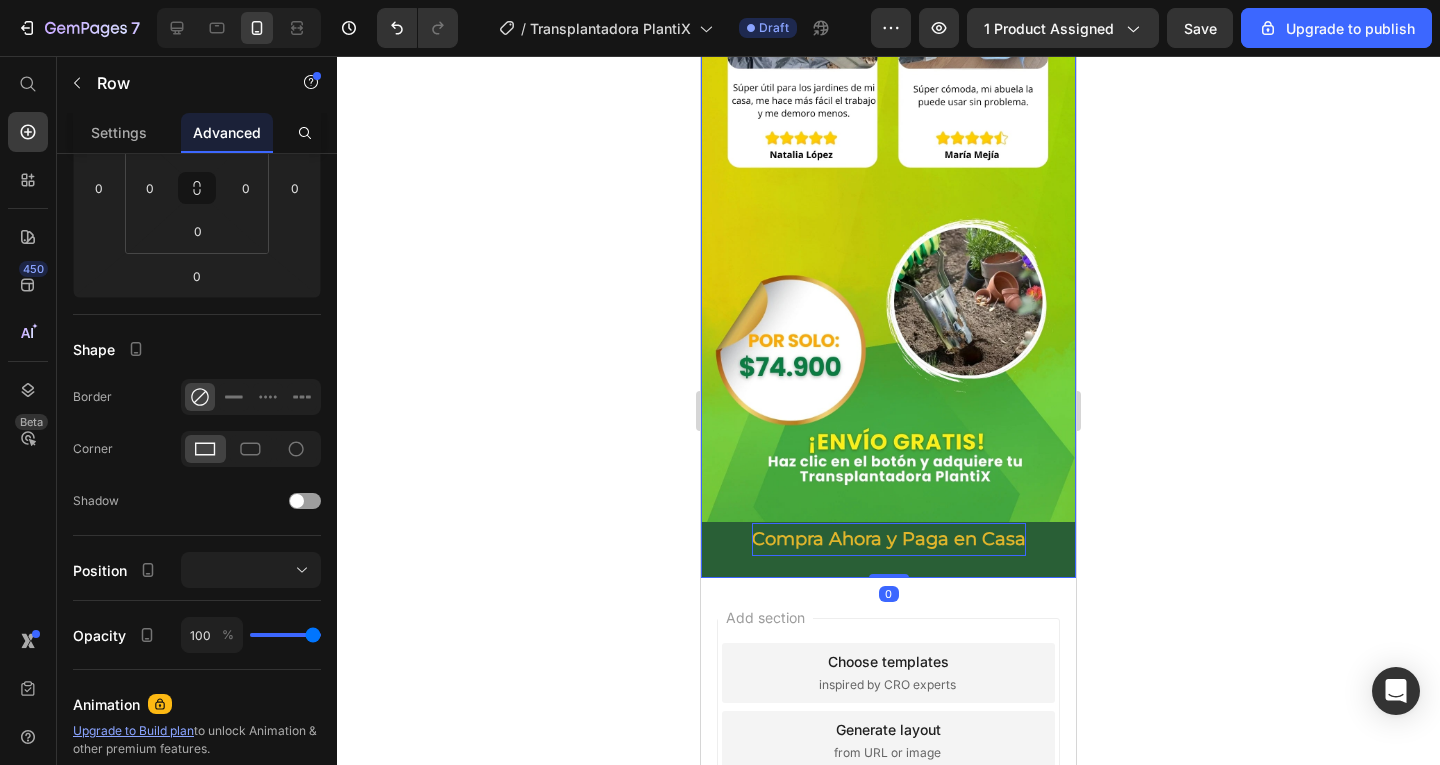 drag, startPoint x: 886, startPoint y: 387, endPoint x: 884, endPoint y: 347, distance: 40.04997 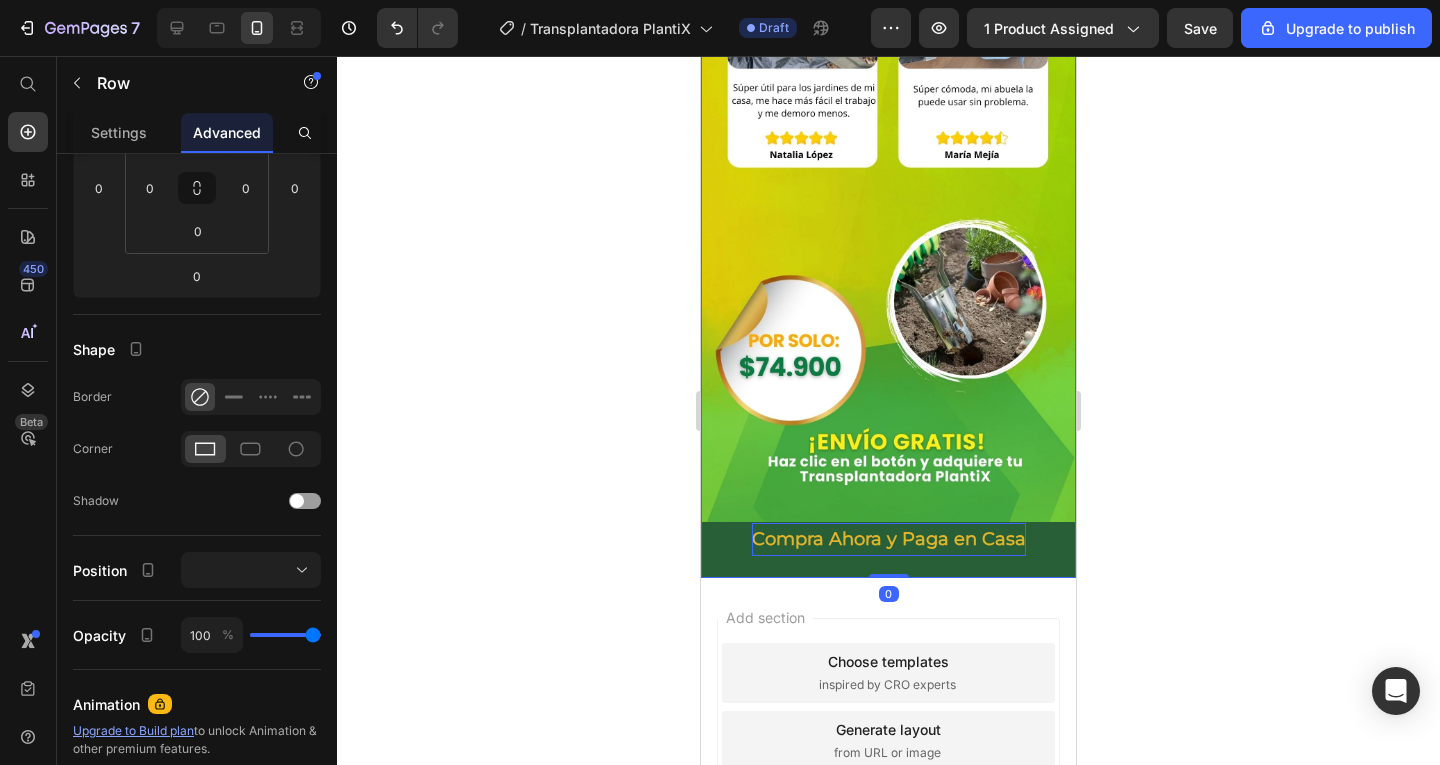 click on "Image Compra Ahora y Paga en Casa Button Product Row Image Image Image Compra Ahora y Paga en Casa Button Product Row Row   0" at bounding box center [888, -1552] 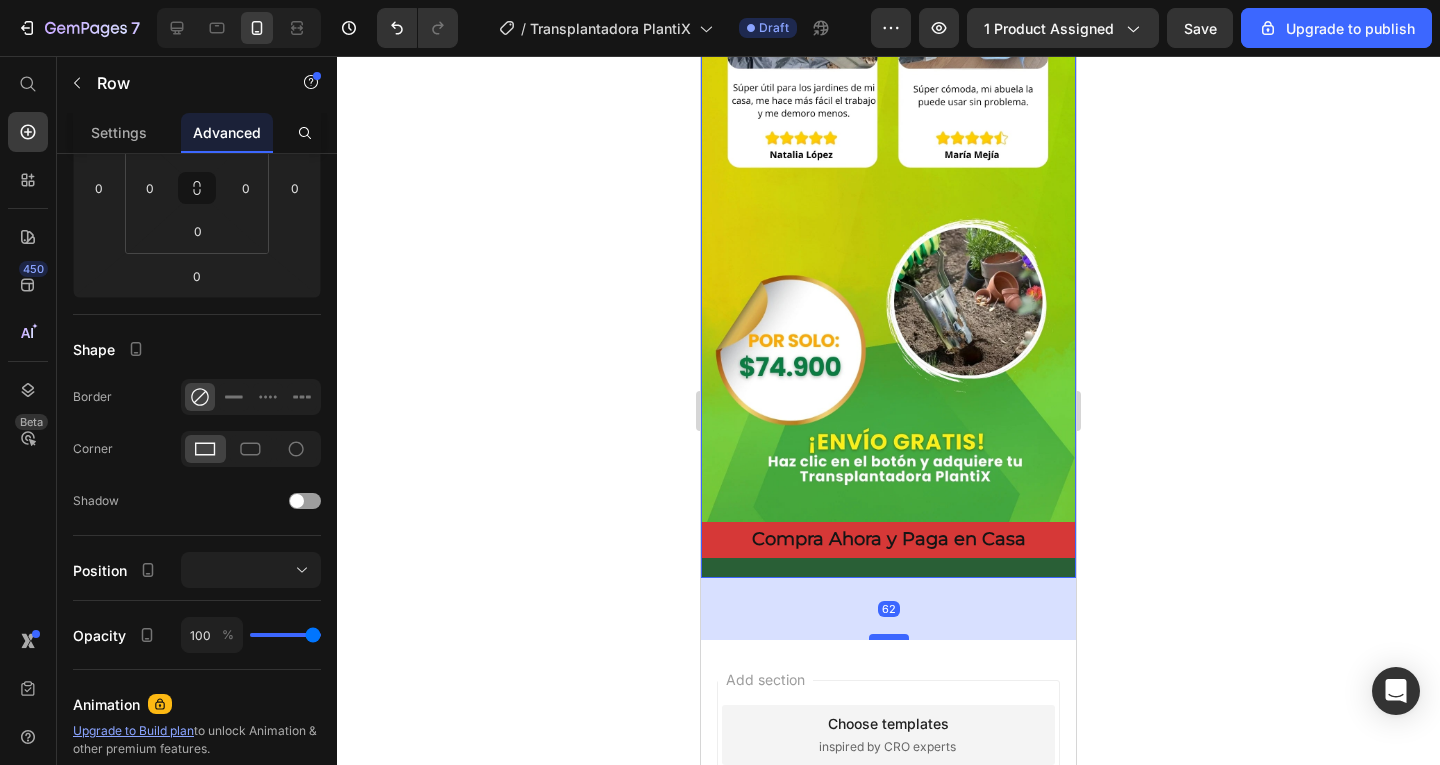 drag, startPoint x: 886, startPoint y: 387, endPoint x: 885, endPoint y: 450, distance: 63.007935 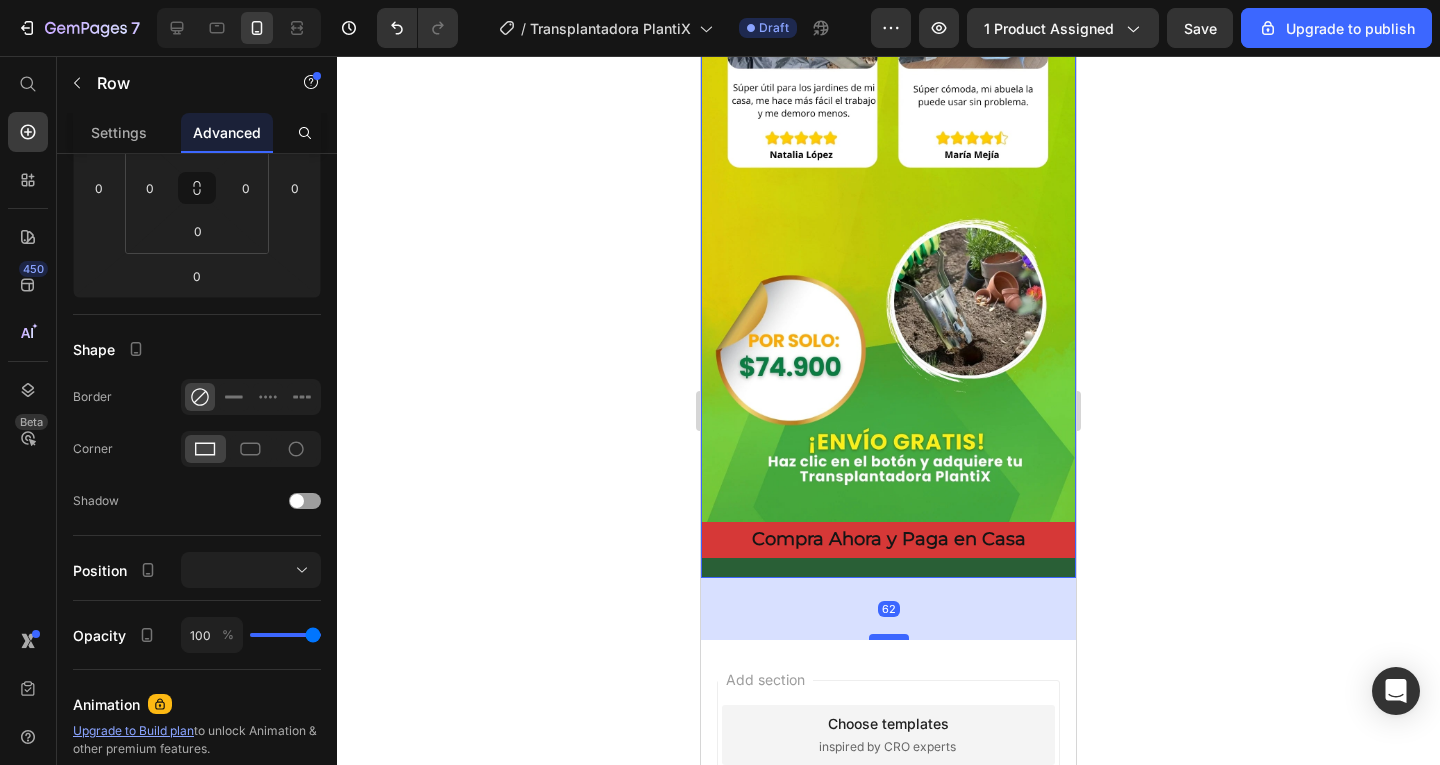 click at bounding box center (889, 637) 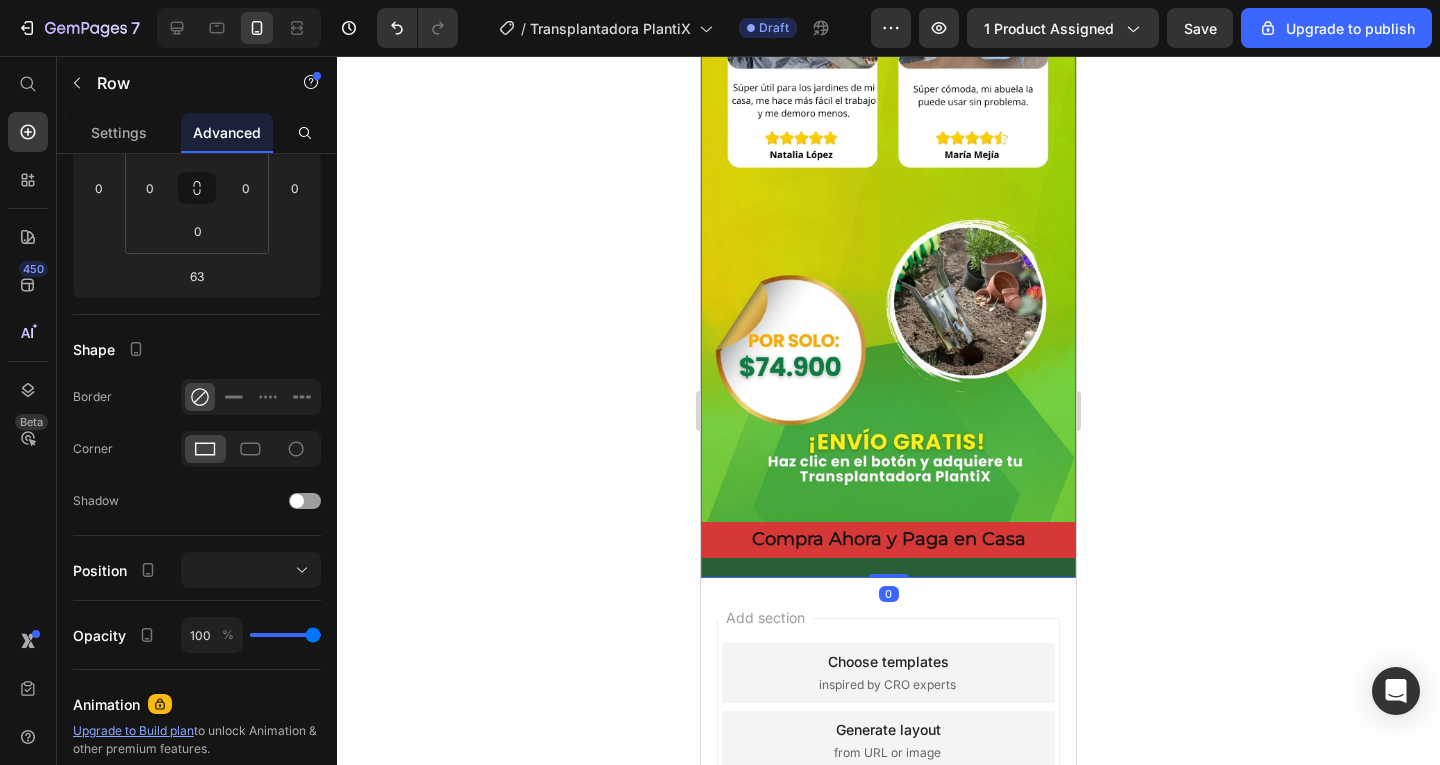 drag, startPoint x: 877, startPoint y: 448, endPoint x: 863, endPoint y: 380, distance: 69.426216 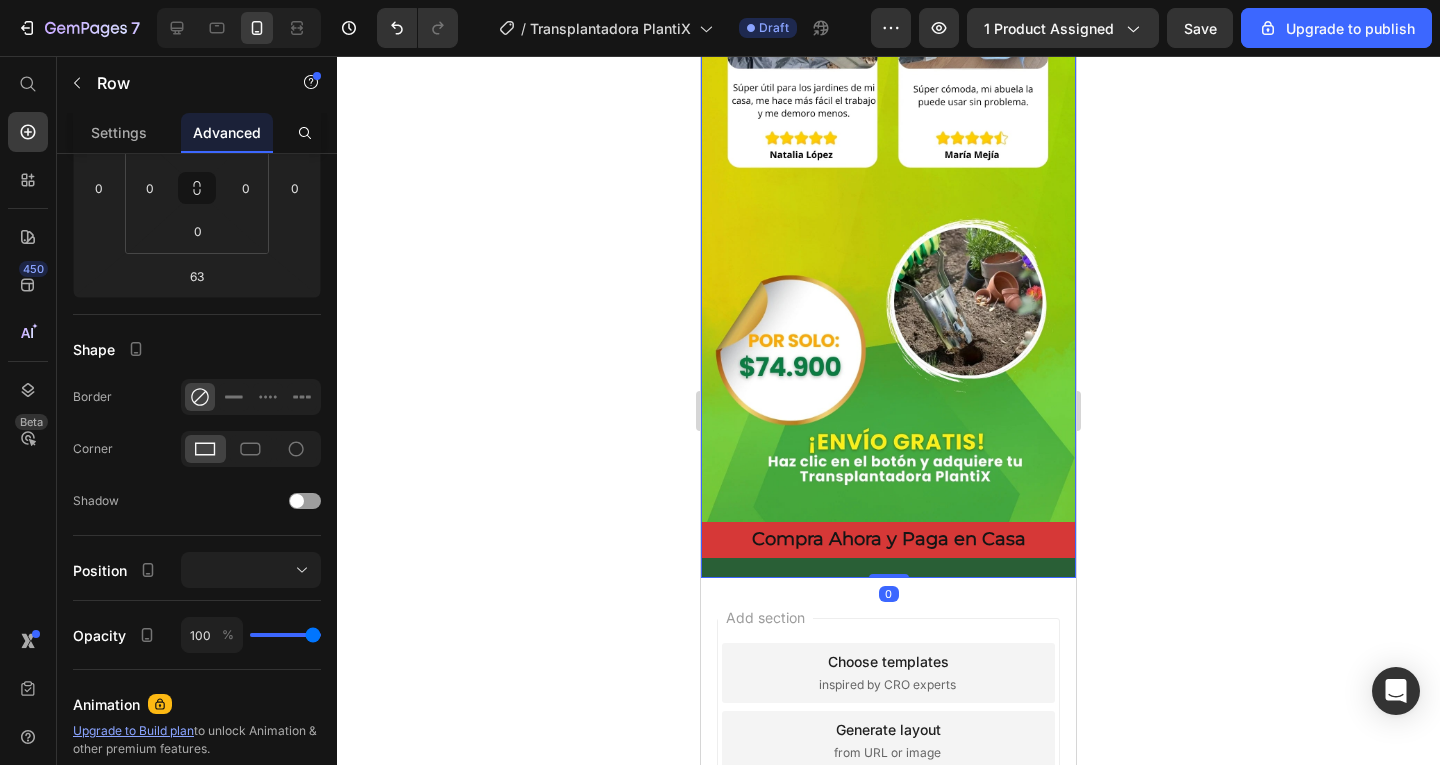 click on "Image Compra Ahora y Paga en Casa Button Product Row Image Image Image Compra Ahora y Paga en Casa Button Product Row Row   0" at bounding box center (888, -1552) 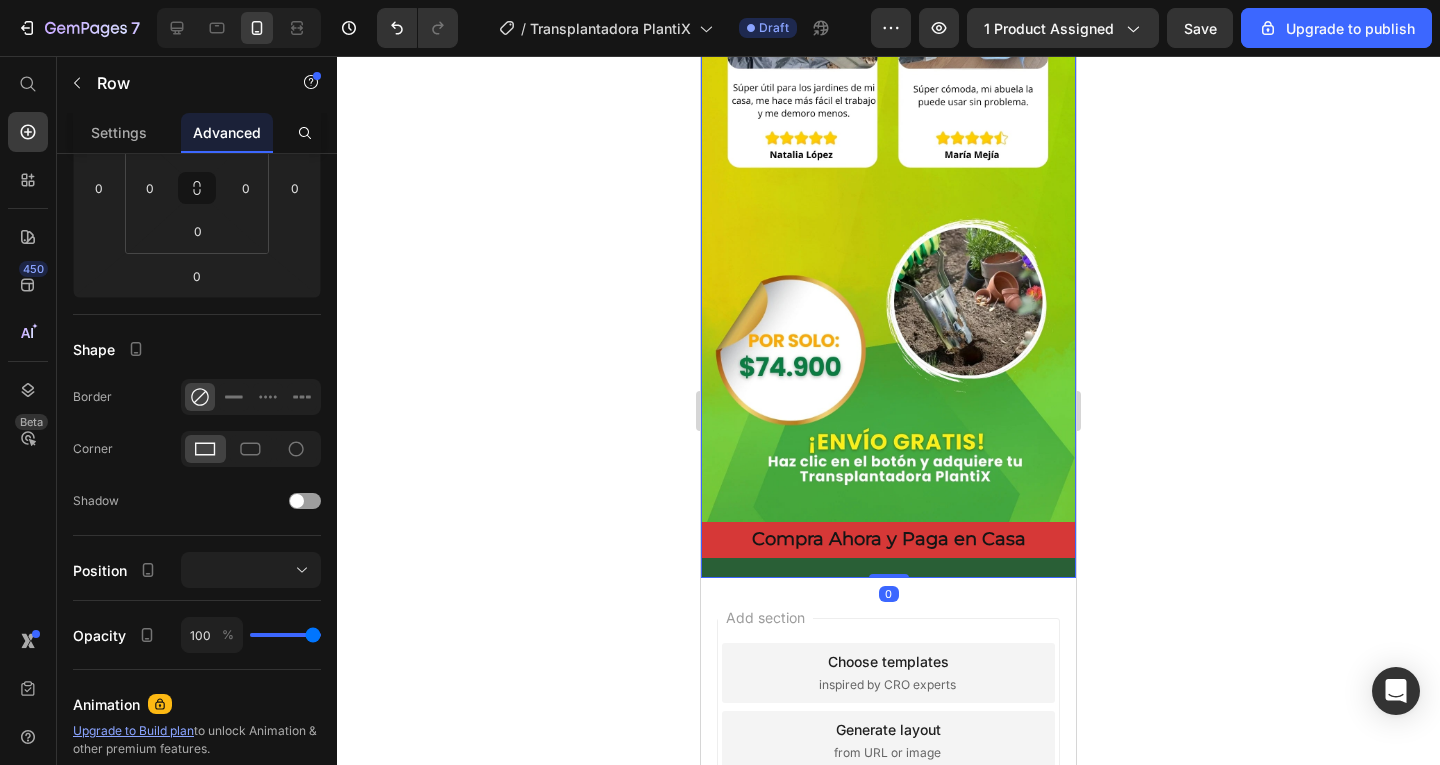 click on "Image Compra Ahora y Paga en Casa Button Product Row Image Image Image Compra Ahora y Paga en Casa Button Product Row" at bounding box center (888, -1552) 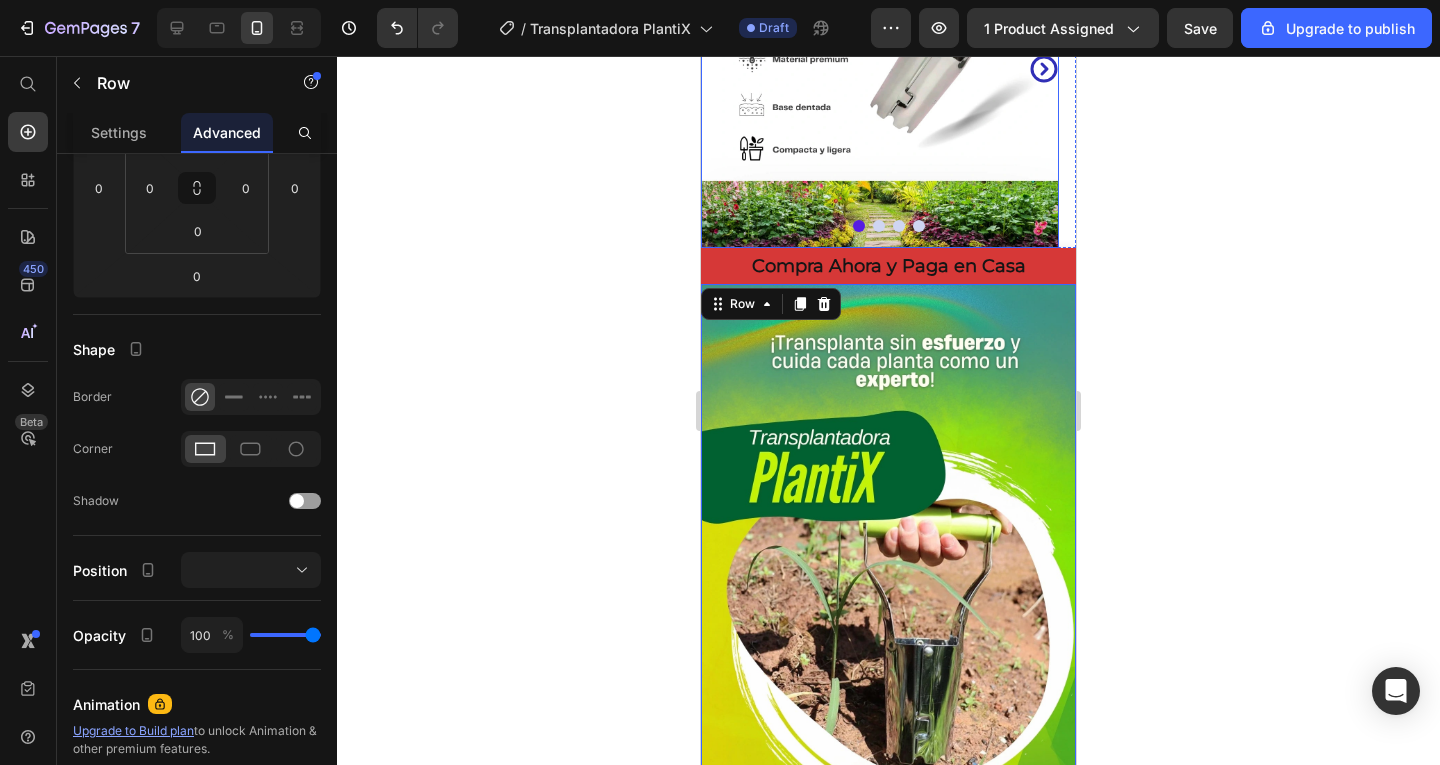 scroll, scrollTop: 0, scrollLeft: 0, axis: both 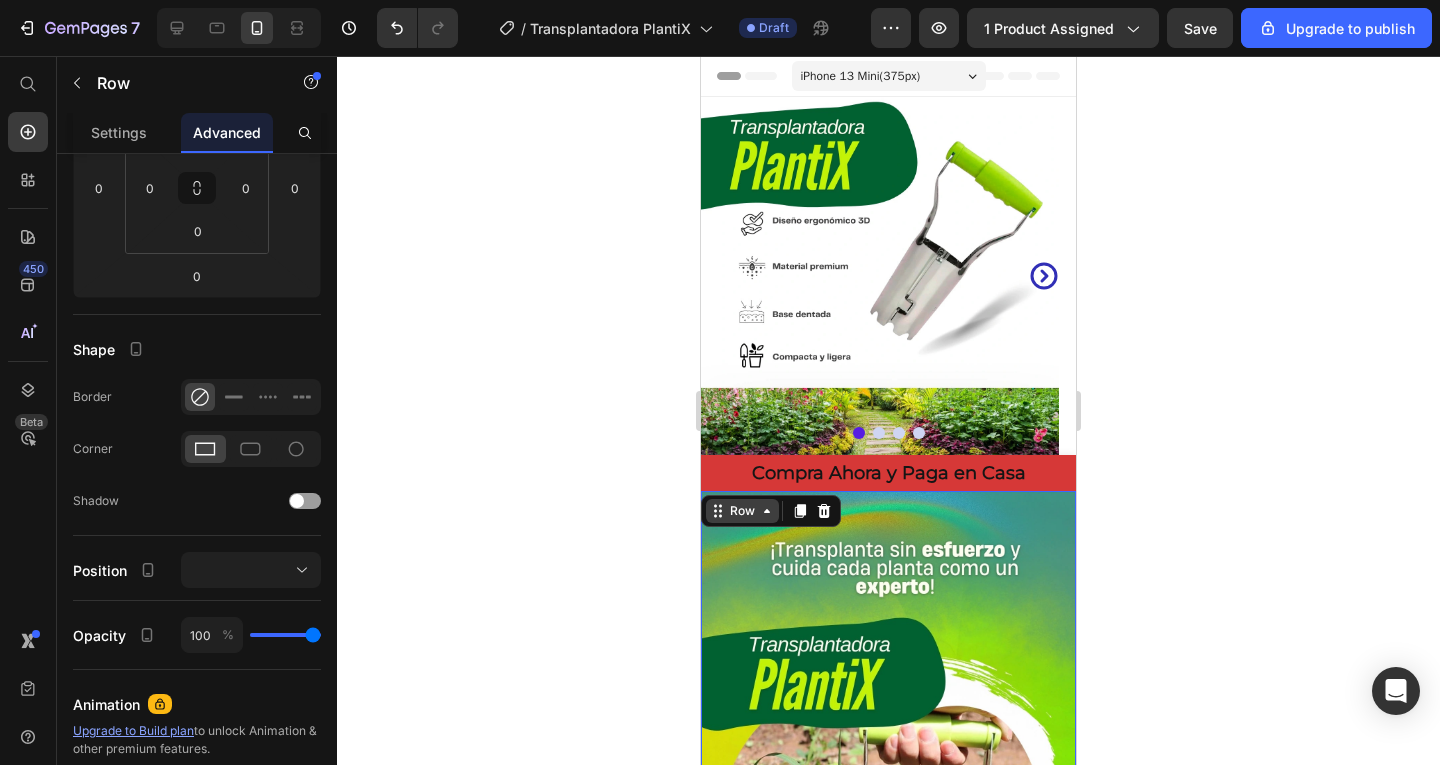 click 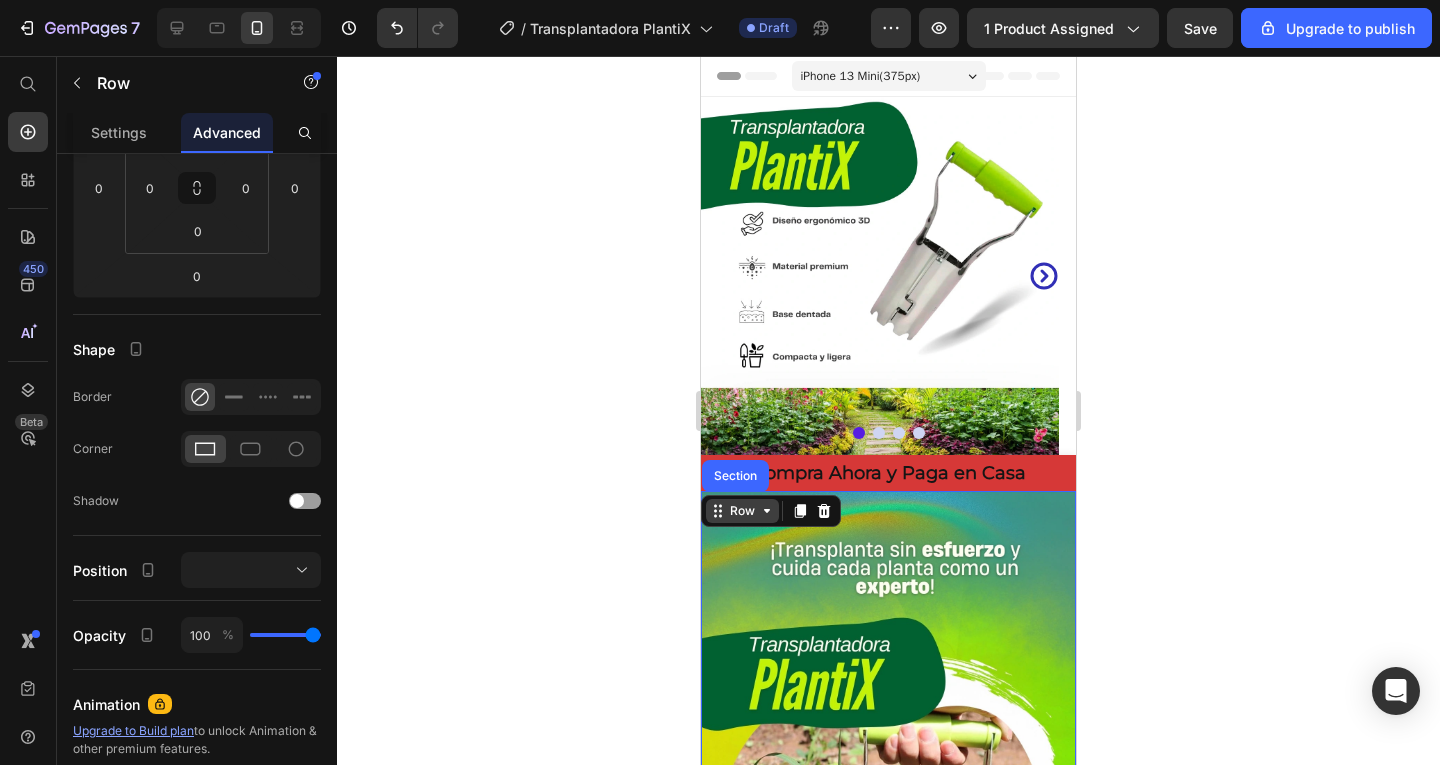 click on "Row" at bounding box center [742, 511] 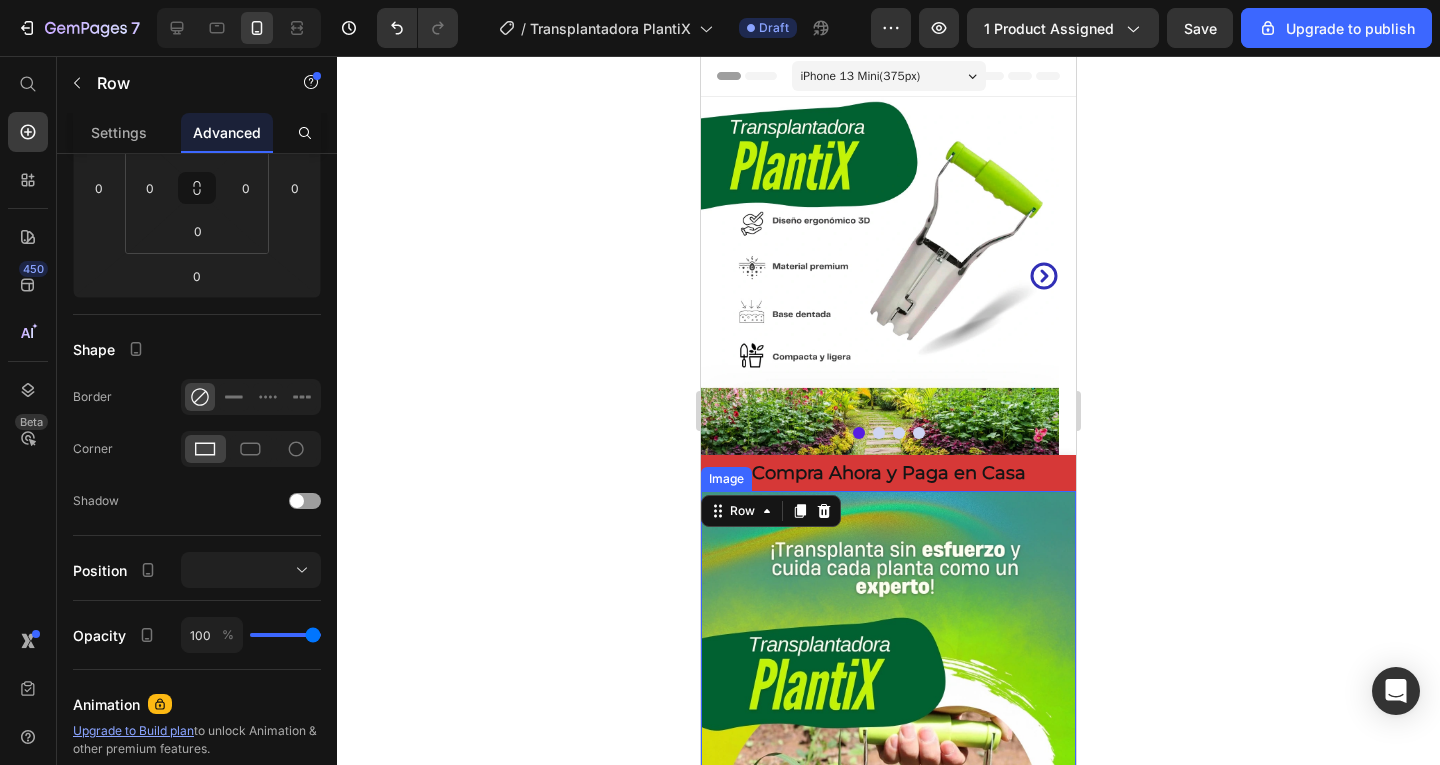 click at bounding box center [888, 1012] 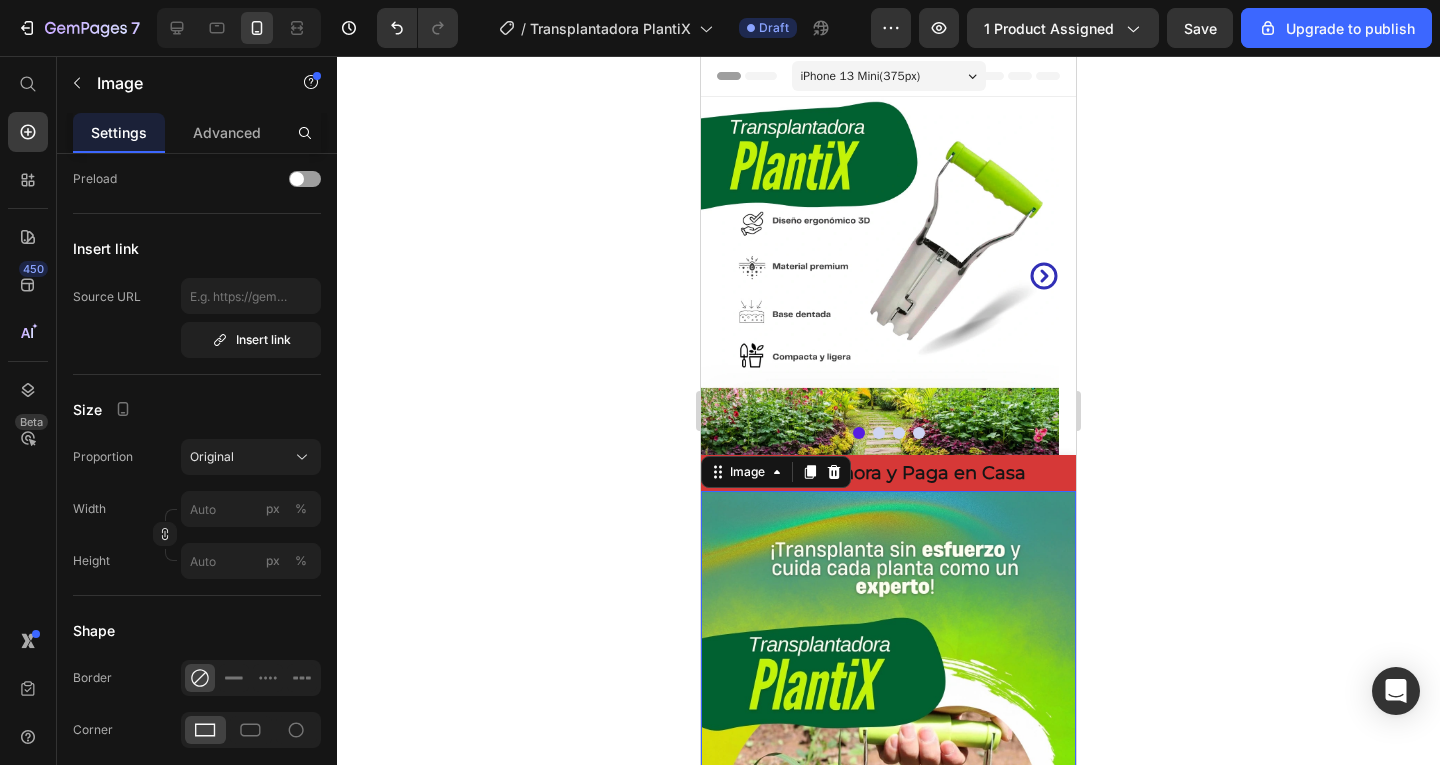 scroll, scrollTop: 0, scrollLeft: 0, axis: both 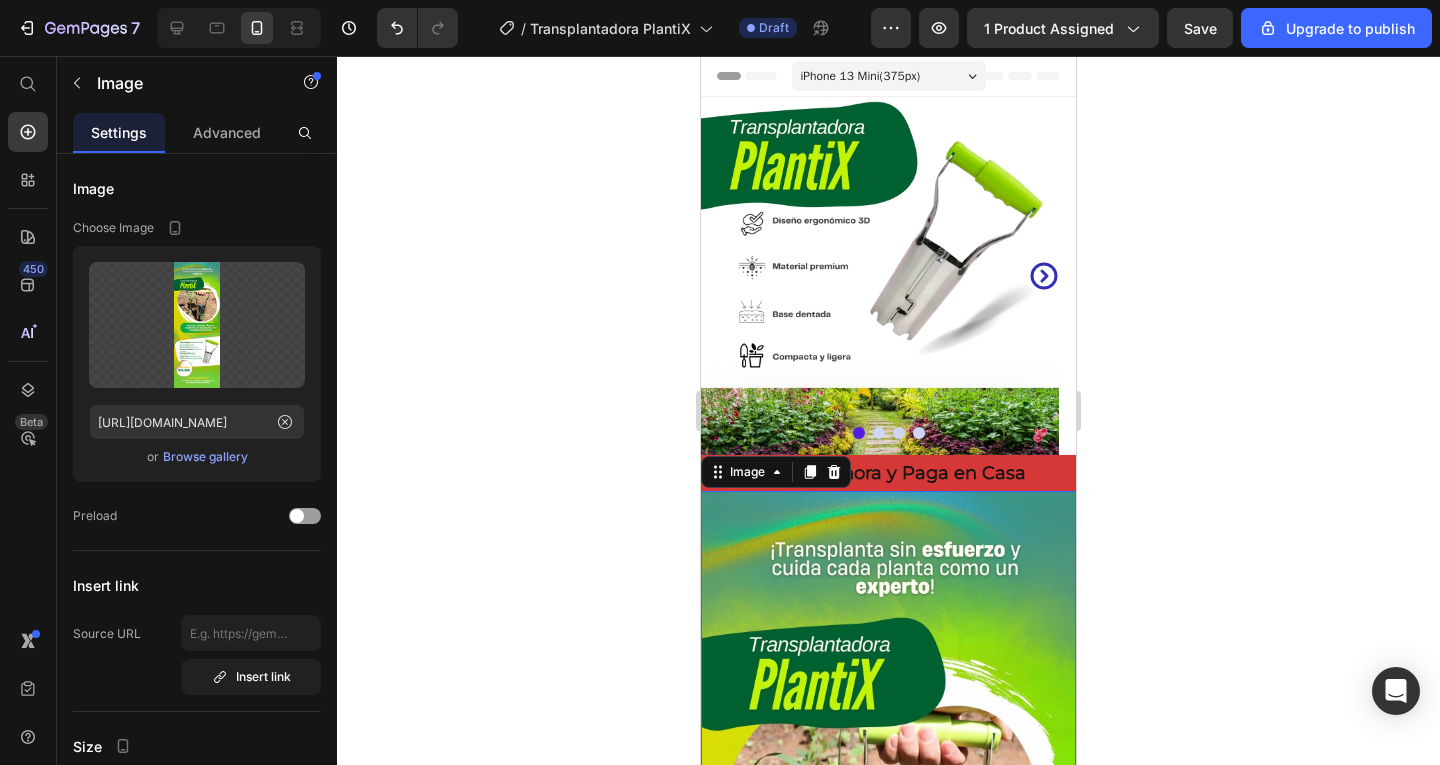 click at bounding box center [888, 1012] 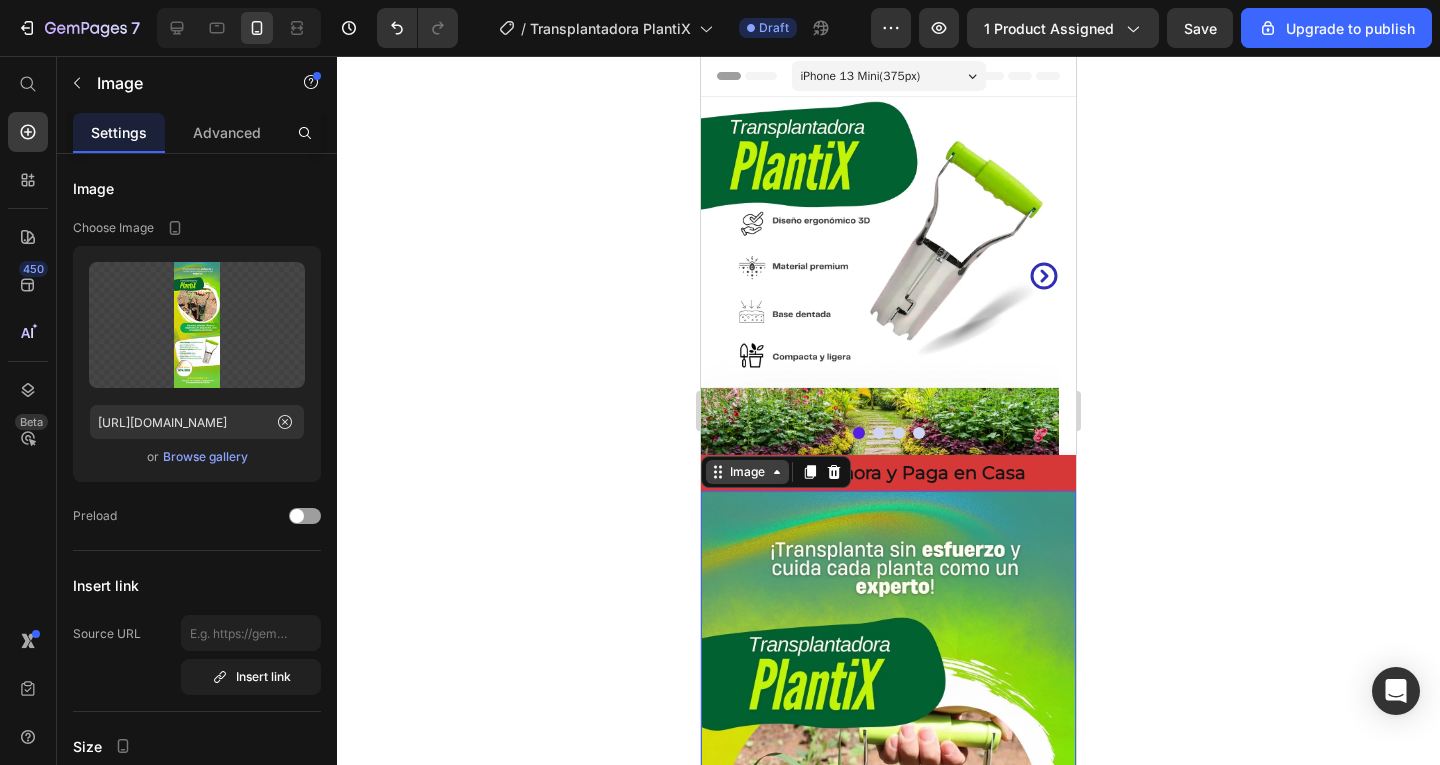 click on "Image" at bounding box center (747, 472) 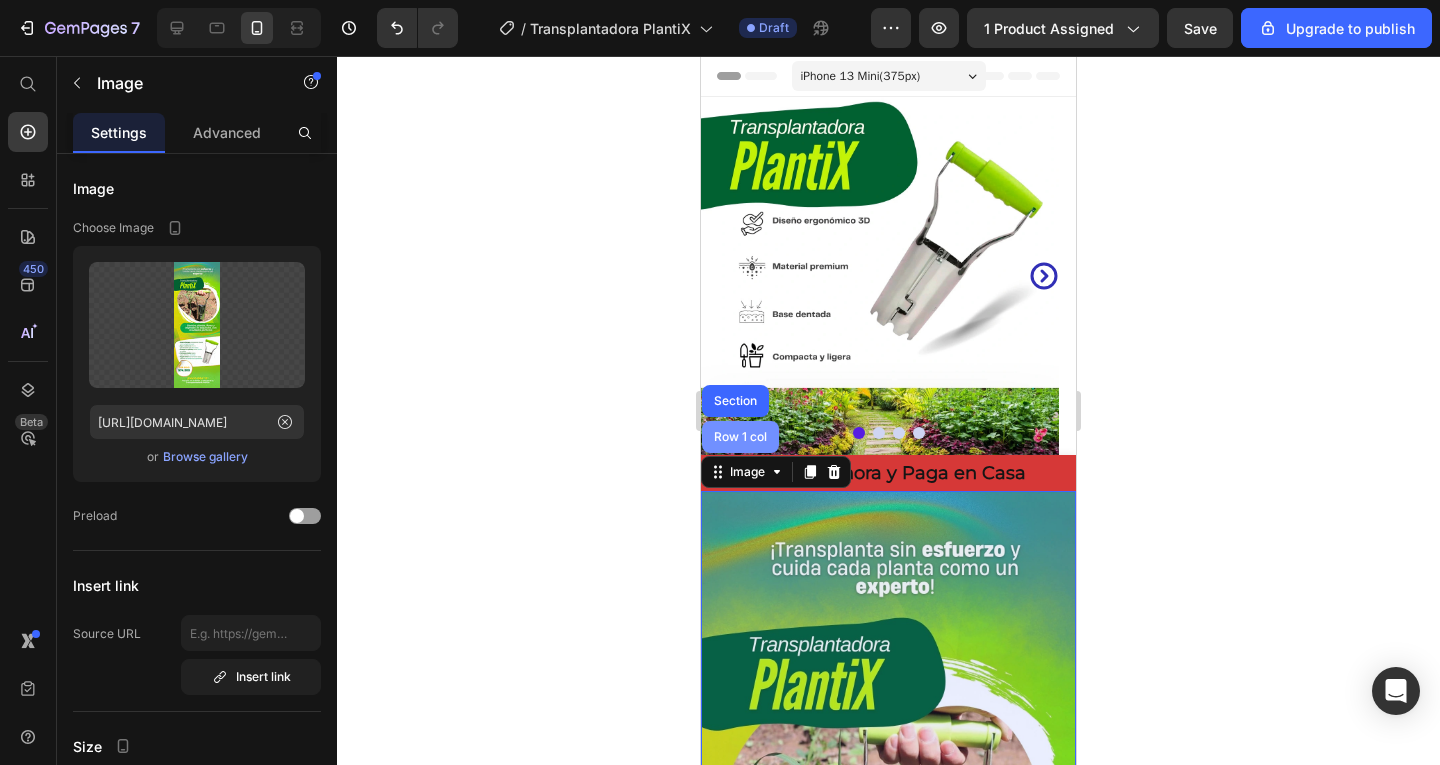click on "Row 1 col" at bounding box center (740, 437) 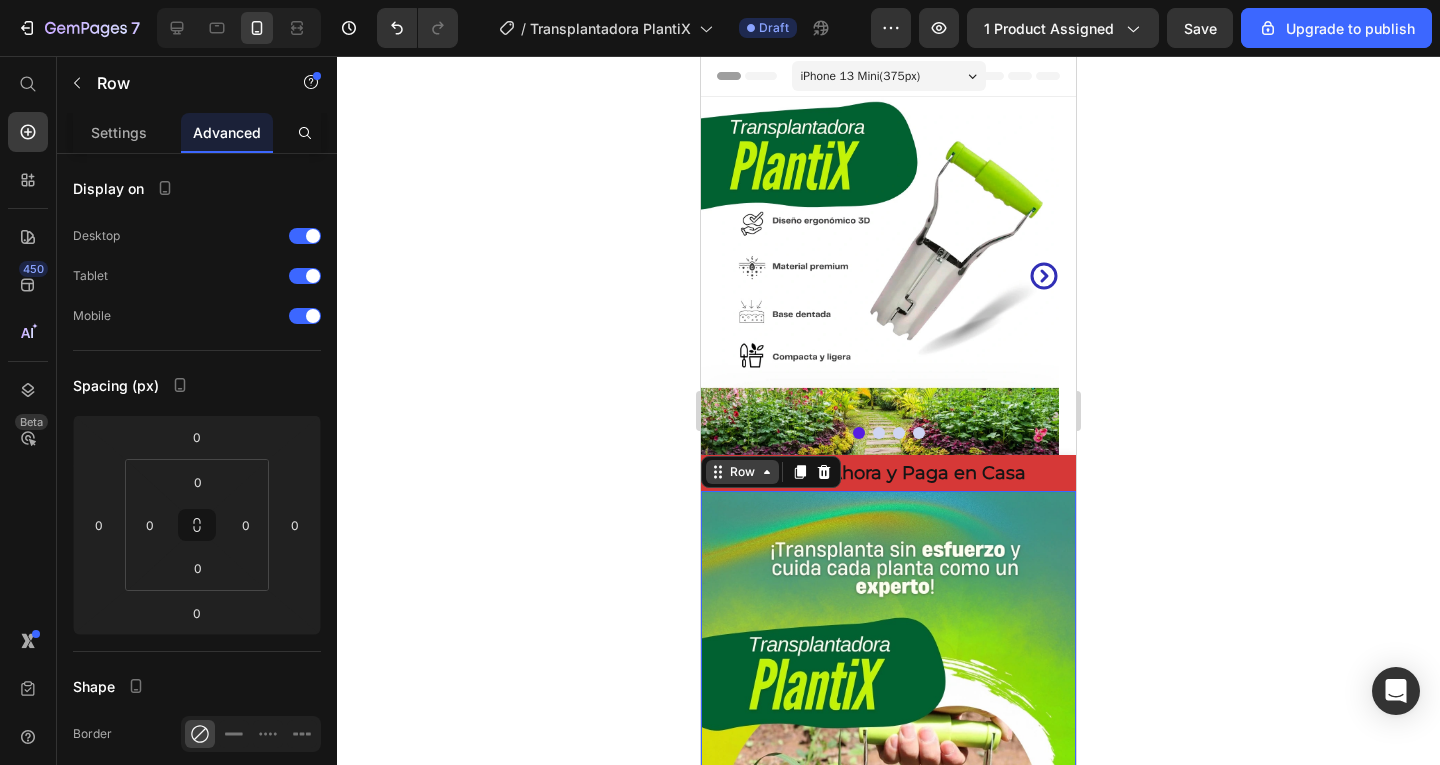 click 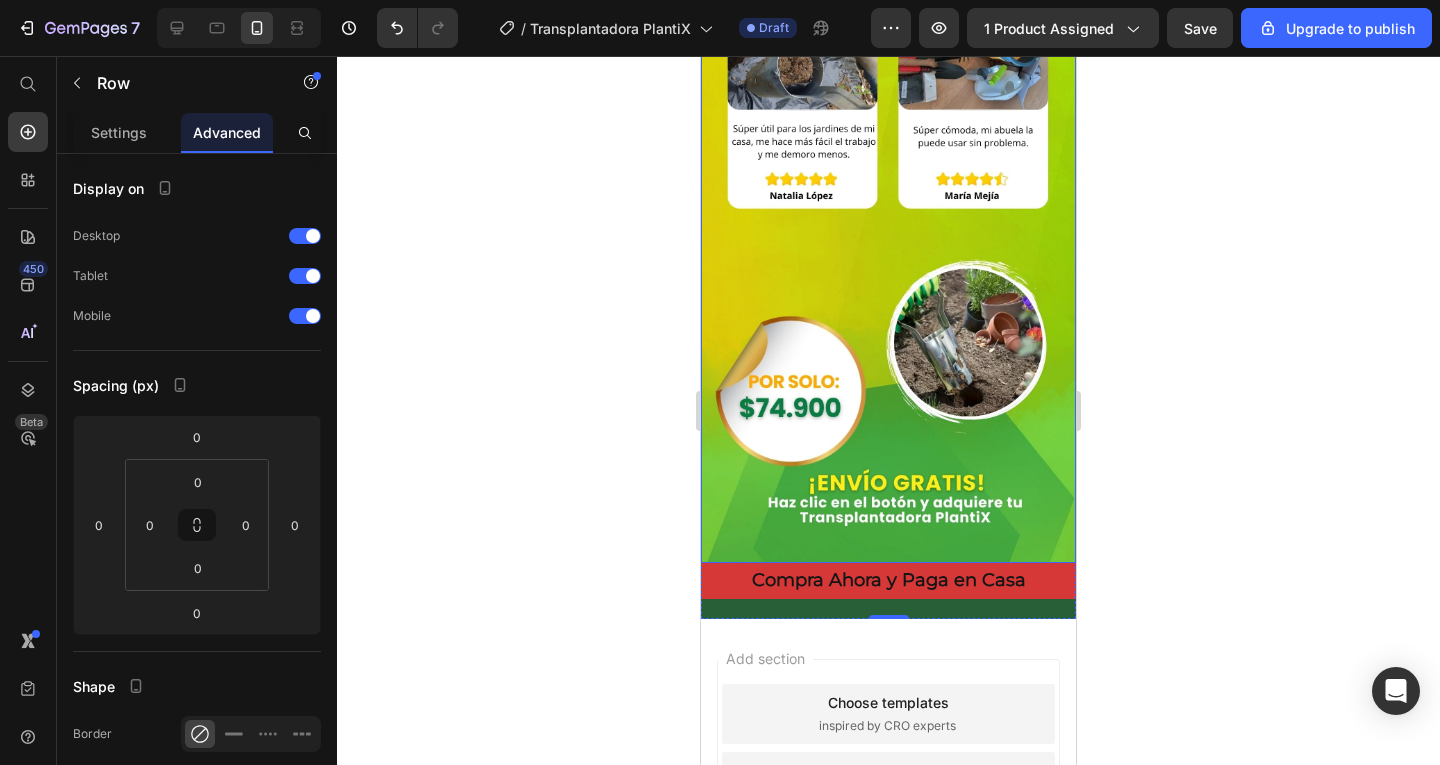 scroll, scrollTop: 4172, scrollLeft: 0, axis: vertical 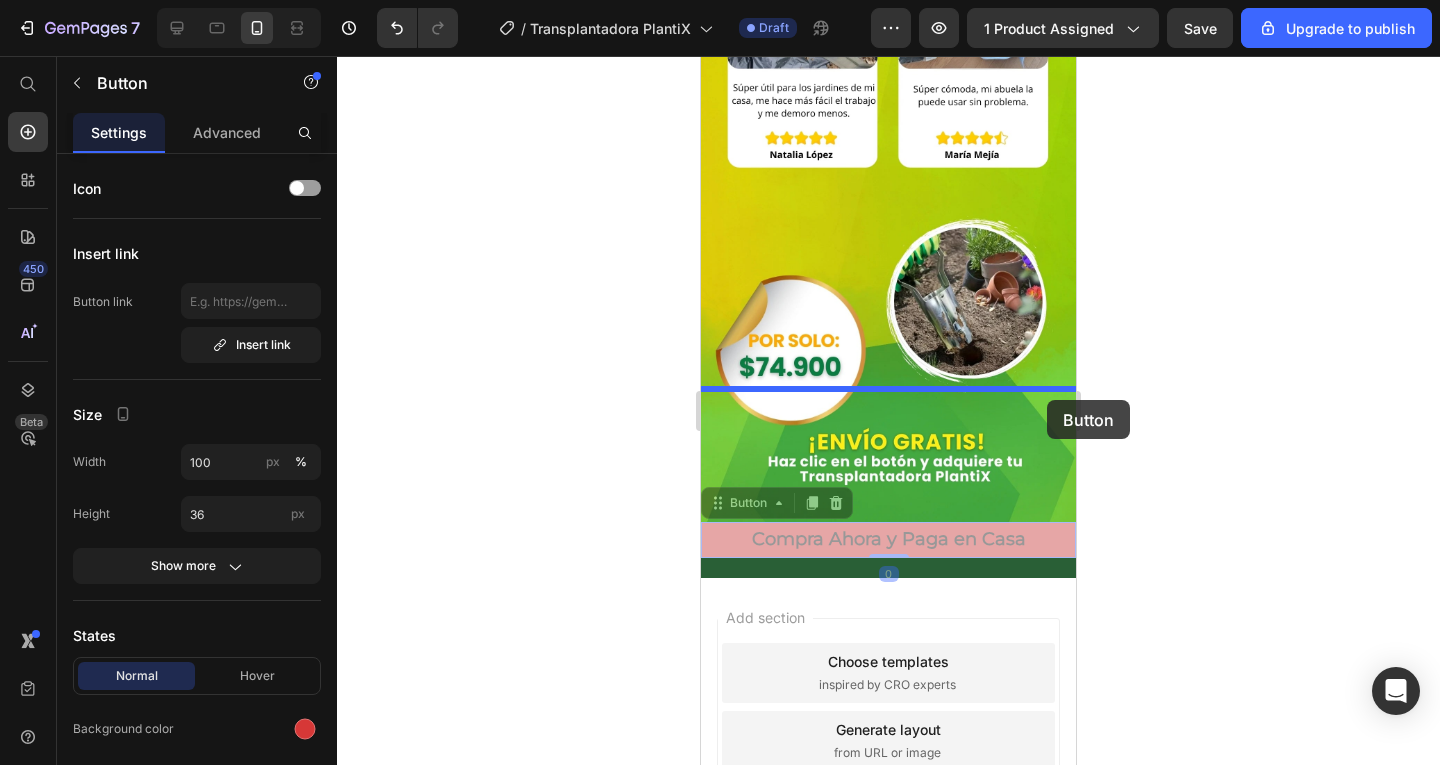 drag, startPoint x: 1048, startPoint y: 353, endPoint x: 1047, endPoint y: 400, distance: 47.010635 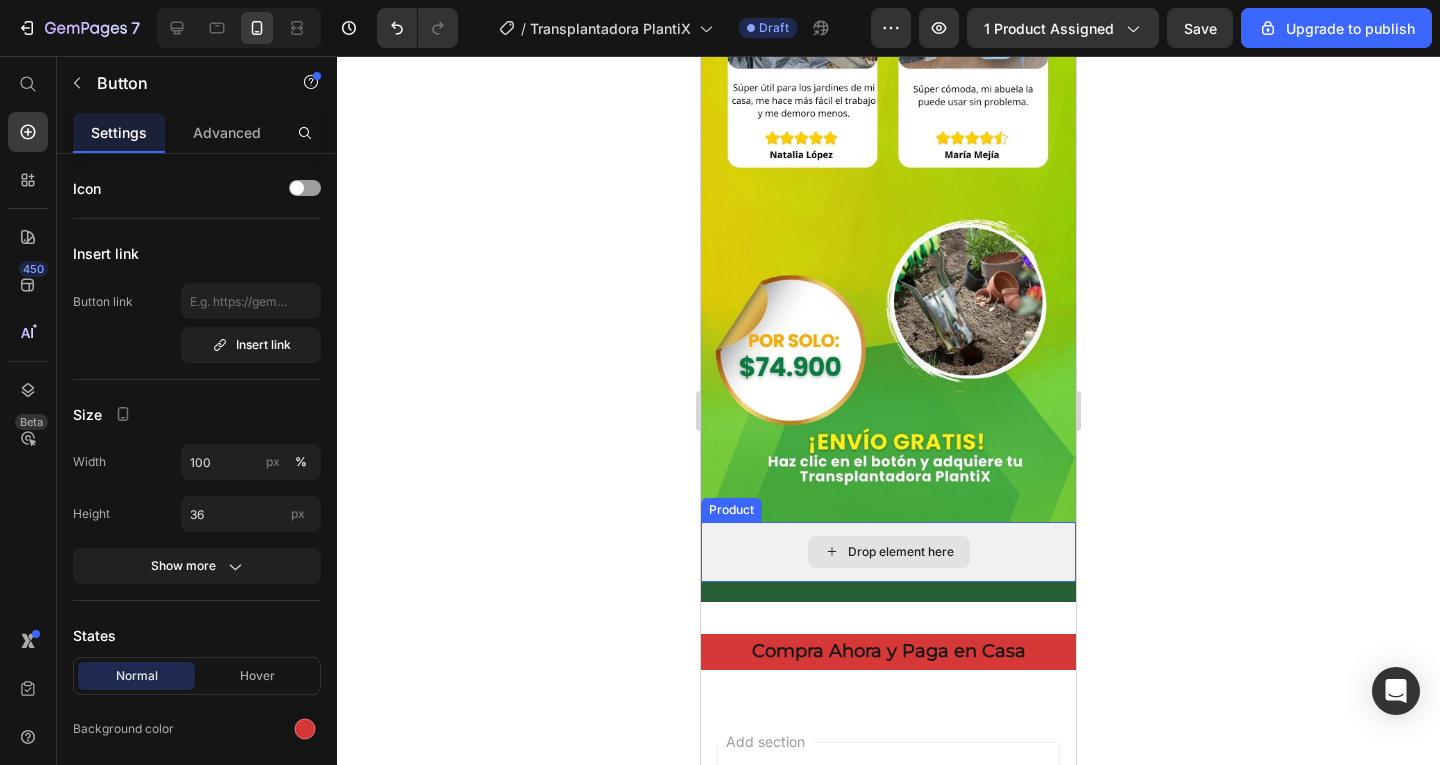 click on "Drop element here" at bounding box center (888, 552) 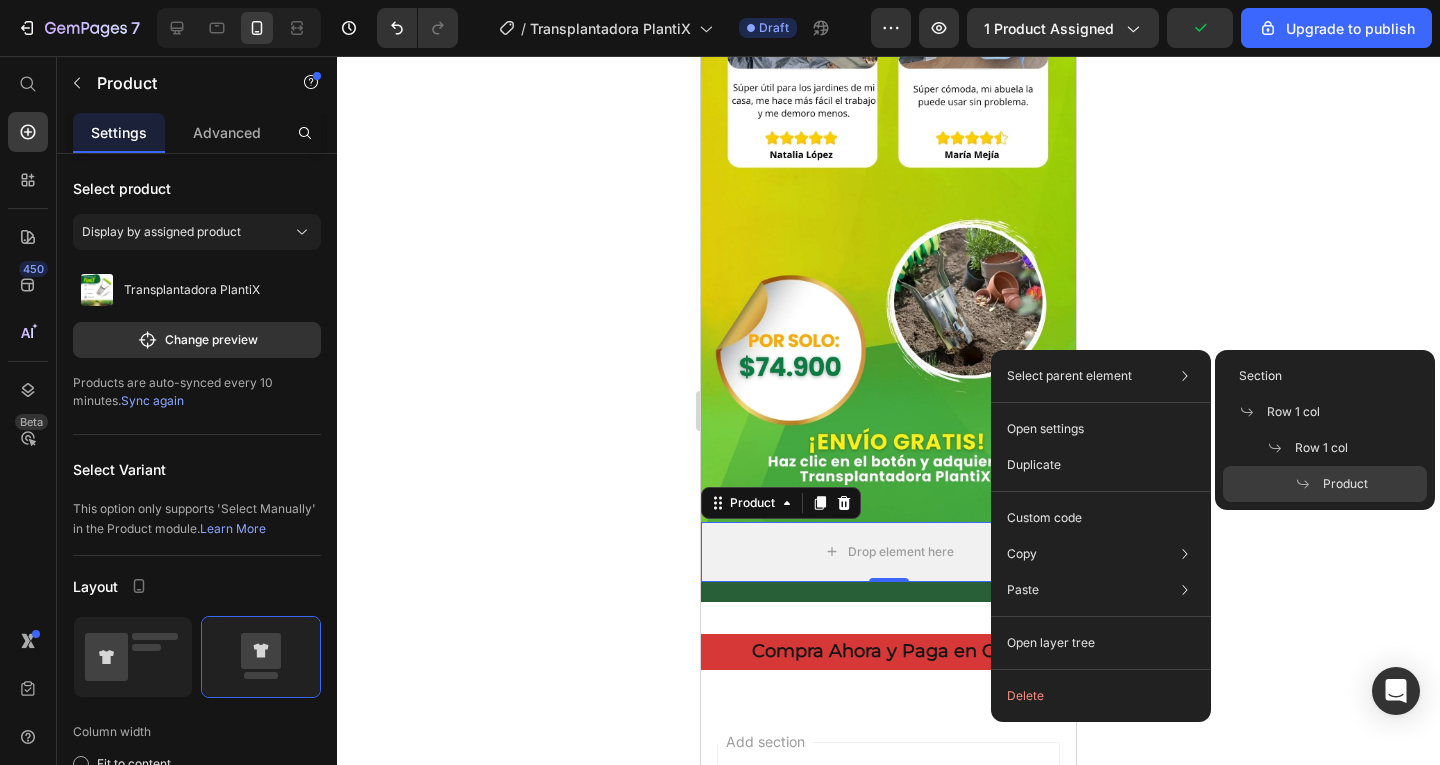 click on "Select parent element Section Row 1 col Row 1 col Product" 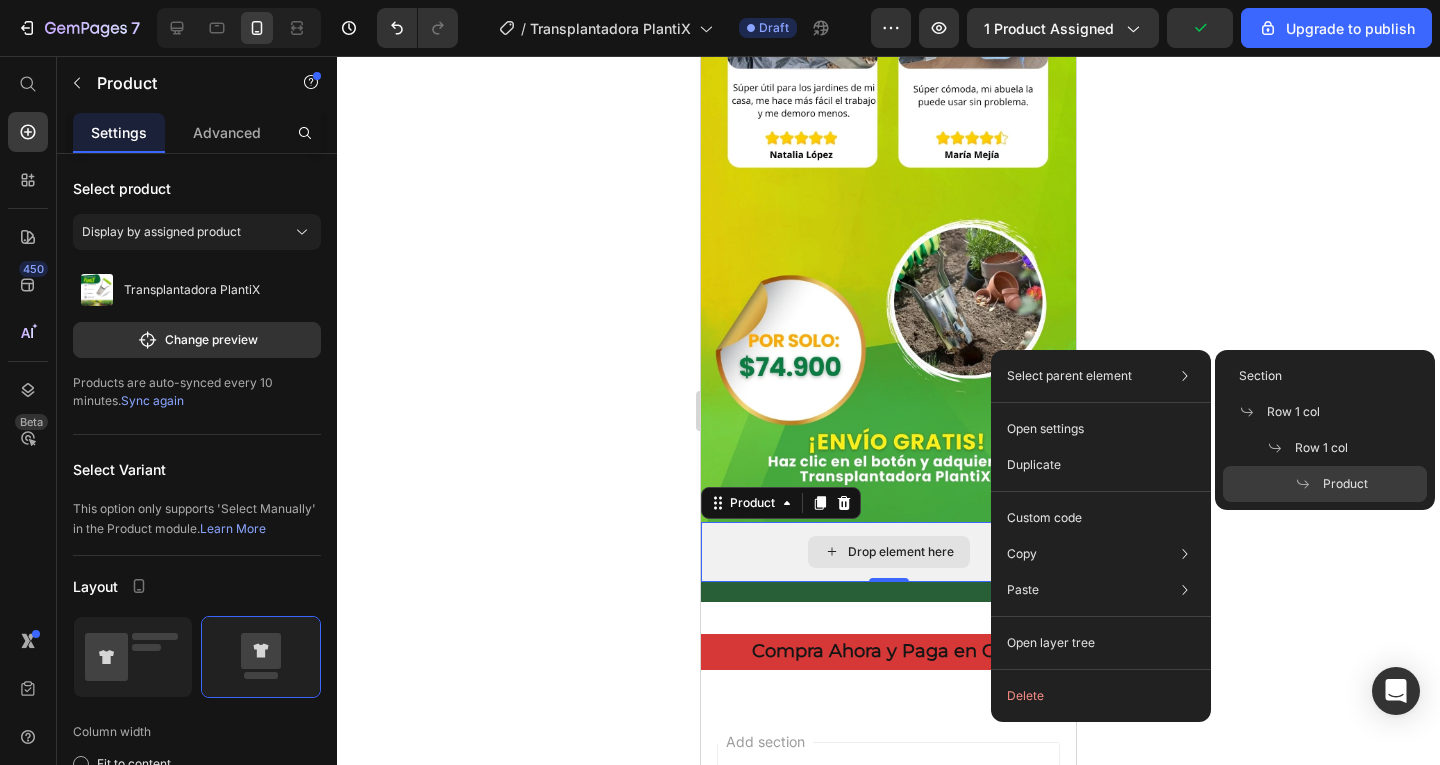 click on "Drop element here" at bounding box center (888, 552) 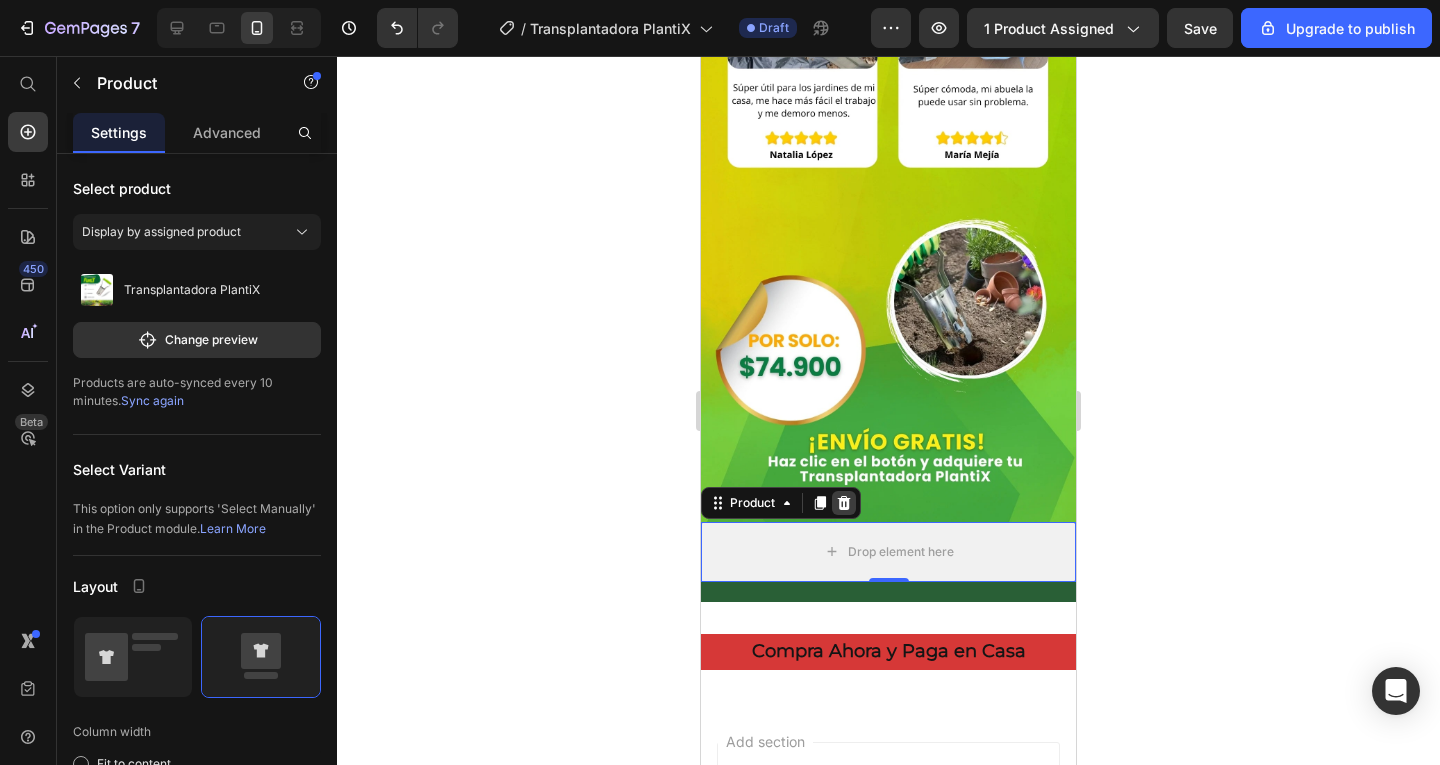 click 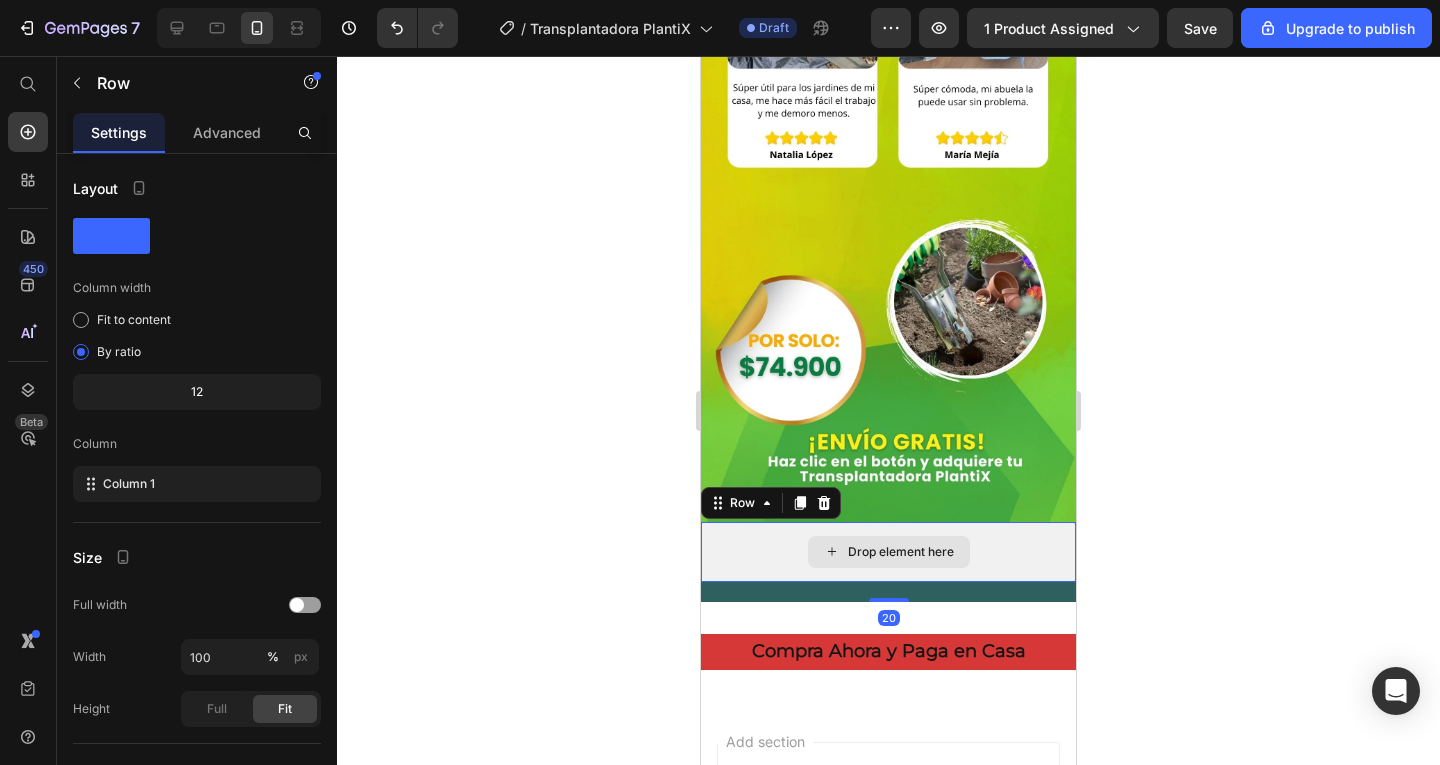 click on "Drop element here" at bounding box center [888, 552] 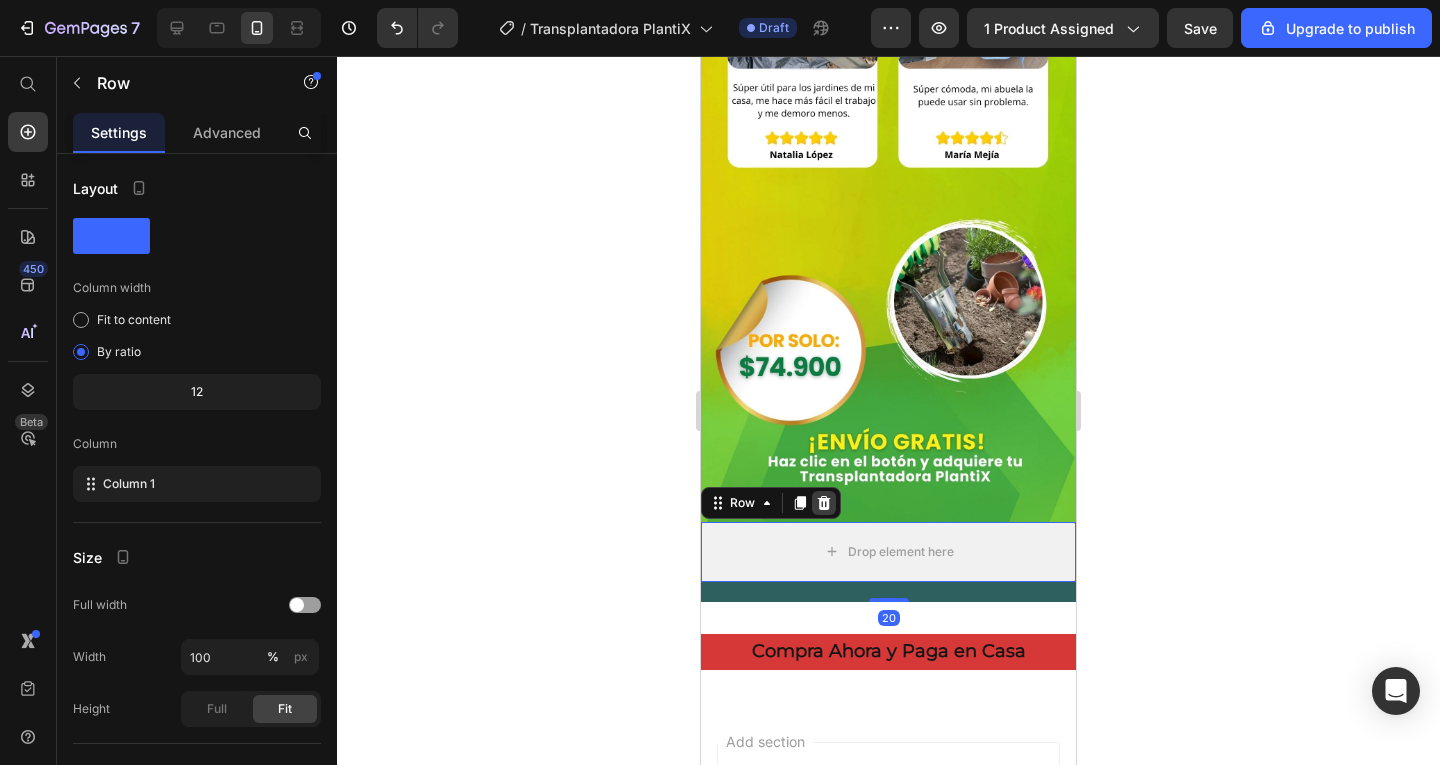 click 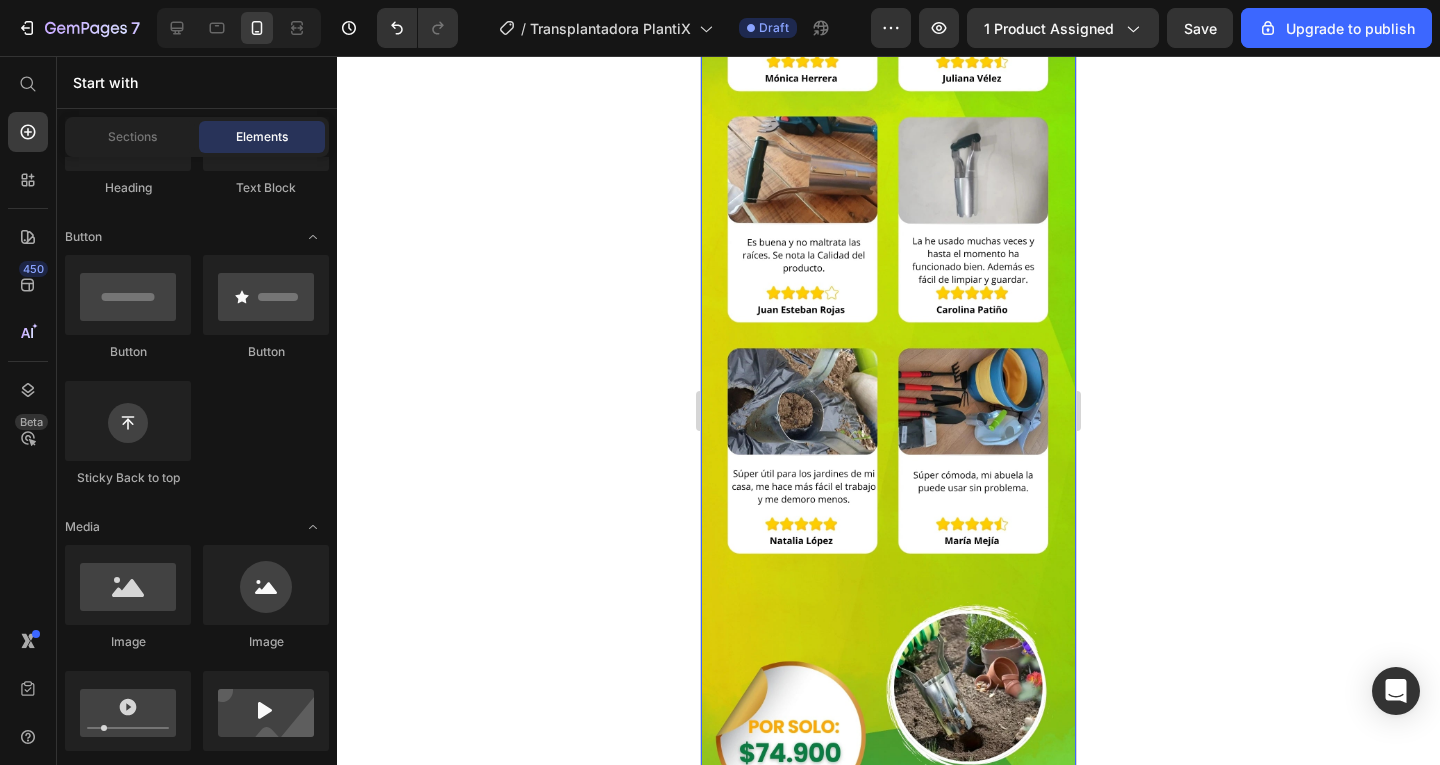 scroll, scrollTop: 4000, scrollLeft: 0, axis: vertical 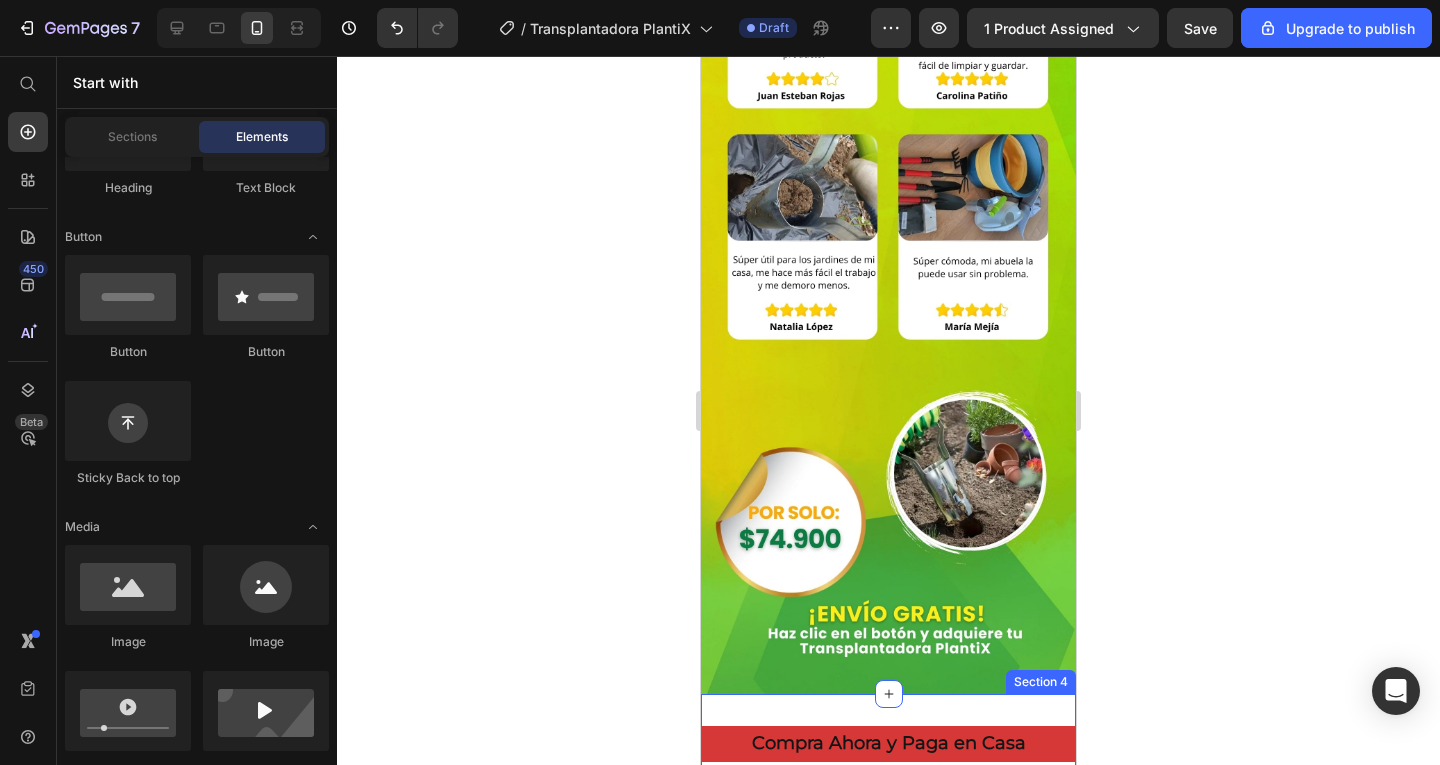 click on "Compra Ahora y Paga en Casa Button Section 4" at bounding box center (888, 744) 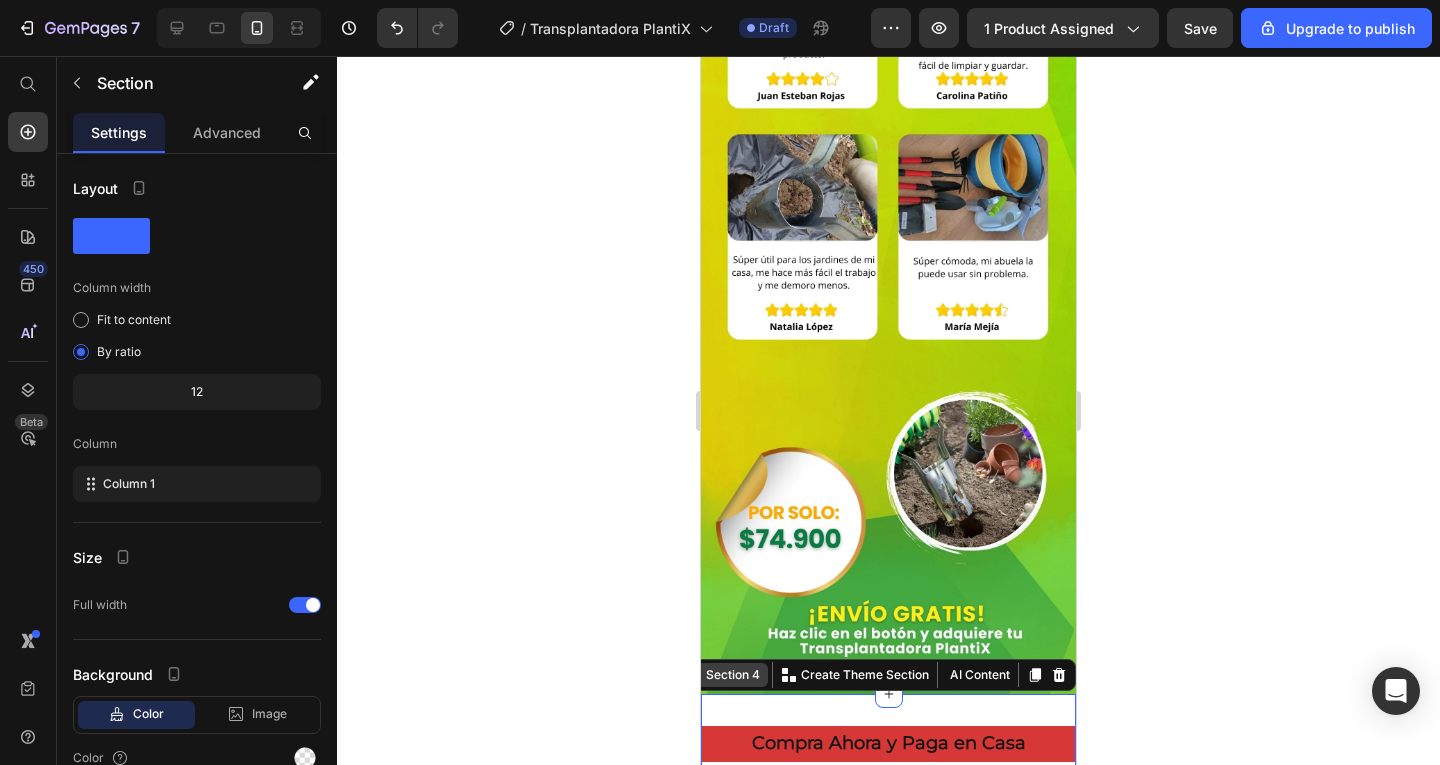 click on "Section 4" at bounding box center (733, 675) 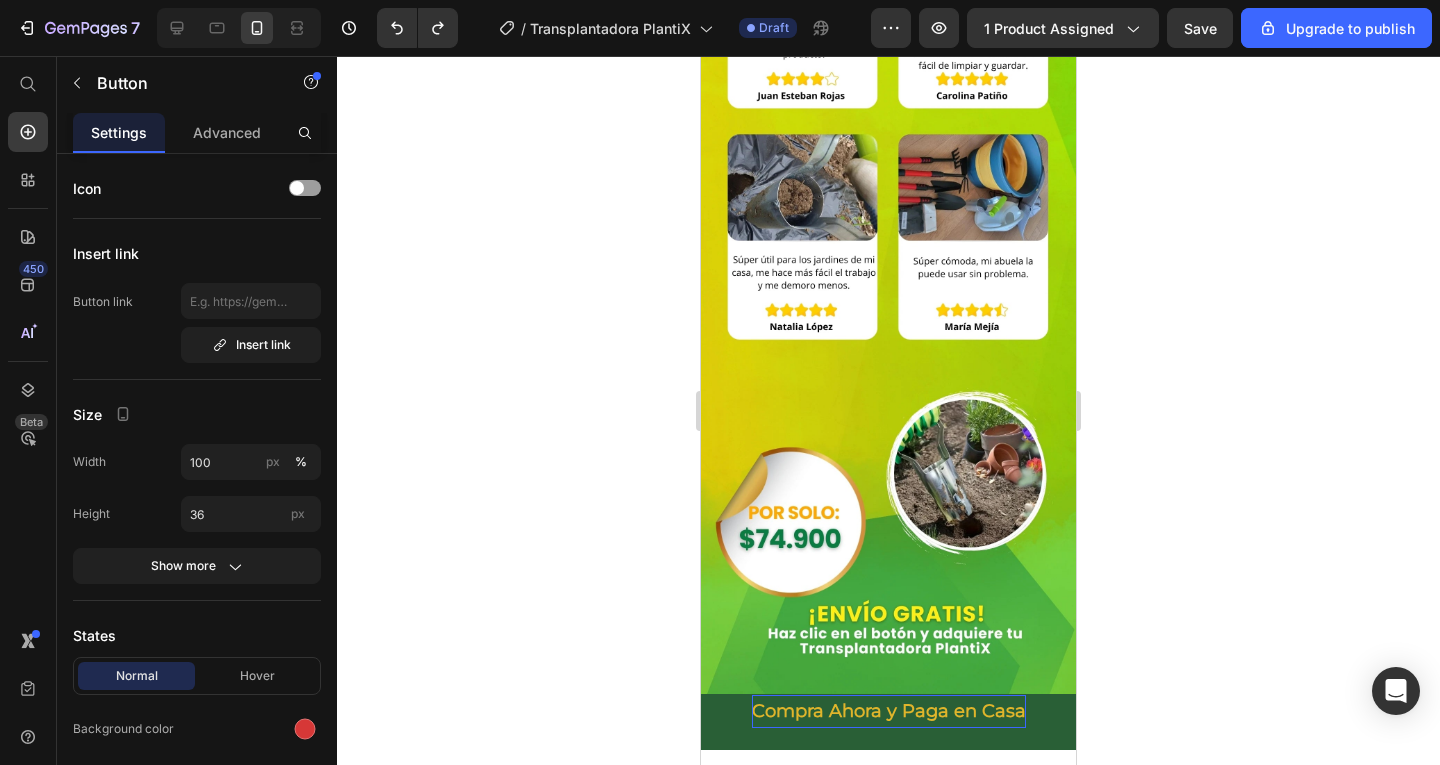 click on "Compra Ahora y Paga en Casa" at bounding box center [889, 711] 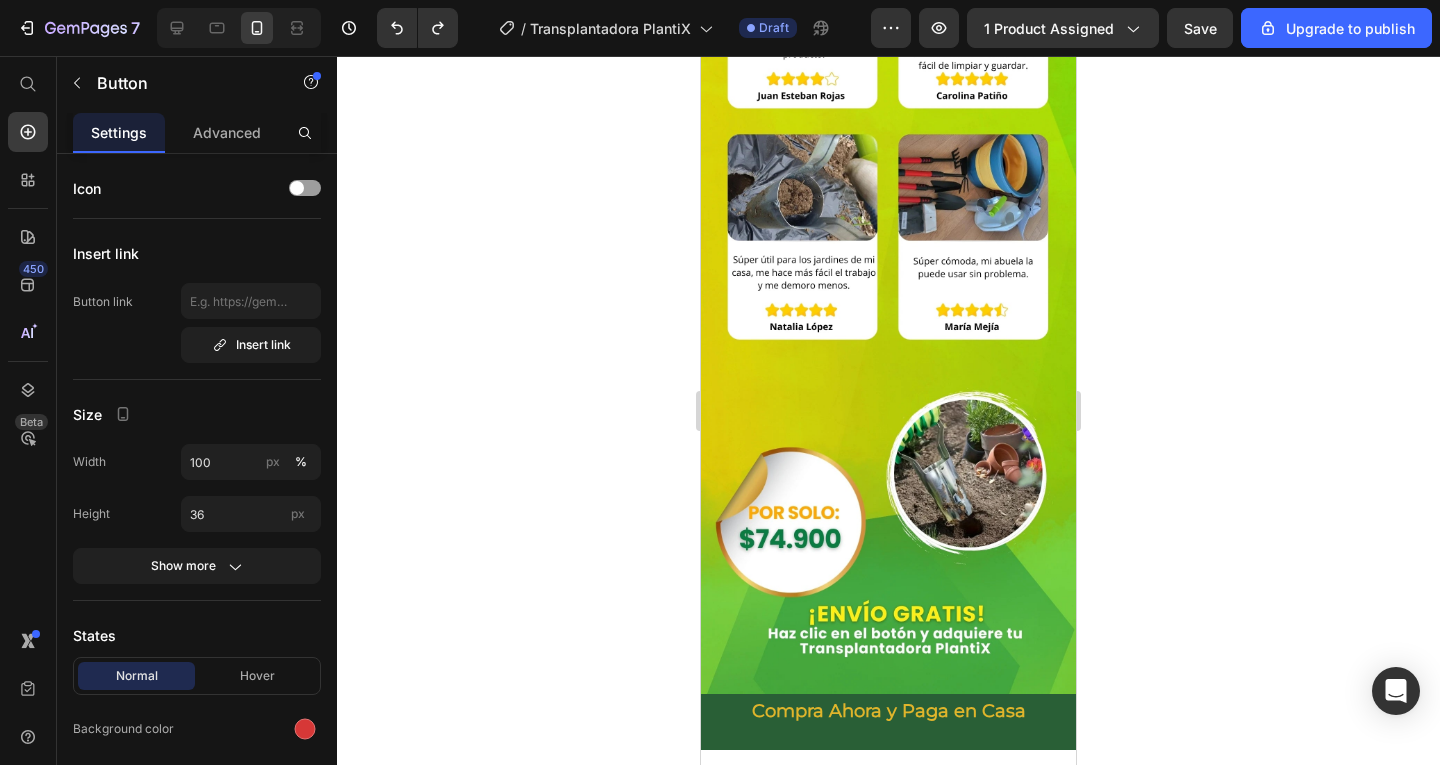 click on "Compra Ahora y Paga en Casa" at bounding box center (888, 712) 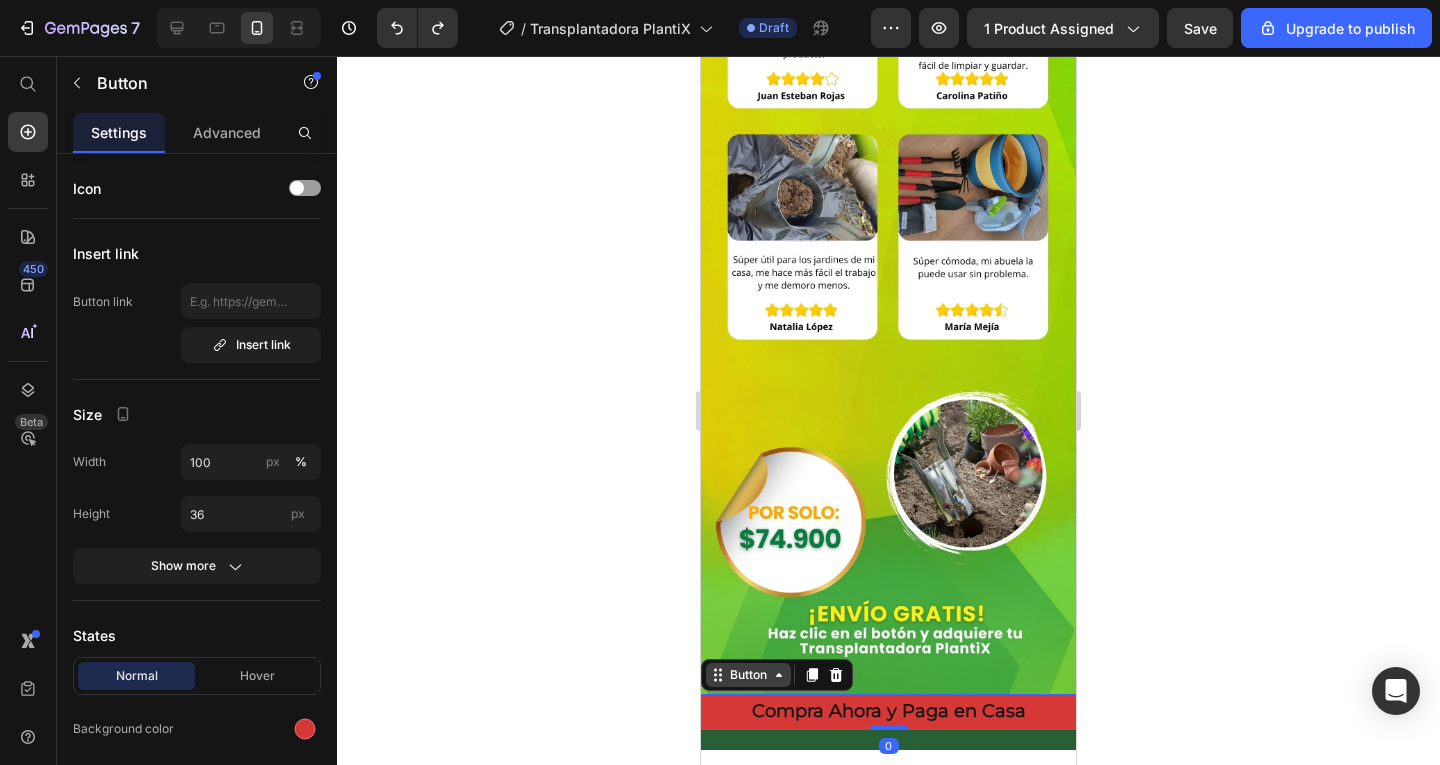 click on "Button" at bounding box center [748, 675] 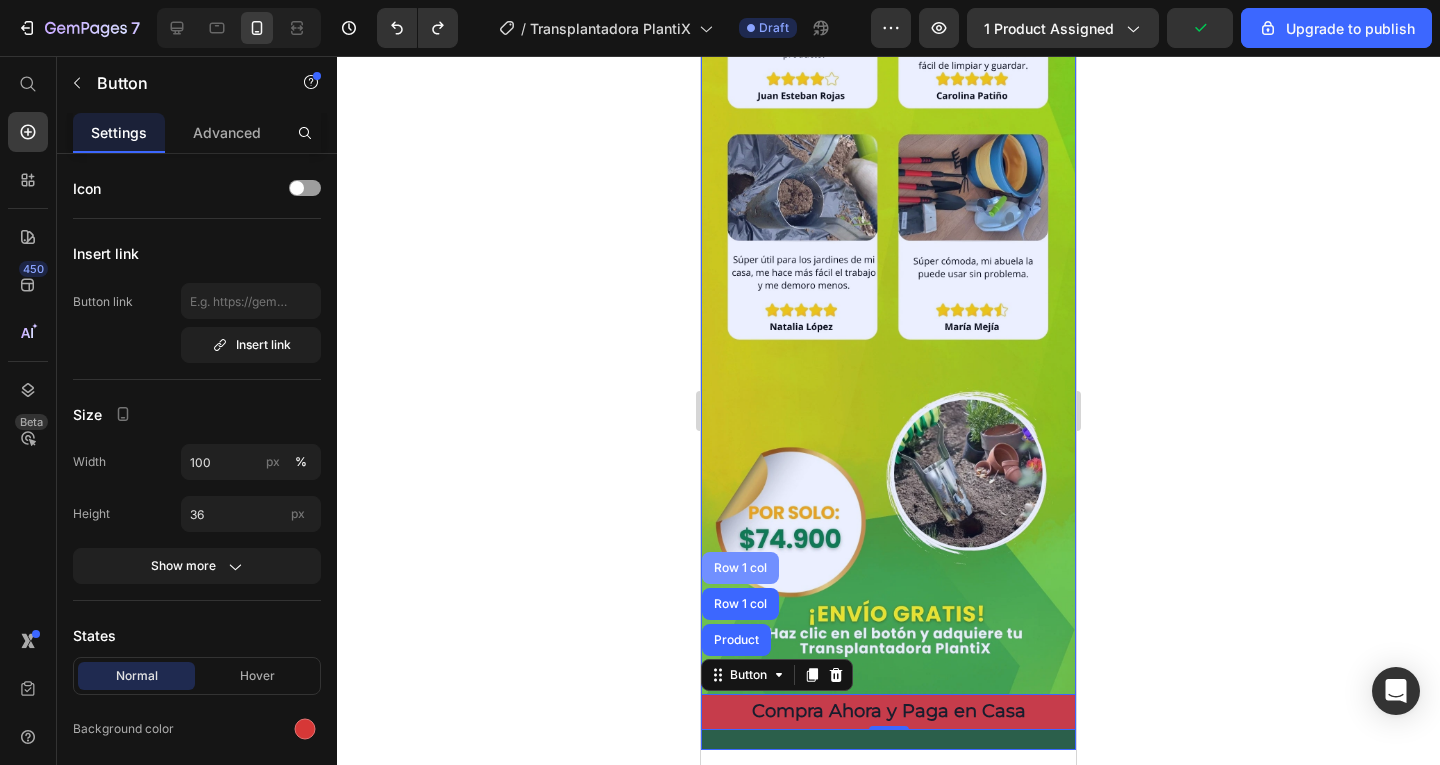click on "Row 1 col" at bounding box center (740, 568) 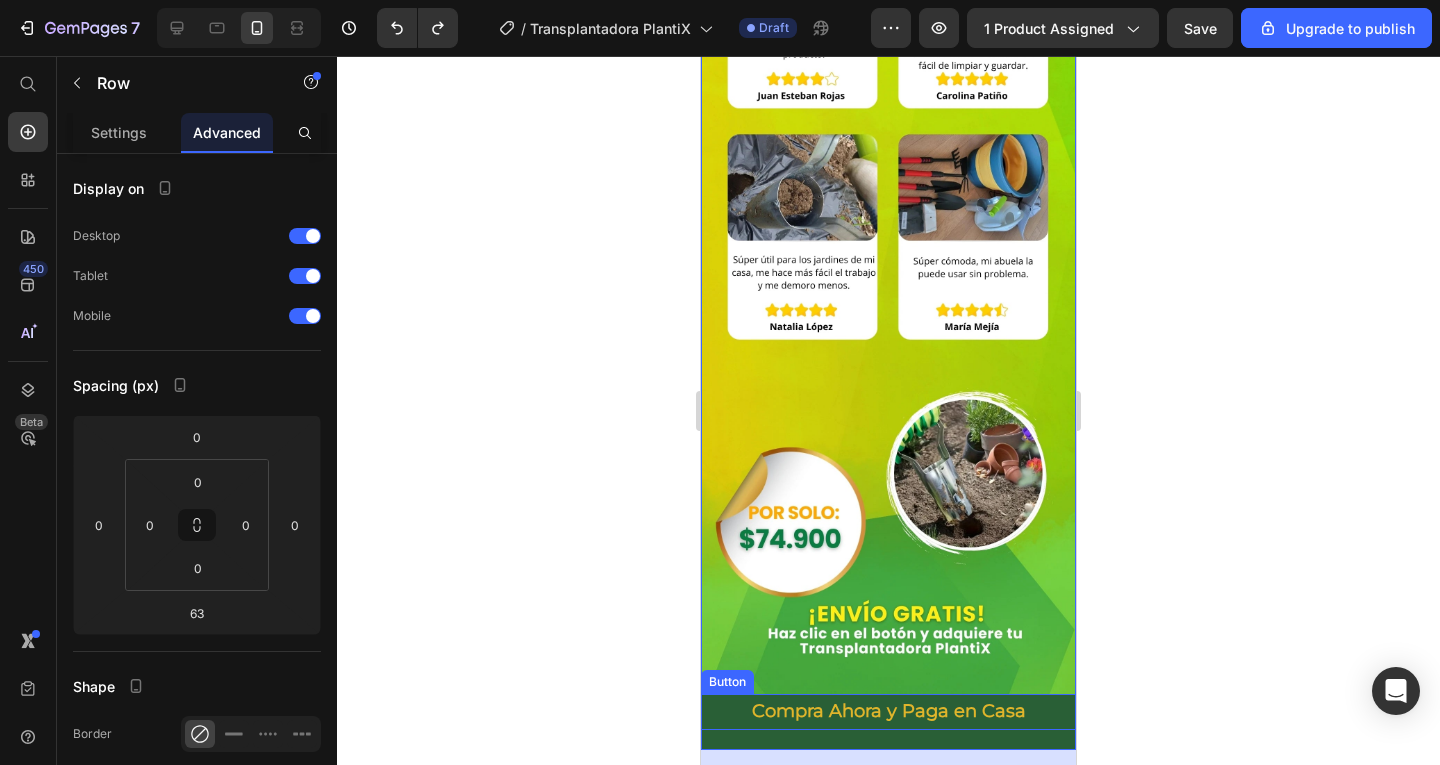 click on "Compra Ahora y Paga en Casa" at bounding box center (888, 712) 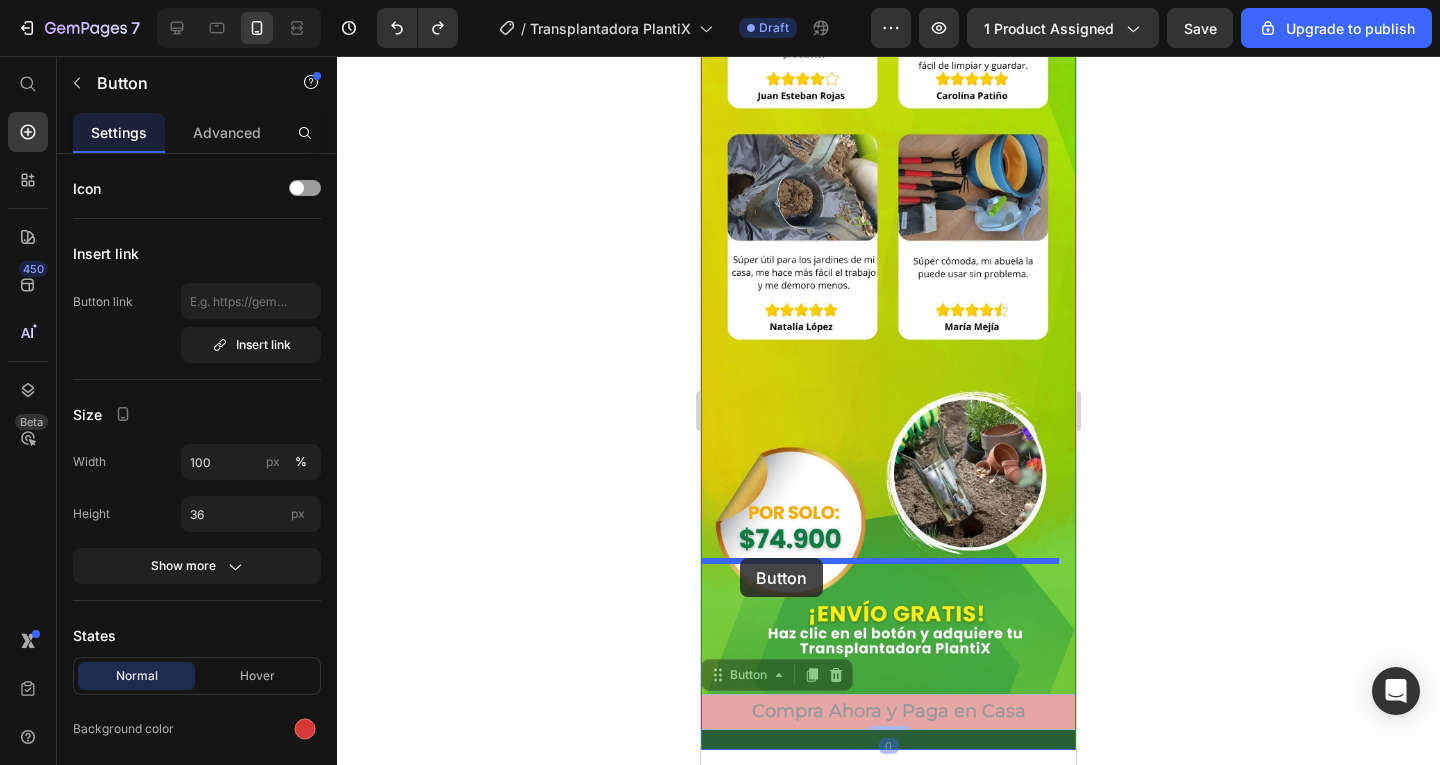 drag, startPoint x: 727, startPoint y: 518, endPoint x: 740, endPoint y: 558, distance: 42.059483 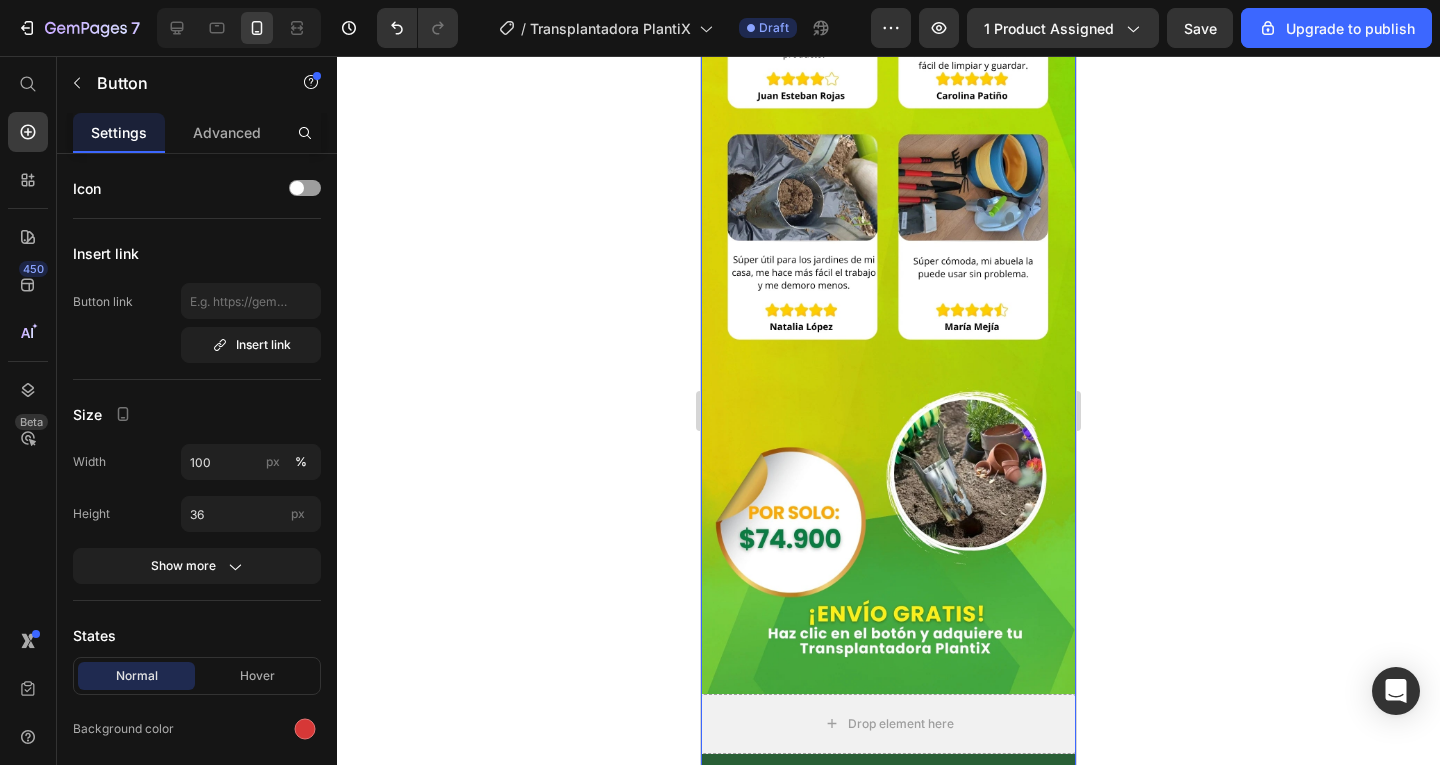 click on "Image Compra Ahora y Paga en Casa Button Product Row Image Image Image
Drop element here Product Row Compra Ahora y Paga en Casa Button   0" at bounding box center [888, -1350] 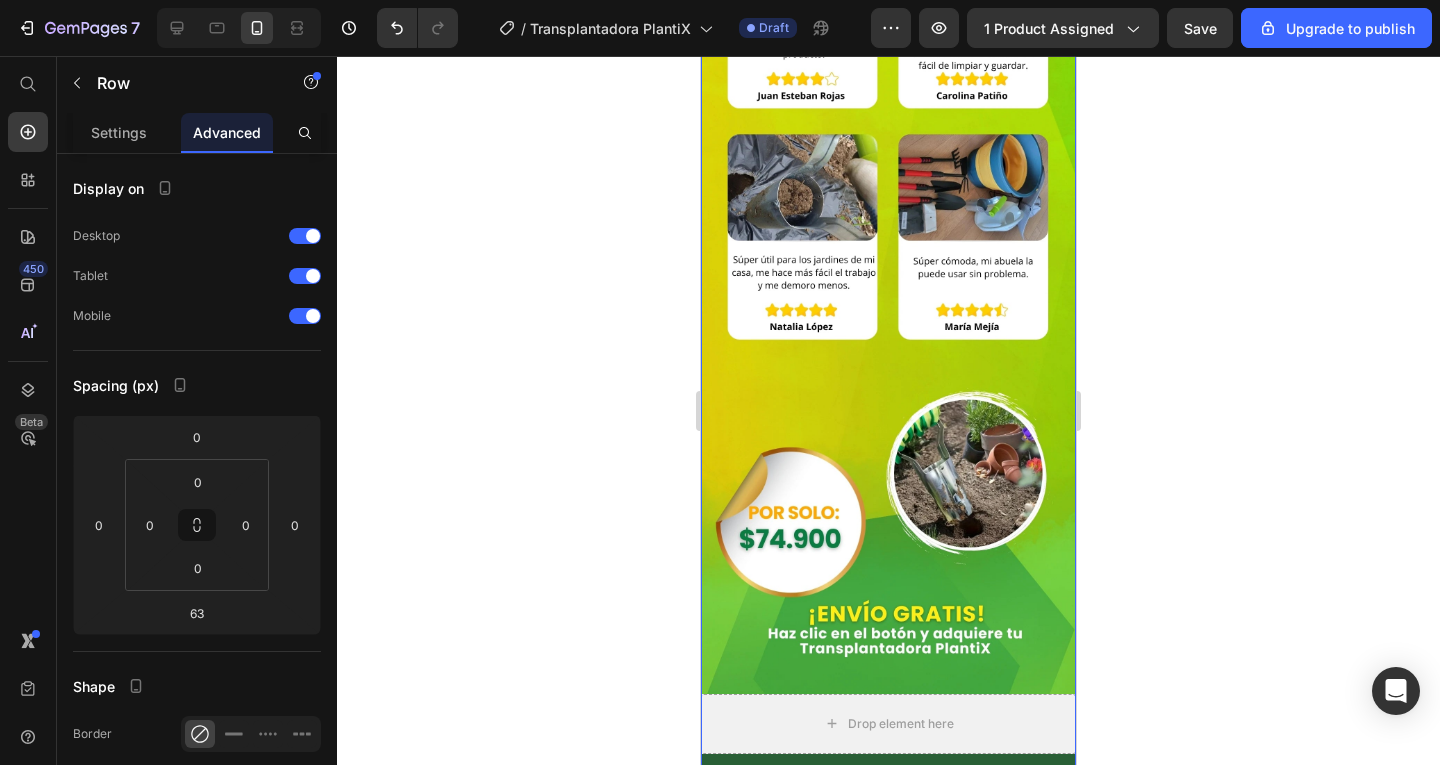 click on "Image Compra Ahora y Paga en Casa Button Product Row Image Image Image
Drop element here Product Row Compra Ahora y Paga en Casa Button" at bounding box center [888, -1350] 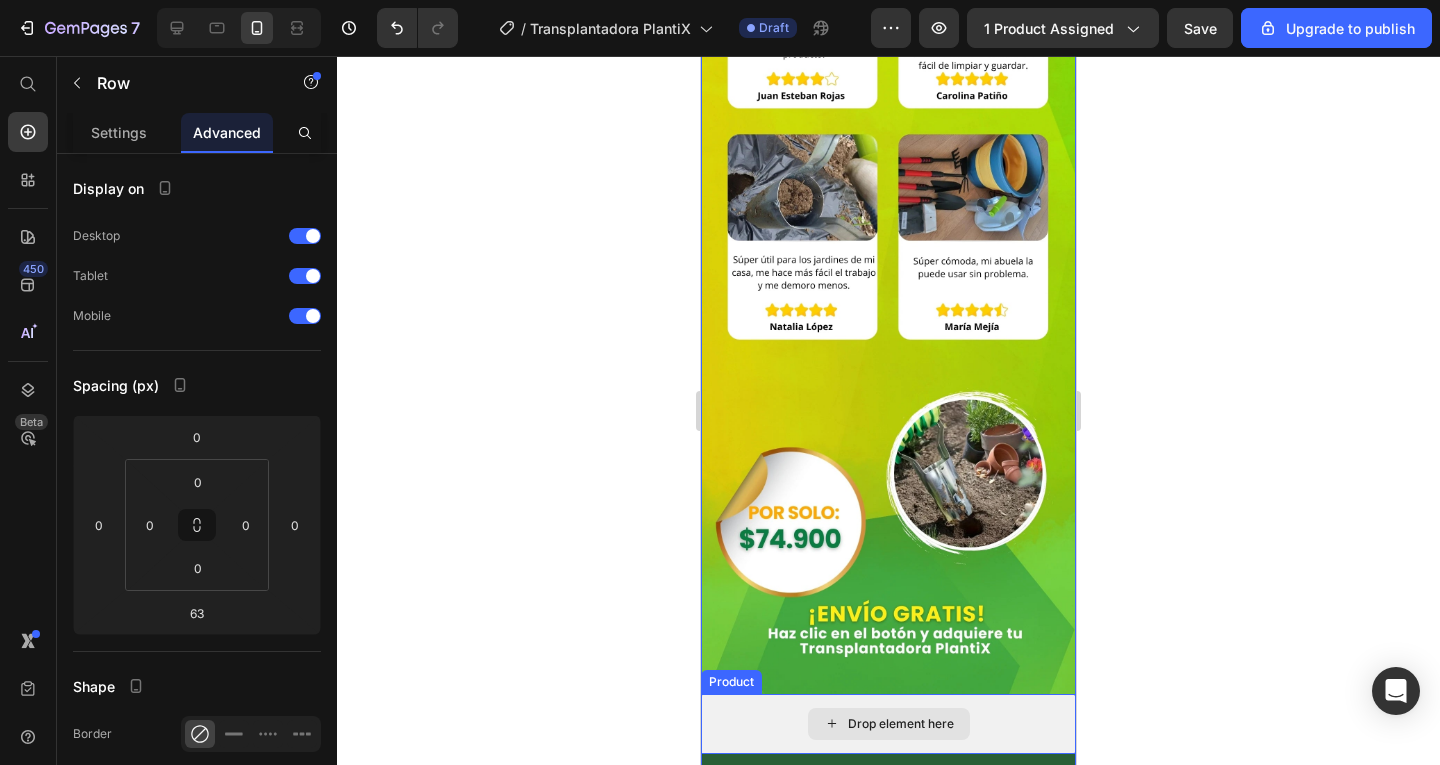 click on "Drop element here" at bounding box center (888, 724) 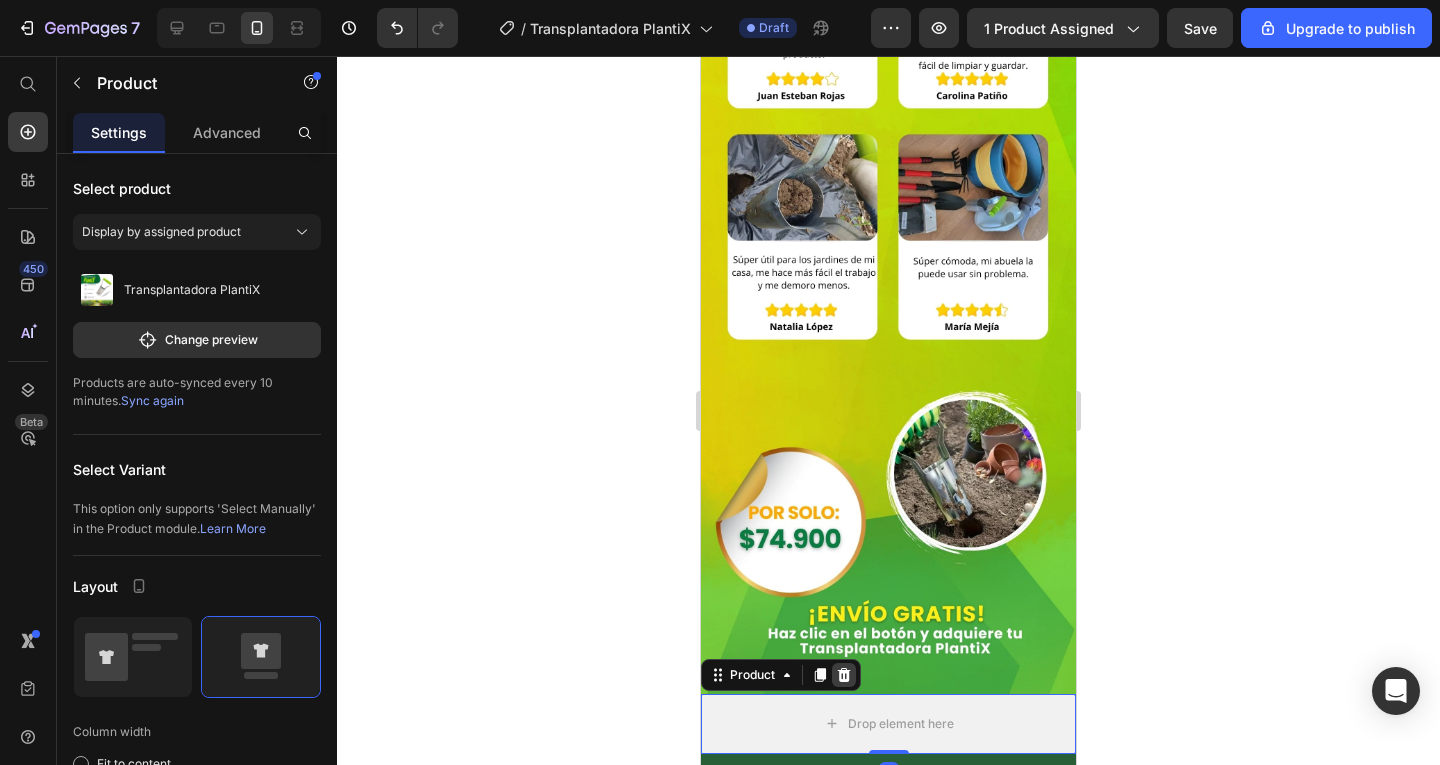 click 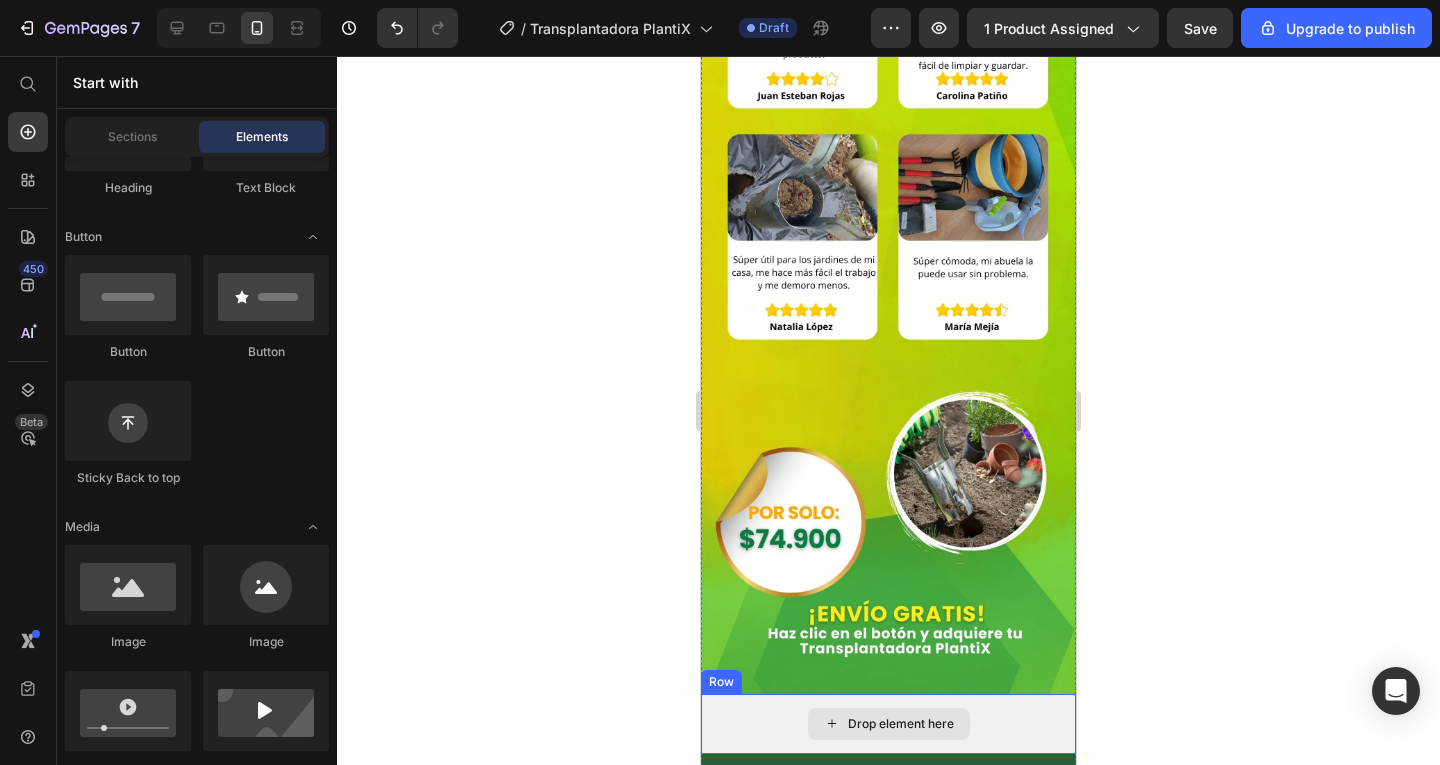 click on "Drop element here" at bounding box center [888, 724] 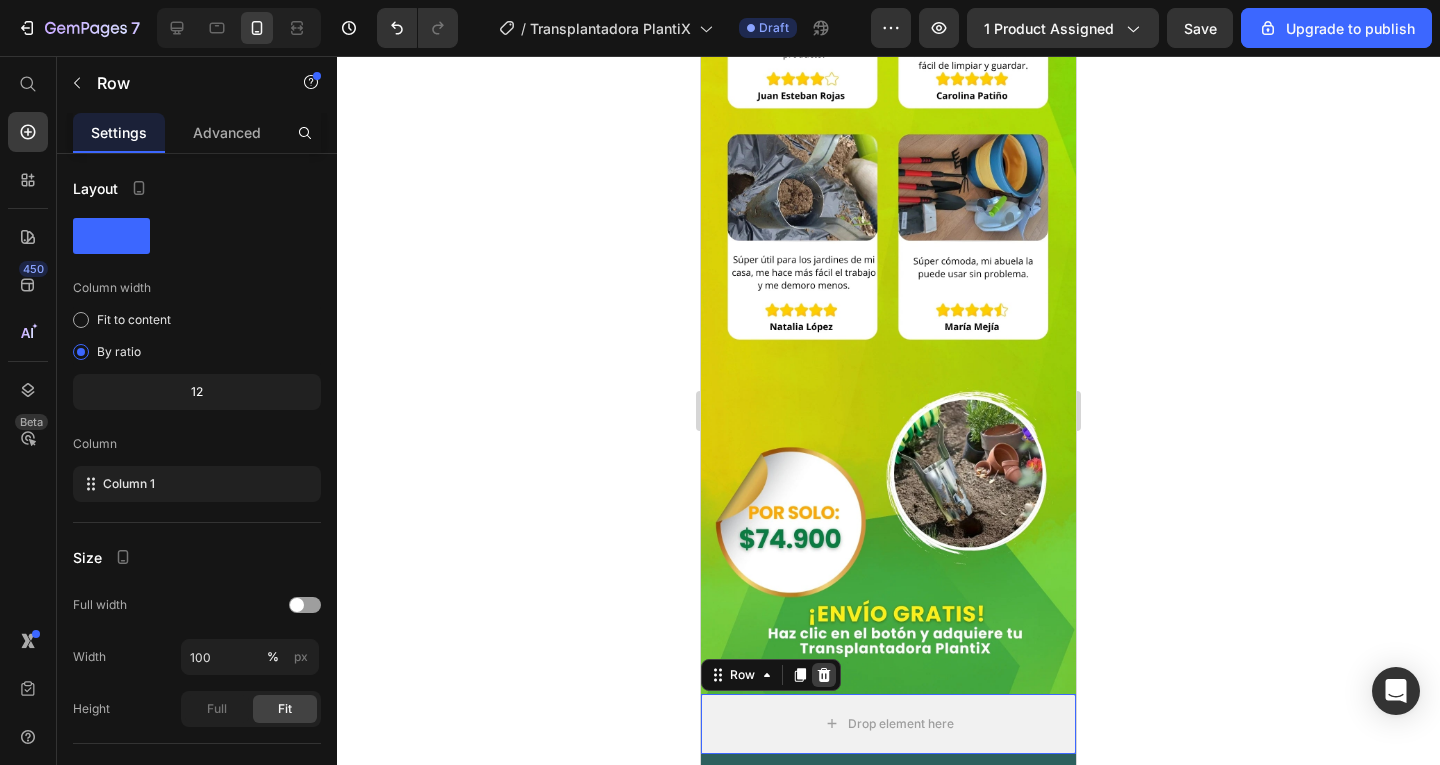 click 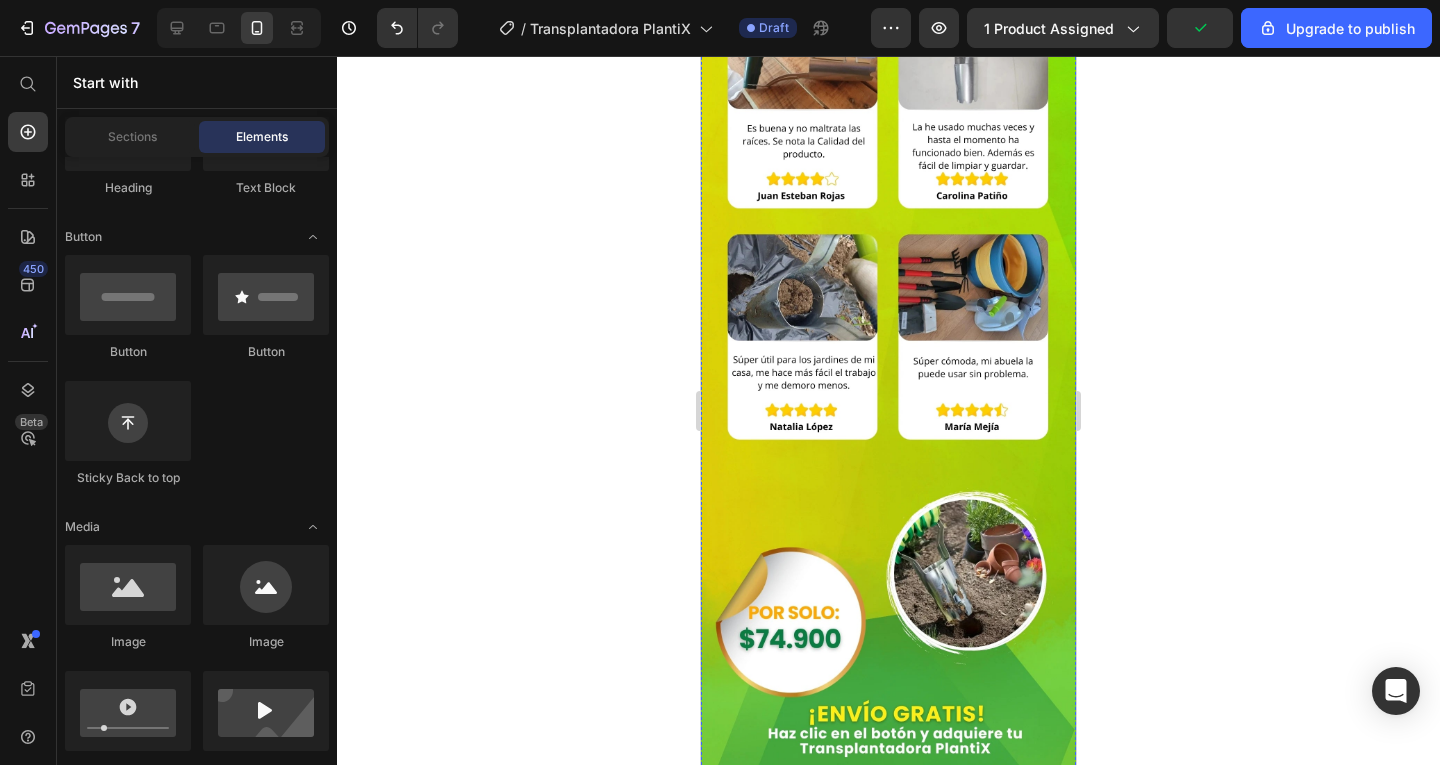 click at bounding box center [888, 273] 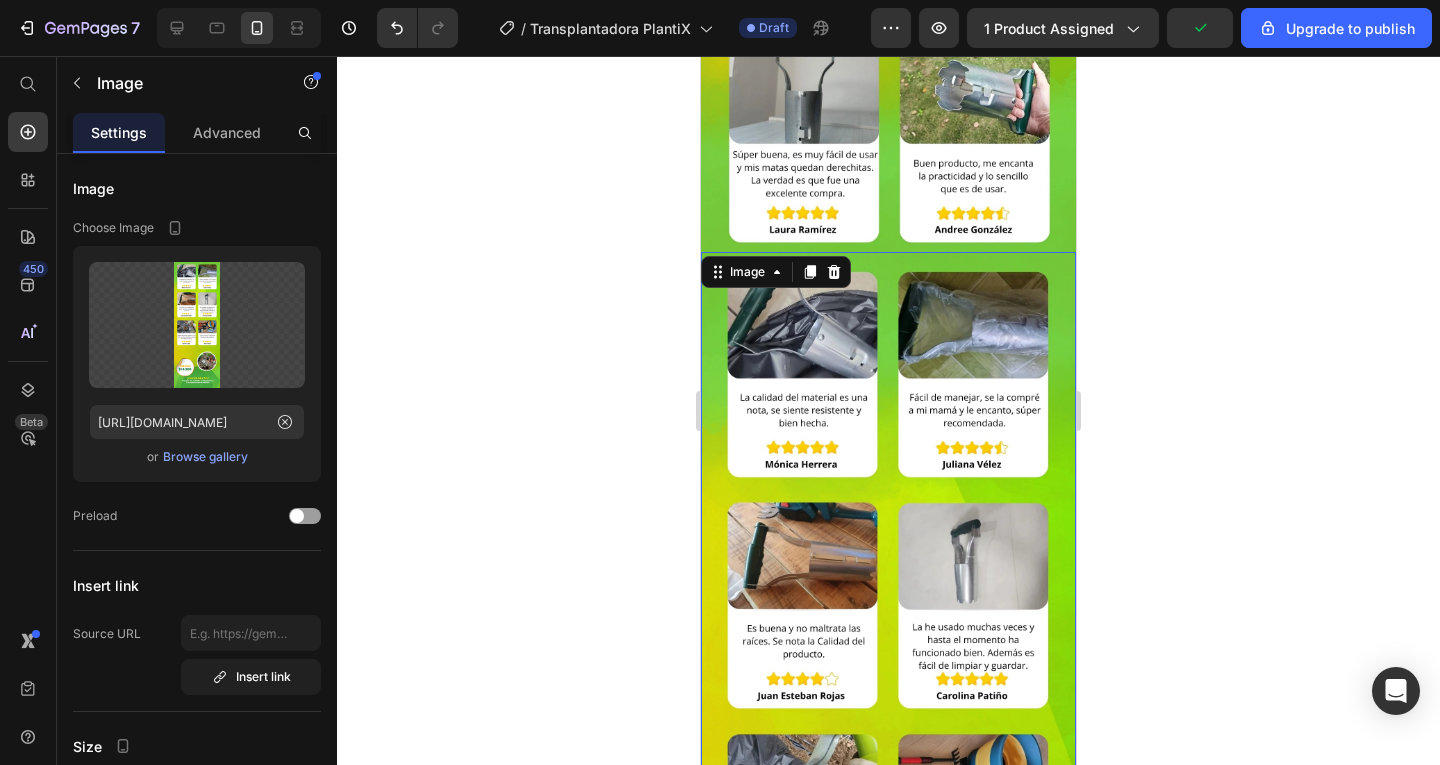 scroll, scrollTop: 2900, scrollLeft: 0, axis: vertical 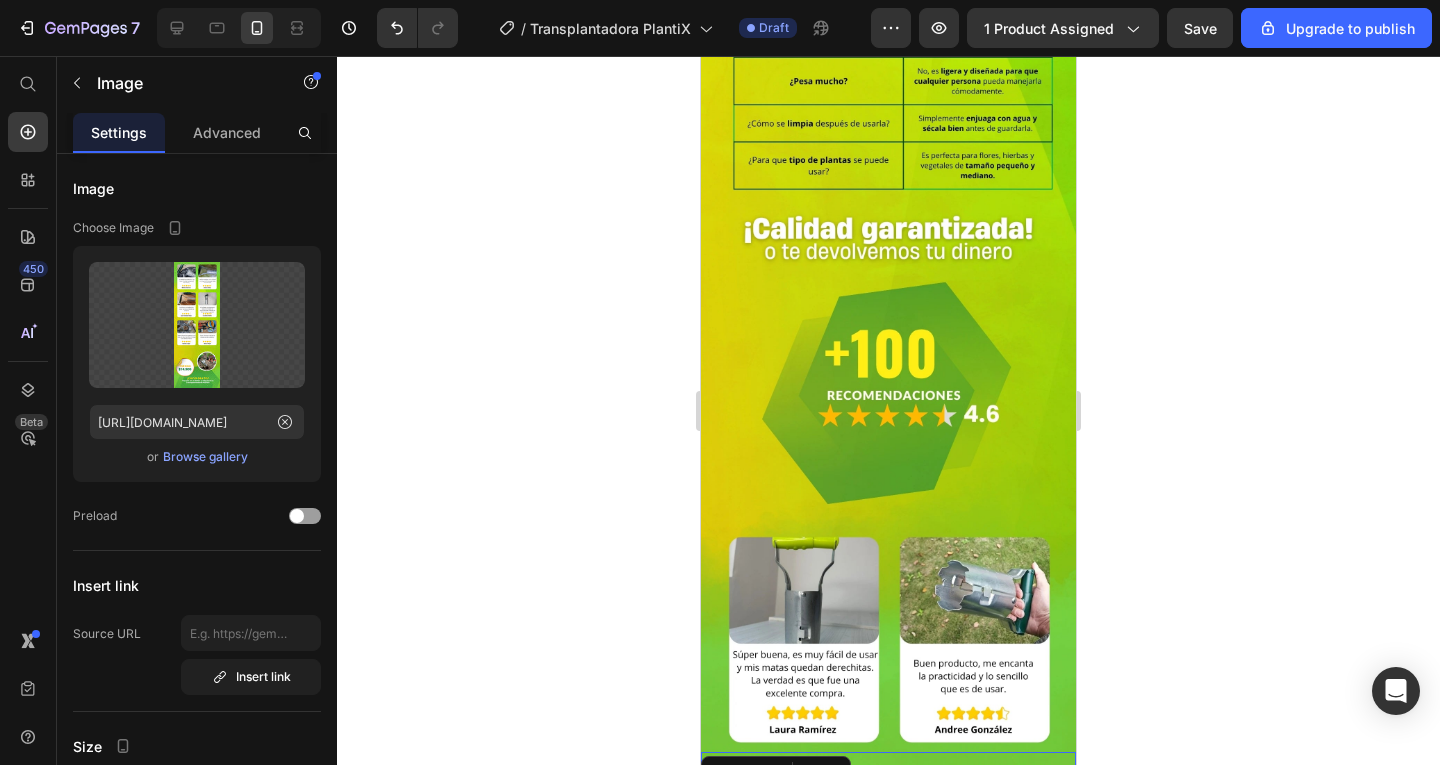 click on "Image" at bounding box center [776, 772] 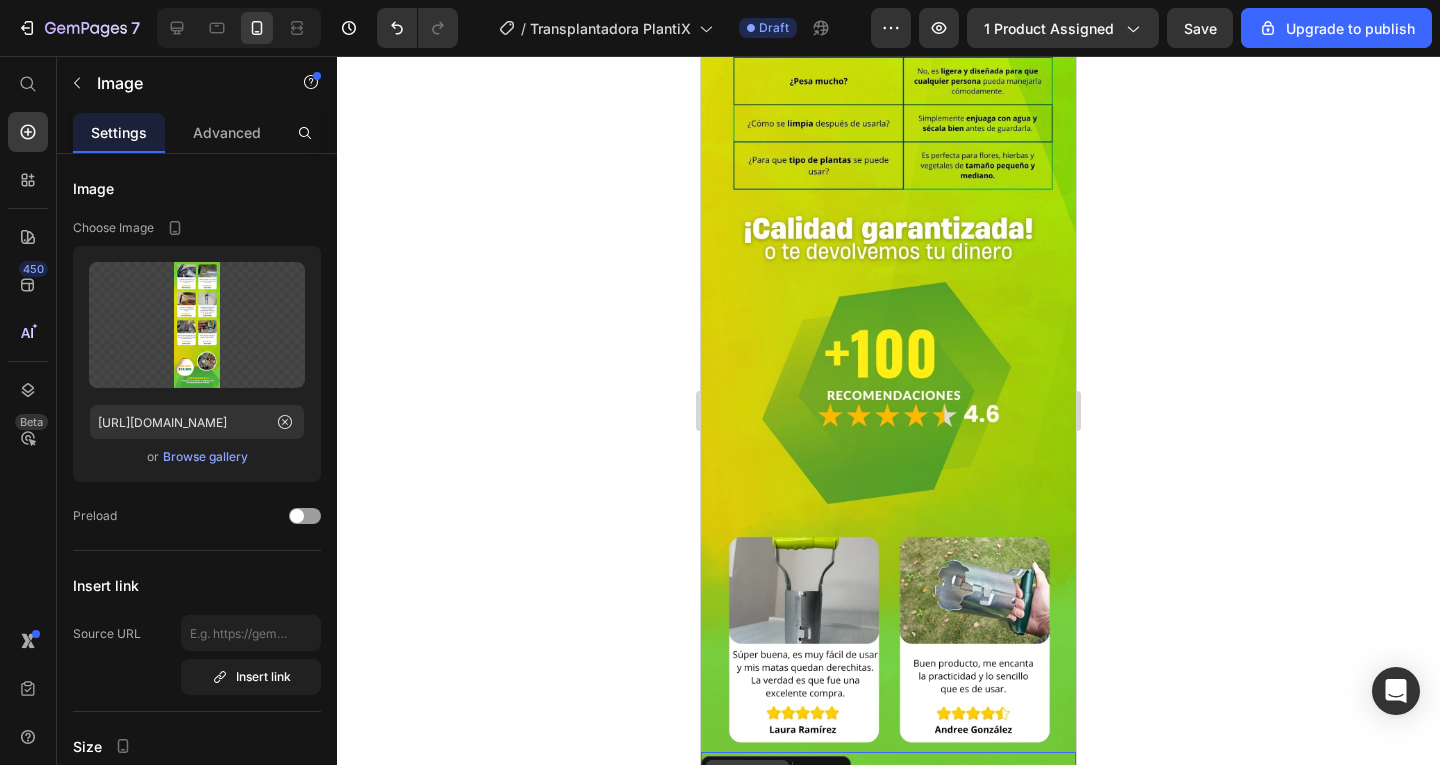 click 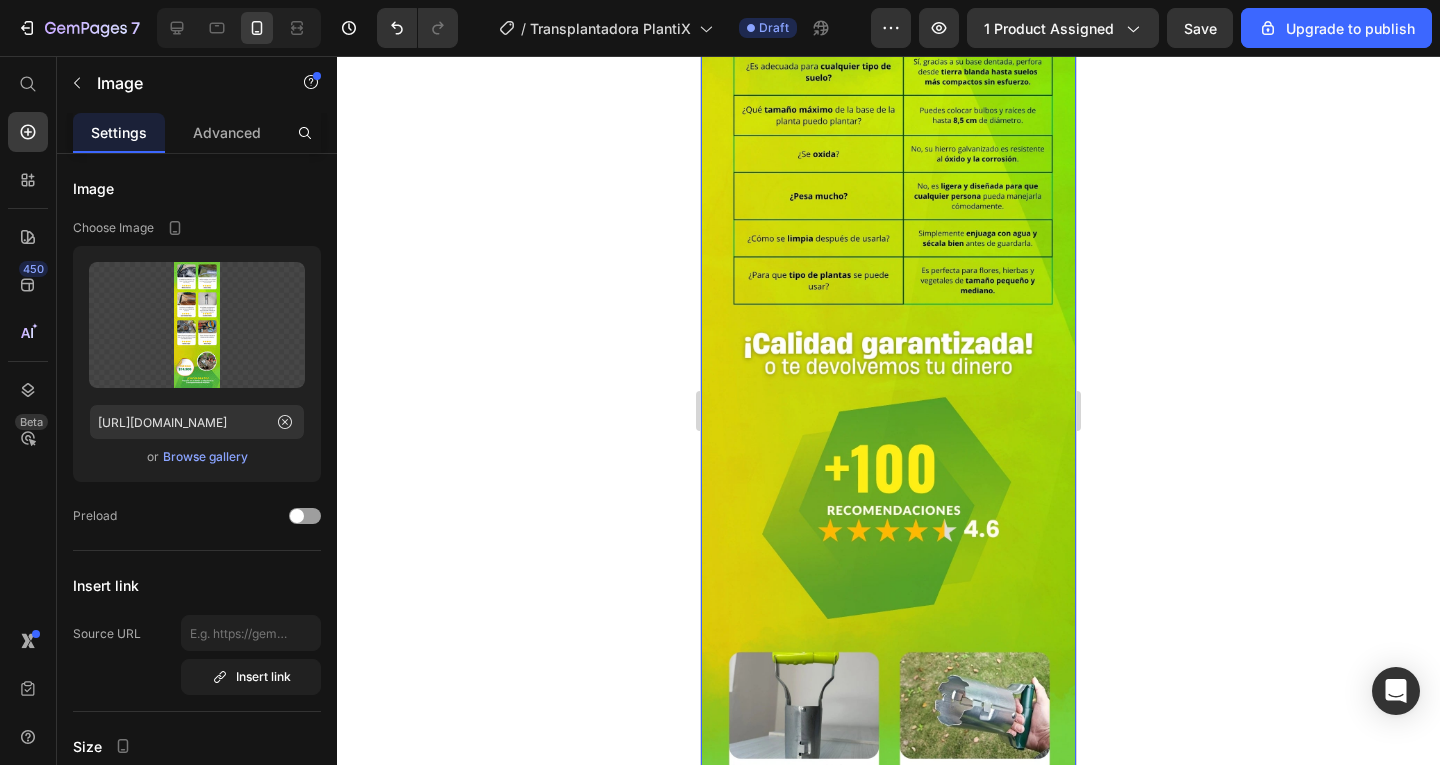 scroll, scrollTop: 3000, scrollLeft: 0, axis: vertical 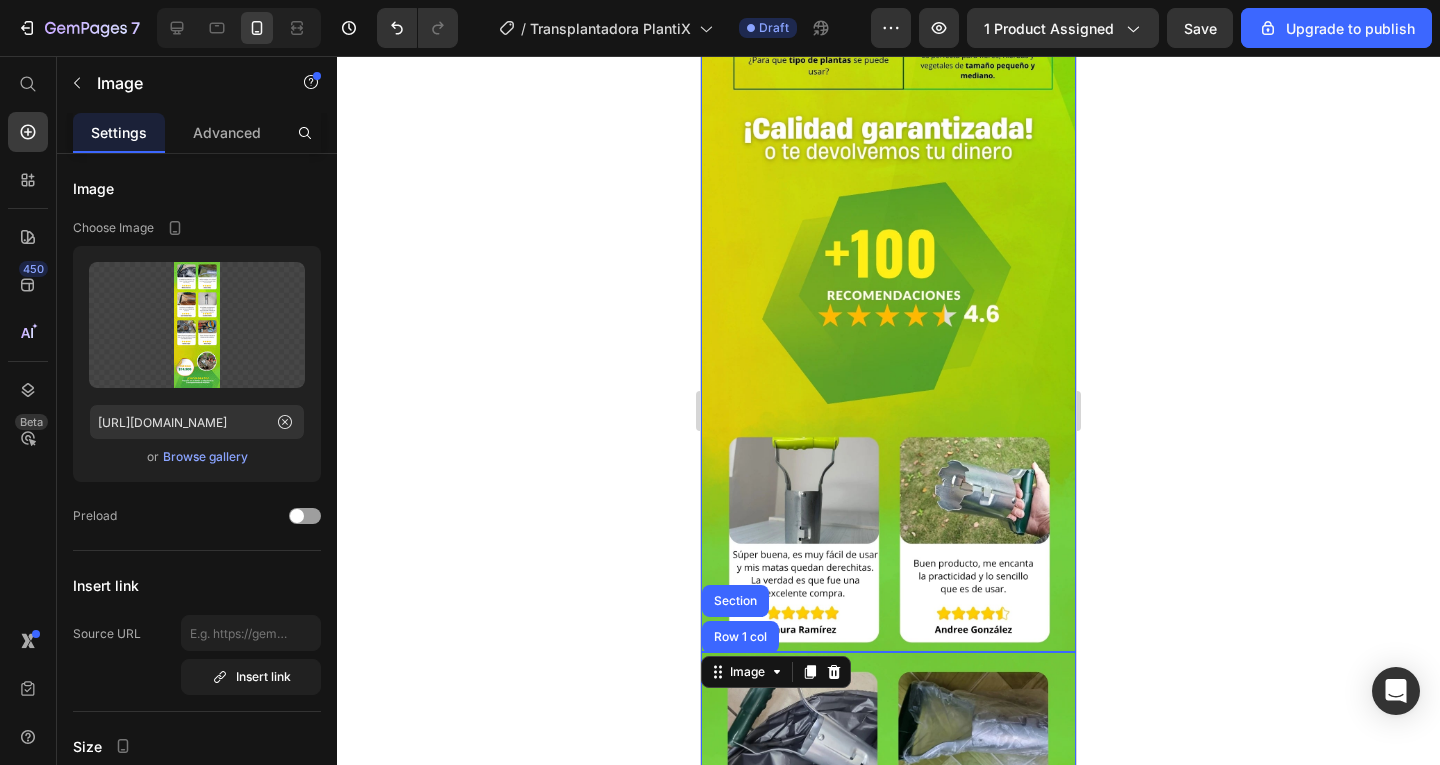 click at bounding box center [888, 131] 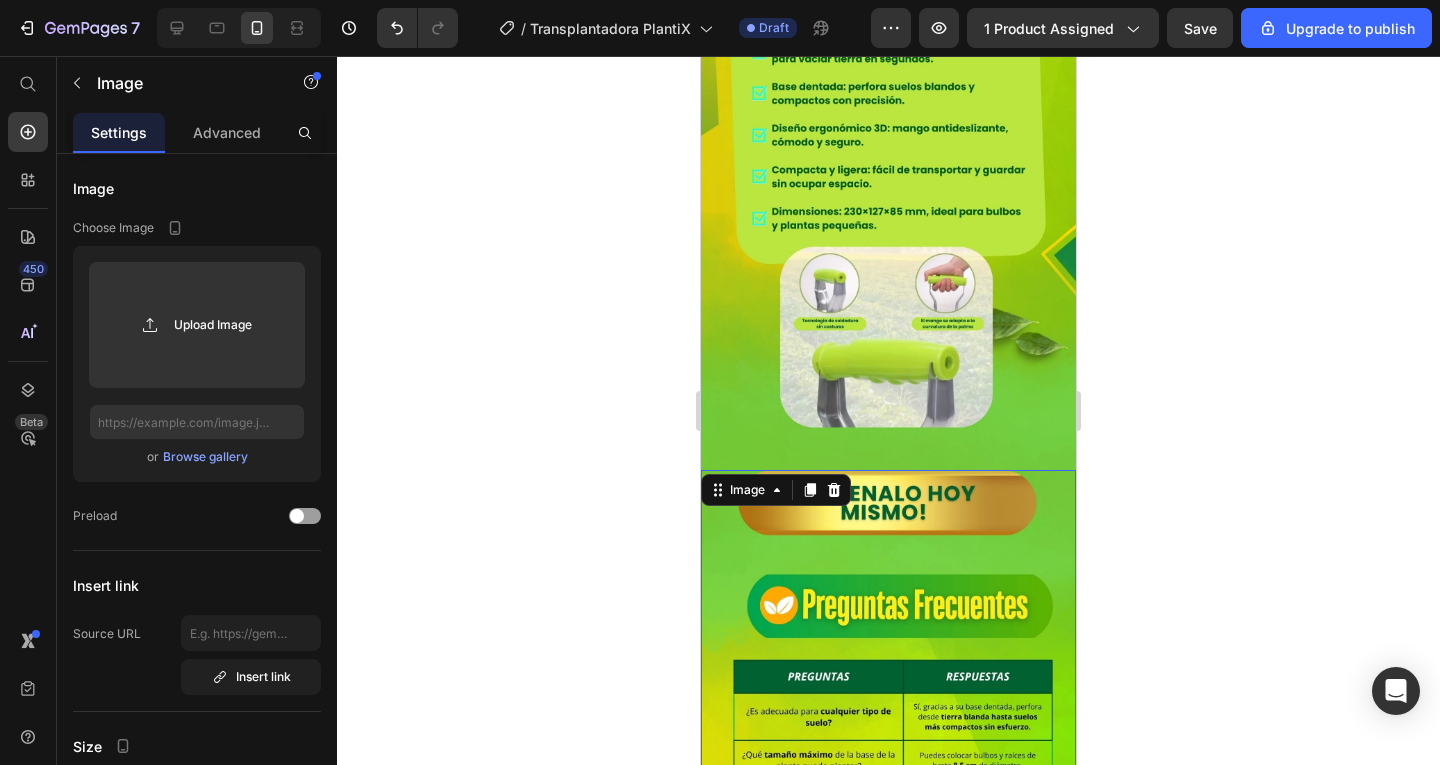 scroll, scrollTop: 2000, scrollLeft: 0, axis: vertical 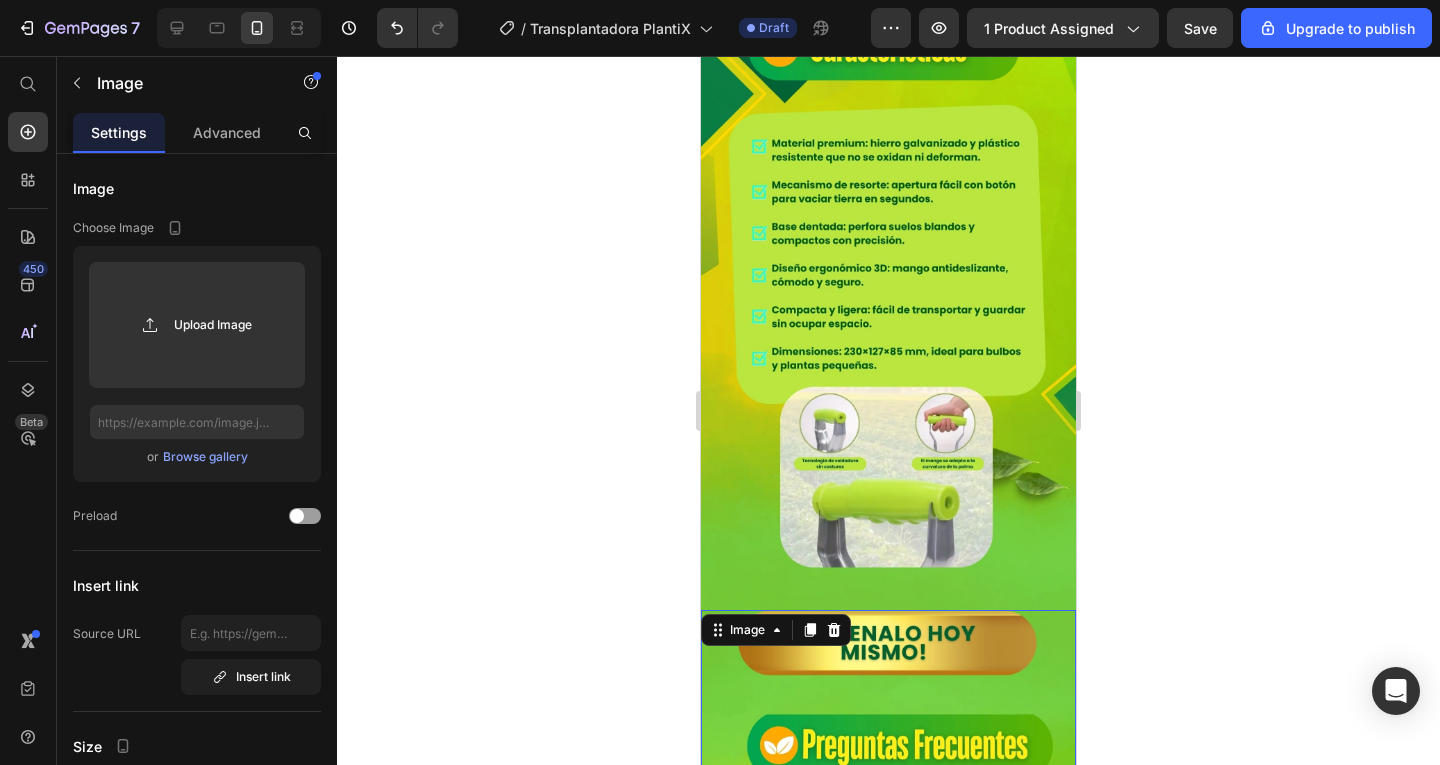 click on "Image" at bounding box center (776, 630) 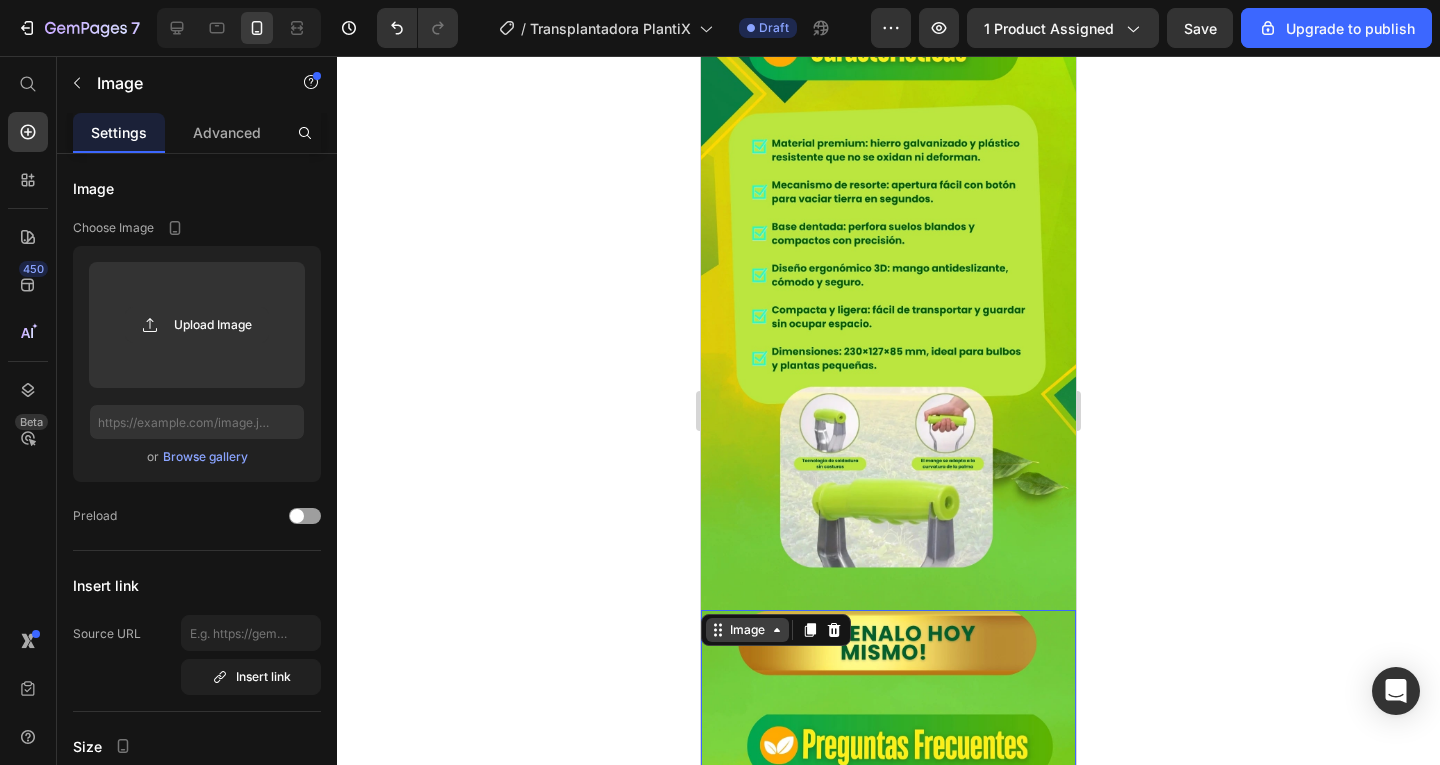 click 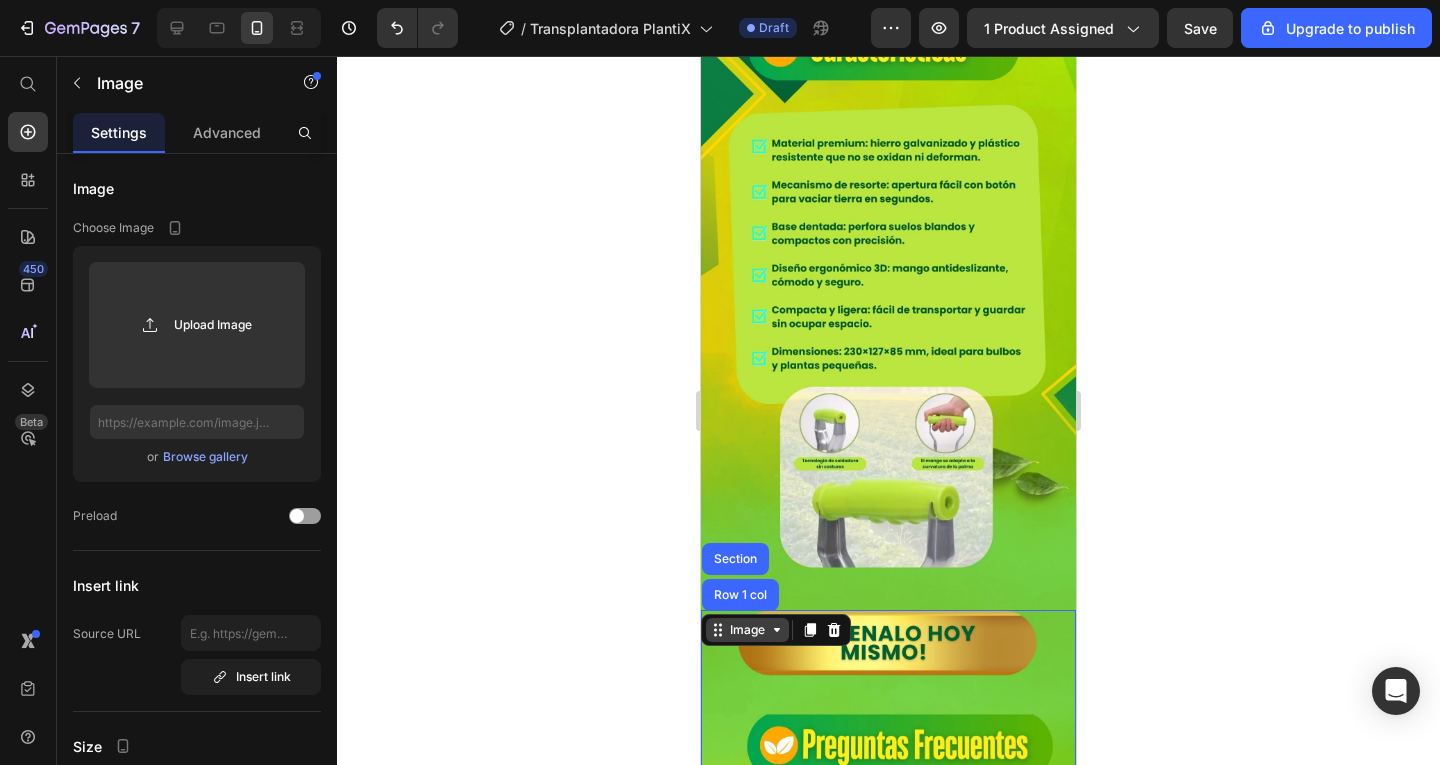 click 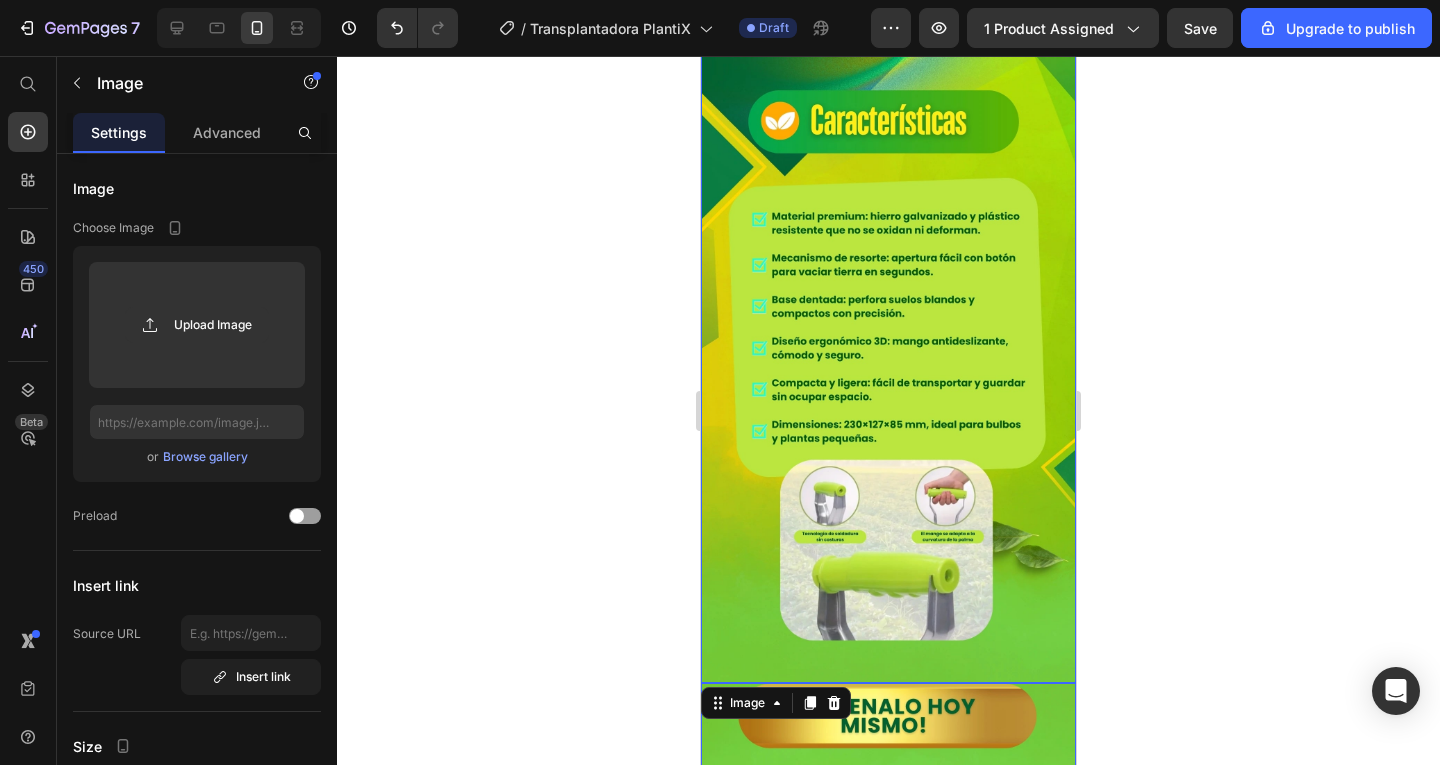scroll, scrollTop: 1700, scrollLeft: 0, axis: vertical 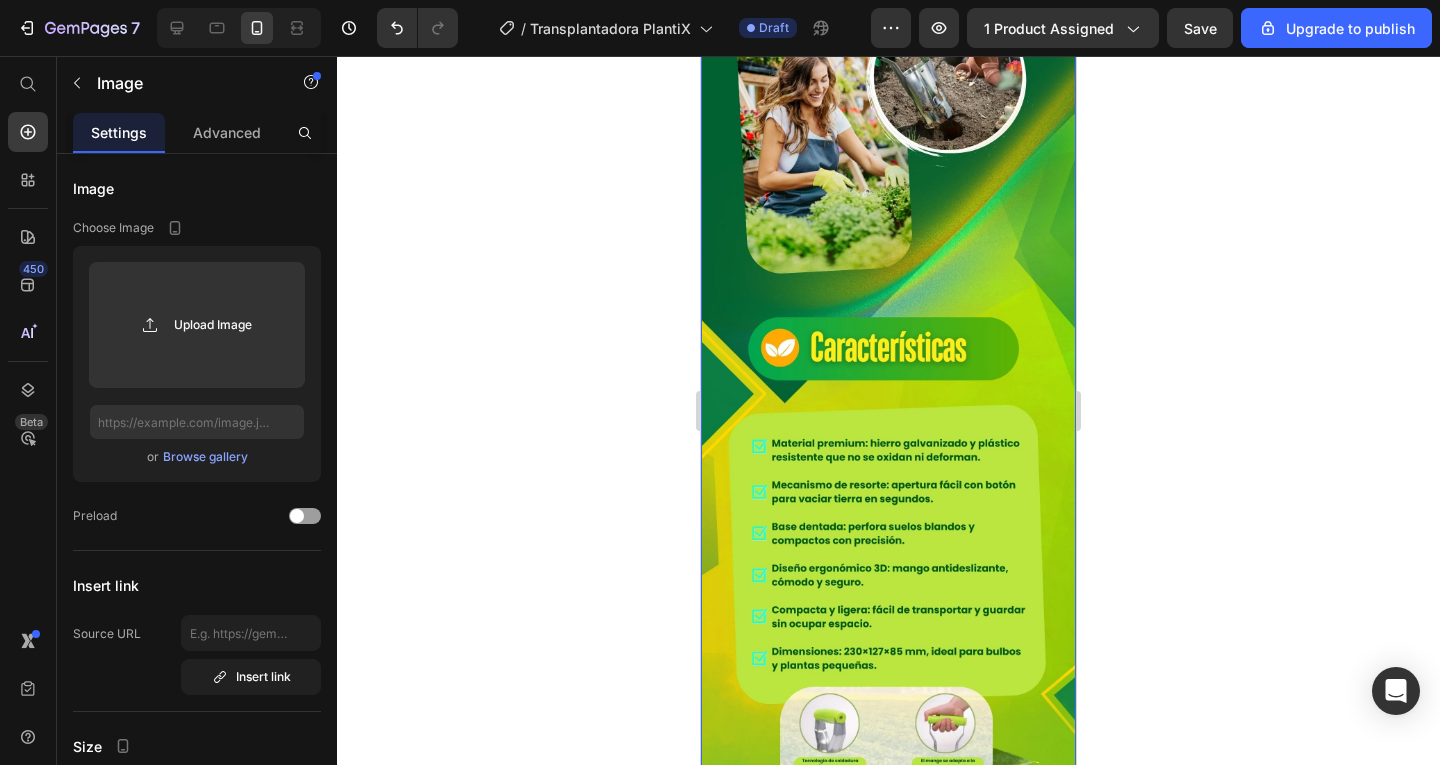click at bounding box center (888, 390) 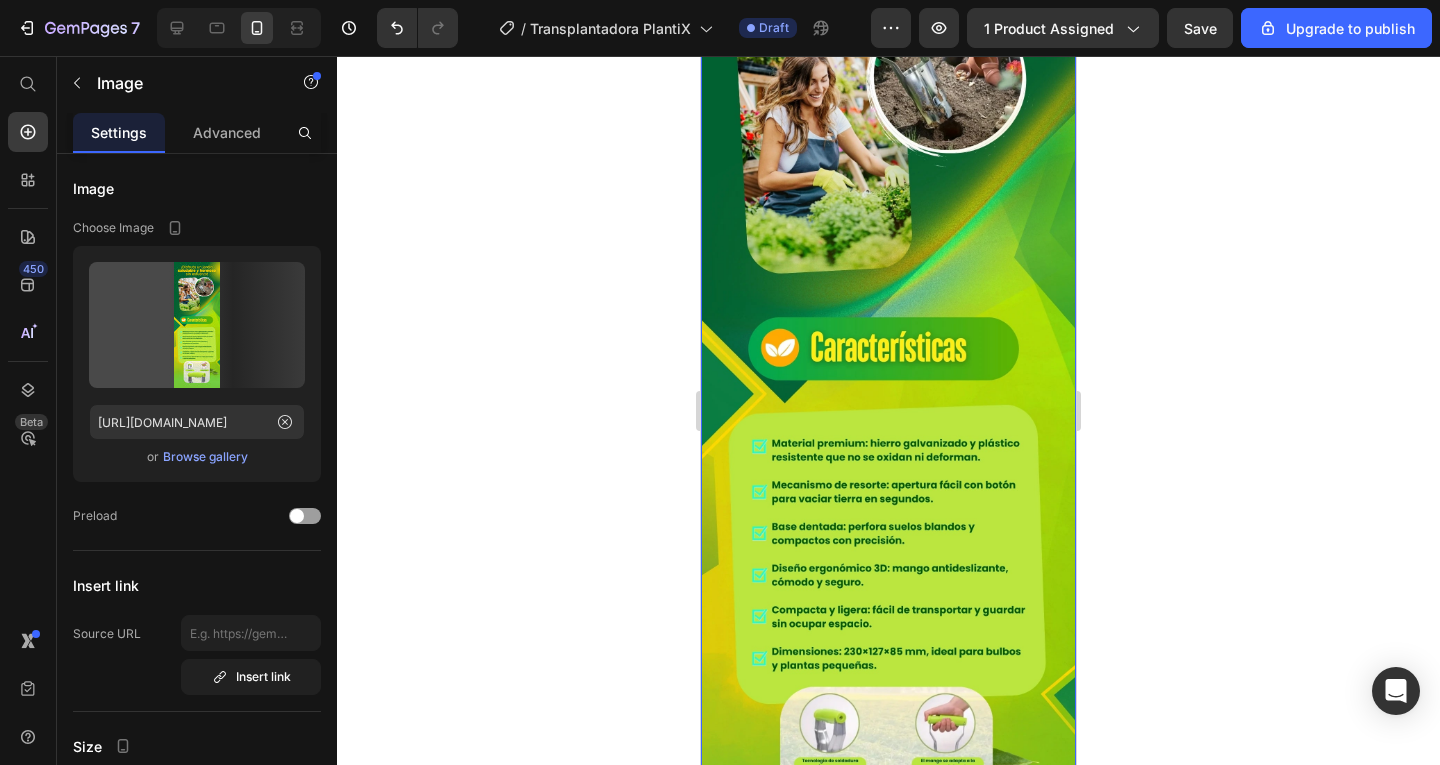 click at bounding box center (888, 390) 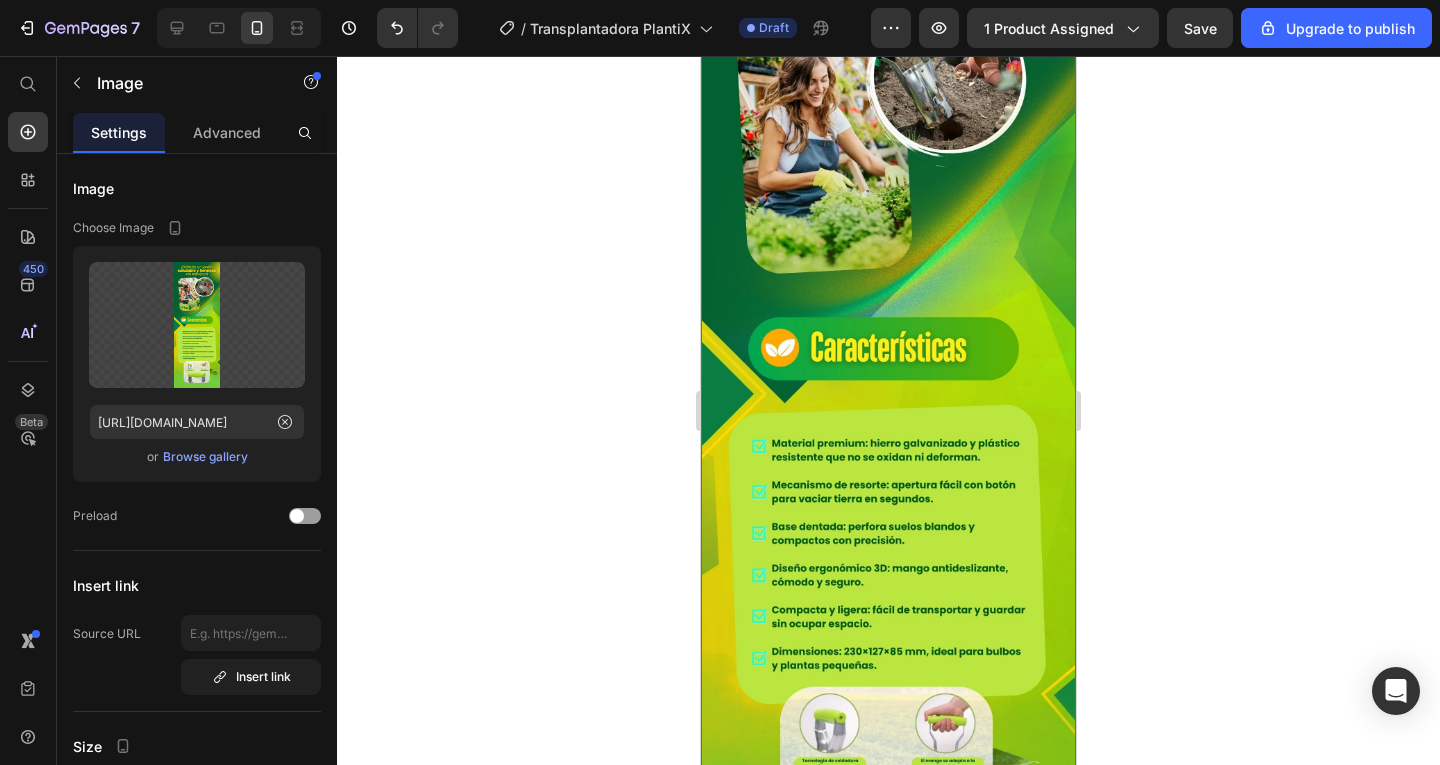 click at bounding box center (888, 390) 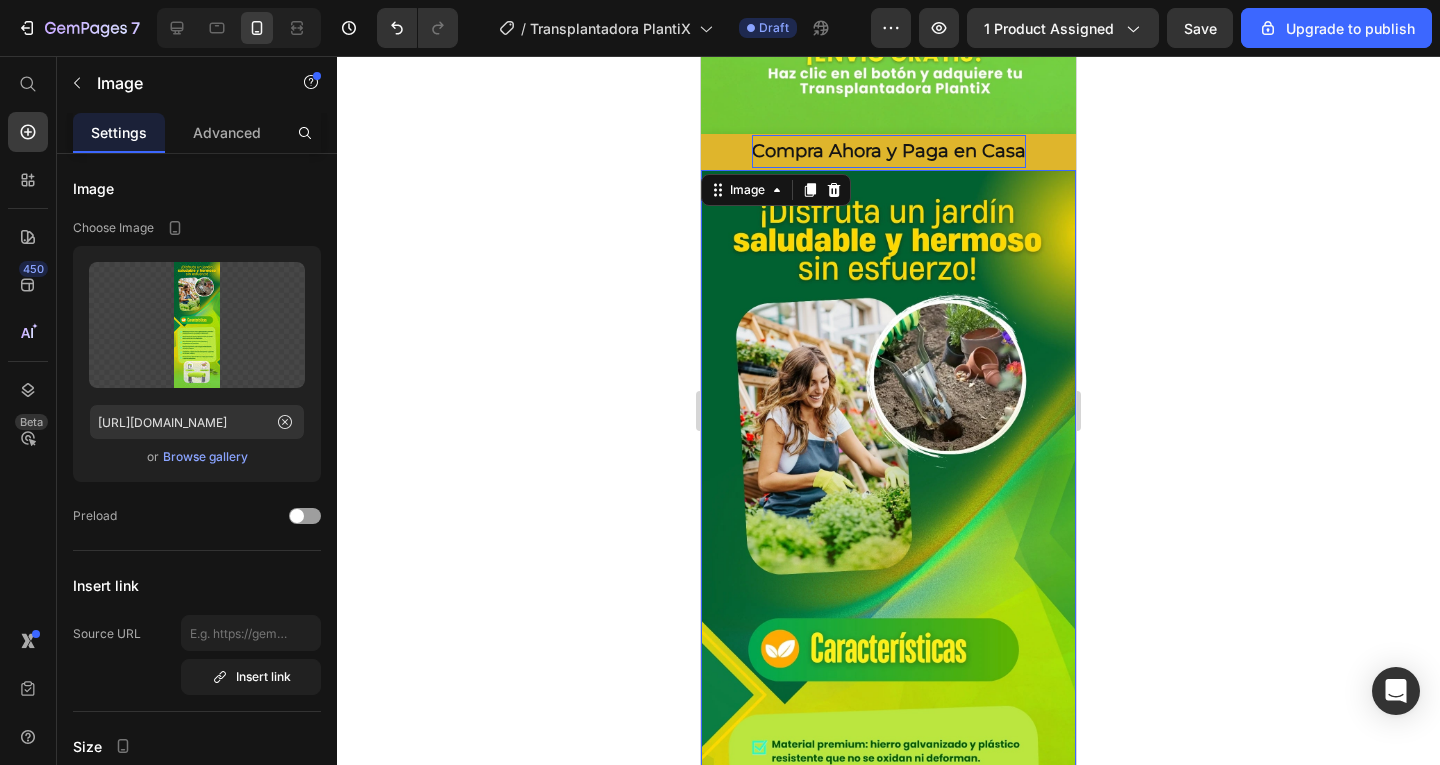 scroll, scrollTop: 1100, scrollLeft: 0, axis: vertical 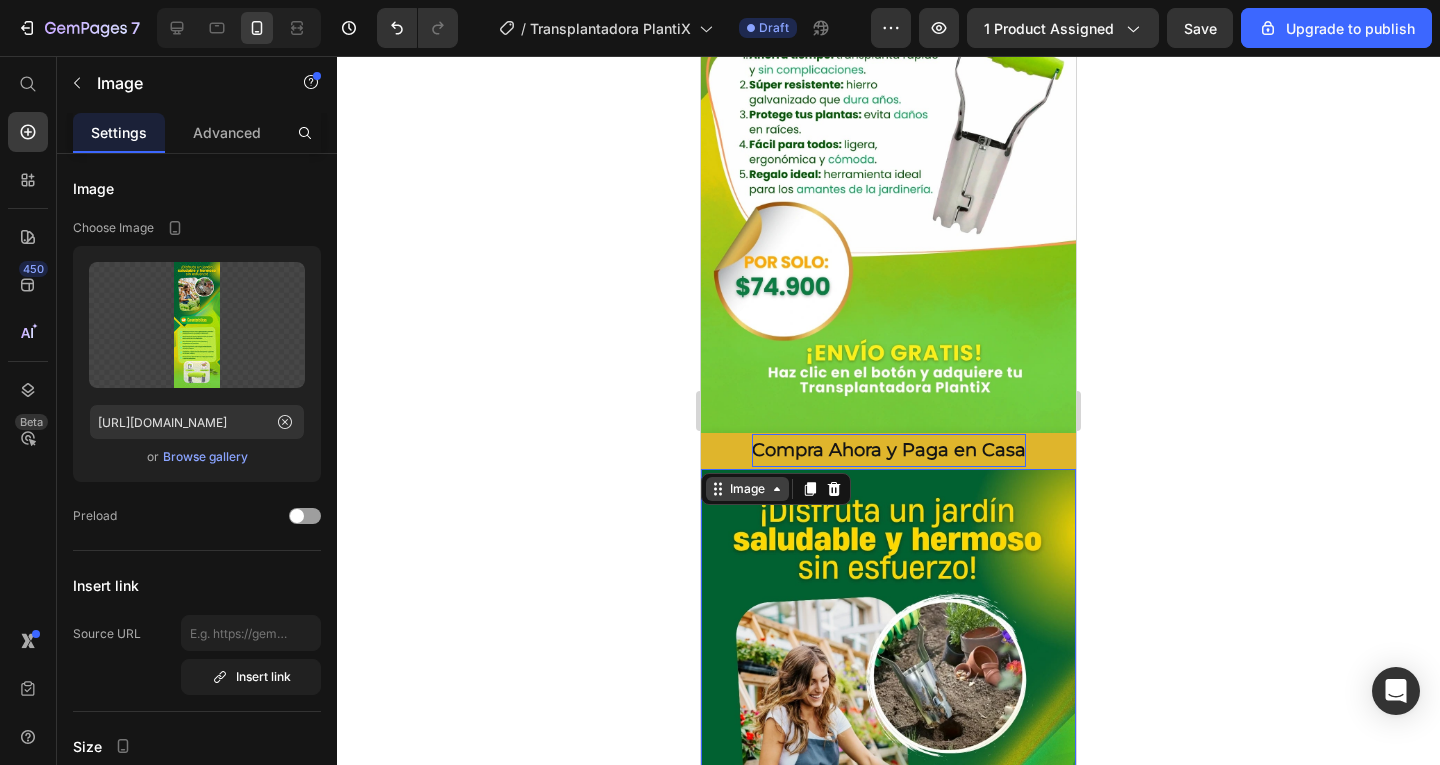 click on "Image" at bounding box center (747, 489) 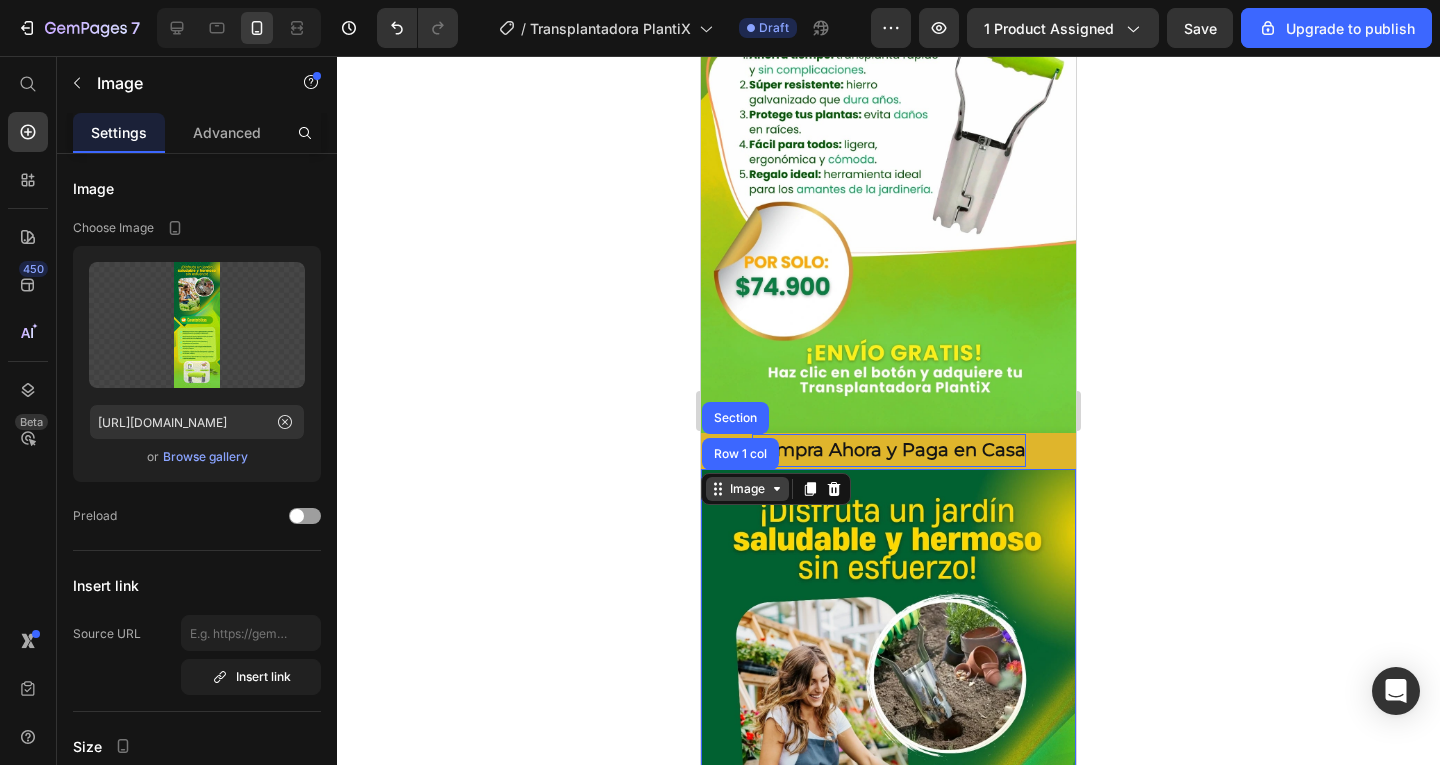 click on "Image" at bounding box center [747, 489] 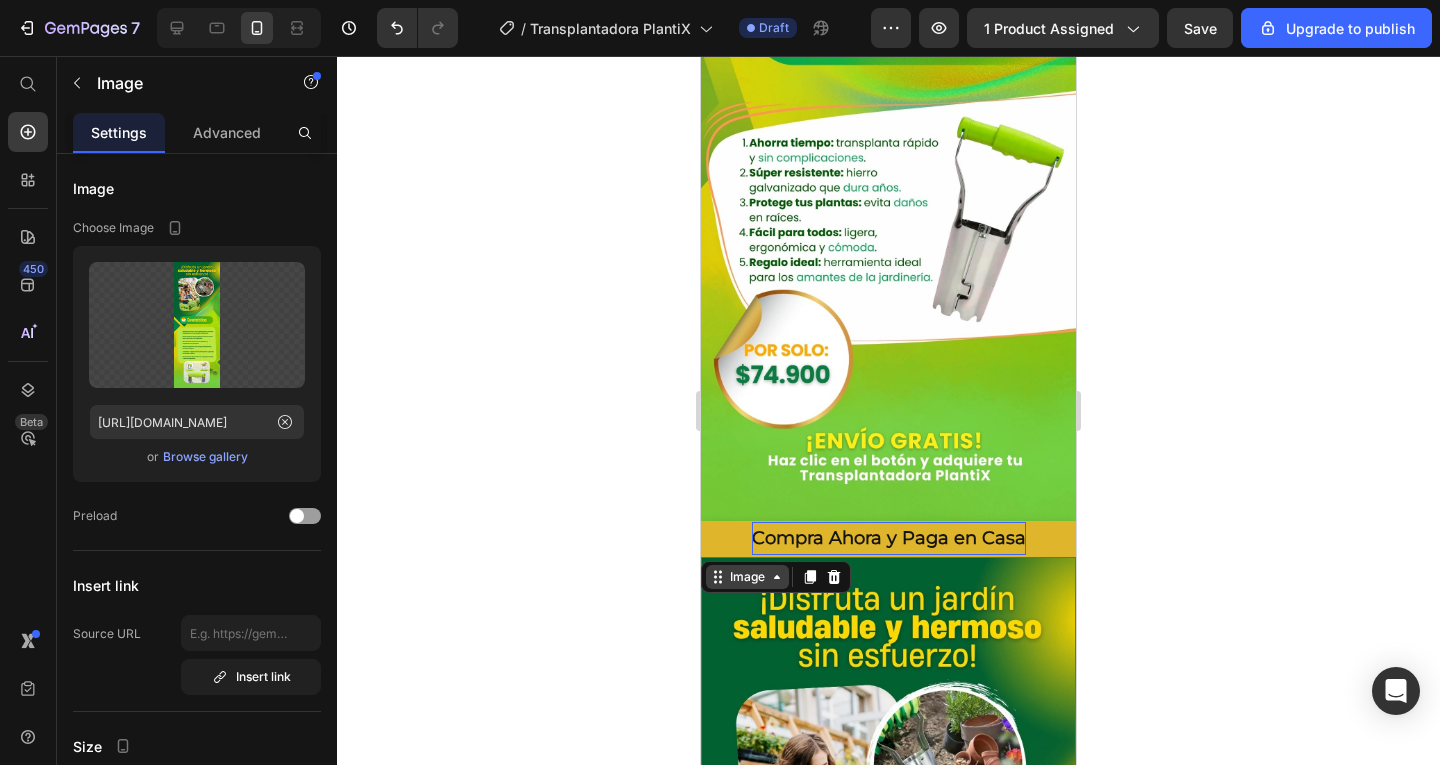 scroll, scrollTop: 800, scrollLeft: 0, axis: vertical 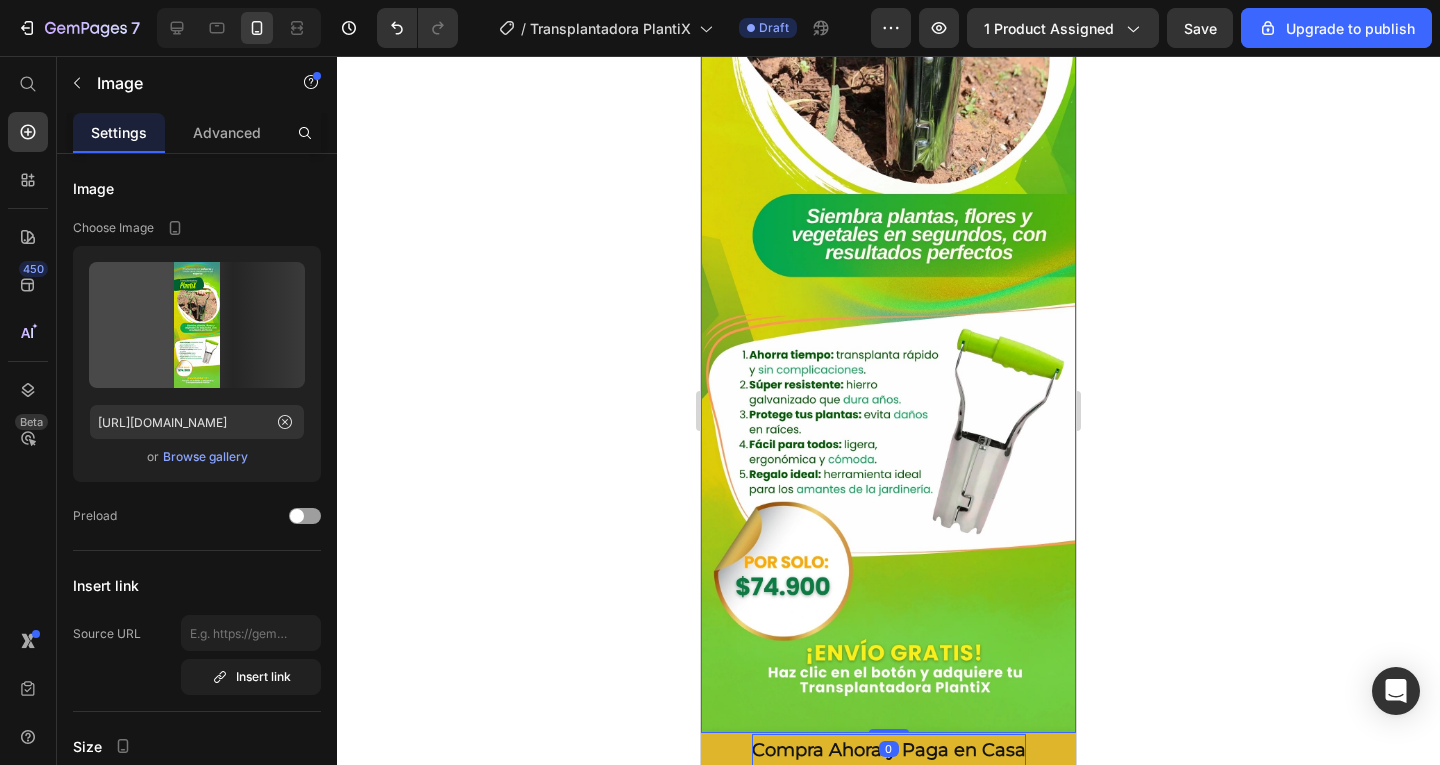 click at bounding box center [888, 212] 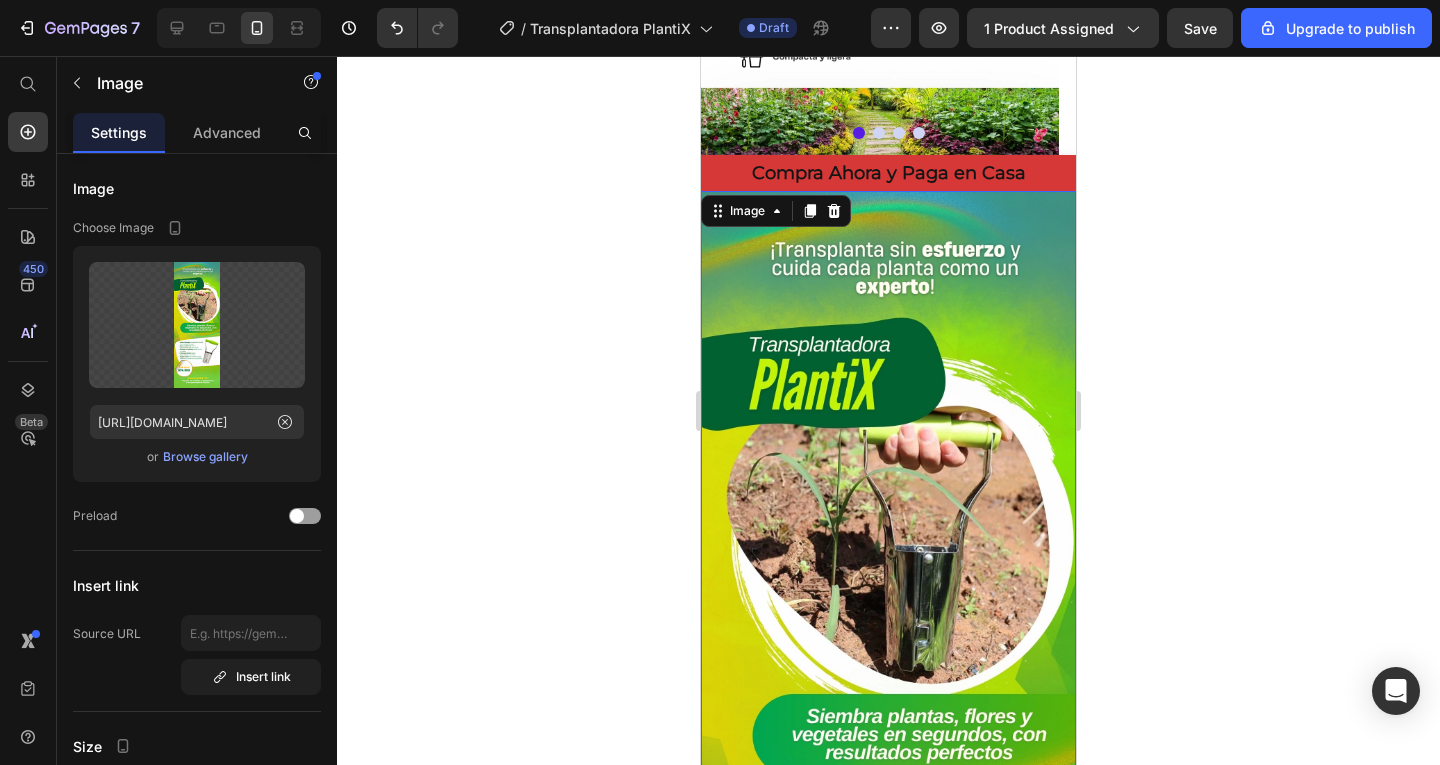scroll, scrollTop: 200, scrollLeft: 0, axis: vertical 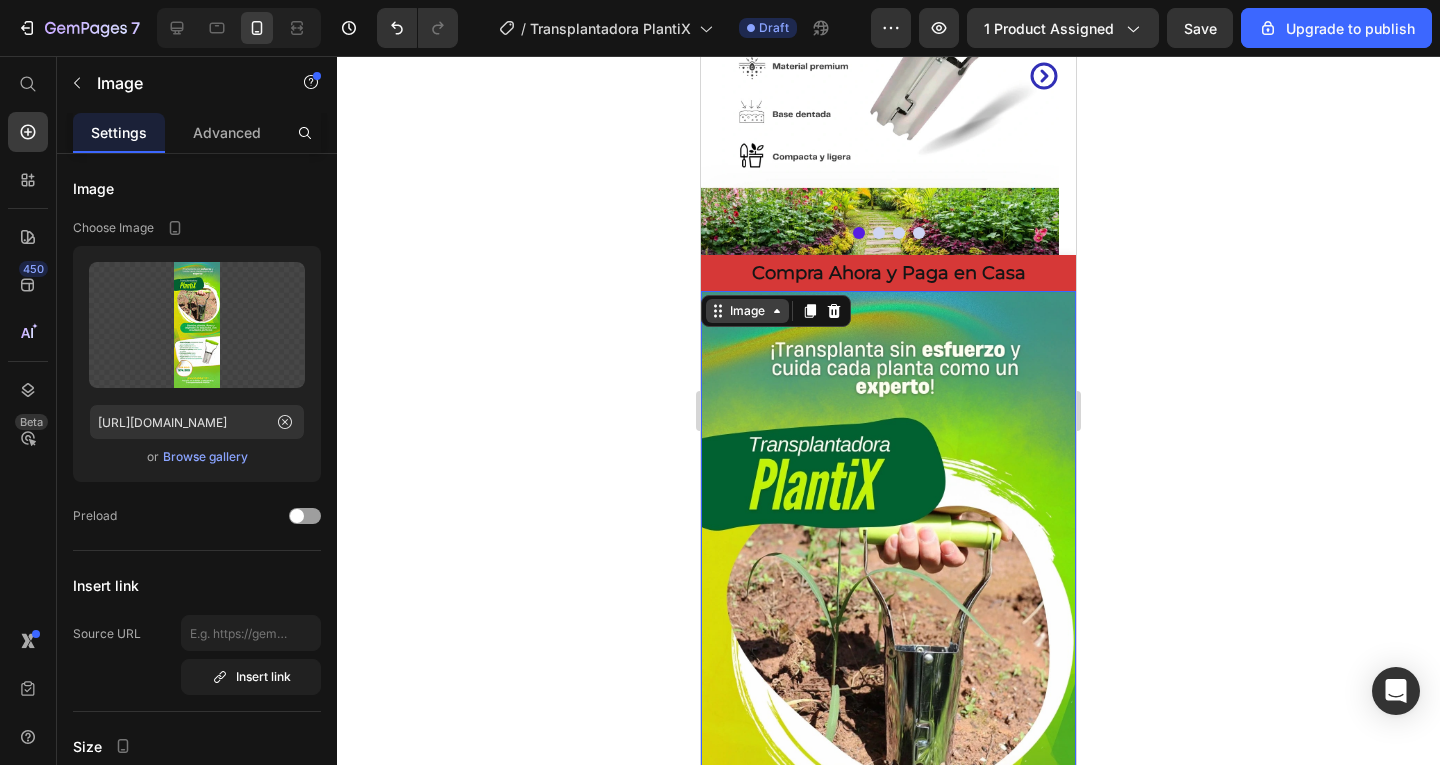 click 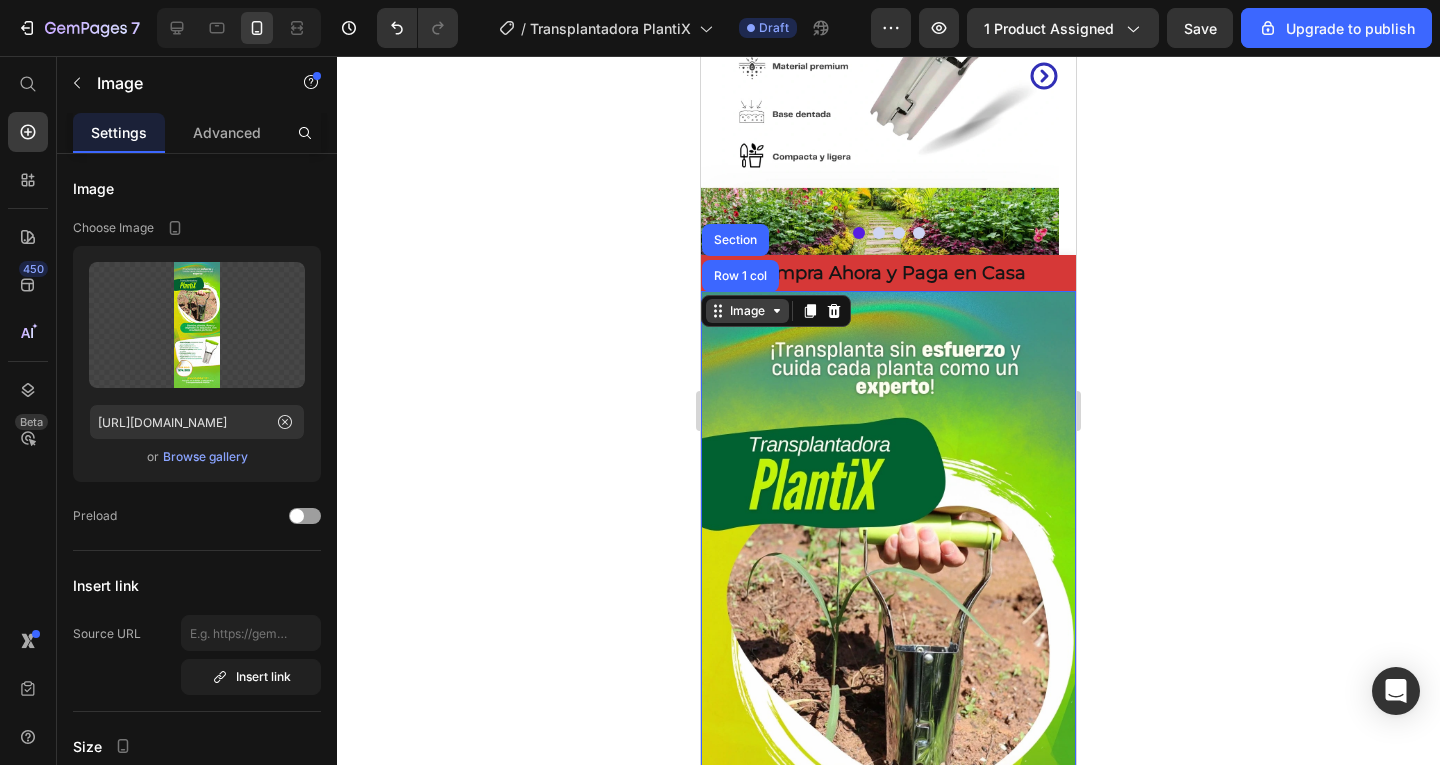 click 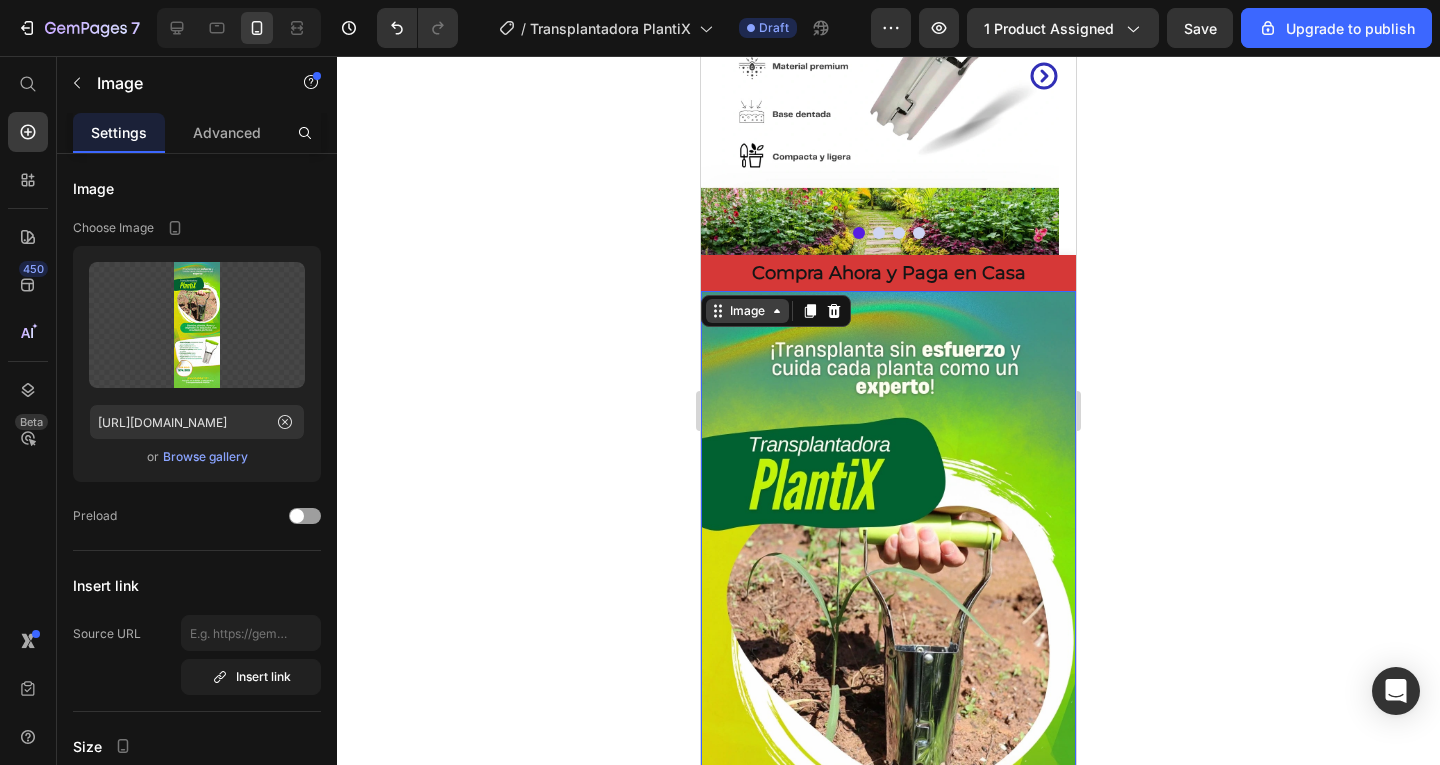 scroll, scrollTop: 0, scrollLeft: 0, axis: both 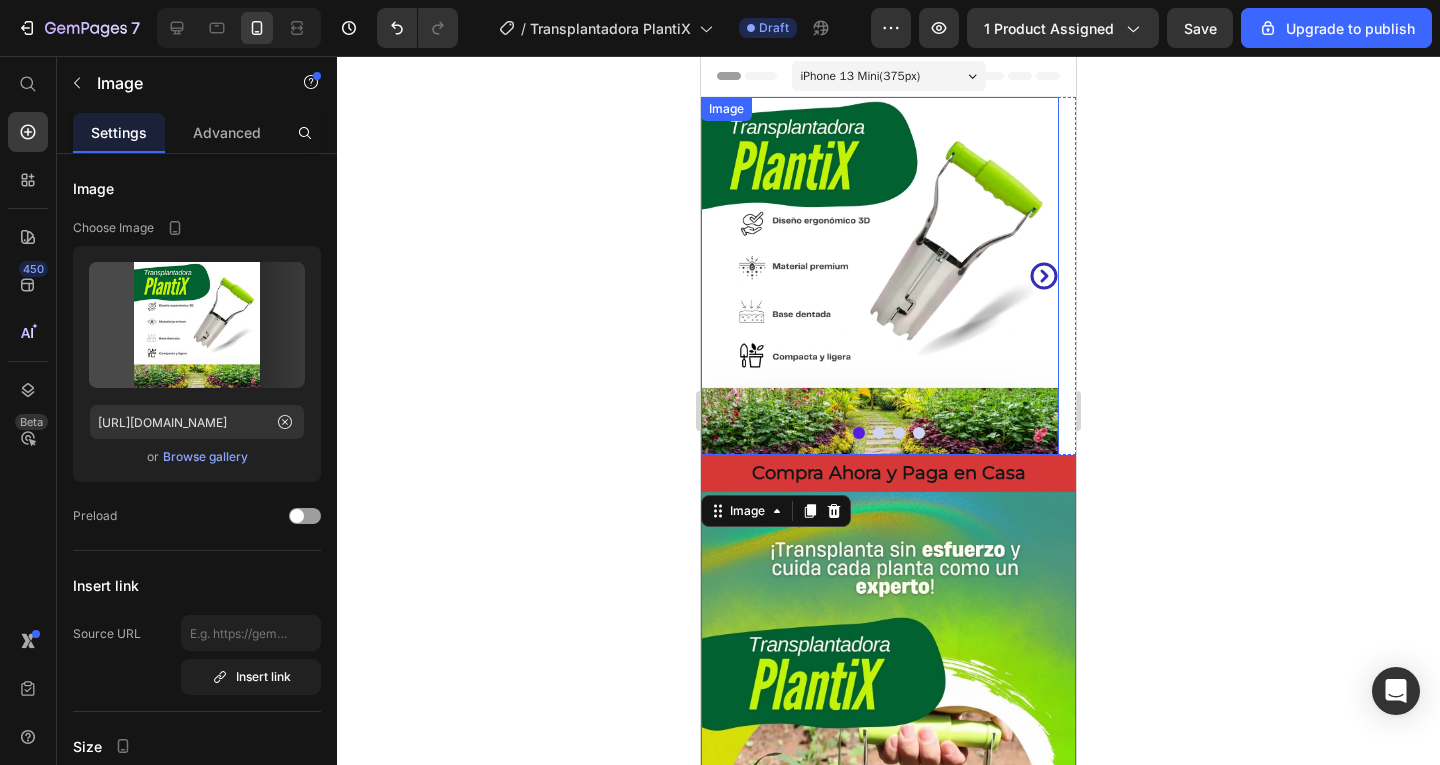 click at bounding box center [880, 276] 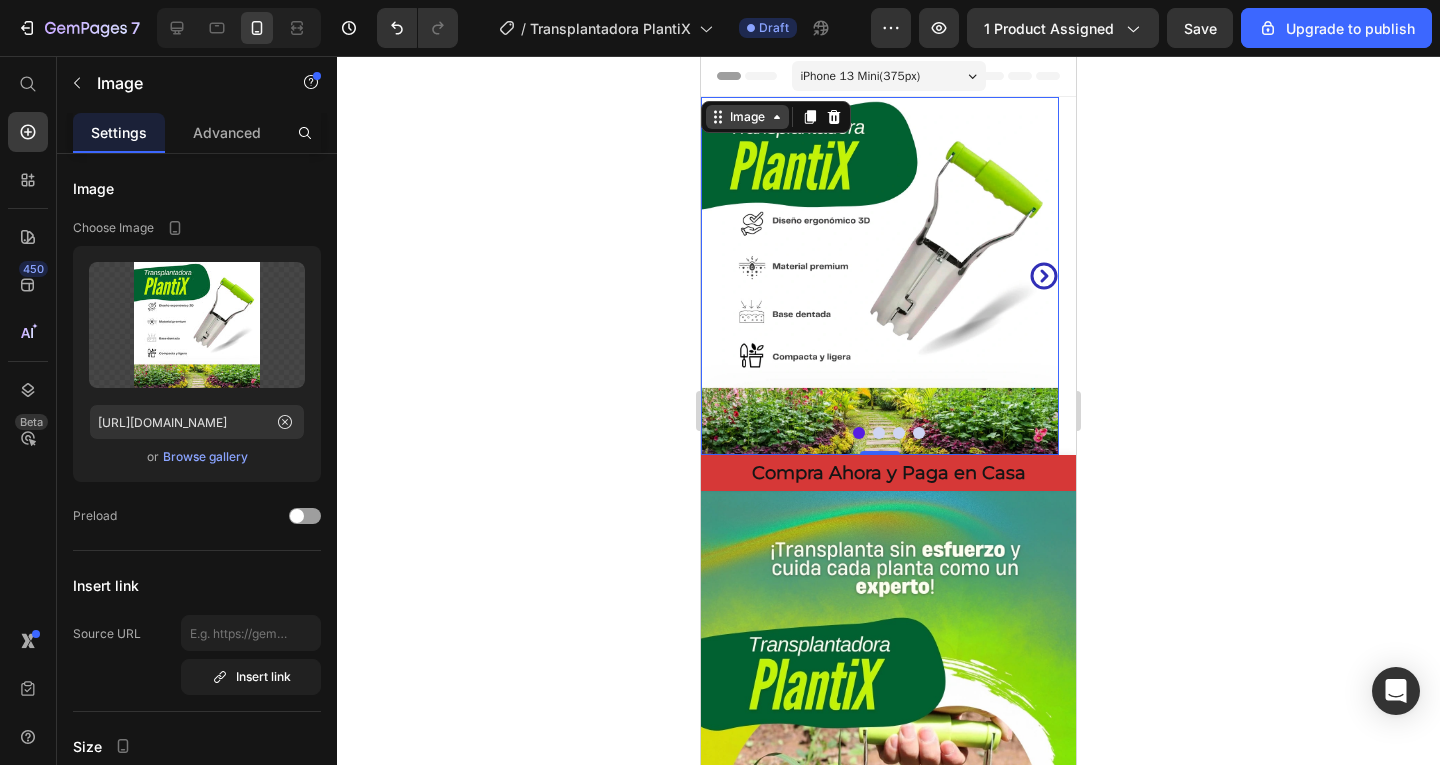 click 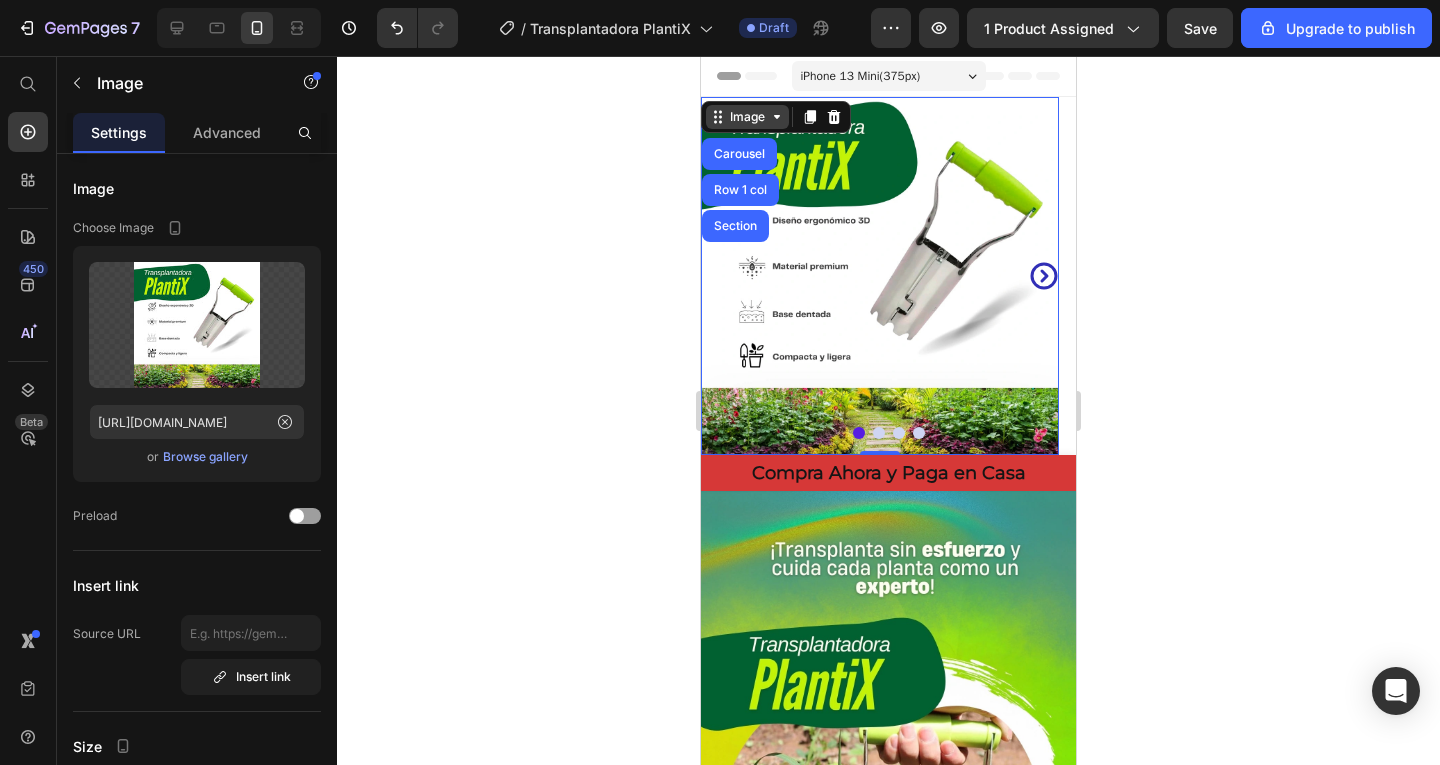 click on "Image" at bounding box center (747, 117) 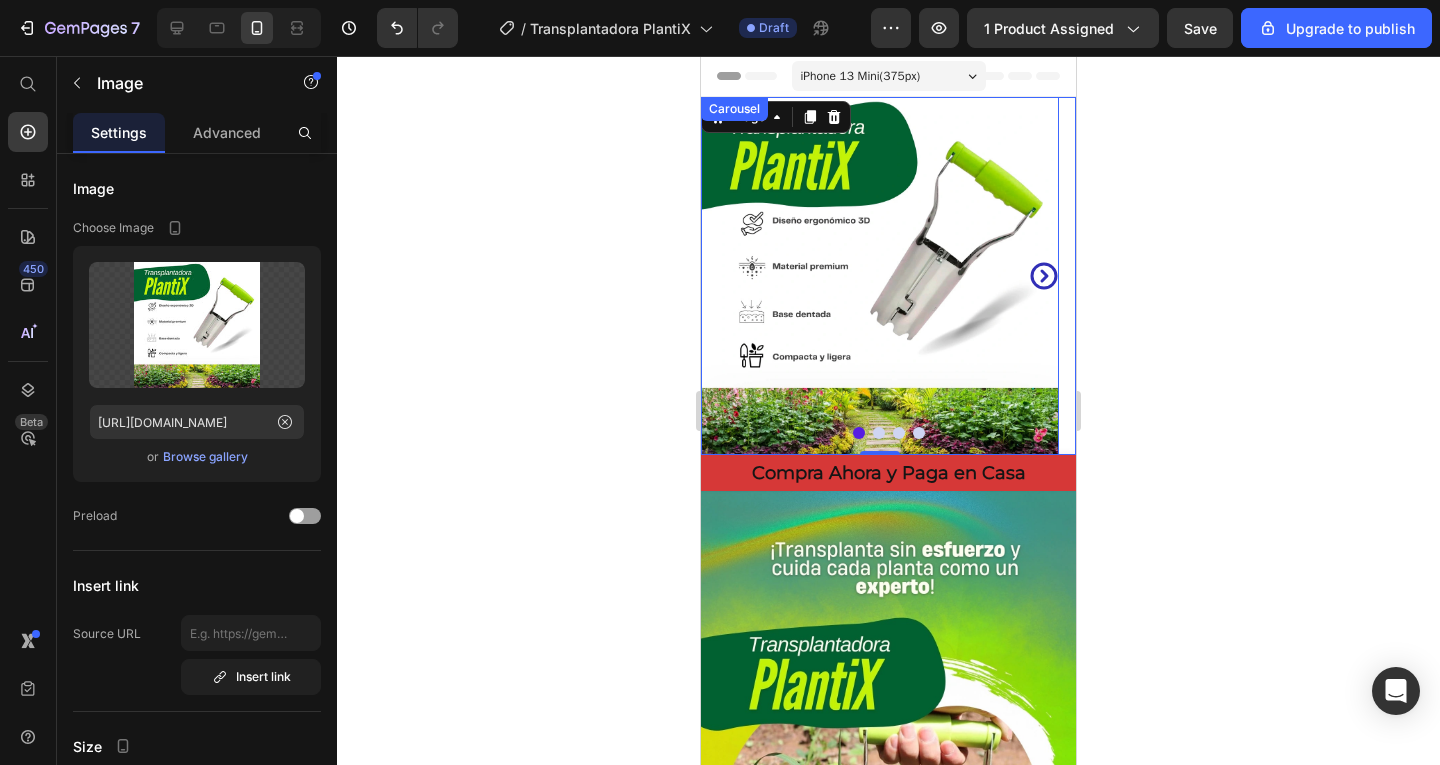 click 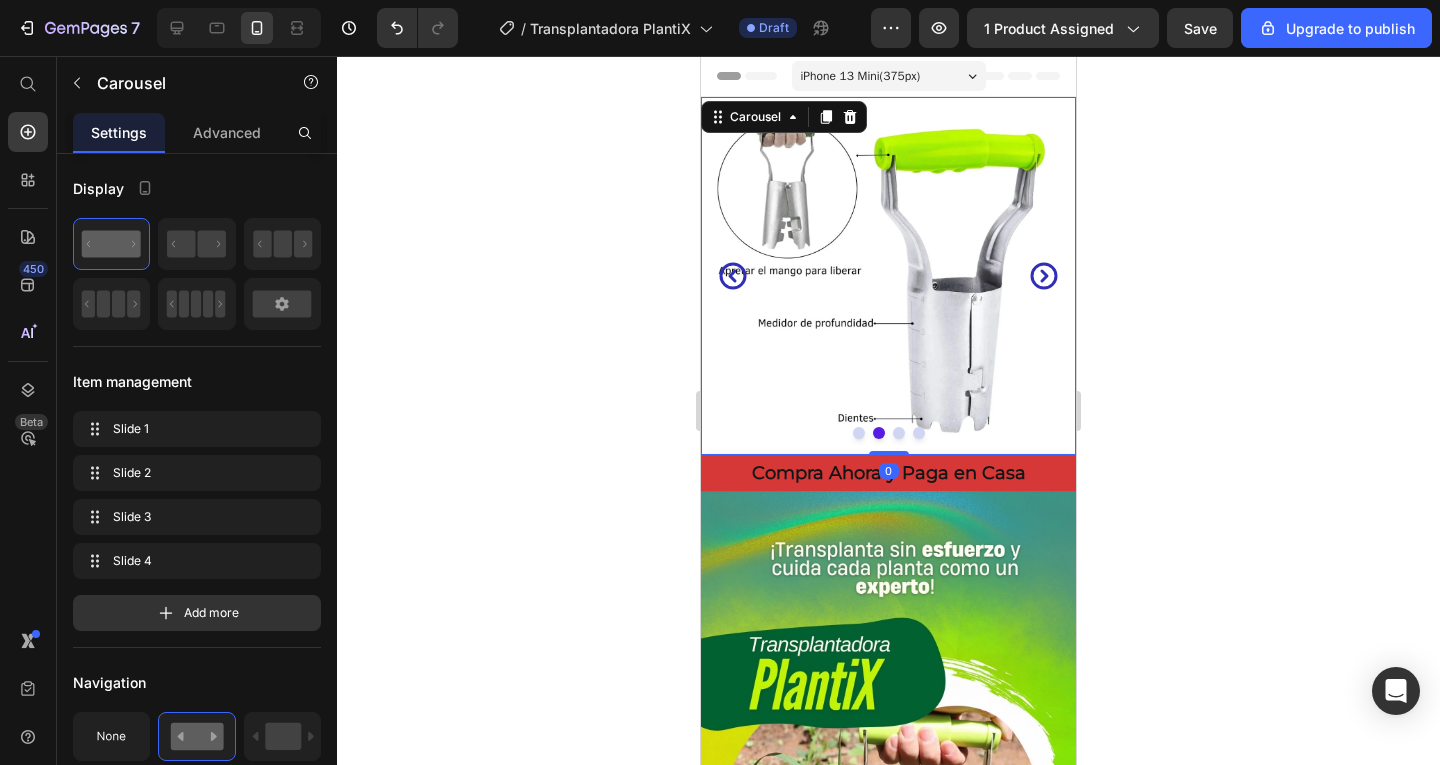 click 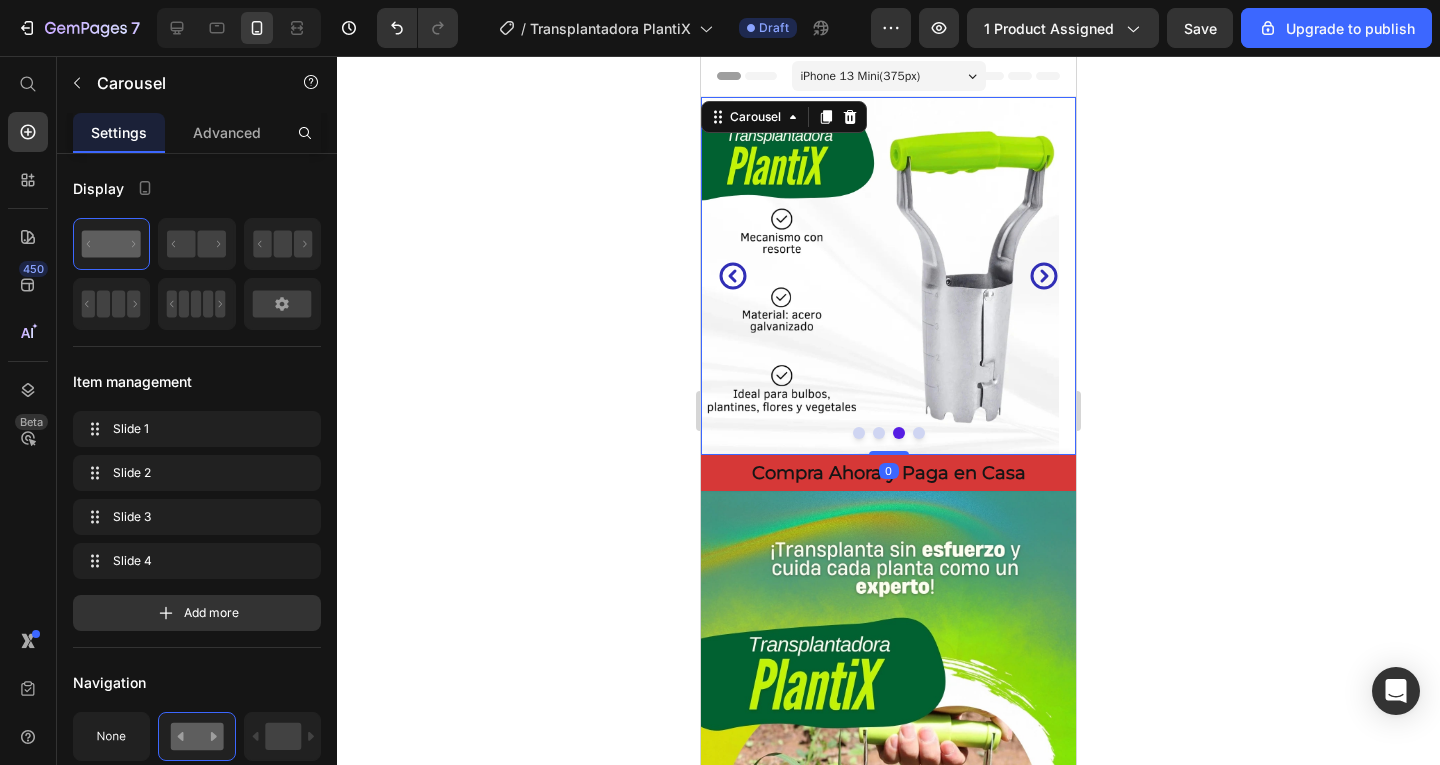 click 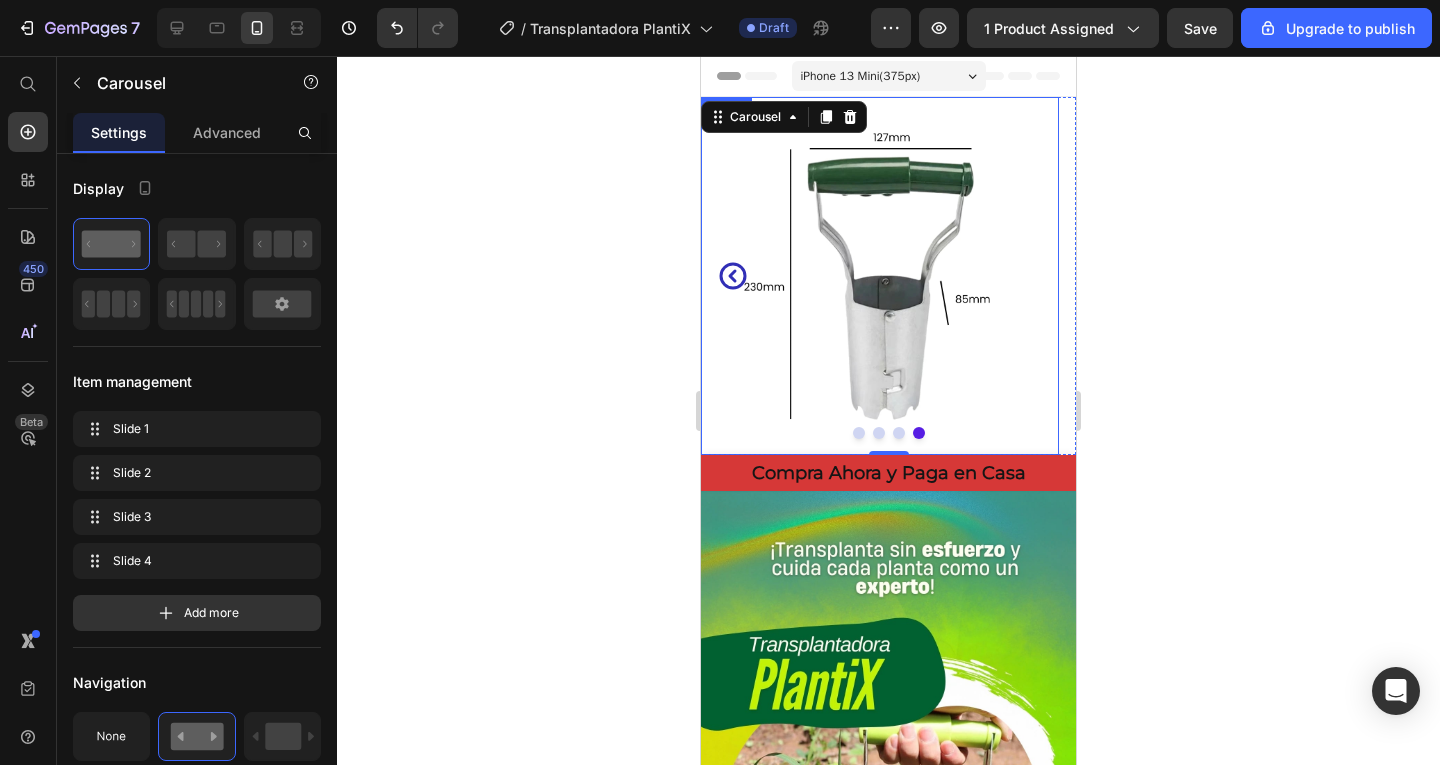 click at bounding box center [880, 276] 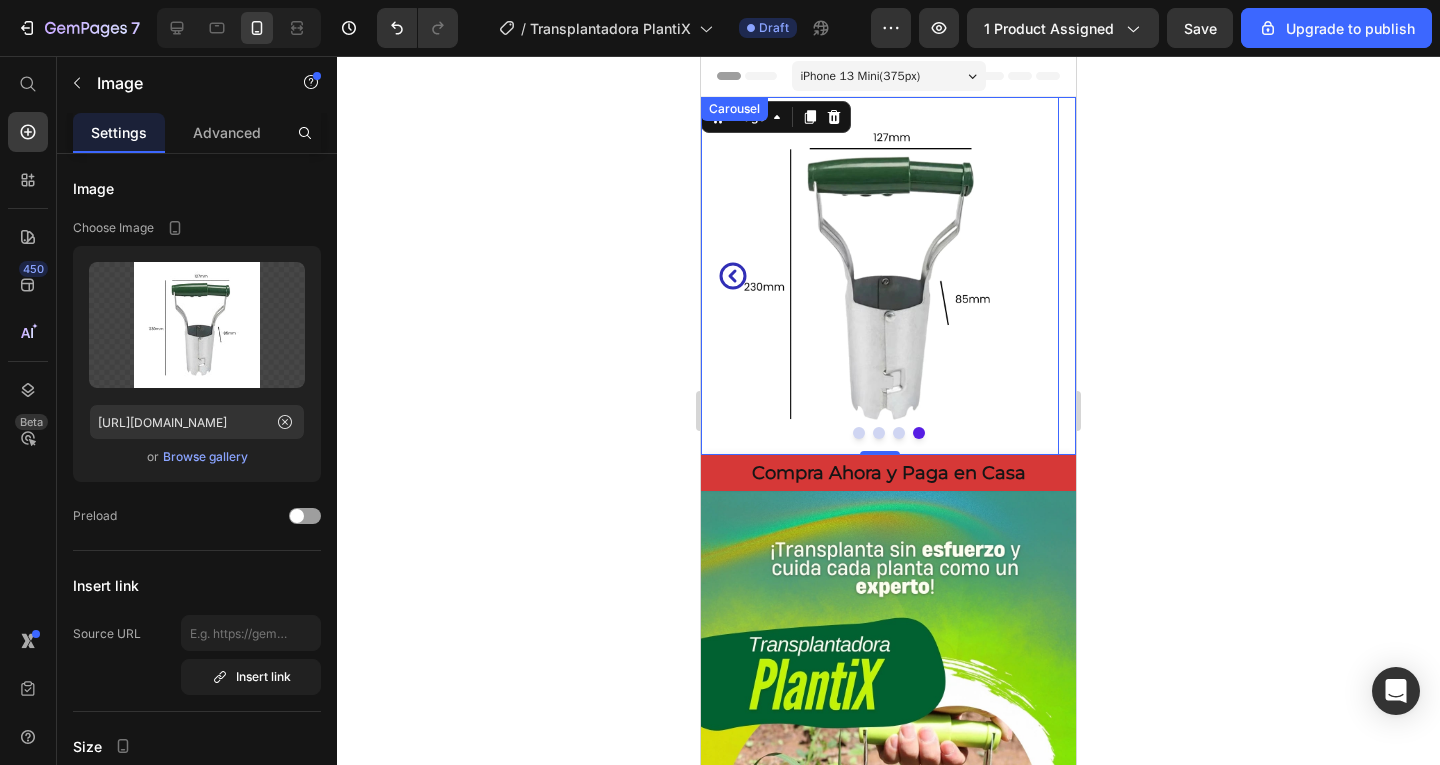 click 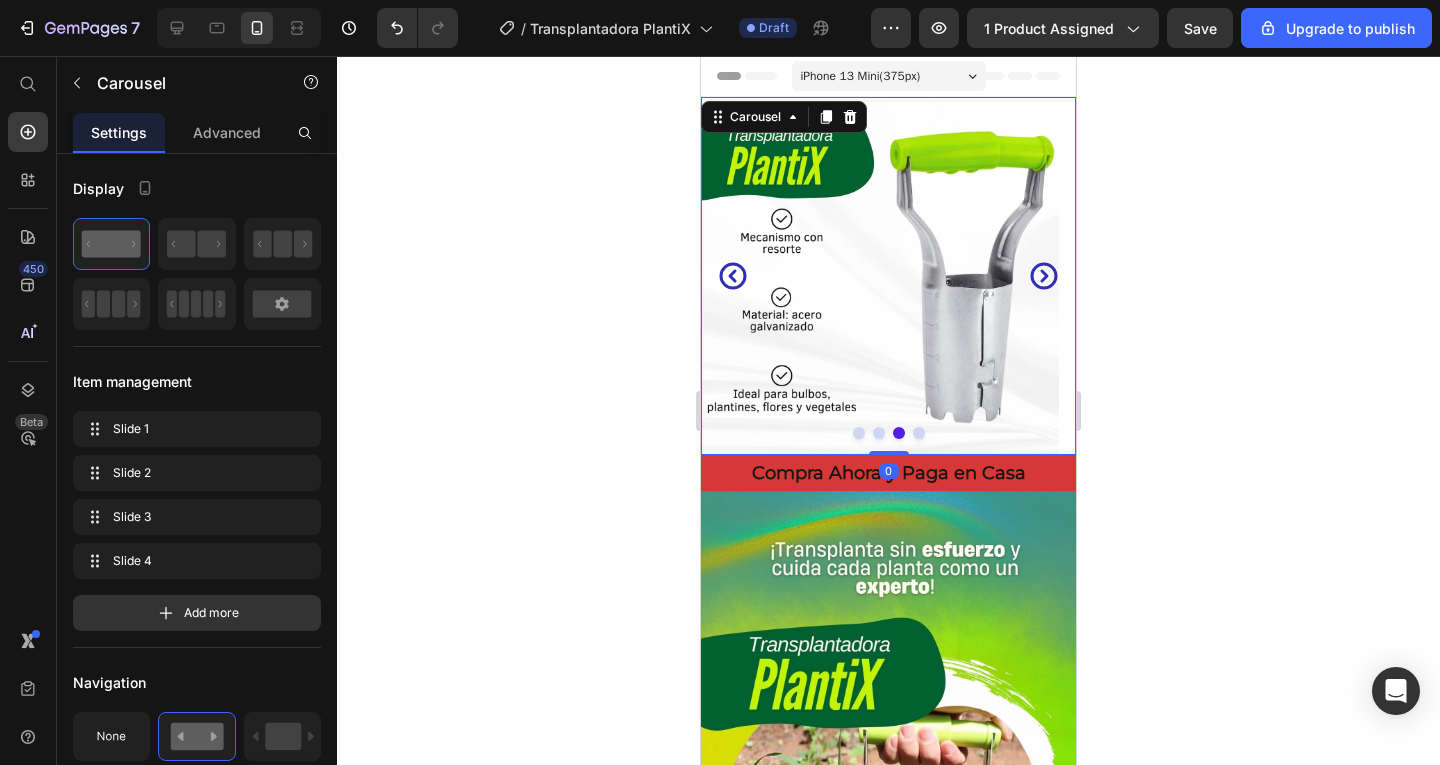 click 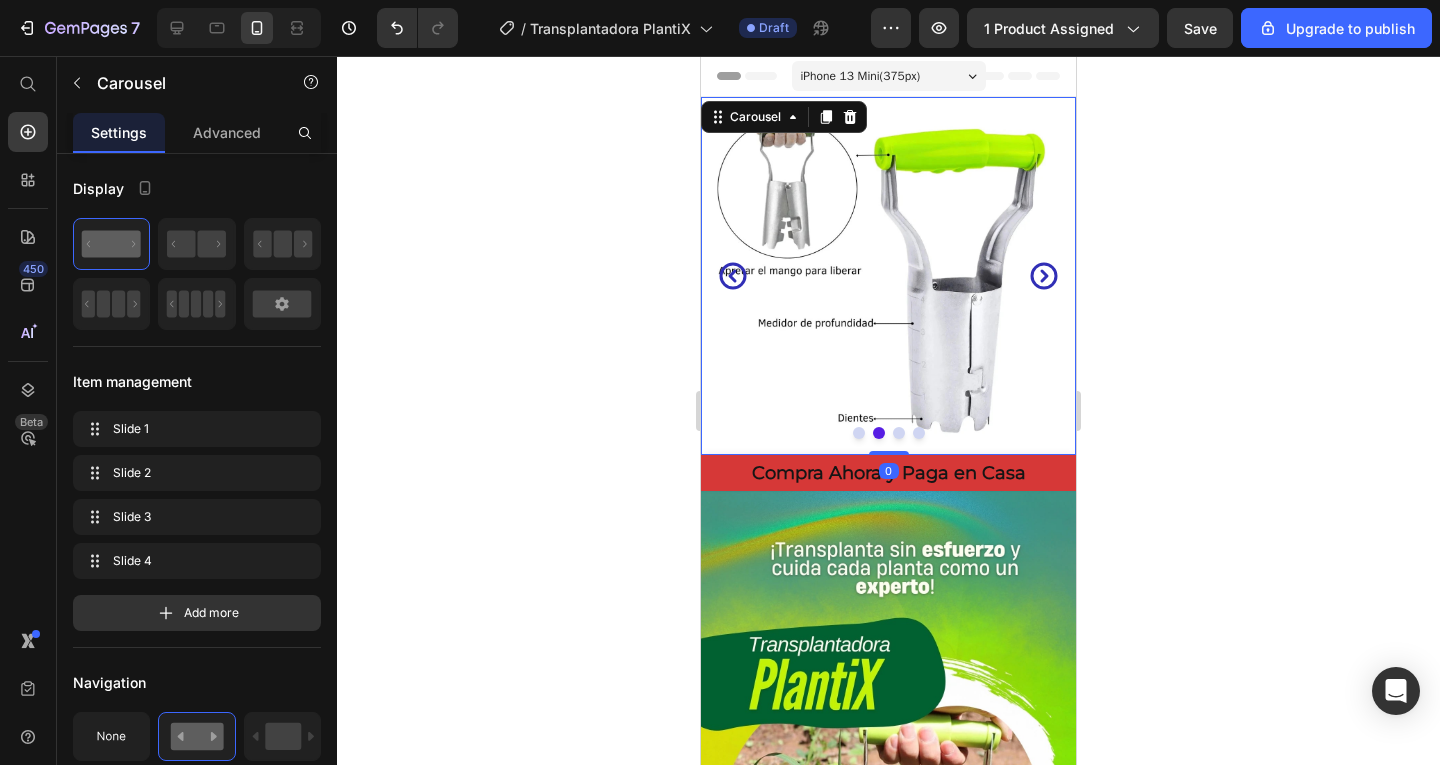 click 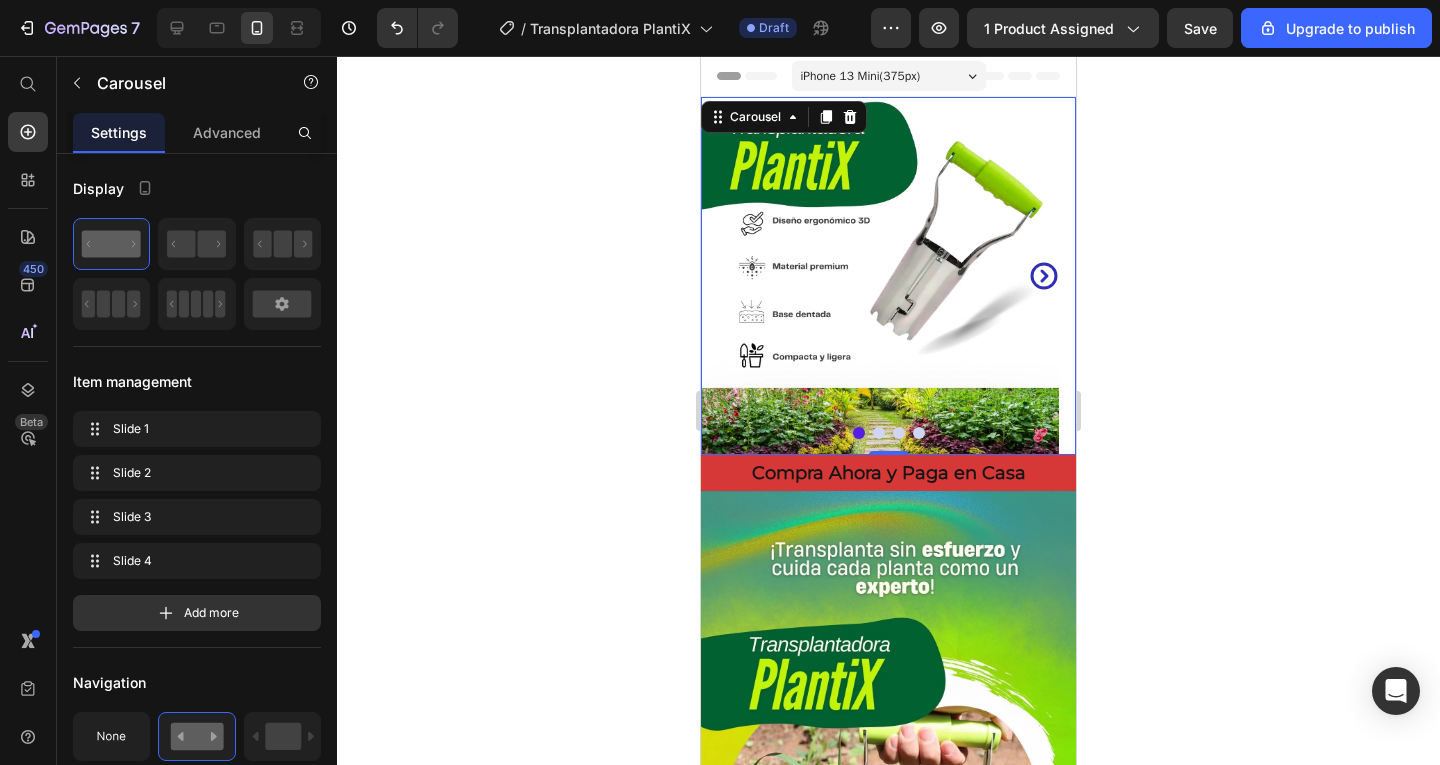 click 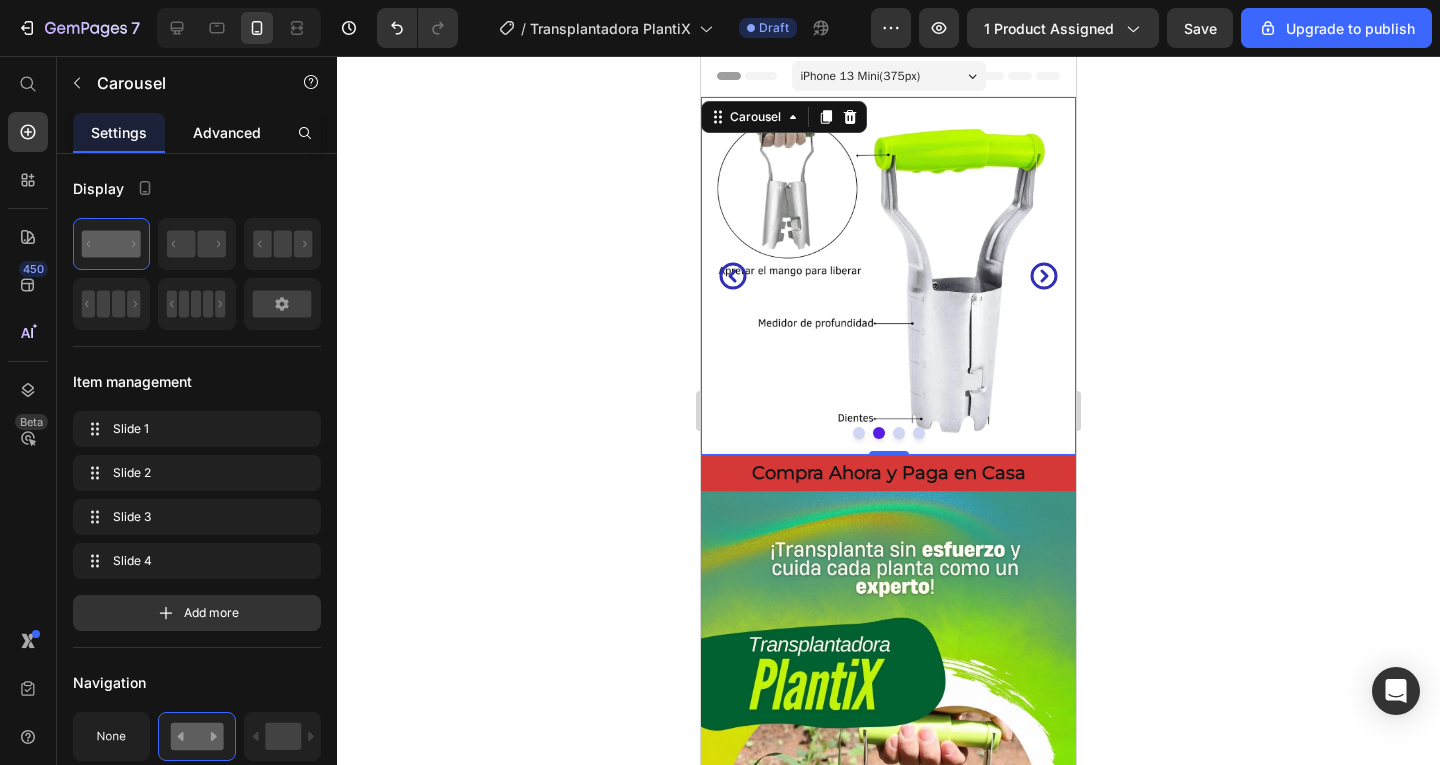 click on "Advanced" at bounding box center [227, 132] 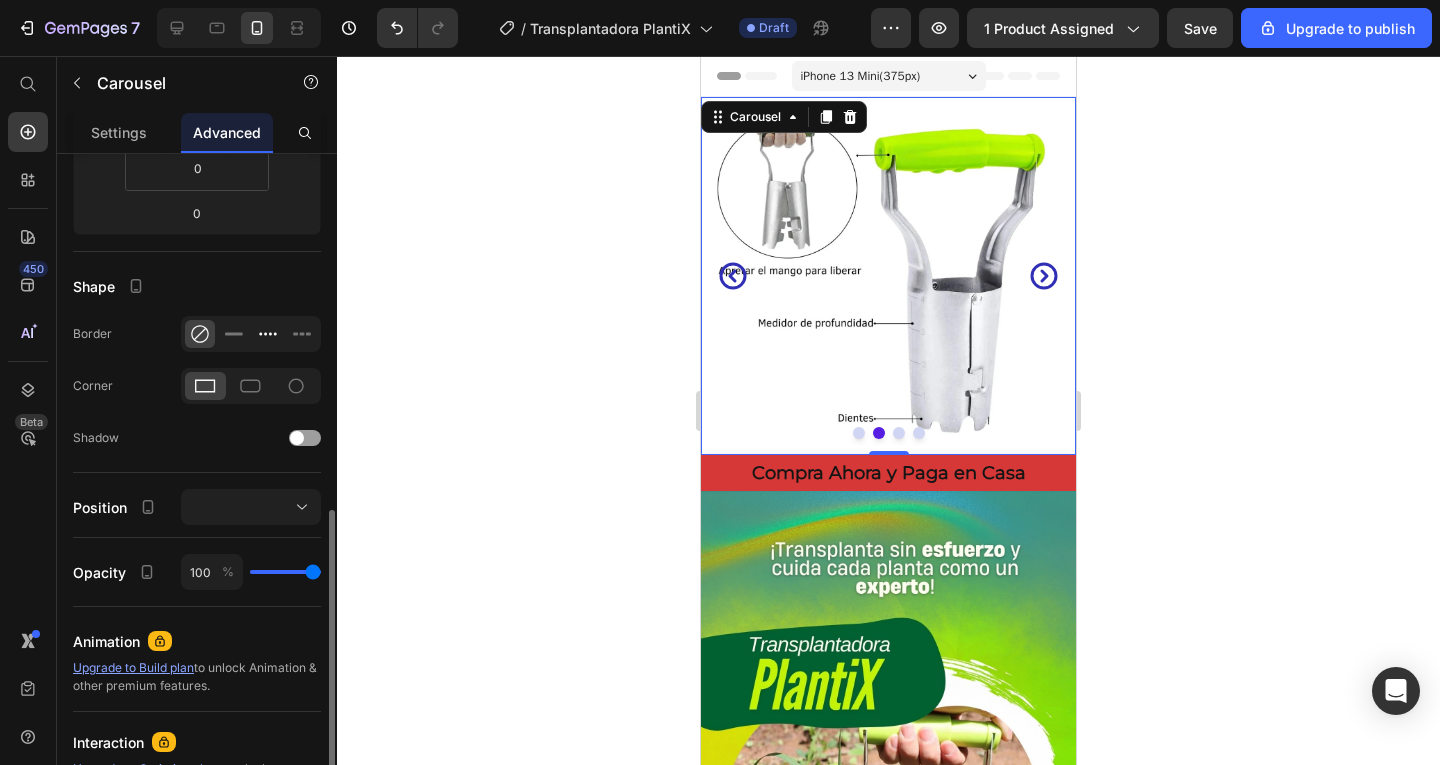 scroll, scrollTop: 637, scrollLeft: 0, axis: vertical 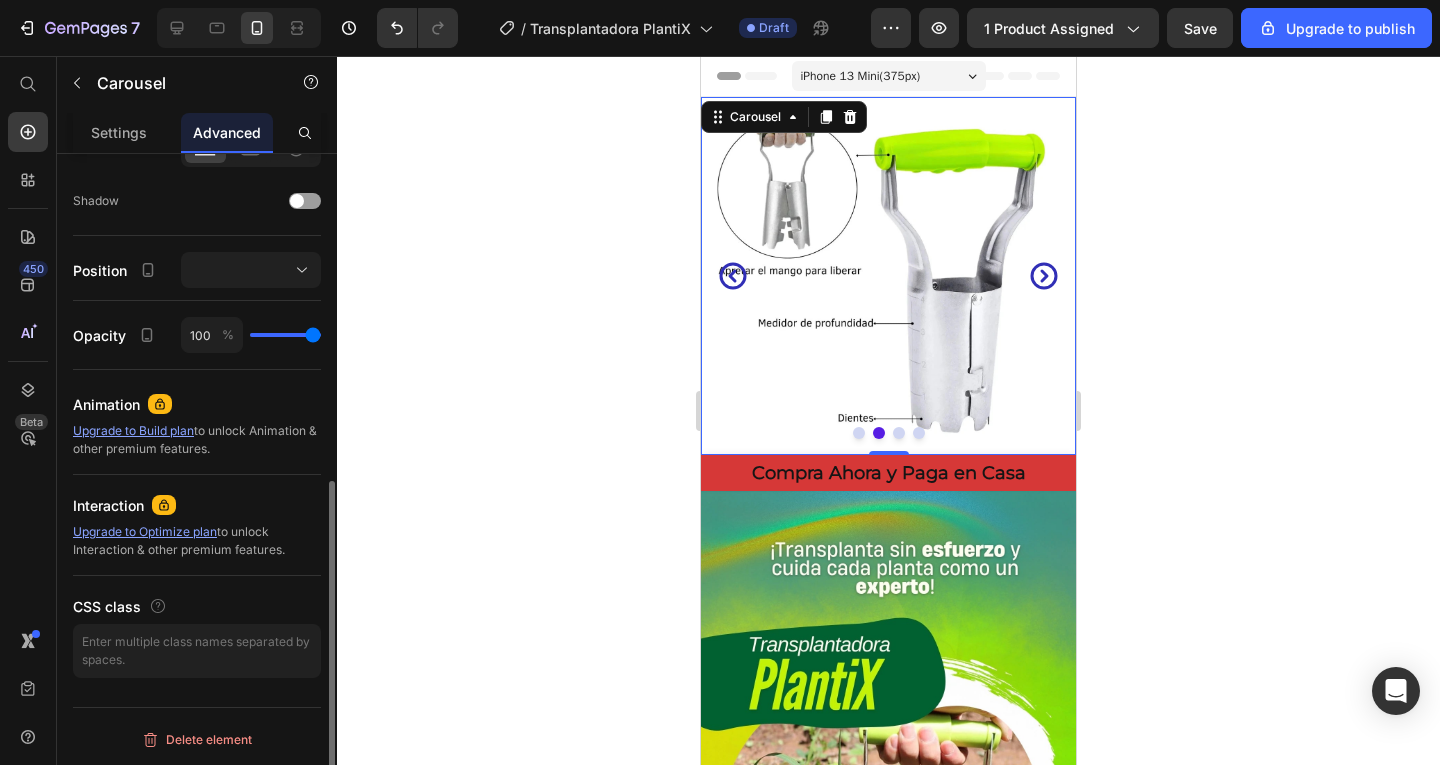 click on "Settings Advanced" at bounding box center (197, 133) 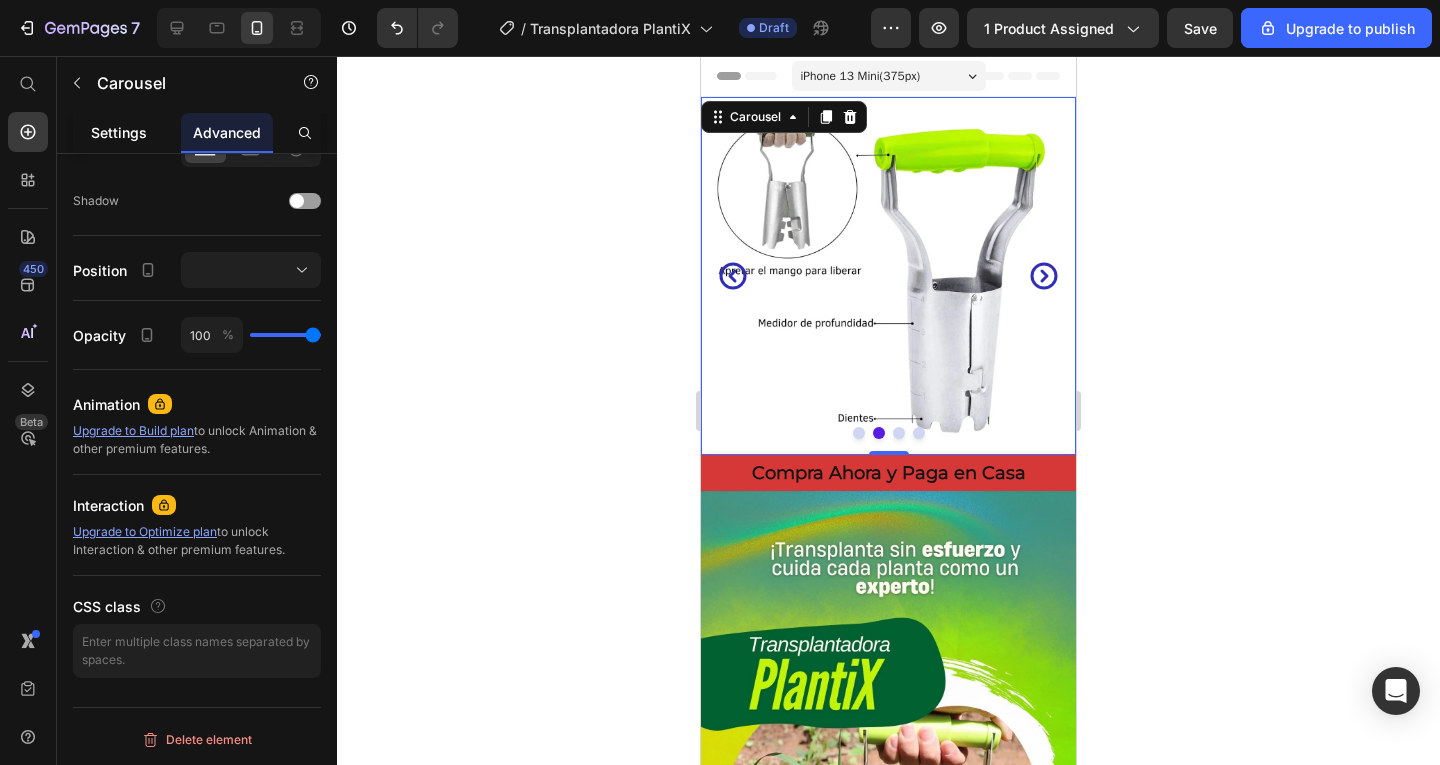 click on "Settings" 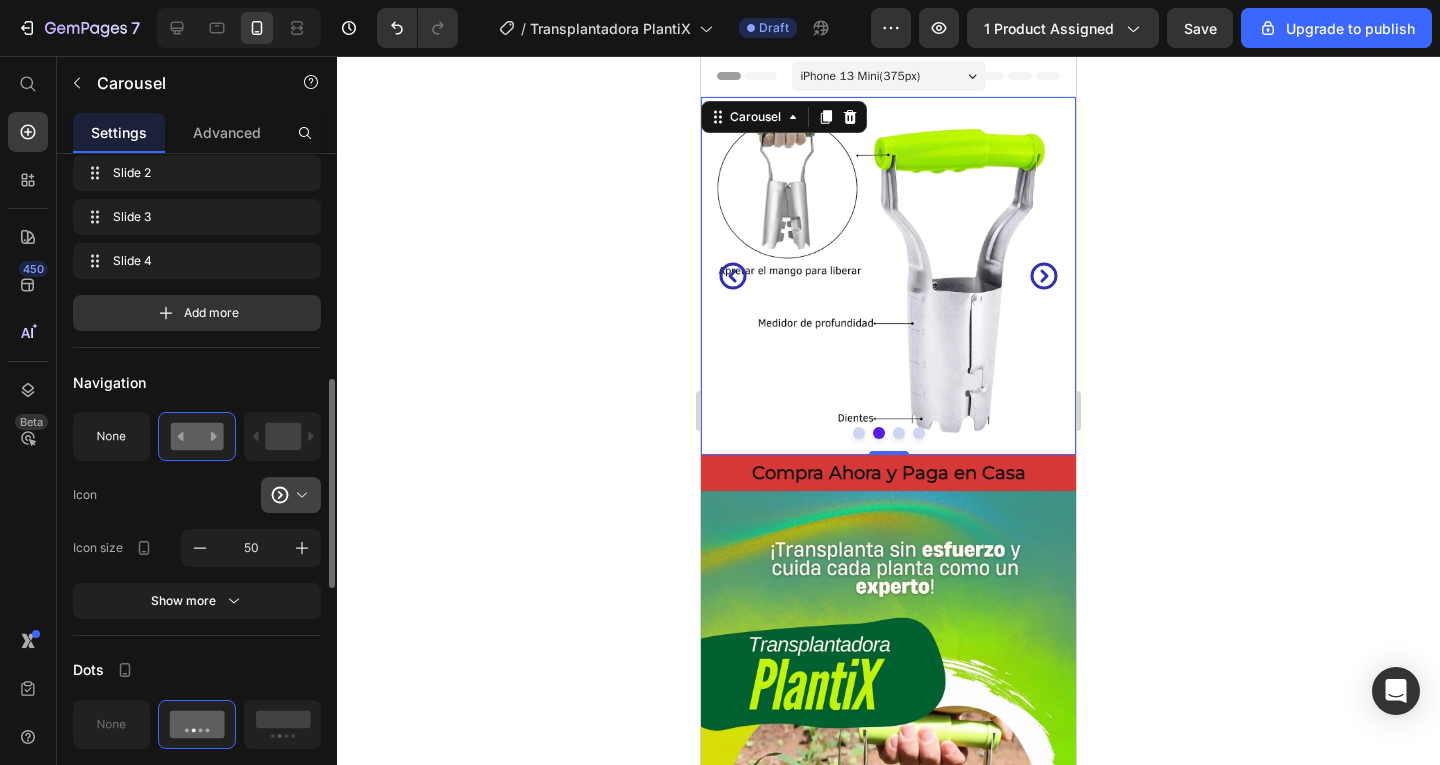scroll, scrollTop: 500, scrollLeft: 0, axis: vertical 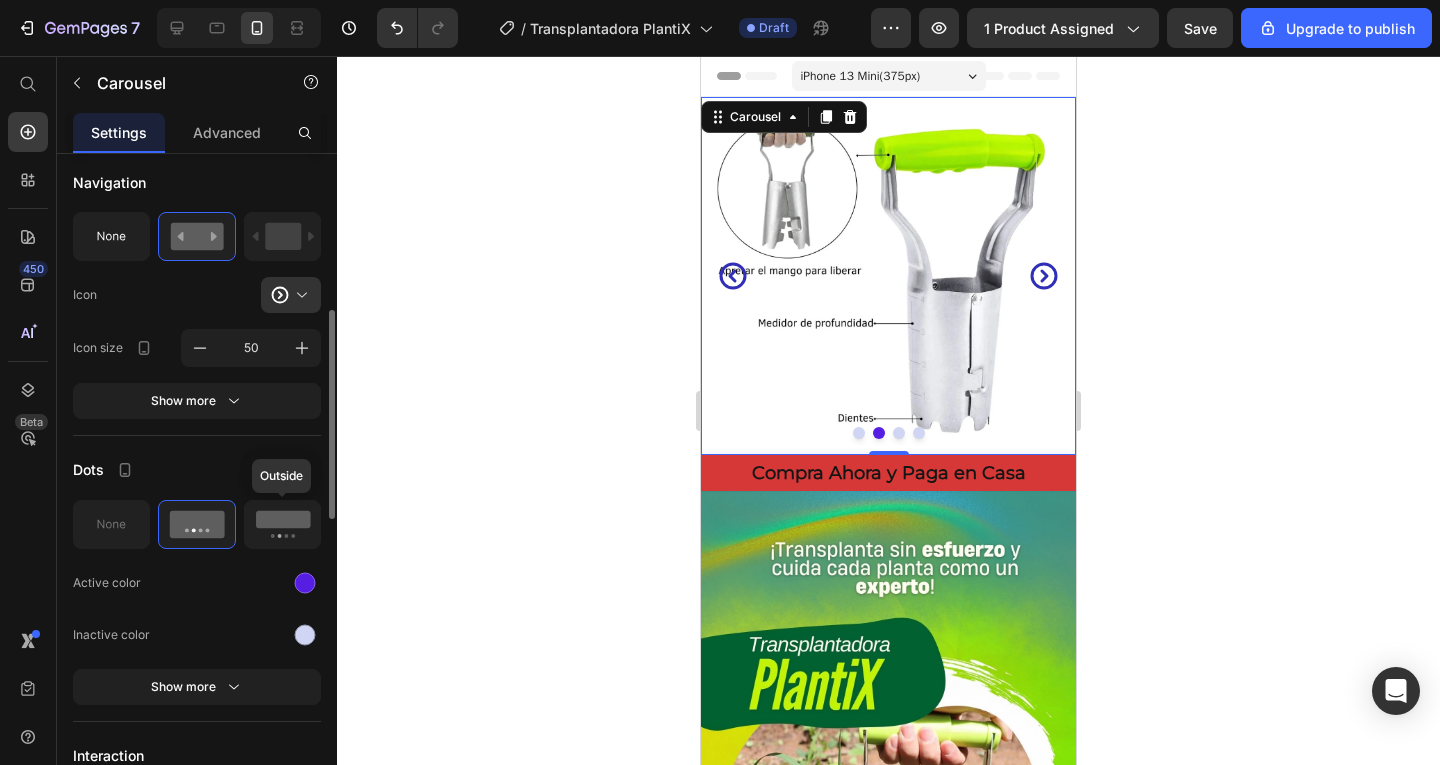 click 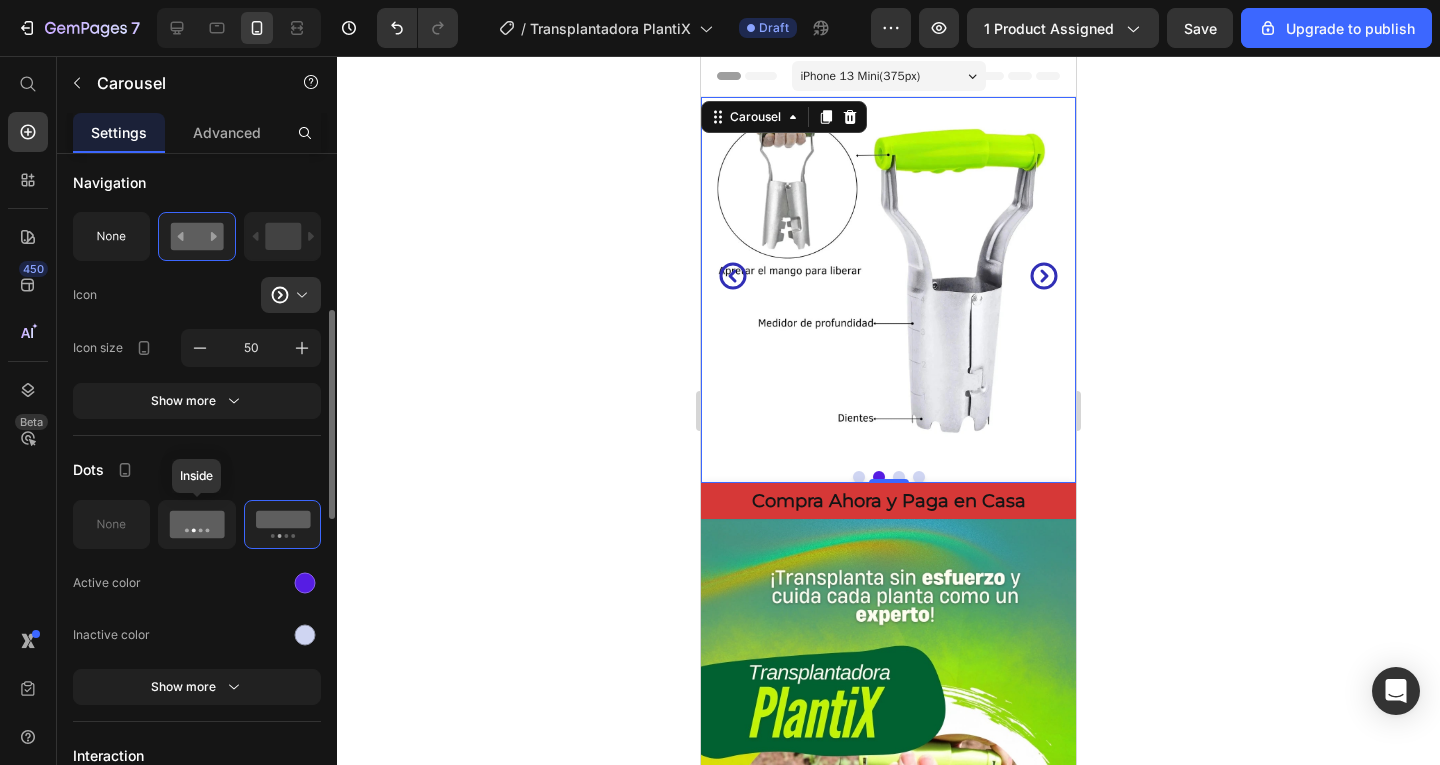 click 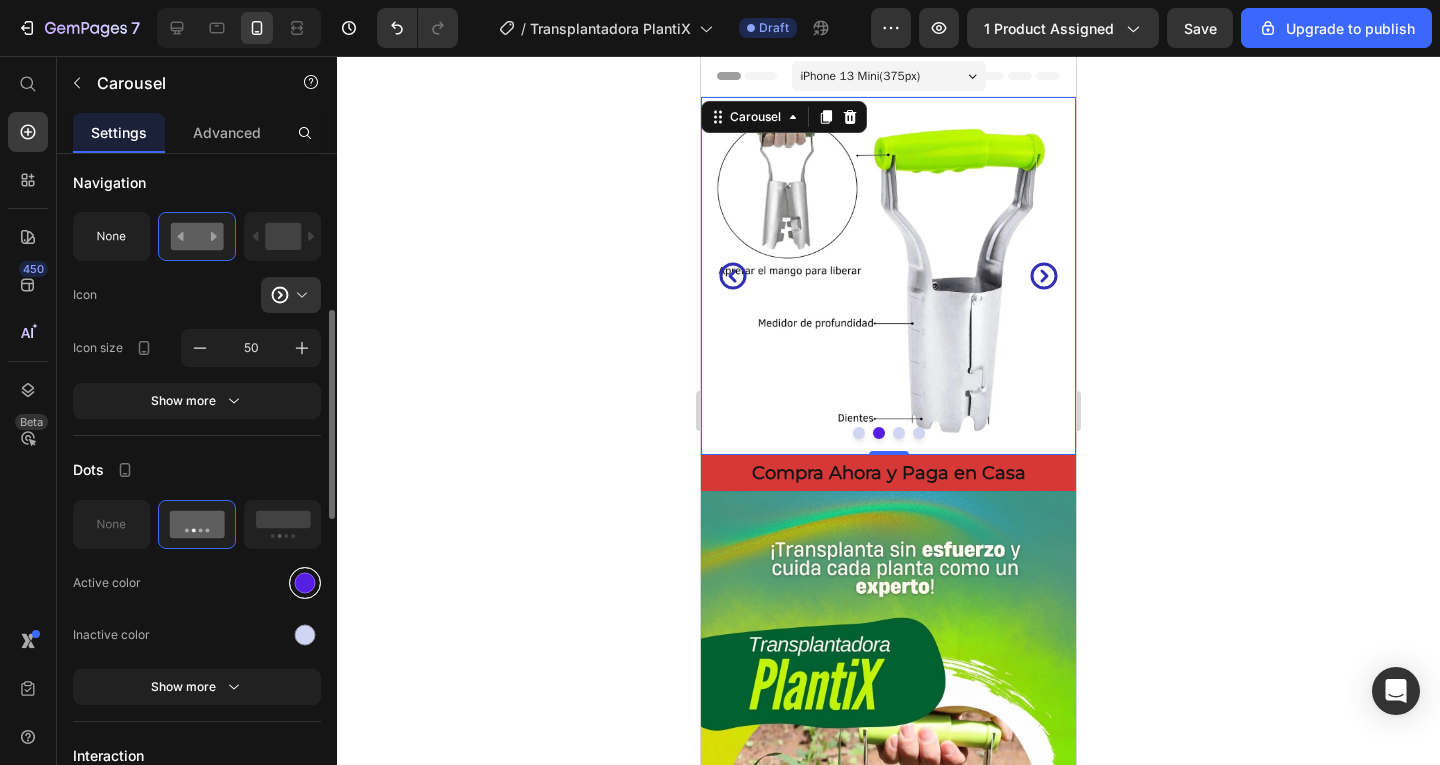 click at bounding box center [305, 582] 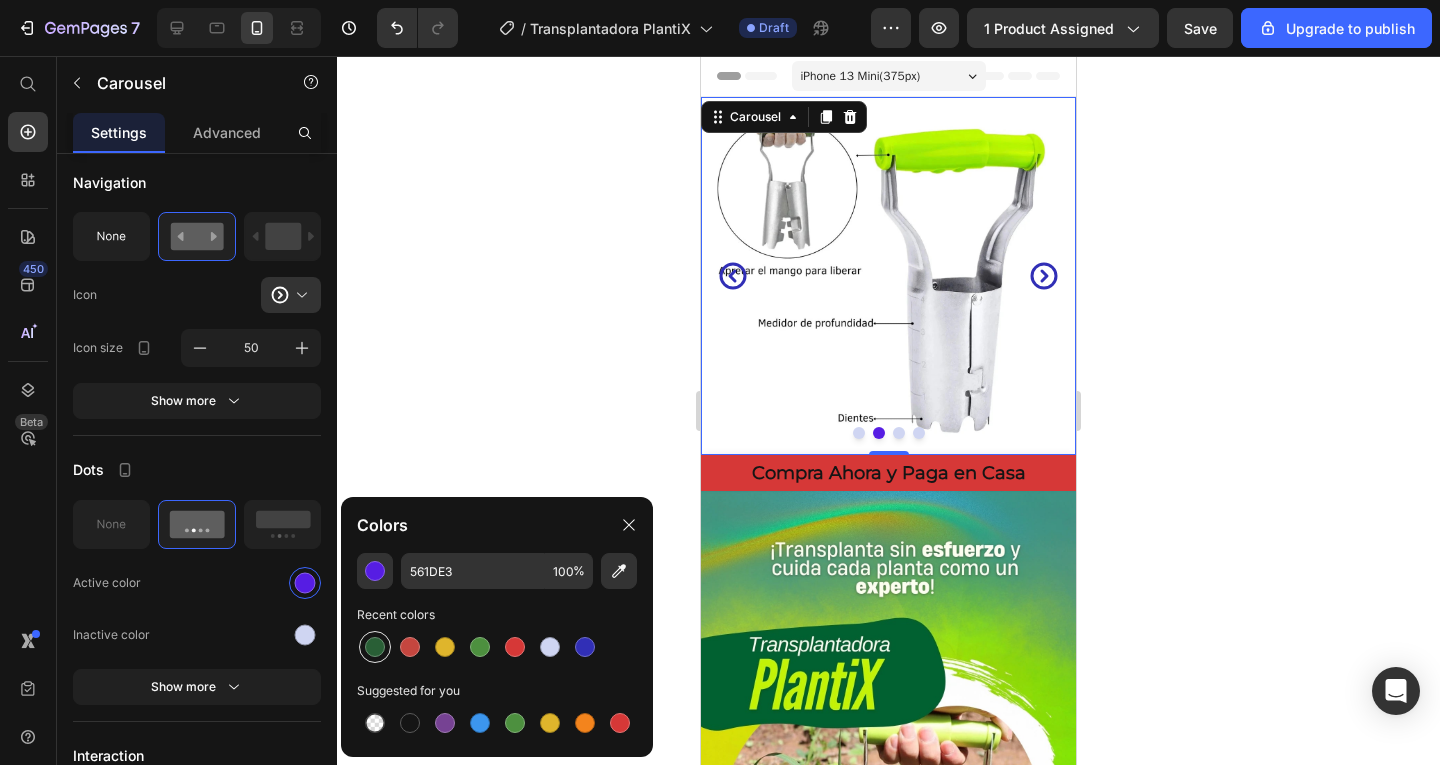 click at bounding box center (375, 647) 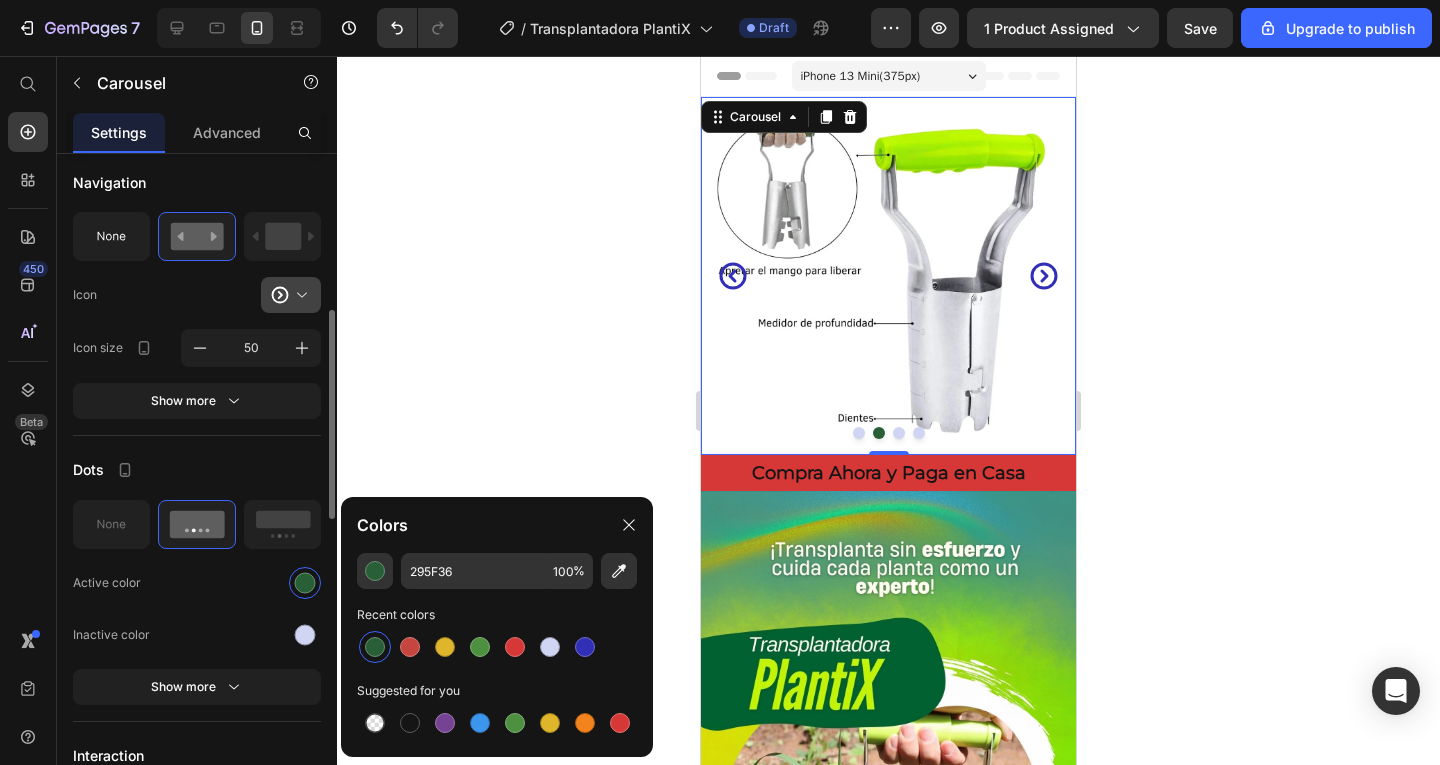 click at bounding box center [299, 295] 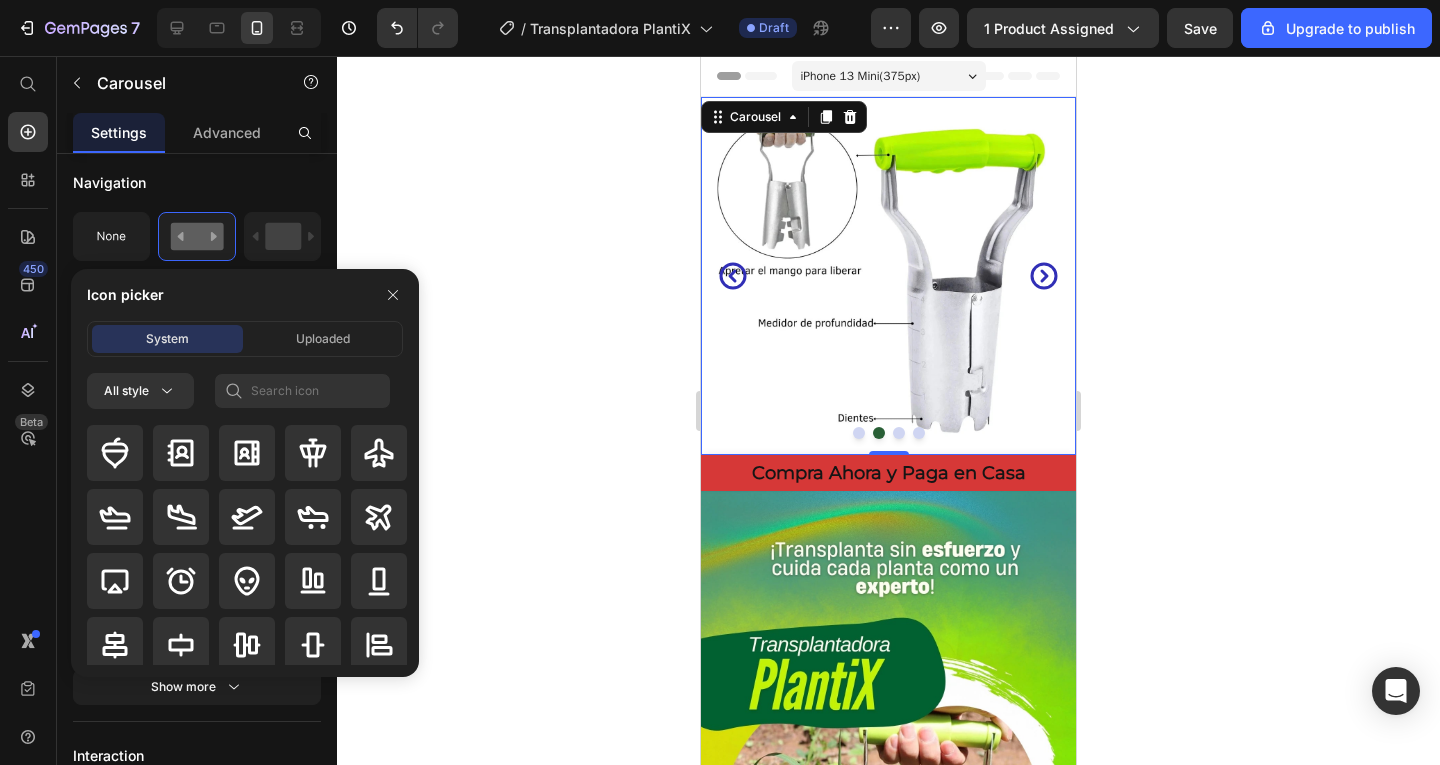 click on "Icon picker" at bounding box center [245, 295] 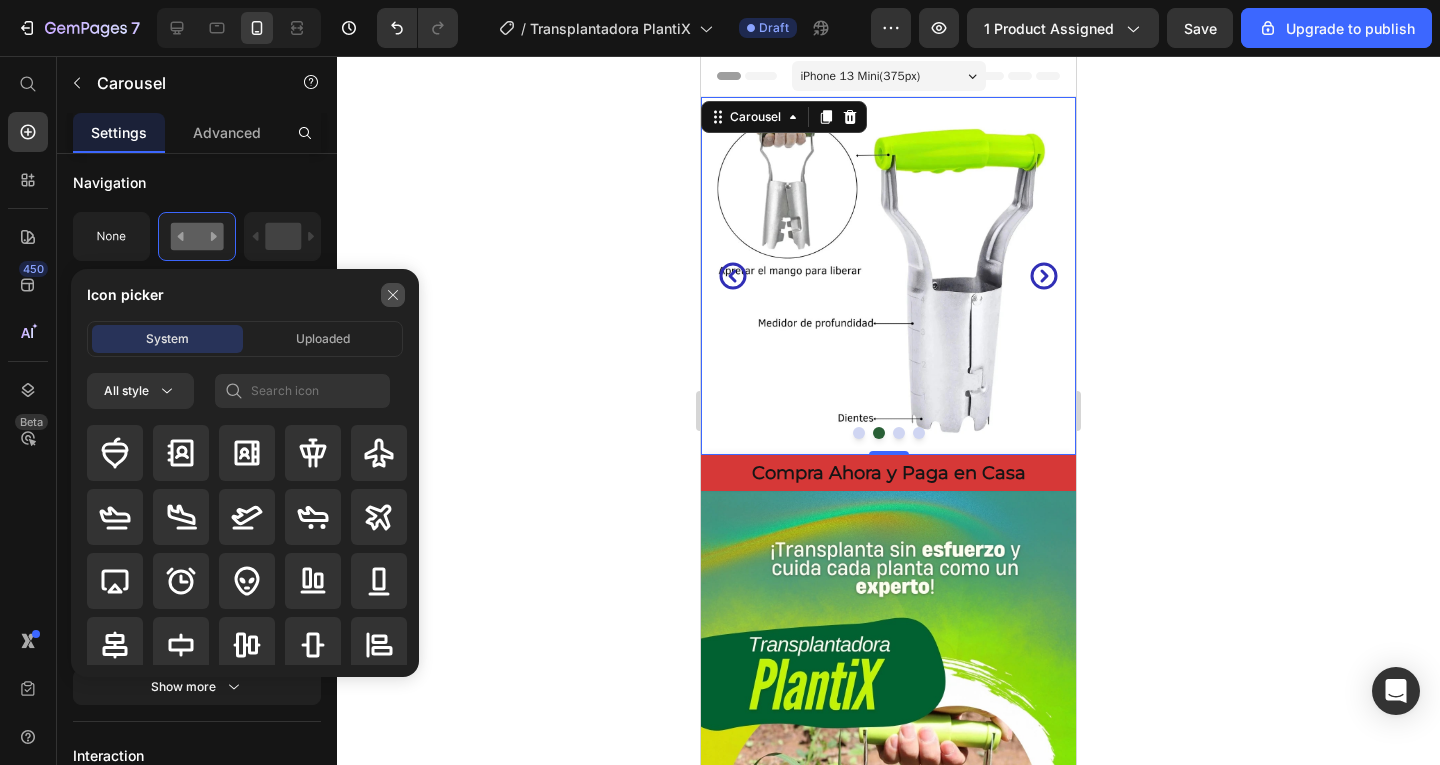 click at bounding box center (393, 295) 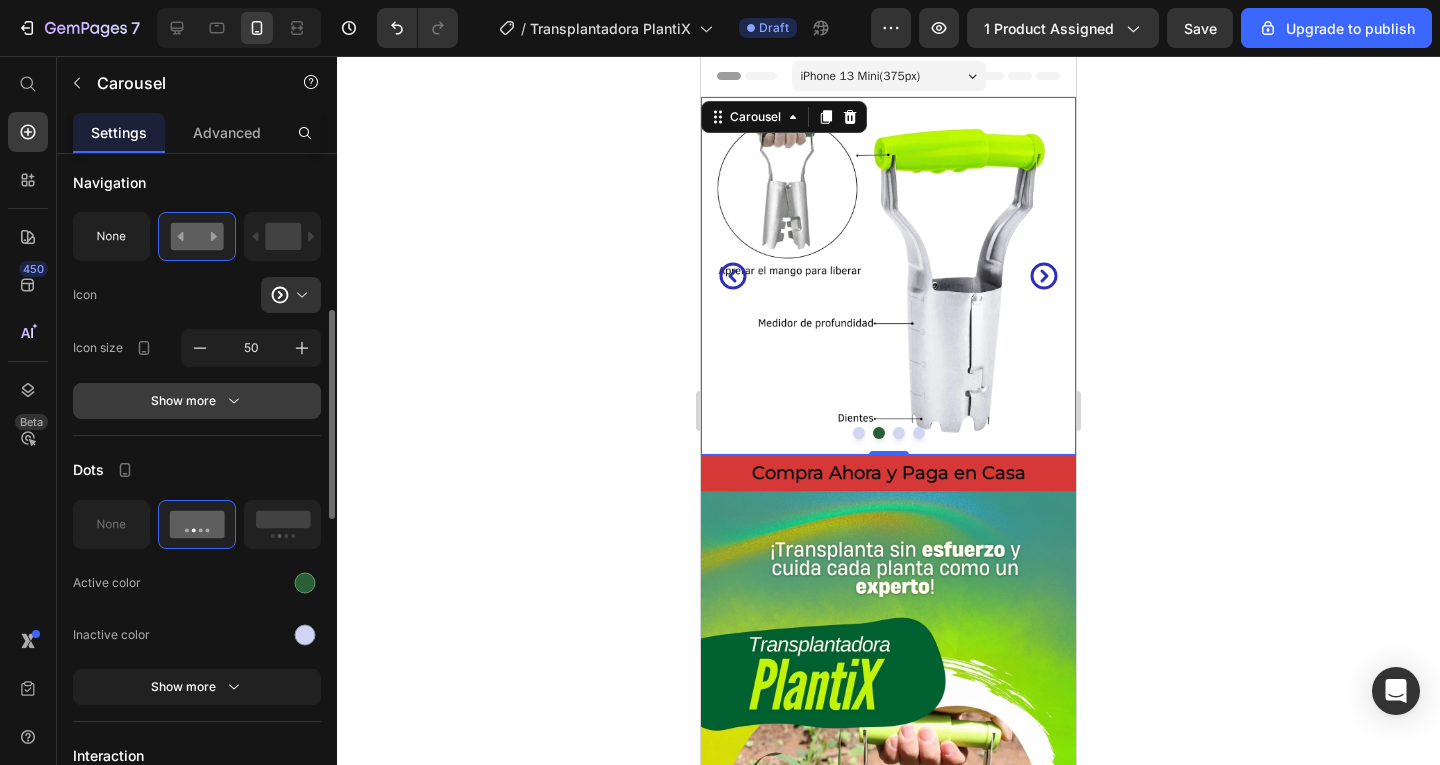 click 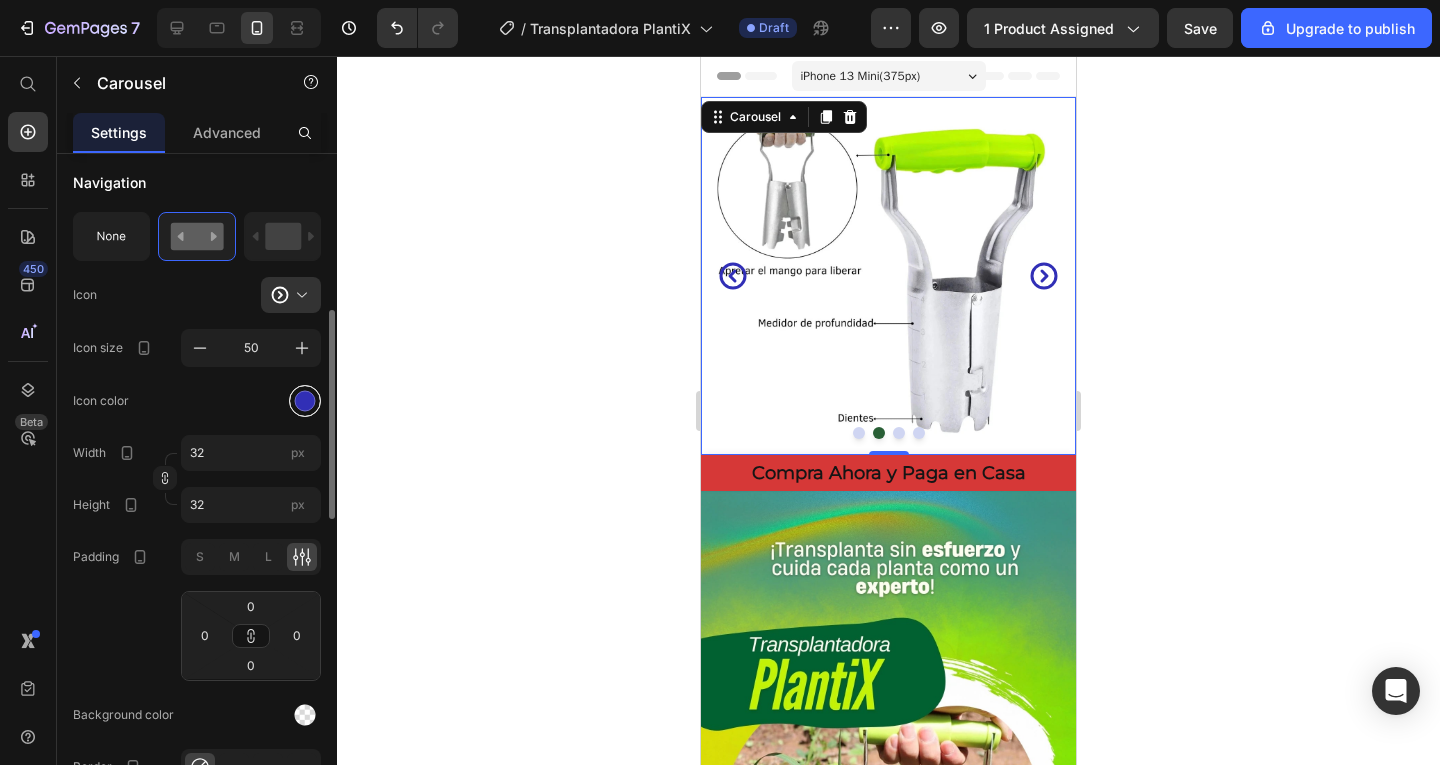 click at bounding box center (305, 400) 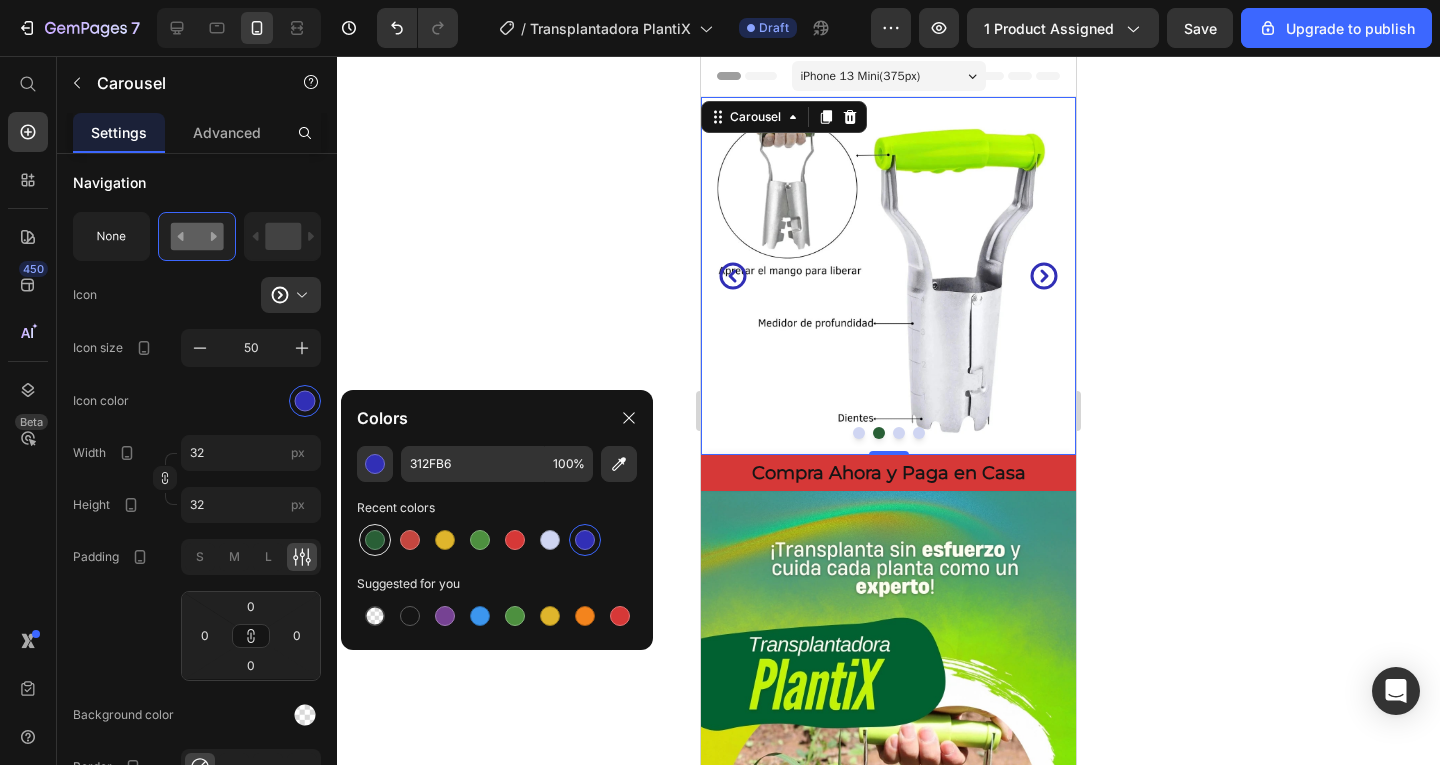click at bounding box center [375, 540] 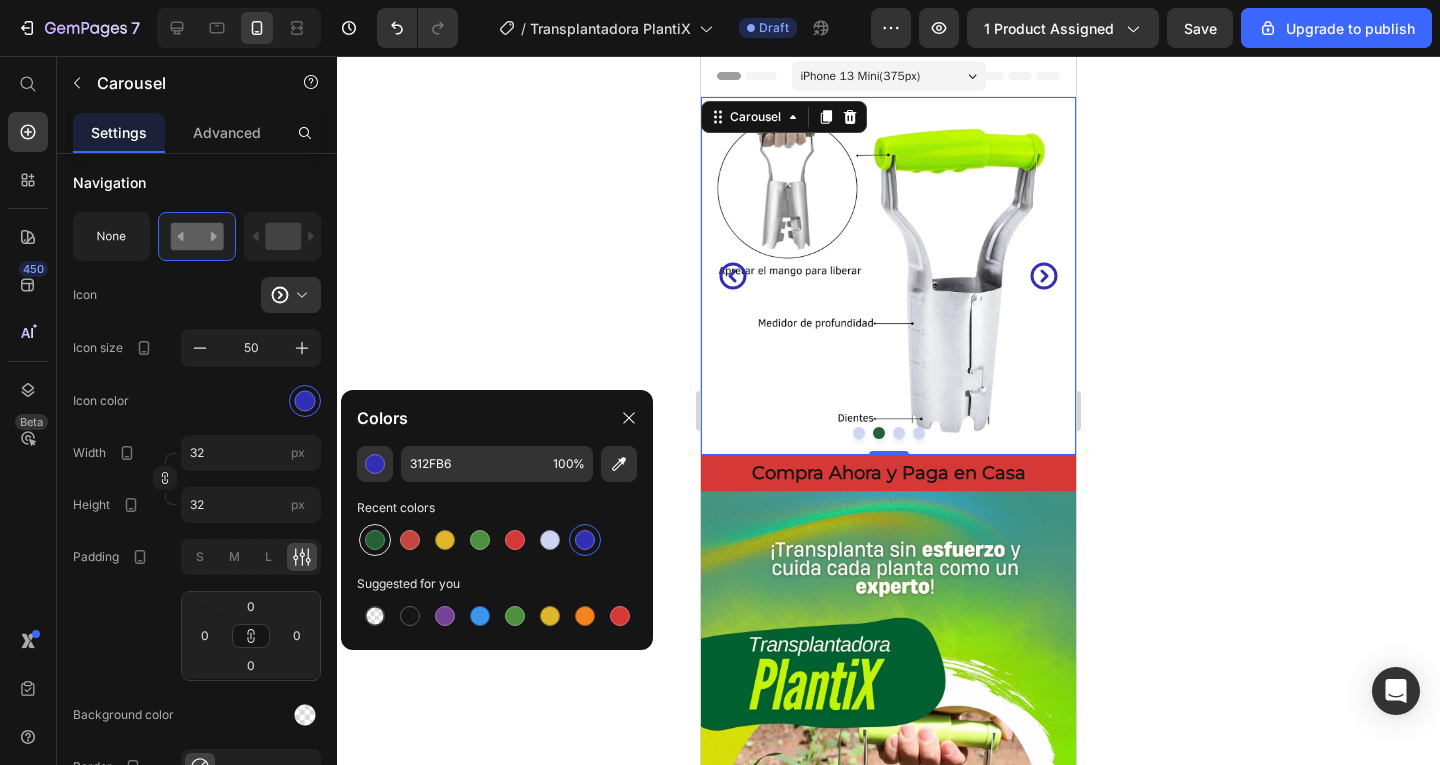 type on "295F36" 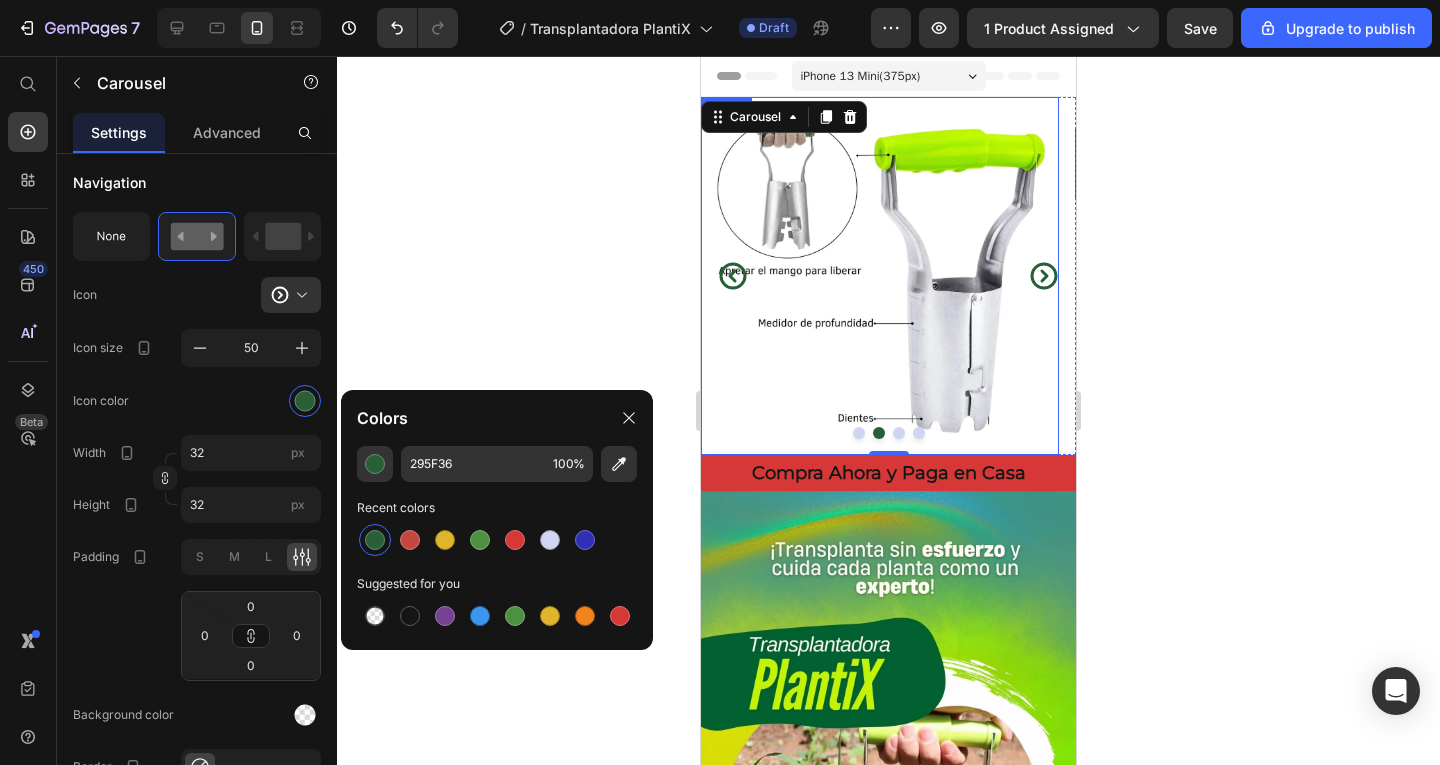 click on "Image Image Image Image" at bounding box center [888, 276] 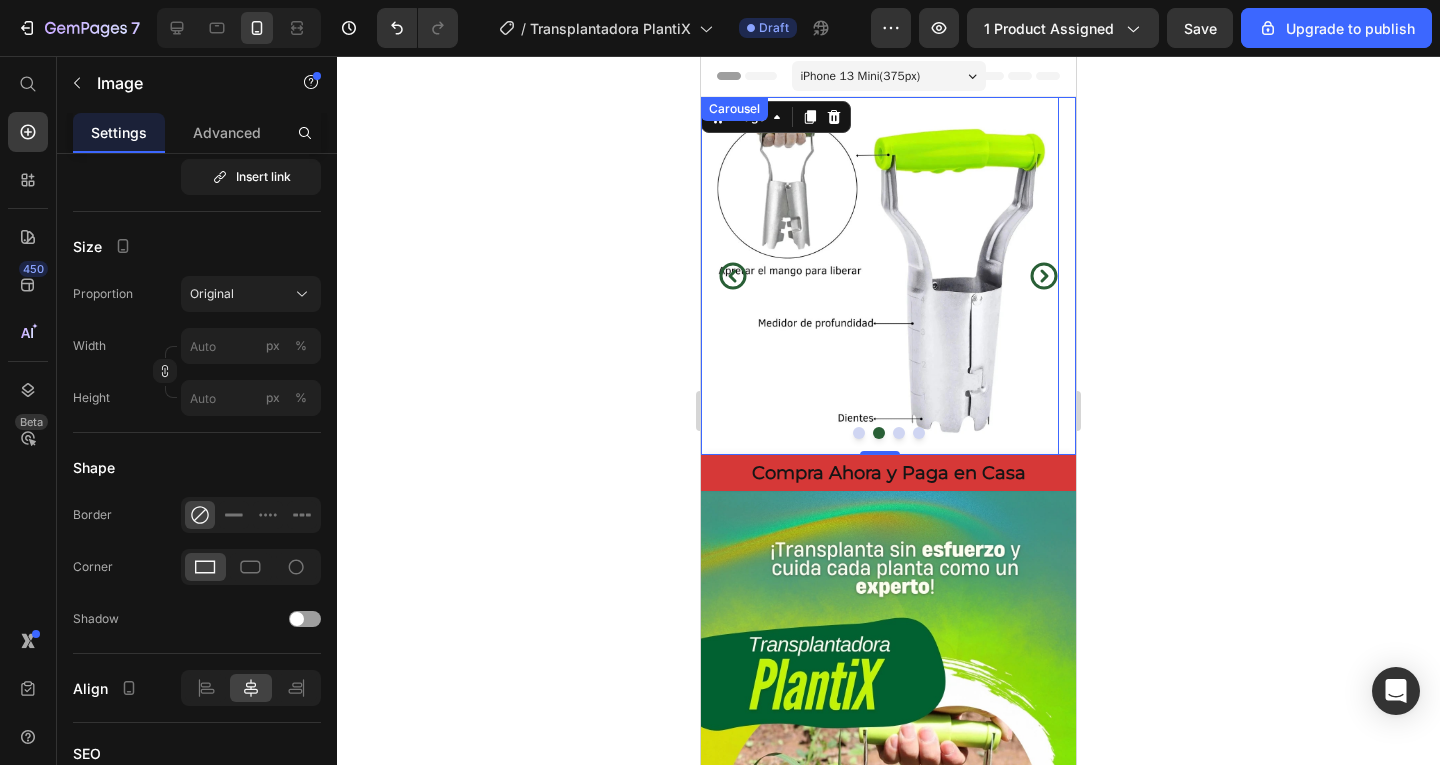 scroll, scrollTop: 0, scrollLeft: 0, axis: both 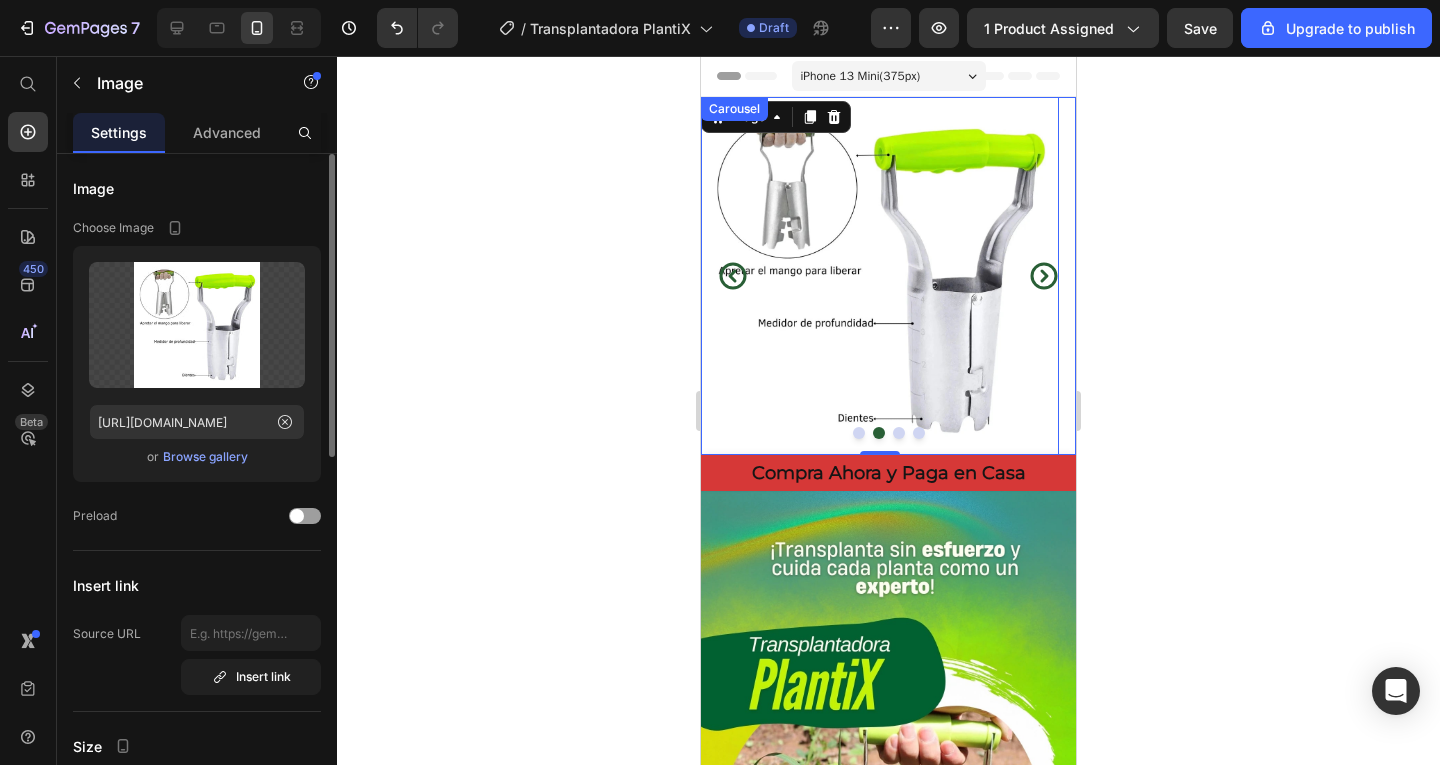 click 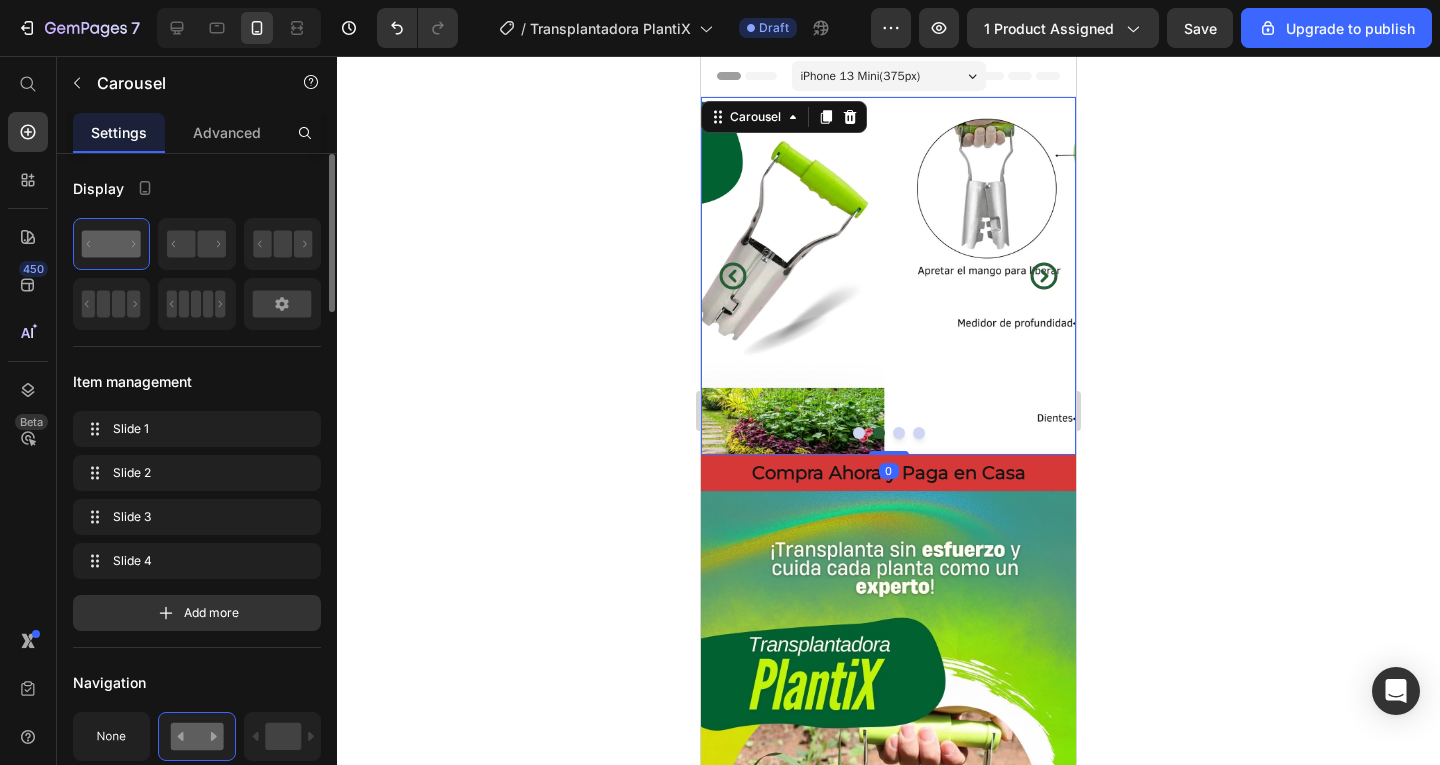 click at bounding box center [705, 276] 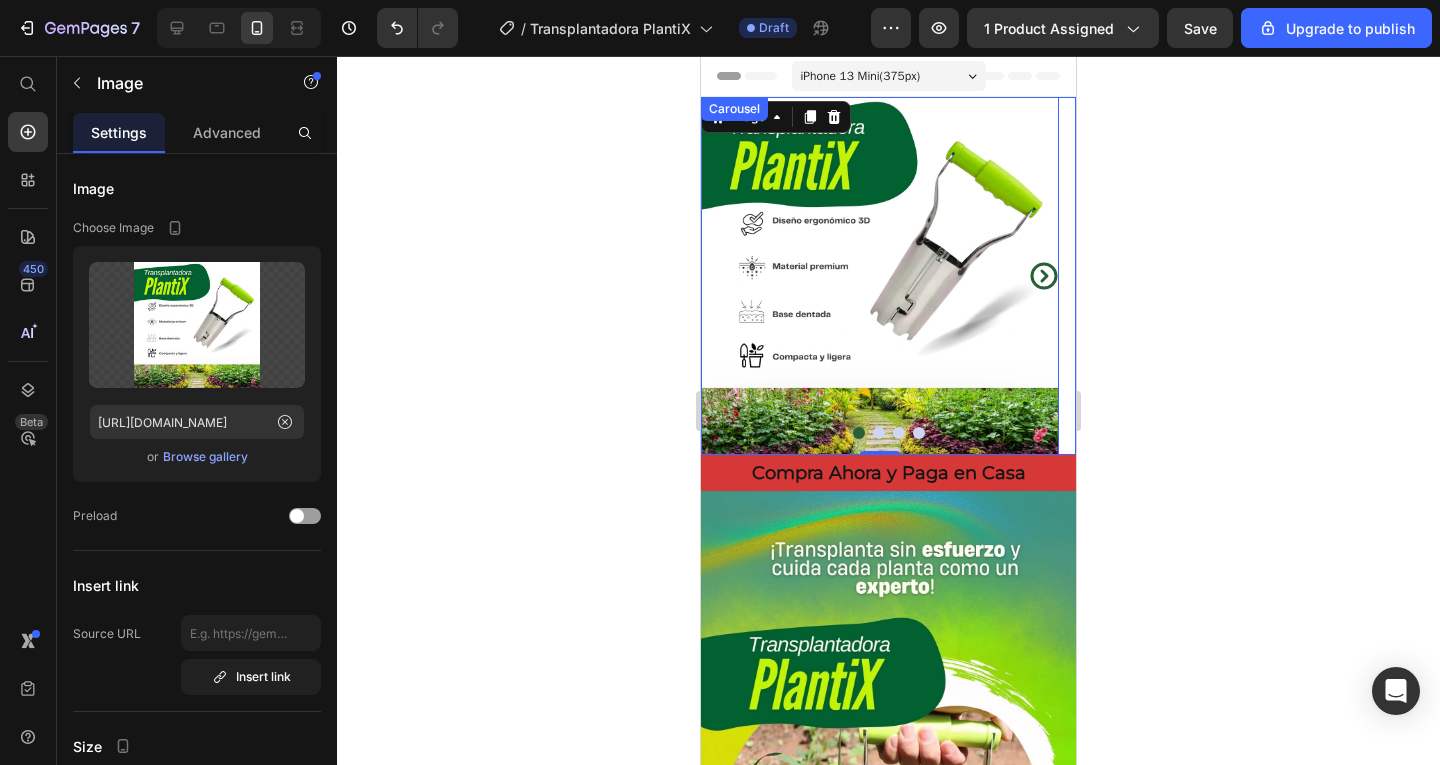 click 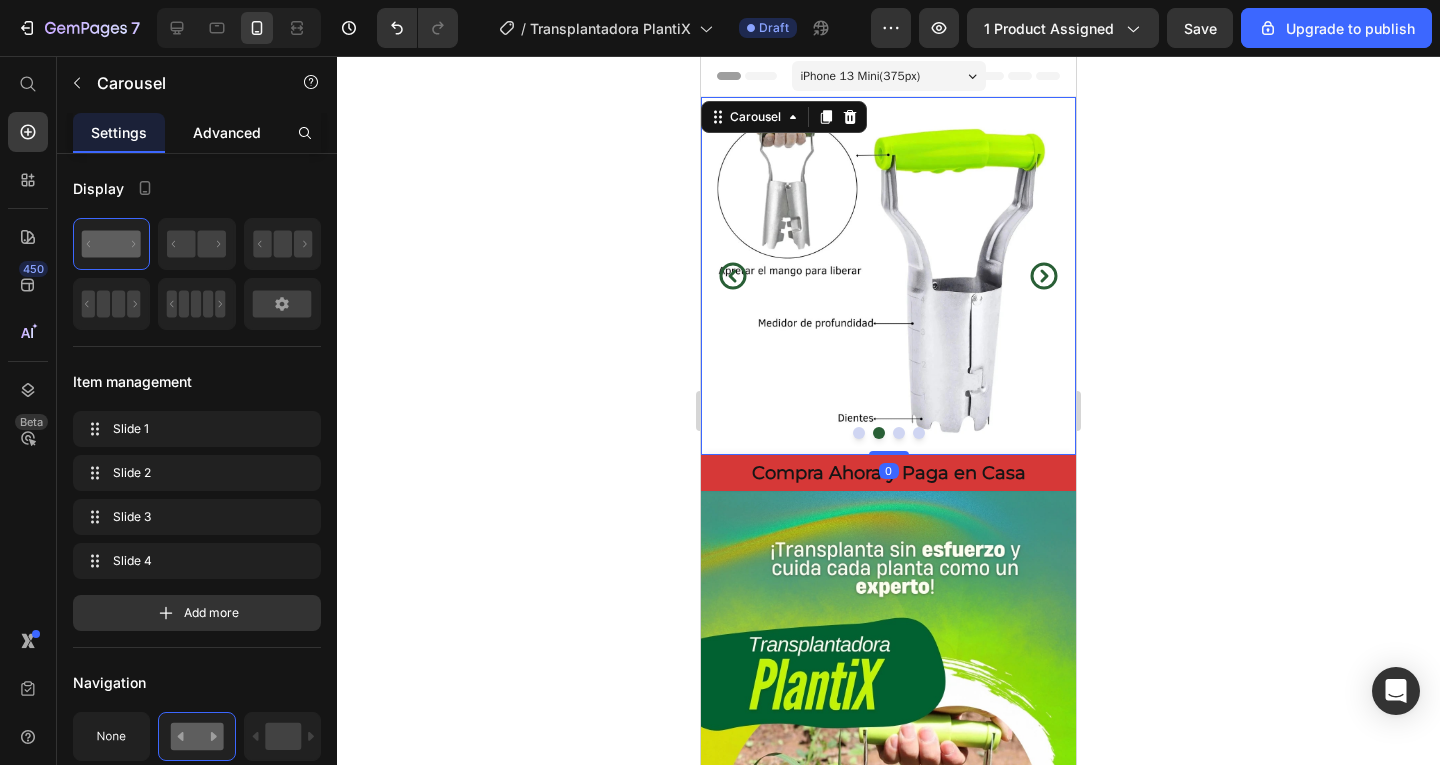 click on "Advanced" at bounding box center [227, 132] 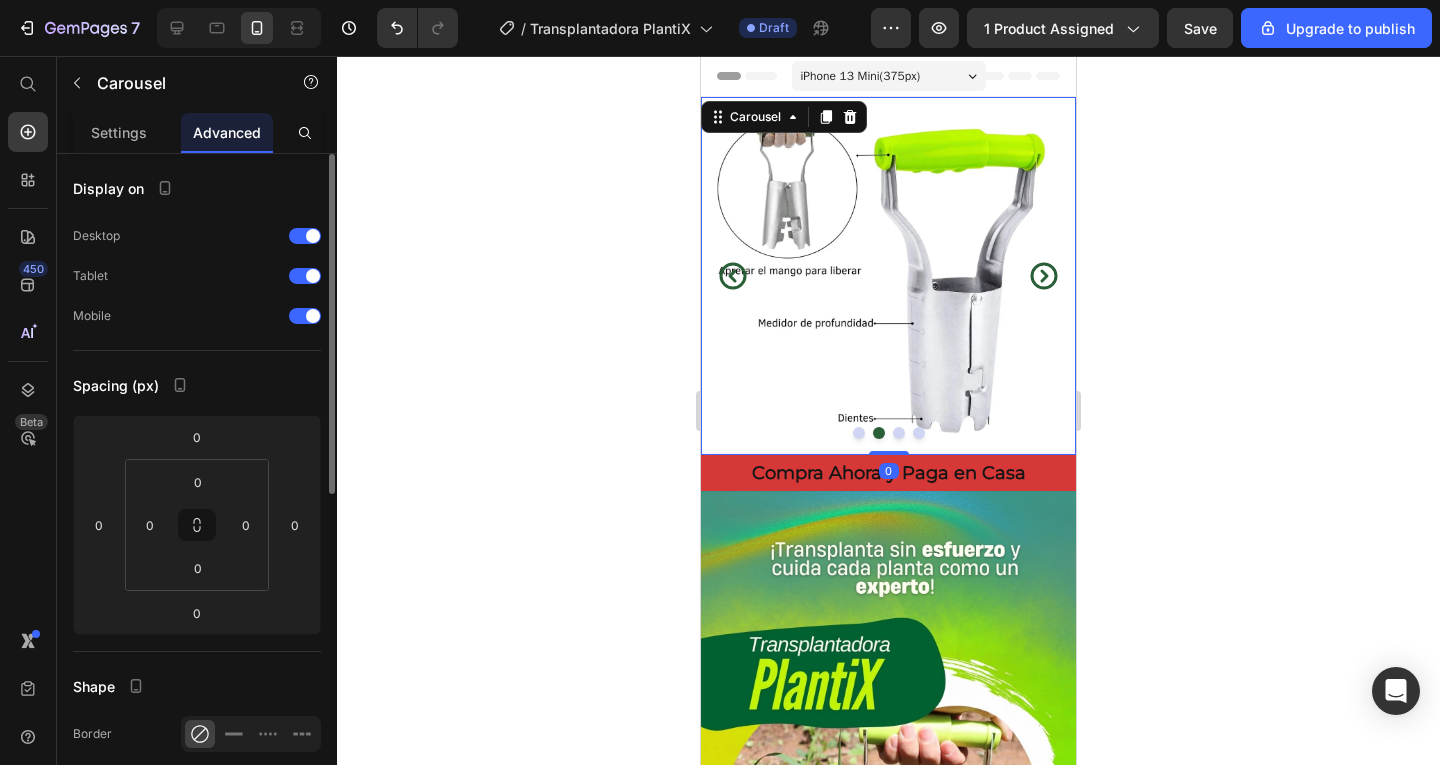 scroll, scrollTop: 500, scrollLeft: 0, axis: vertical 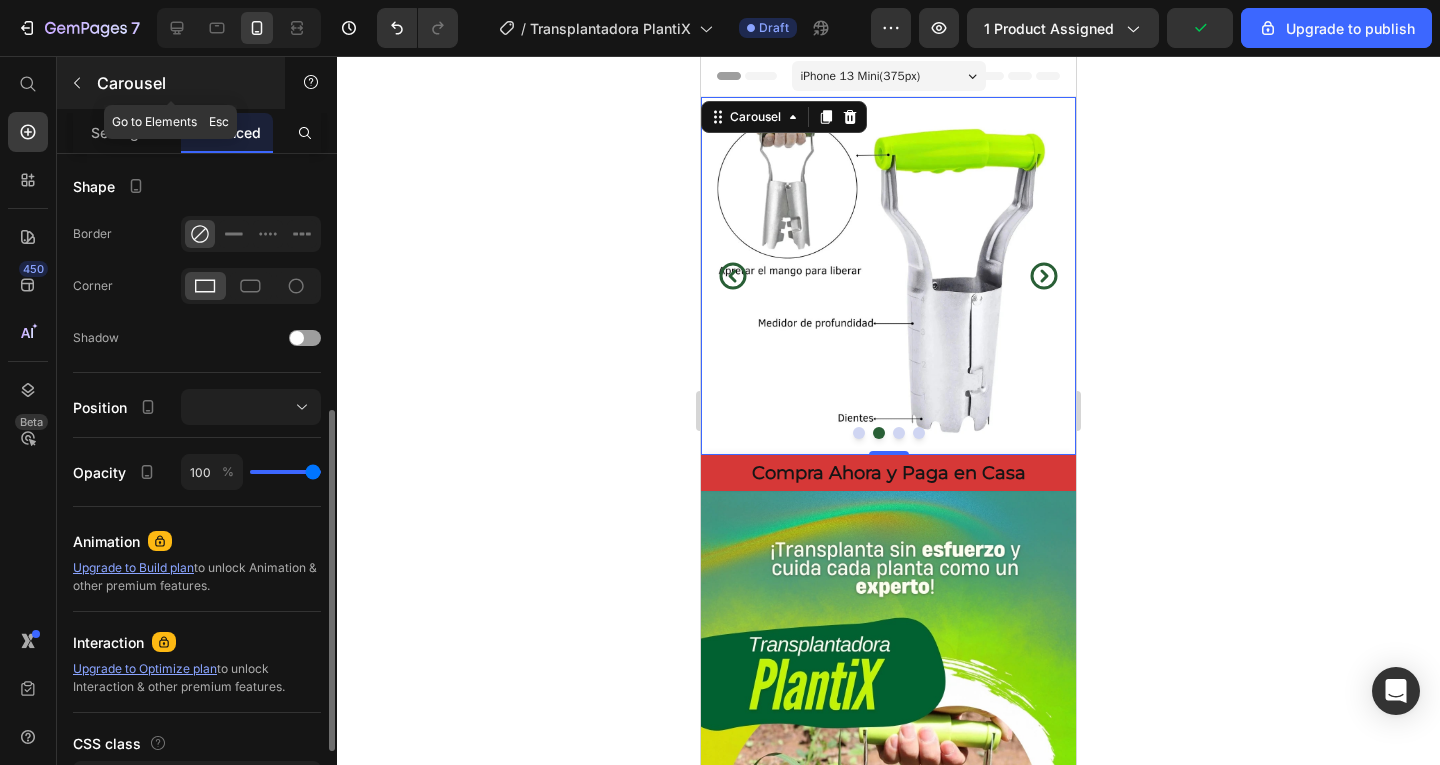 click on "Carousel" at bounding box center [182, 83] 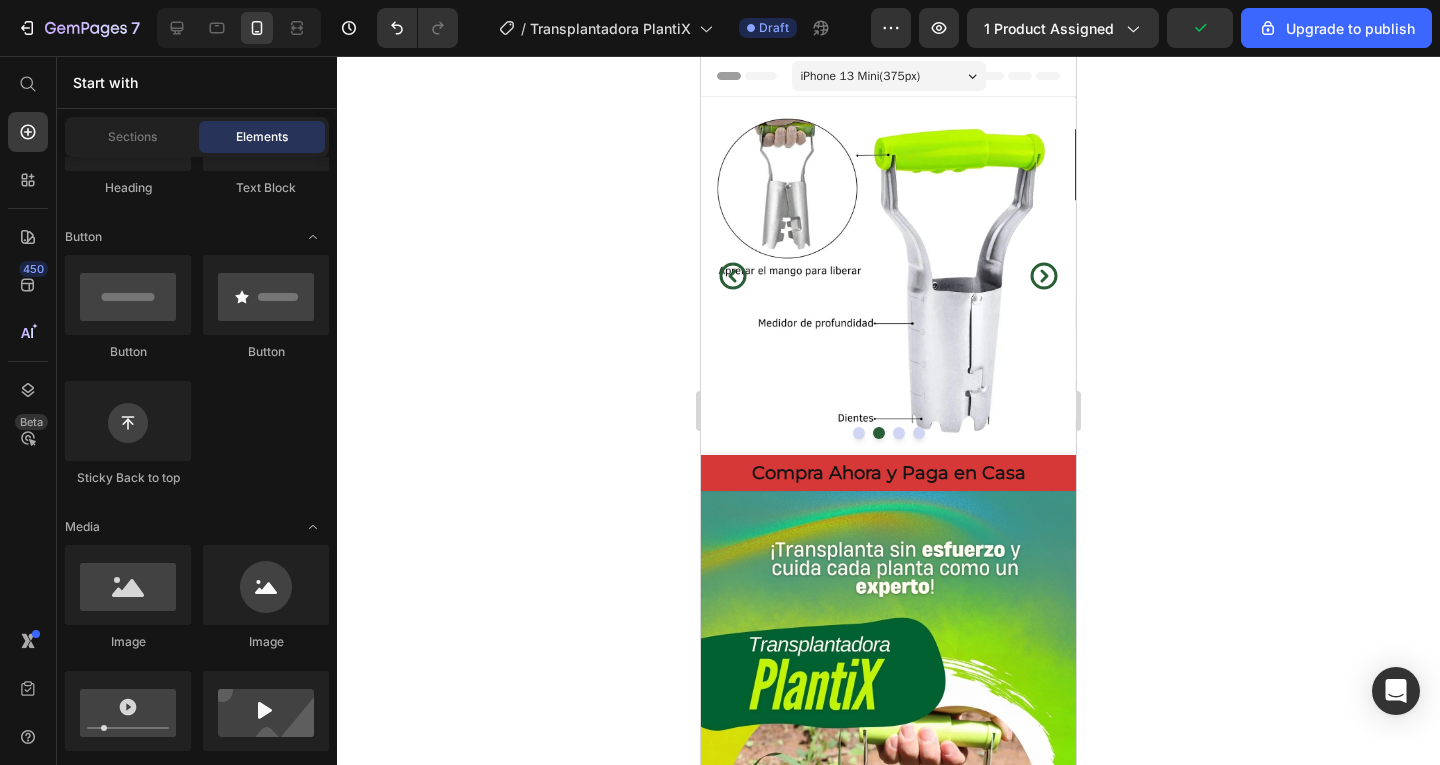 click on "Start with" at bounding box center [197, 82] 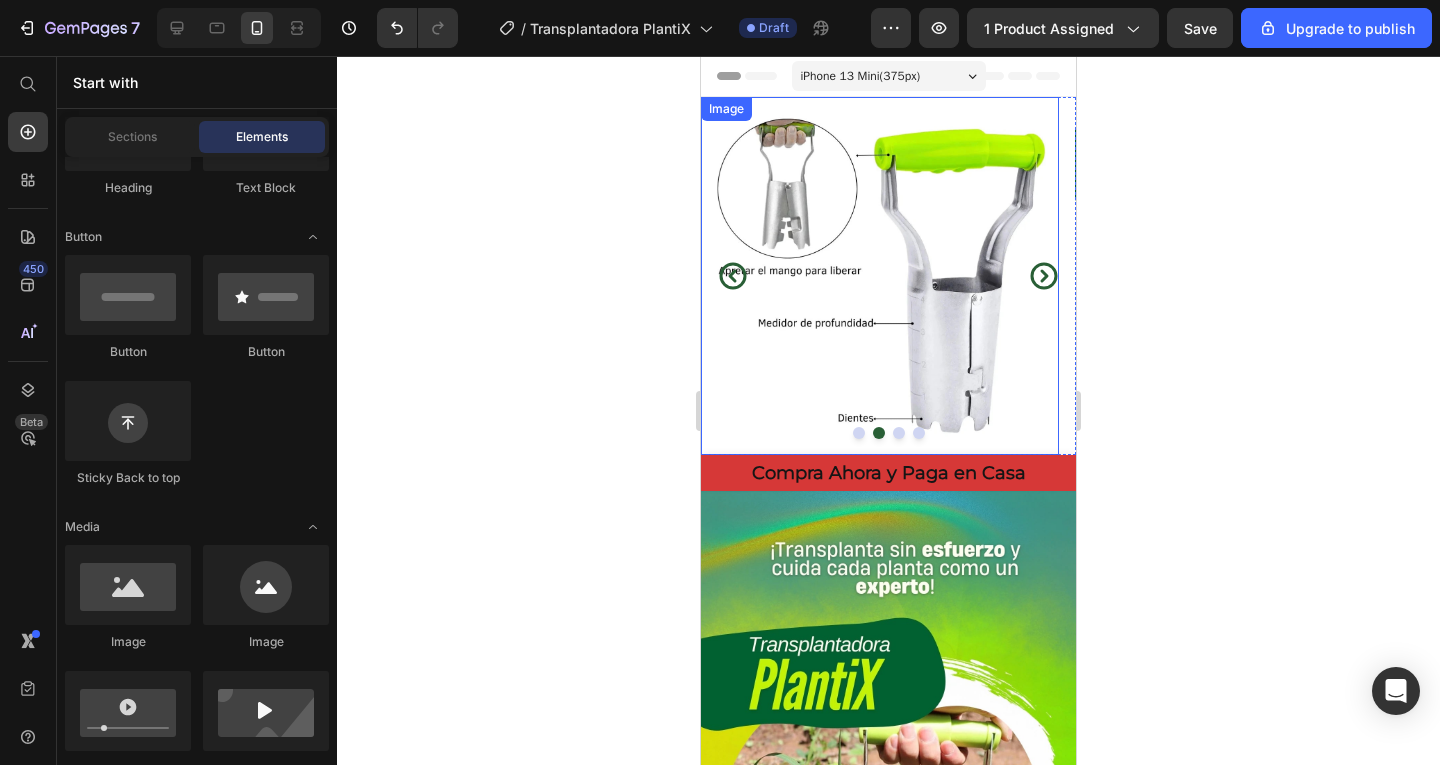 click at bounding box center [880, 276] 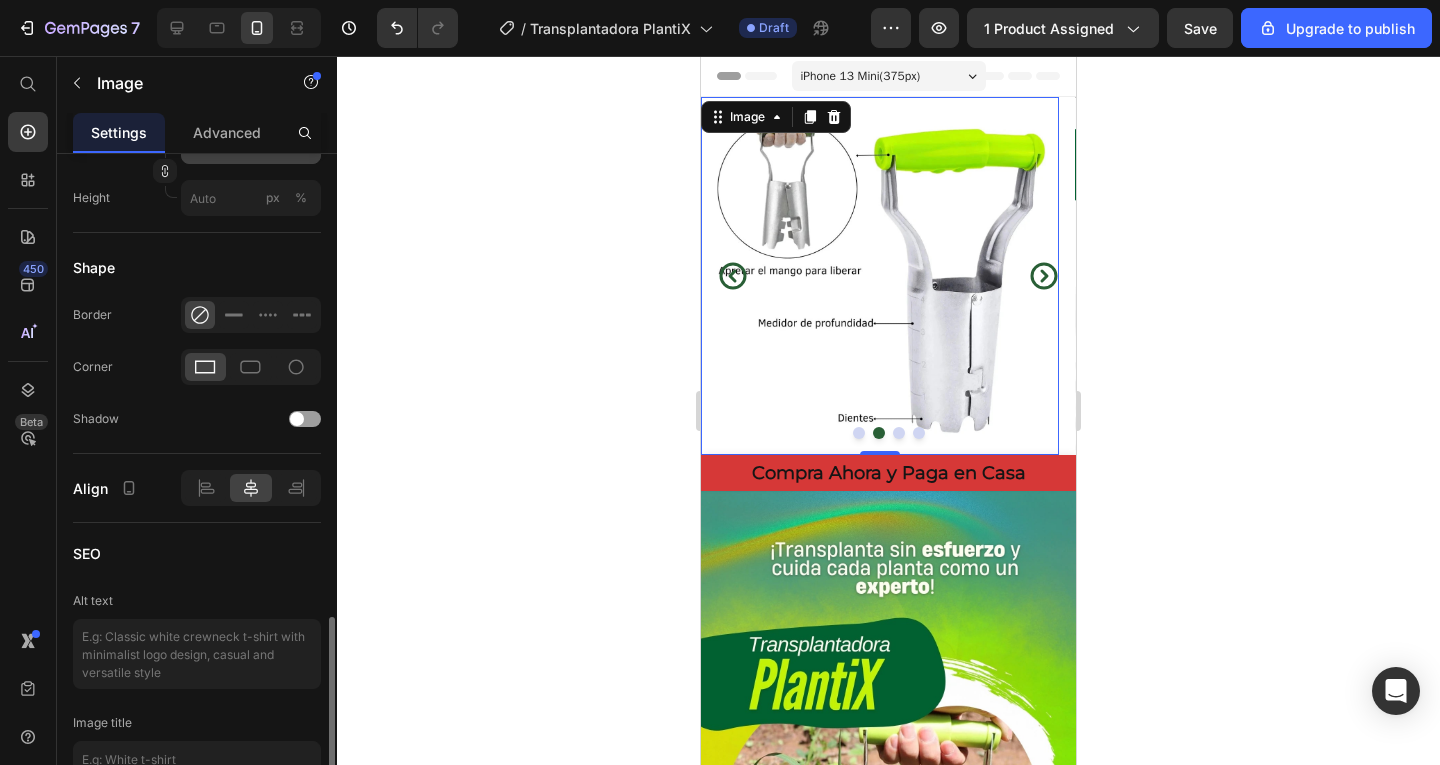 scroll, scrollTop: 800, scrollLeft: 0, axis: vertical 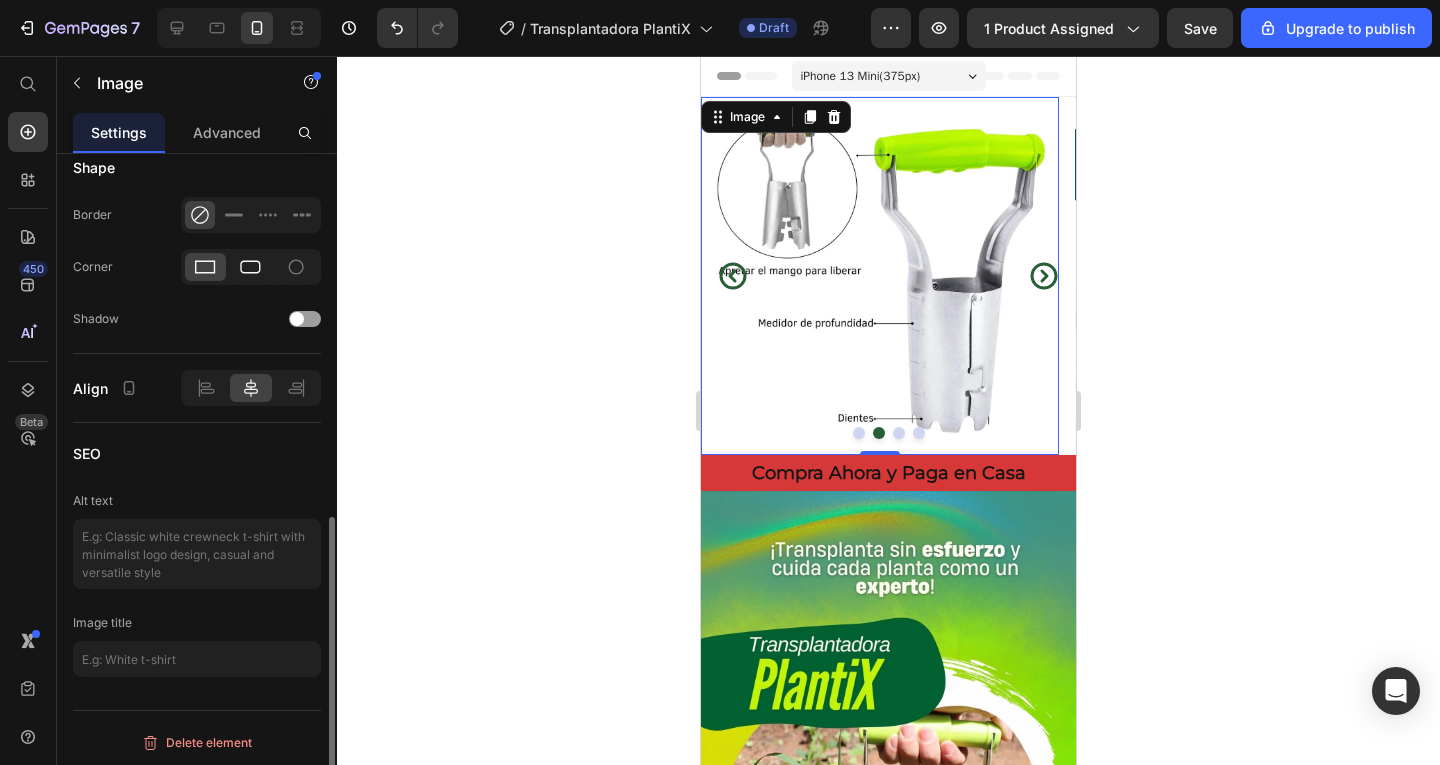 click 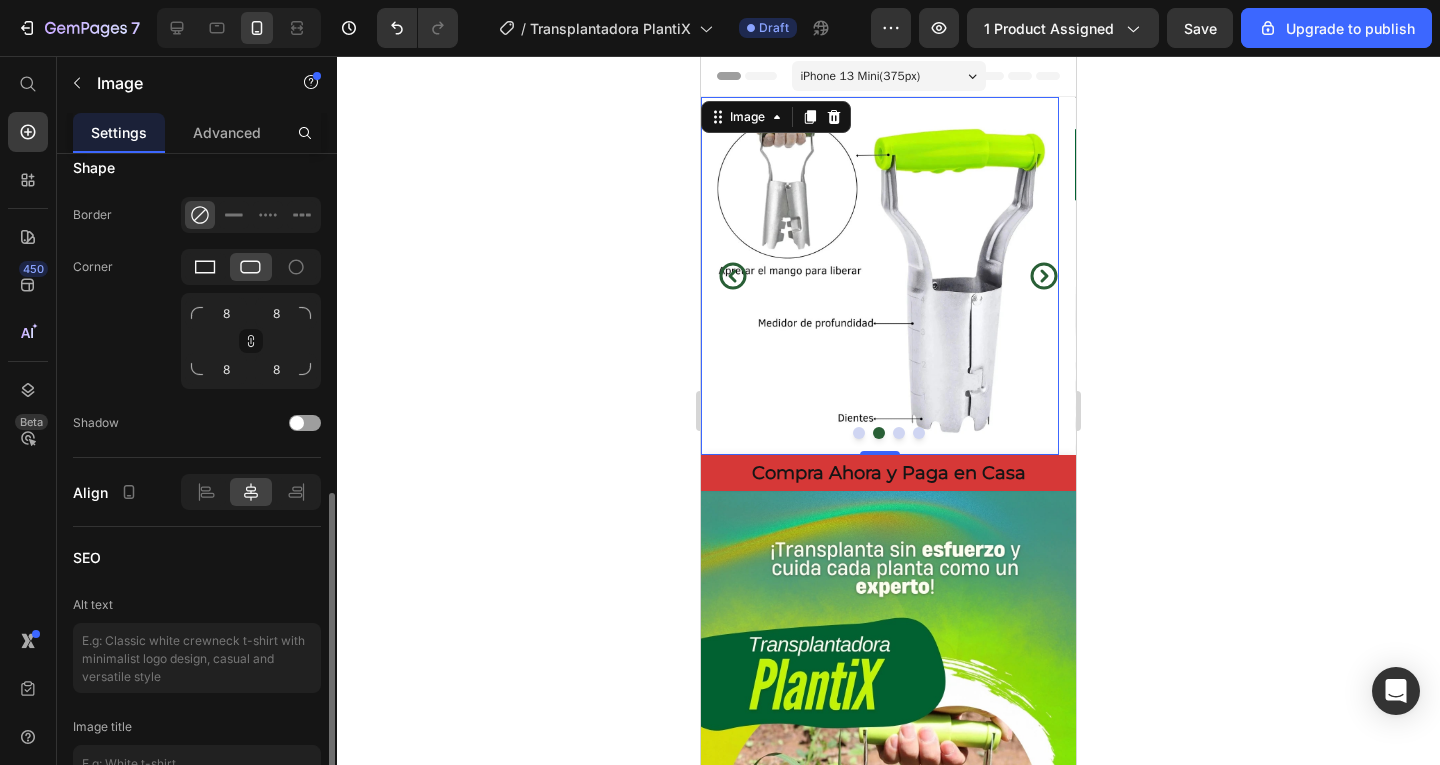 click 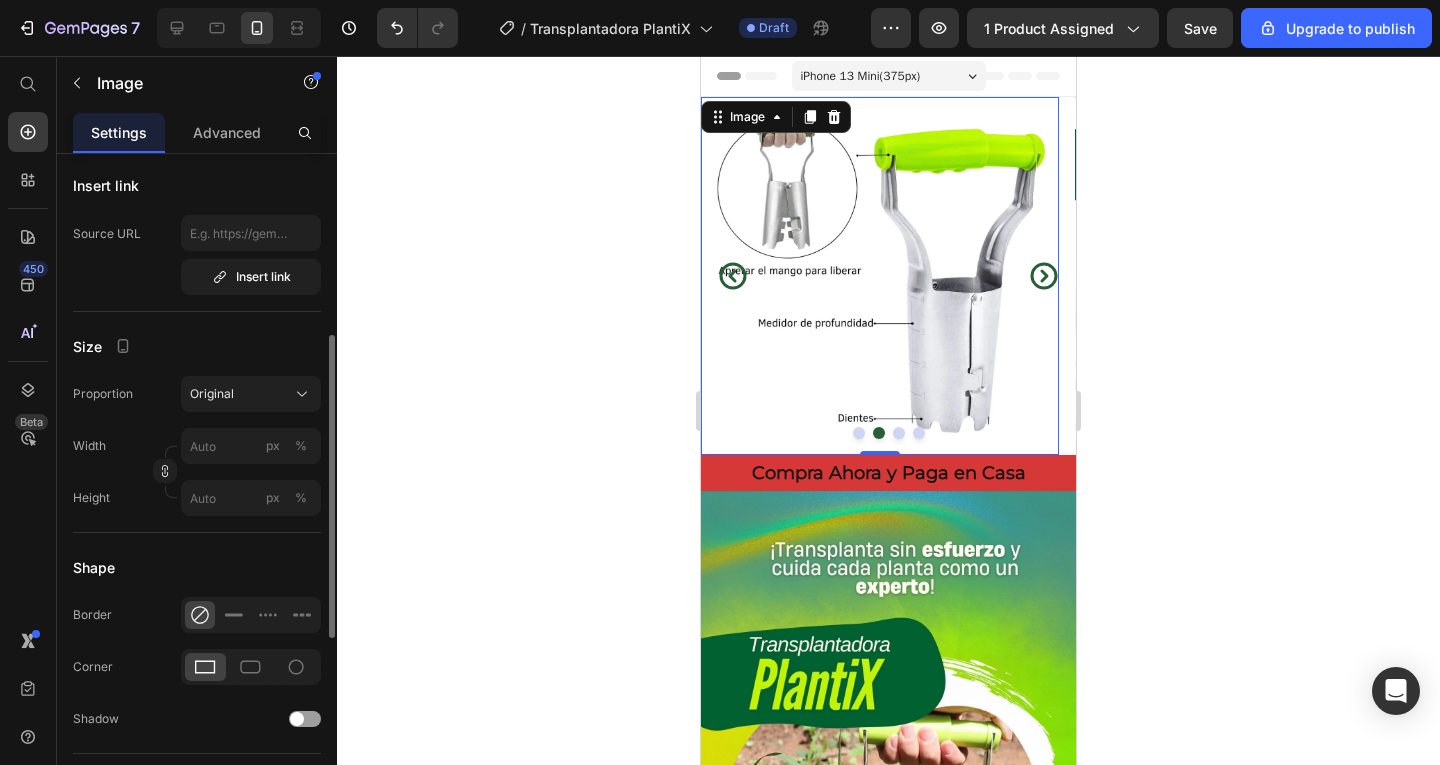 scroll, scrollTop: 100, scrollLeft: 0, axis: vertical 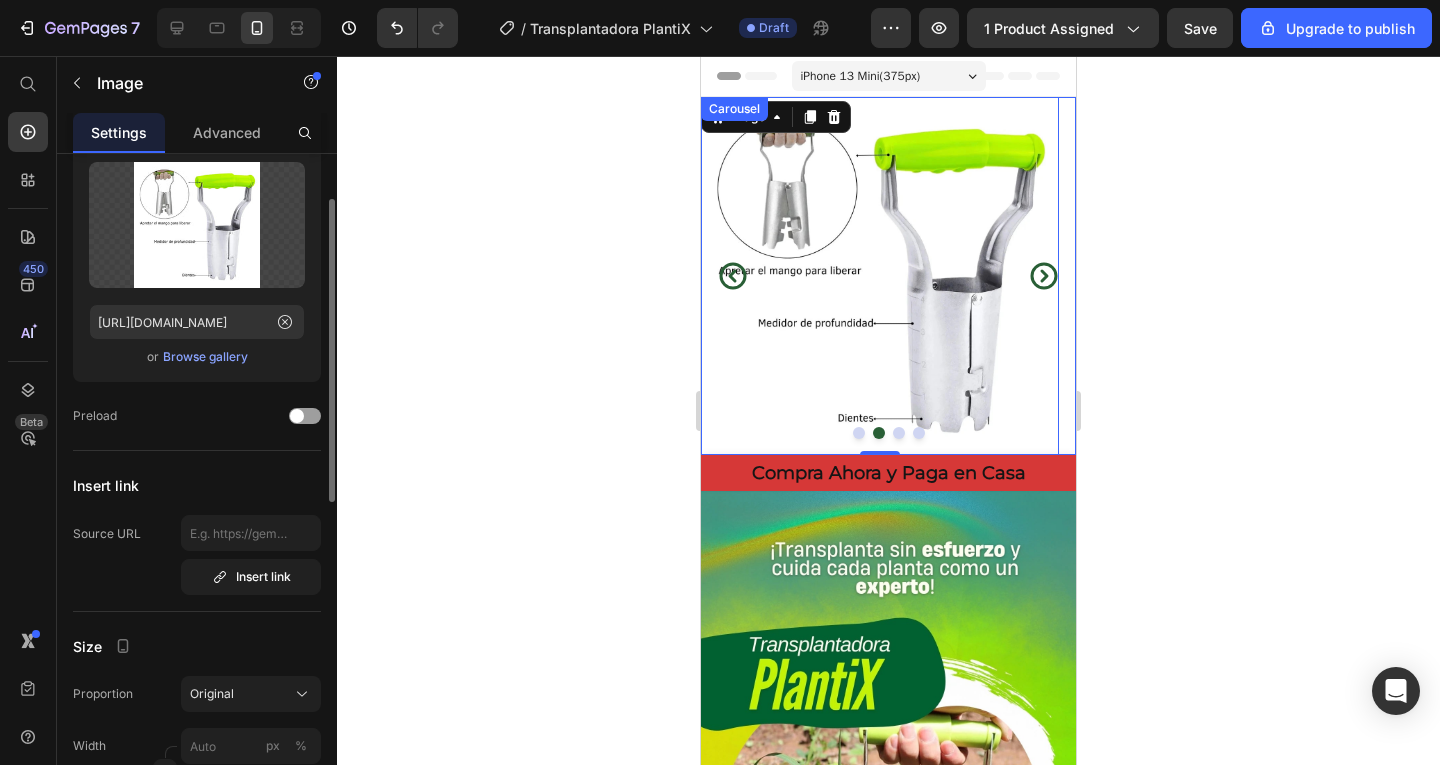 click 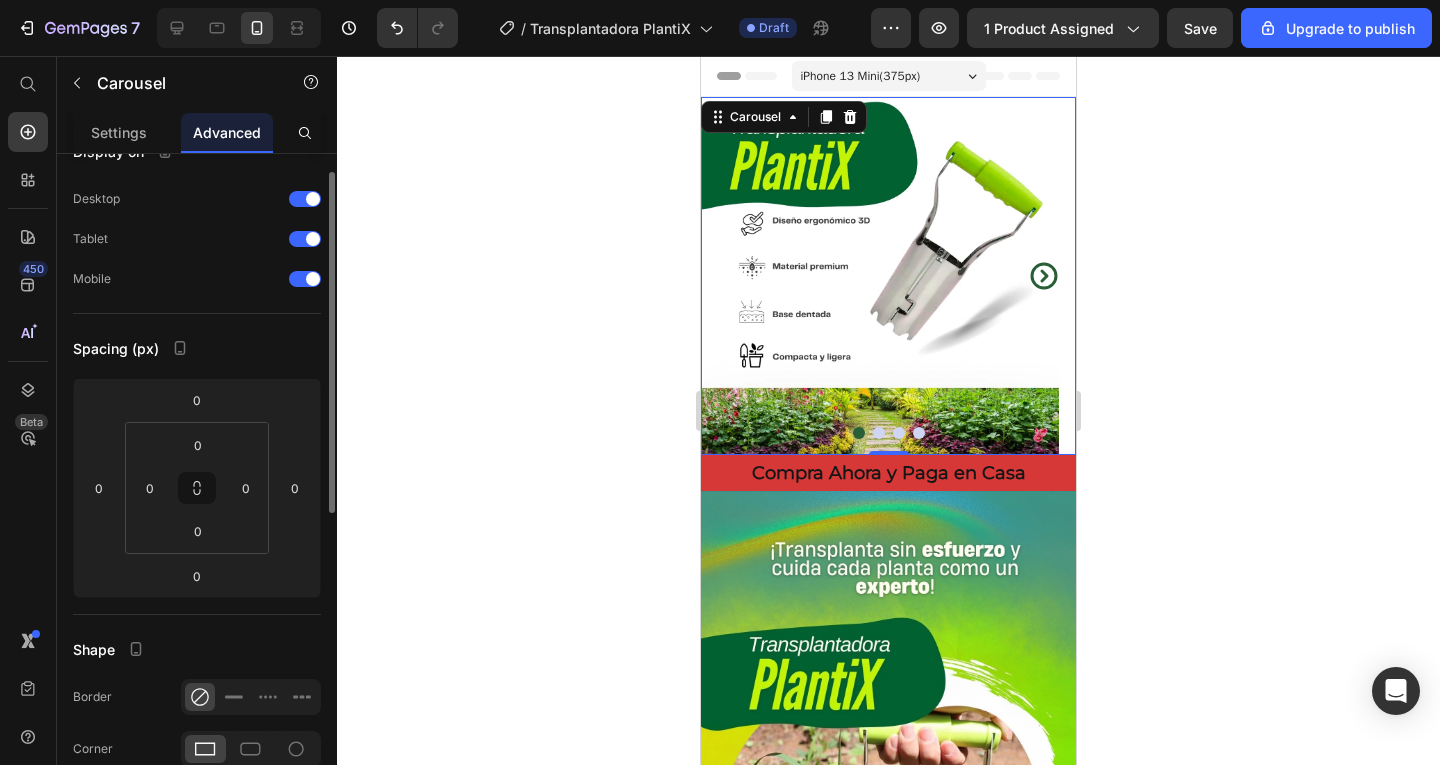 scroll, scrollTop: 0, scrollLeft: 0, axis: both 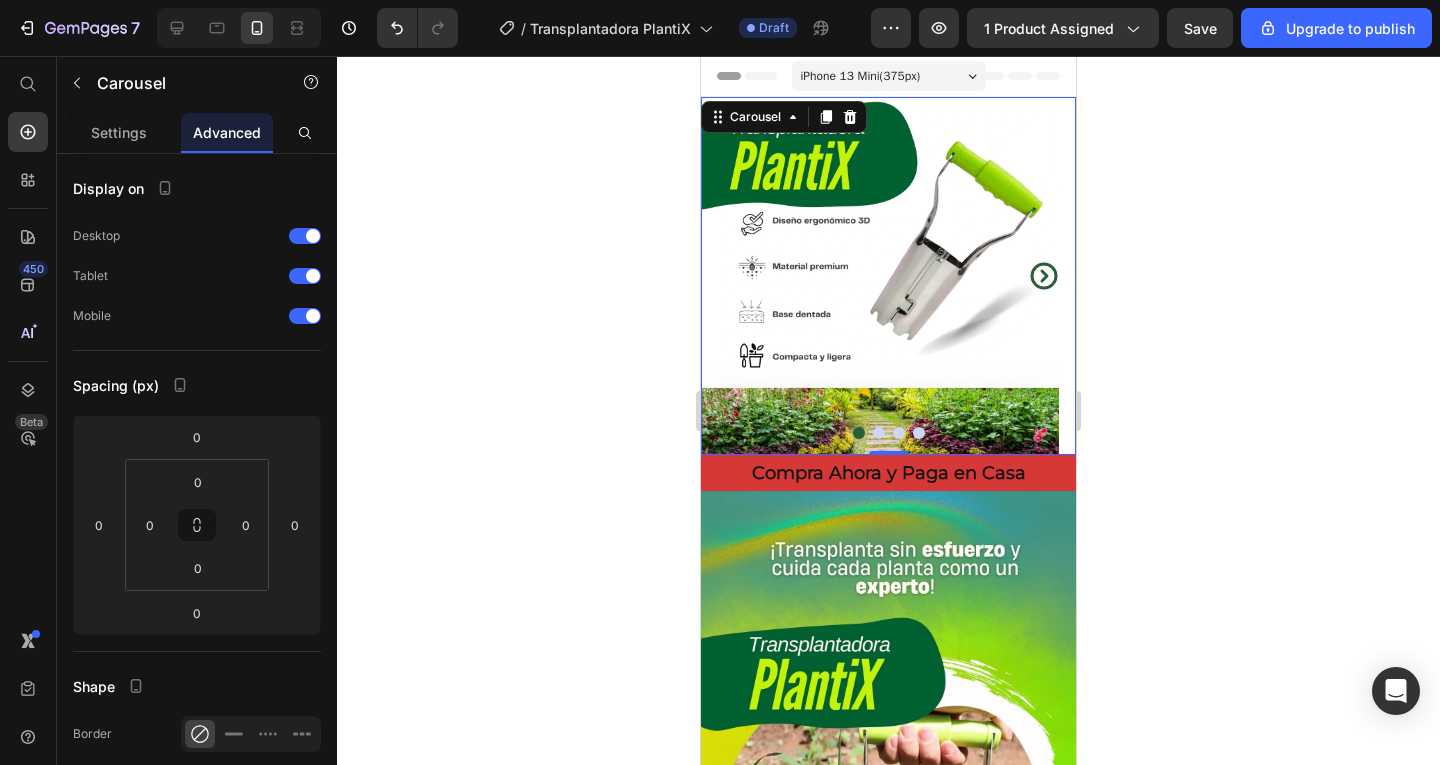 click 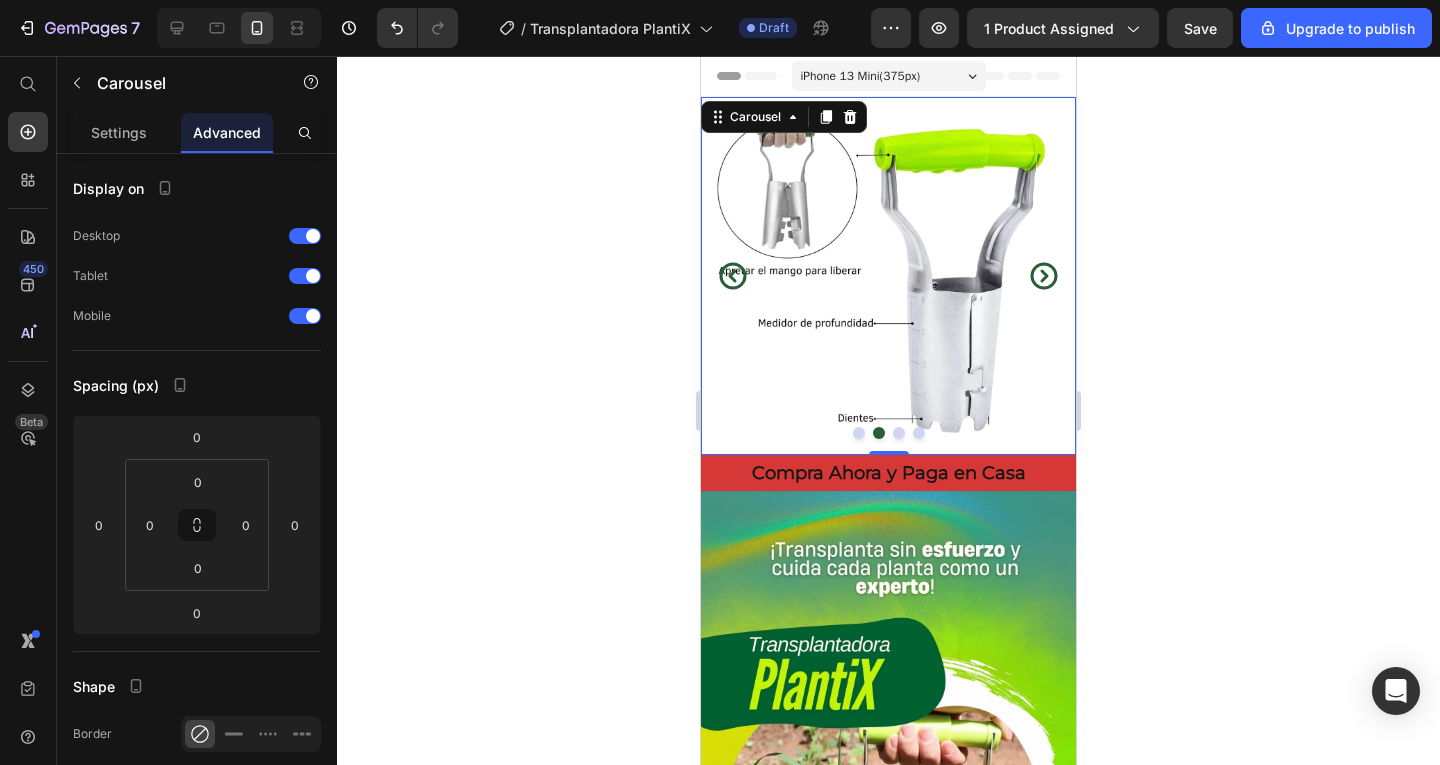 click 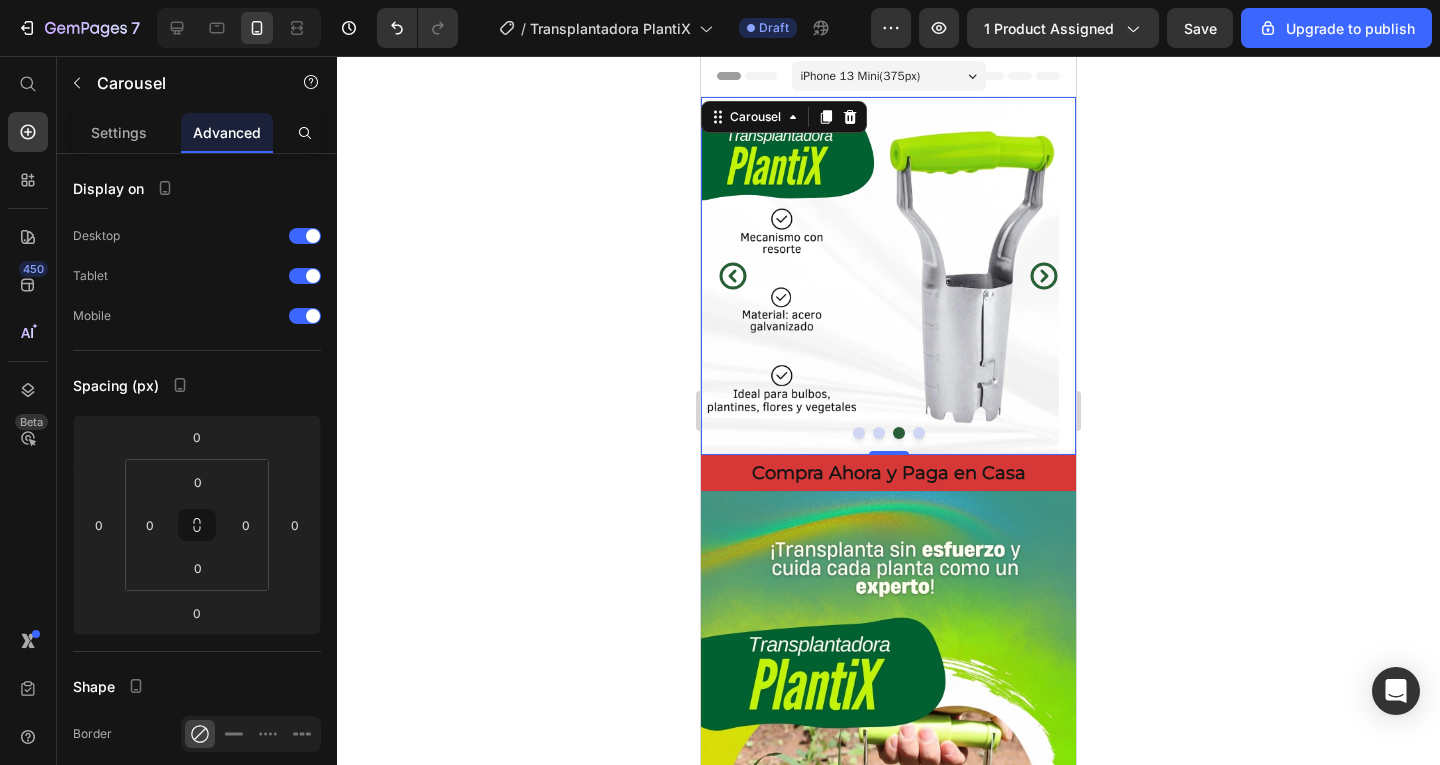 click 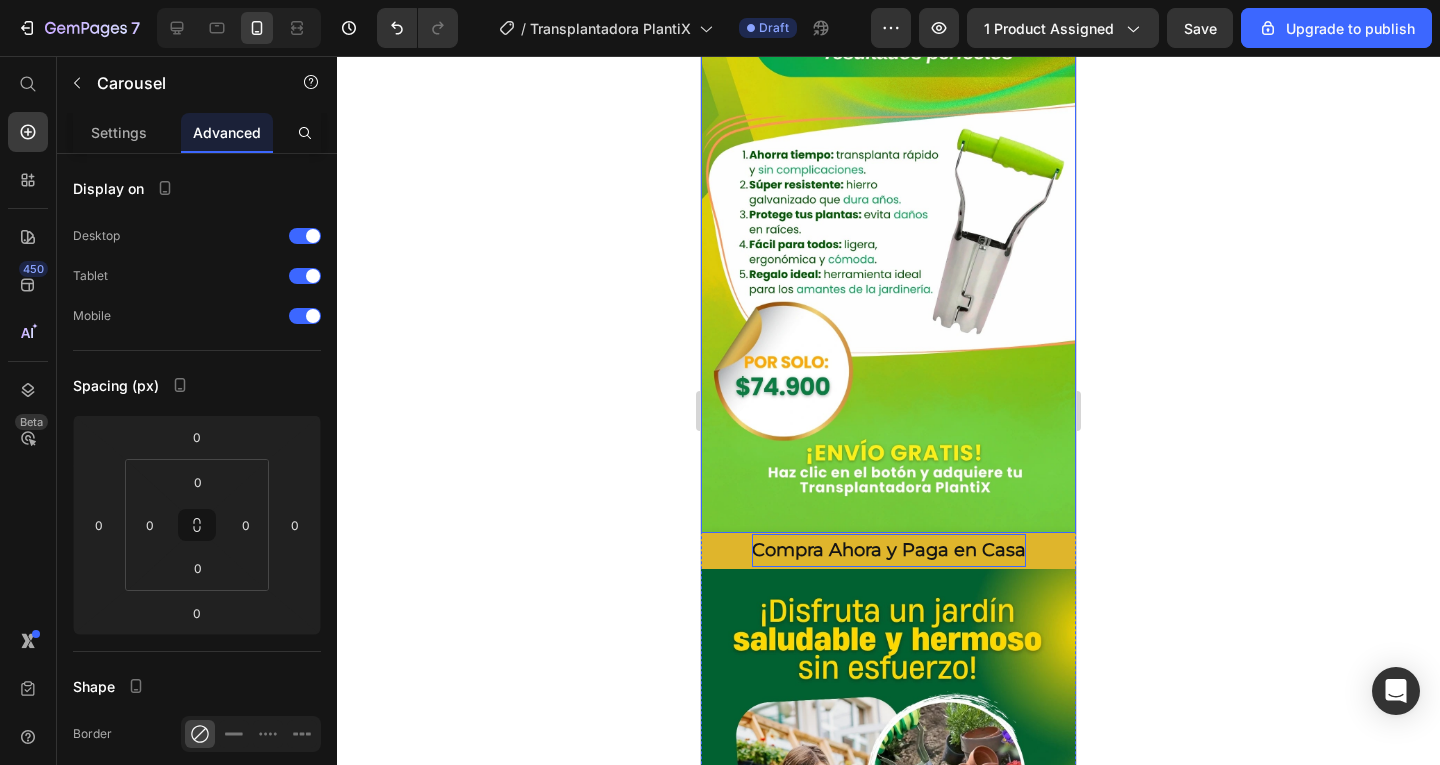 scroll, scrollTop: 1100, scrollLeft: 0, axis: vertical 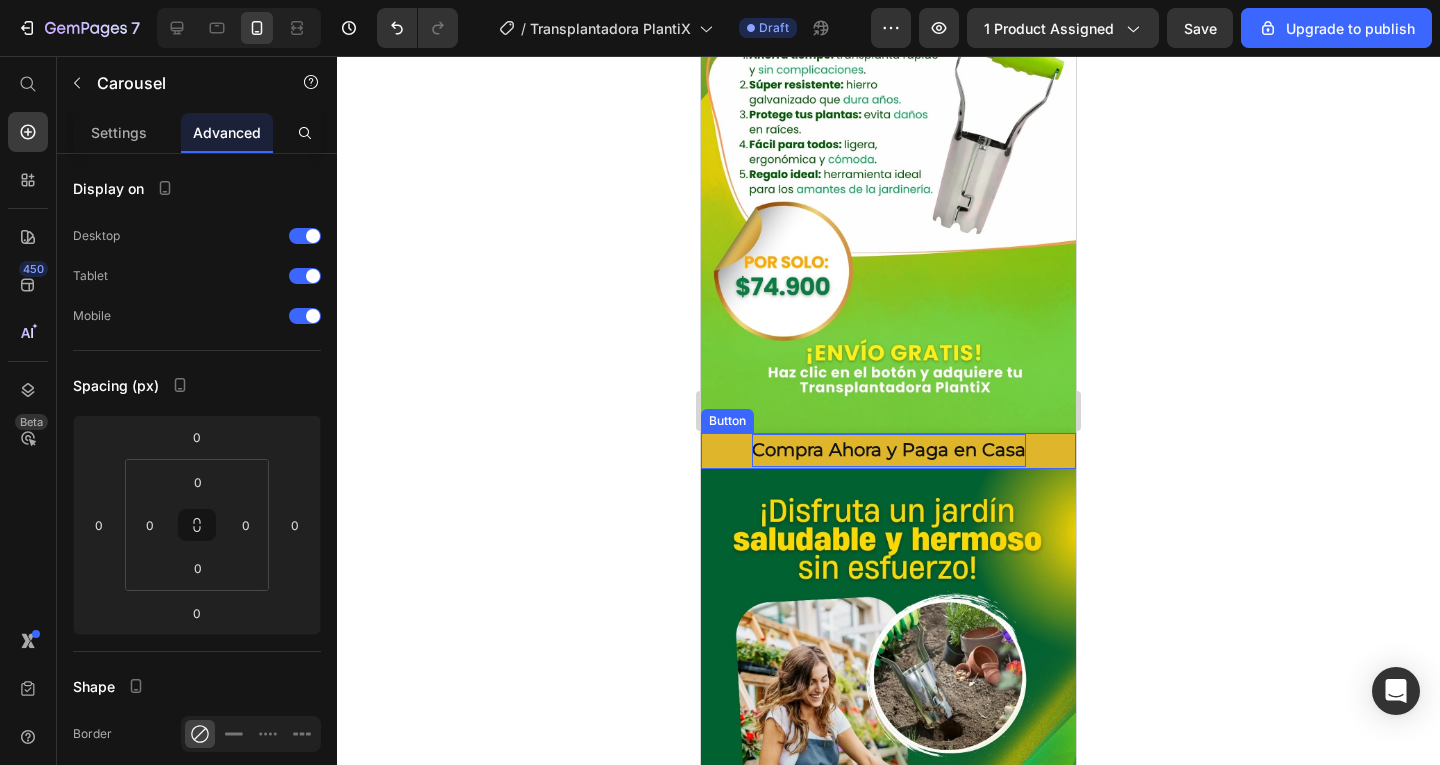 click on "Compra Ahora y Paga en Casa" at bounding box center [888, 451] 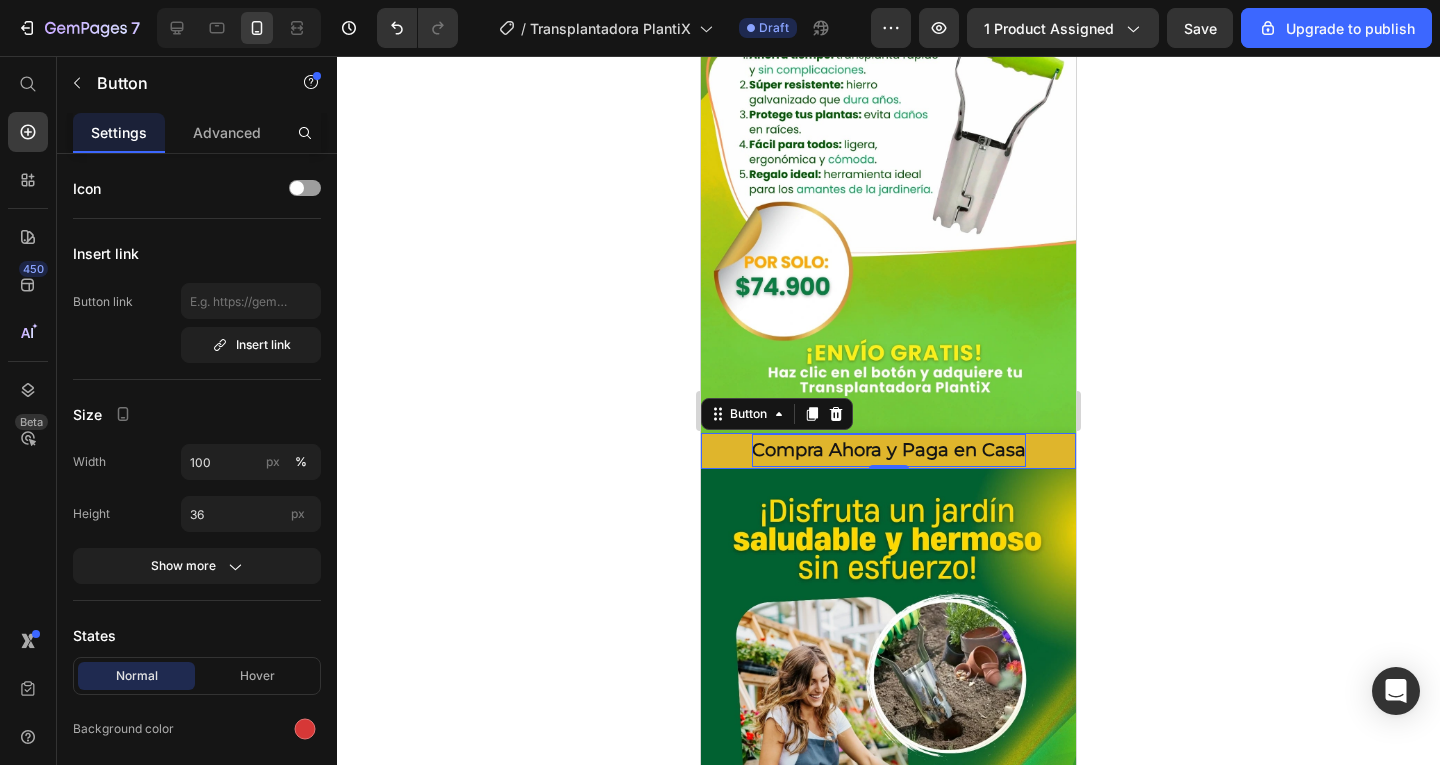 click on "Compra Ahora y Paga en Casa" at bounding box center (888, 451) 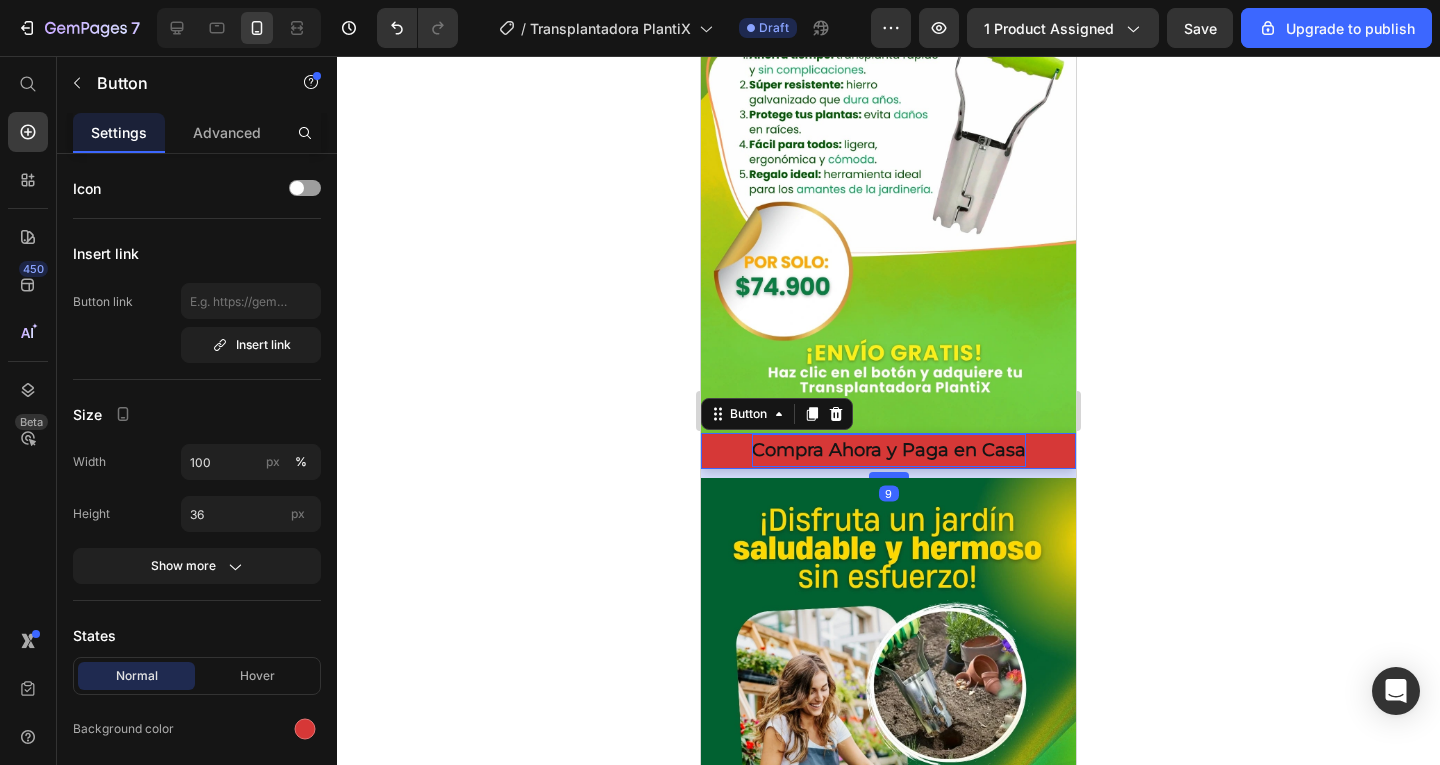 click at bounding box center (889, 475) 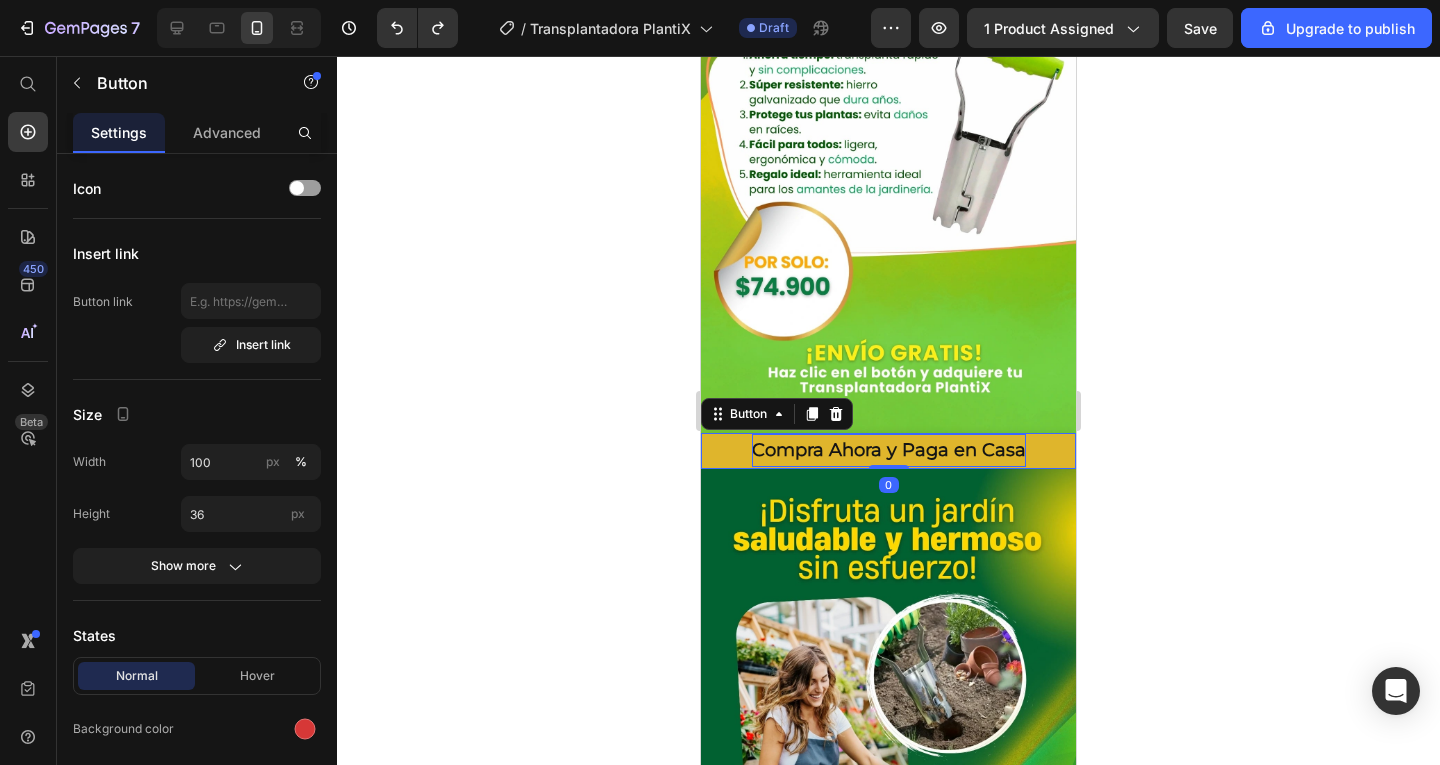 click on "Compra Ahora y Paga en Casa" at bounding box center (888, 451) 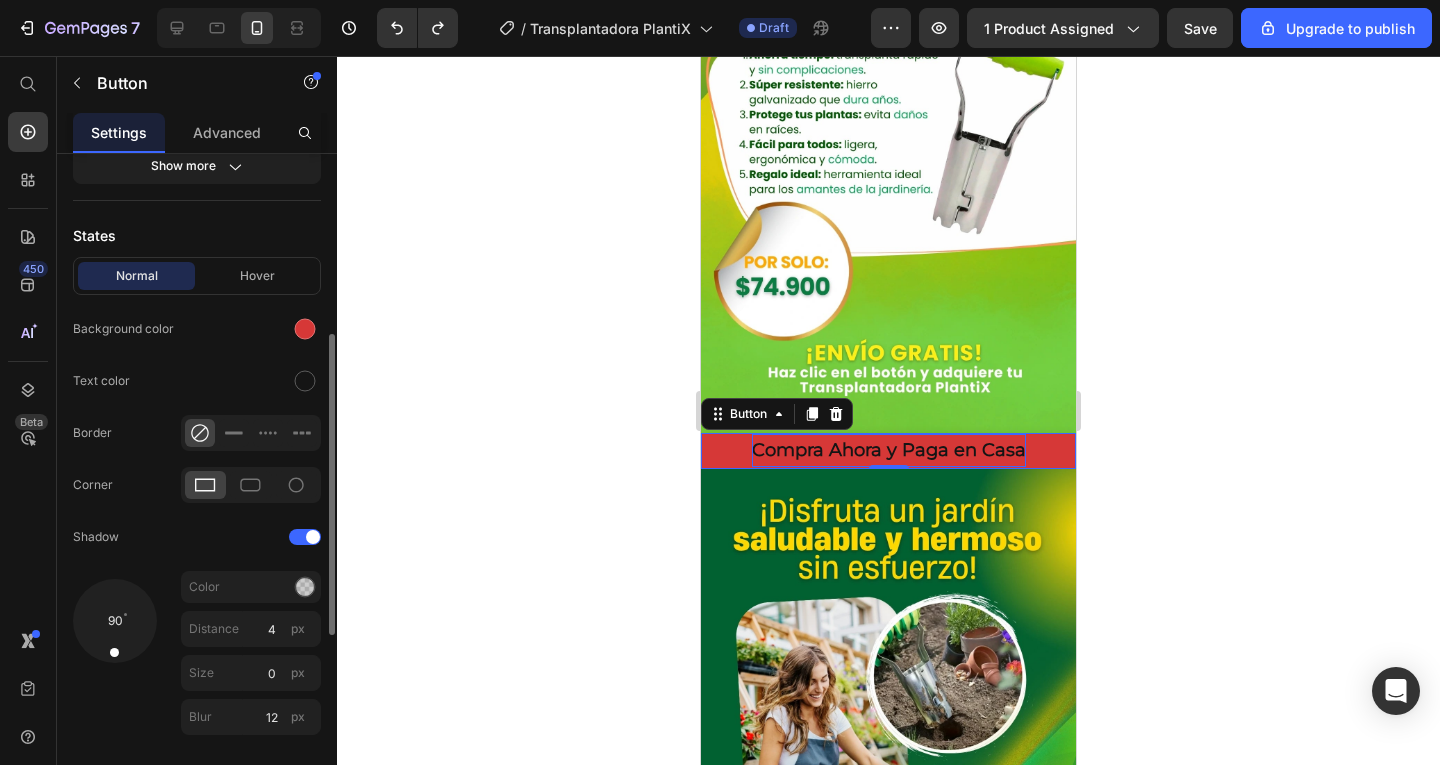 scroll, scrollTop: 500, scrollLeft: 0, axis: vertical 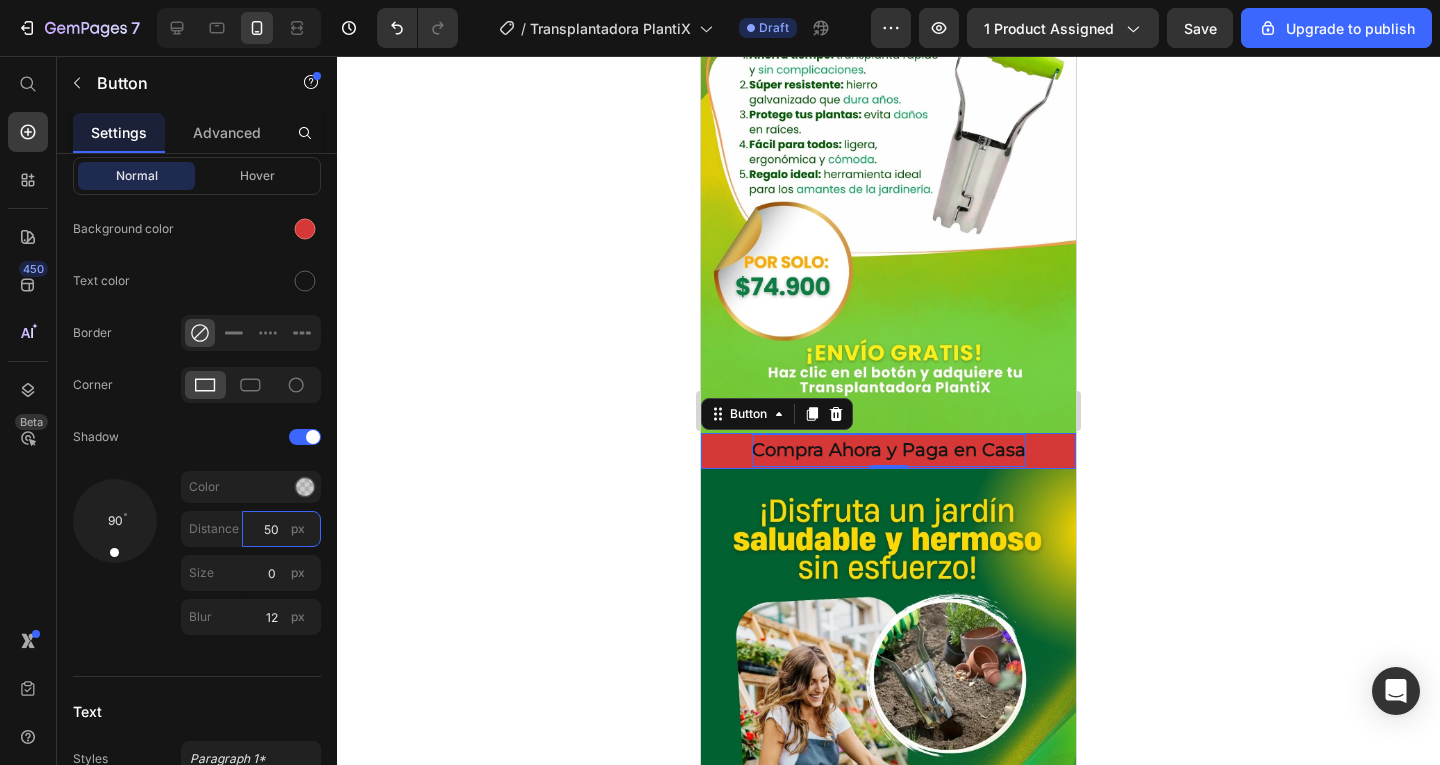 type on "50" 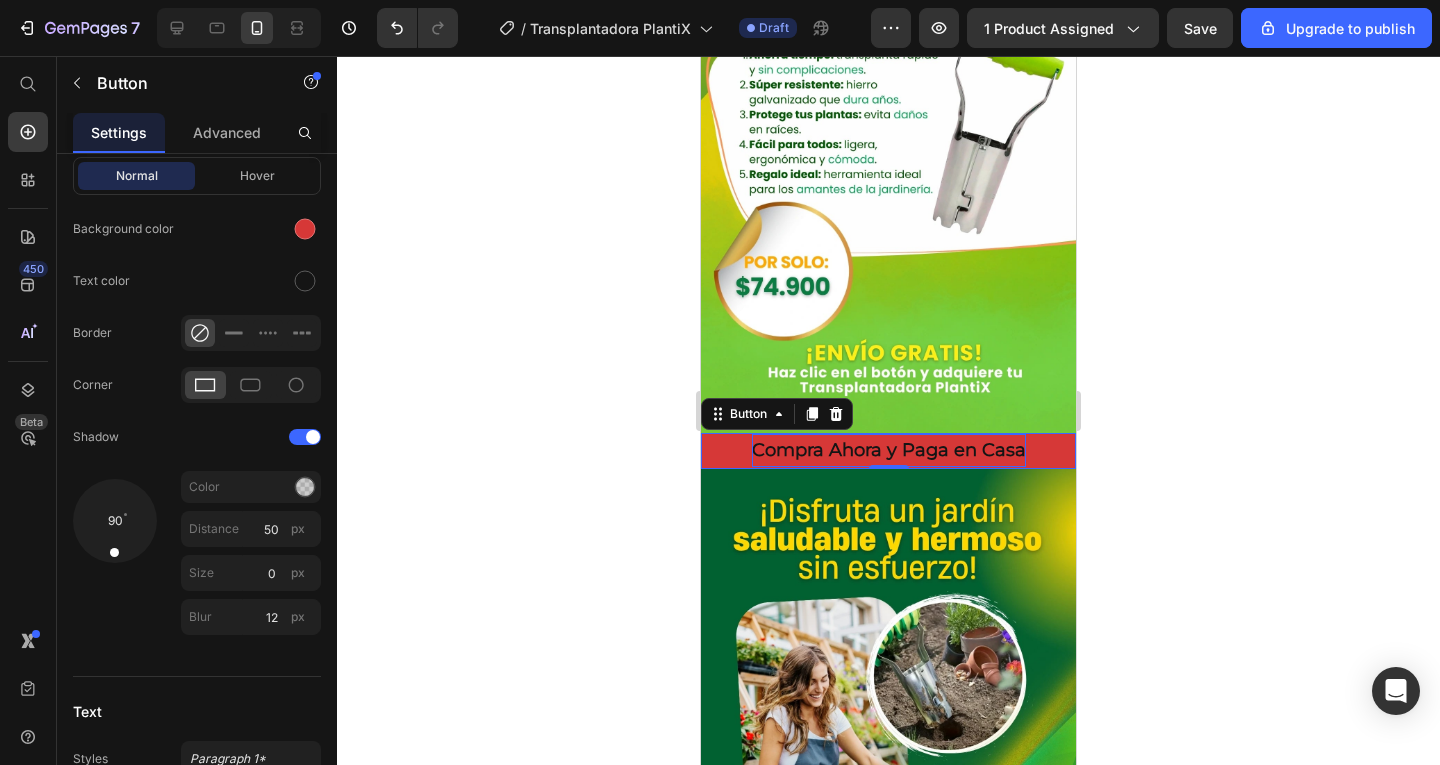 click 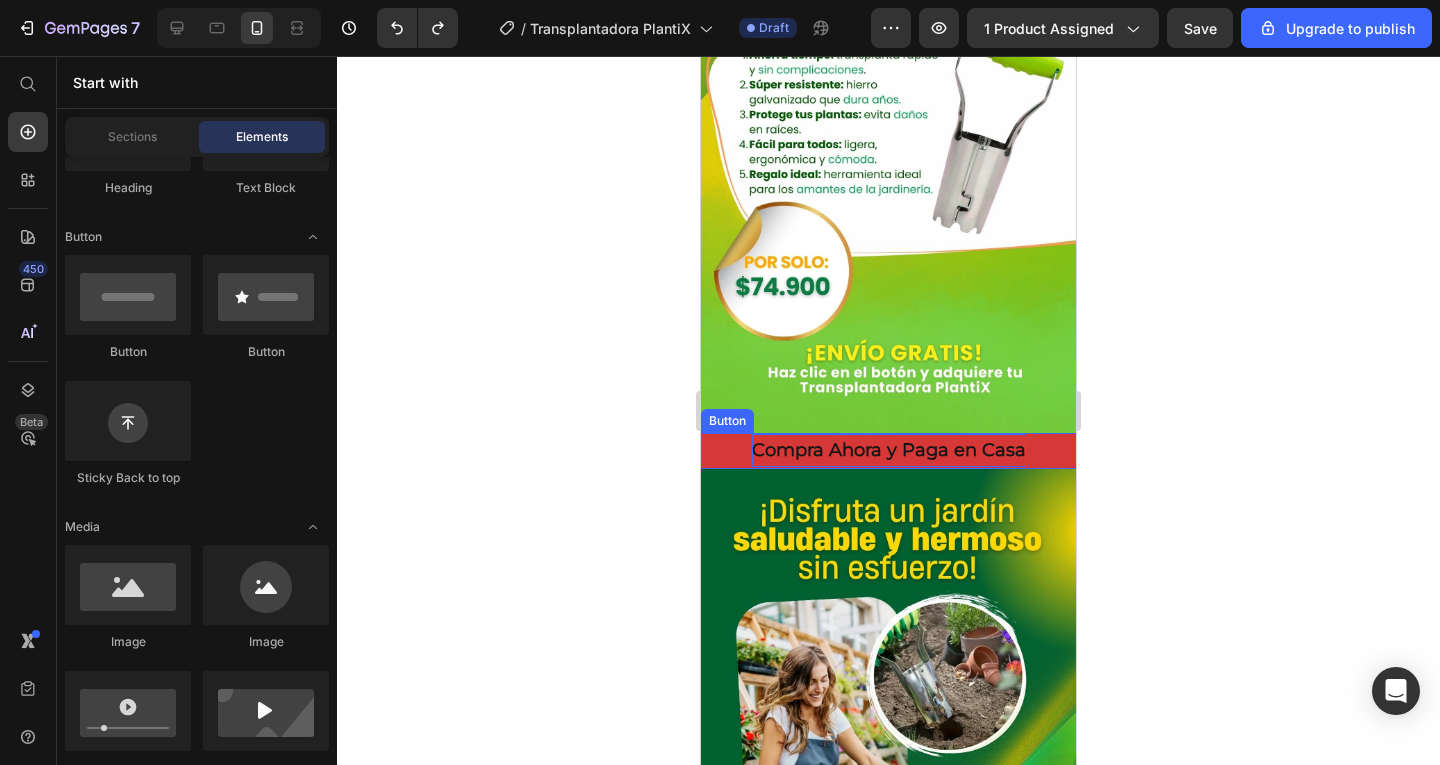 click on "Compra Ahora y Paga en Casa" at bounding box center [889, 450] 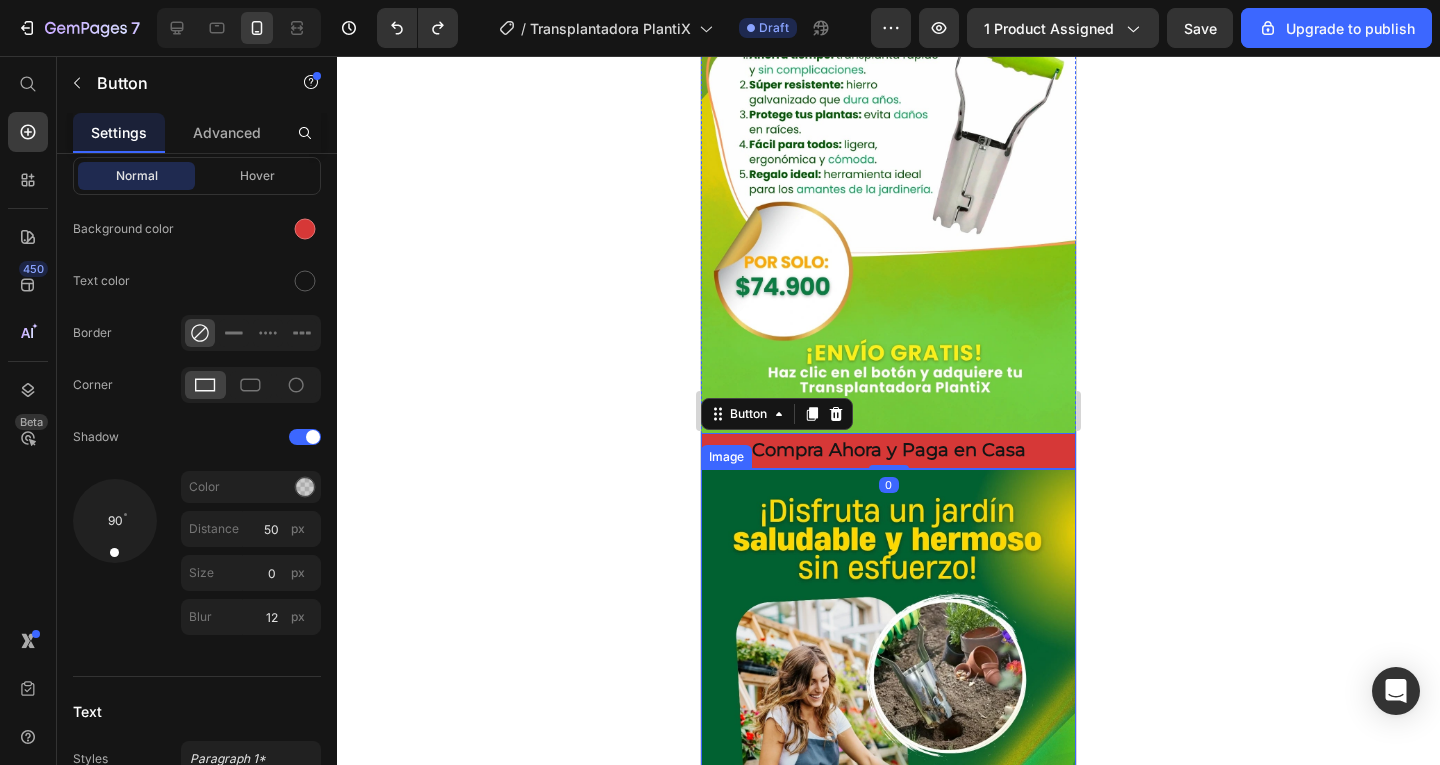 click on "Image" at bounding box center (726, 457) 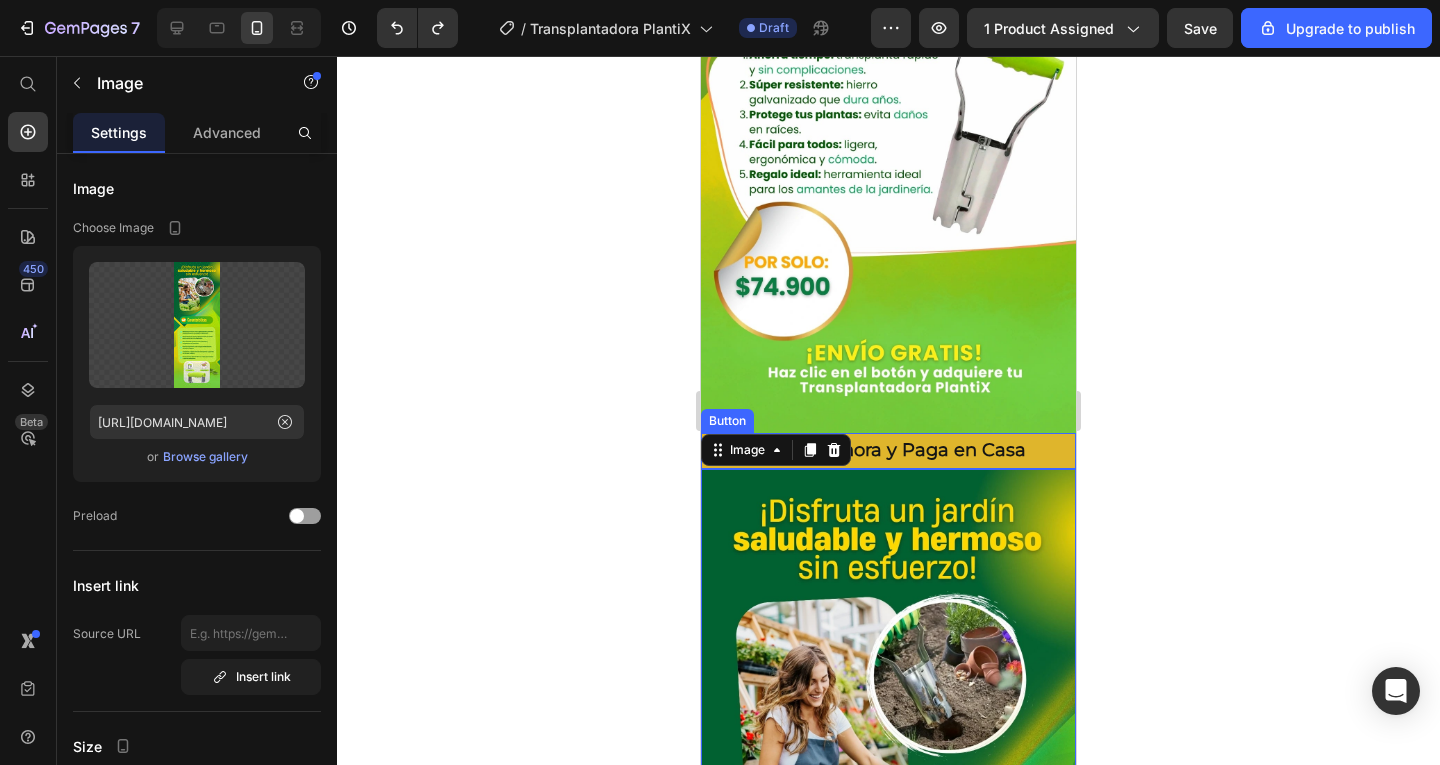 click on "Compra Ahora y Paga en Casa" at bounding box center (888, 451) 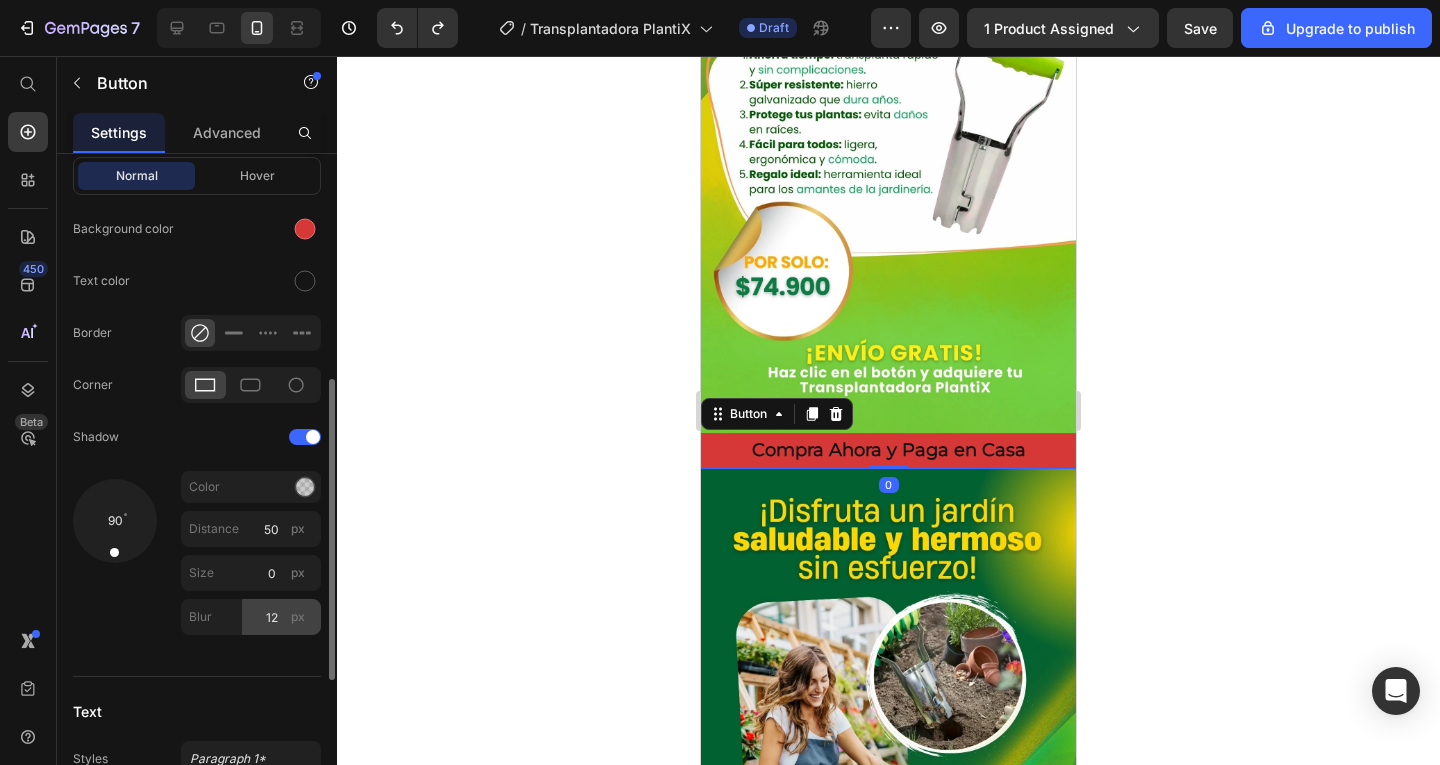 scroll, scrollTop: 600, scrollLeft: 0, axis: vertical 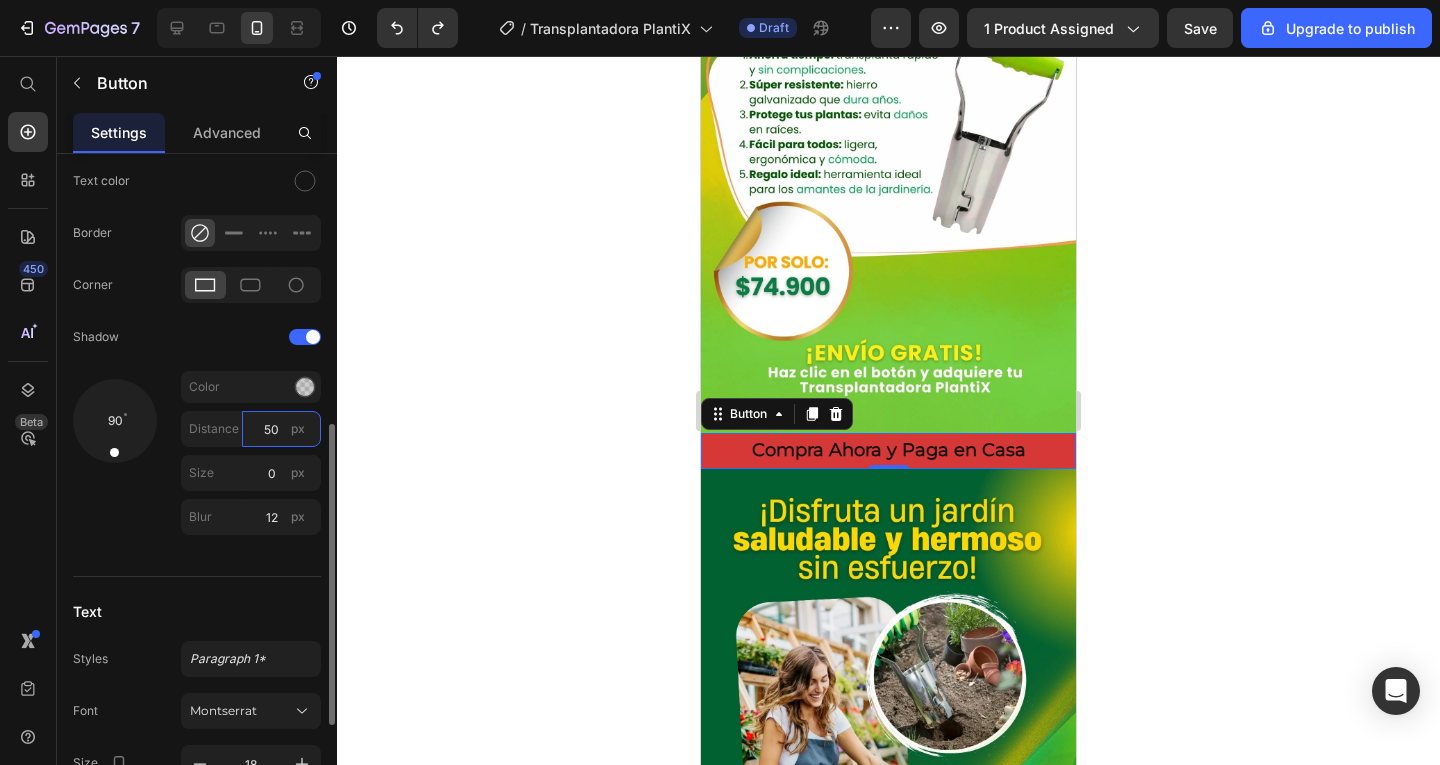 click on "50" at bounding box center (281, 429) 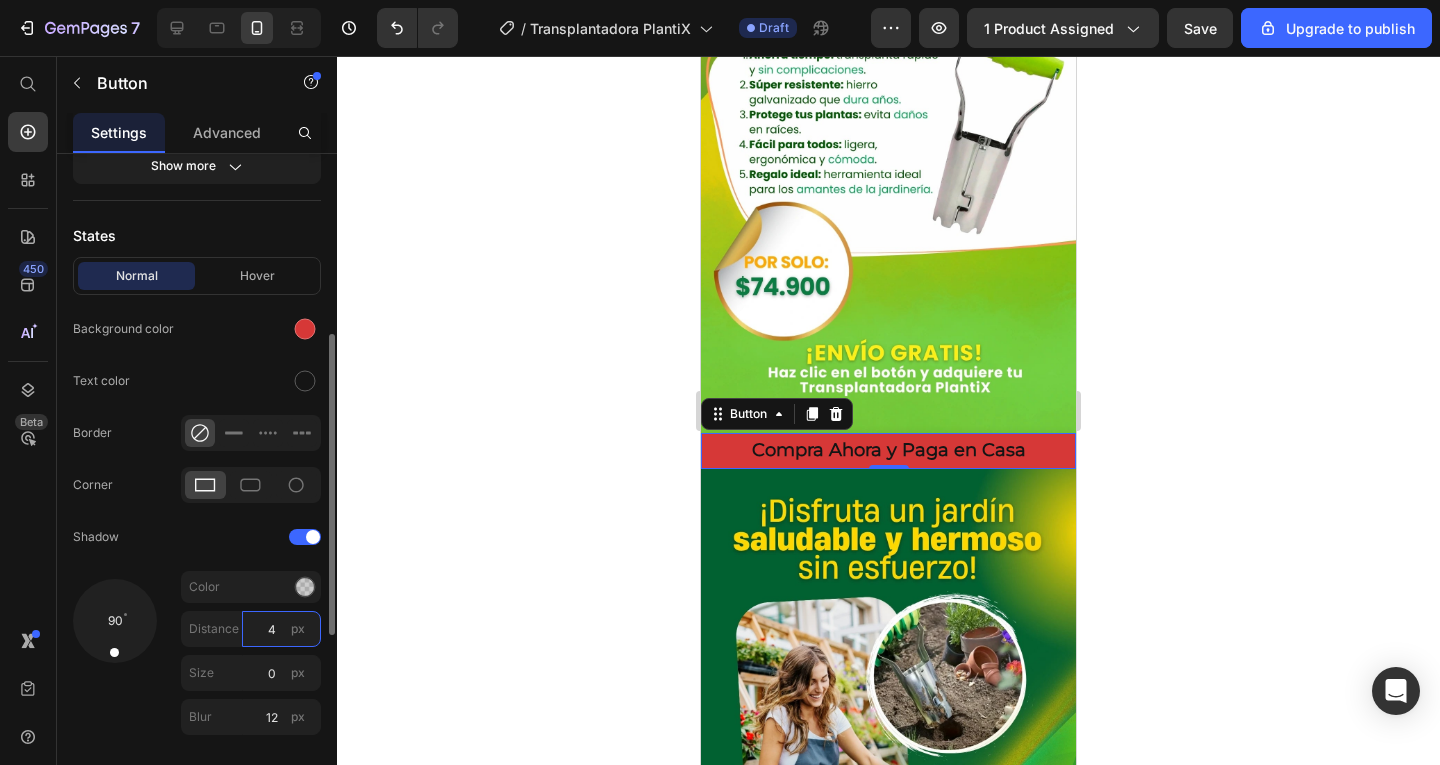 scroll, scrollTop: 300, scrollLeft: 0, axis: vertical 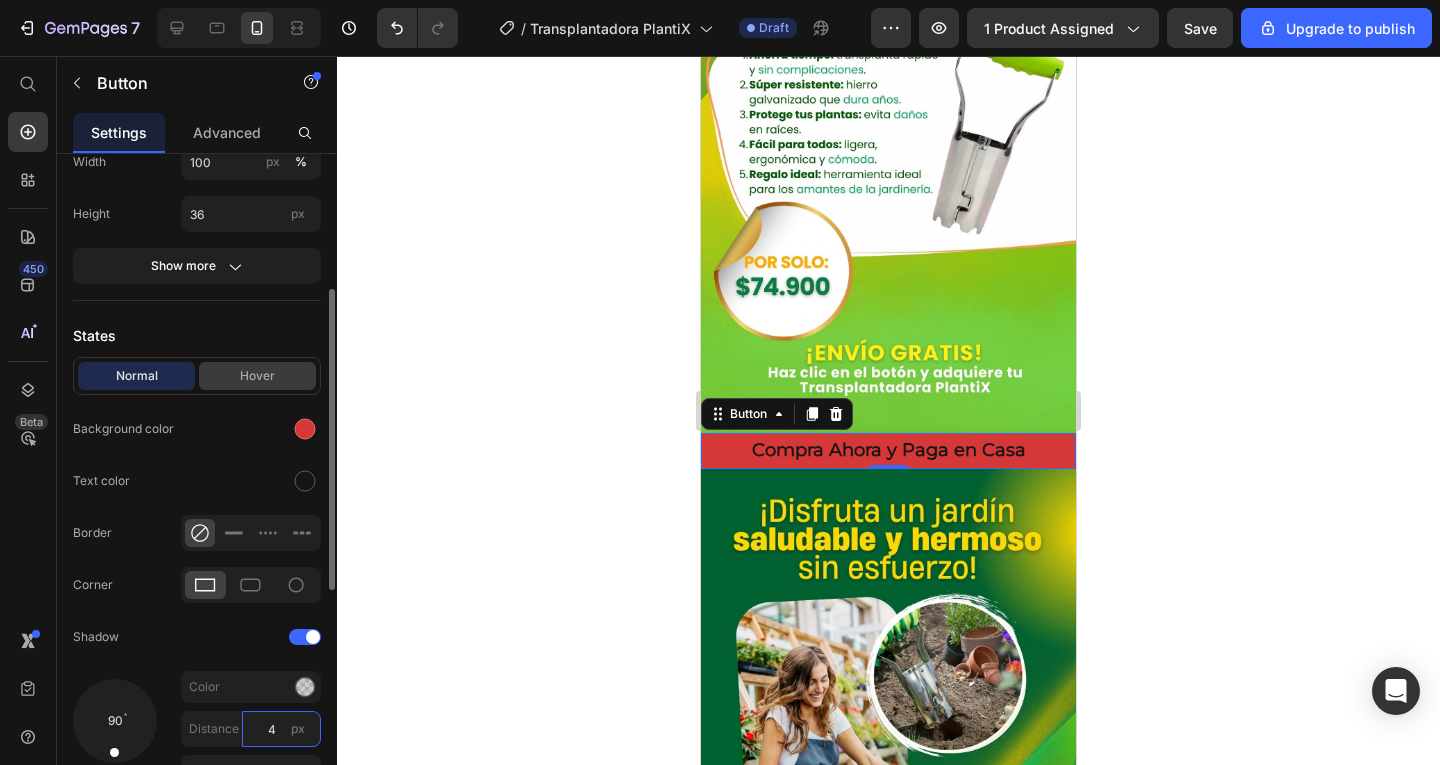 type on "4" 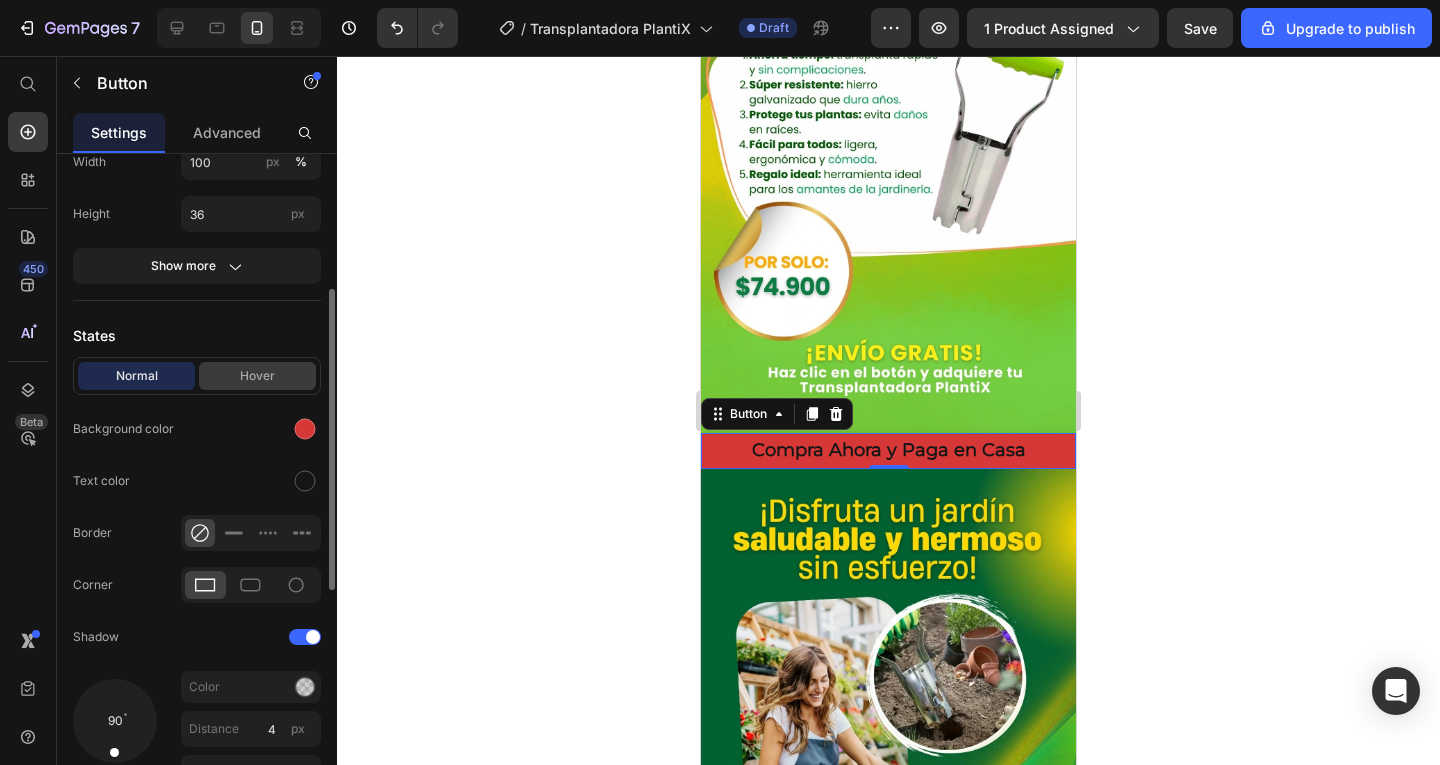 click on "Hover" at bounding box center (257, 376) 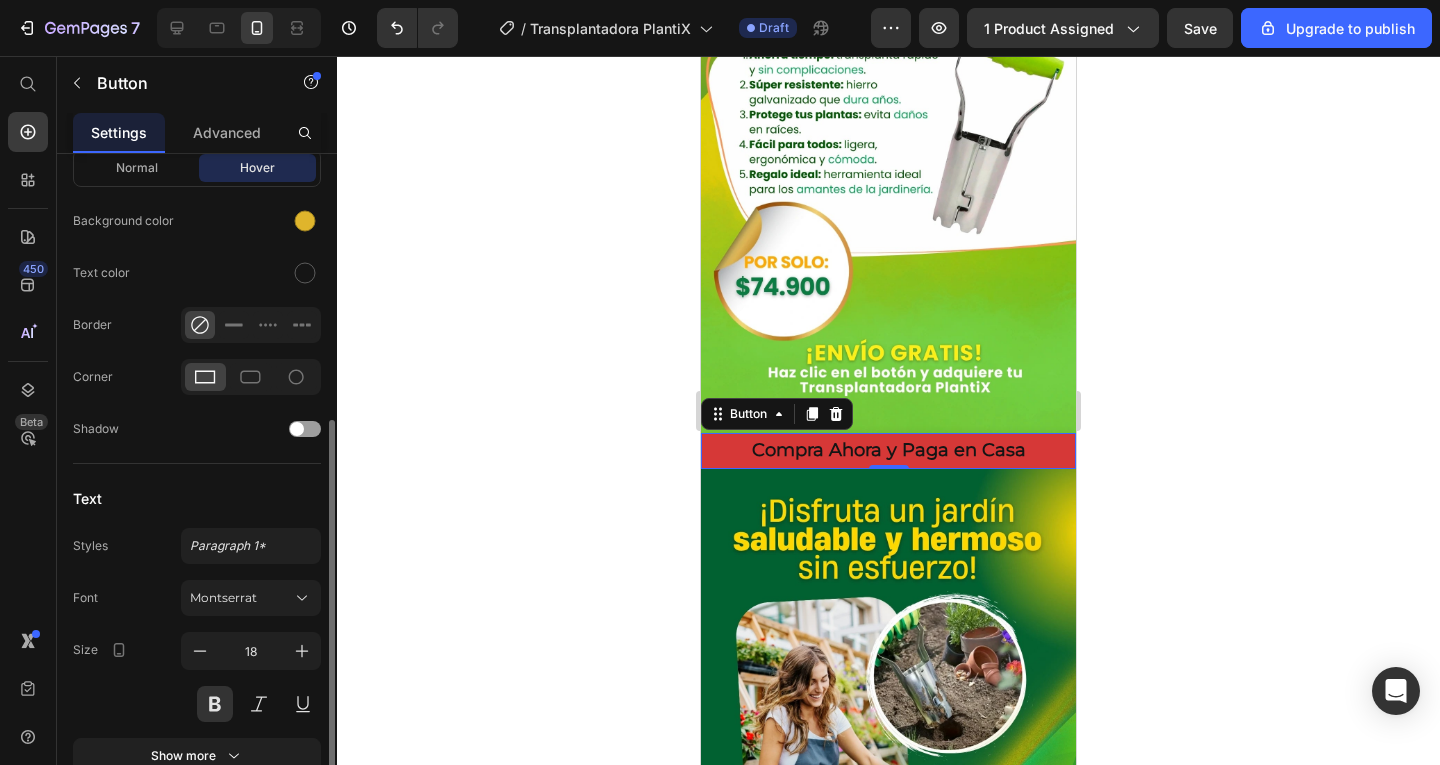 scroll, scrollTop: 608, scrollLeft: 0, axis: vertical 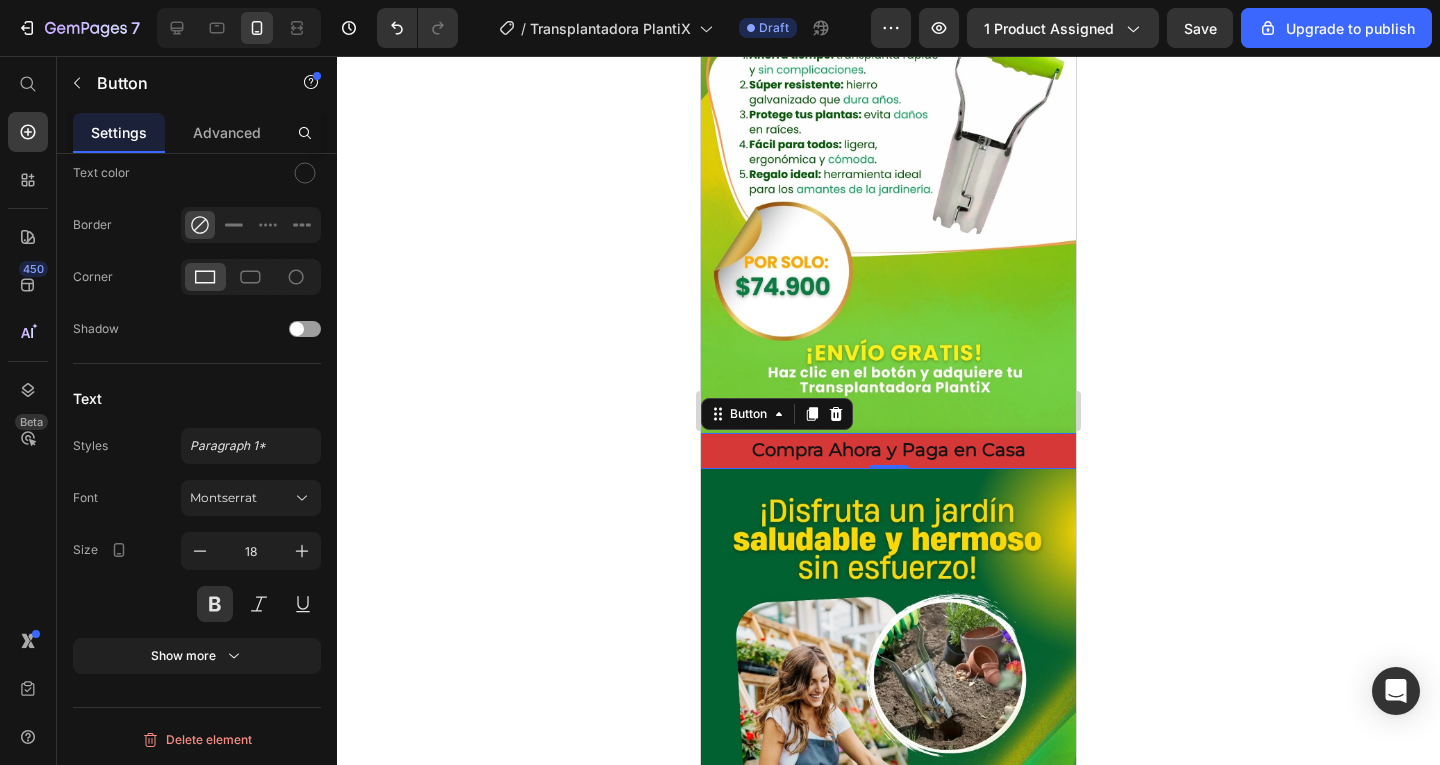 click on "Settings" 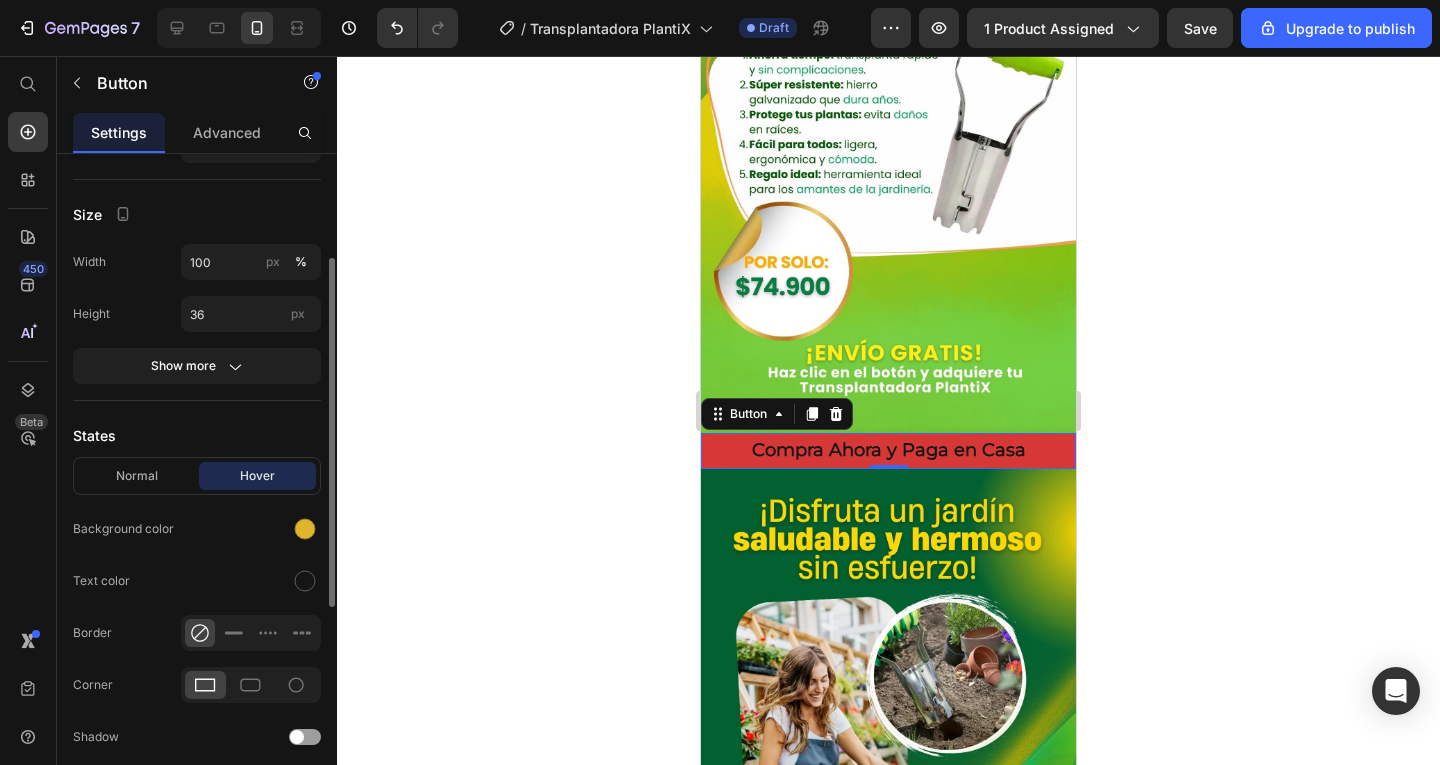scroll, scrollTop: 400, scrollLeft: 0, axis: vertical 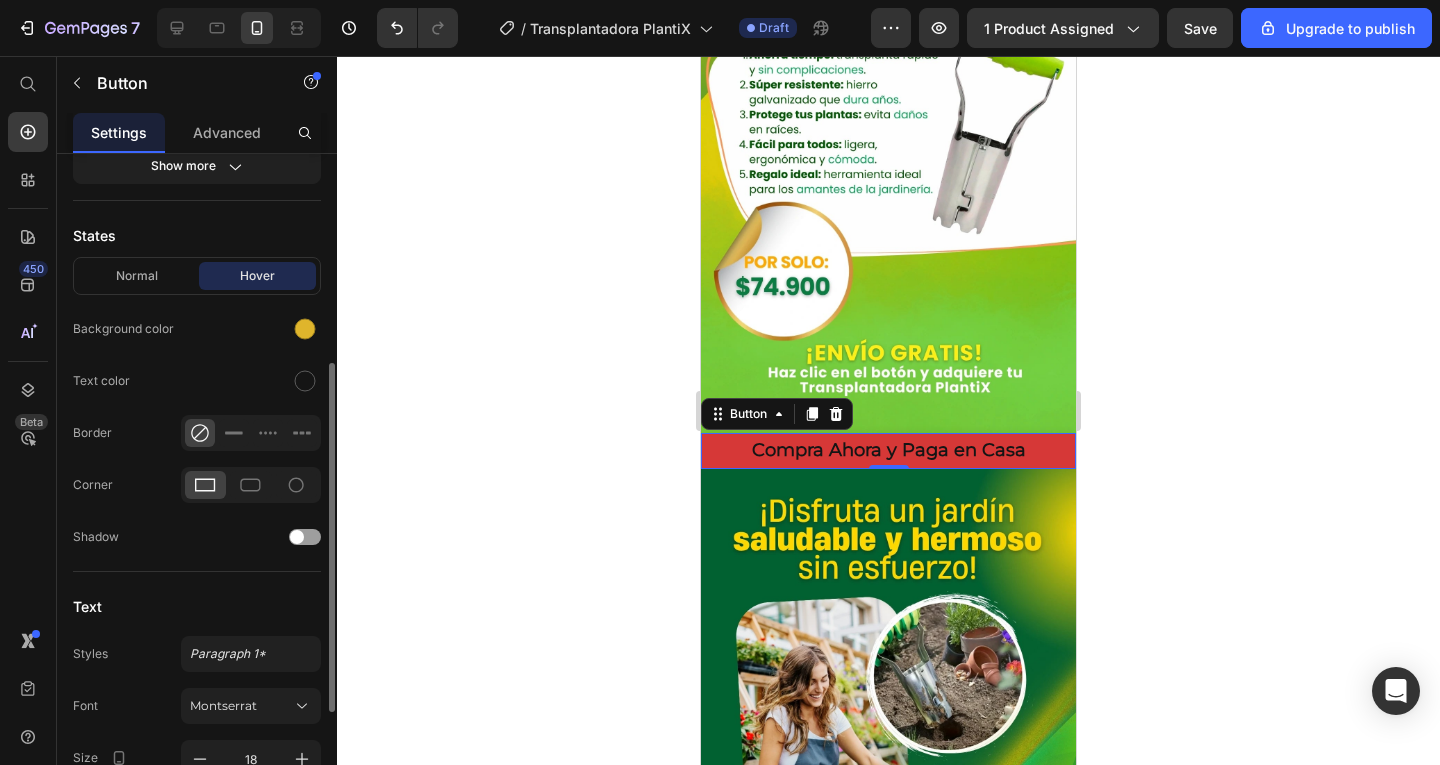 click on "Normal Hover" at bounding box center (197, 276) 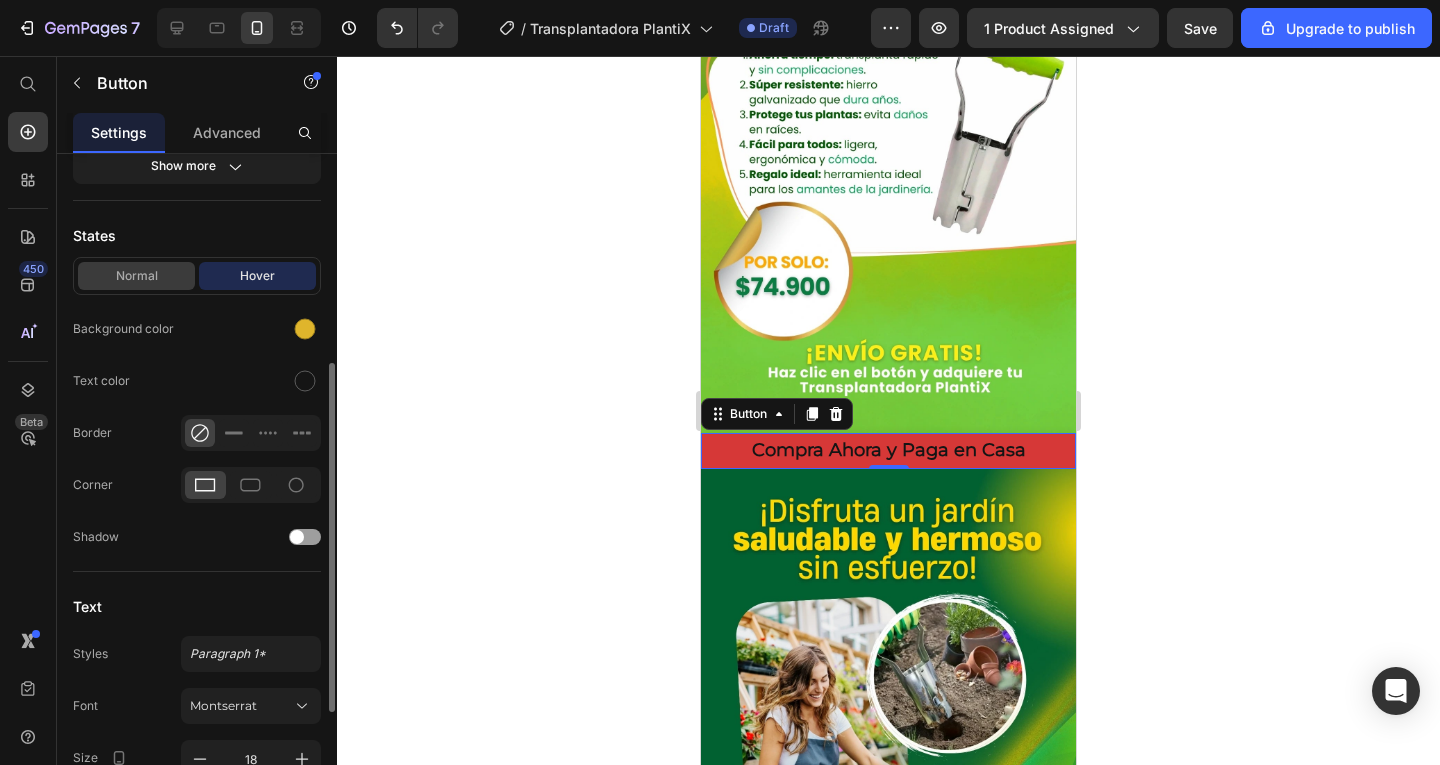 click on "Normal" at bounding box center (136, 276) 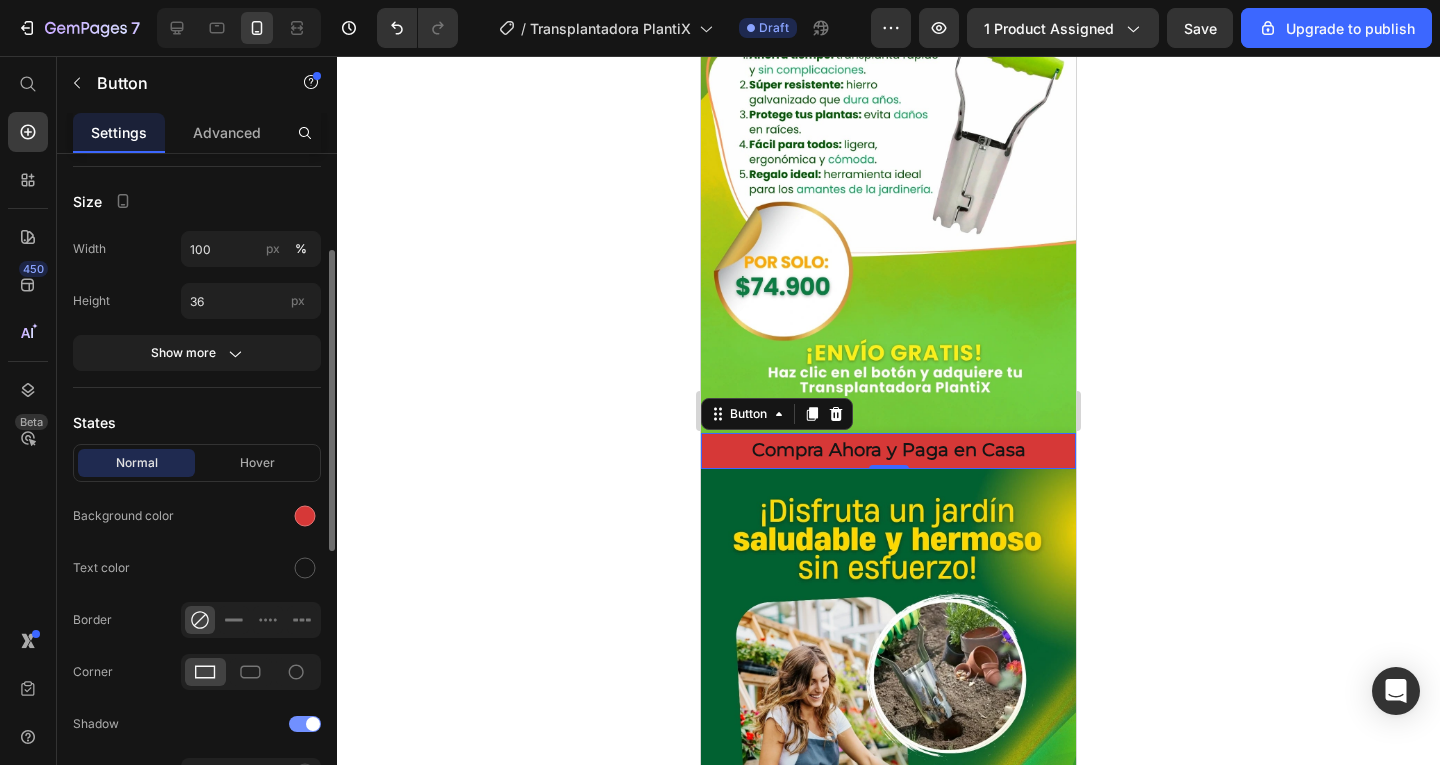 scroll, scrollTop: 113, scrollLeft: 0, axis: vertical 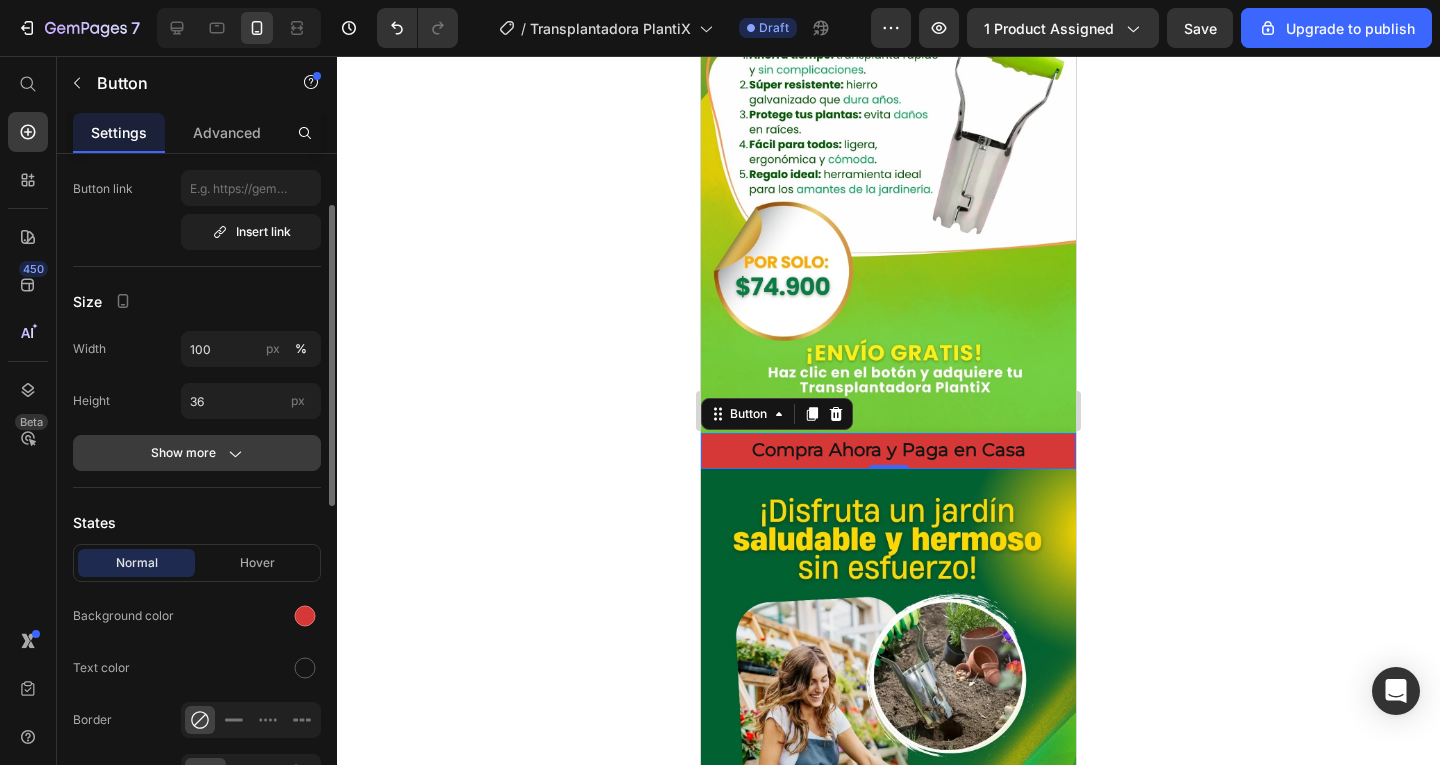 click on "Show more" at bounding box center (197, 453) 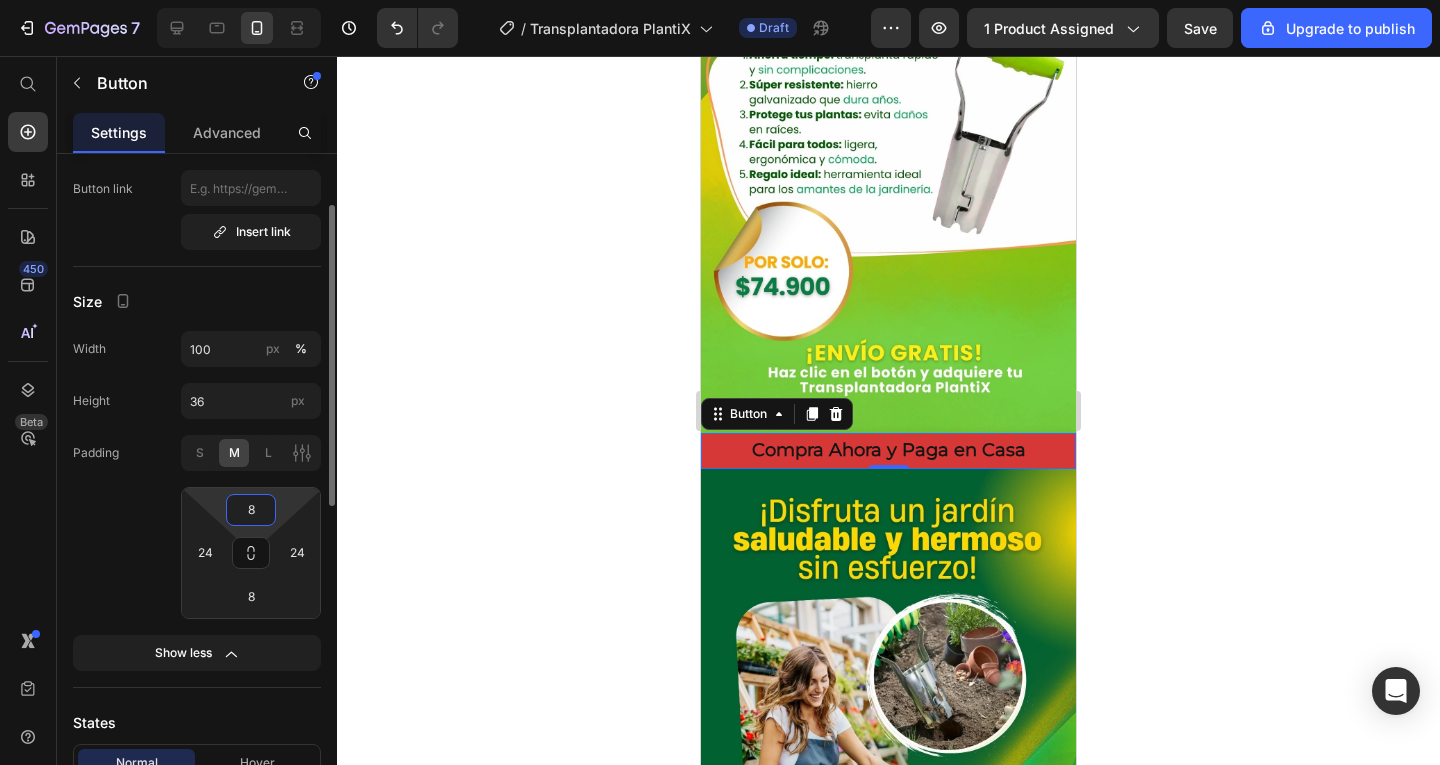 drag, startPoint x: 266, startPoint y: 506, endPoint x: 233, endPoint y: 506, distance: 33 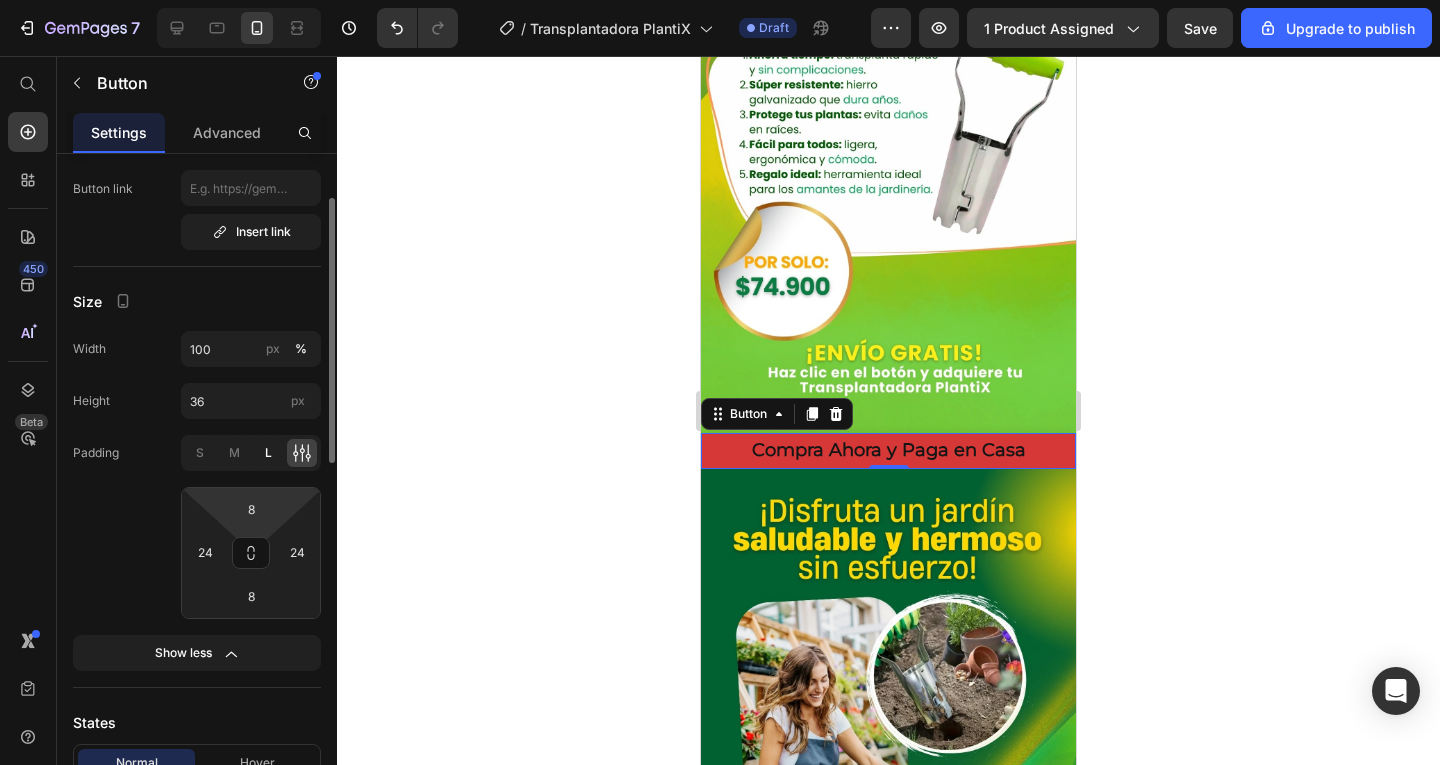 click on "L" 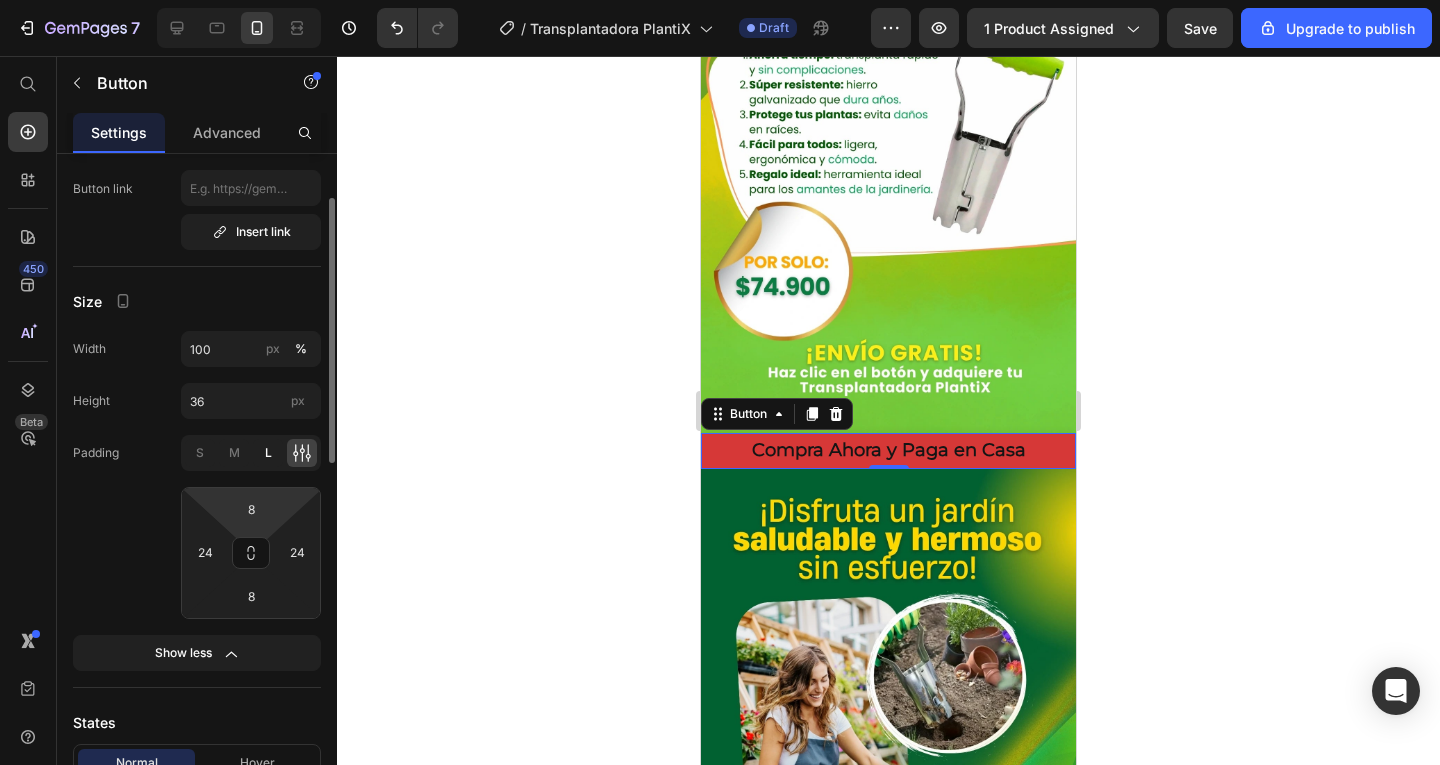 type on "12" 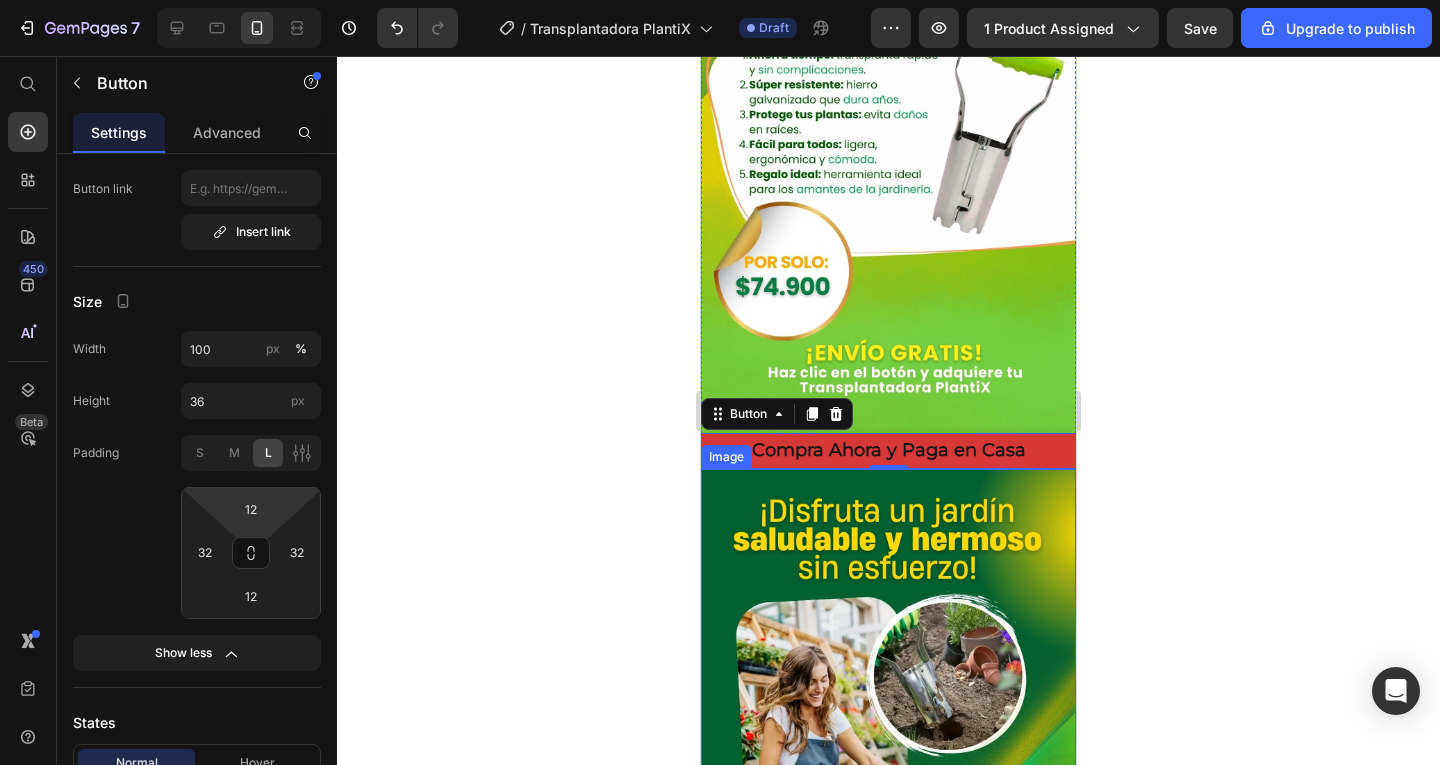 click 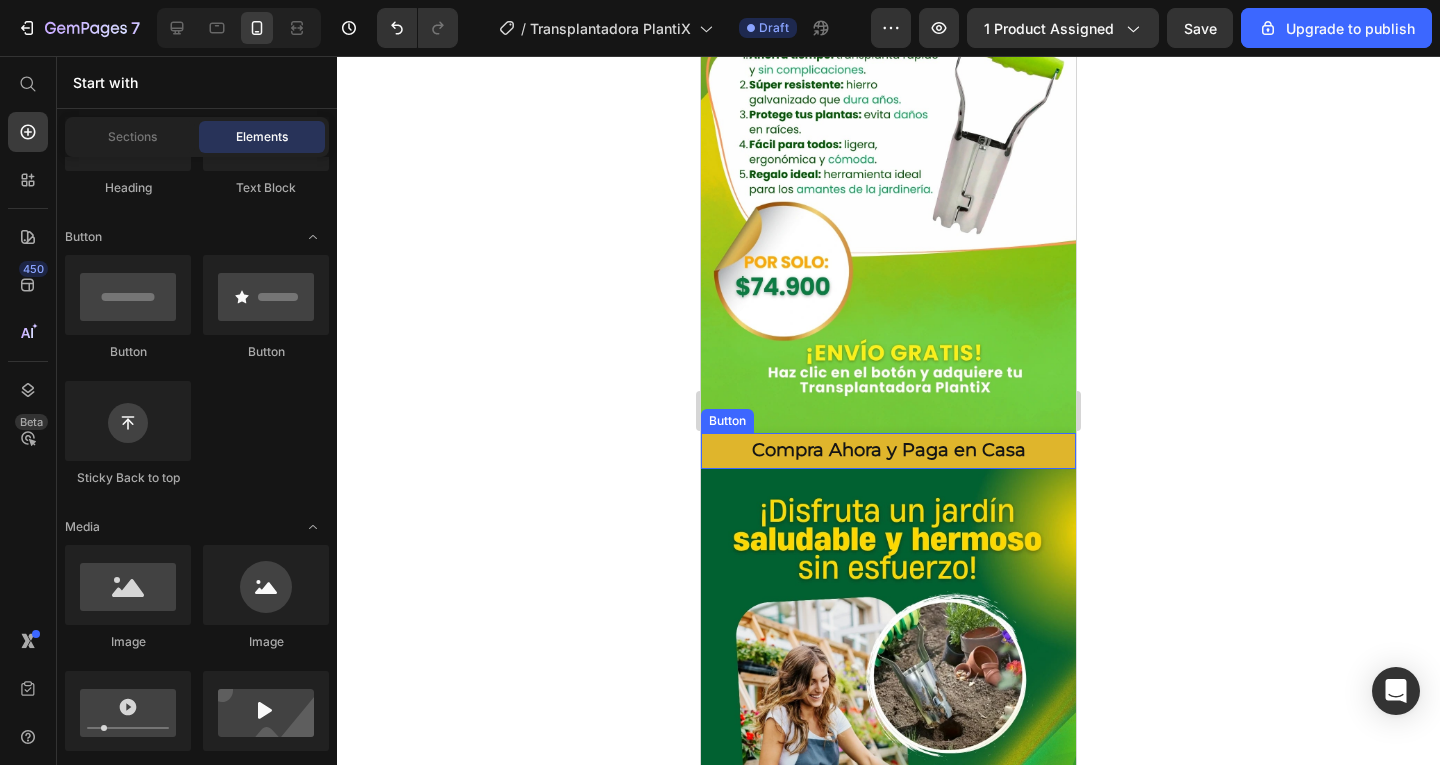 click on "Compra Ahora y Paga en Casa" at bounding box center [888, 451] 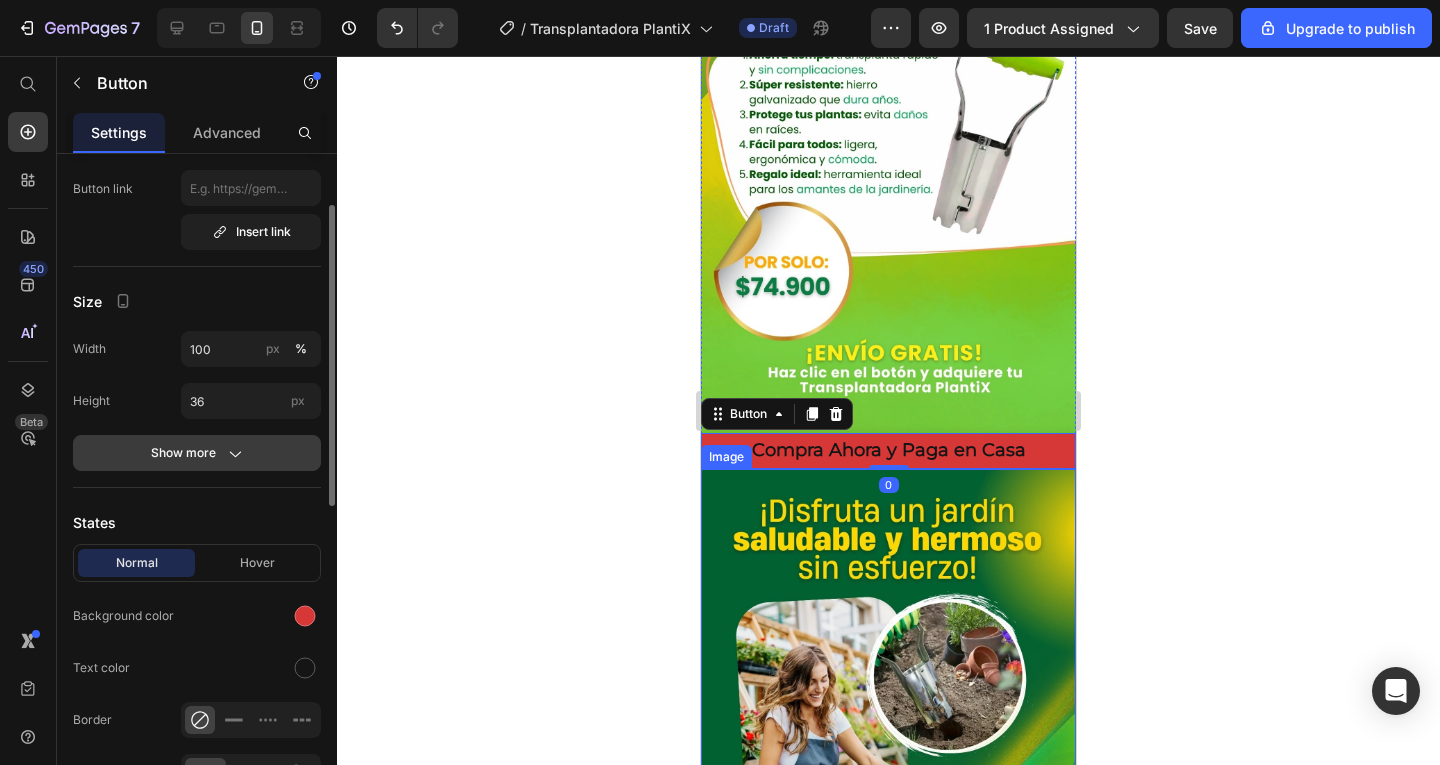 click on "Show more" 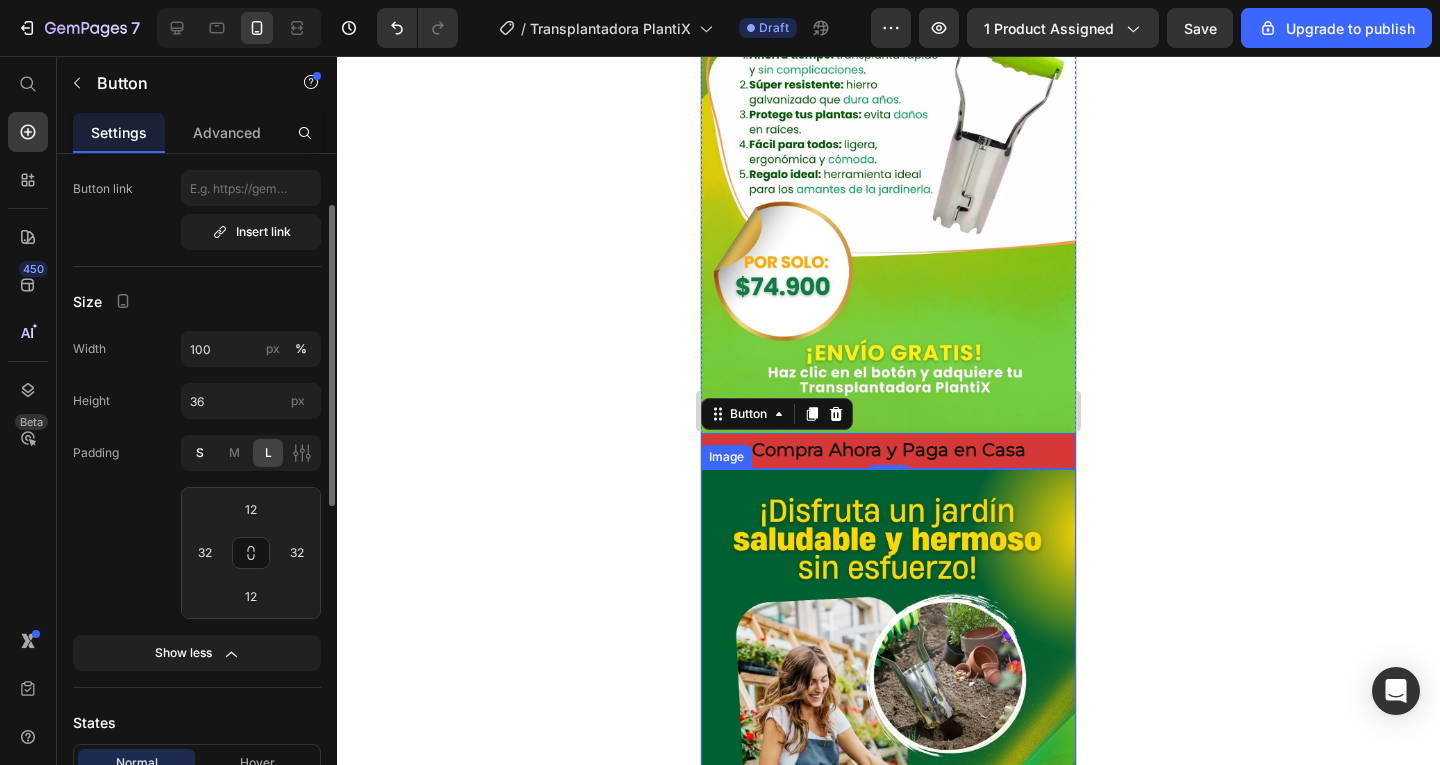 click on "S" 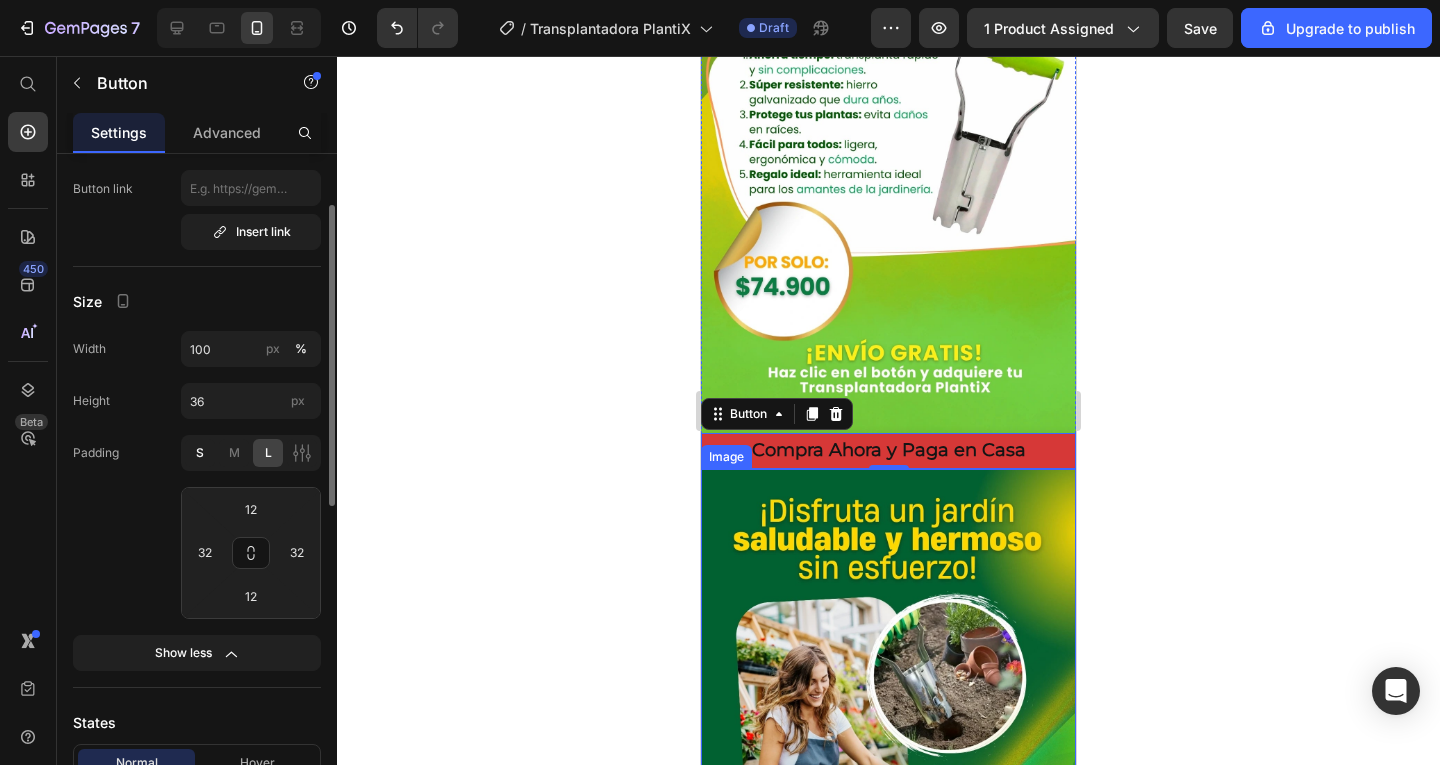 type on "4" 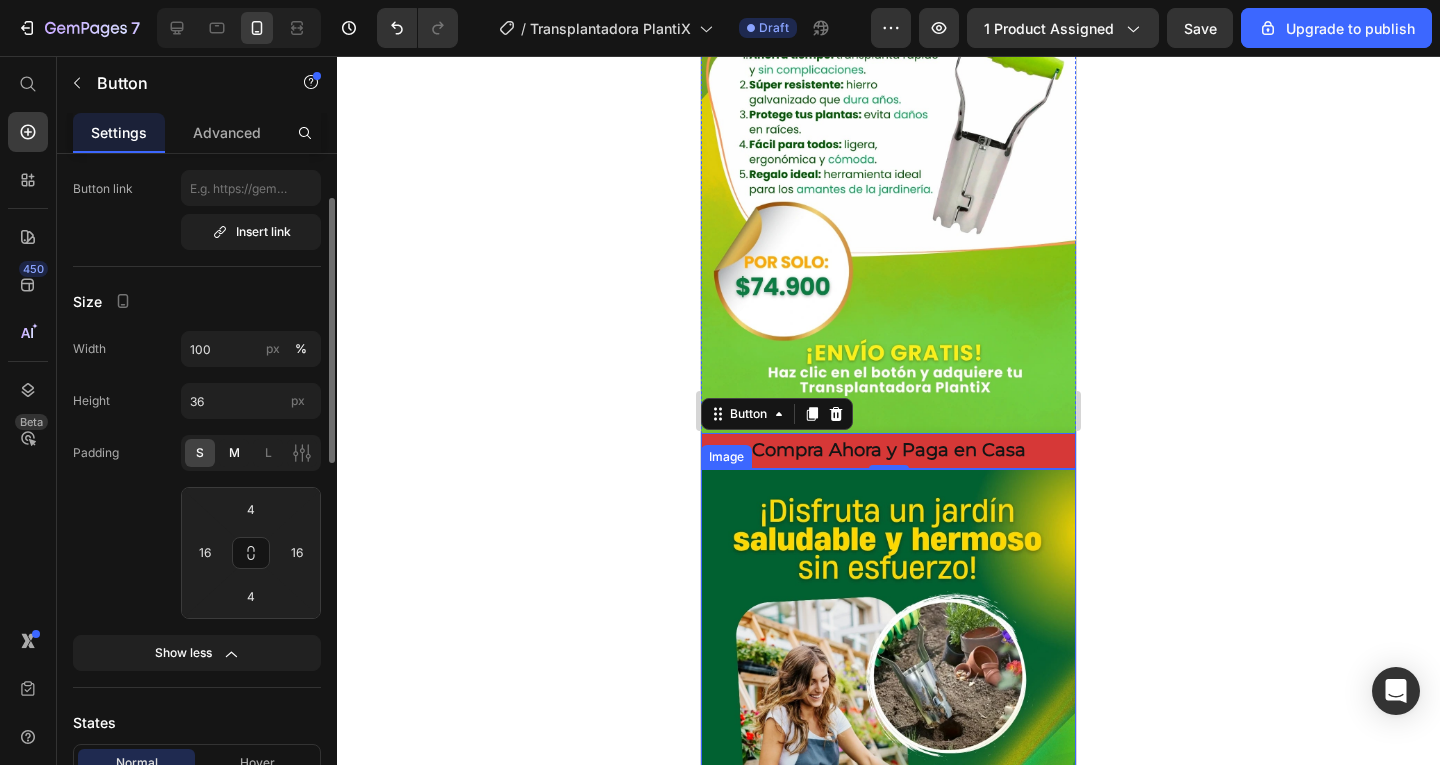 click on "M" 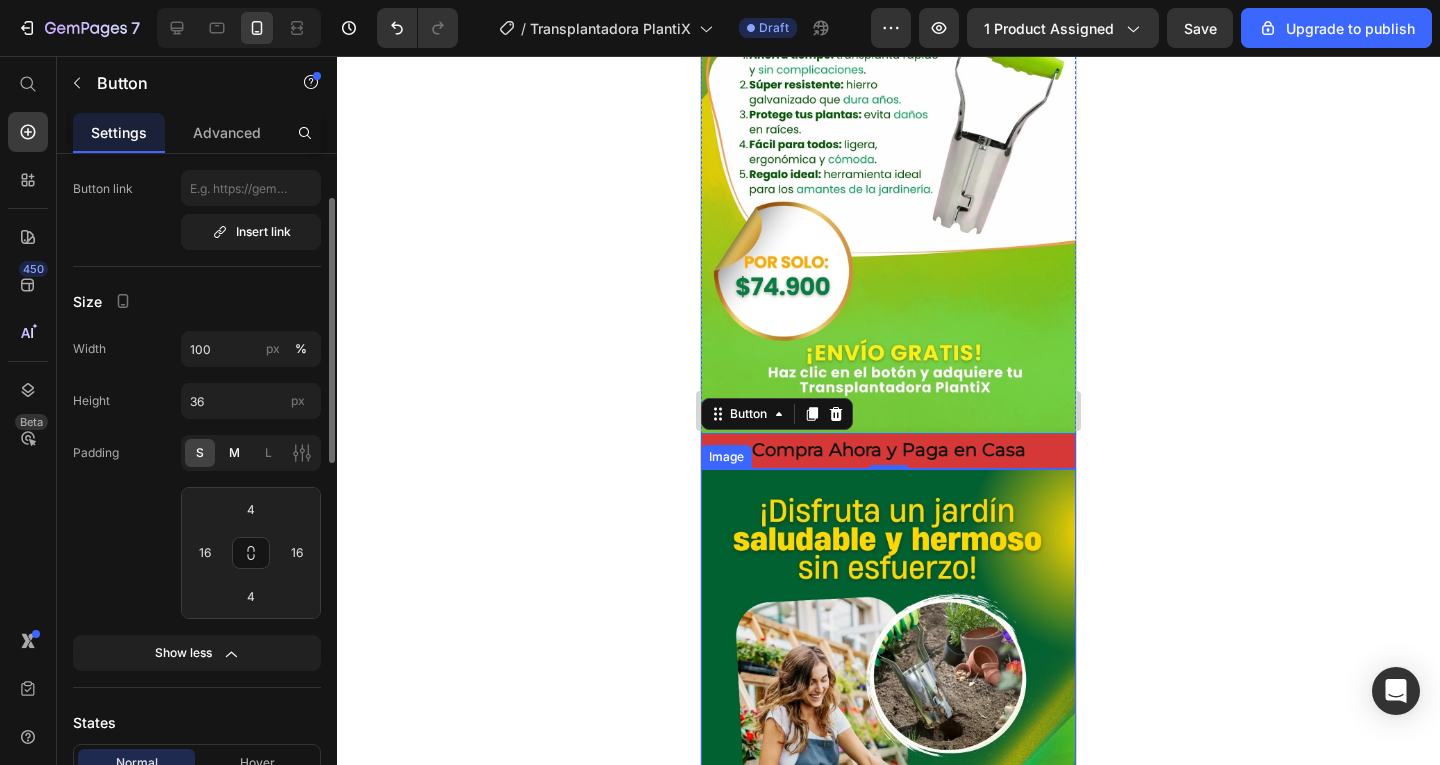 type on "8" 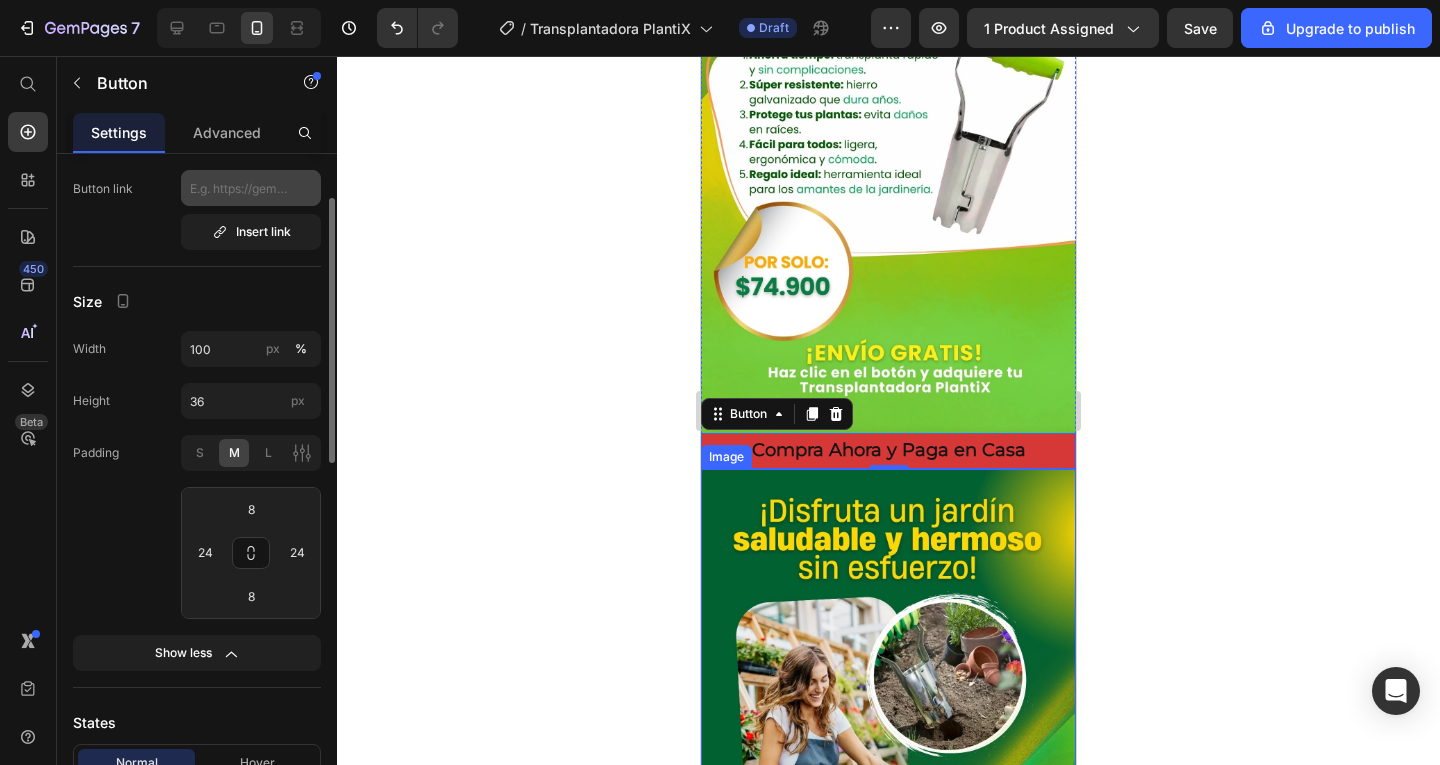 scroll, scrollTop: 0, scrollLeft: 0, axis: both 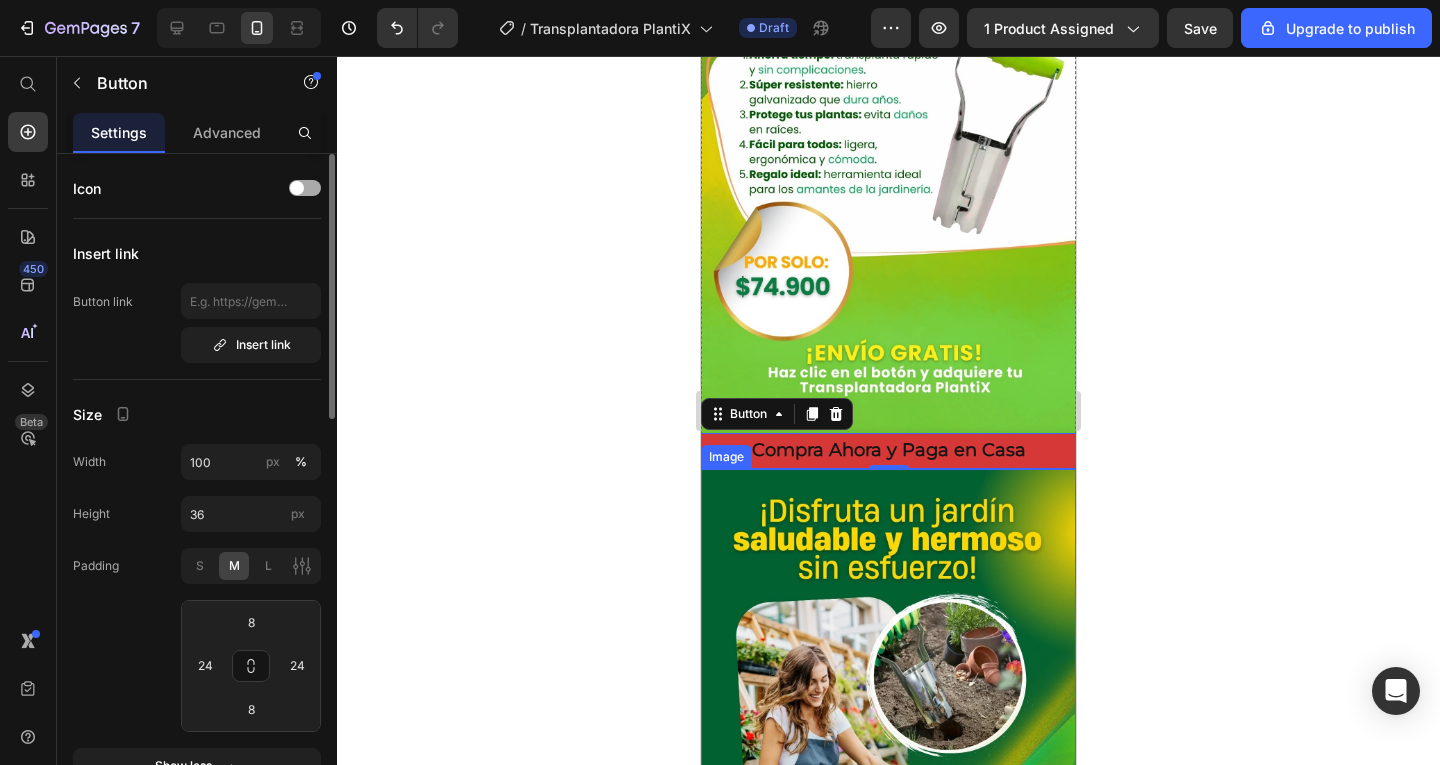 click at bounding box center (305, 188) 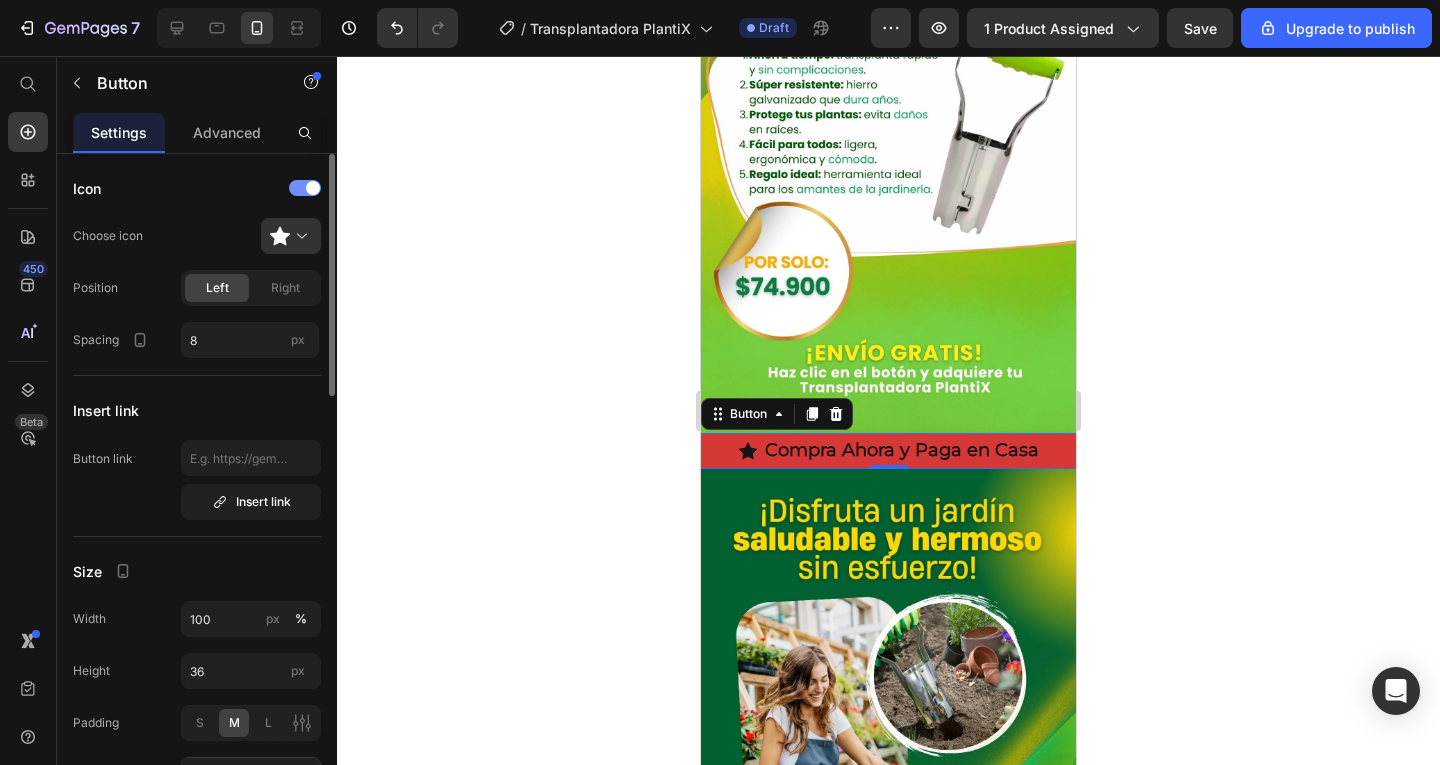 click at bounding box center [305, 188] 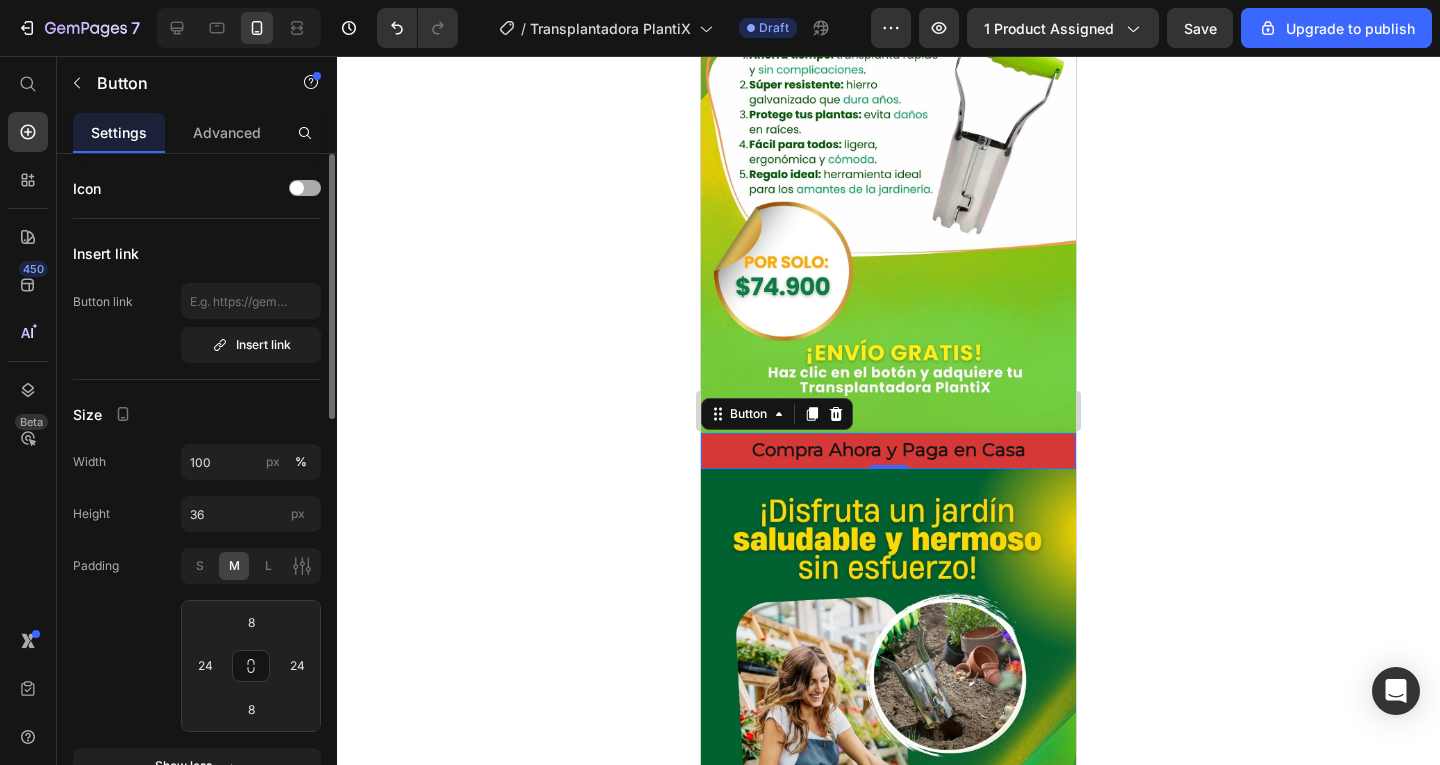 click on "Icon" 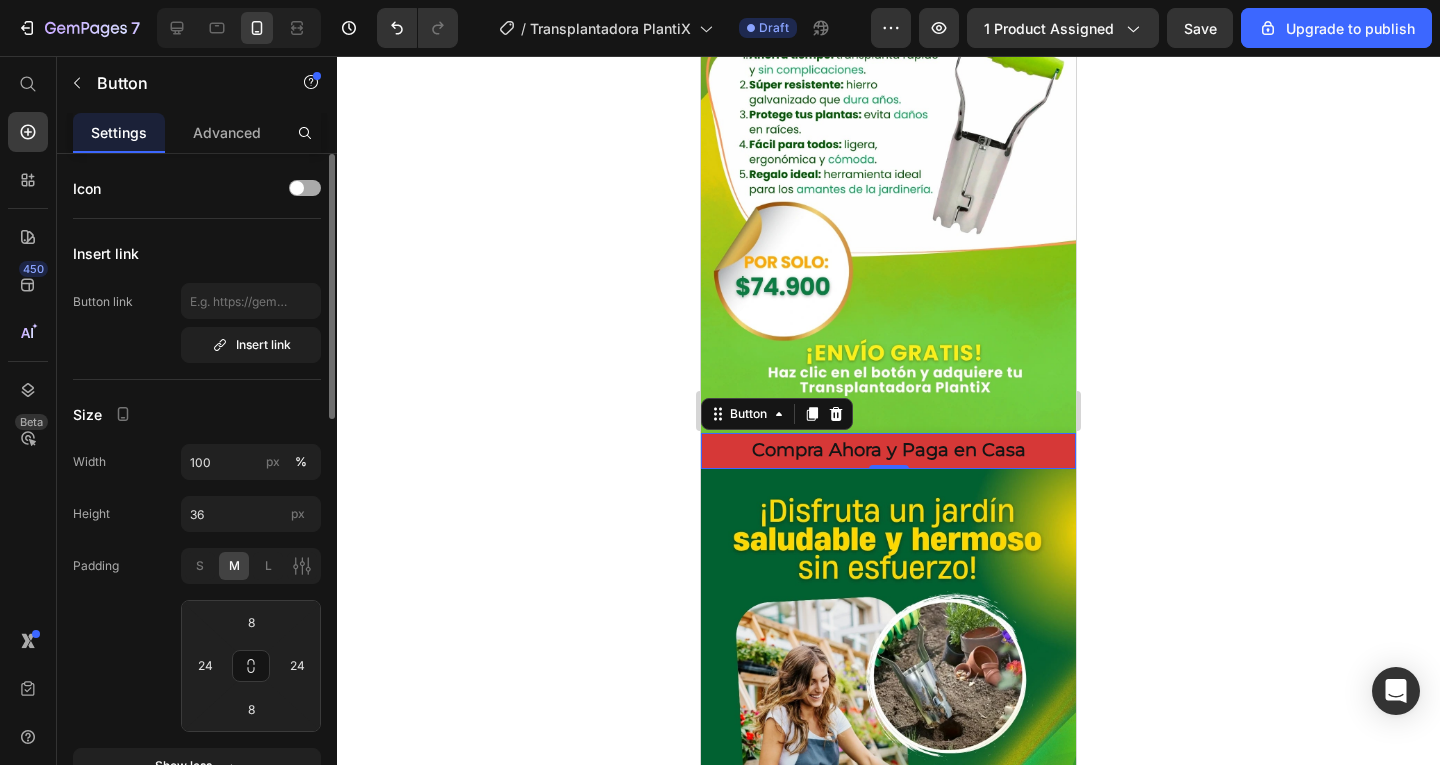 click at bounding box center (305, 188) 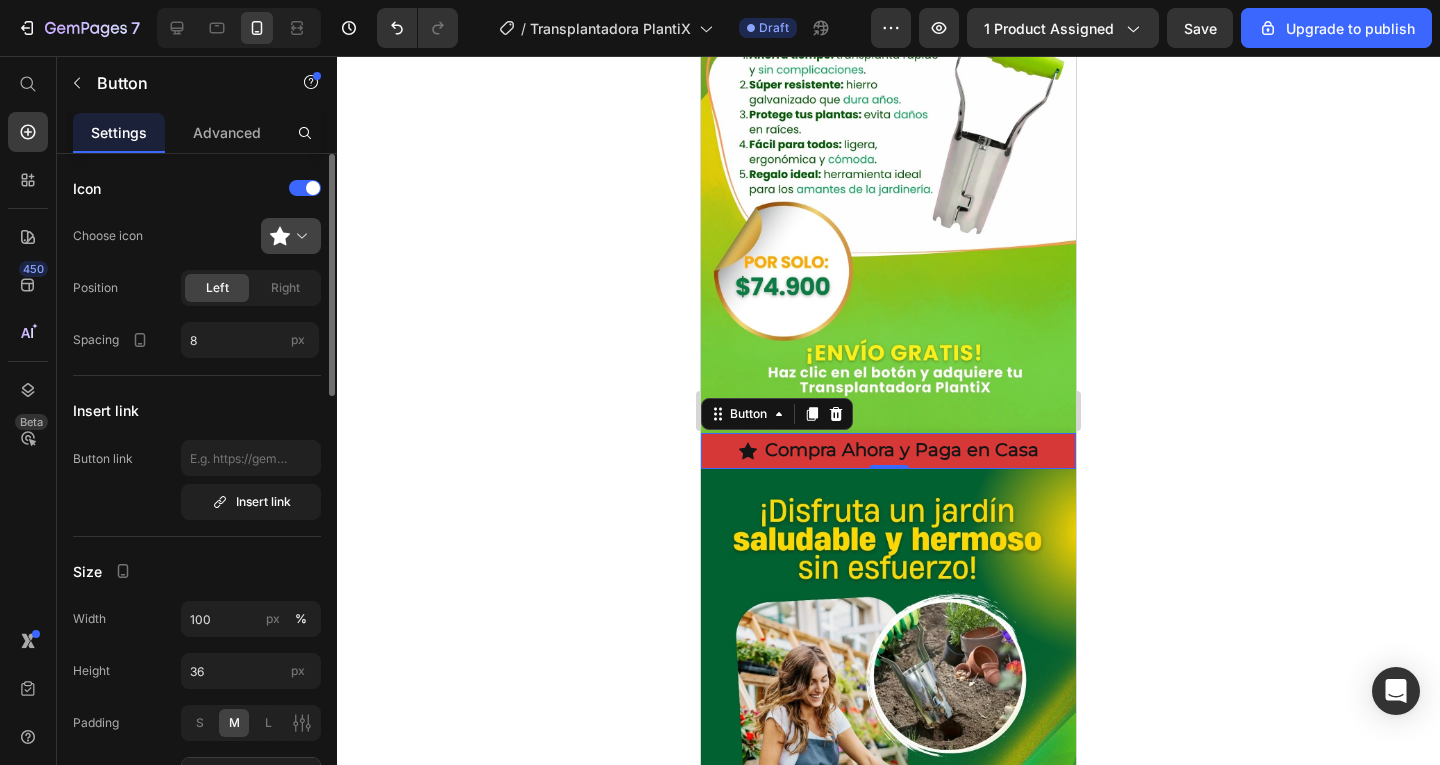 click at bounding box center (299, 236) 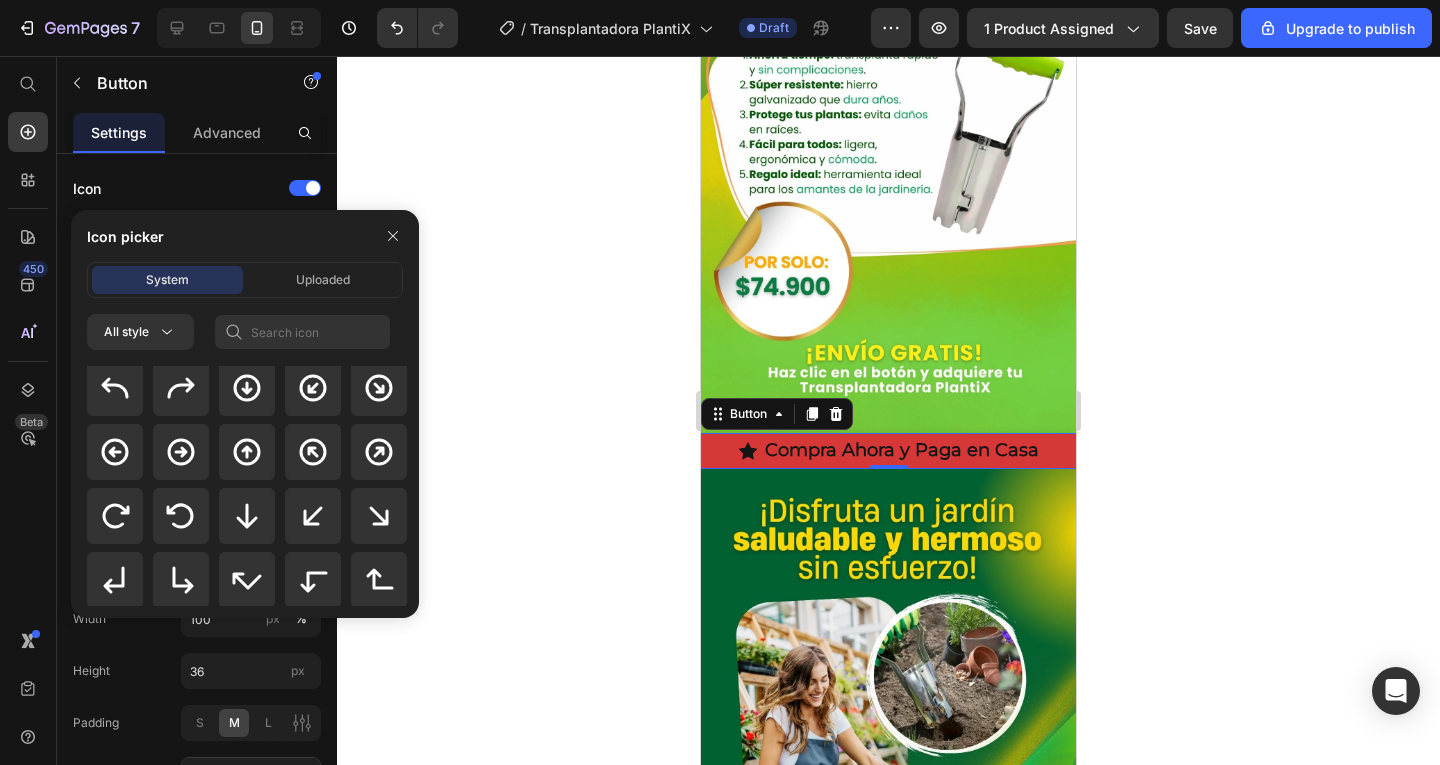 scroll, scrollTop: 600, scrollLeft: 0, axis: vertical 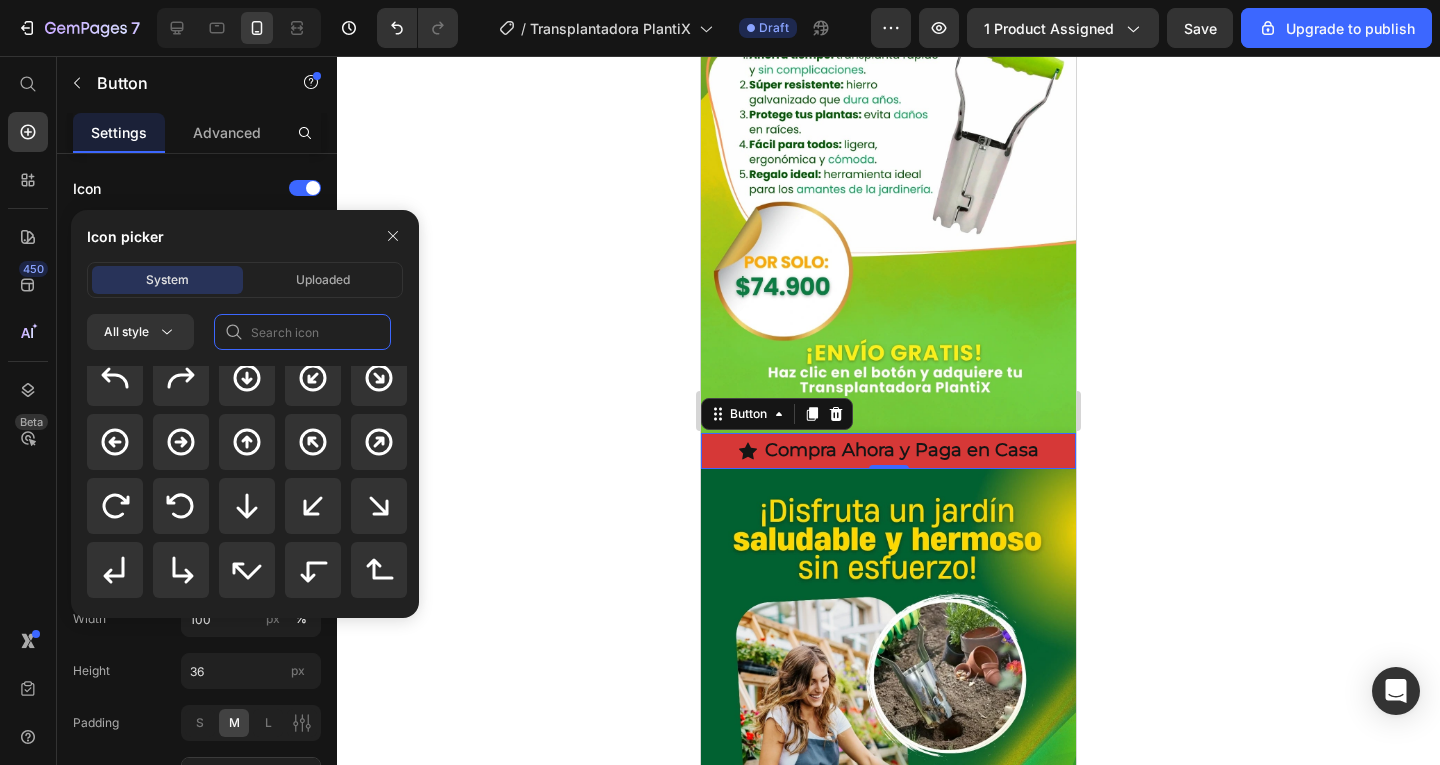 click 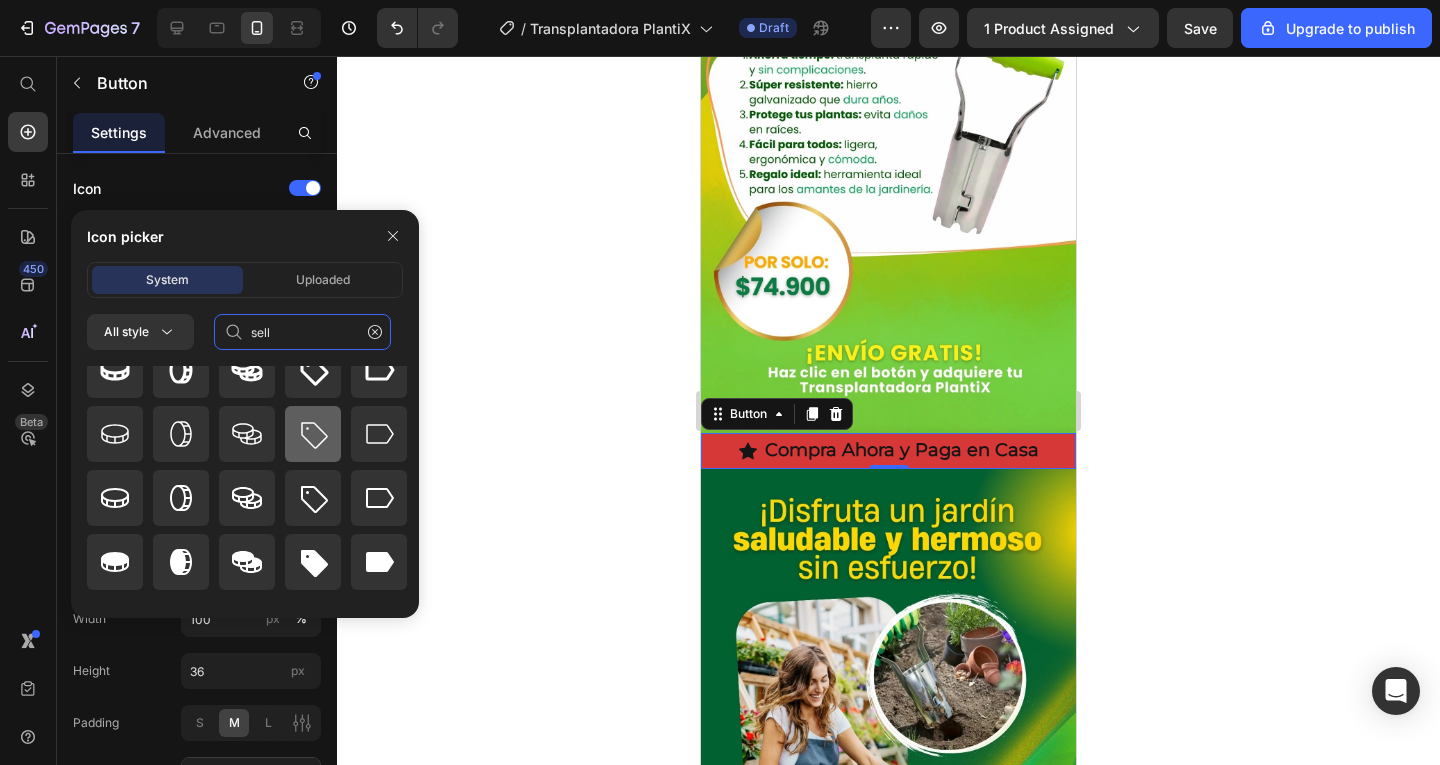 scroll, scrollTop: 0, scrollLeft: 0, axis: both 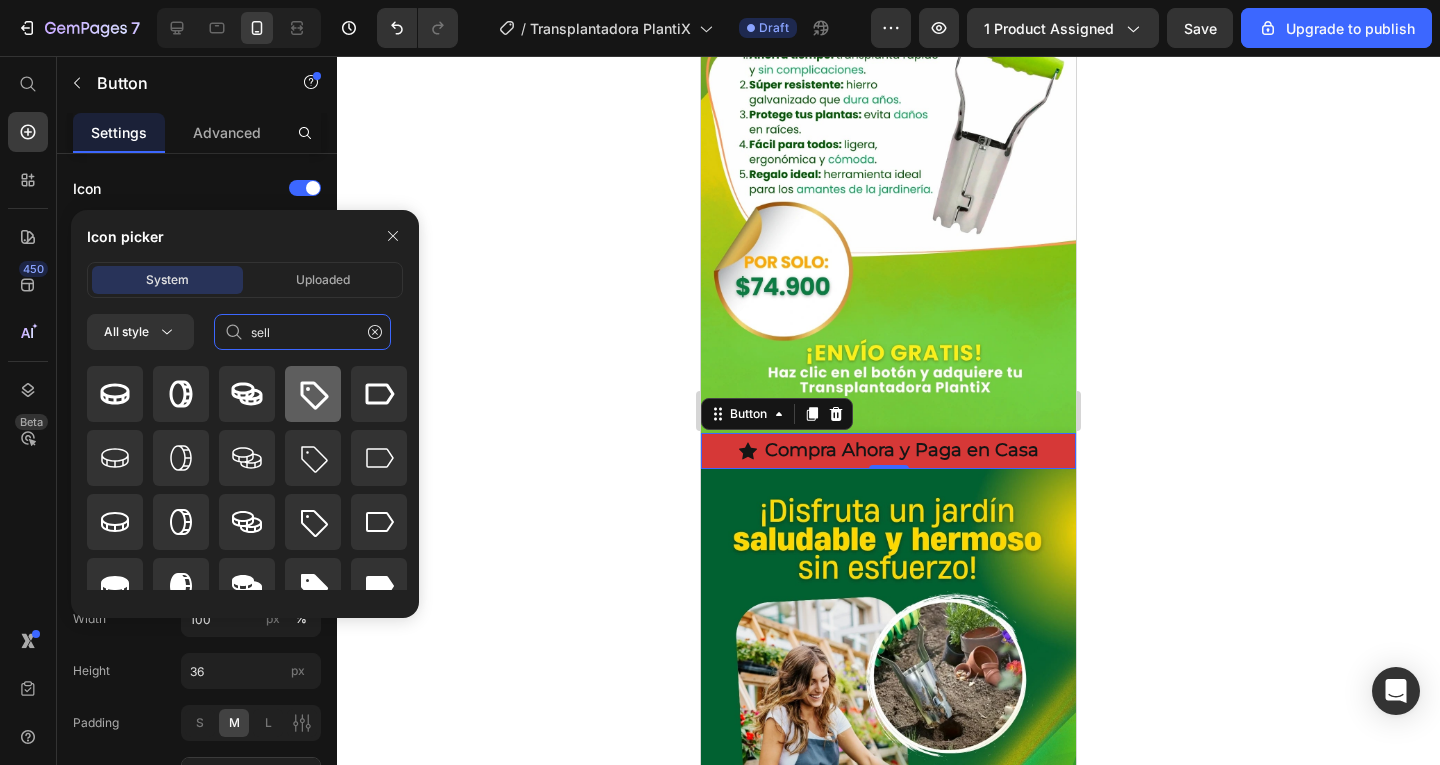 type on "sell" 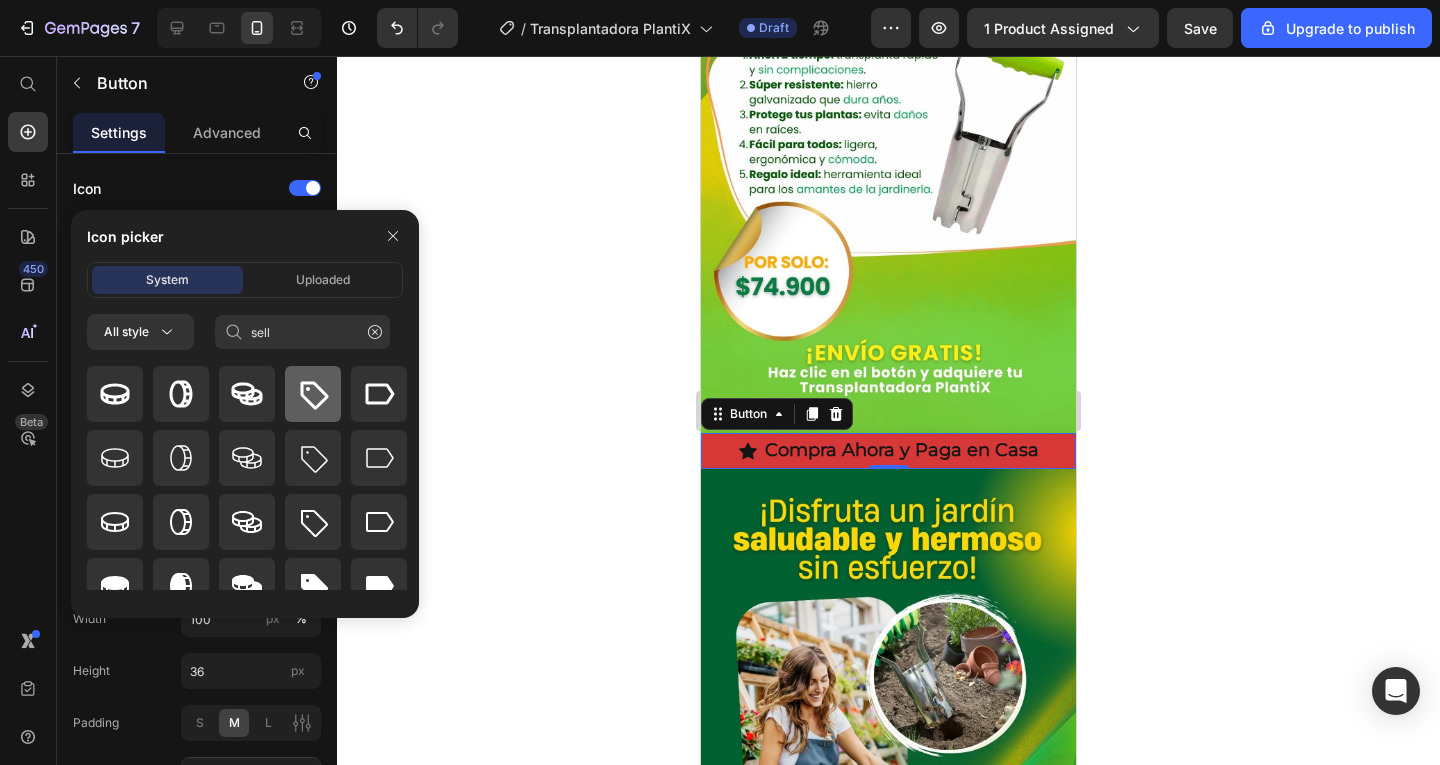 click 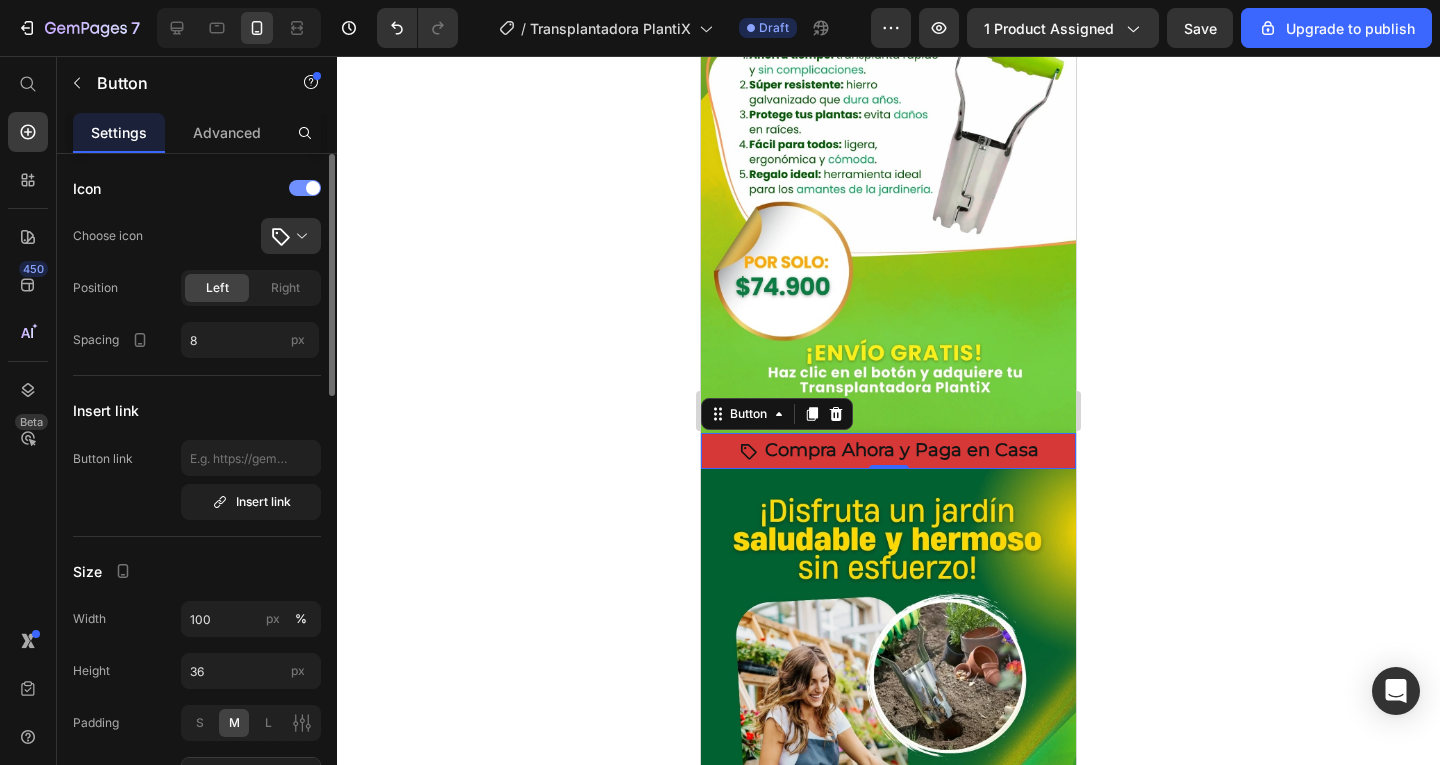 click at bounding box center [305, 188] 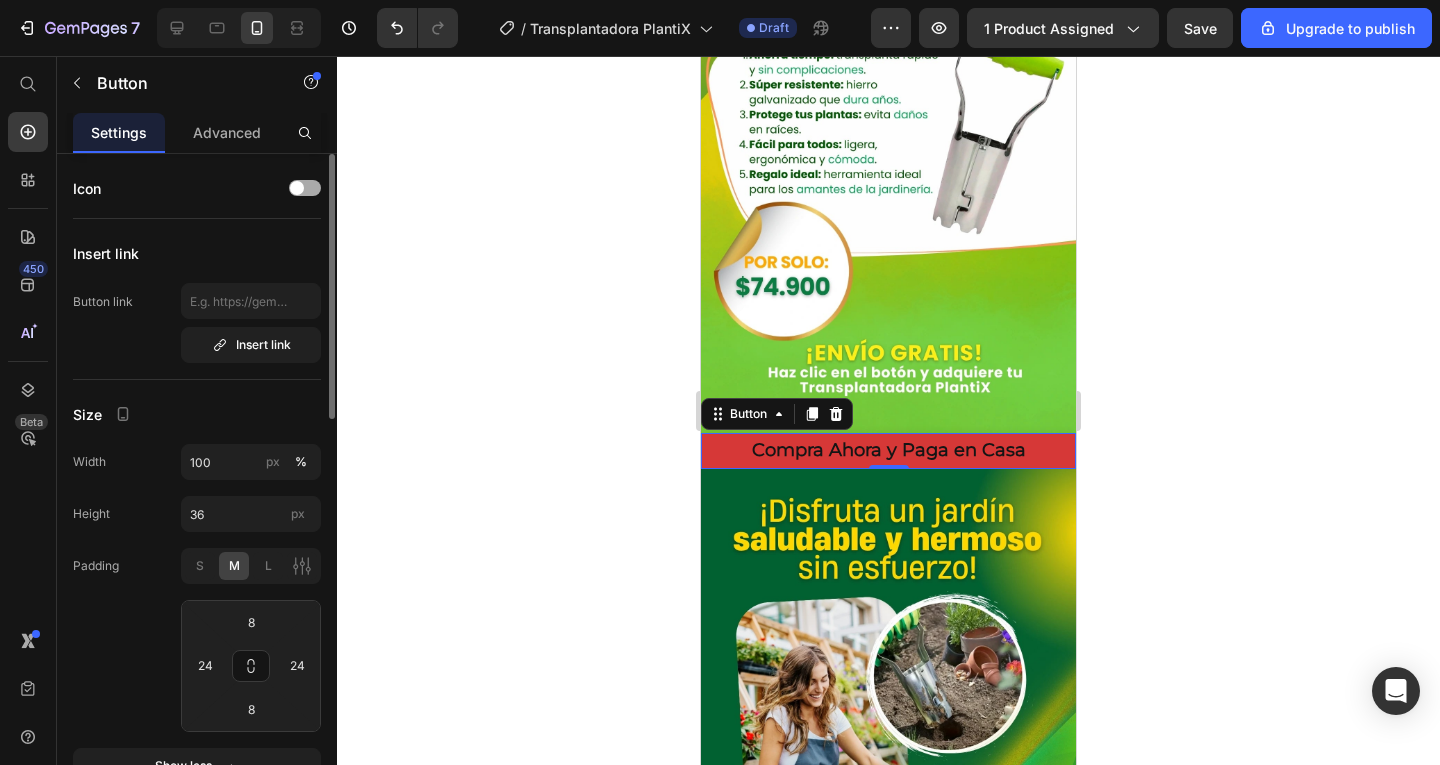 click at bounding box center (305, 188) 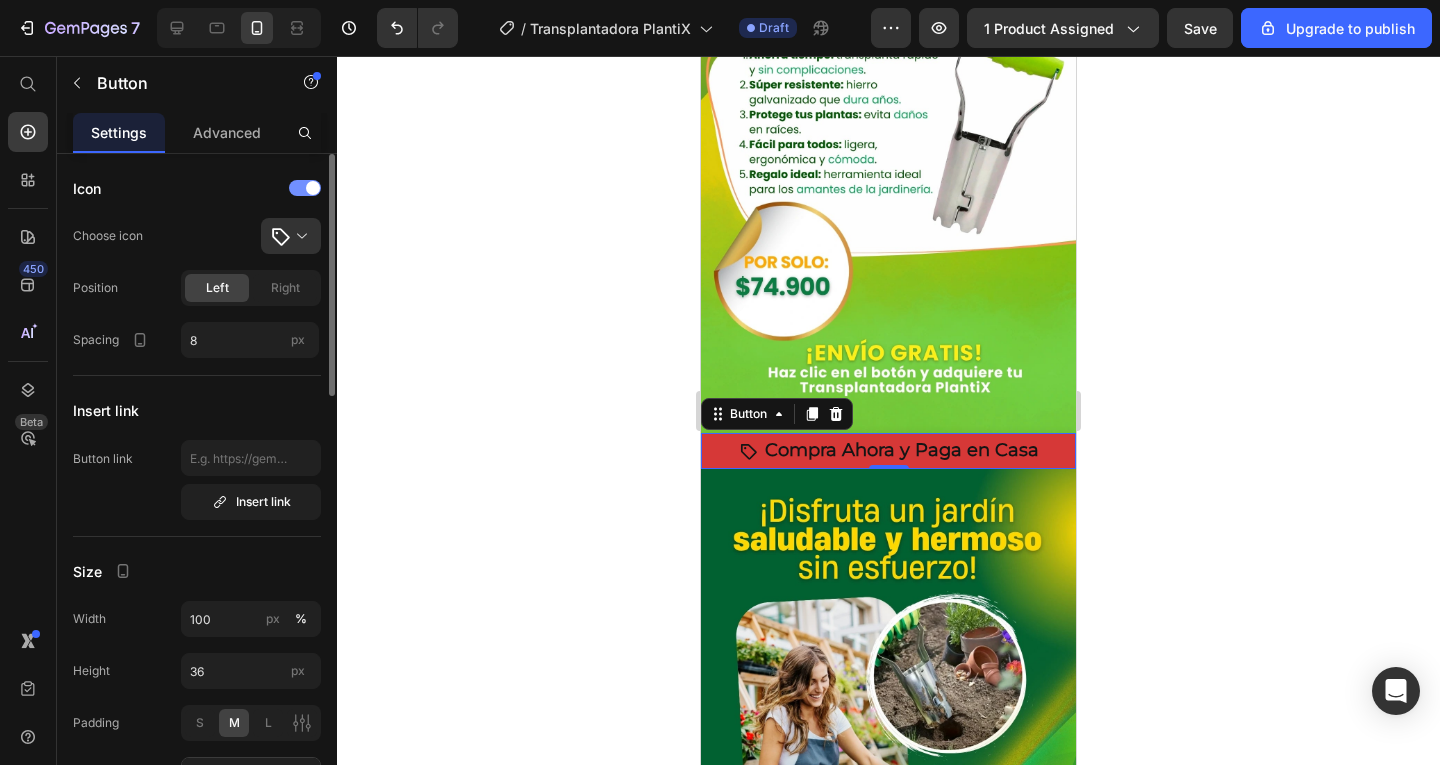 click 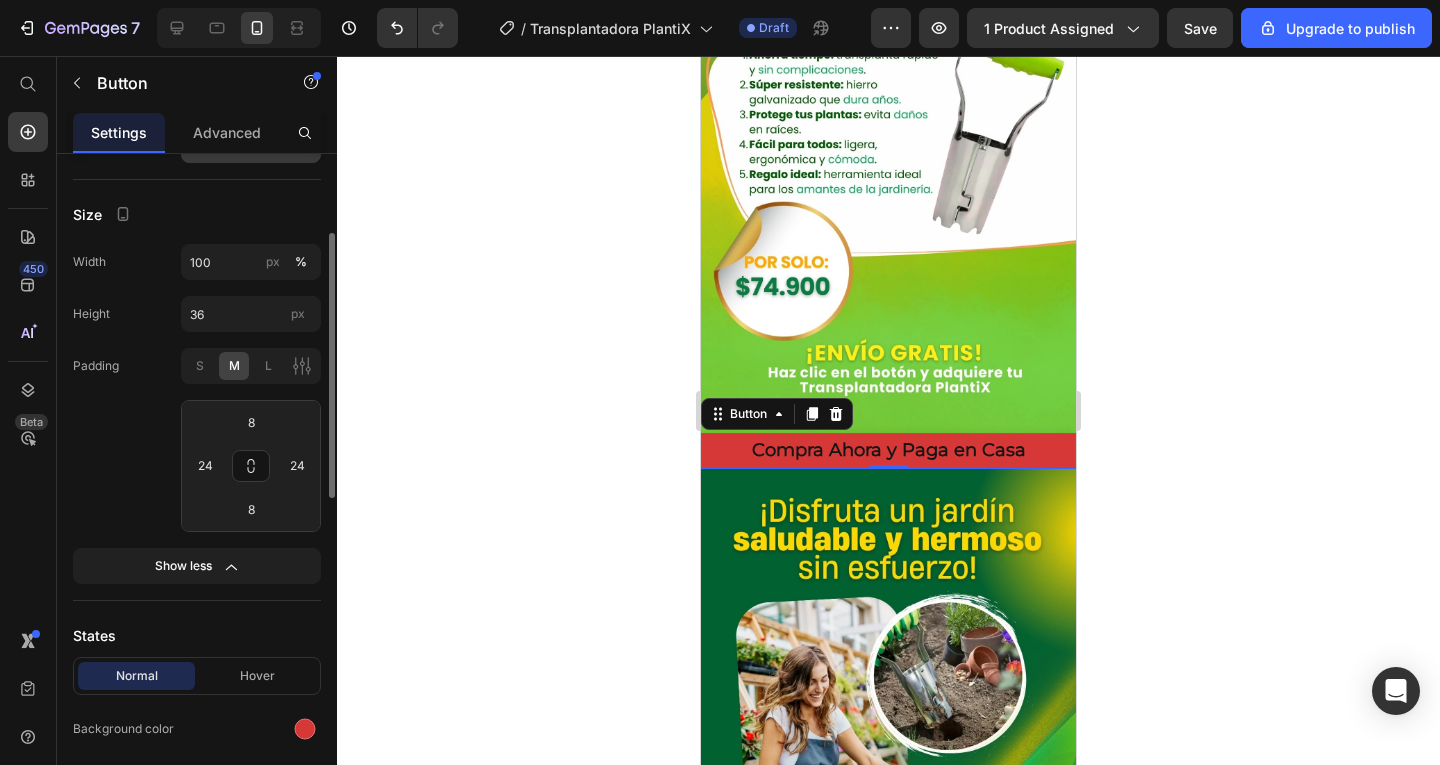 scroll, scrollTop: 400, scrollLeft: 0, axis: vertical 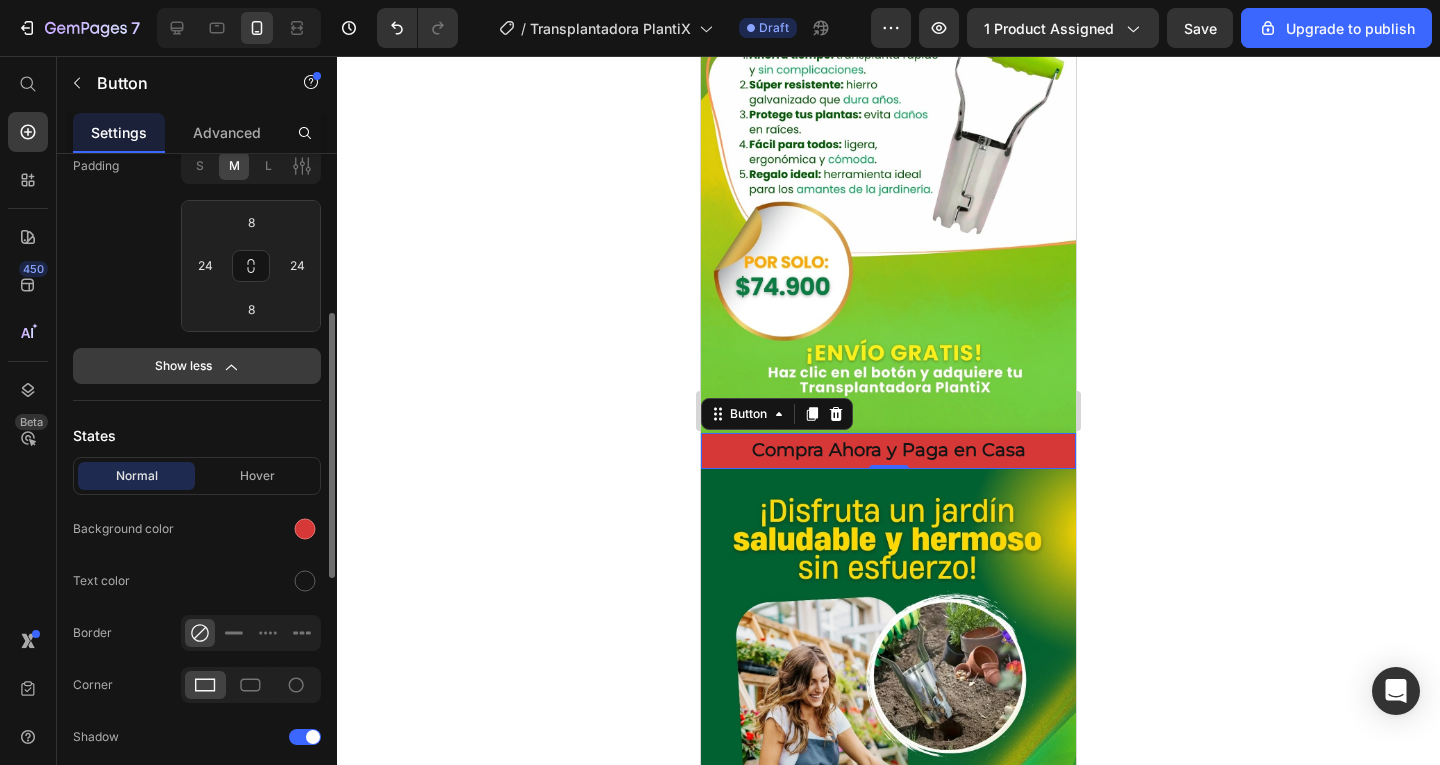 click on "Show less" 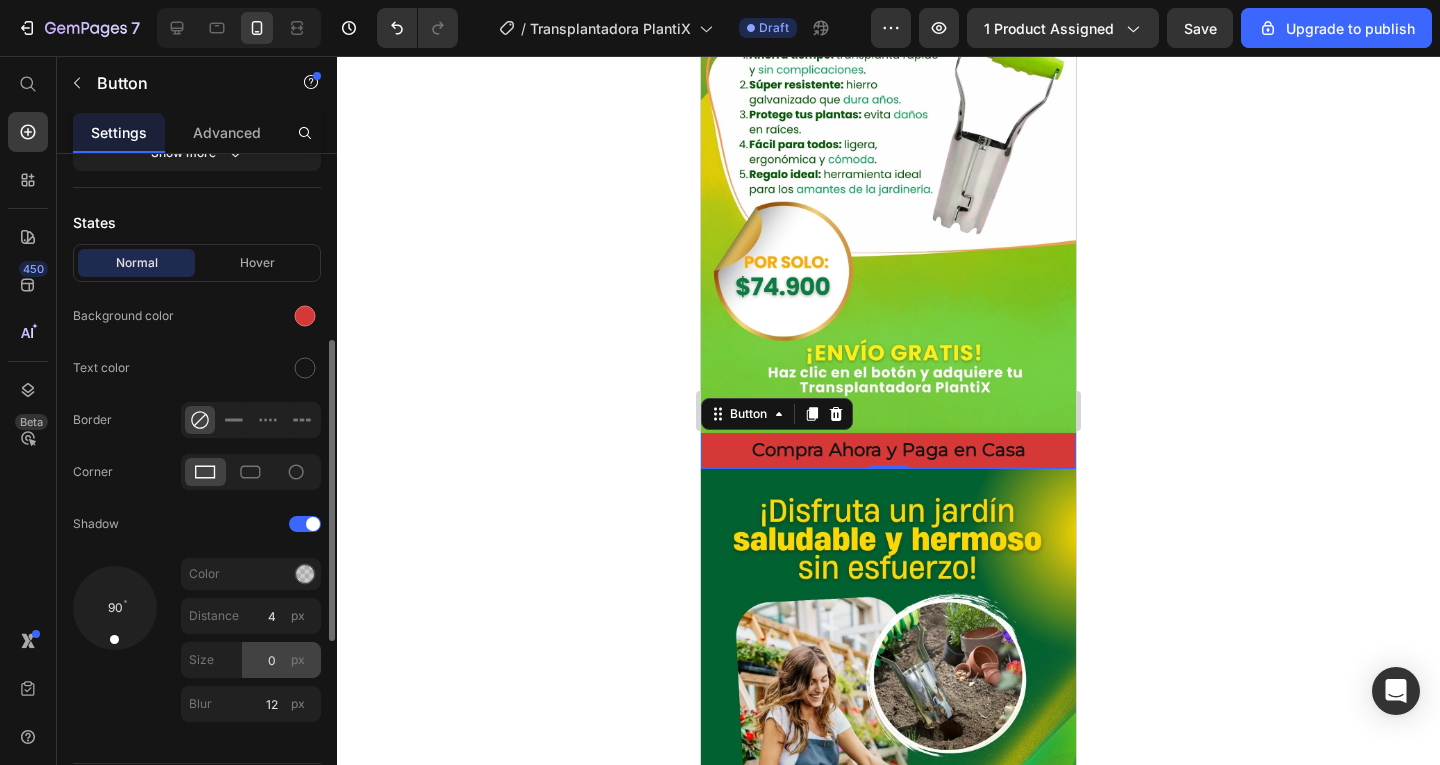 scroll, scrollTop: 213, scrollLeft: 0, axis: vertical 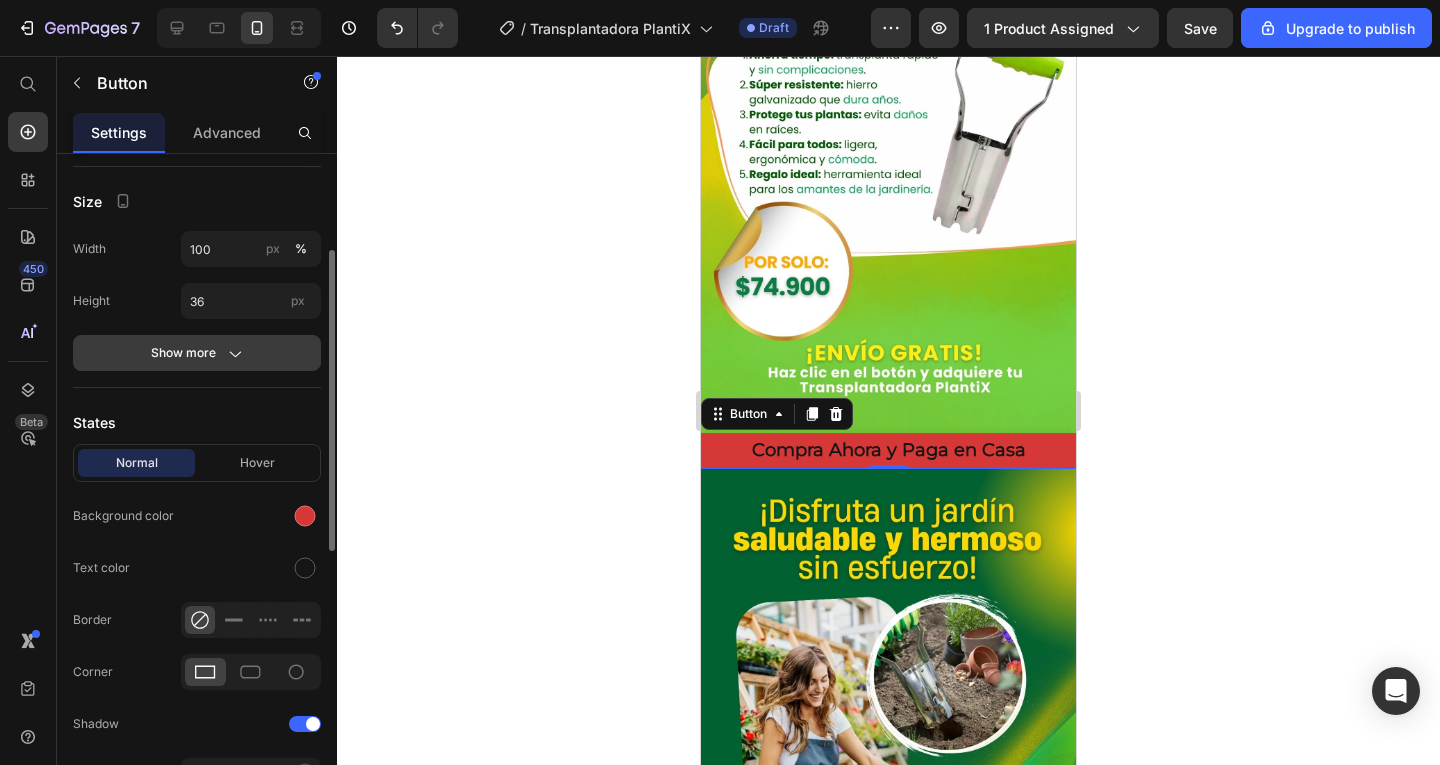 click on "Show more" 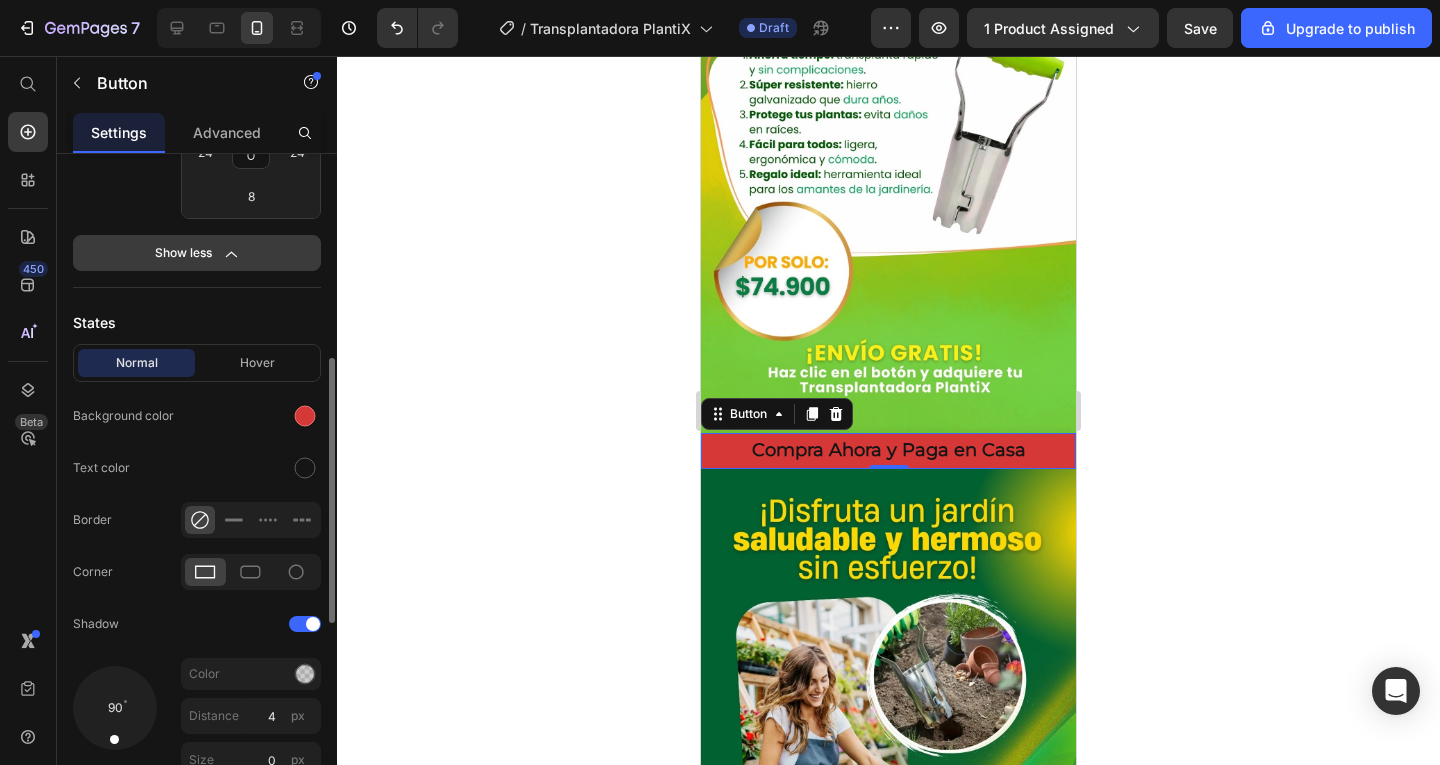 click on "Show less" at bounding box center (197, 253) 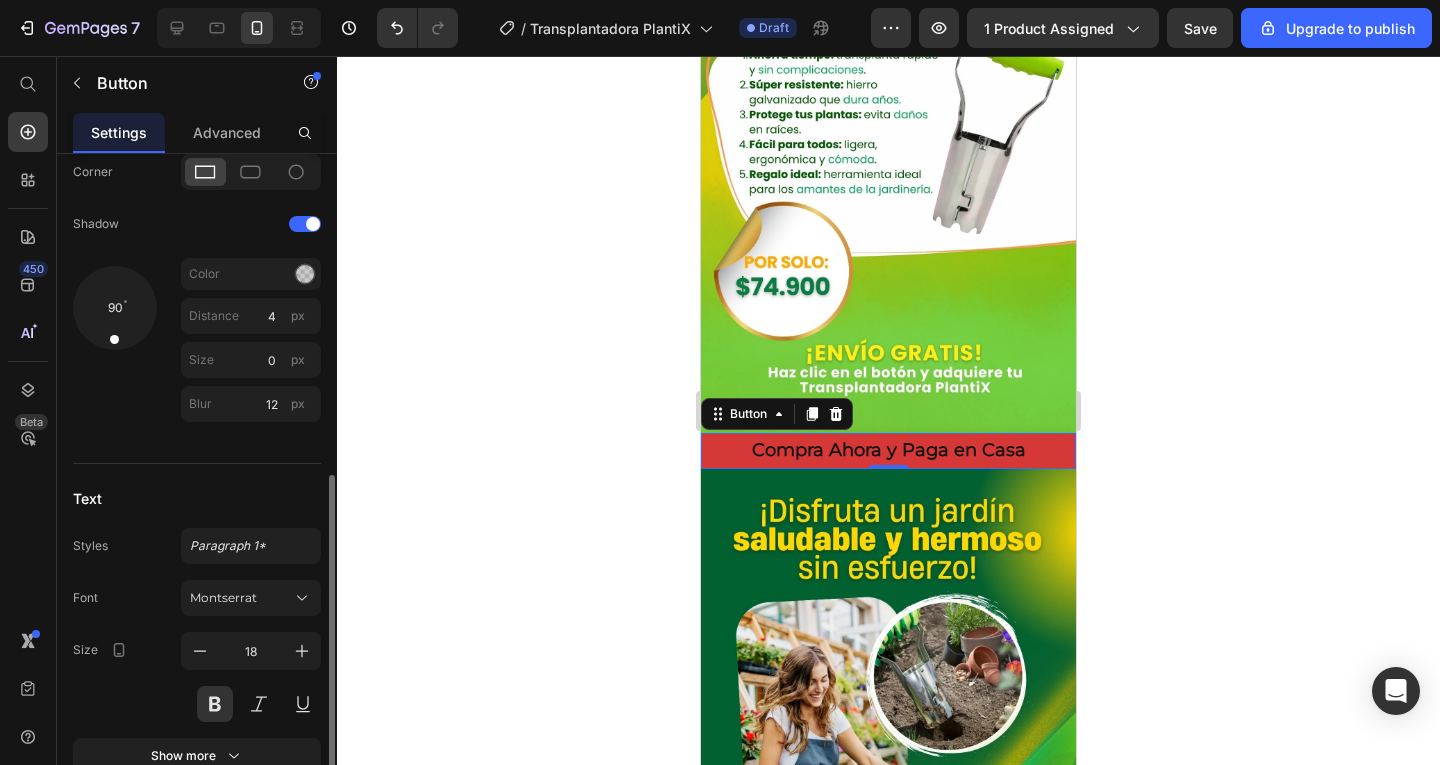 scroll, scrollTop: 813, scrollLeft: 0, axis: vertical 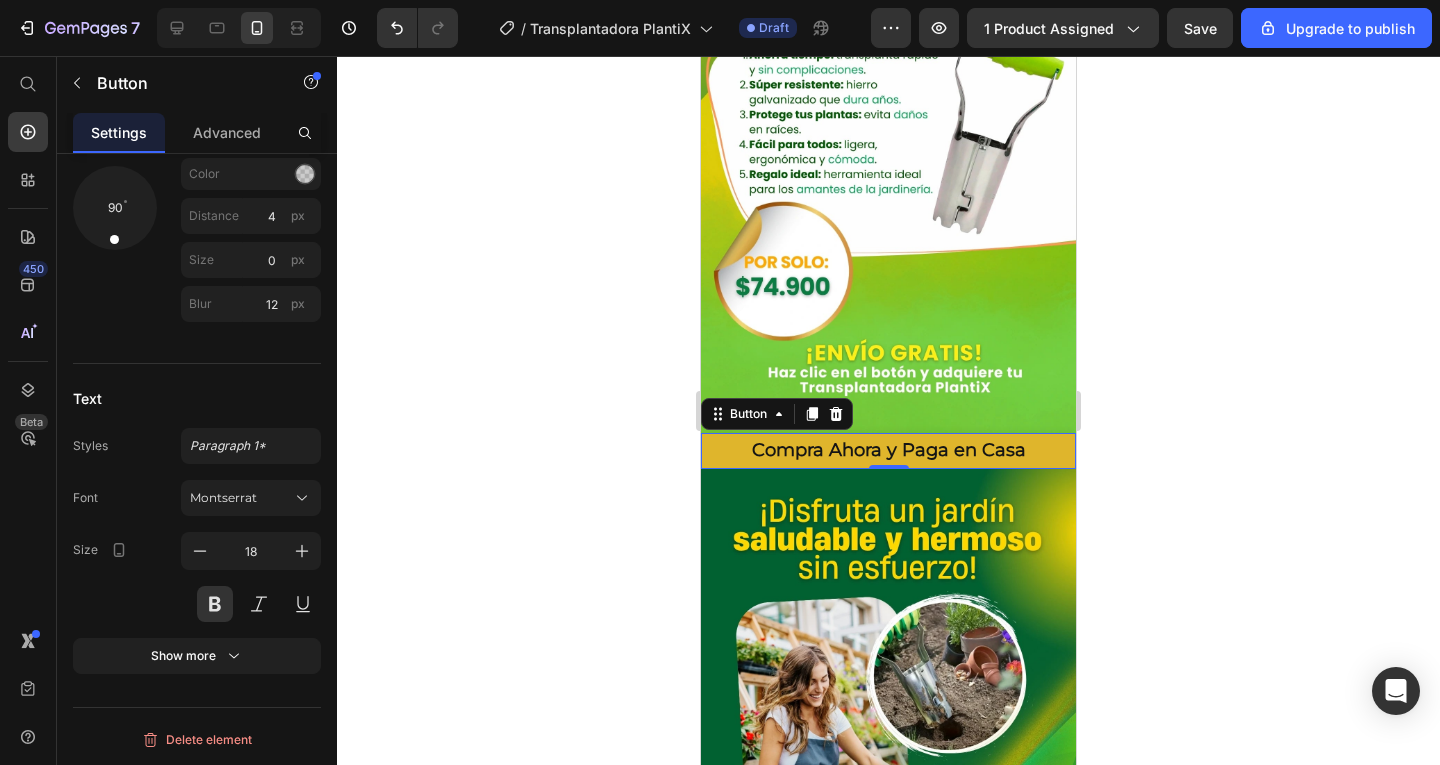click on "Compra Ahora y Paga en Casa" at bounding box center (888, 451) 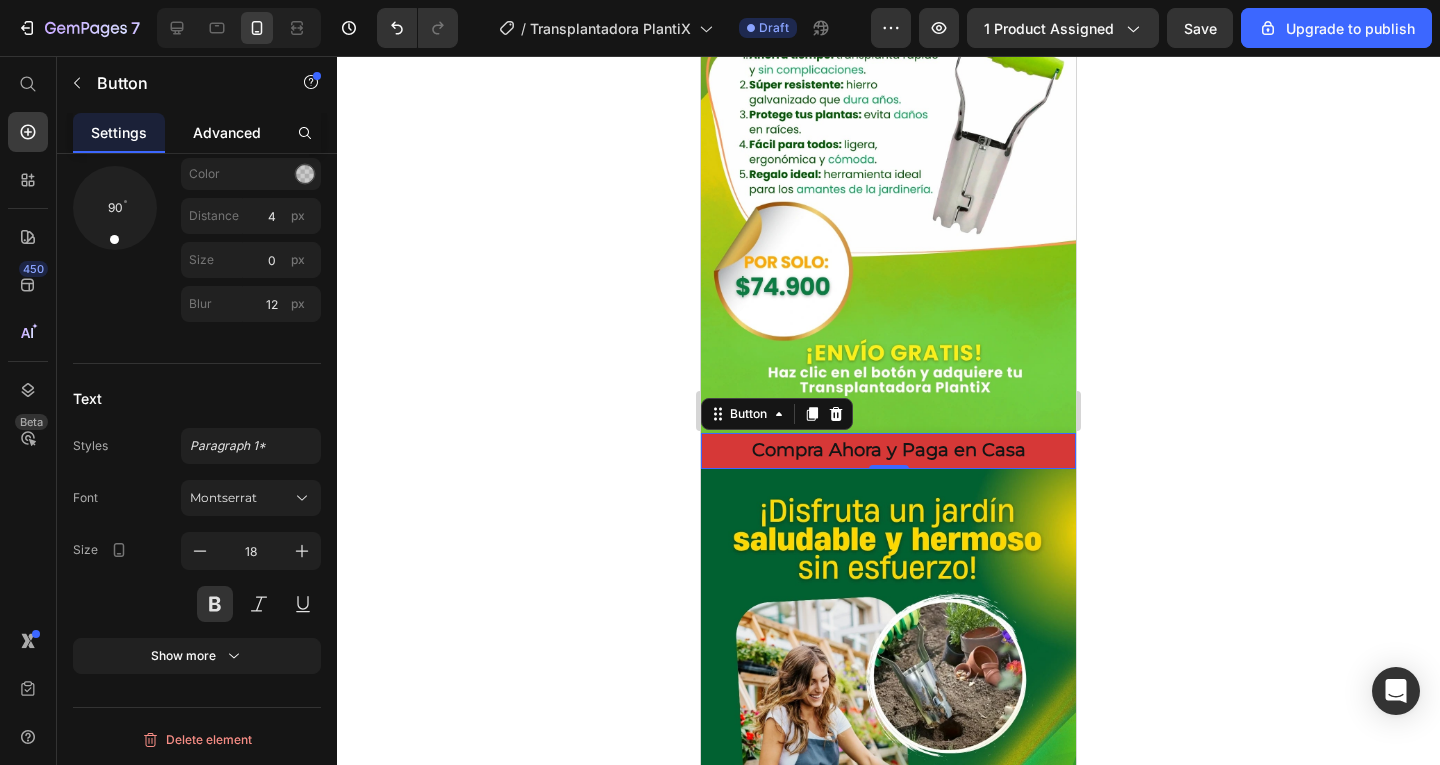 click on "Advanced" at bounding box center (227, 132) 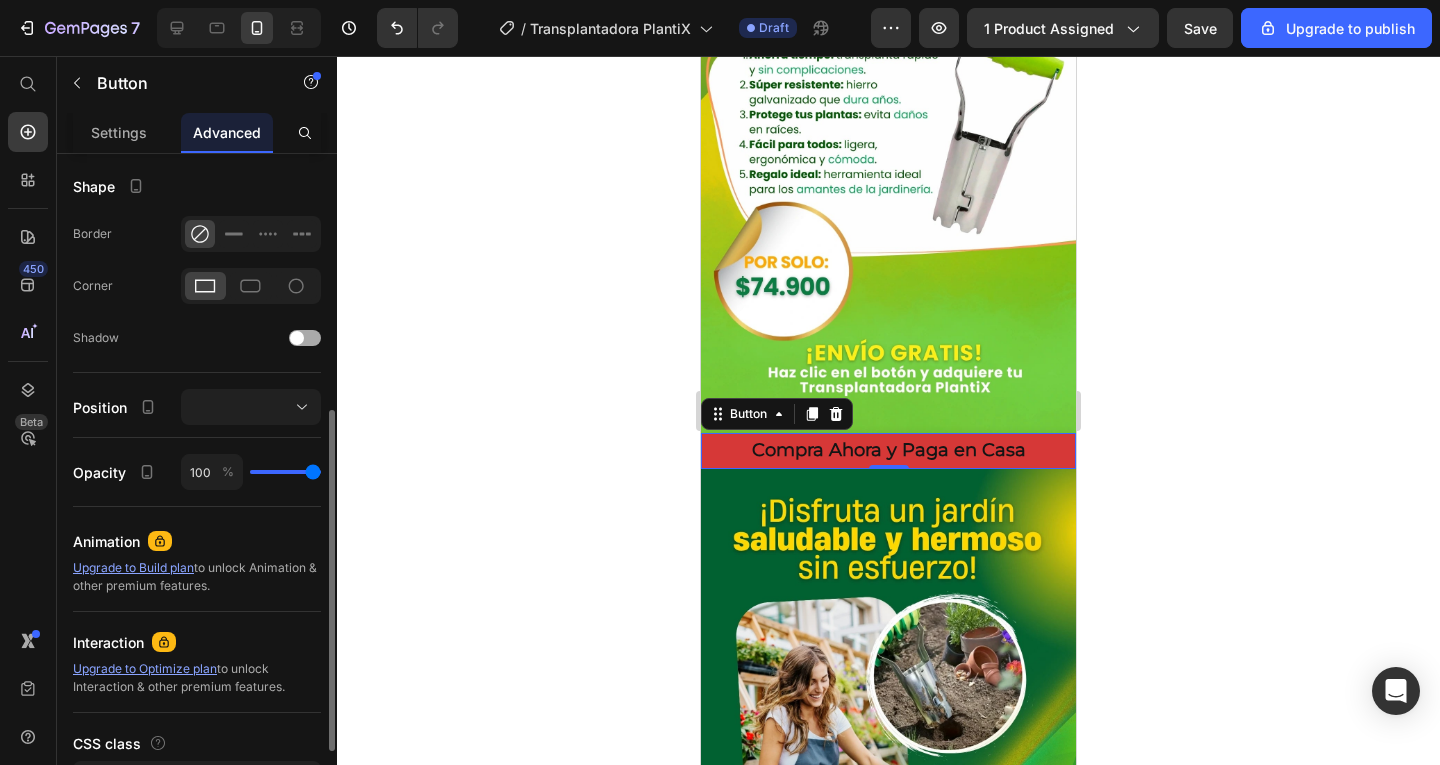 scroll, scrollTop: 600, scrollLeft: 0, axis: vertical 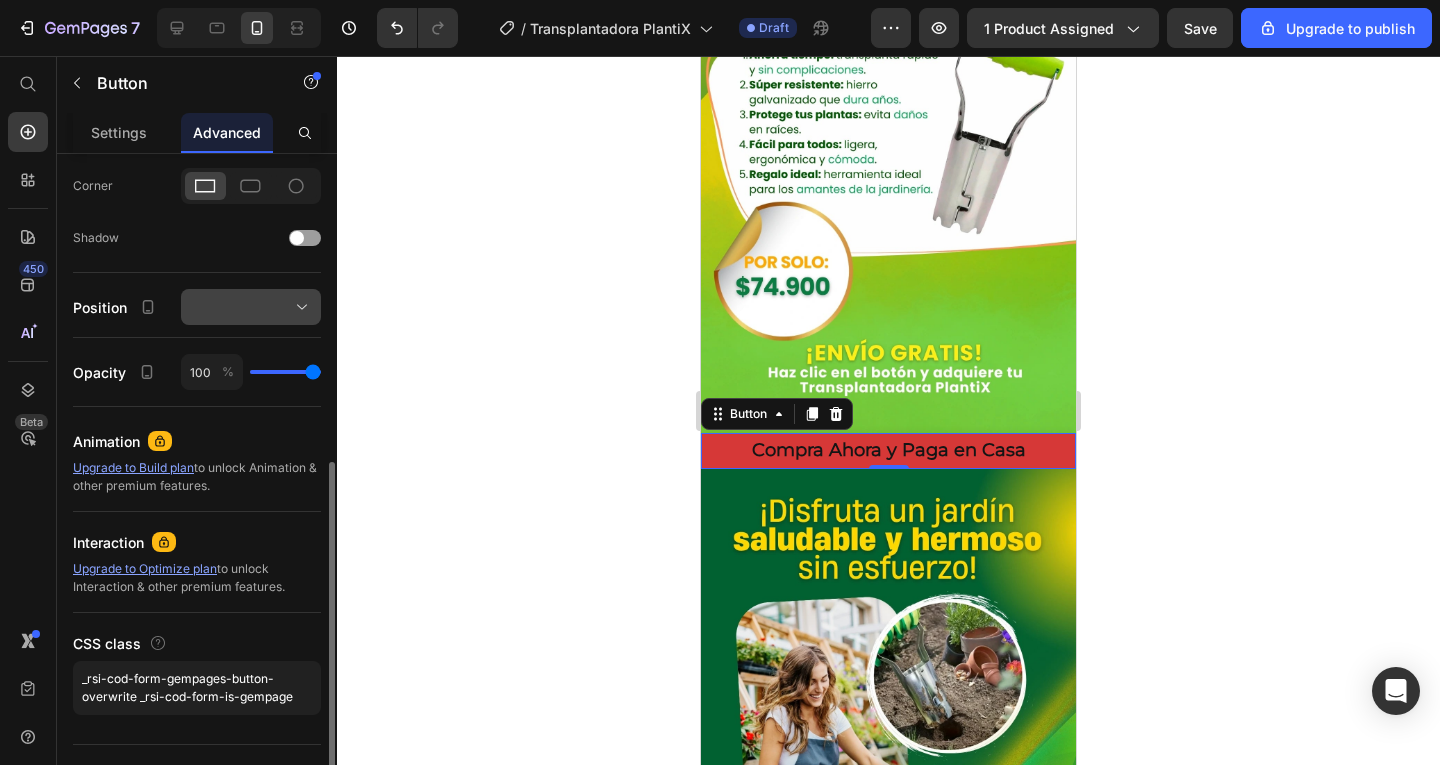 click at bounding box center [251, 307] 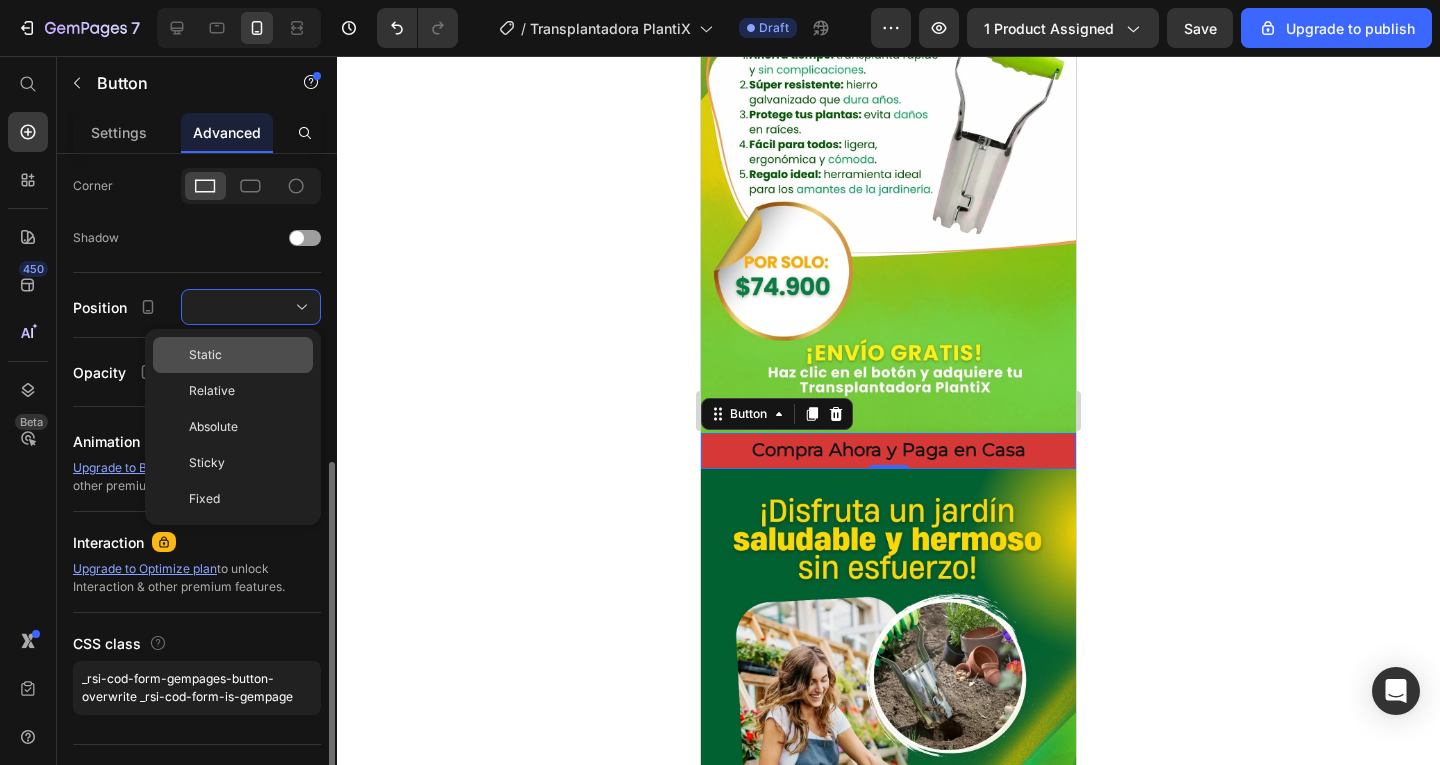 click on "Static" 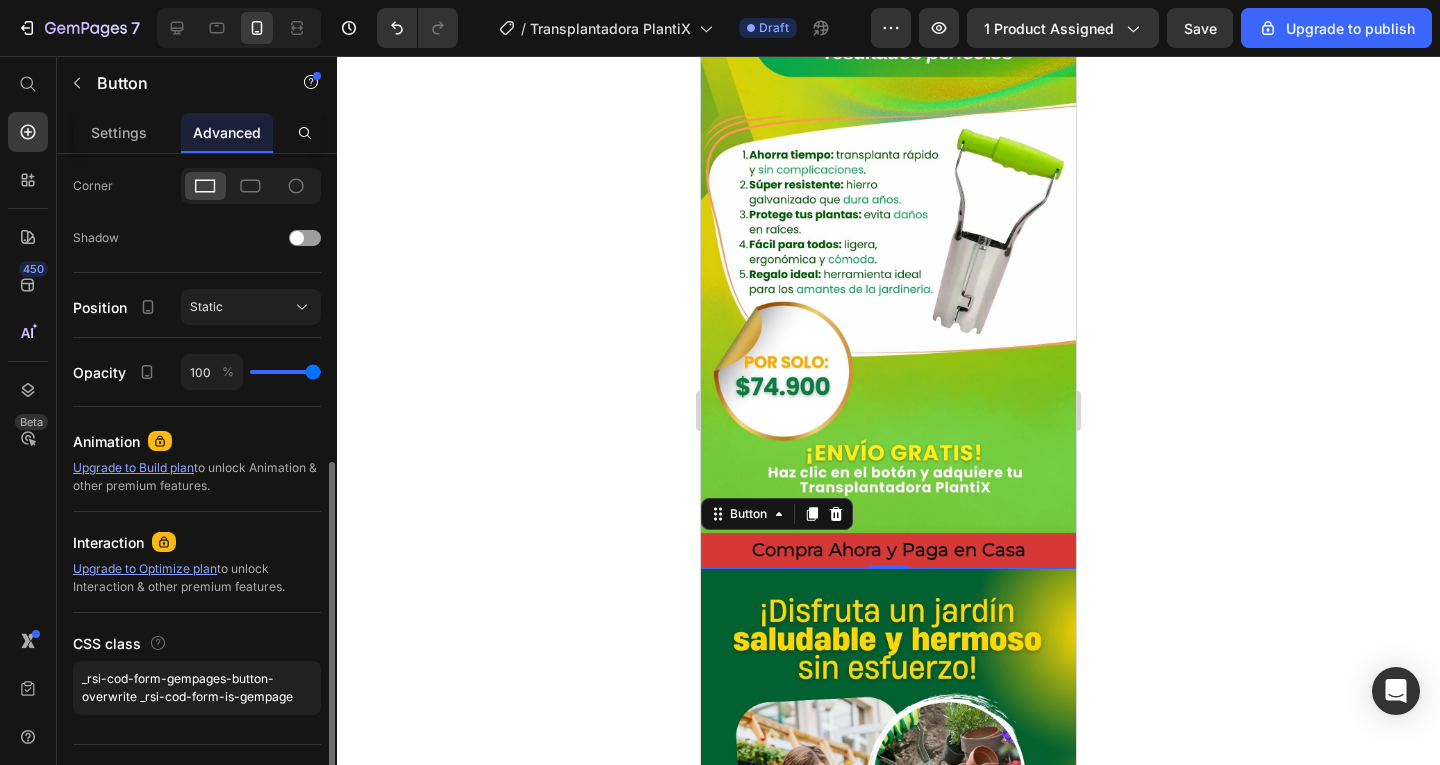 scroll, scrollTop: 1000, scrollLeft: 0, axis: vertical 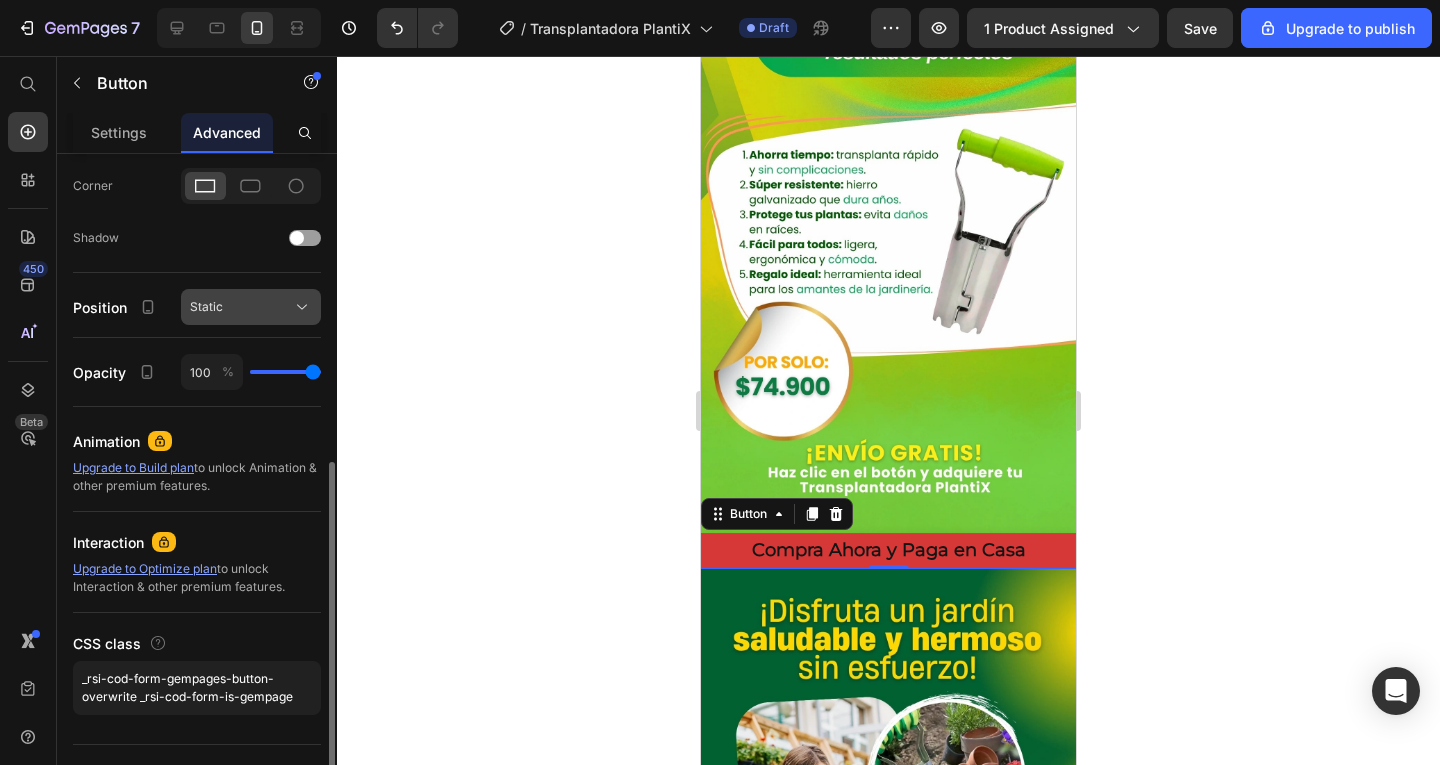 click 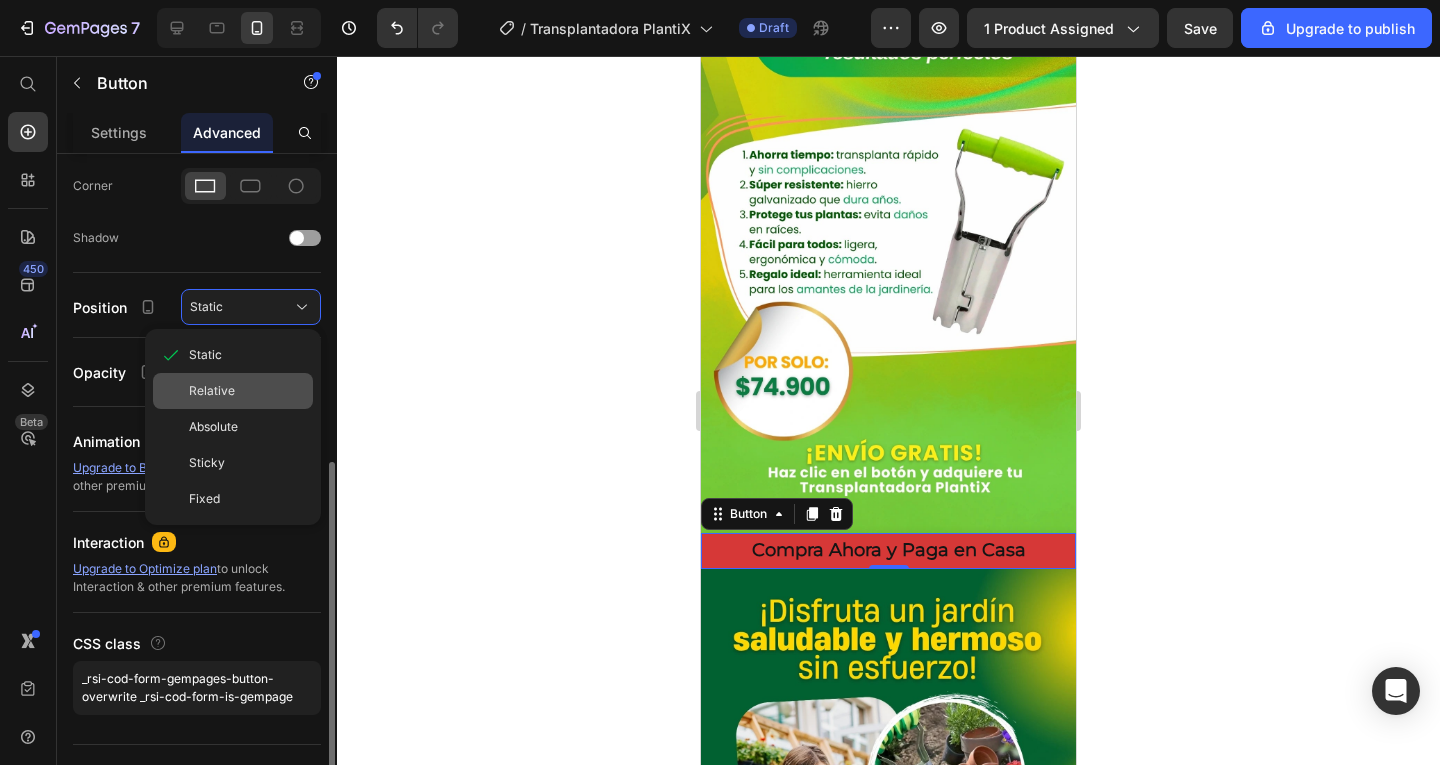 click on "Relative" at bounding box center [247, 391] 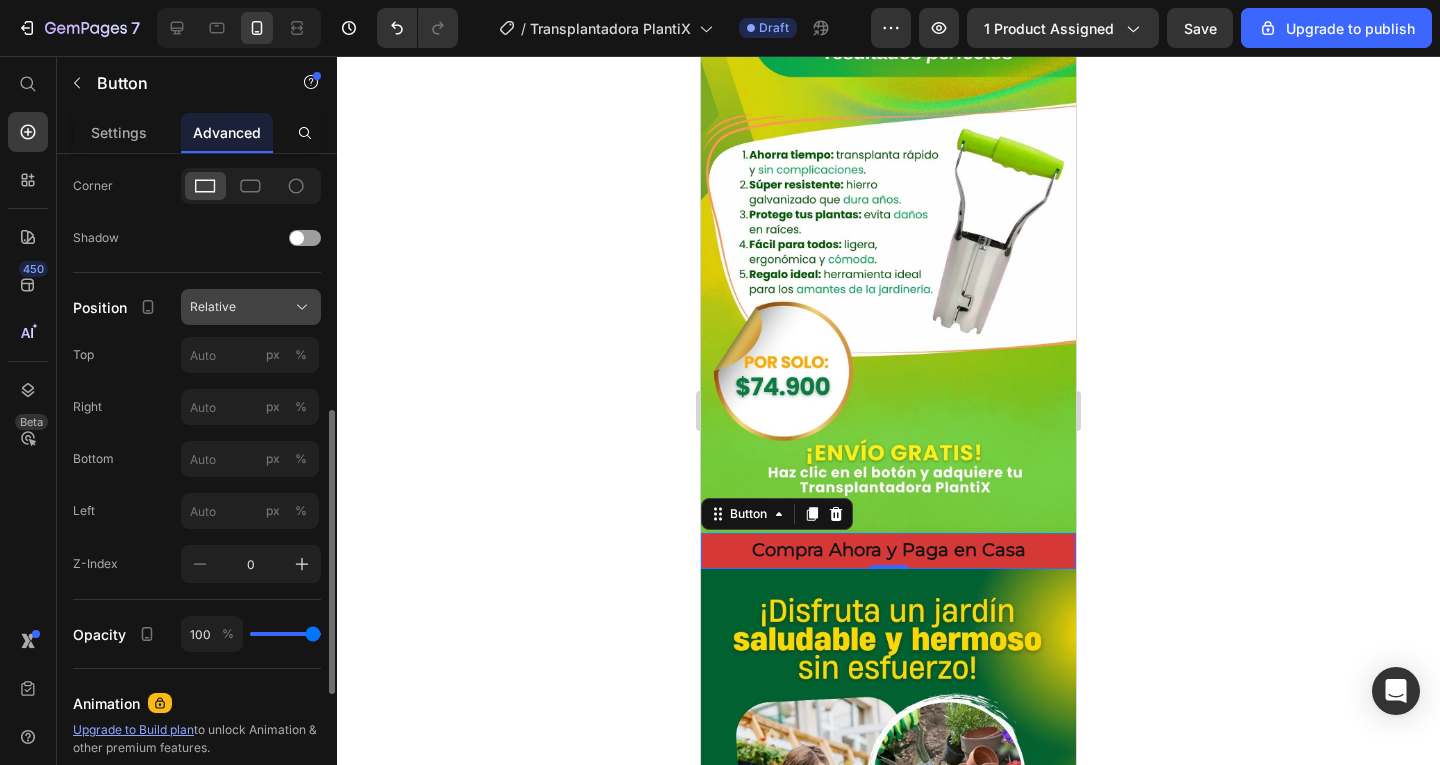 click on "Relative" at bounding box center [251, 307] 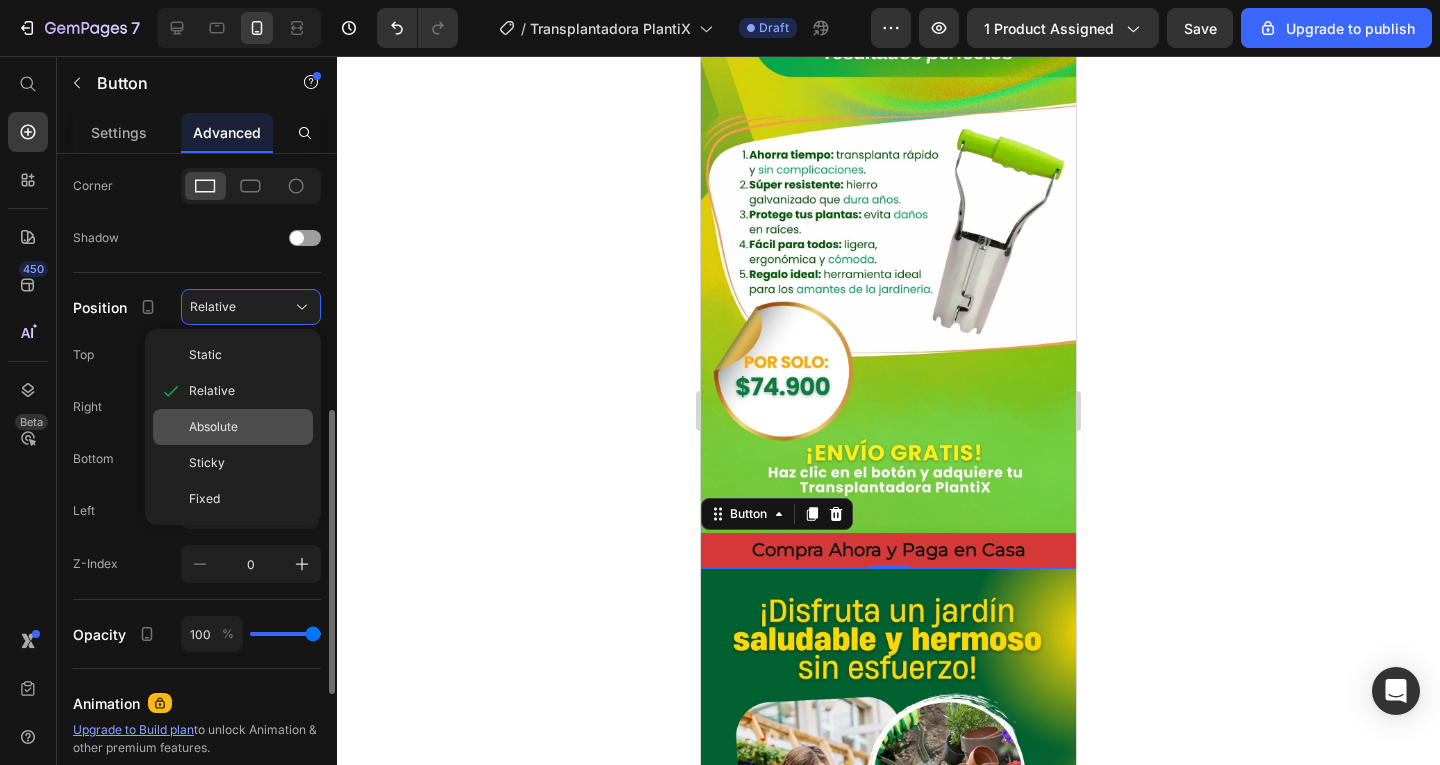 click on "Absolute" 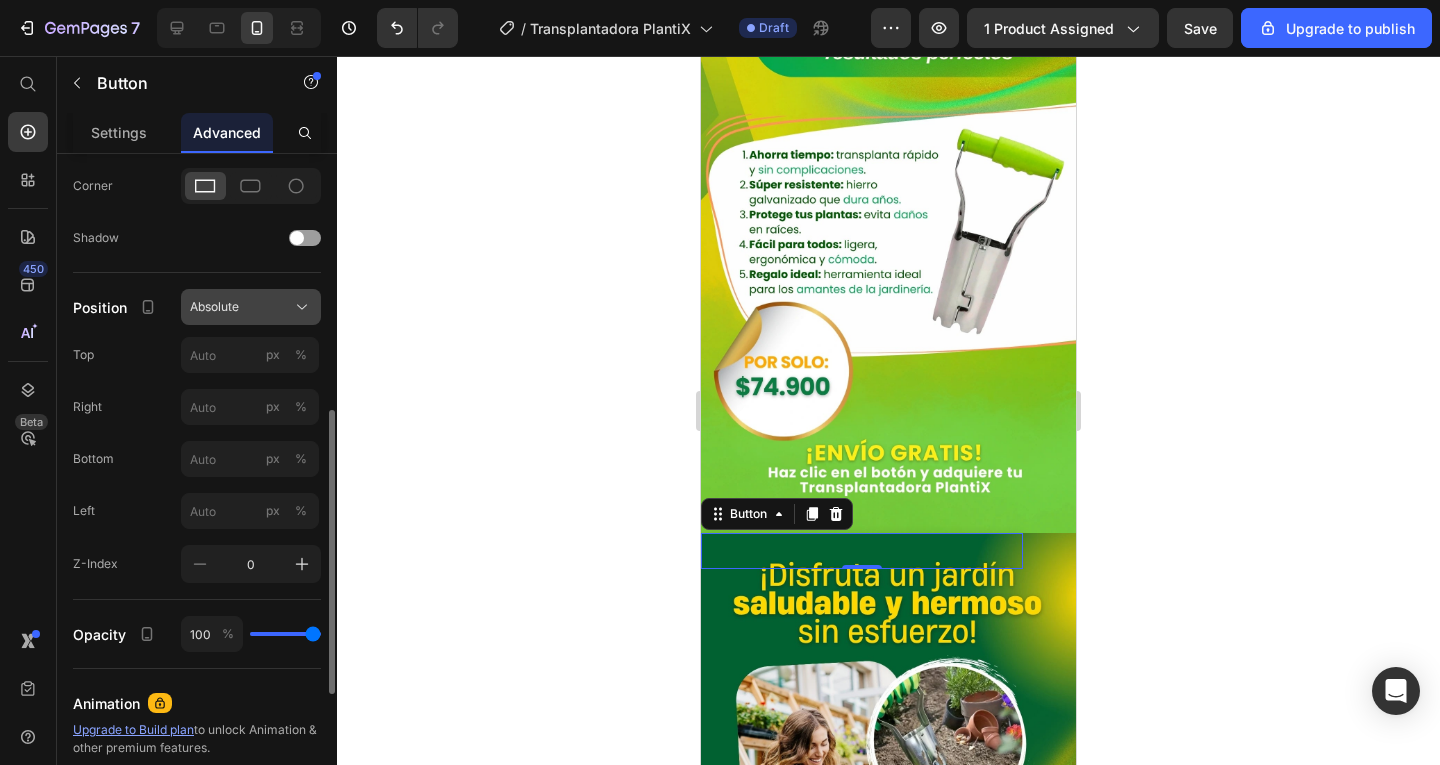 click 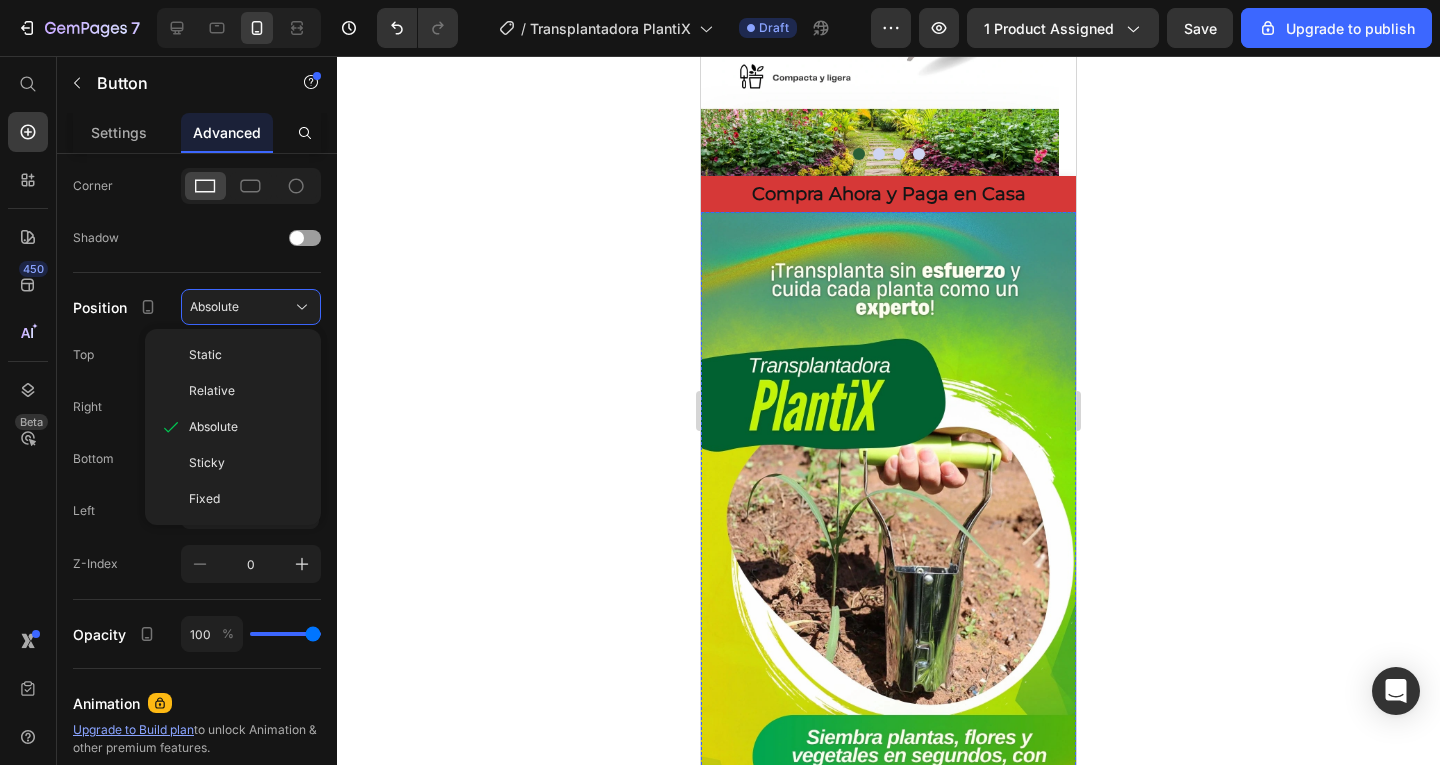 scroll, scrollTop: 0, scrollLeft: 0, axis: both 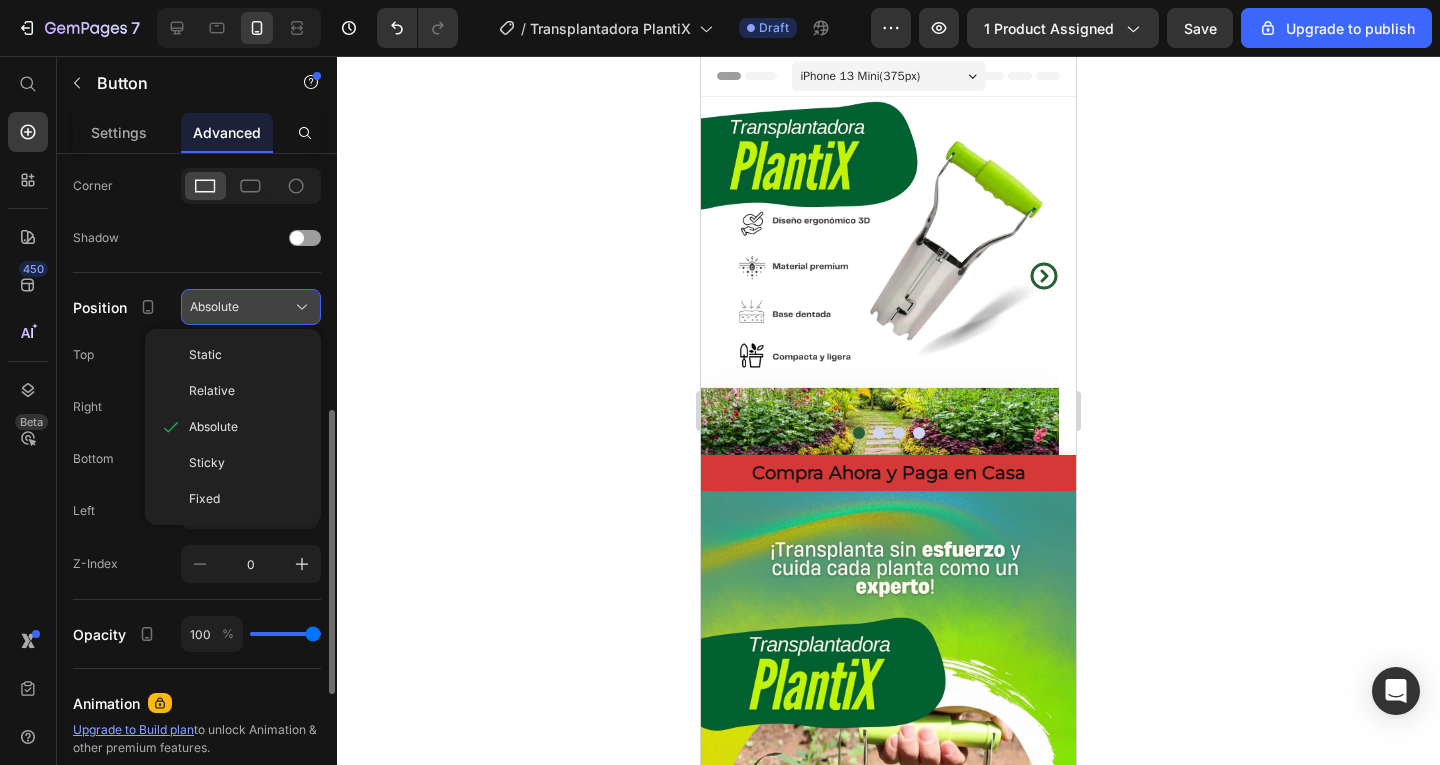 click on "Absolute" at bounding box center (214, 307) 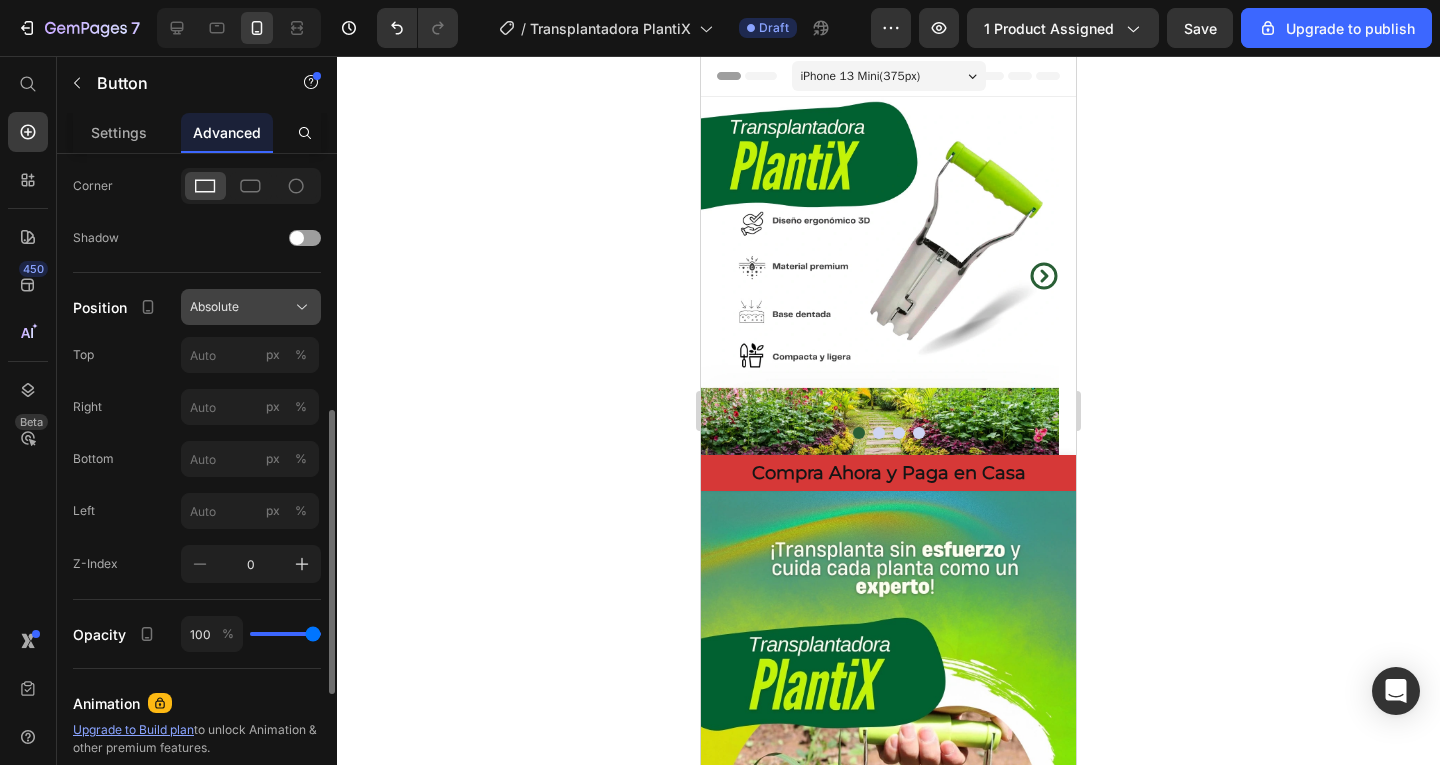 click on "Absolute" at bounding box center [214, 307] 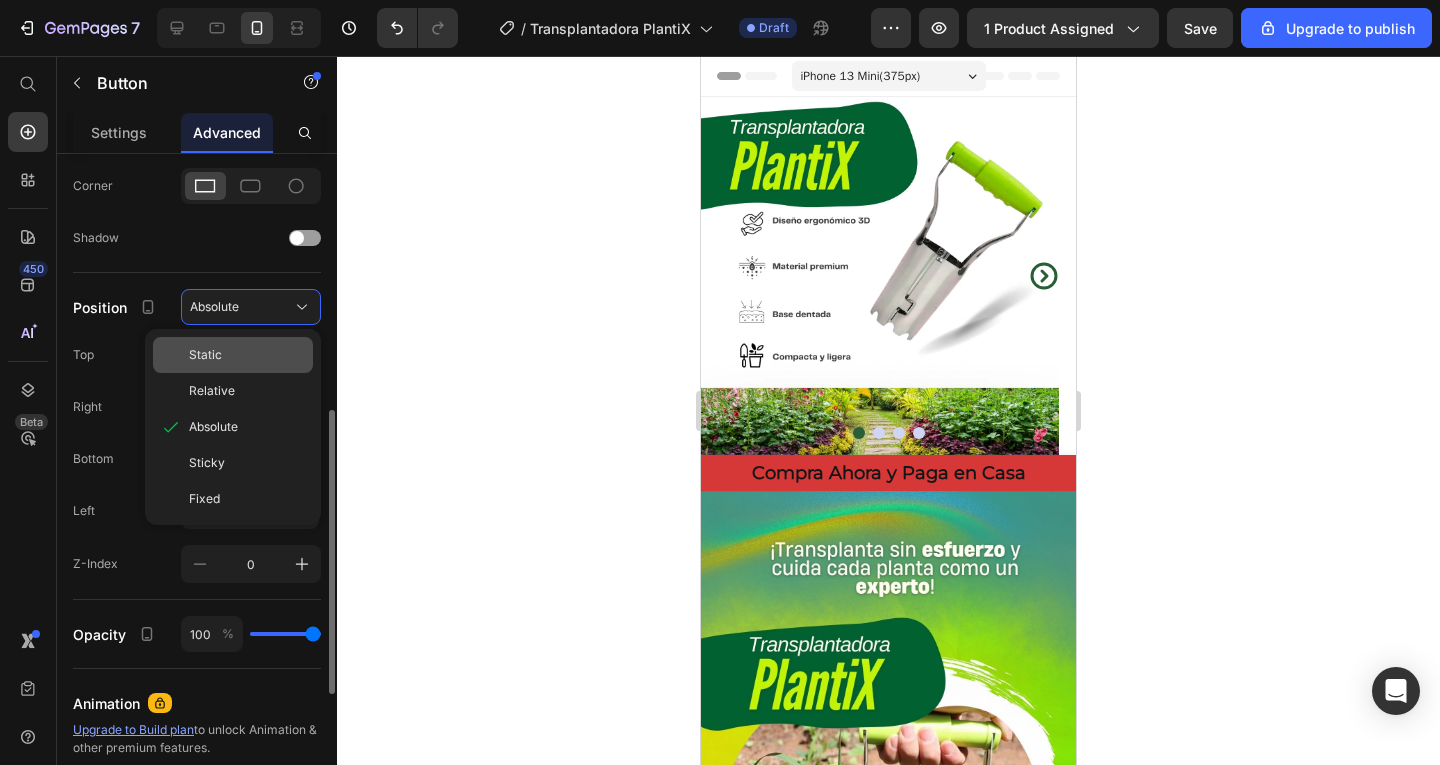 click on "Static" at bounding box center [205, 355] 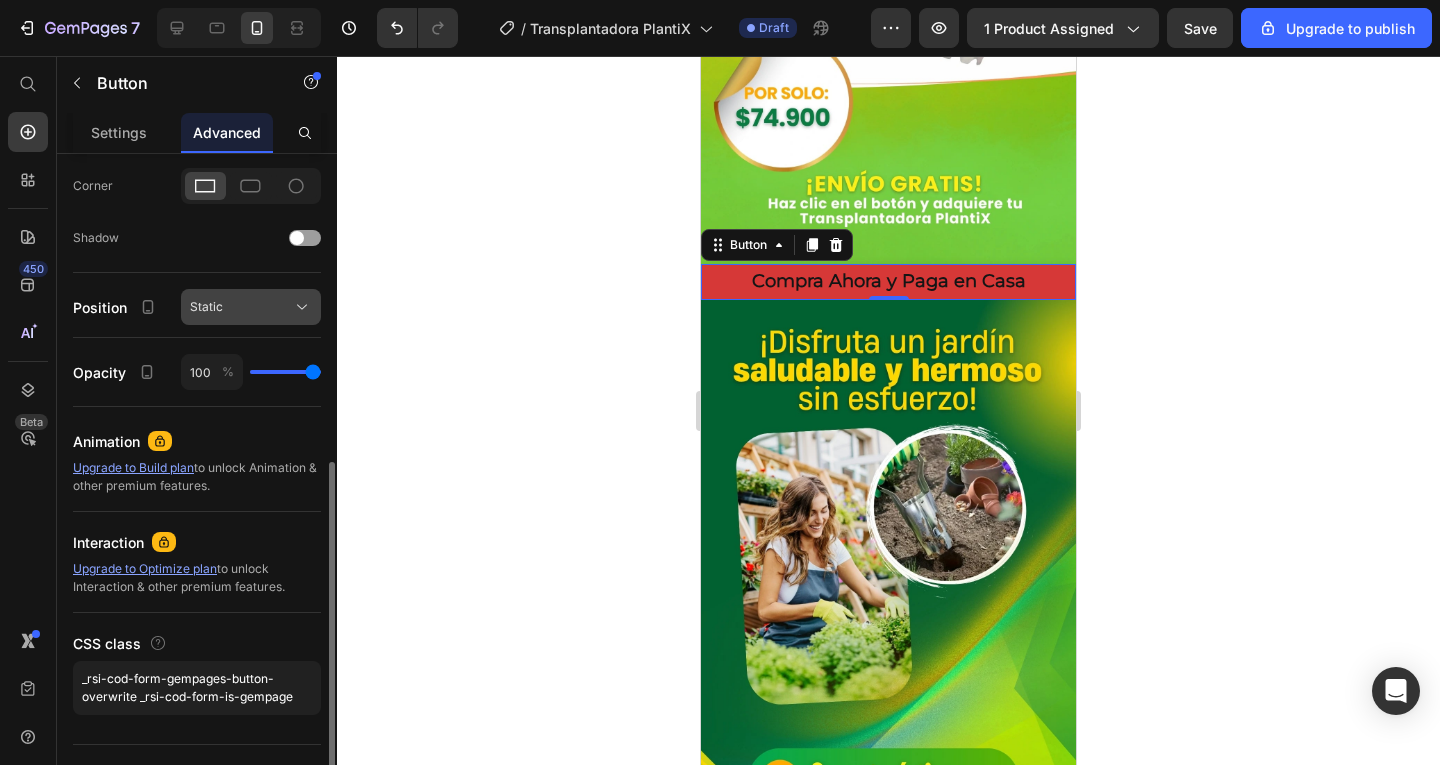 scroll, scrollTop: 1300, scrollLeft: 0, axis: vertical 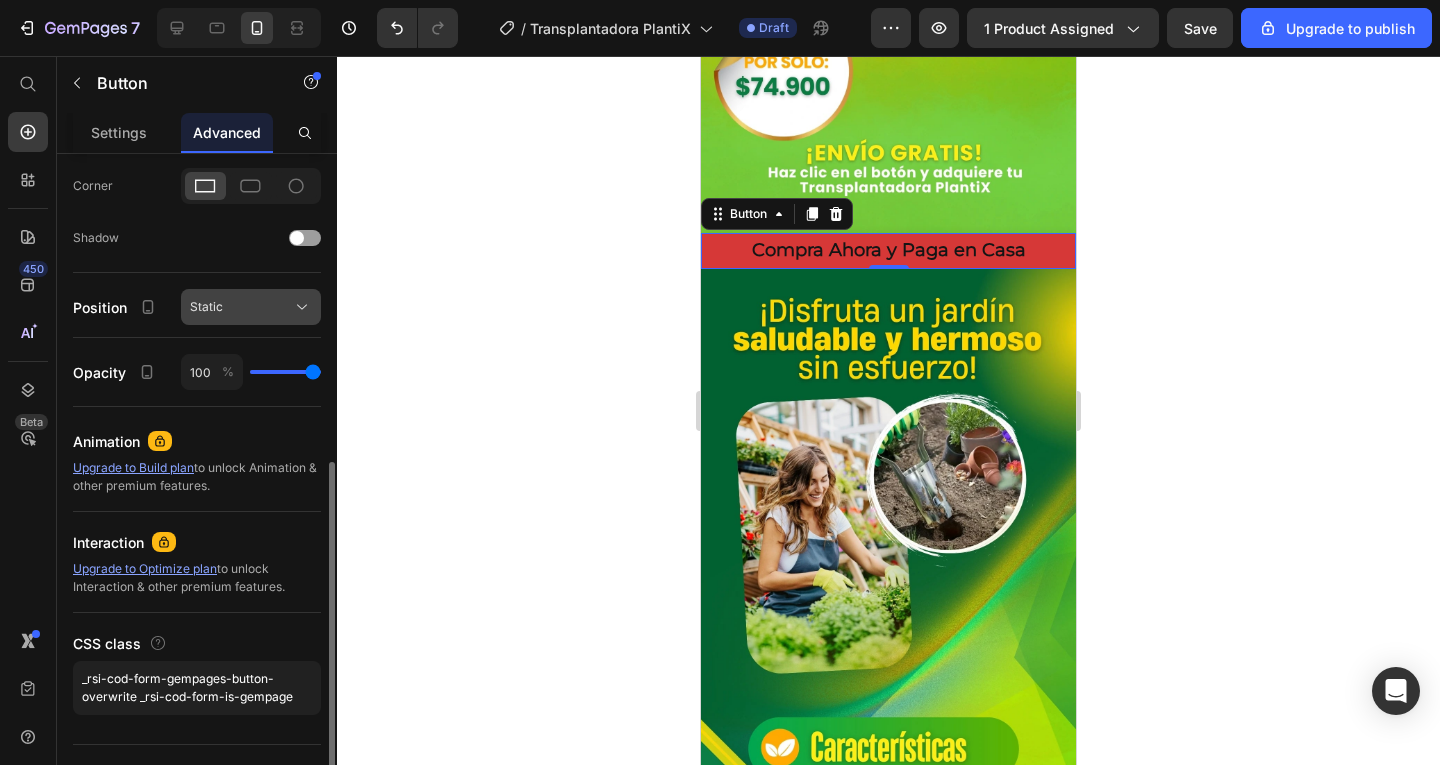 click 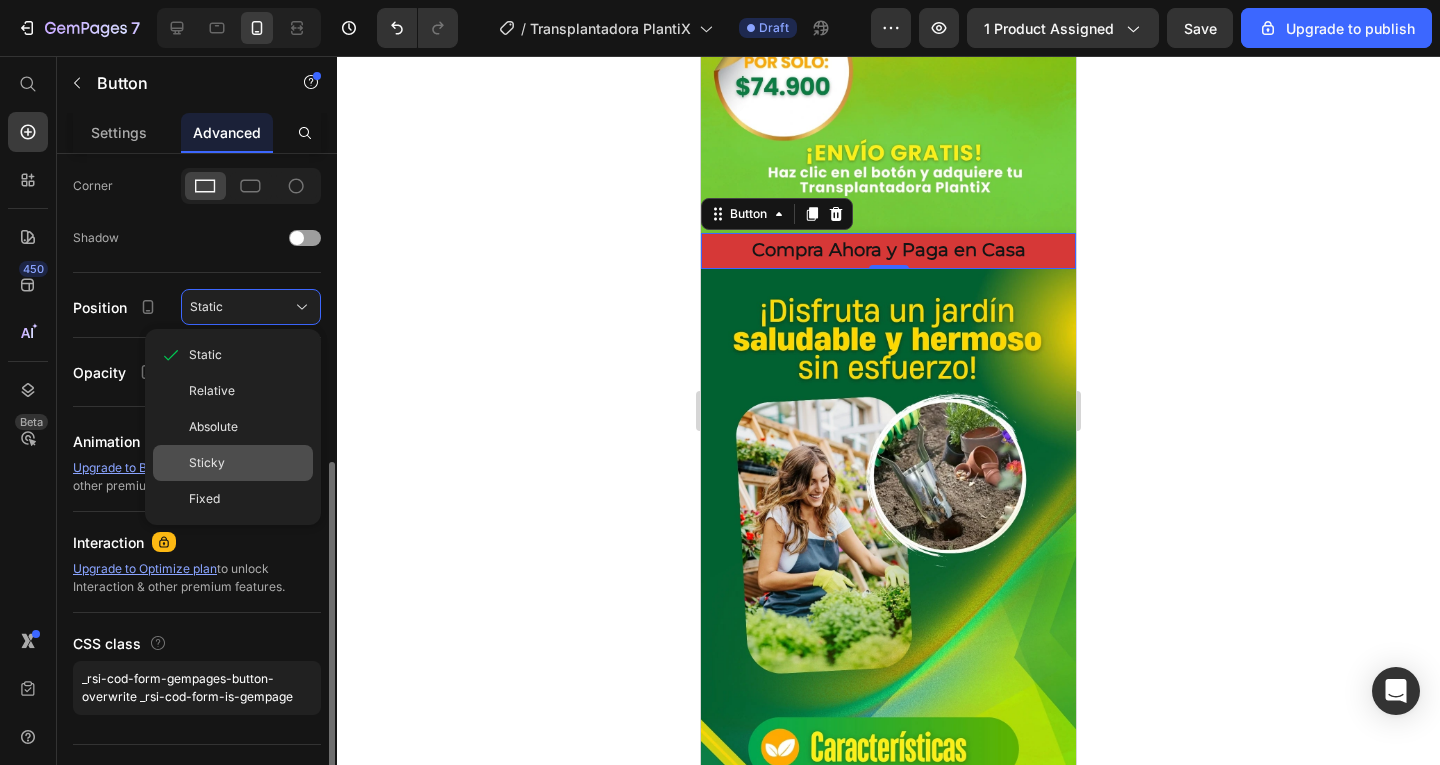 click on "Sticky" at bounding box center (207, 463) 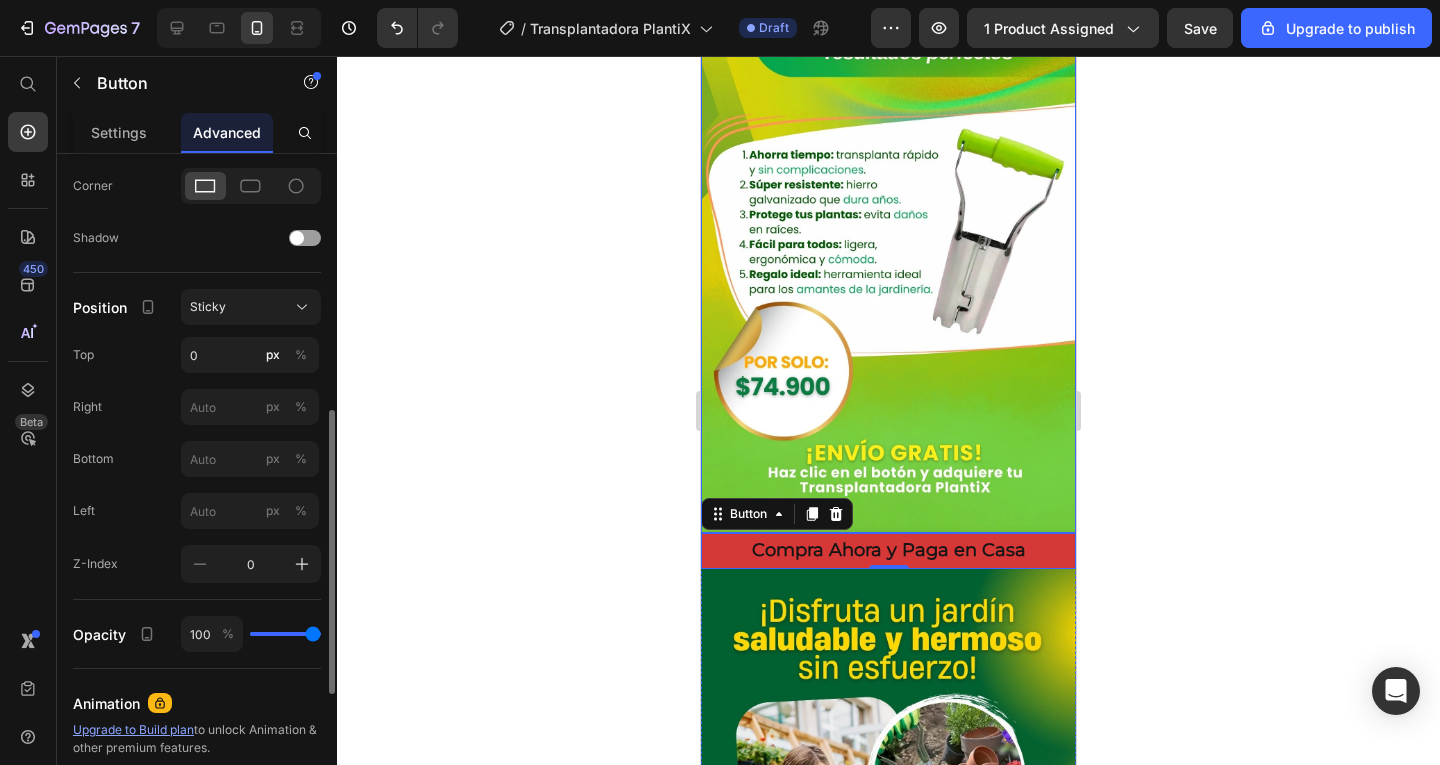 scroll, scrollTop: 1300, scrollLeft: 0, axis: vertical 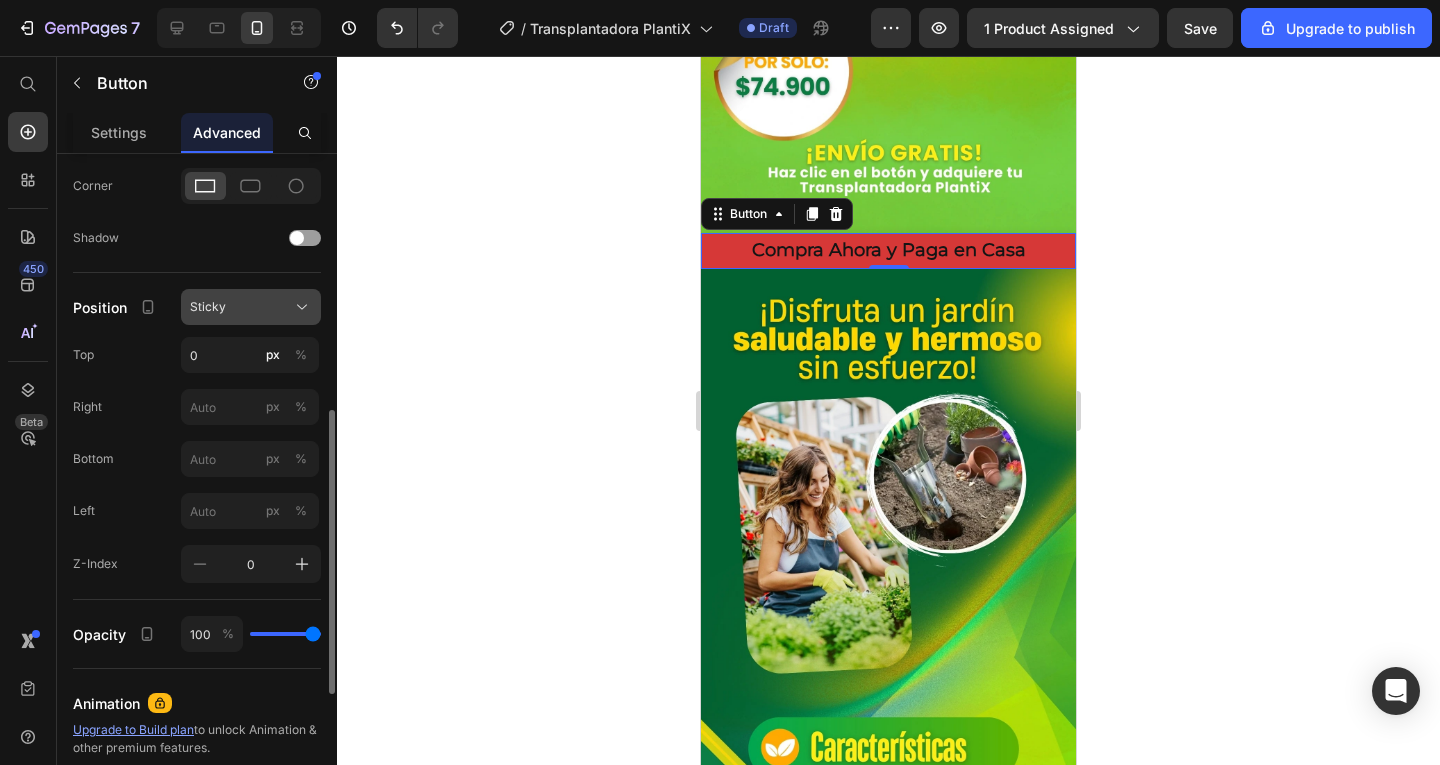 click on "Sticky" at bounding box center [251, 307] 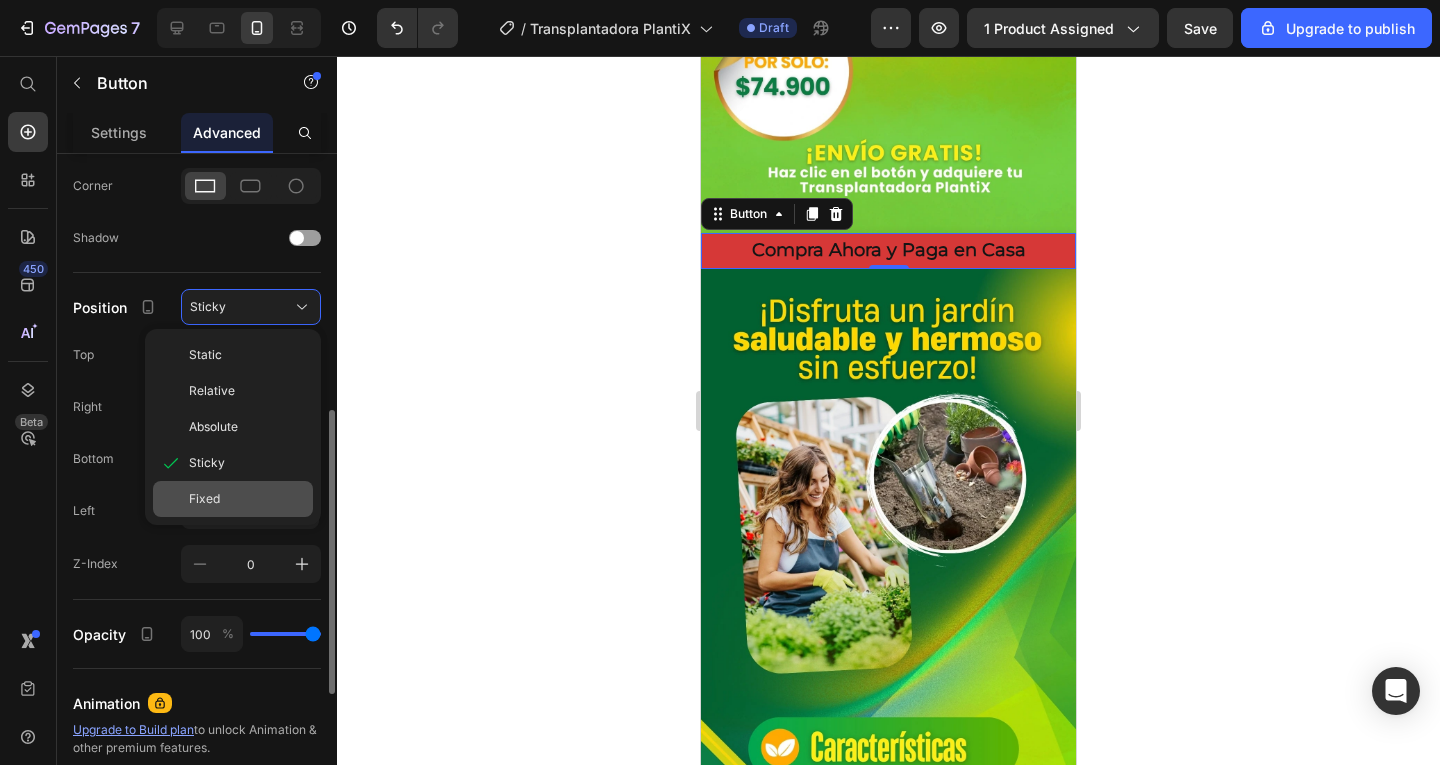 click on "Fixed" at bounding box center (247, 499) 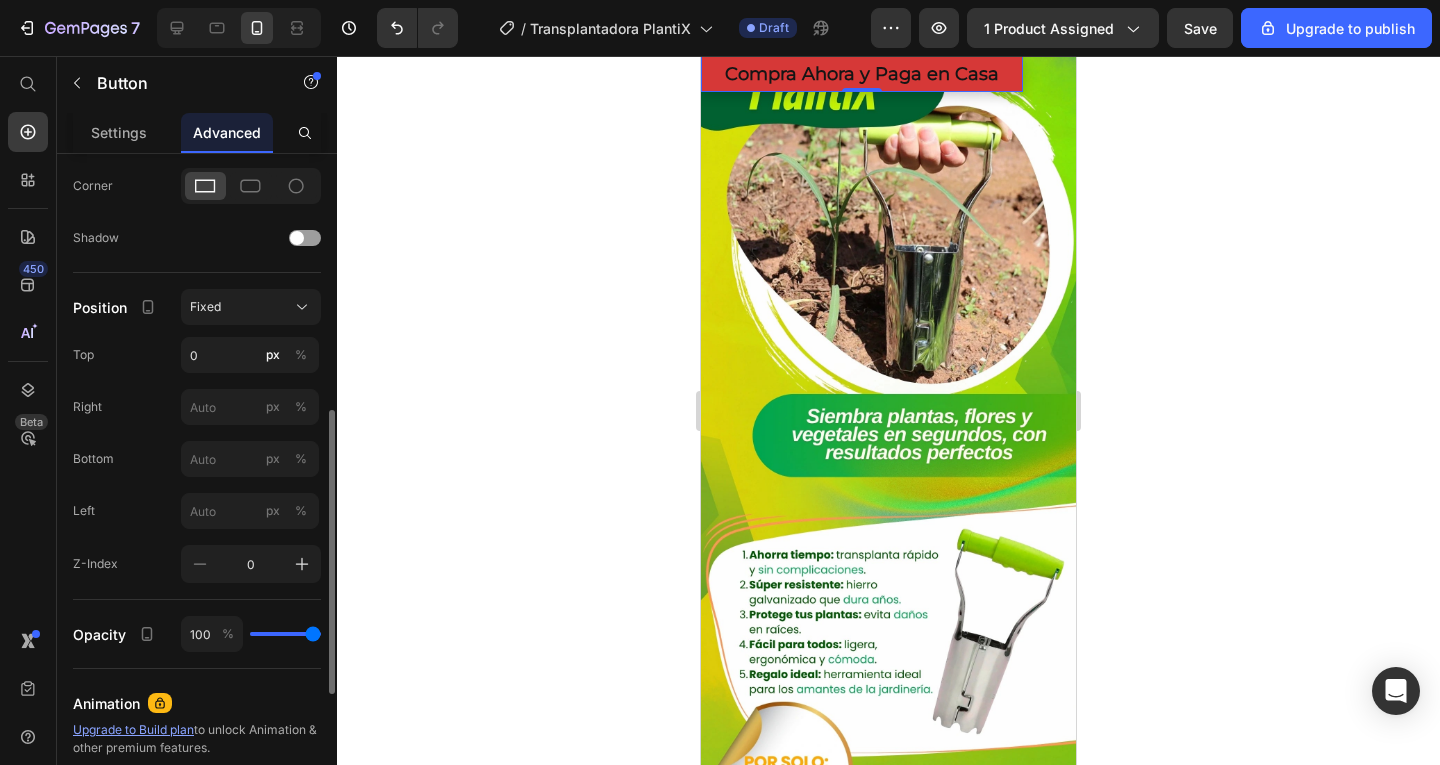 scroll, scrollTop: 1000, scrollLeft: 0, axis: vertical 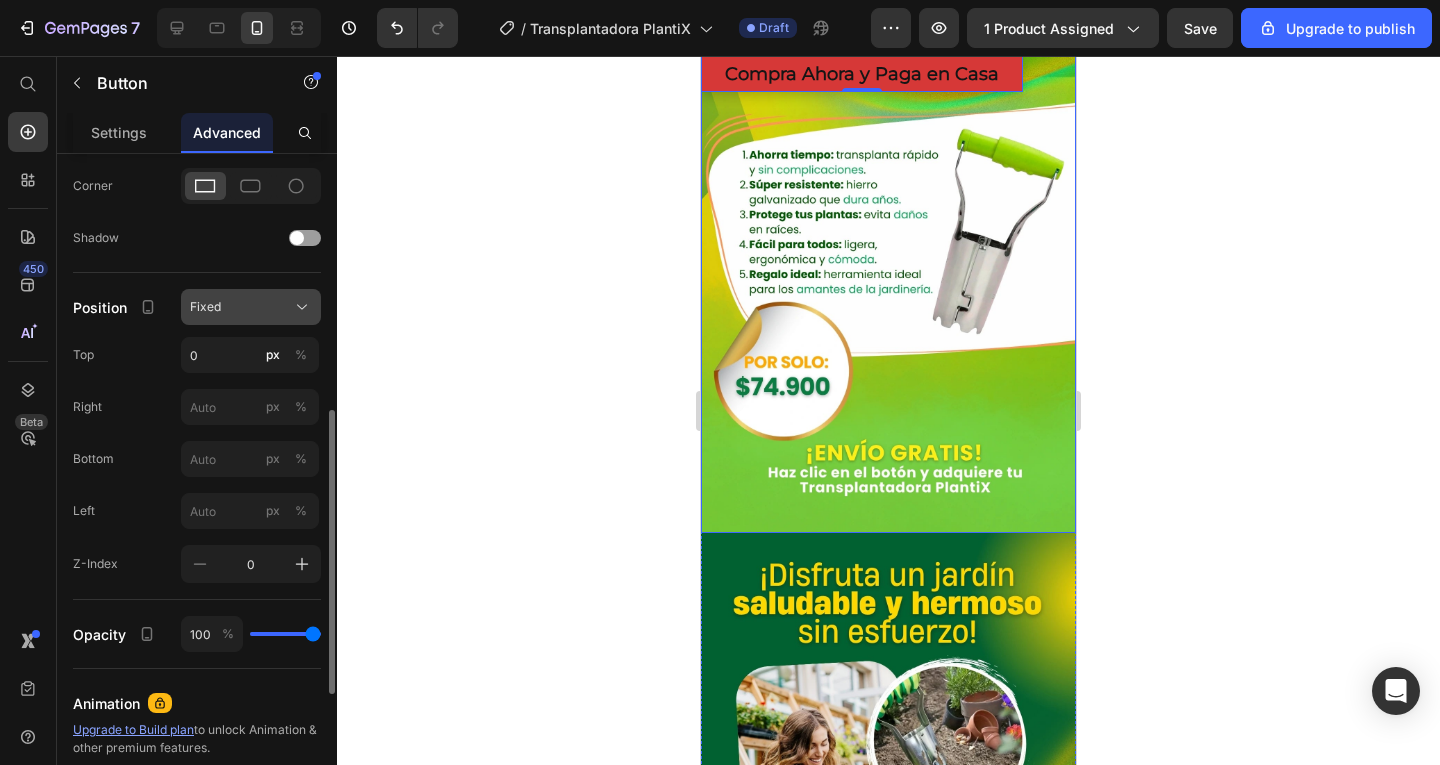 click 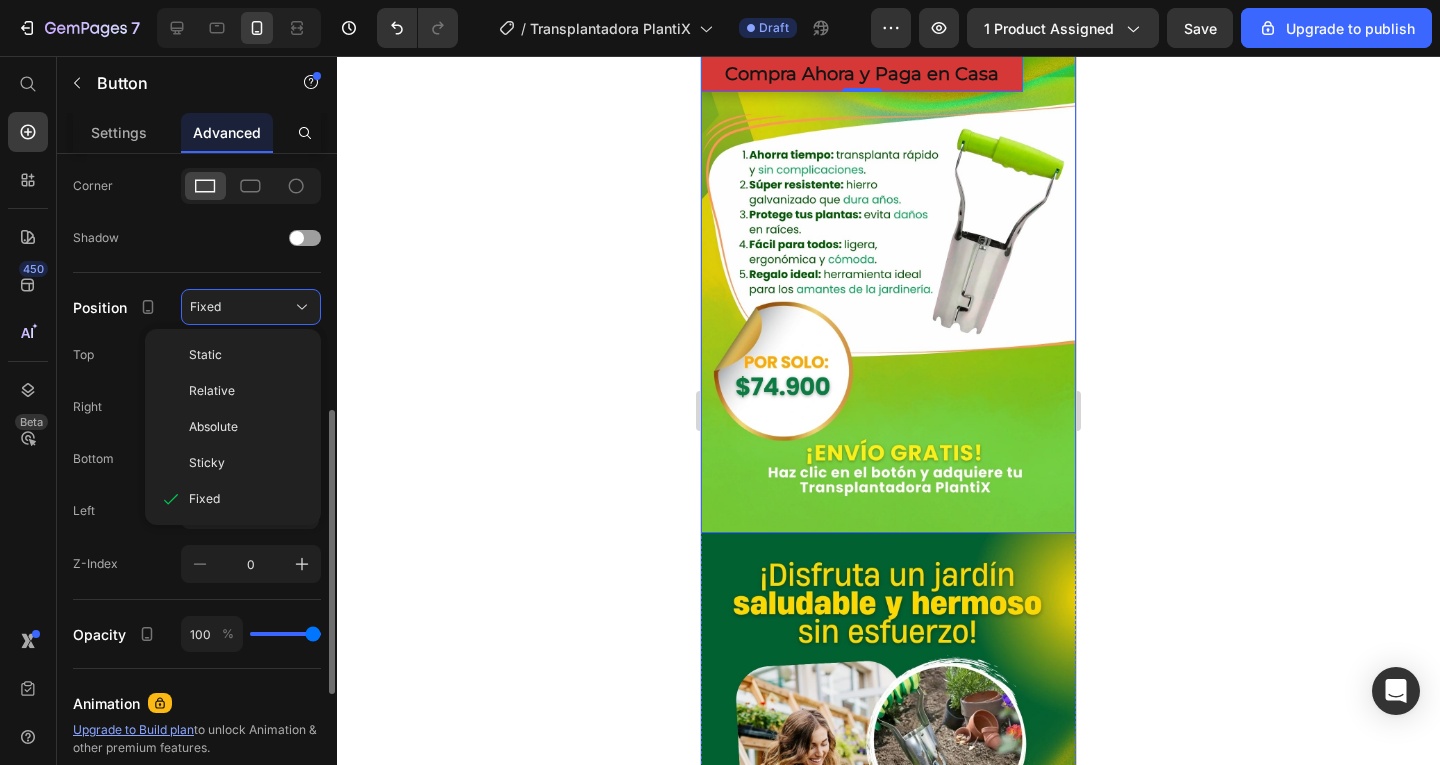 click on "Static" 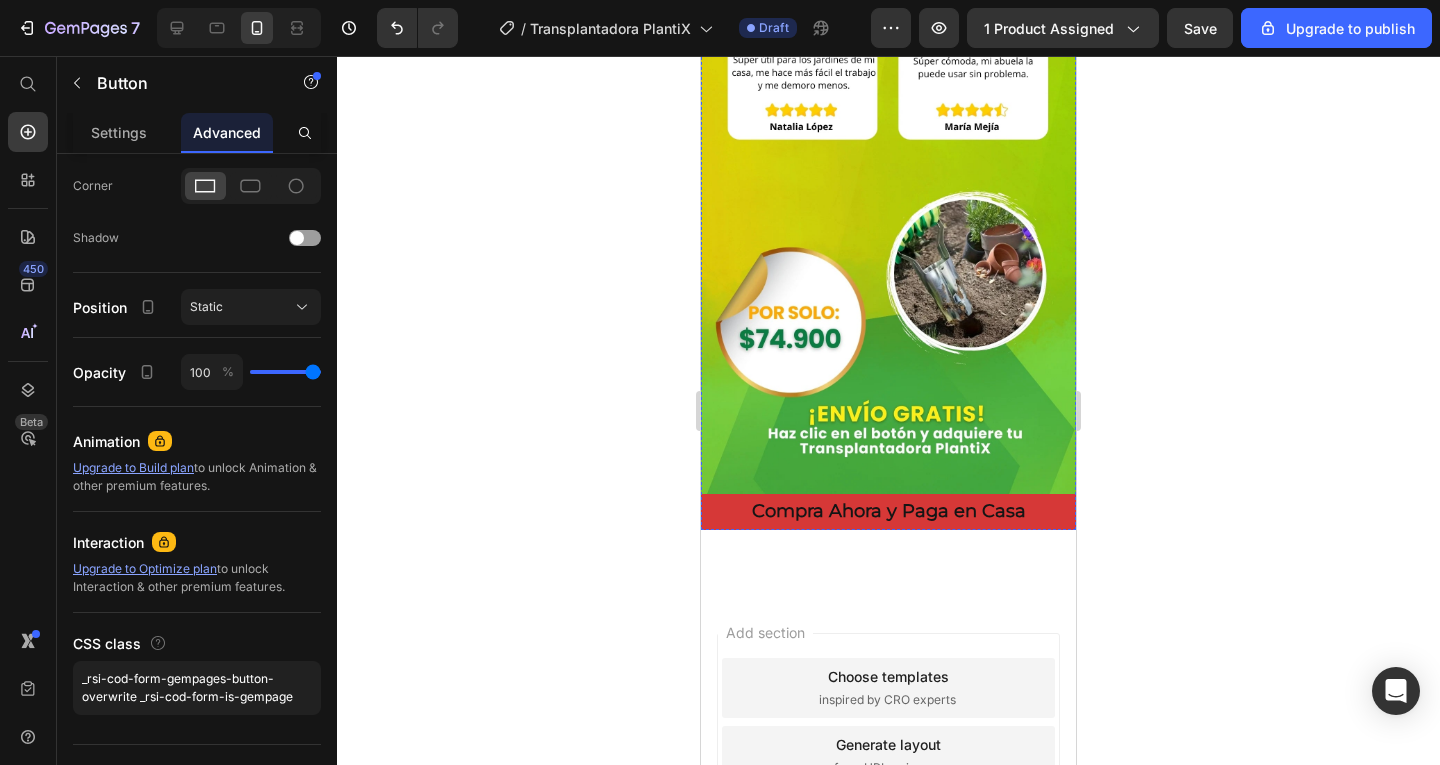 scroll, scrollTop: 4215, scrollLeft: 0, axis: vertical 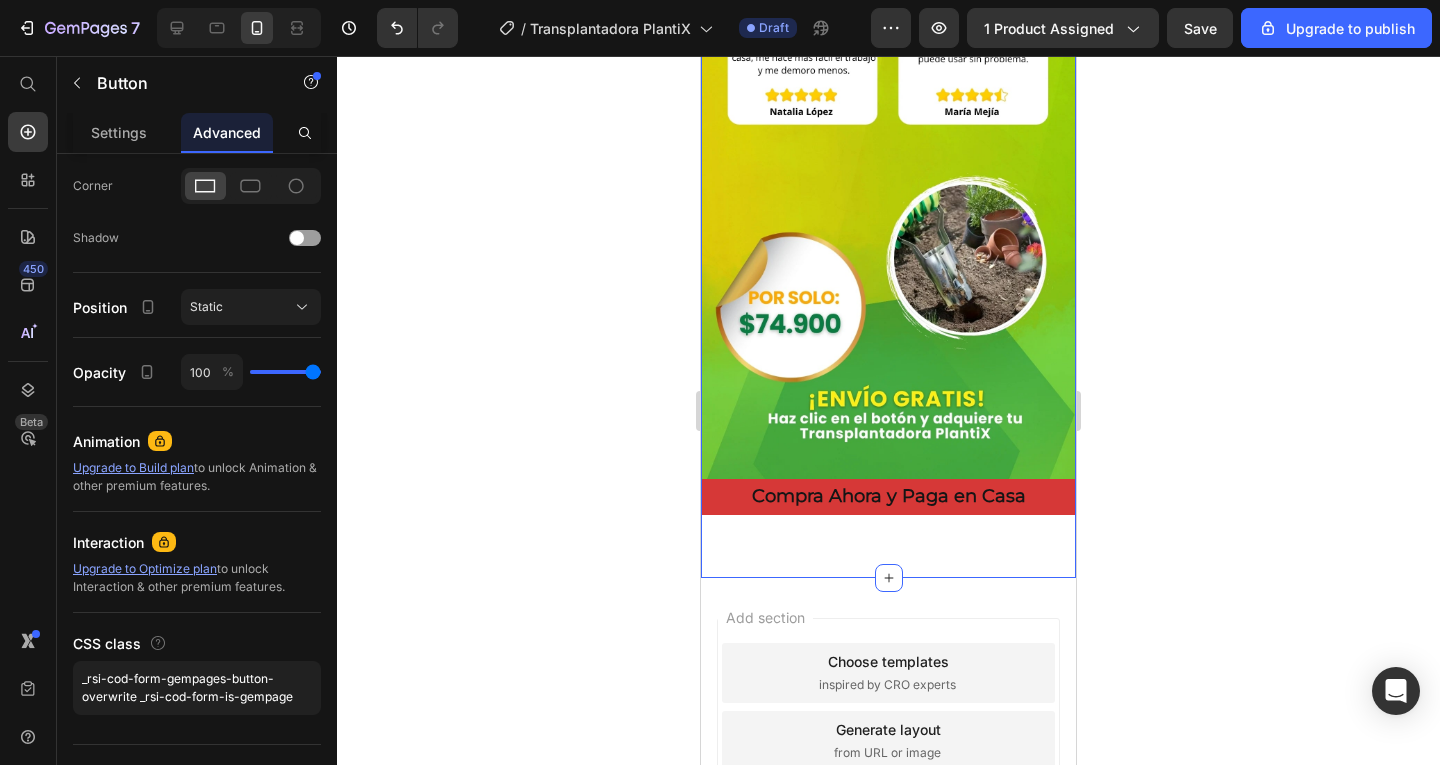 click on "Image Compra Ahora y Paga en Casa Button   0 Product Row Image Image Image Compra Ahora y Paga en Casa Button Row" at bounding box center [888, -1573] 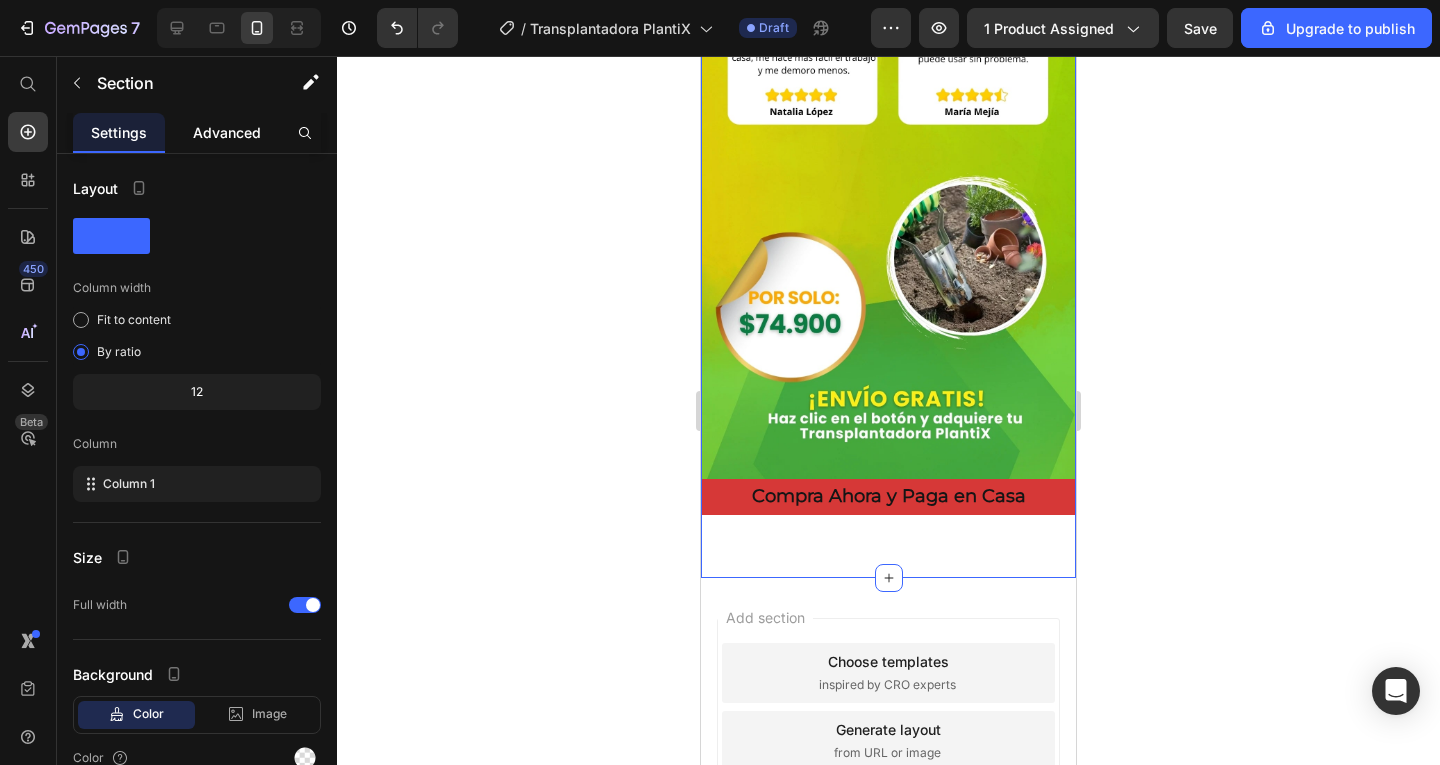 click on "Advanced" 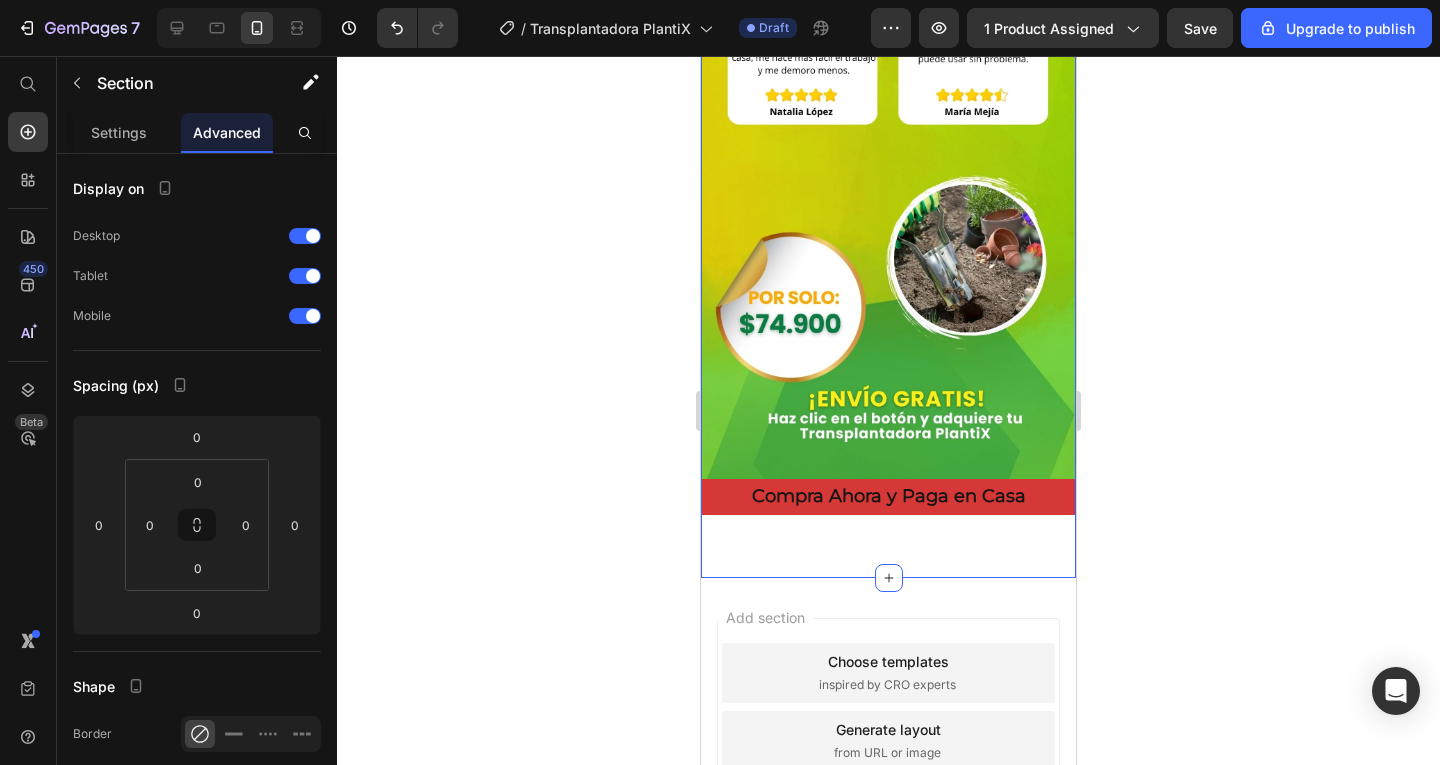 click on "Advanced" at bounding box center [227, 132] 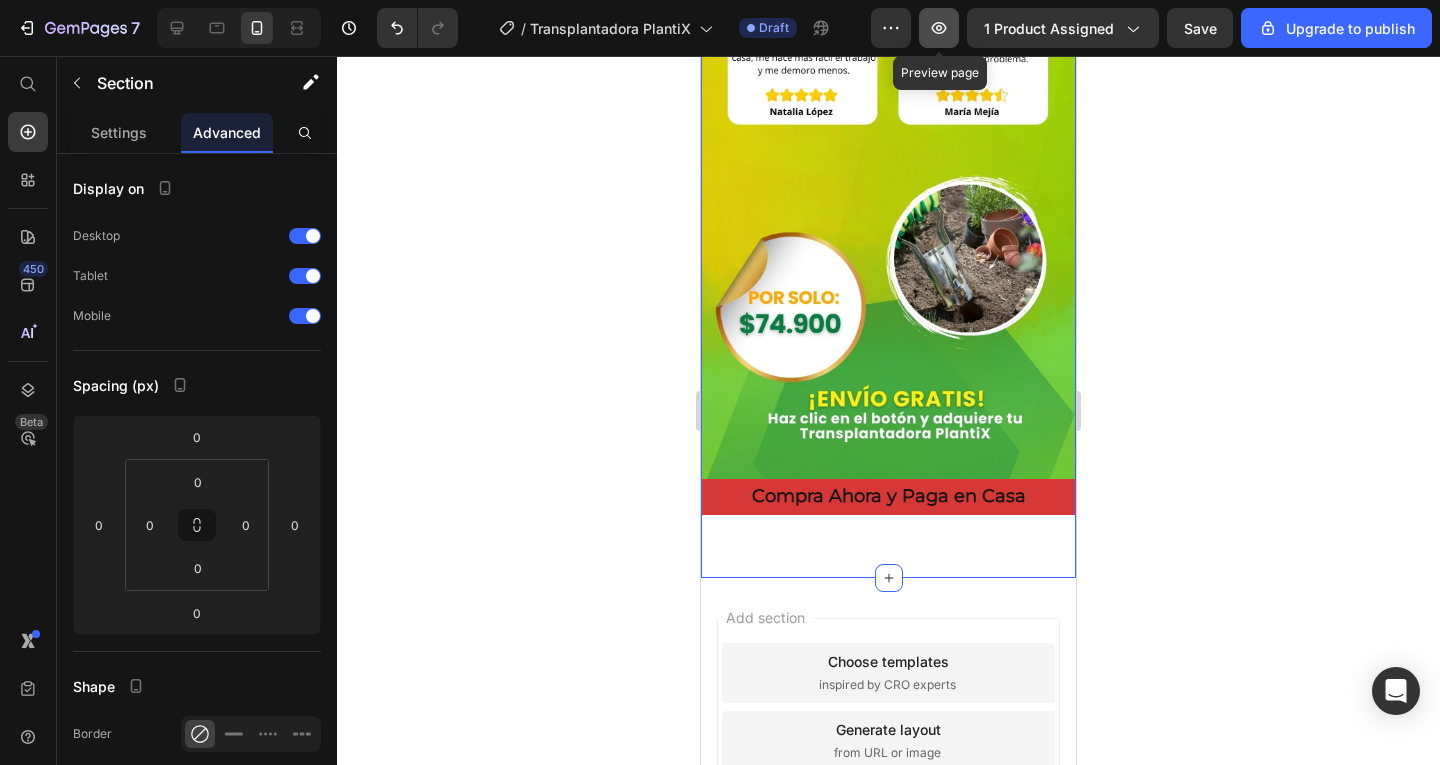 click 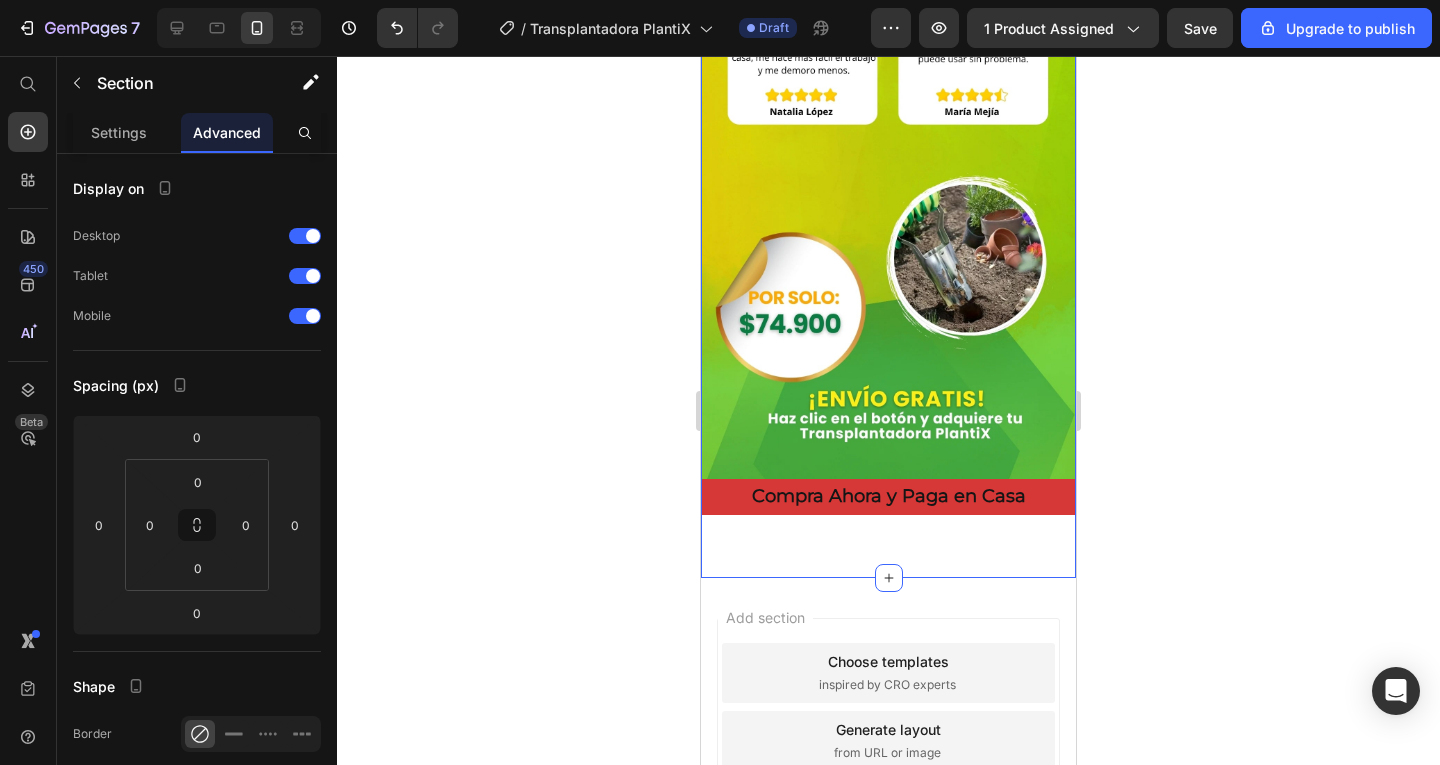 type 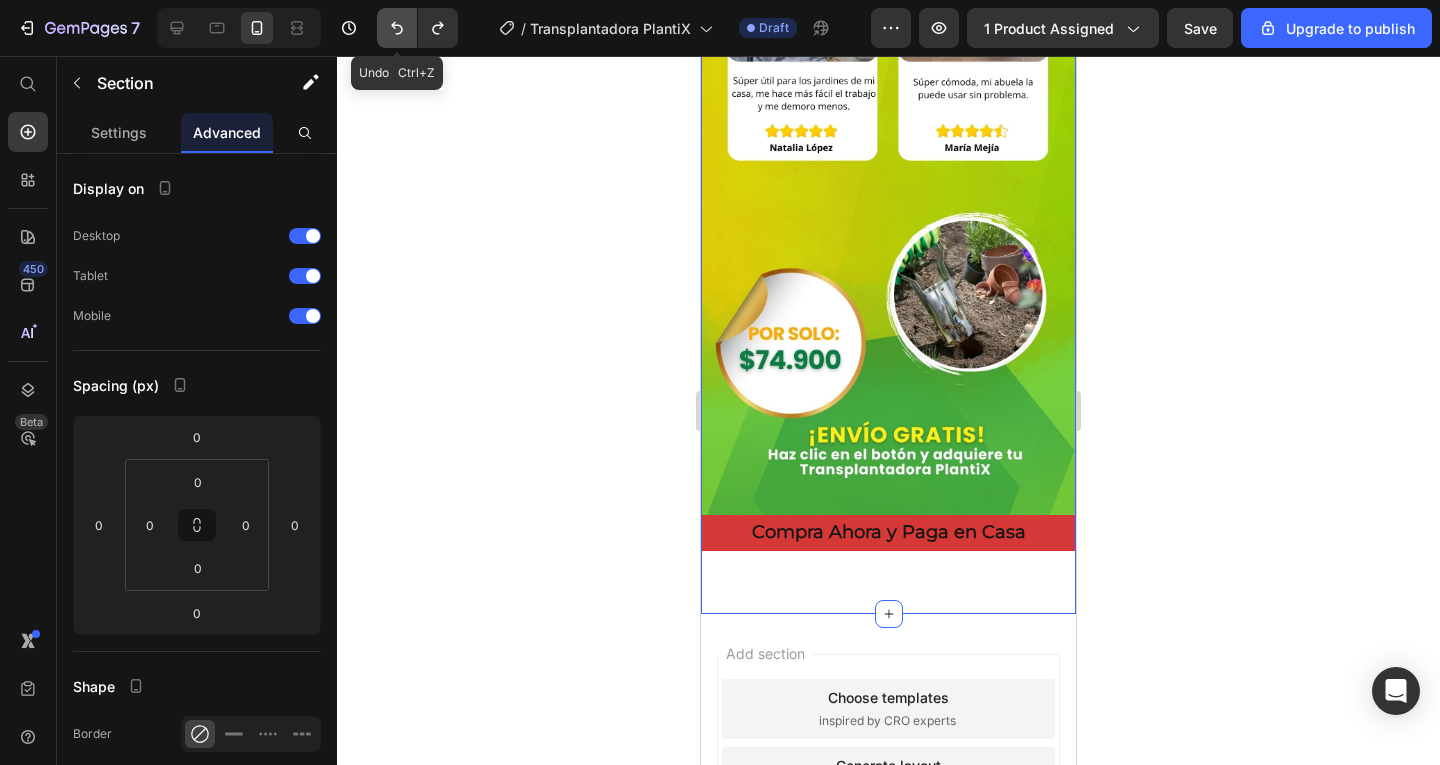 click 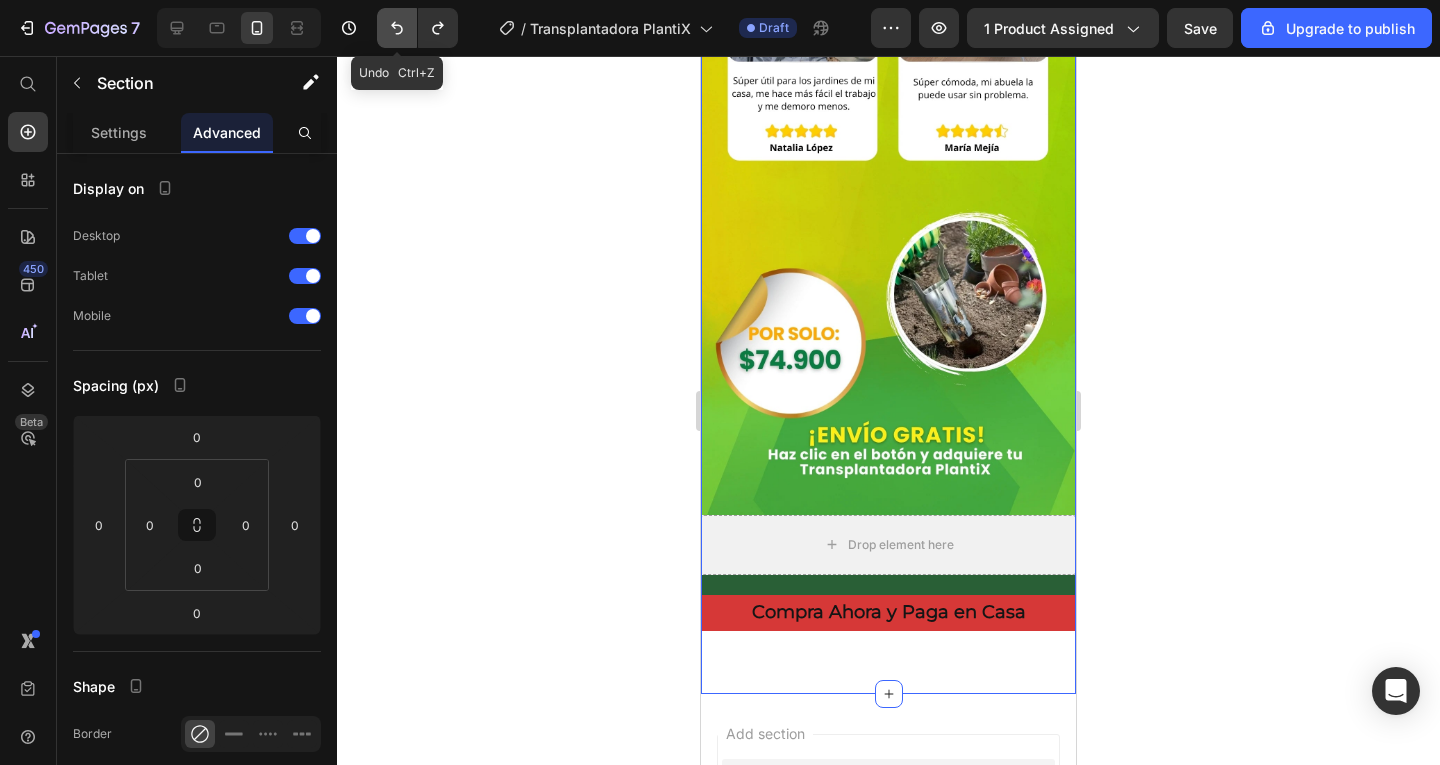 click 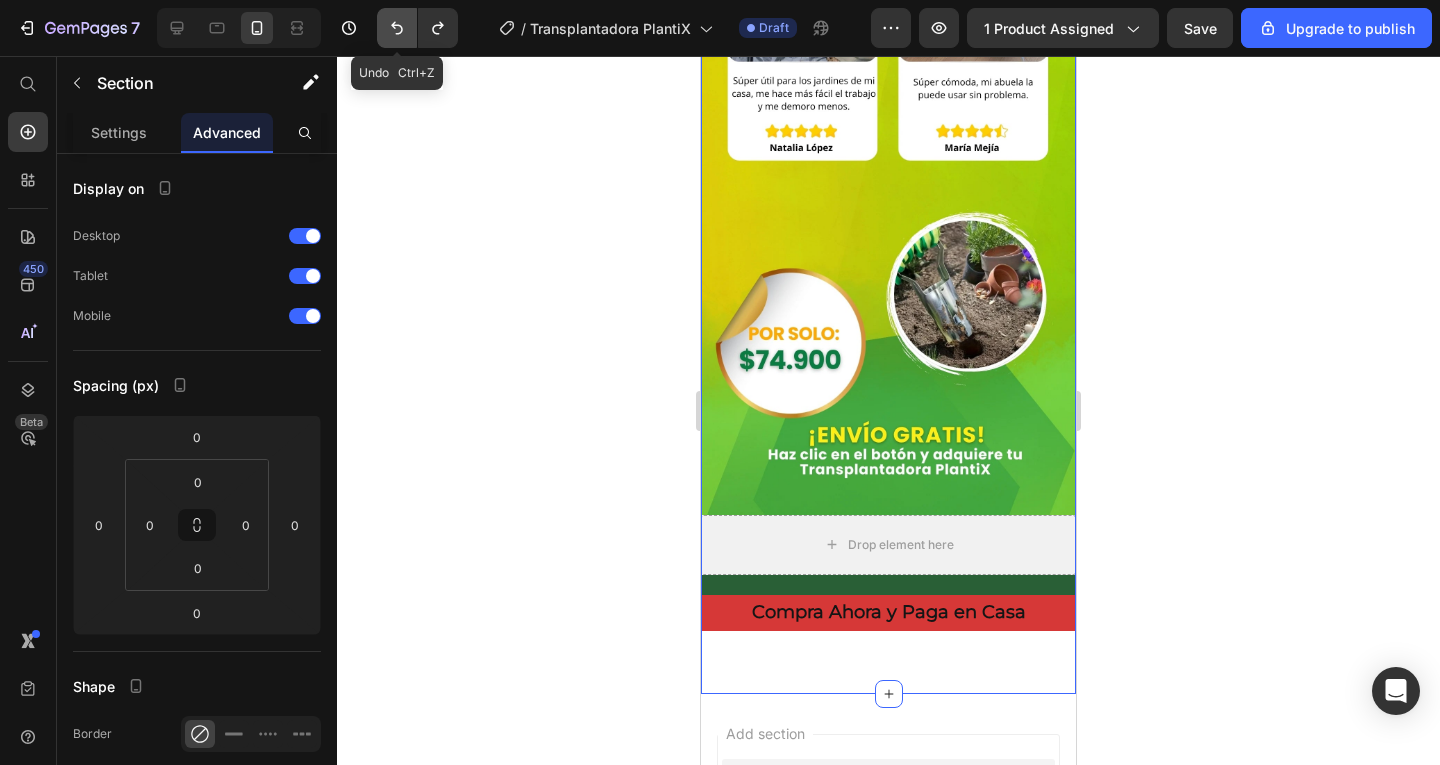 click 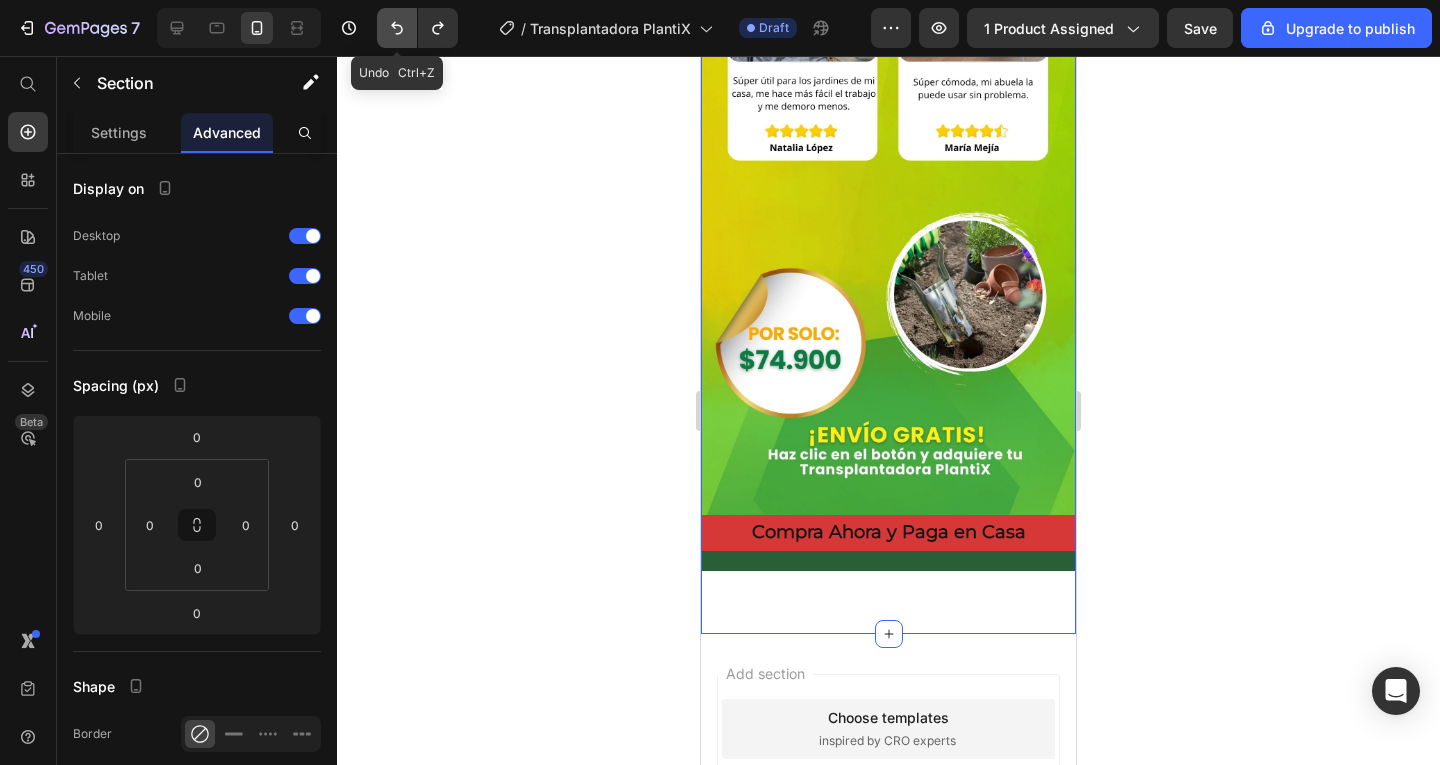 click 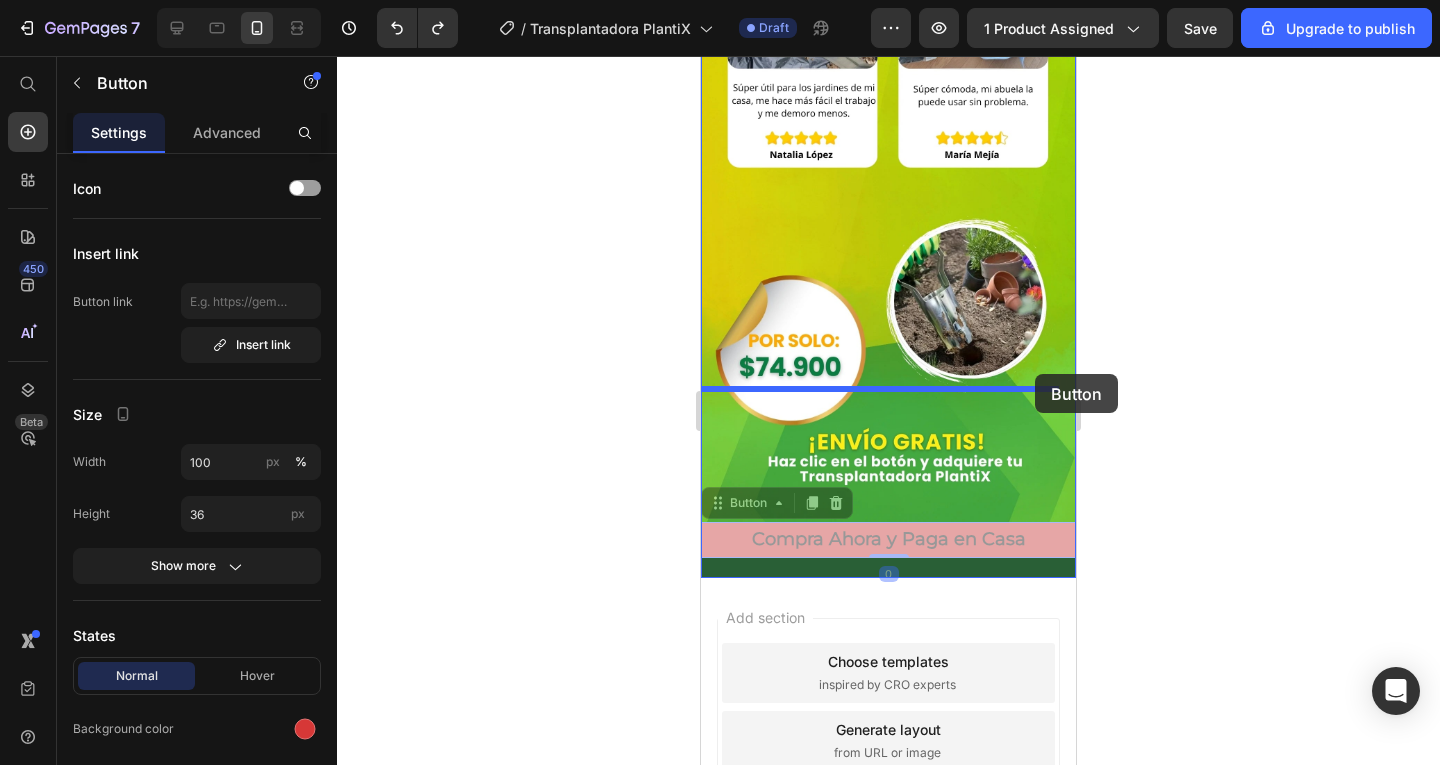 drag, startPoint x: 1036, startPoint y: 346, endPoint x: 1035, endPoint y: 374, distance: 28.01785 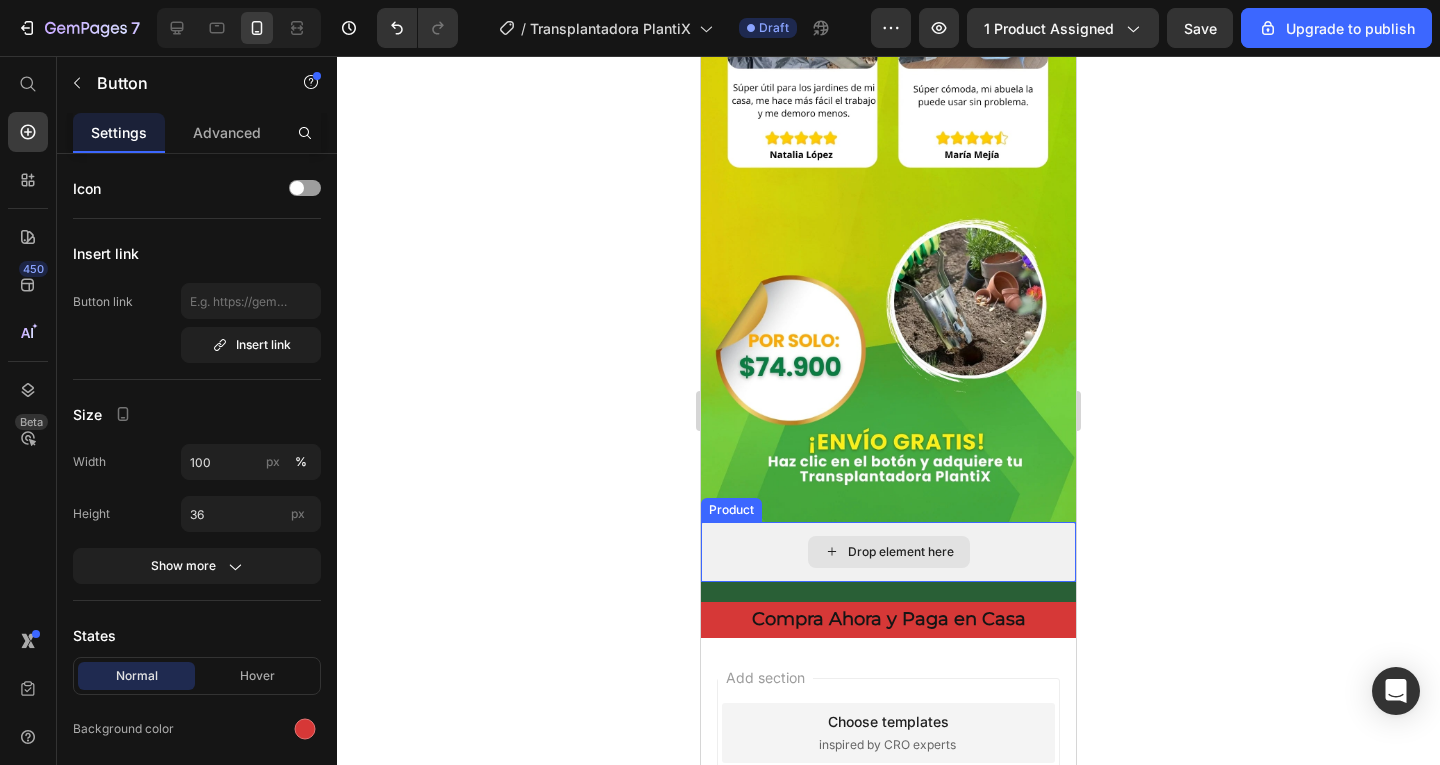 click on "Drop element here" at bounding box center (888, 552) 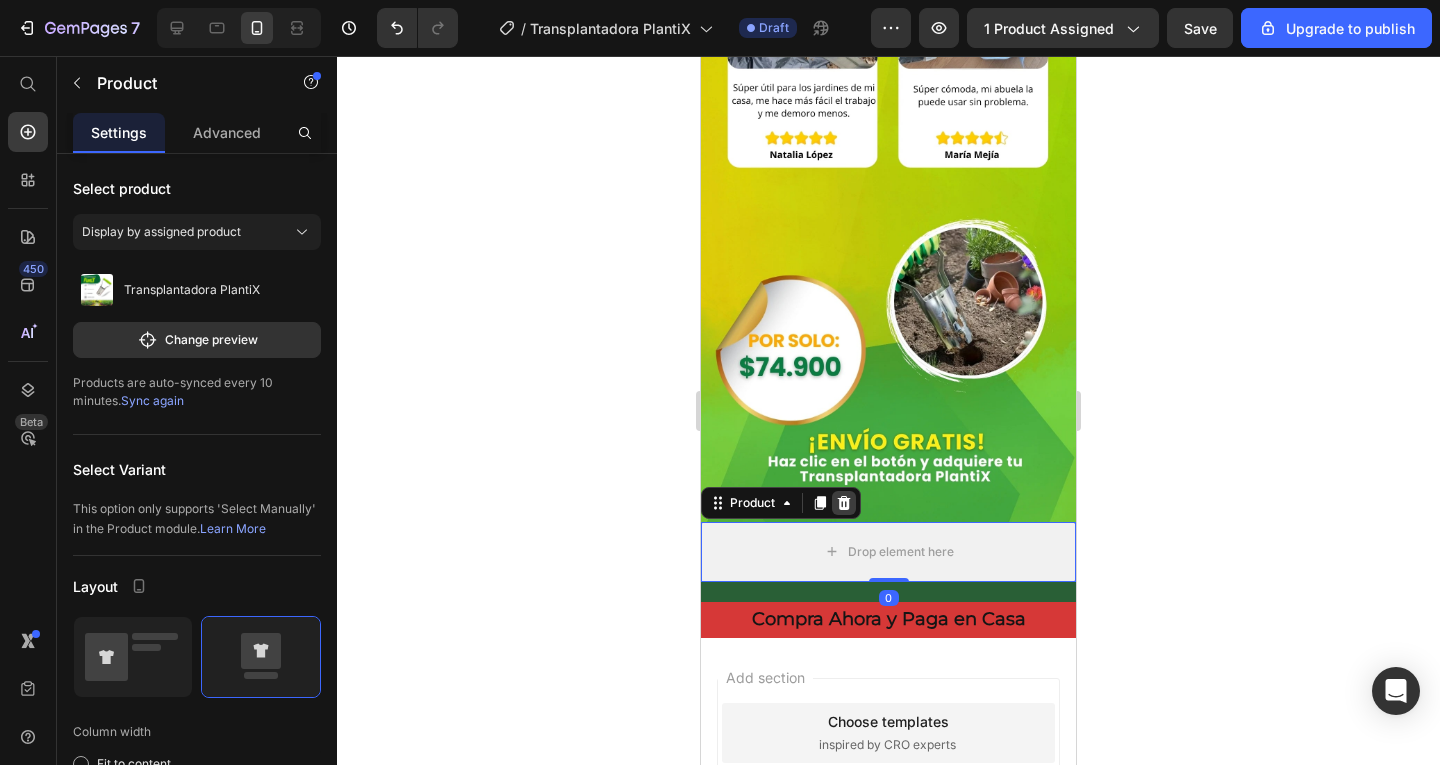 click at bounding box center [844, 503] 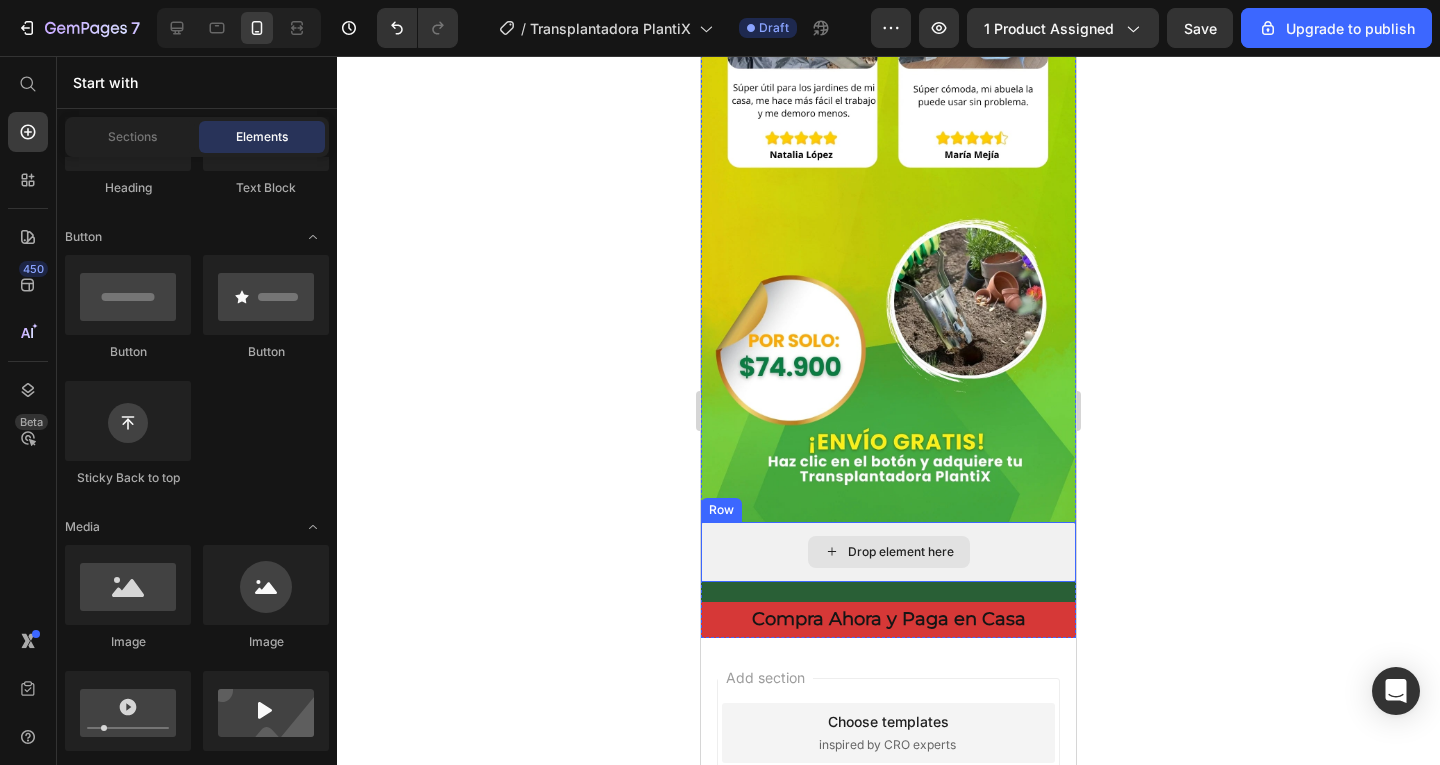 drag, startPoint x: 989, startPoint y: 373, endPoint x: 902, endPoint y: 321, distance: 101.35581 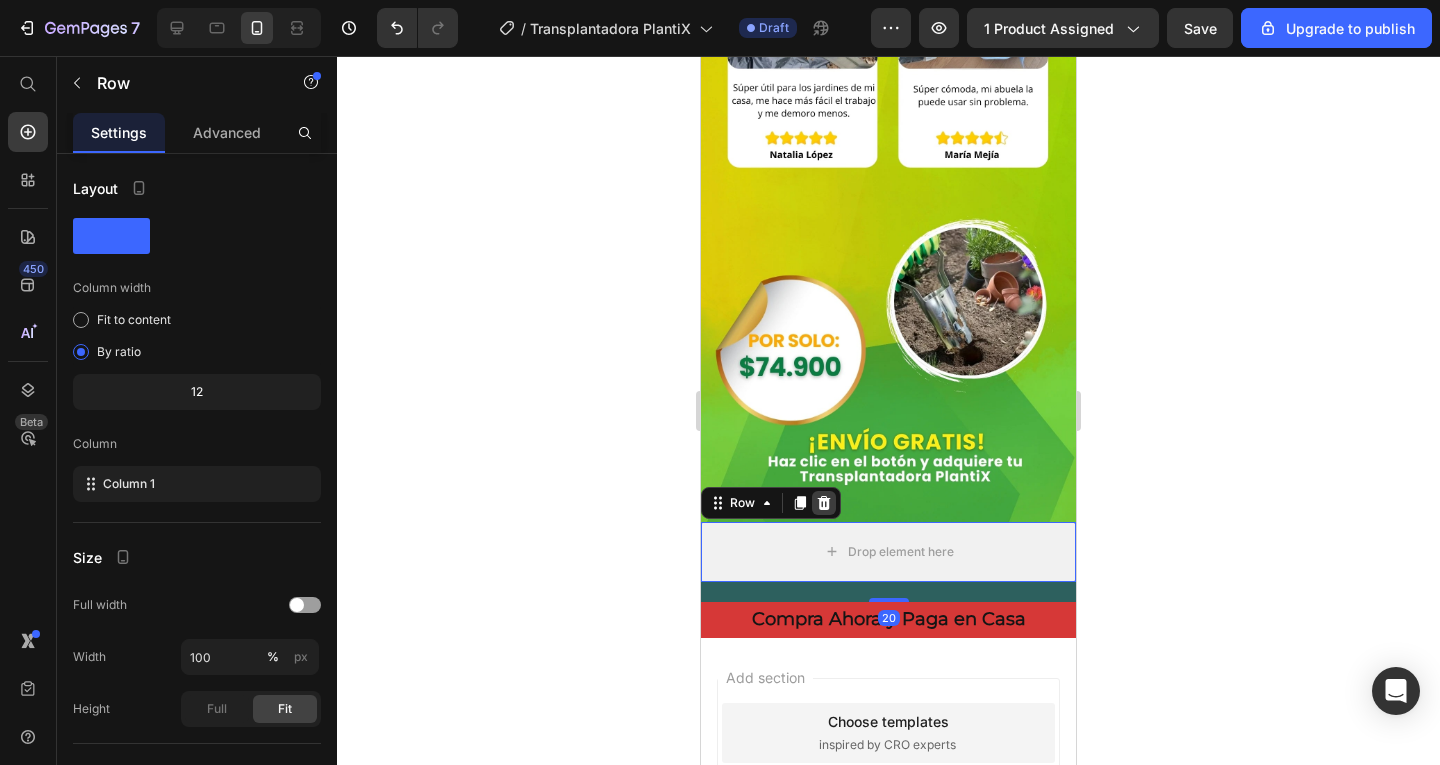 click at bounding box center (824, 503) 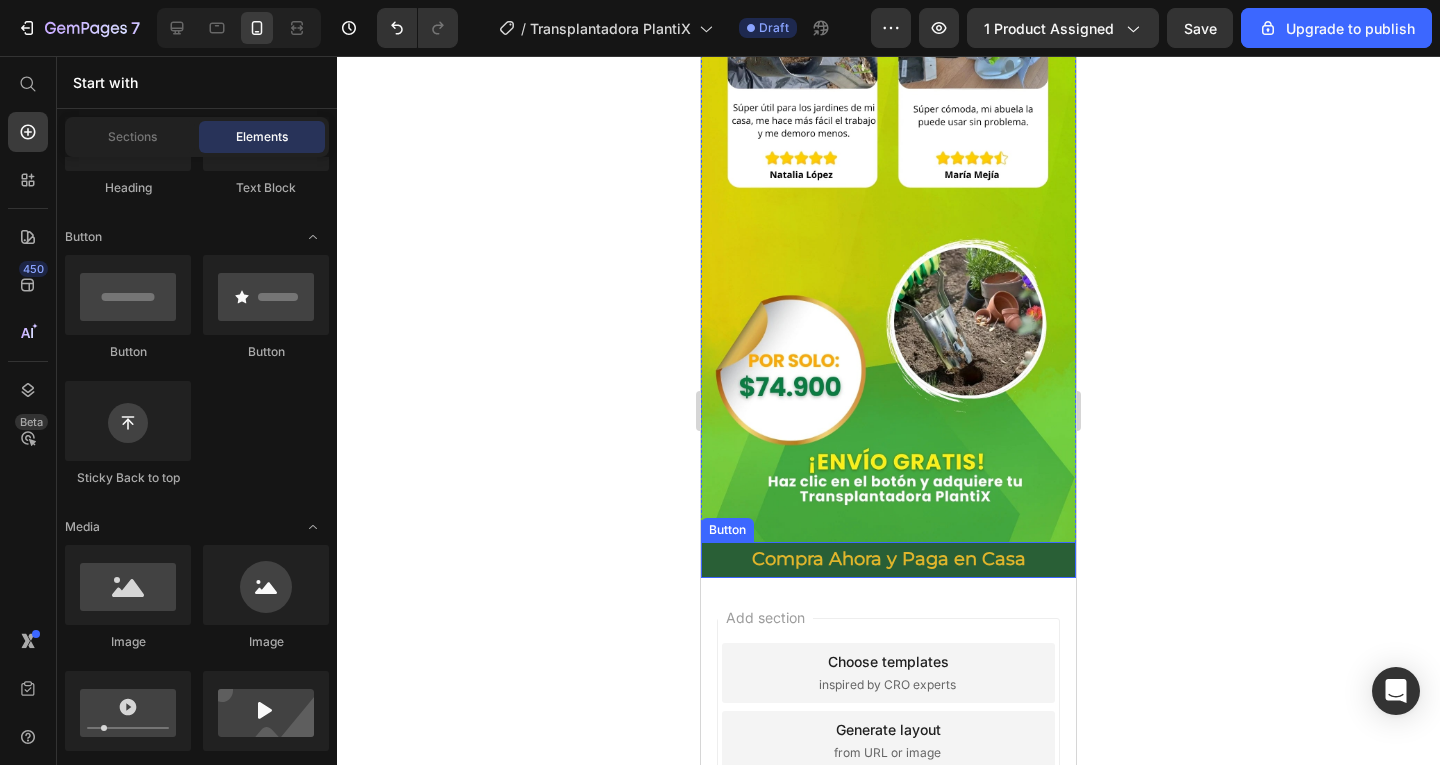 click on "Compra Ahora y Paga en Casa" at bounding box center (888, 560) 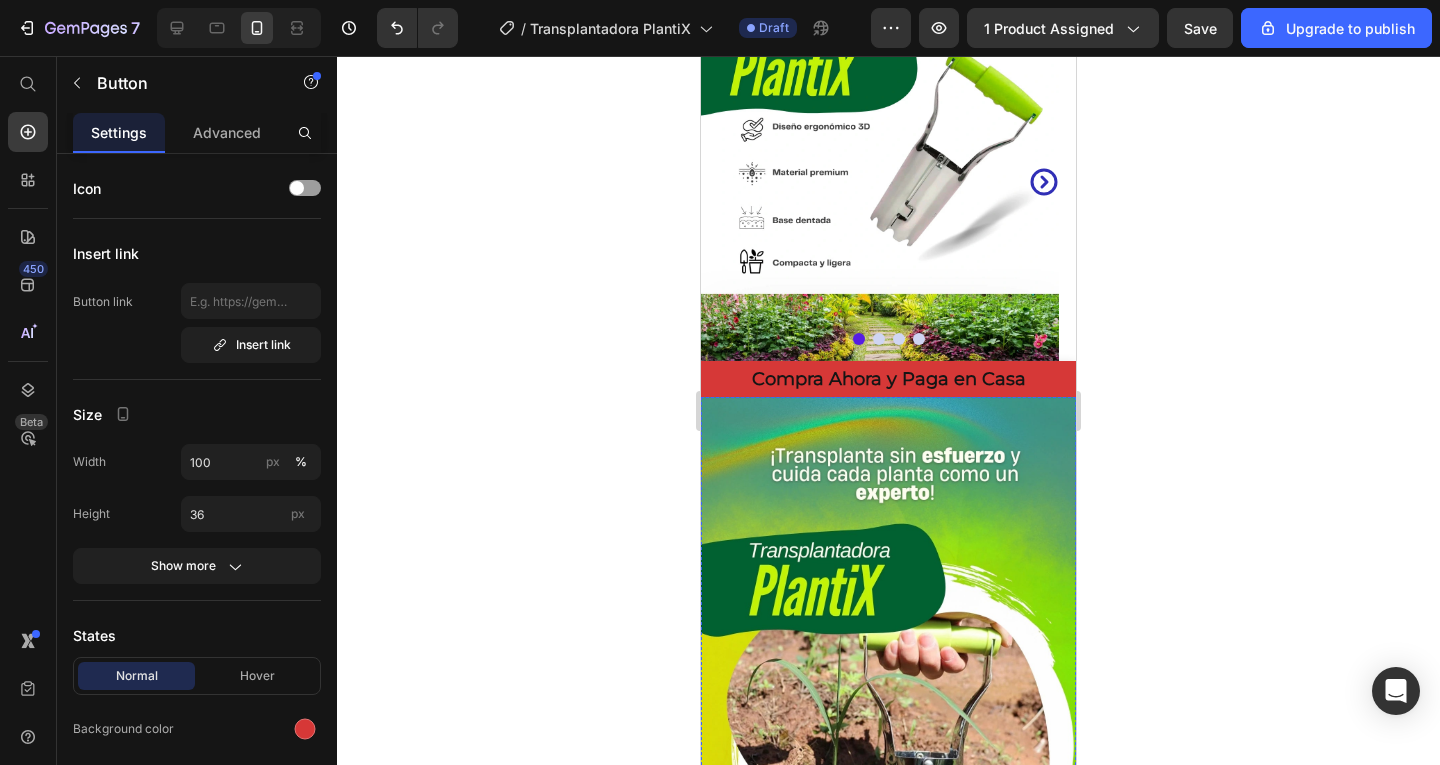 scroll, scrollTop: 0, scrollLeft: 0, axis: both 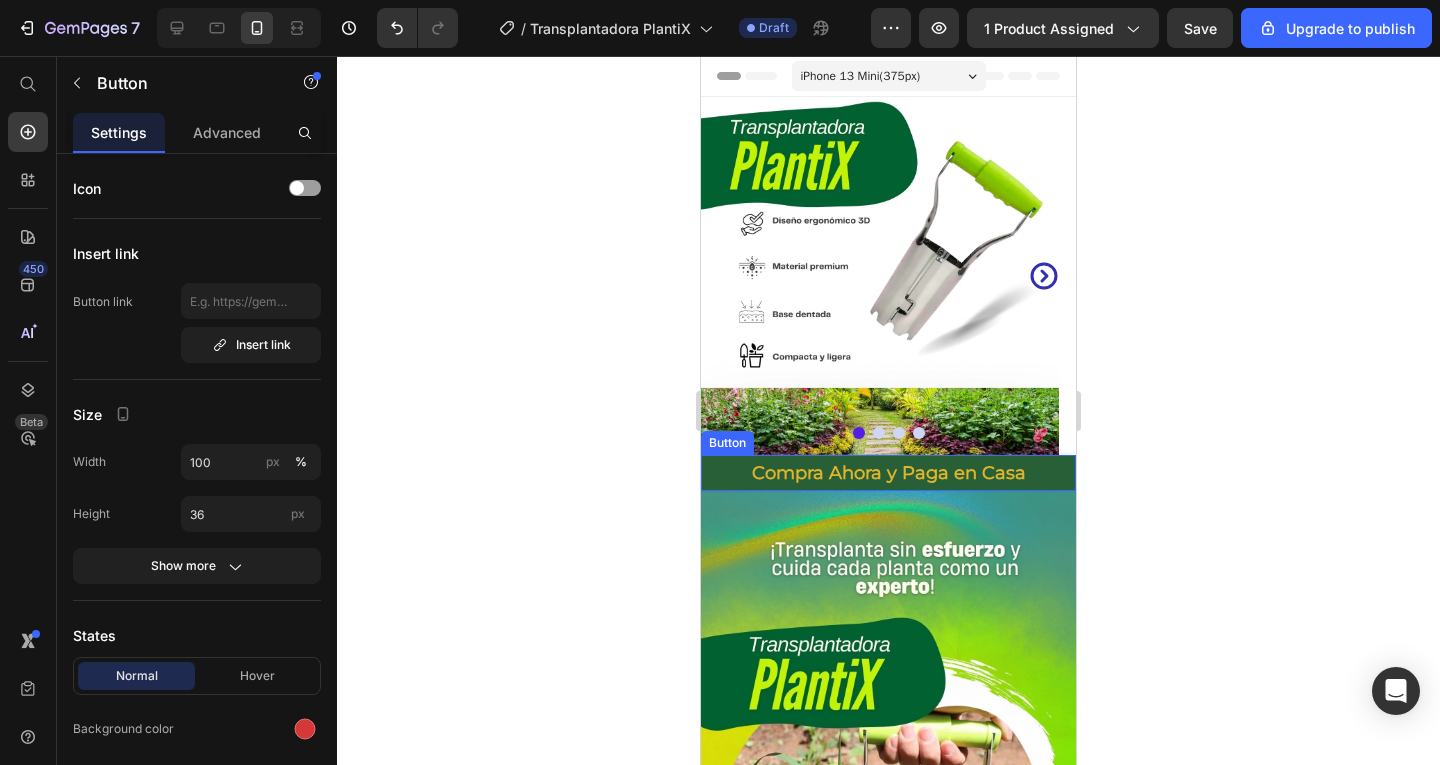 click on "Compra Ahora y Paga en Casa" at bounding box center [888, 473] 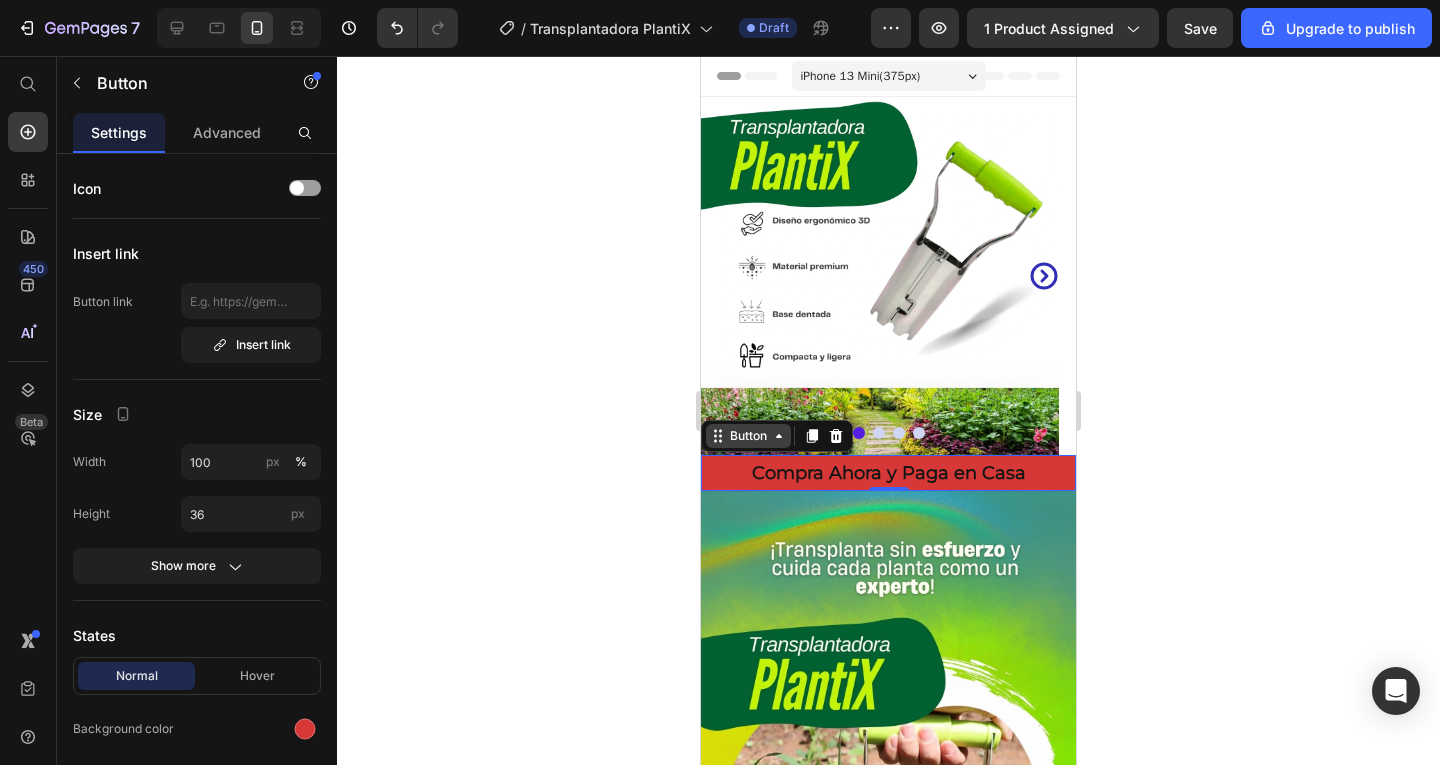 click on "Button" at bounding box center (748, 436) 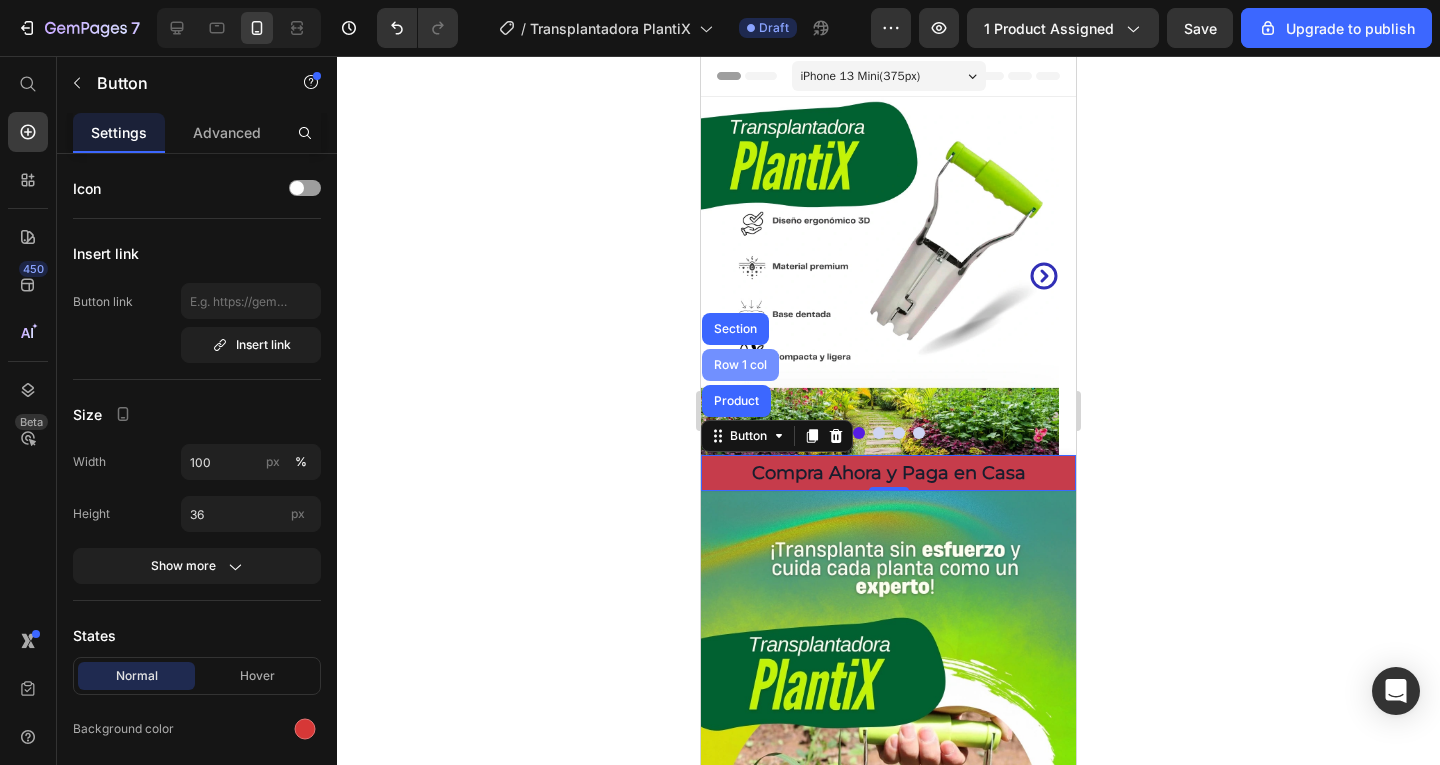 click on "Row 1 col" at bounding box center [740, 365] 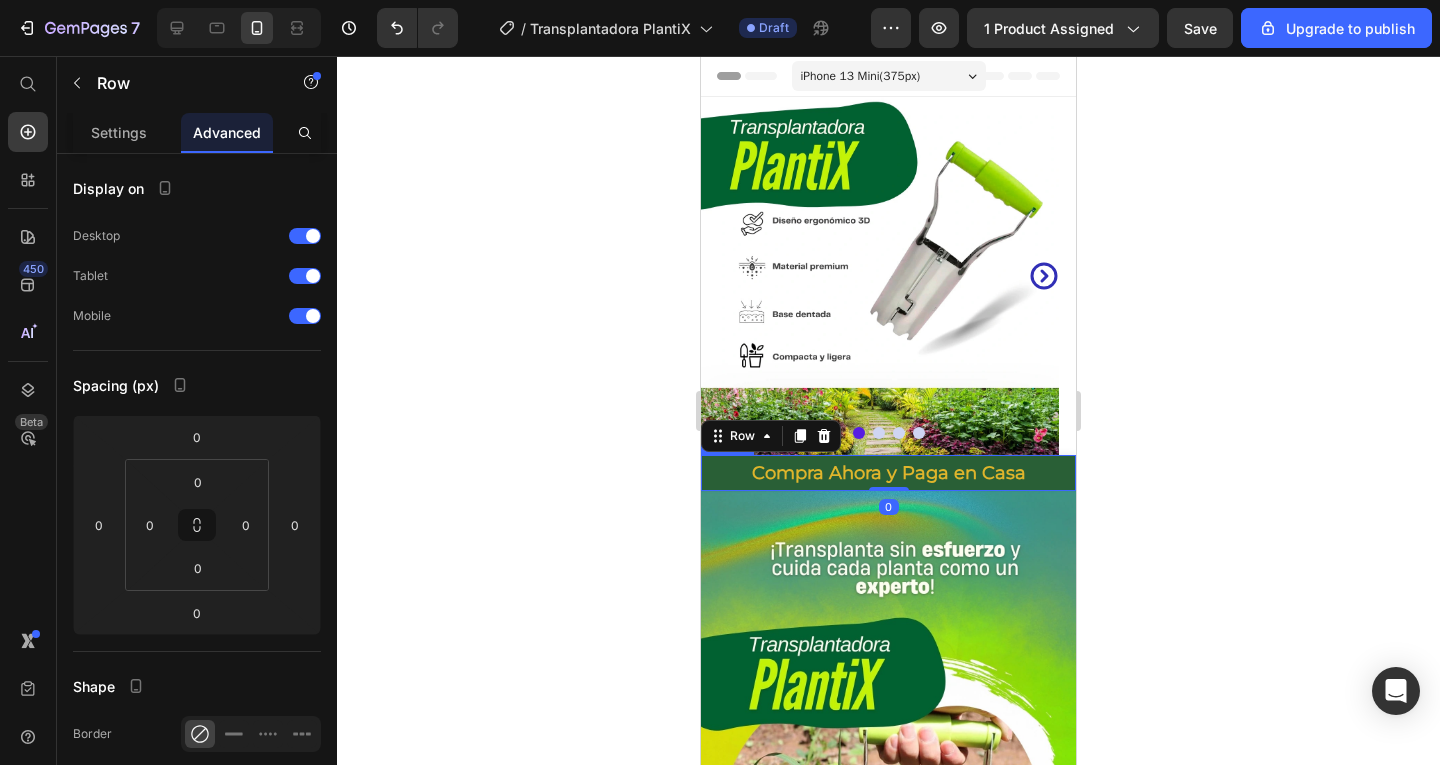 click on "Compra Ahora y Paga en Casa" at bounding box center [888, 473] 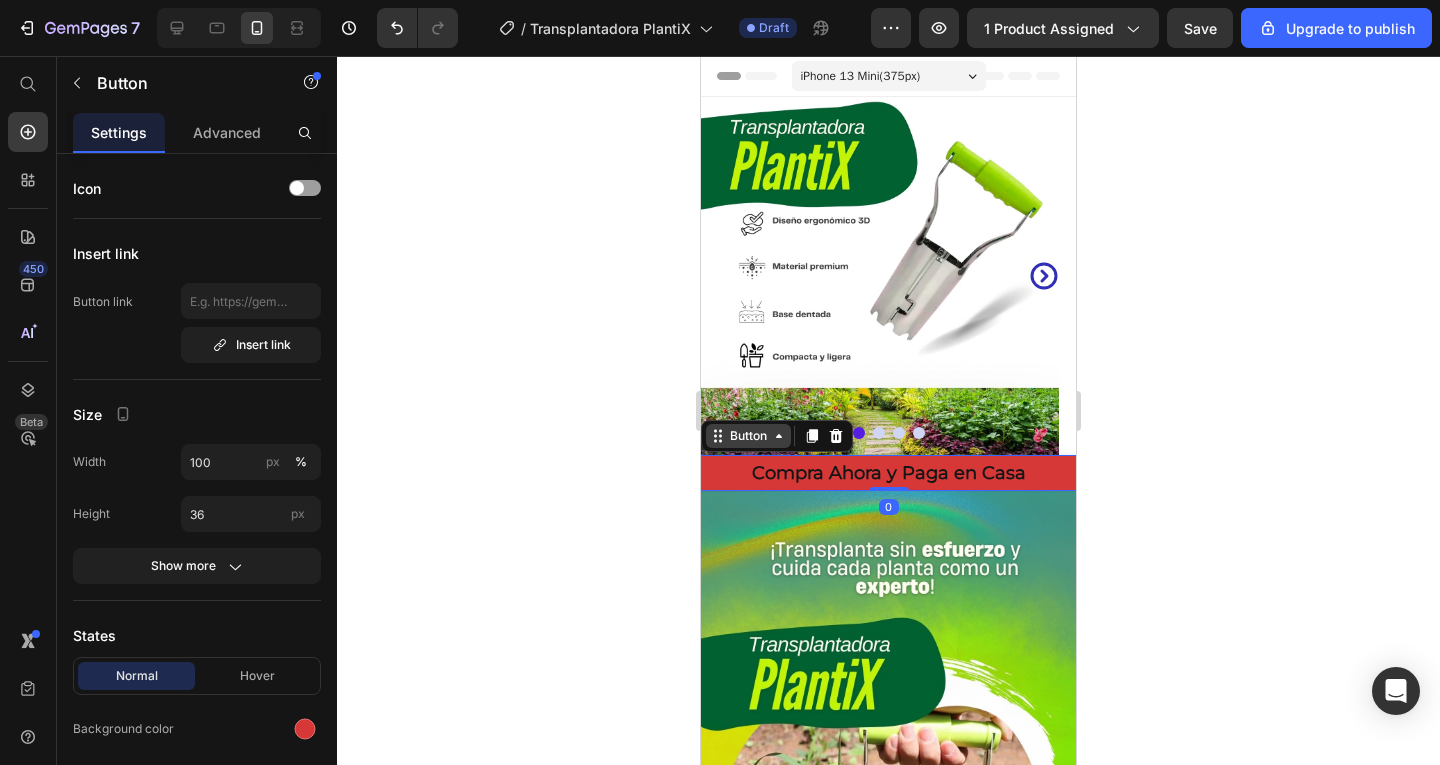 click on "Button" at bounding box center (748, 436) 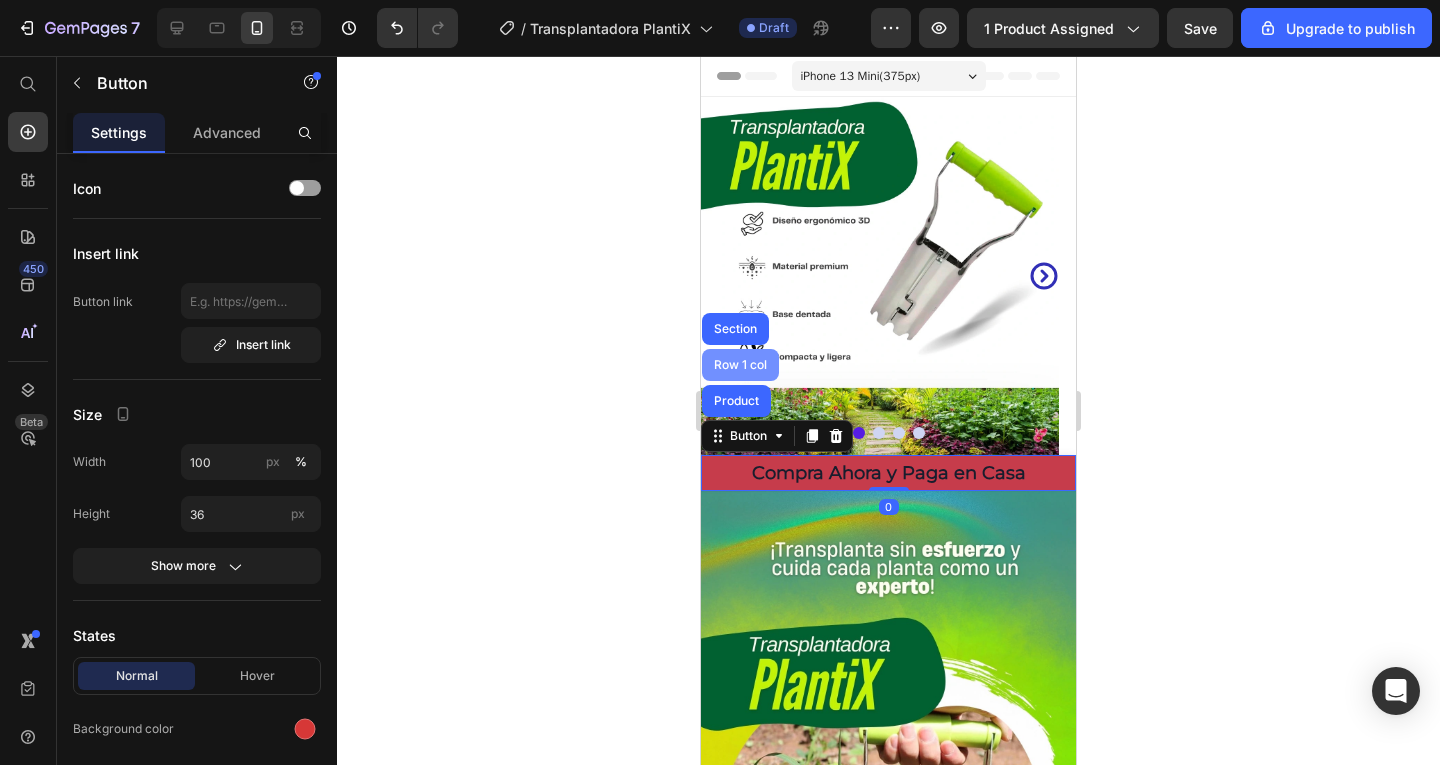 click on "Row 1 col" at bounding box center (740, 365) 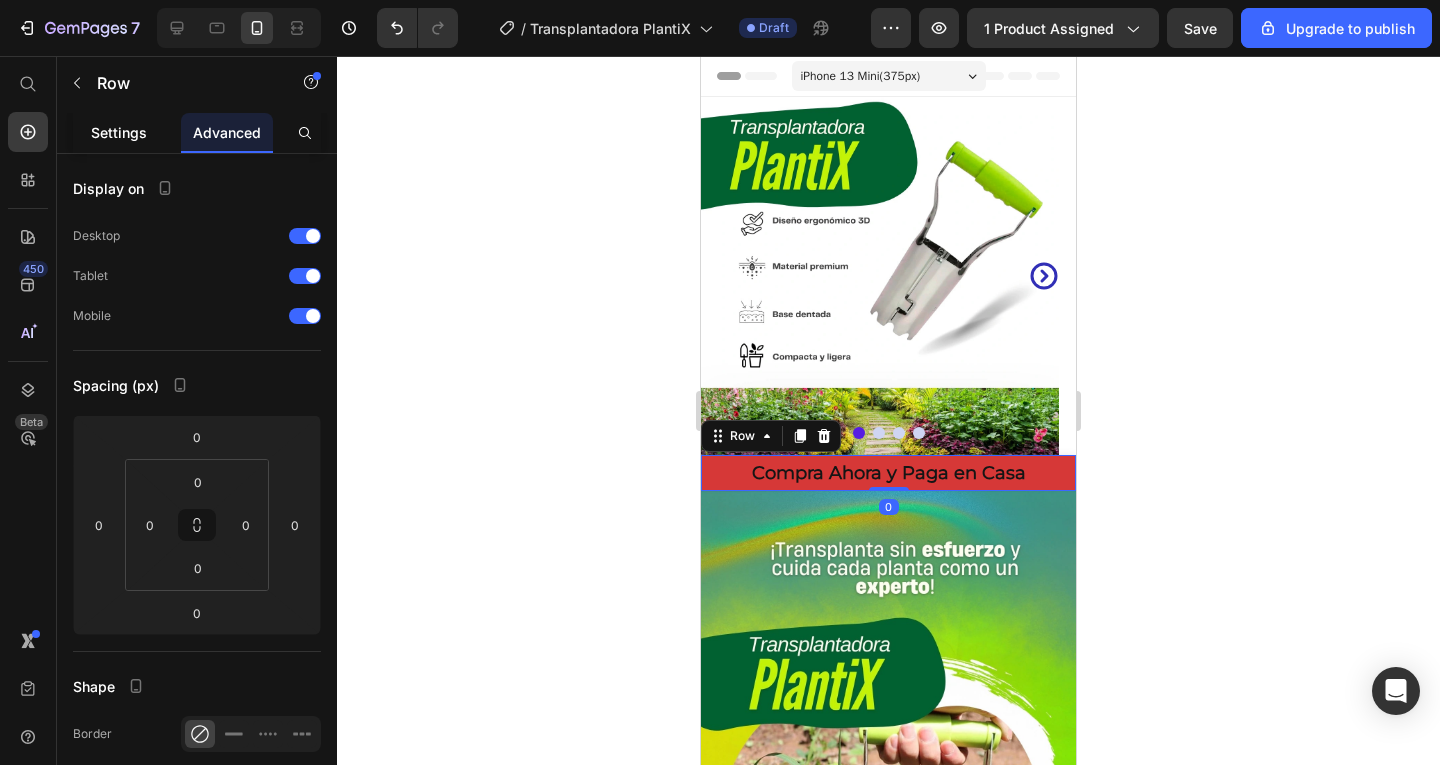 click on "Settings" 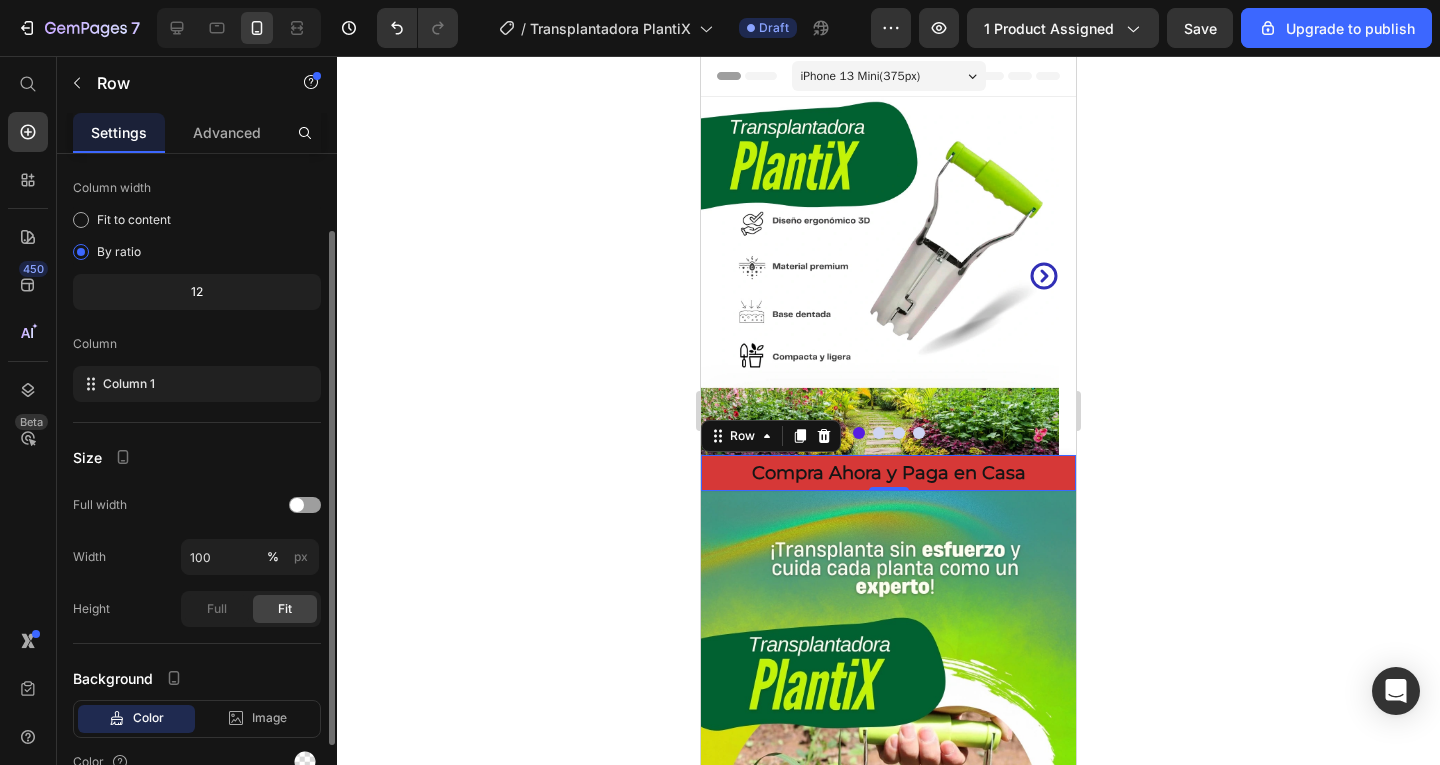 scroll, scrollTop: 200, scrollLeft: 0, axis: vertical 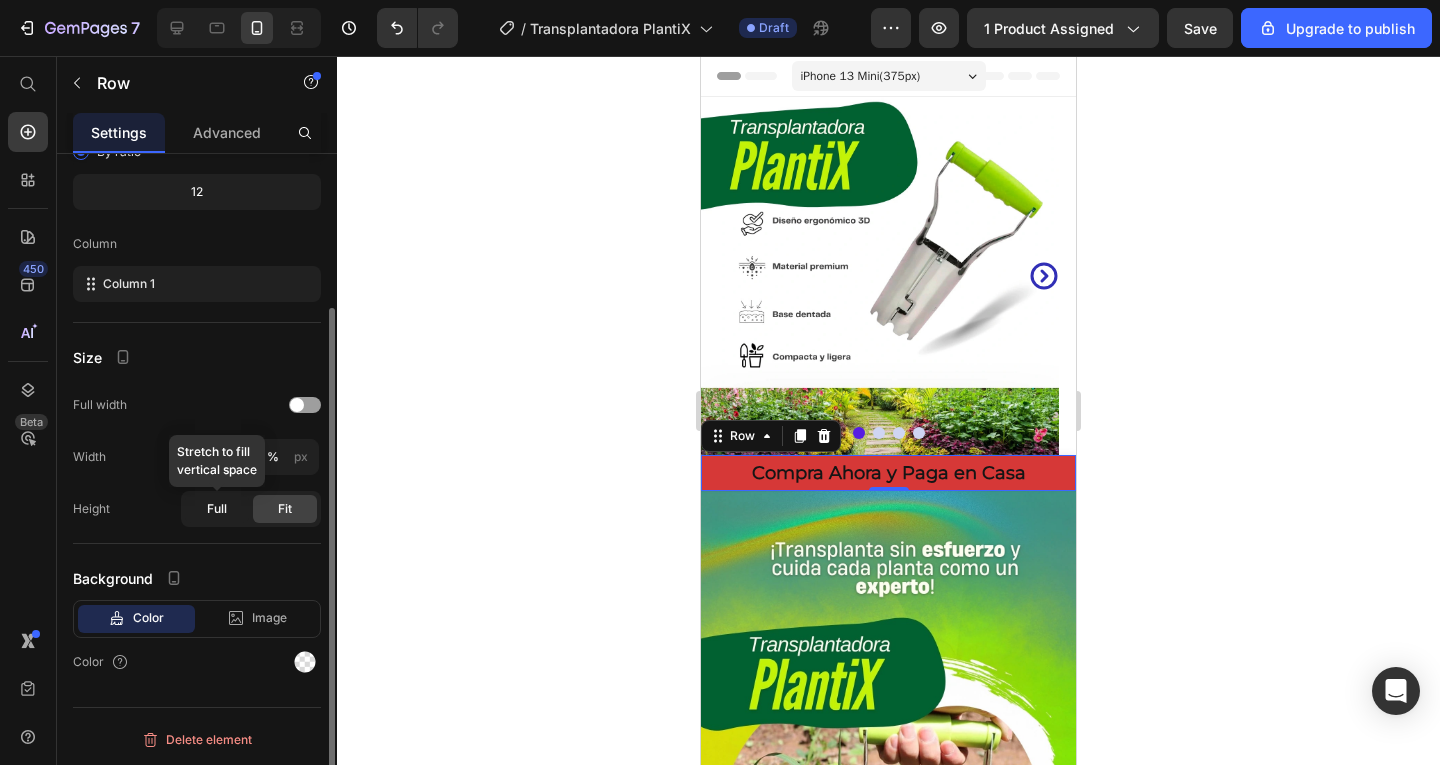 click on "Full" 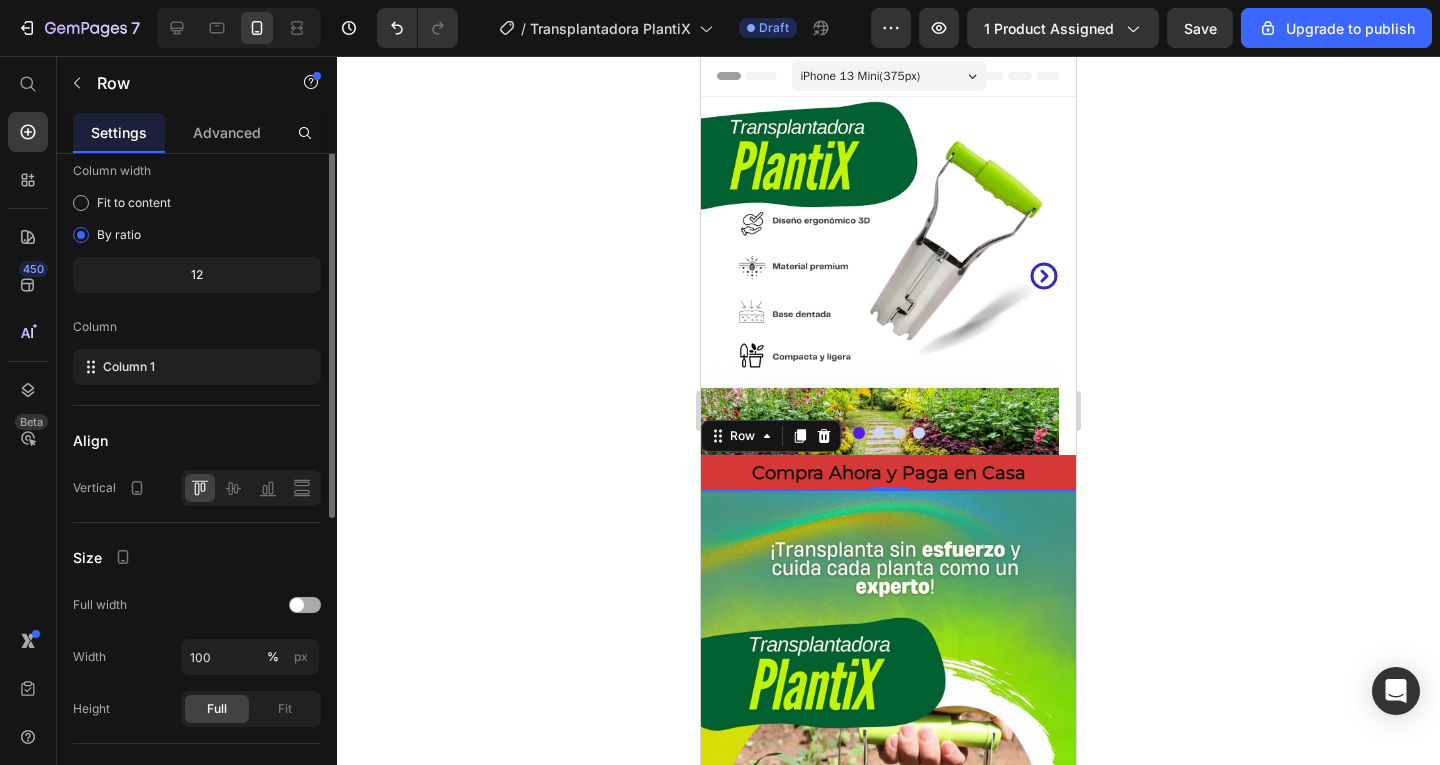 scroll, scrollTop: 0, scrollLeft: 0, axis: both 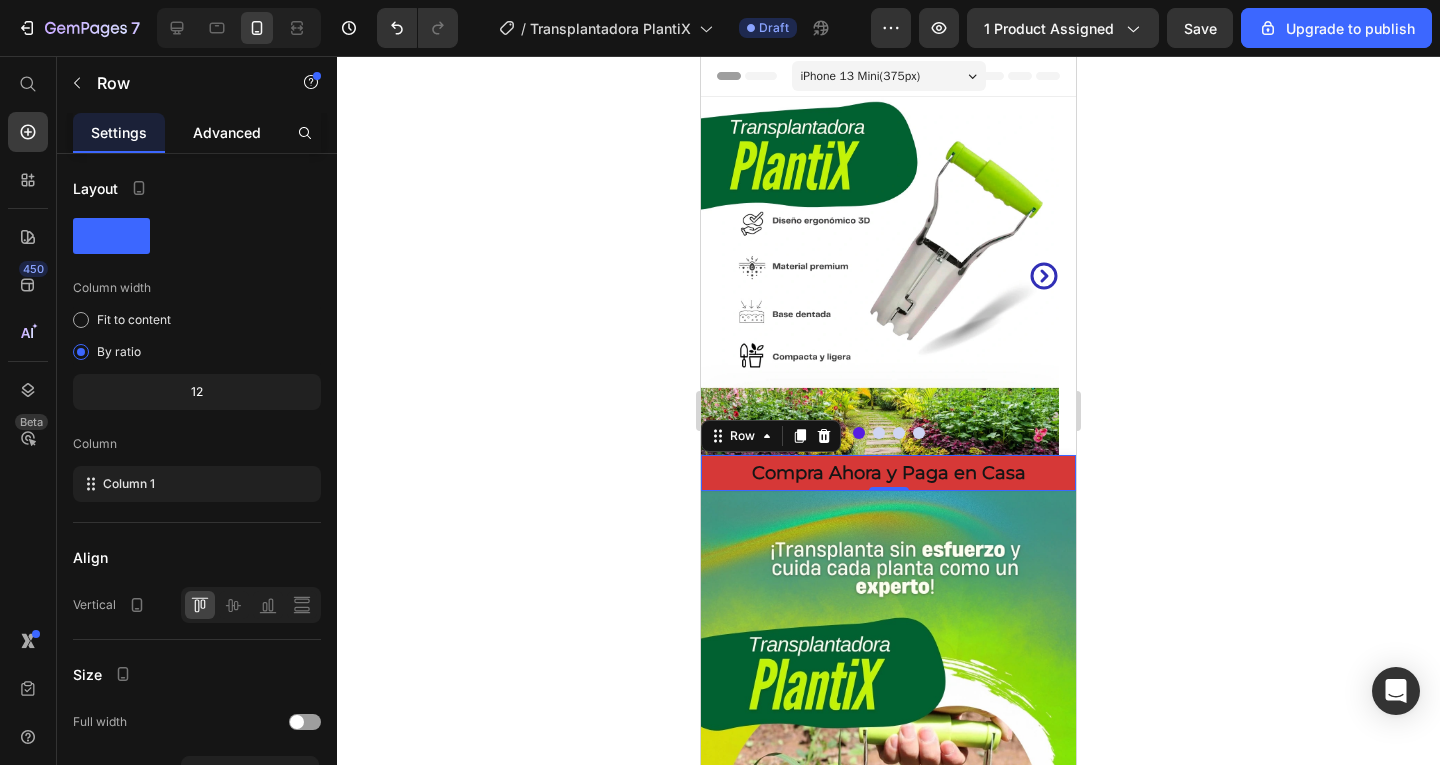 click on "Advanced" 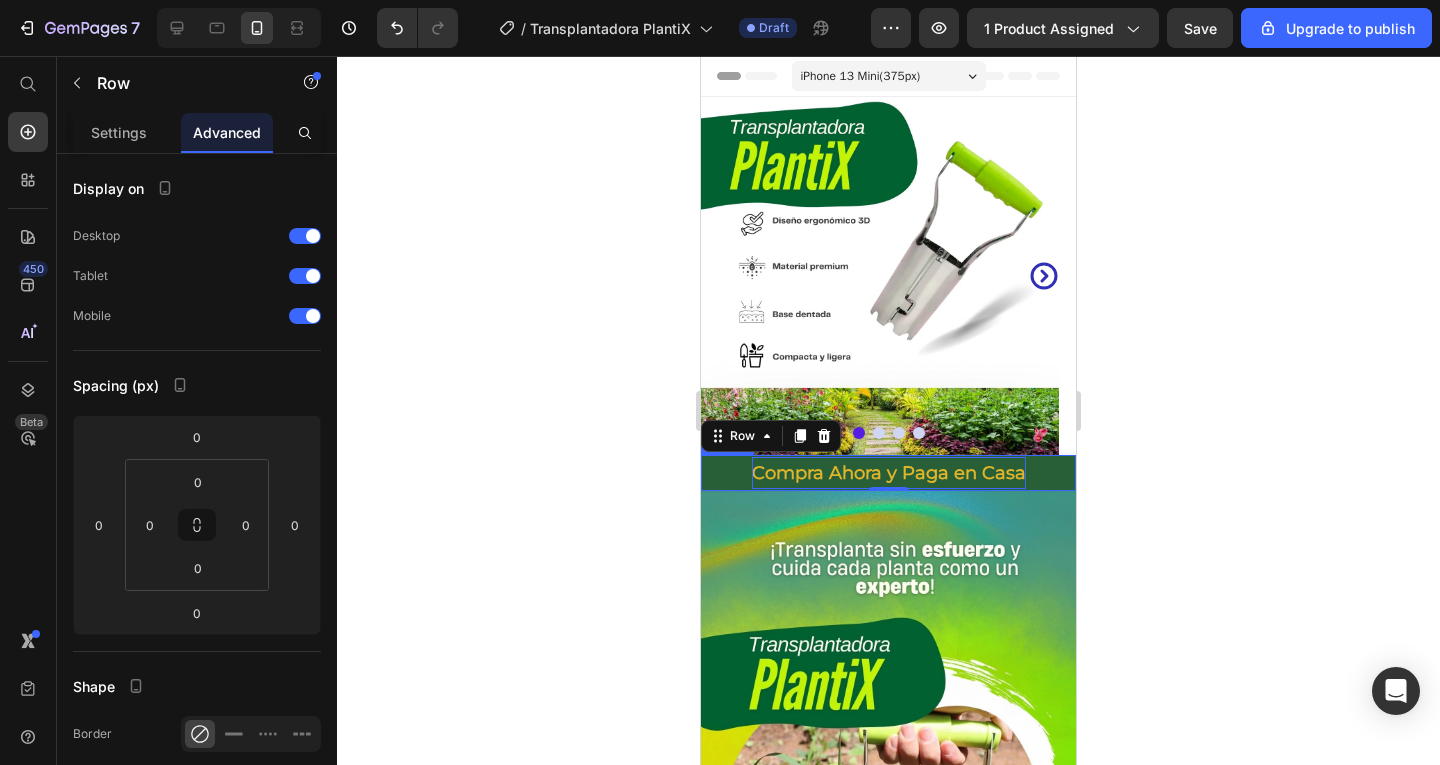click on "Compra Ahora y Paga en Casa" at bounding box center (889, 473) 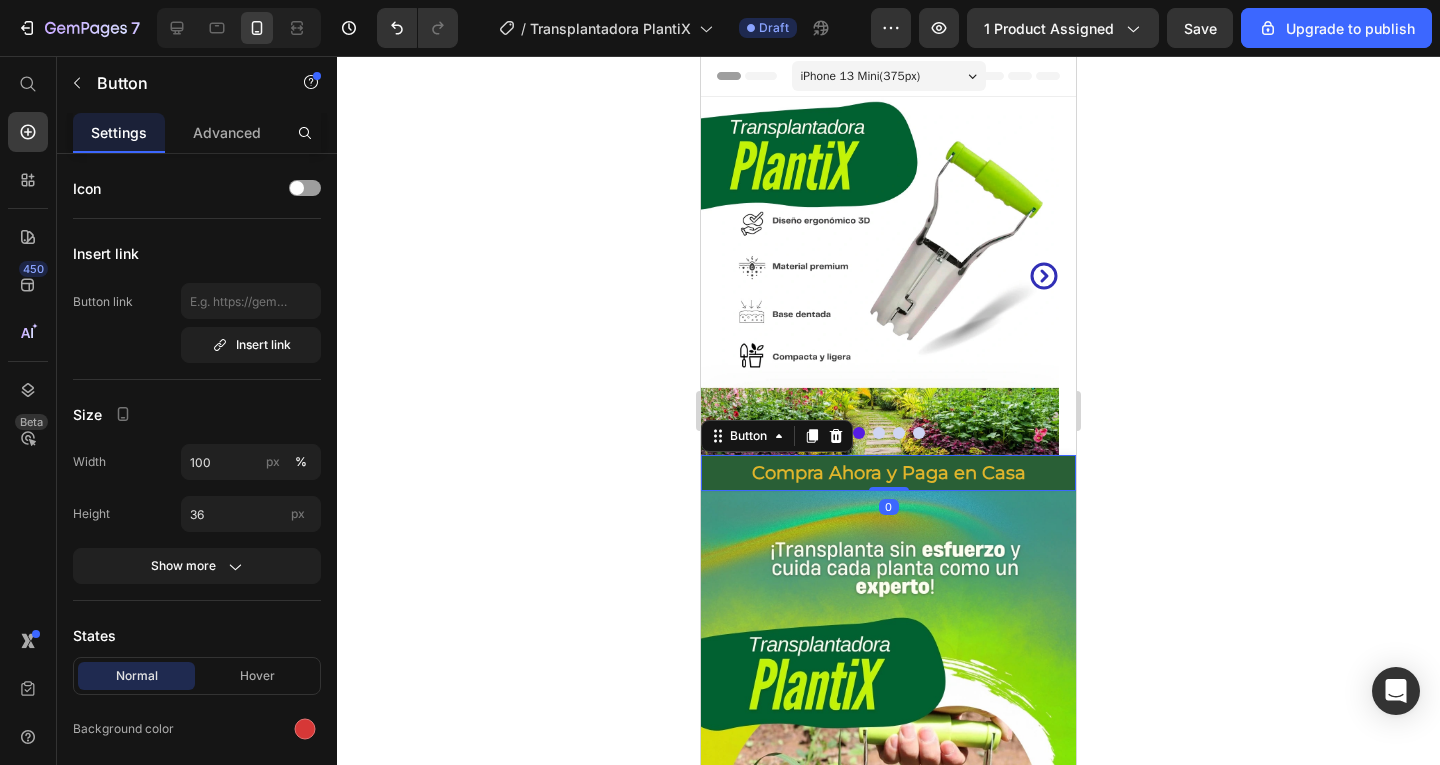 click on "Compra Ahora y Paga en Casa" at bounding box center [888, 473] 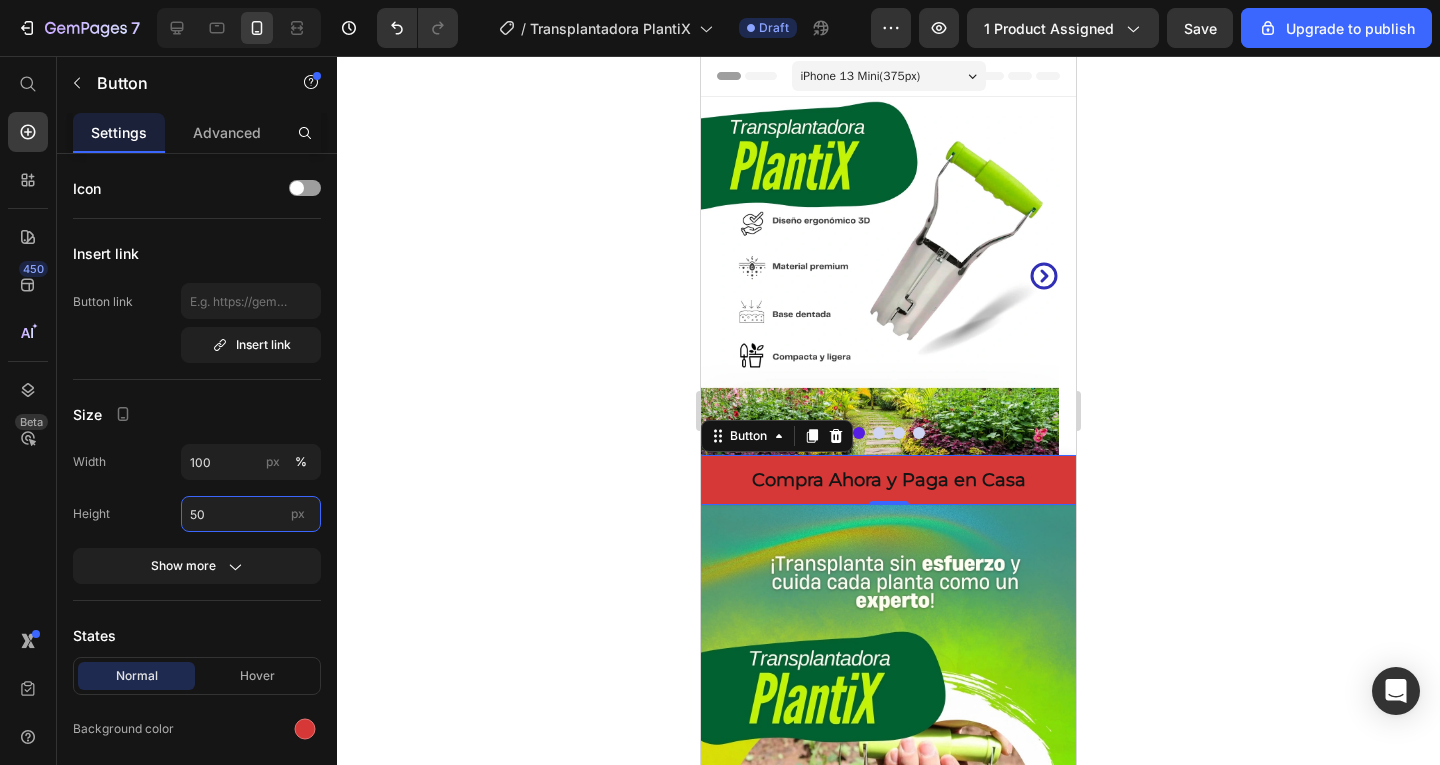 type on "50" 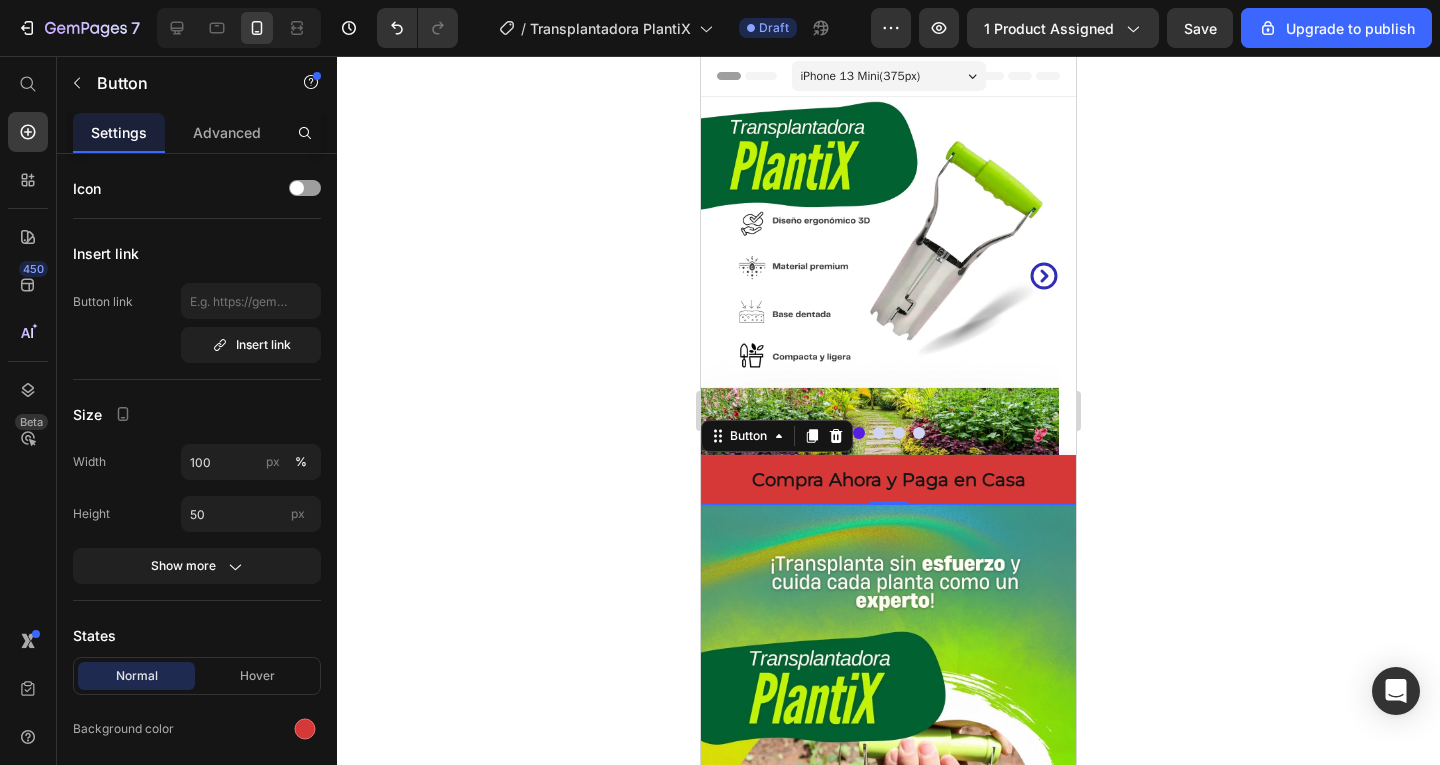 drag, startPoint x: 1275, startPoint y: 562, endPoint x: 1253, endPoint y: 562, distance: 22 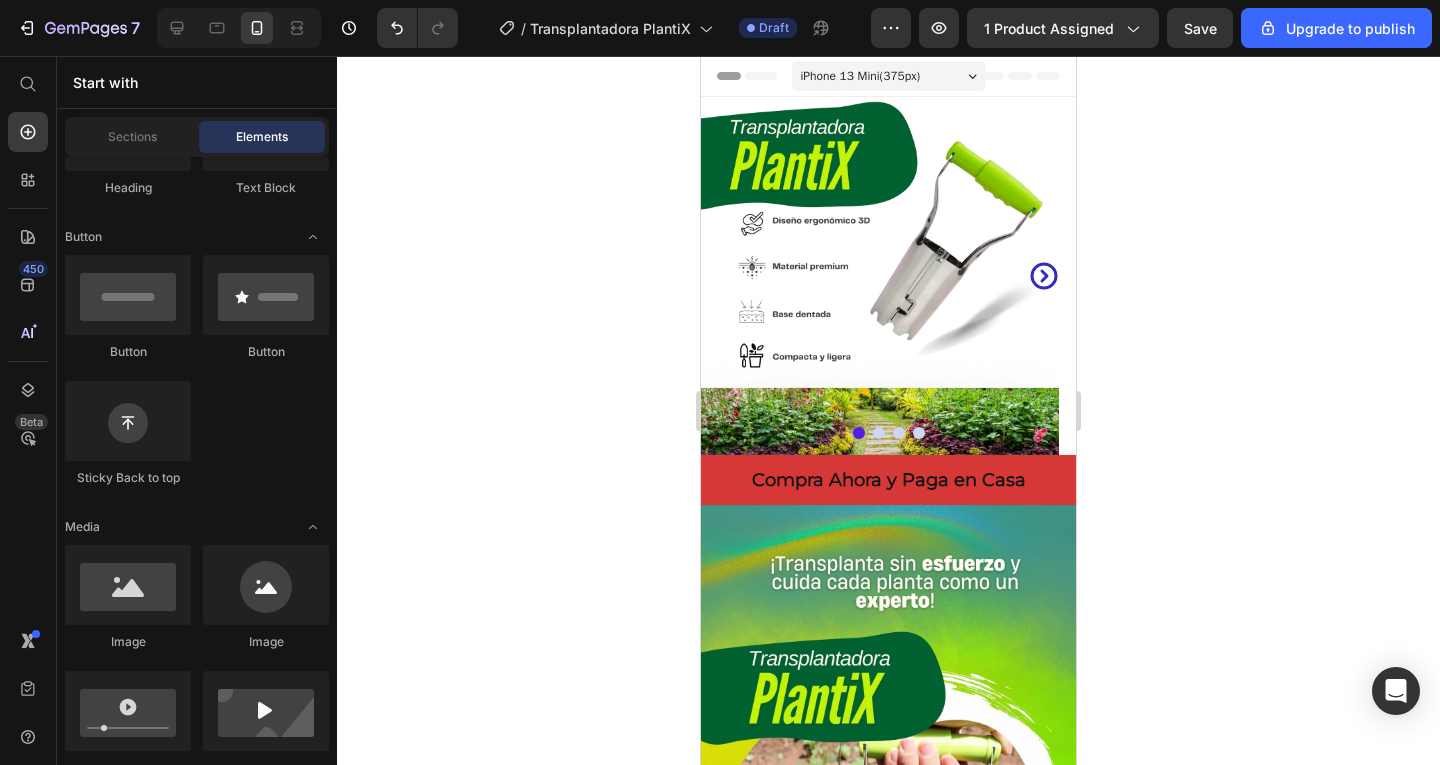 click 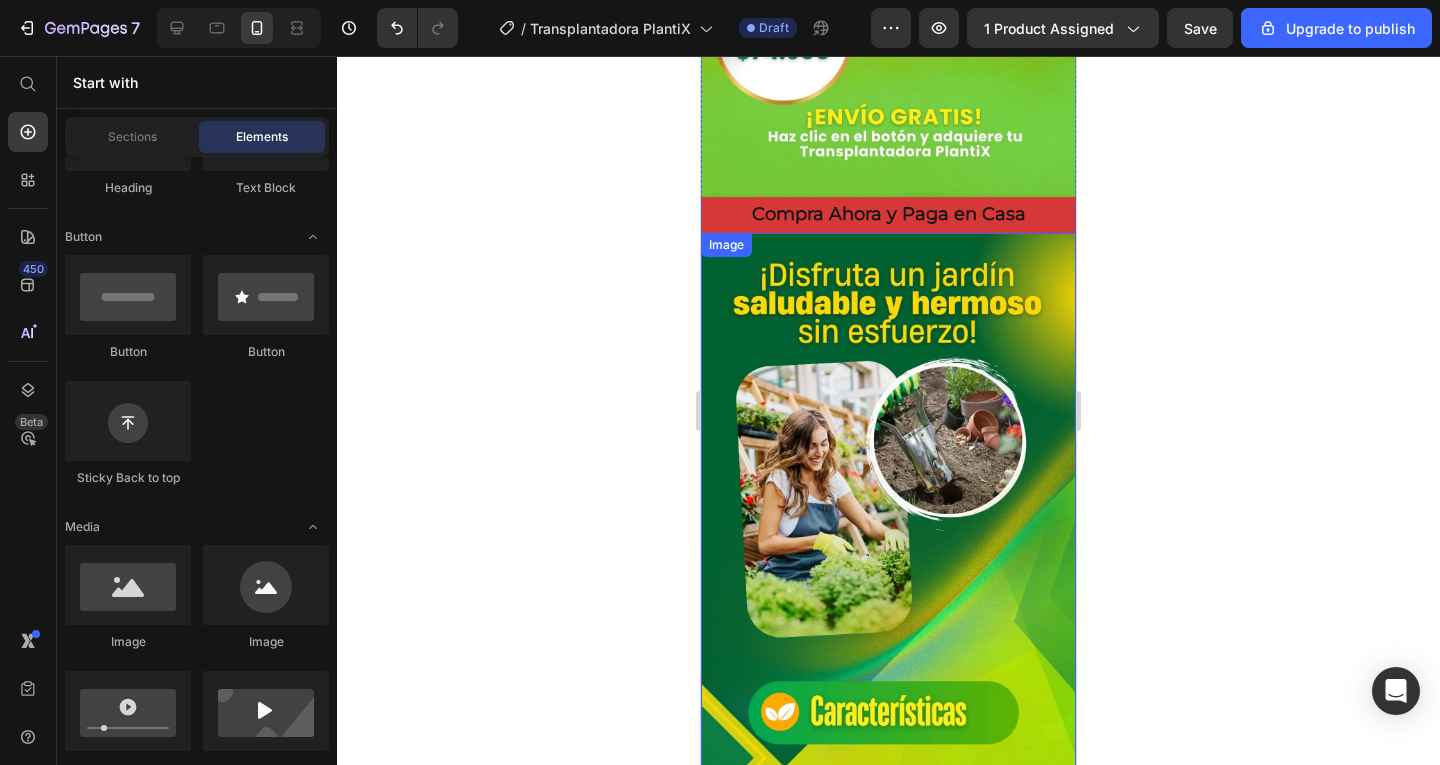 scroll, scrollTop: 1000, scrollLeft: 0, axis: vertical 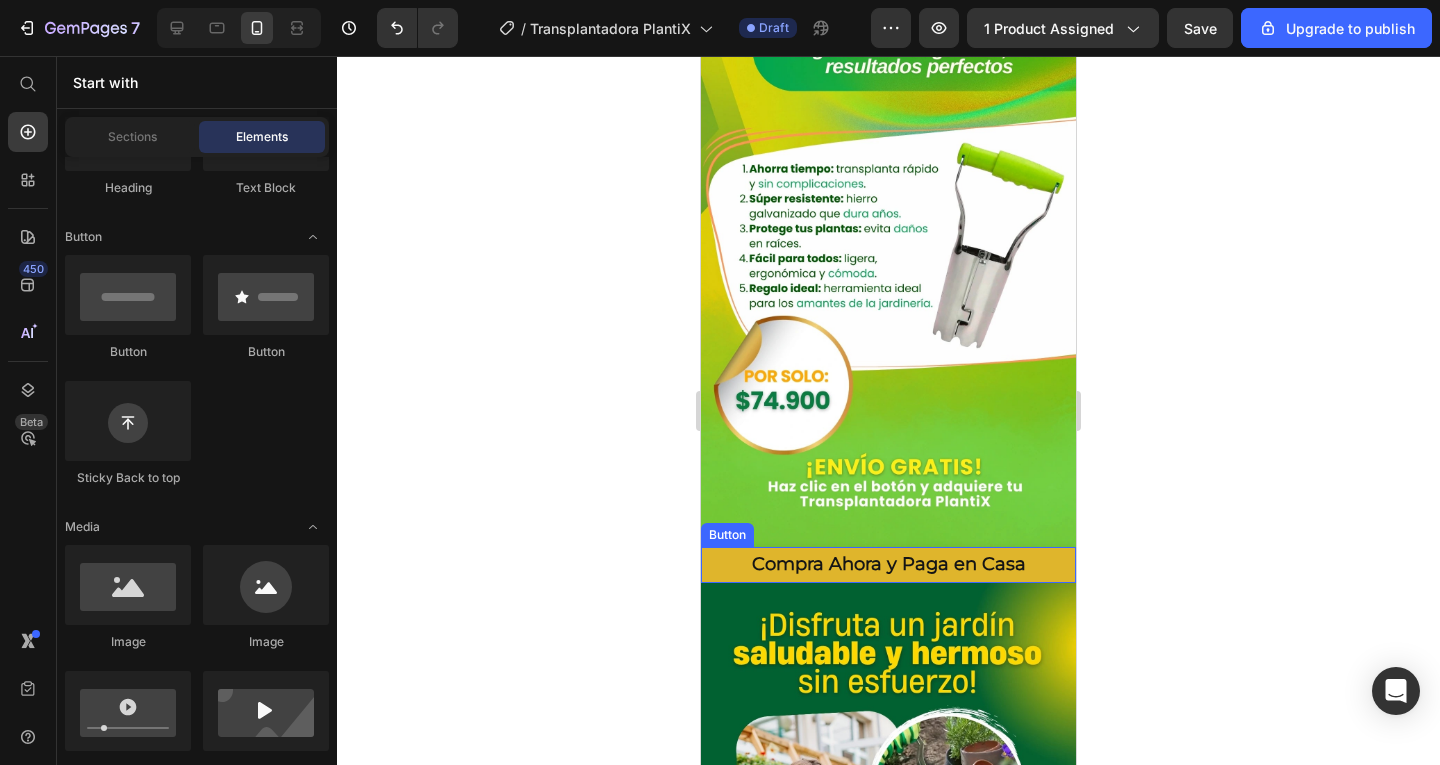click on "Compra Ahora y Paga en Casa" at bounding box center (888, 565) 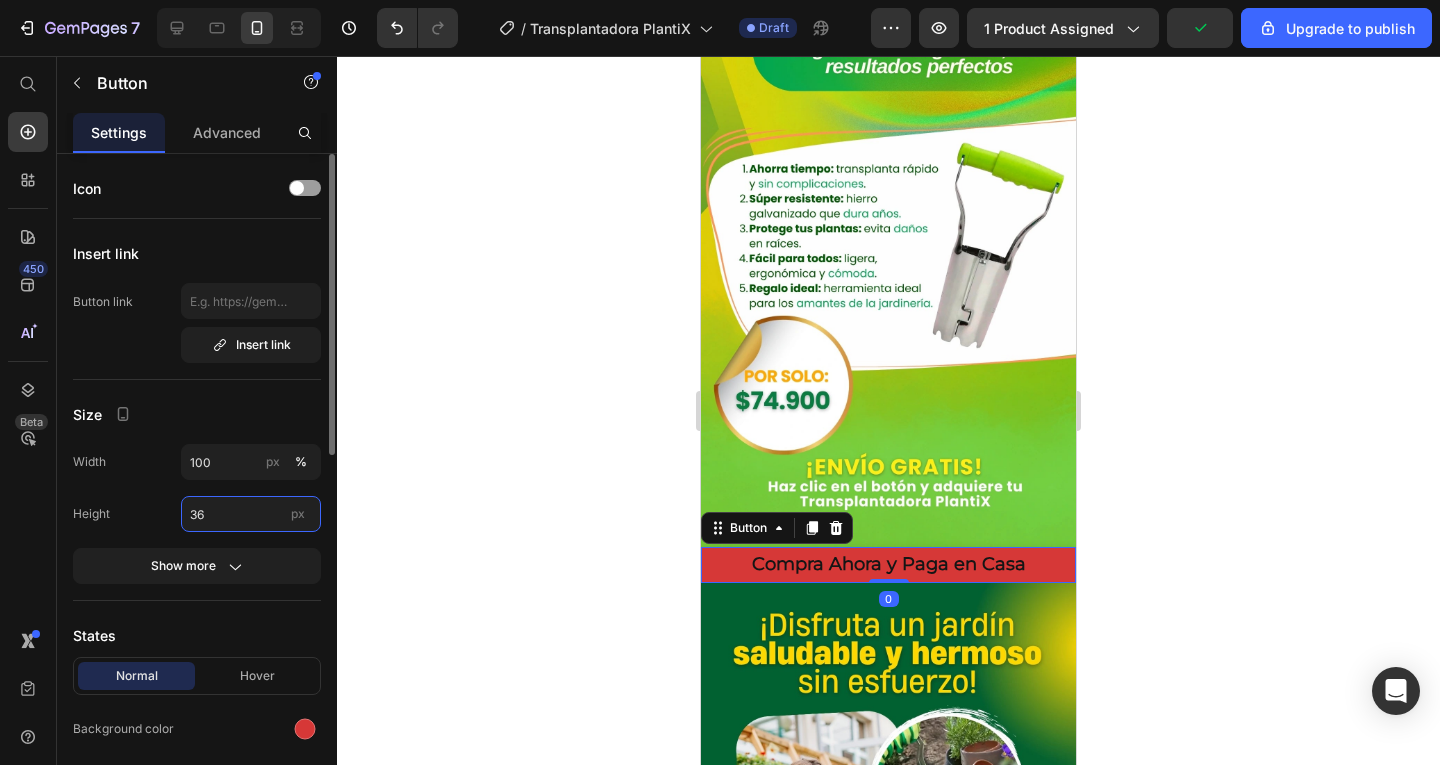 click on "36" at bounding box center [251, 514] 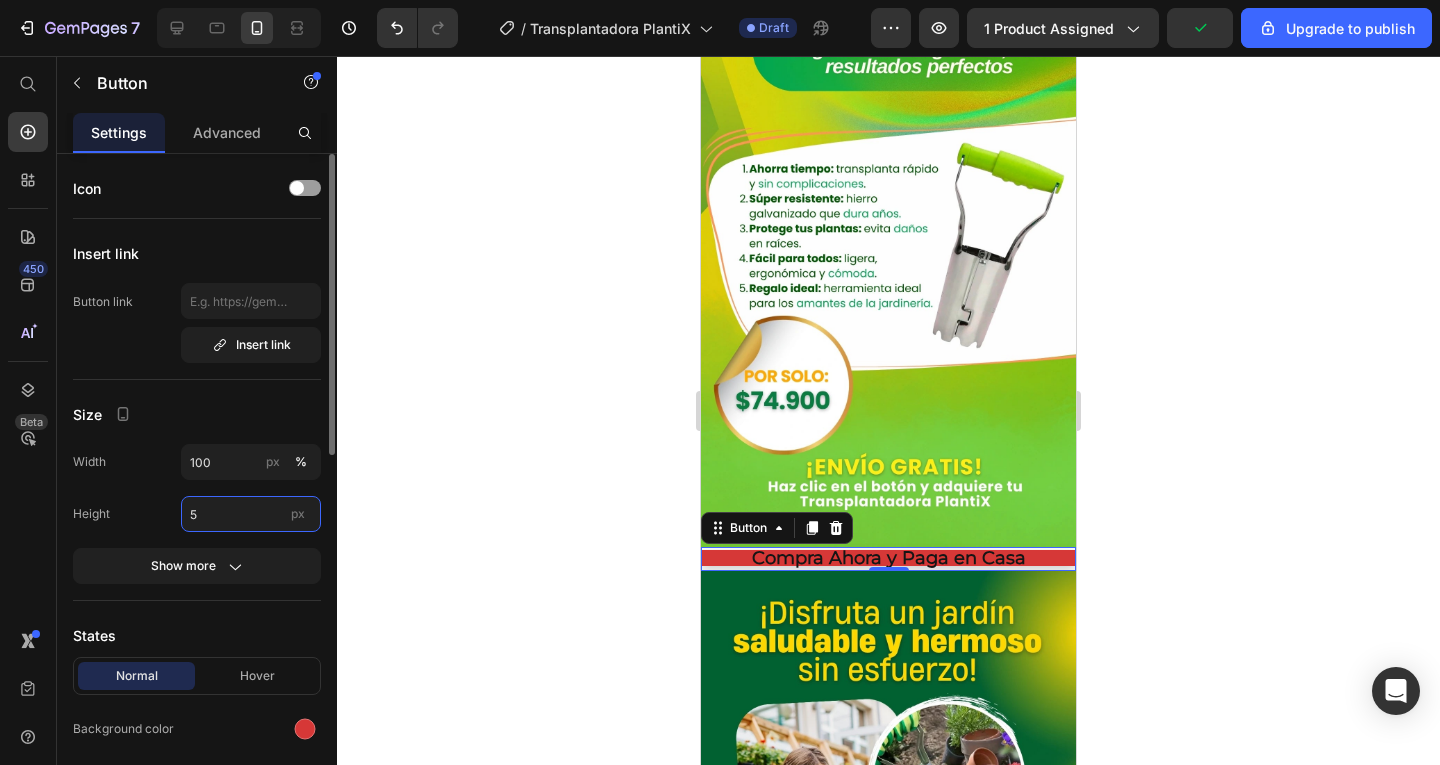 type on "50" 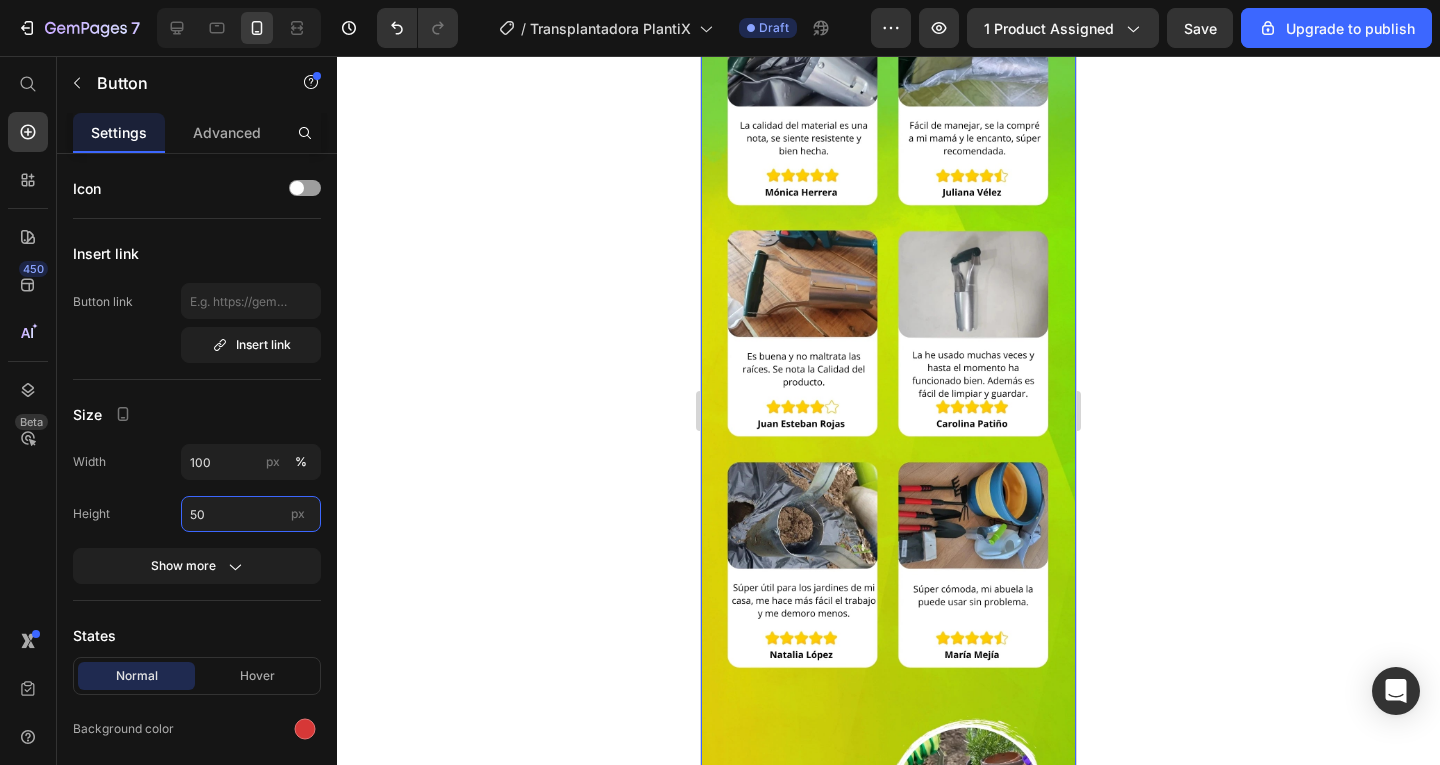 scroll, scrollTop: 4180, scrollLeft: 0, axis: vertical 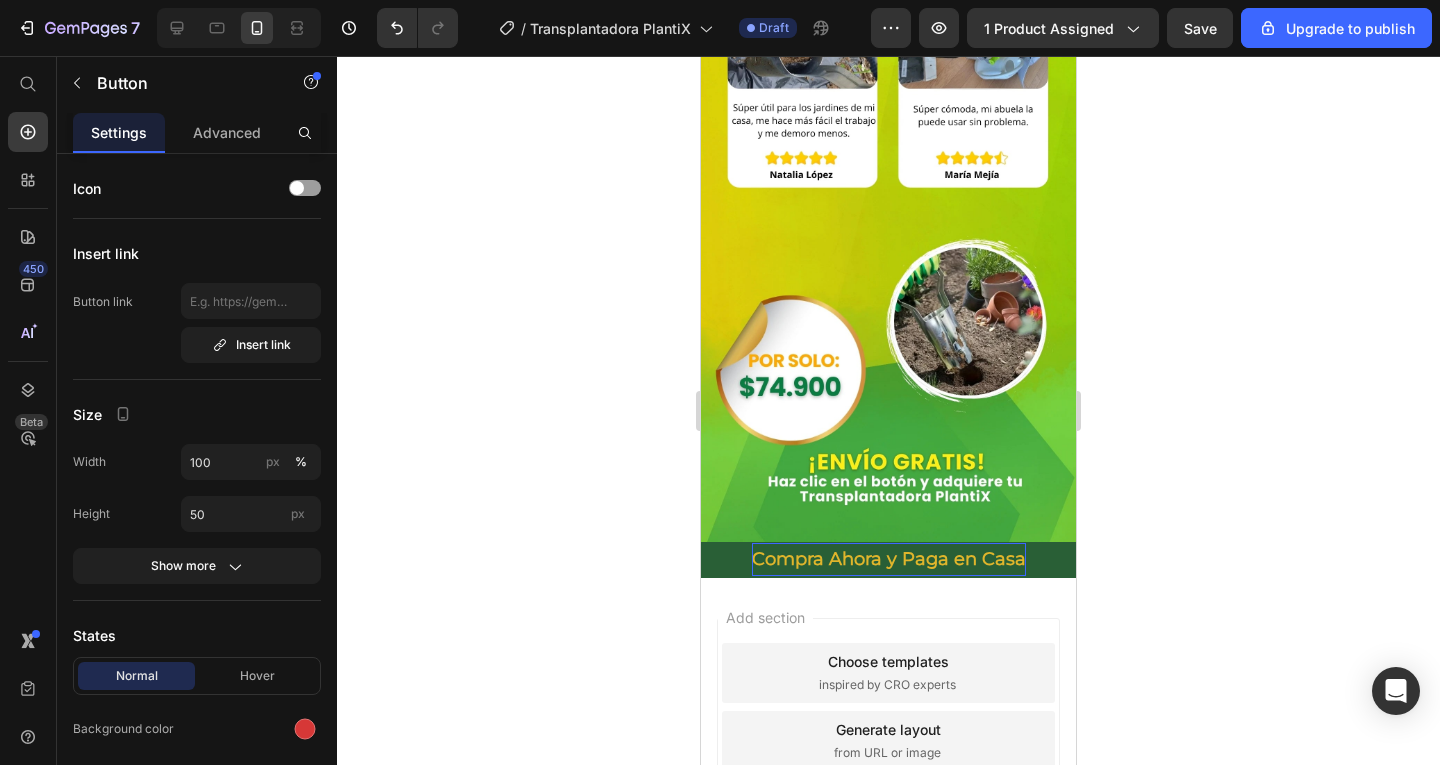 click on "Compra Ahora y Paga en Casa" at bounding box center (889, 559) 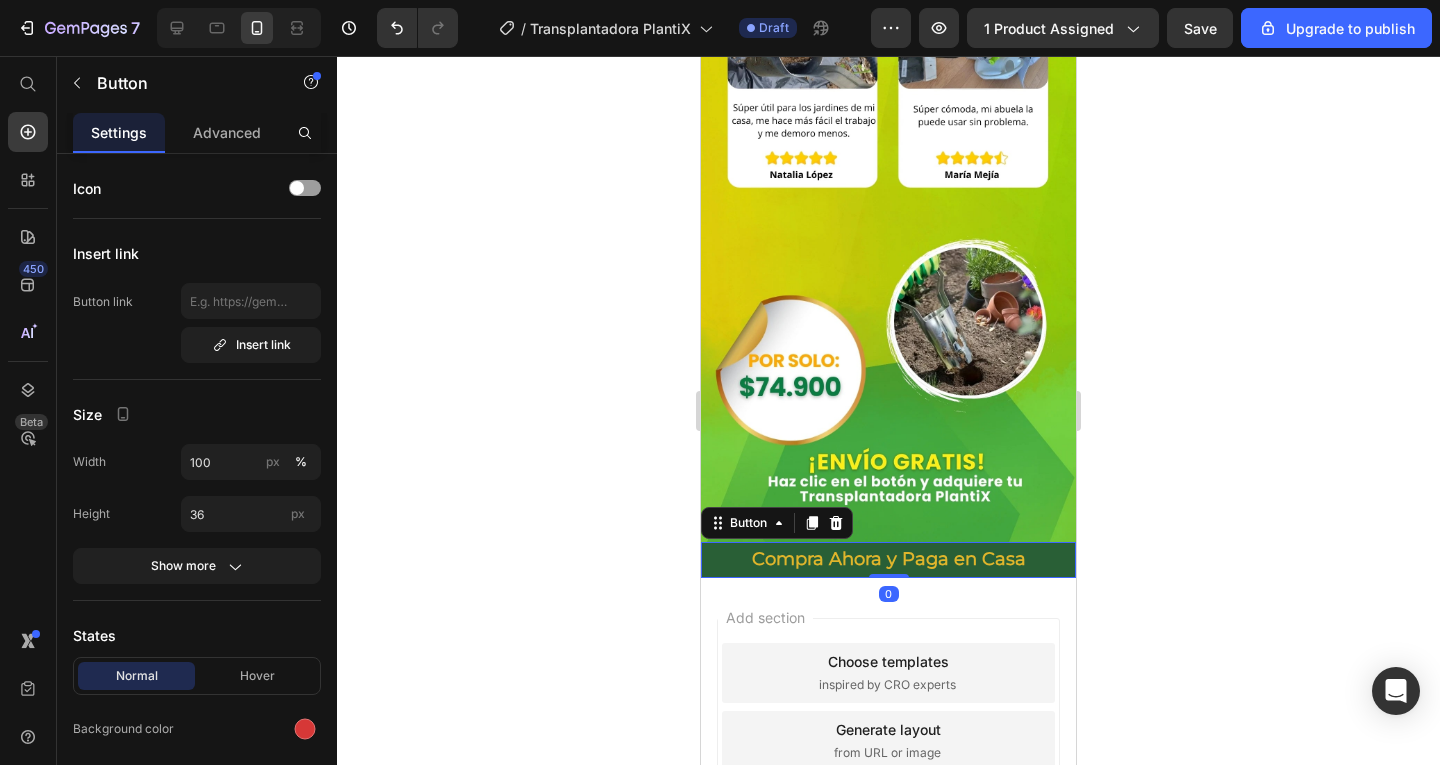 click on "Compra Ahora y Paga en Casa" at bounding box center [888, 560] 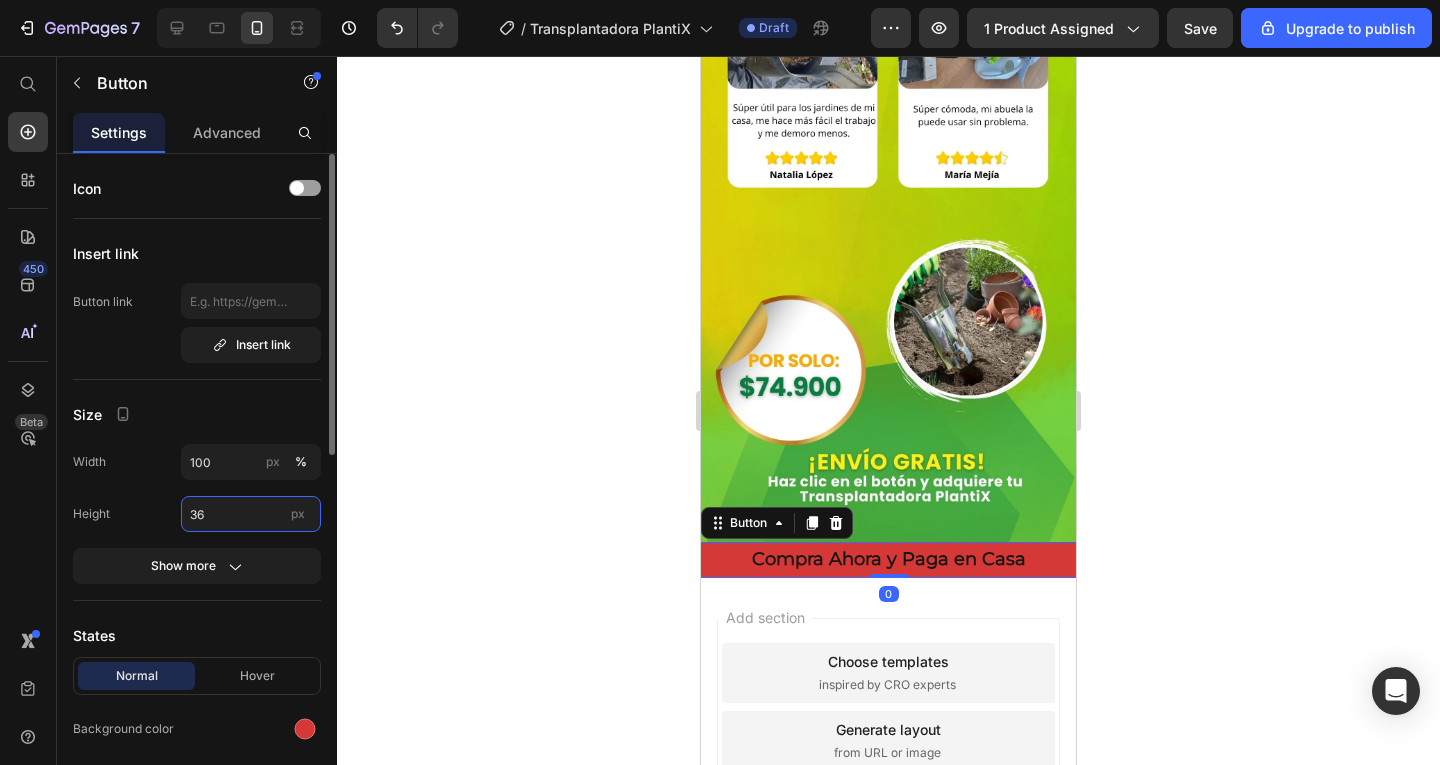 click on "36" at bounding box center [251, 514] 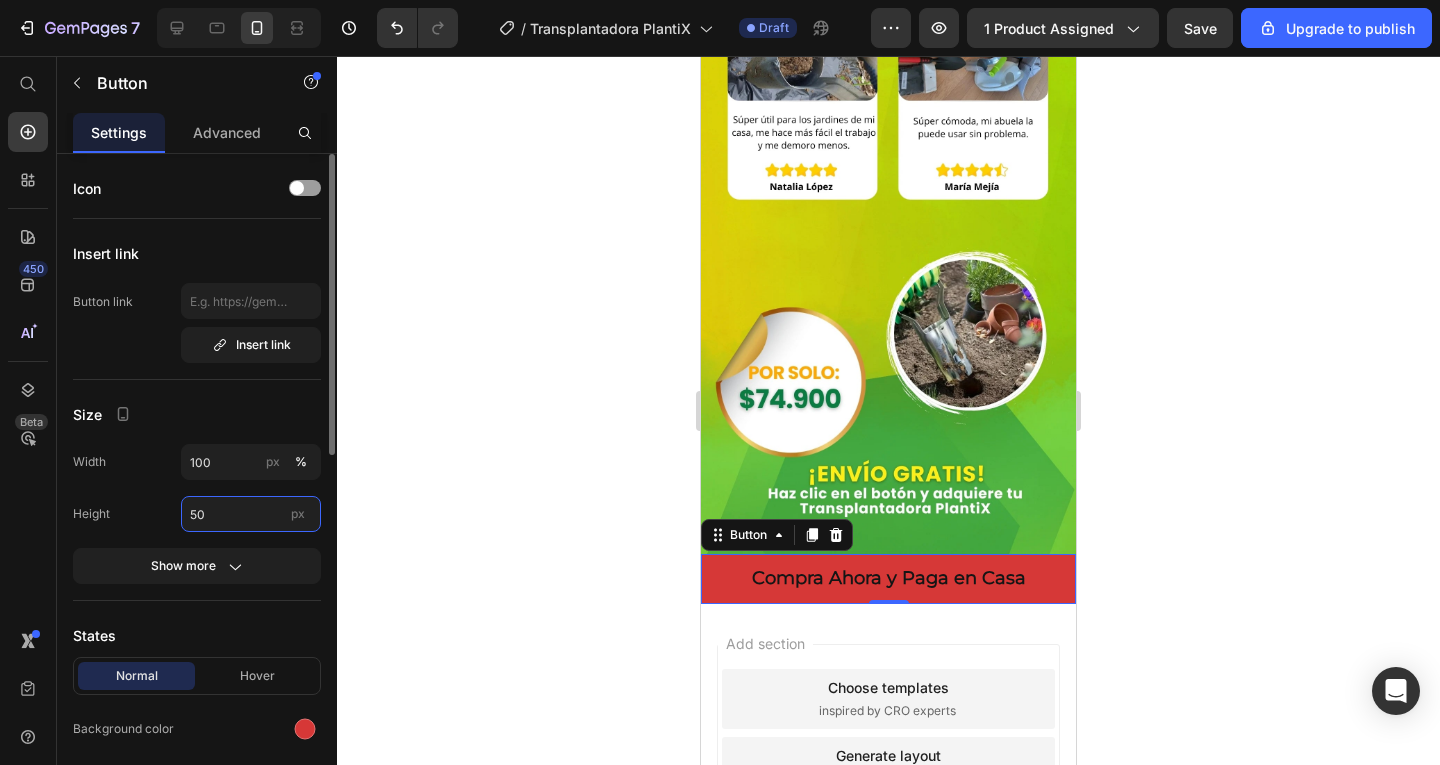 scroll, scrollTop: 4180, scrollLeft: 0, axis: vertical 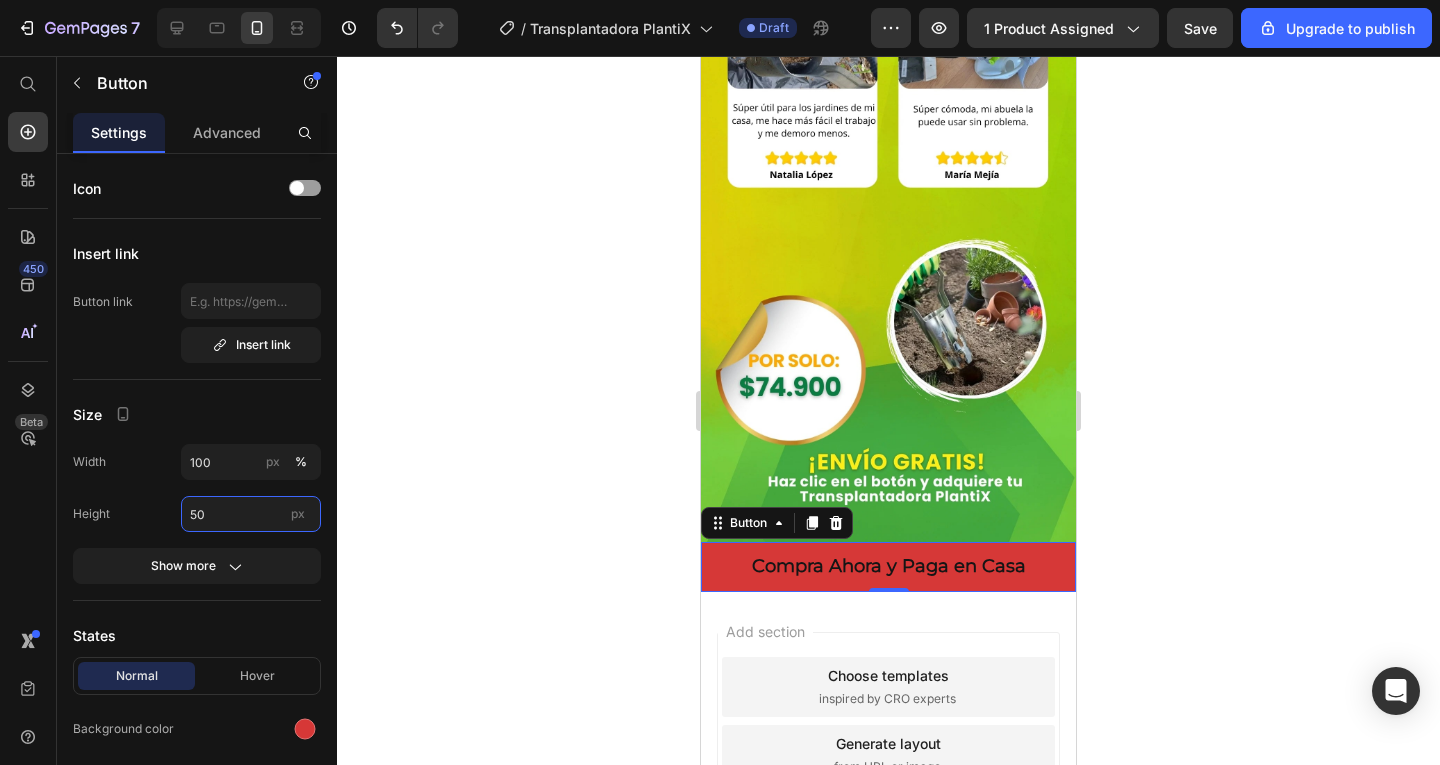 type on "50" 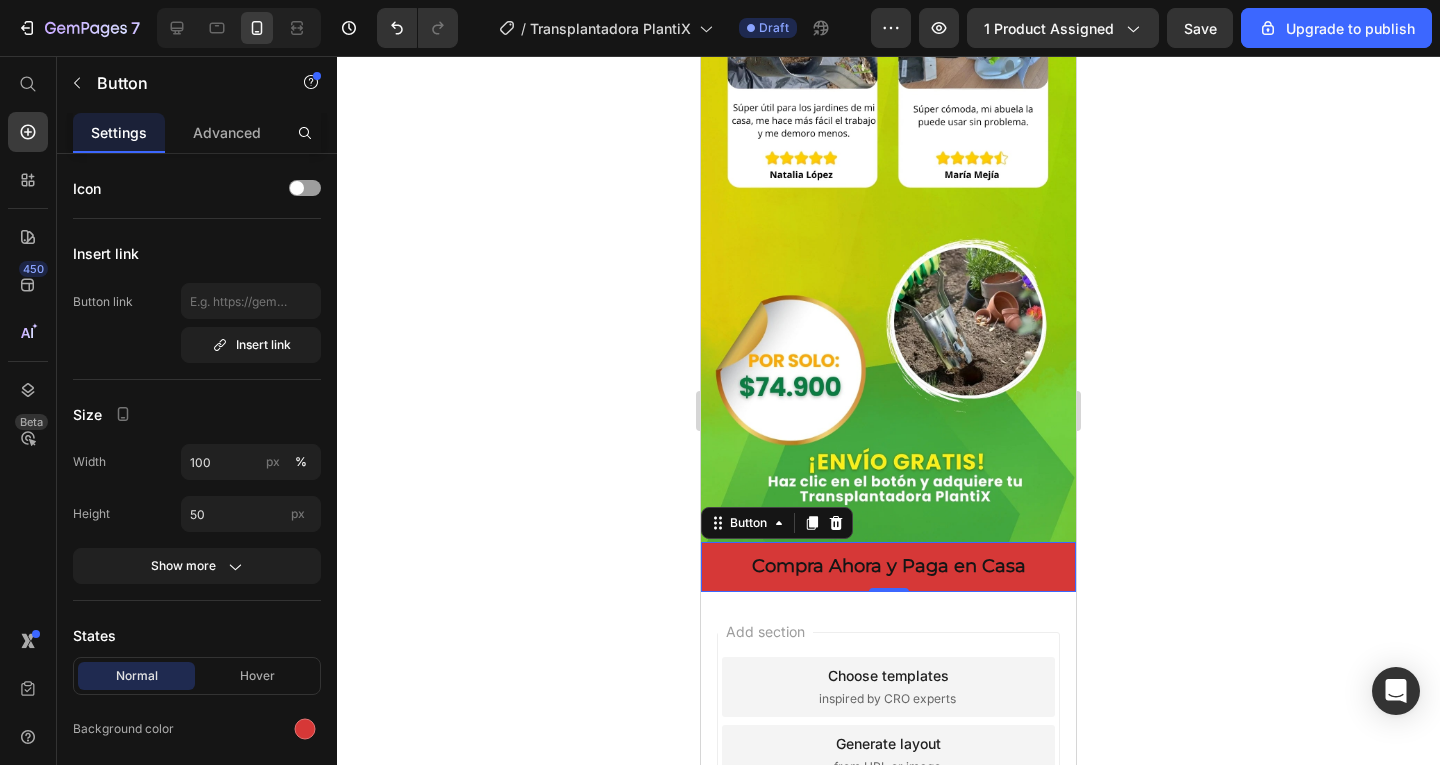 click 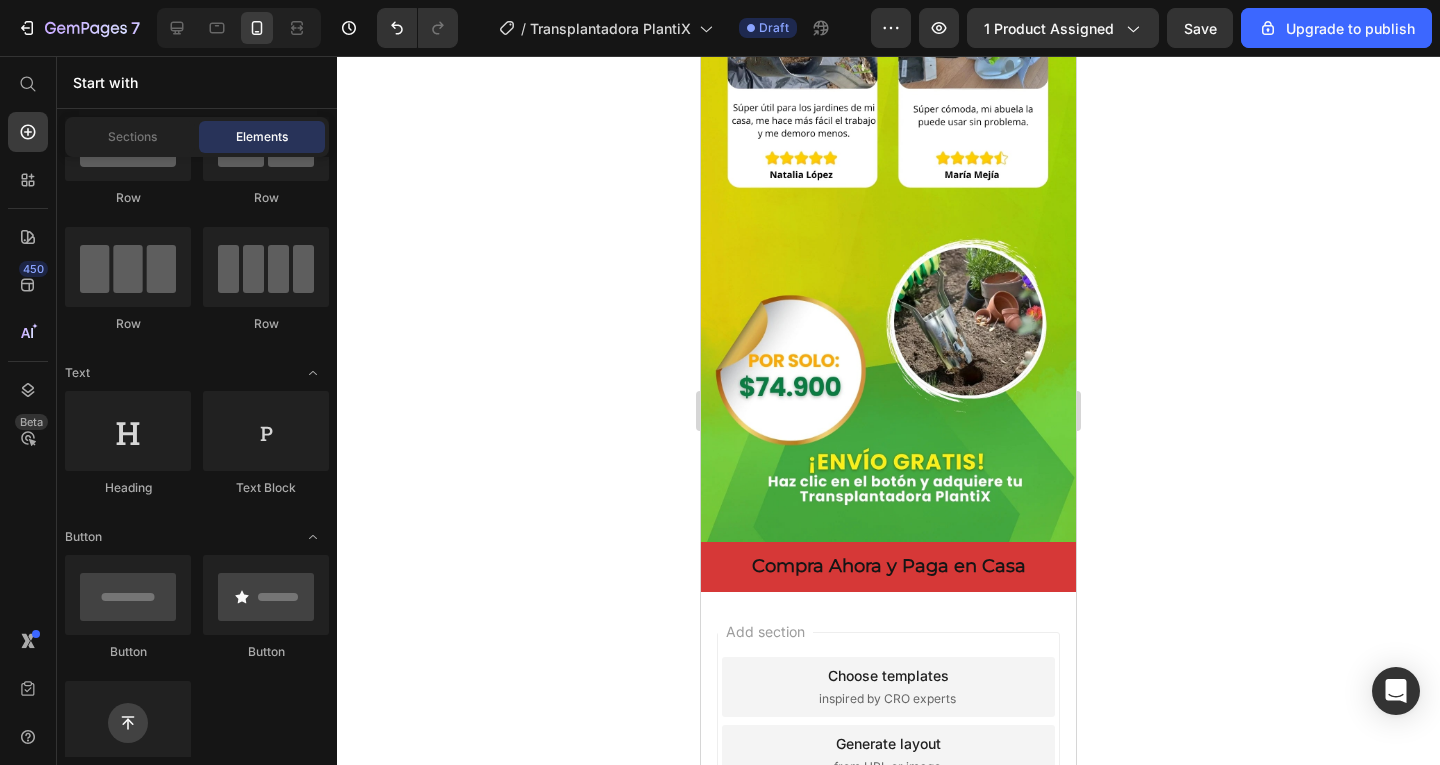 scroll, scrollTop: 0, scrollLeft: 0, axis: both 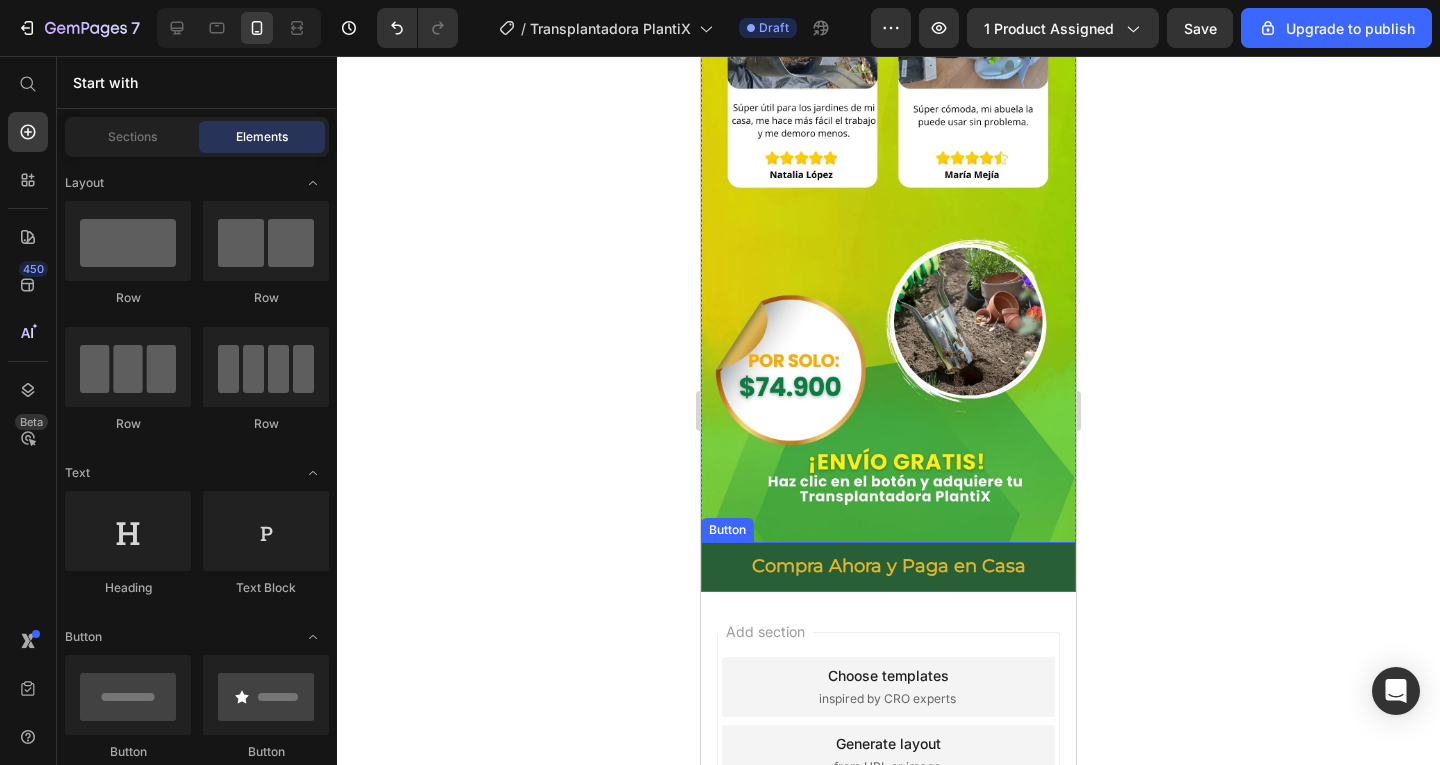 click on "Compra Ahora y Paga en Casa" at bounding box center [888, 567] 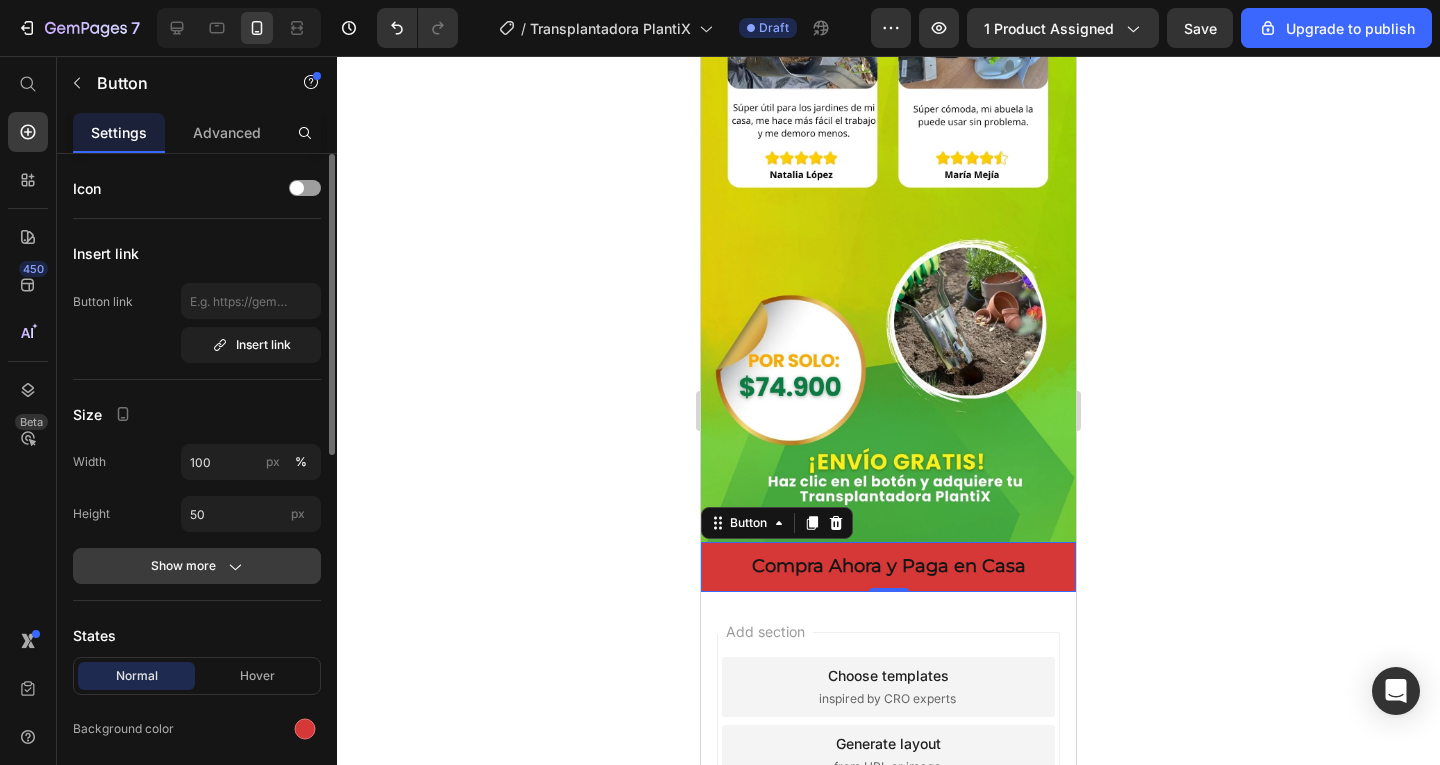 click on "Show more" 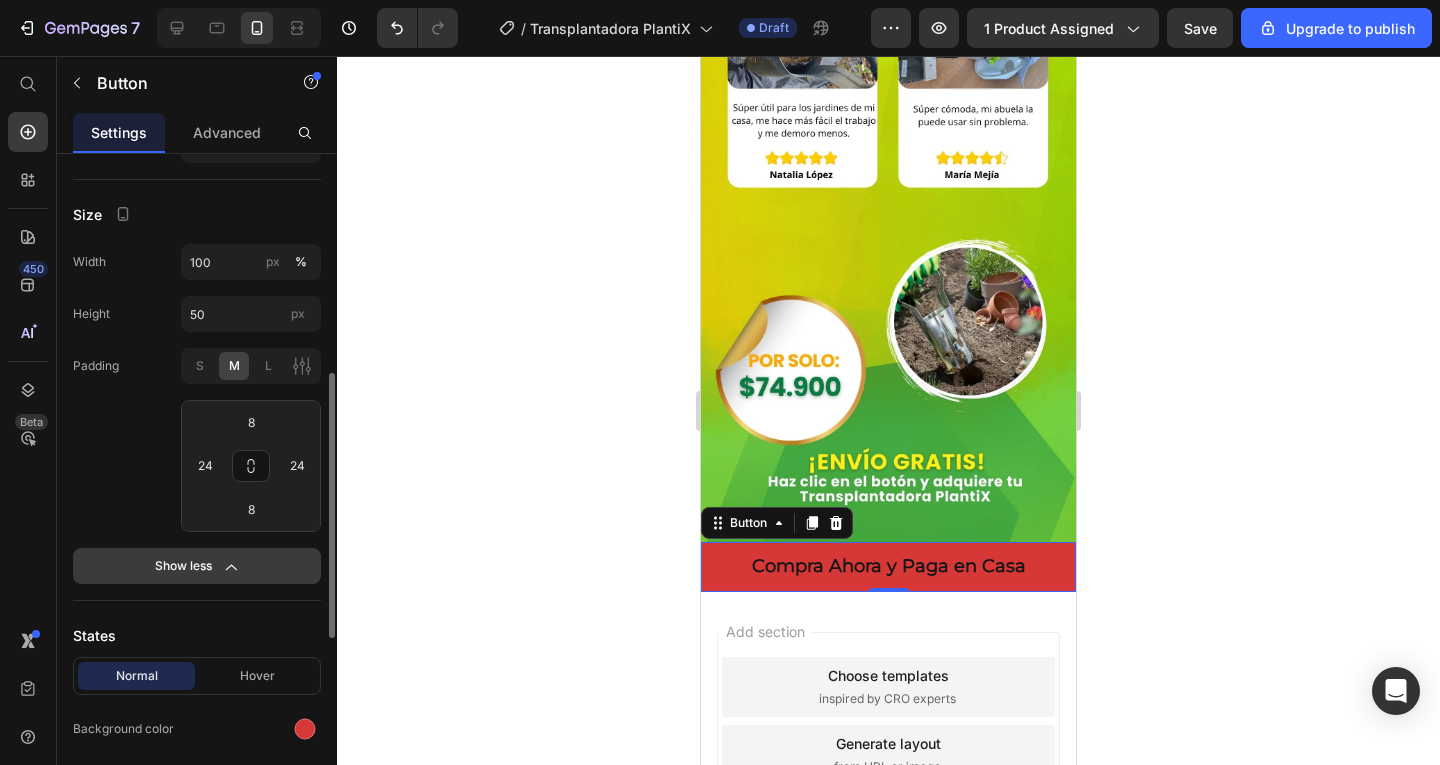 scroll, scrollTop: 300, scrollLeft: 0, axis: vertical 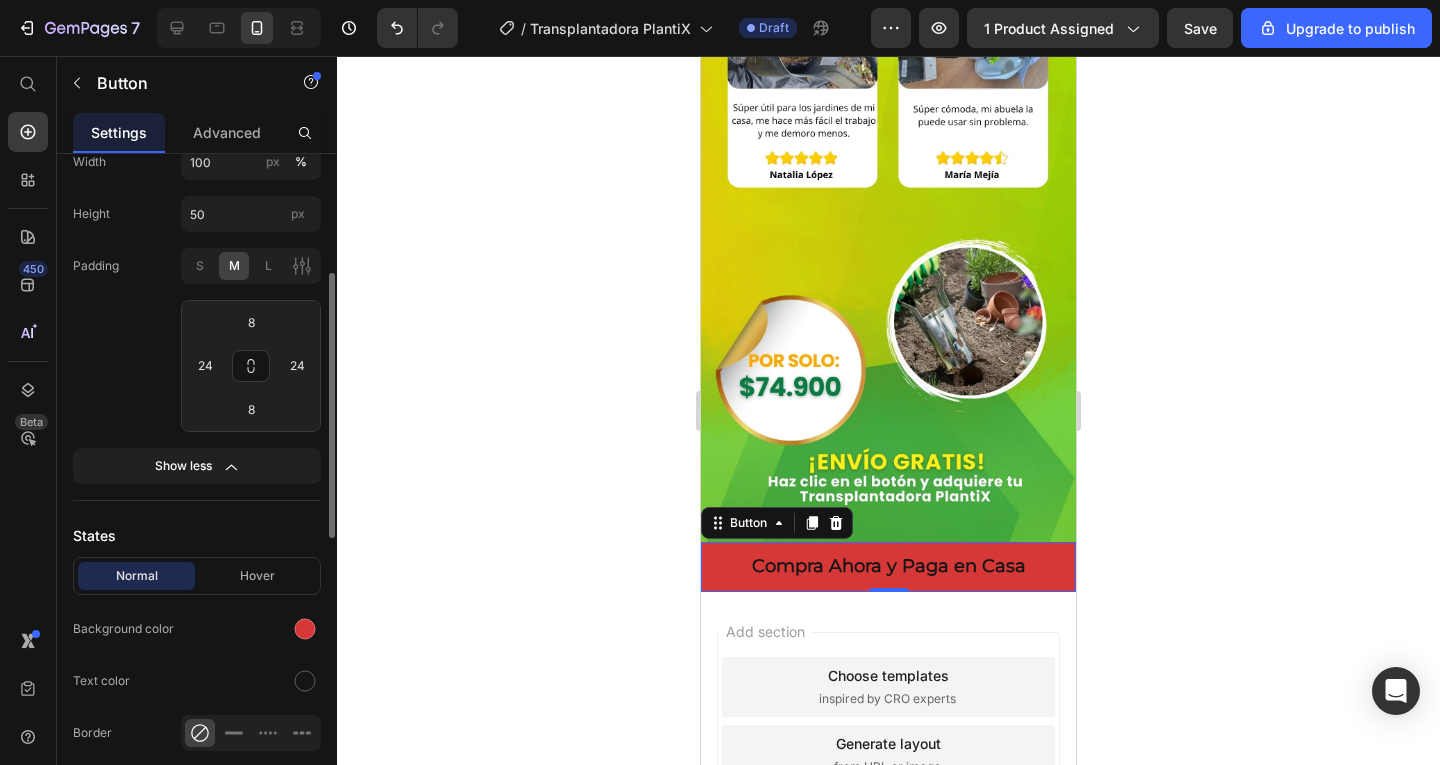 click on "Show less" at bounding box center [197, 466] 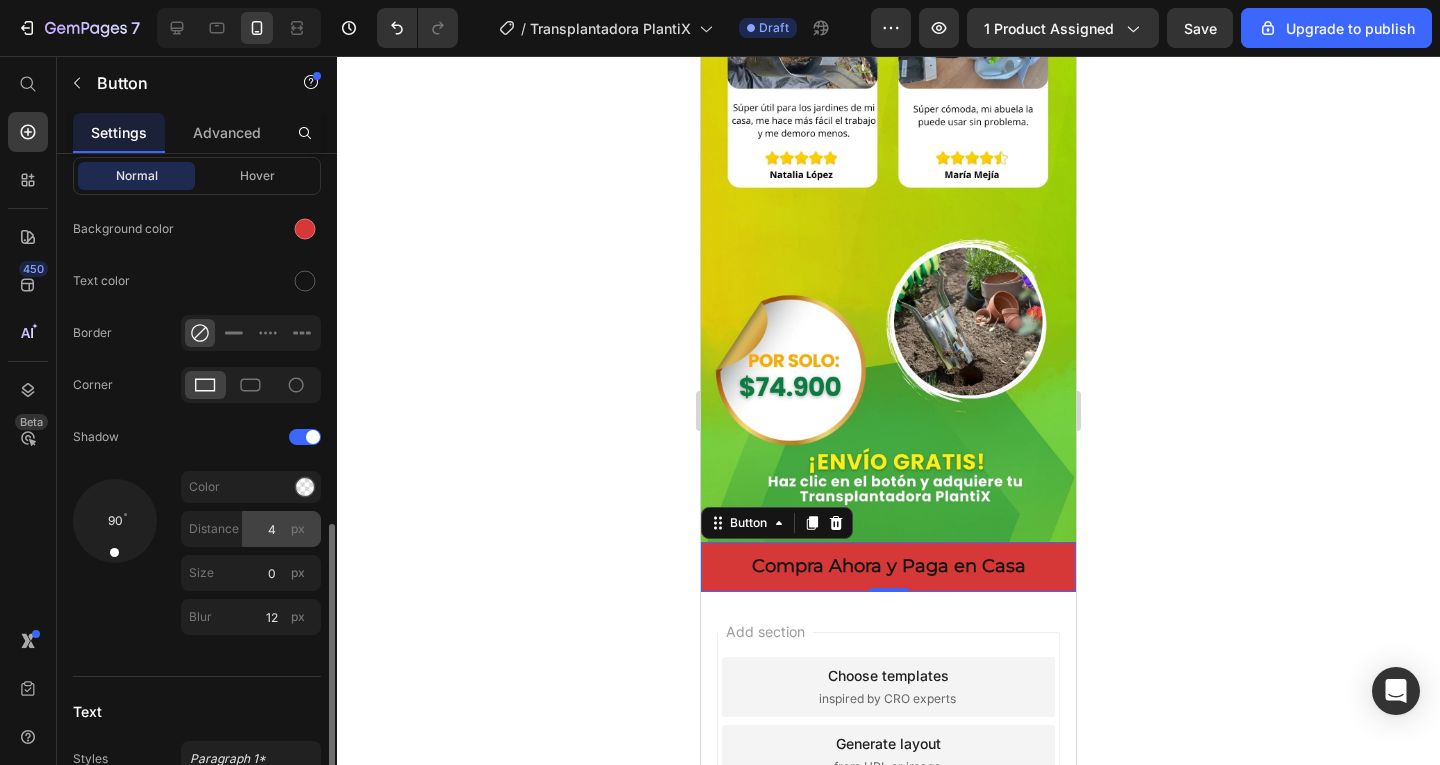 scroll, scrollTop: 700, scrollLeft: 0, axis: vertical 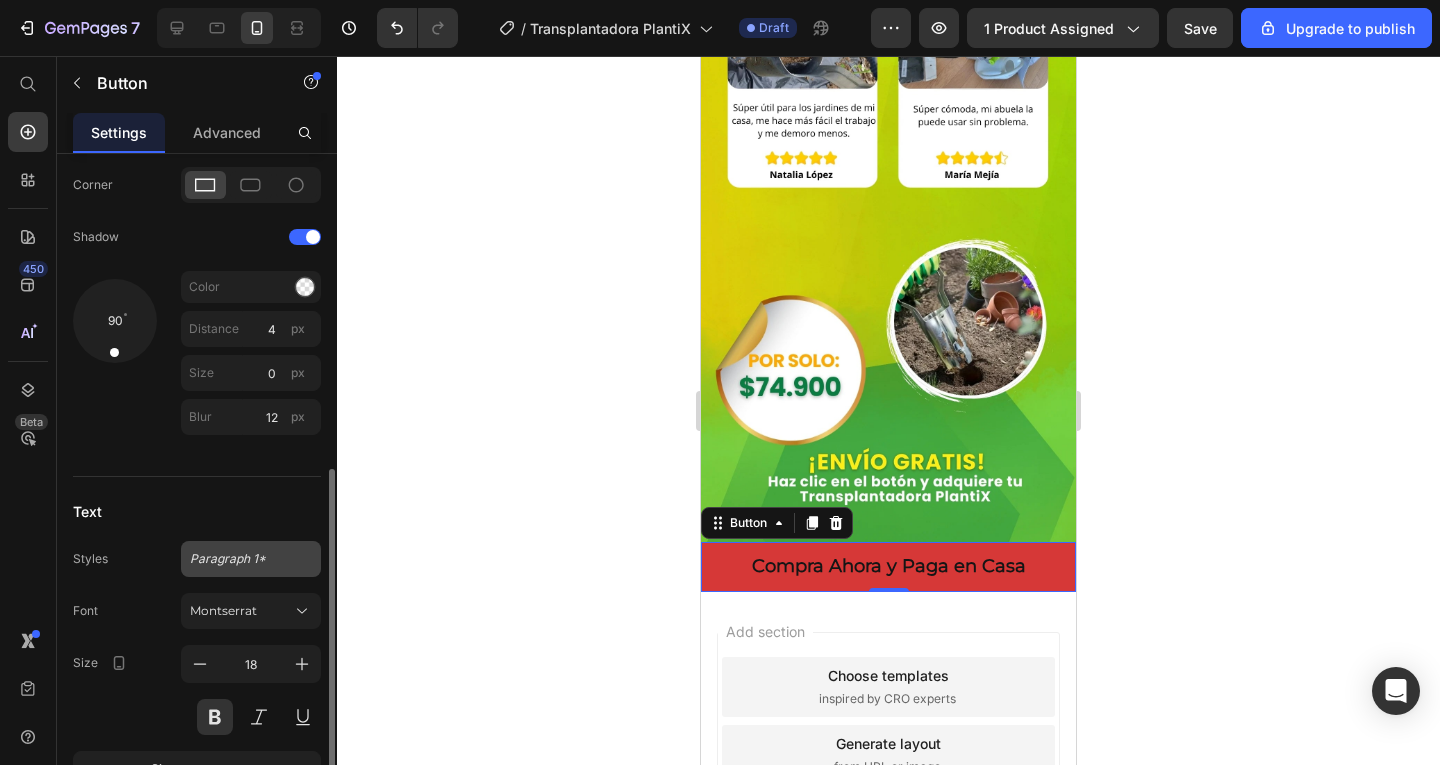 click on "Paragraph 1*" at bounding box center (239, 559) 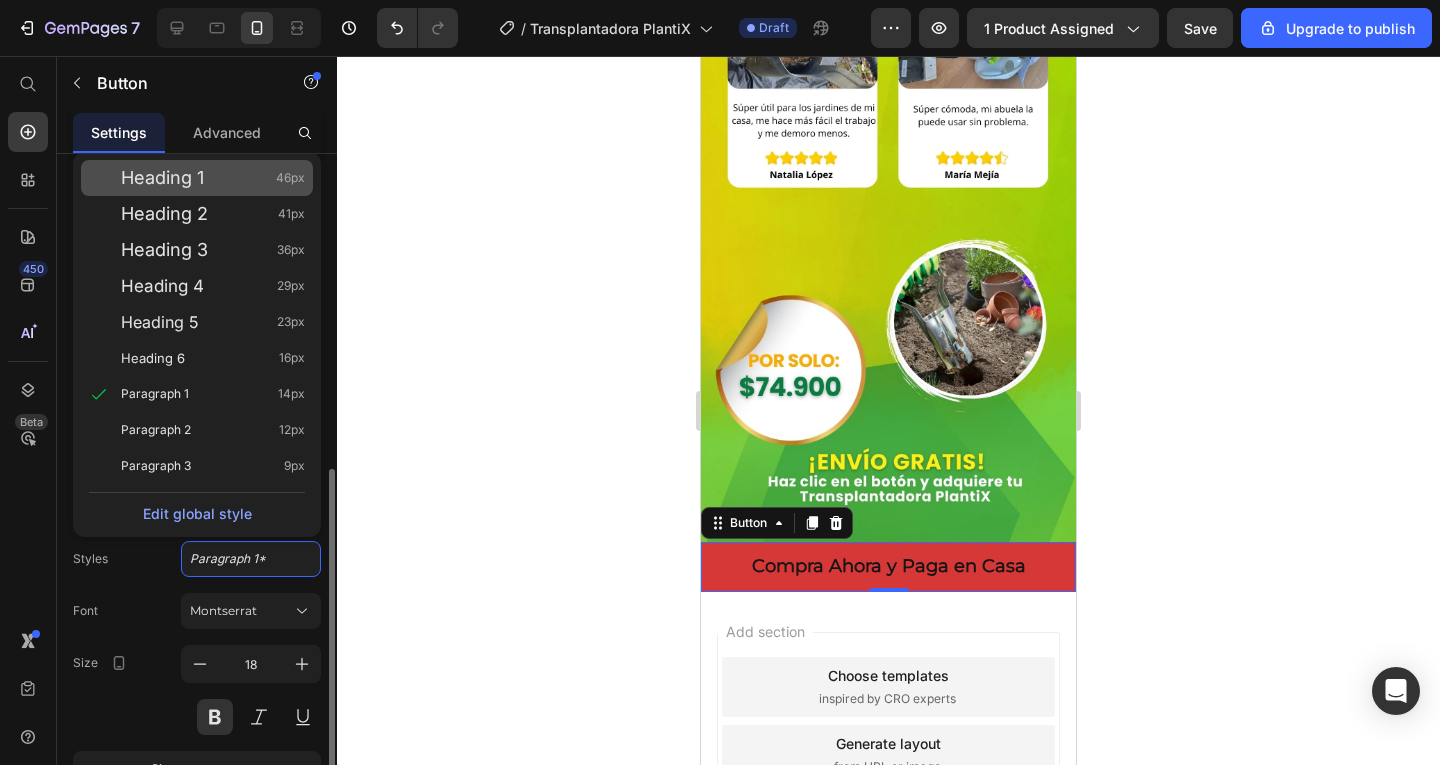 click on "Heading 1 46px" 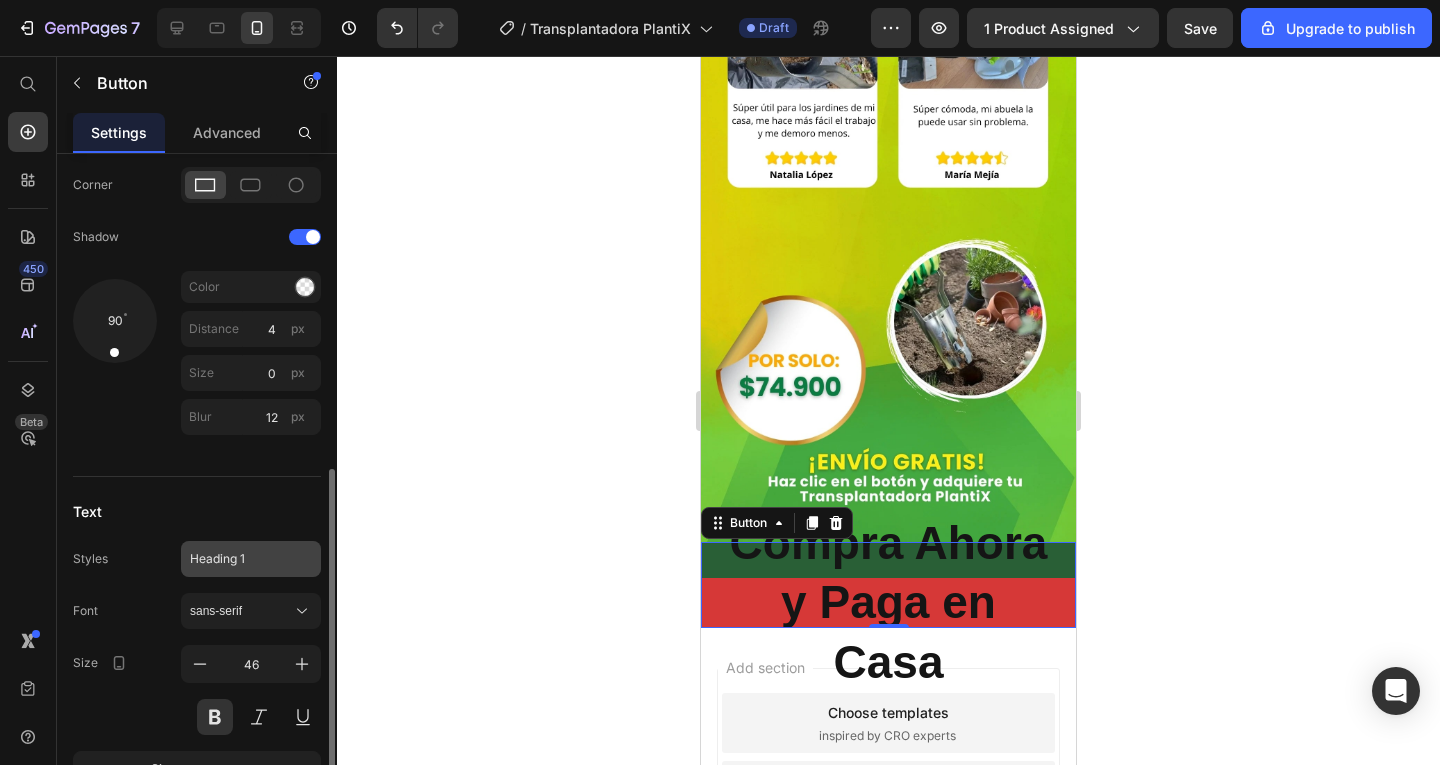 click on "Heading 1" at bounding box center [239, 559] 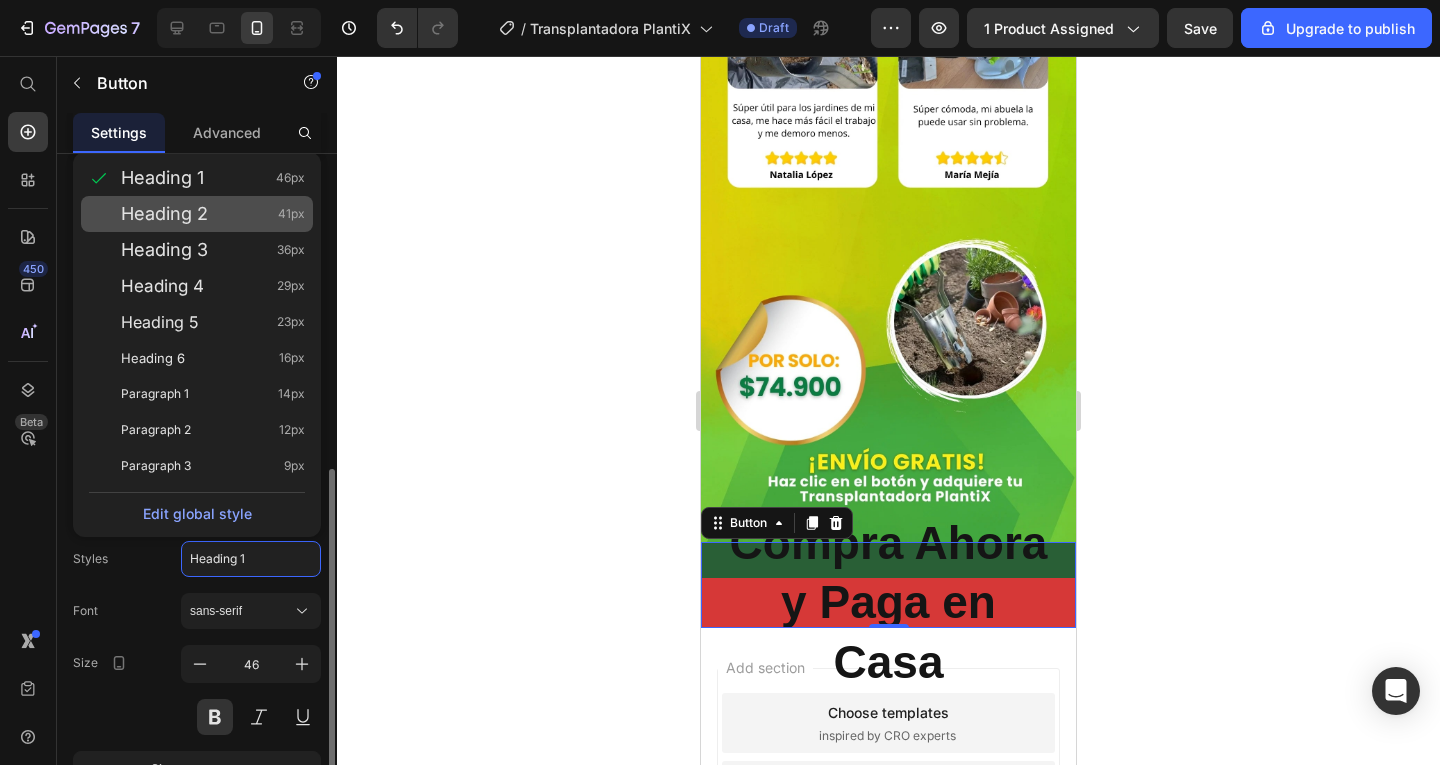 click on "Heading 2 41px" 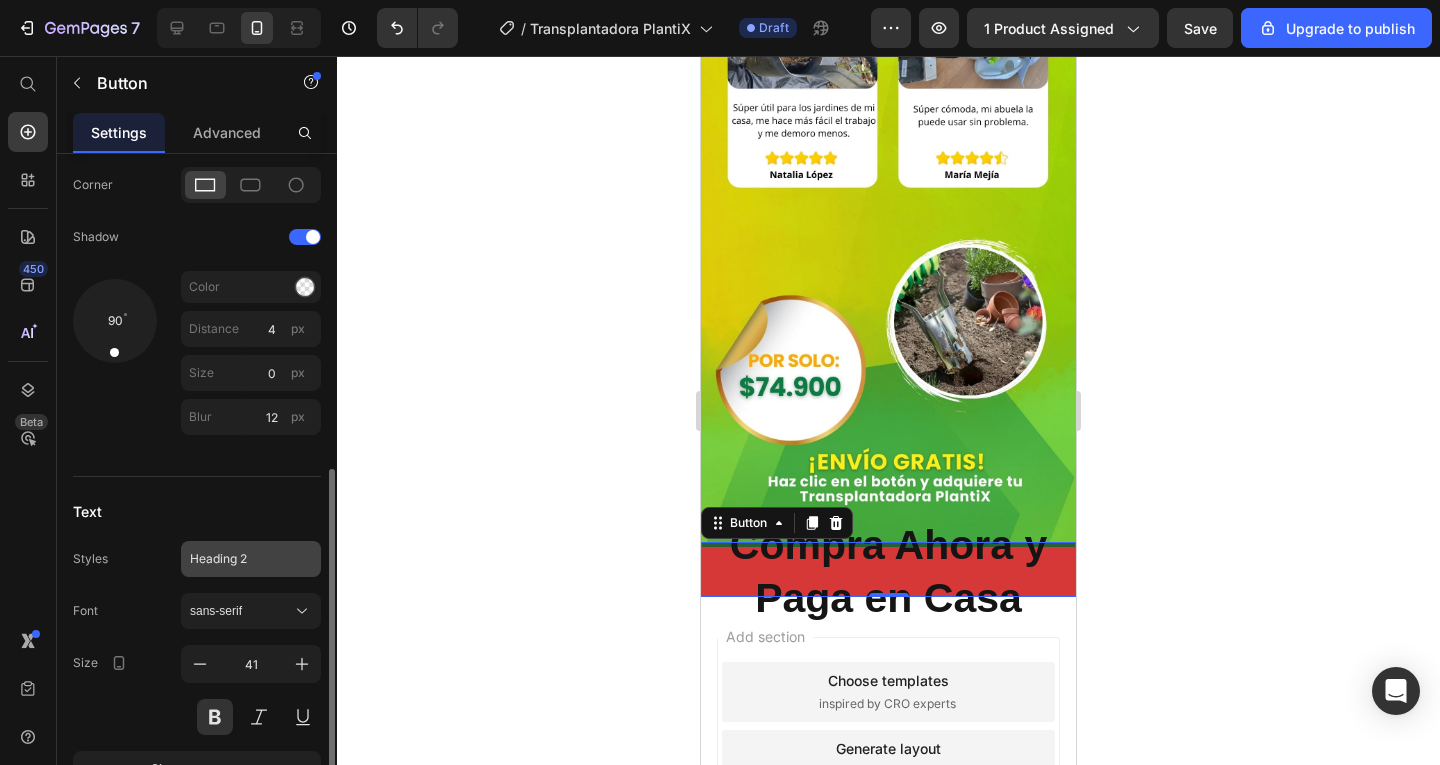 drag, startPoint x: 260, startPoint y: 568, endPoint x: 249, endPoint y: 543, distance: 27.313 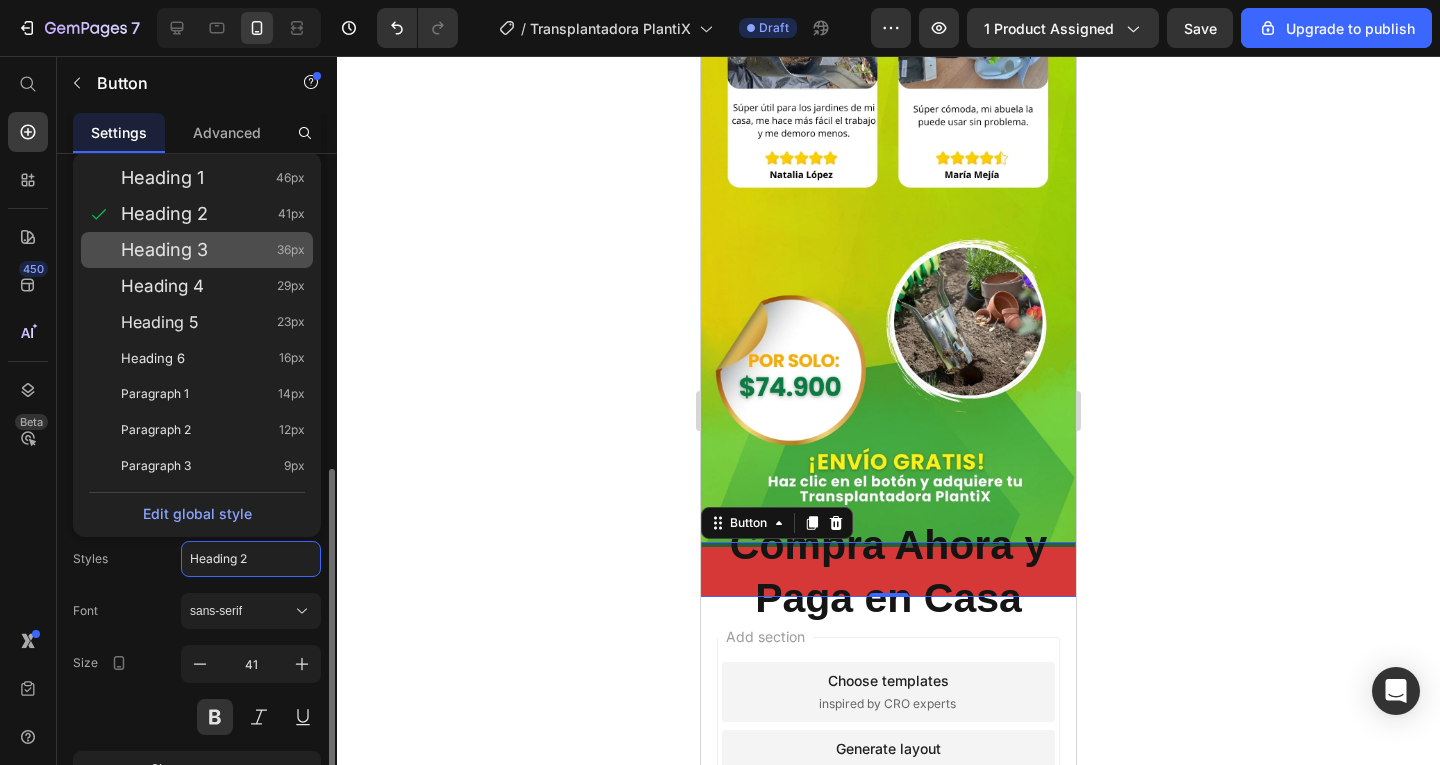 click on "Heading 3" at bounding box center [164, 250] 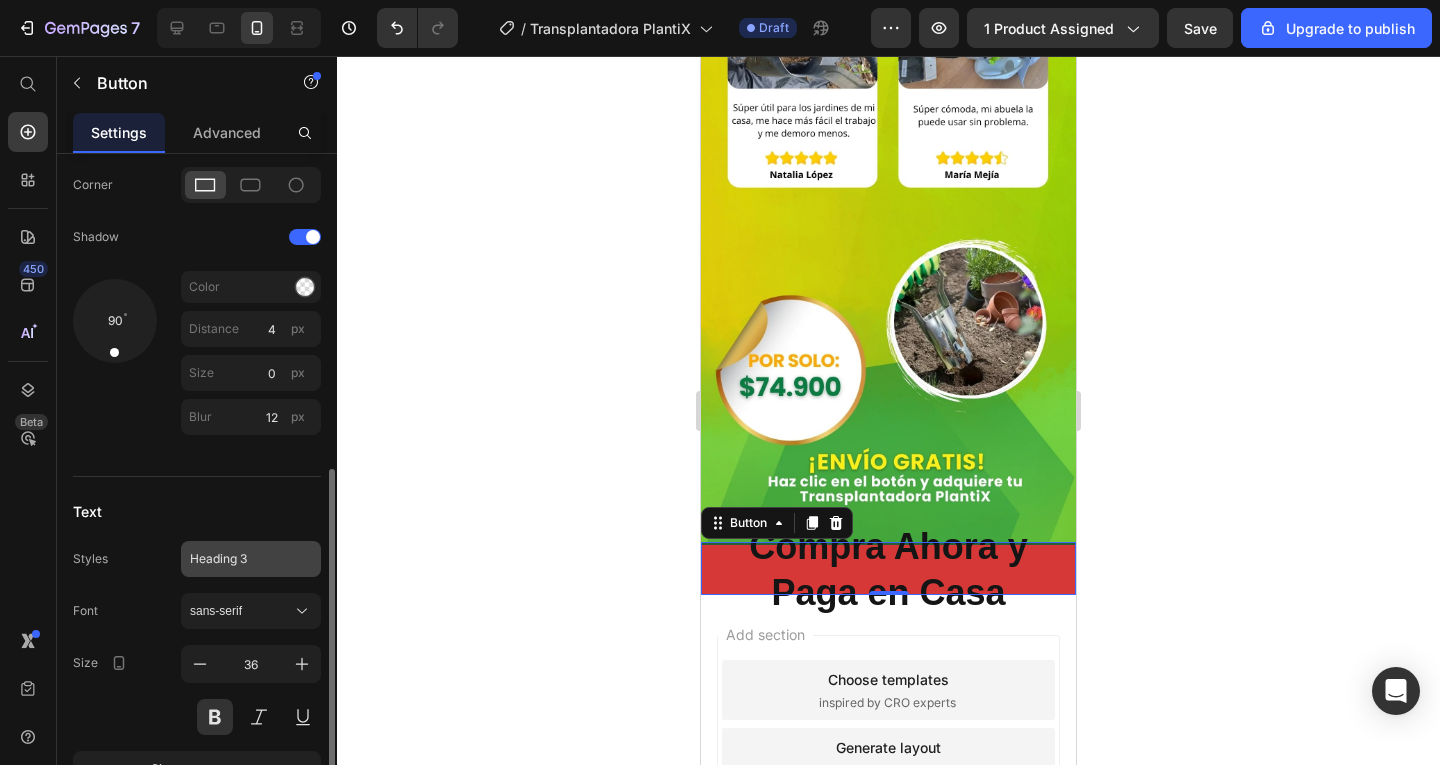 click on "Heading 3" at bounding box center (239, 559) 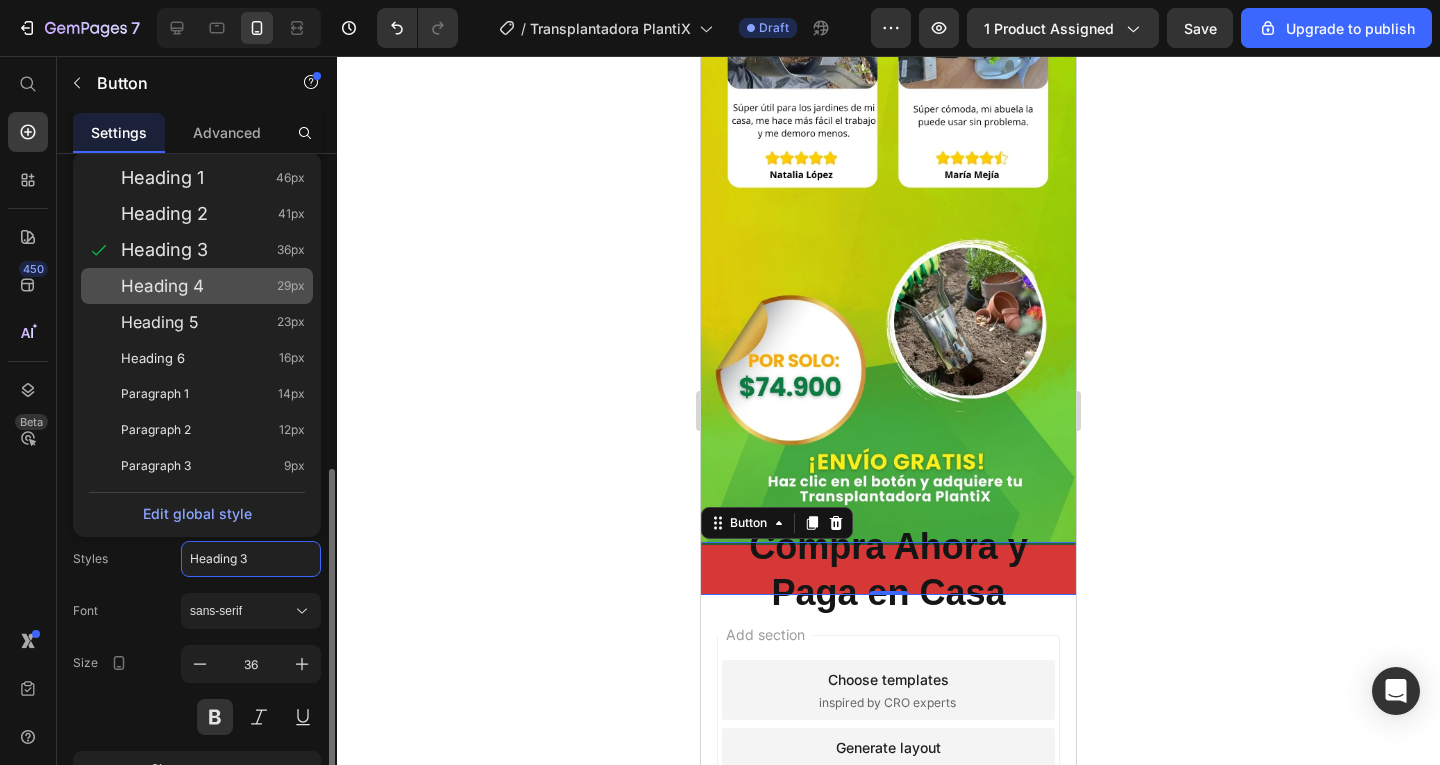 click on "Heading 4" at bounding box center (162, 286) 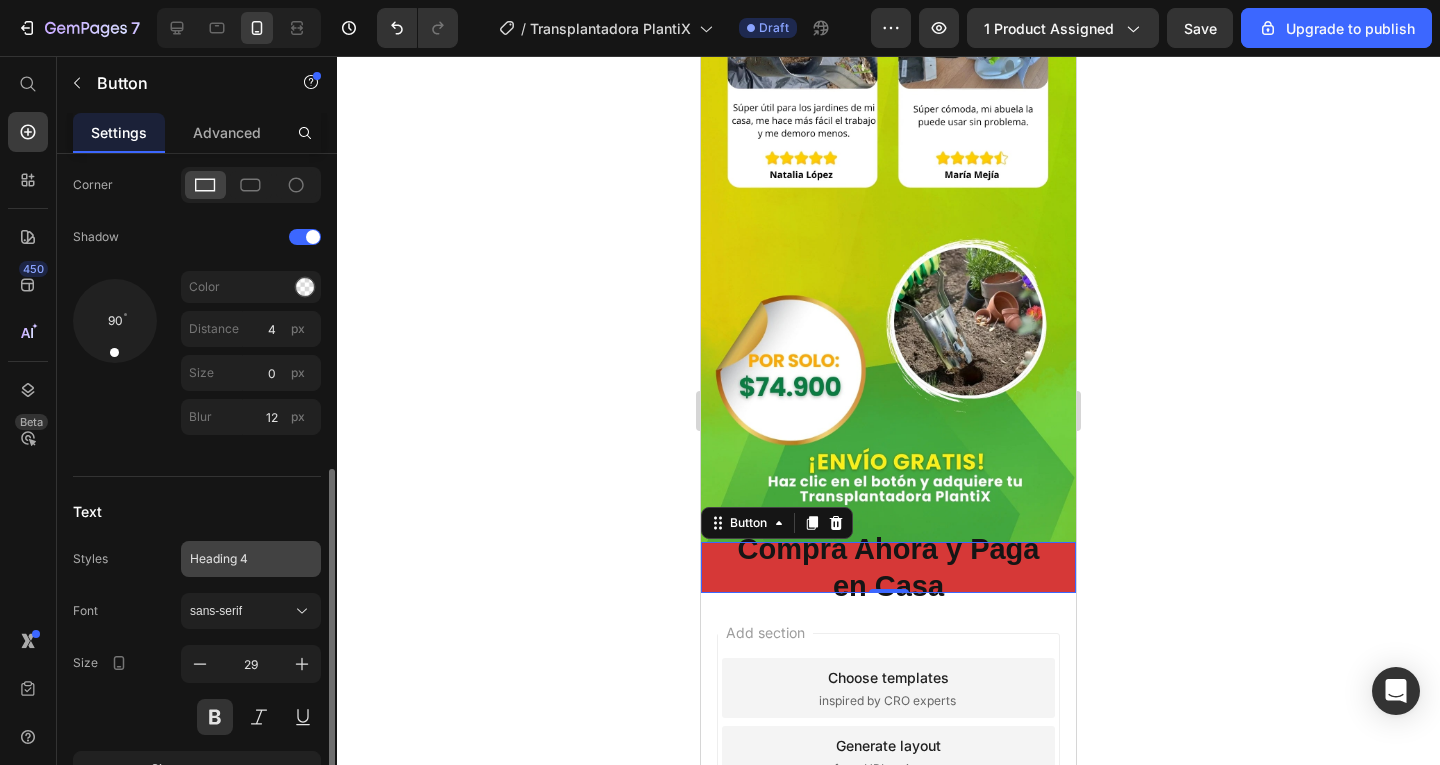 click on "Heading 4" at bounding box center [239, 559] 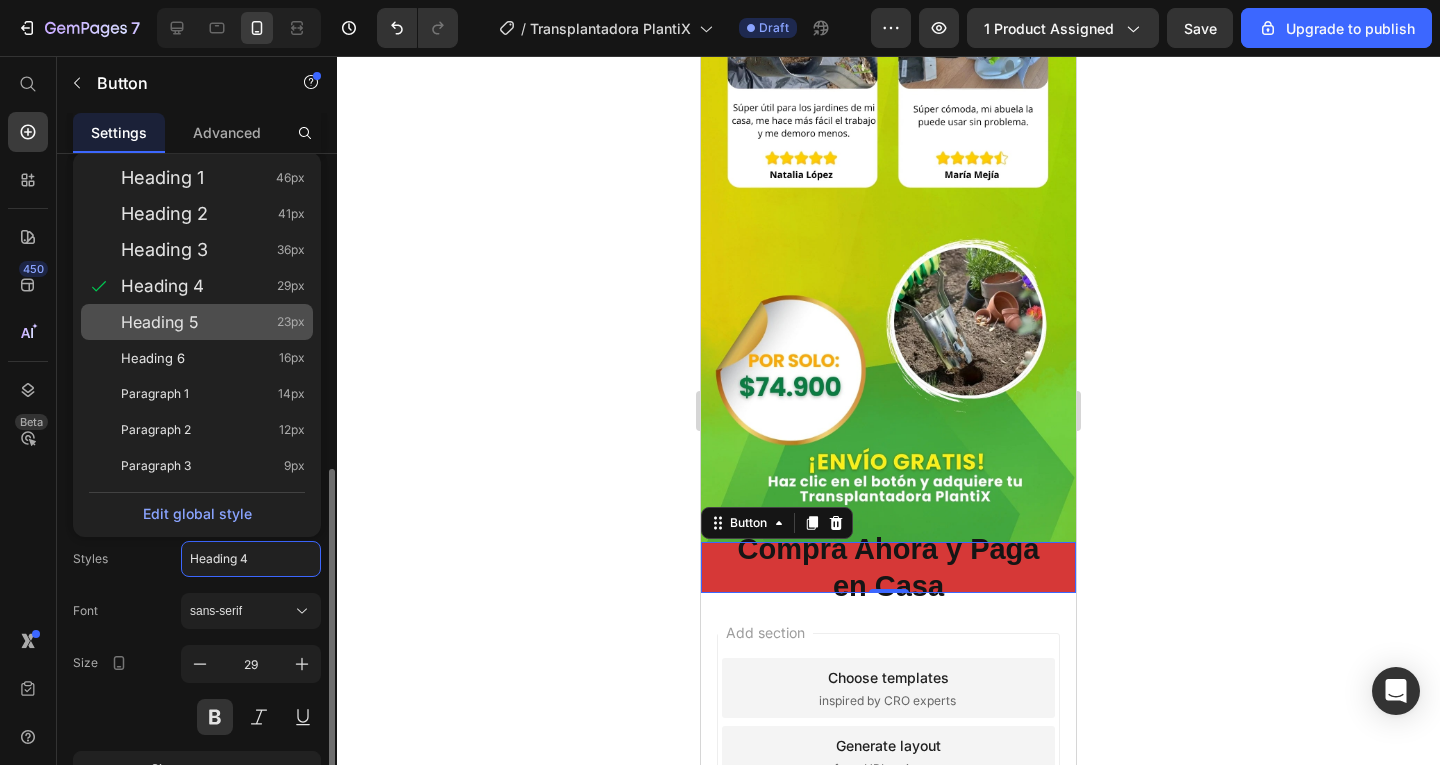 click on "Heading 5 23px" at bounding box center (213, 322) 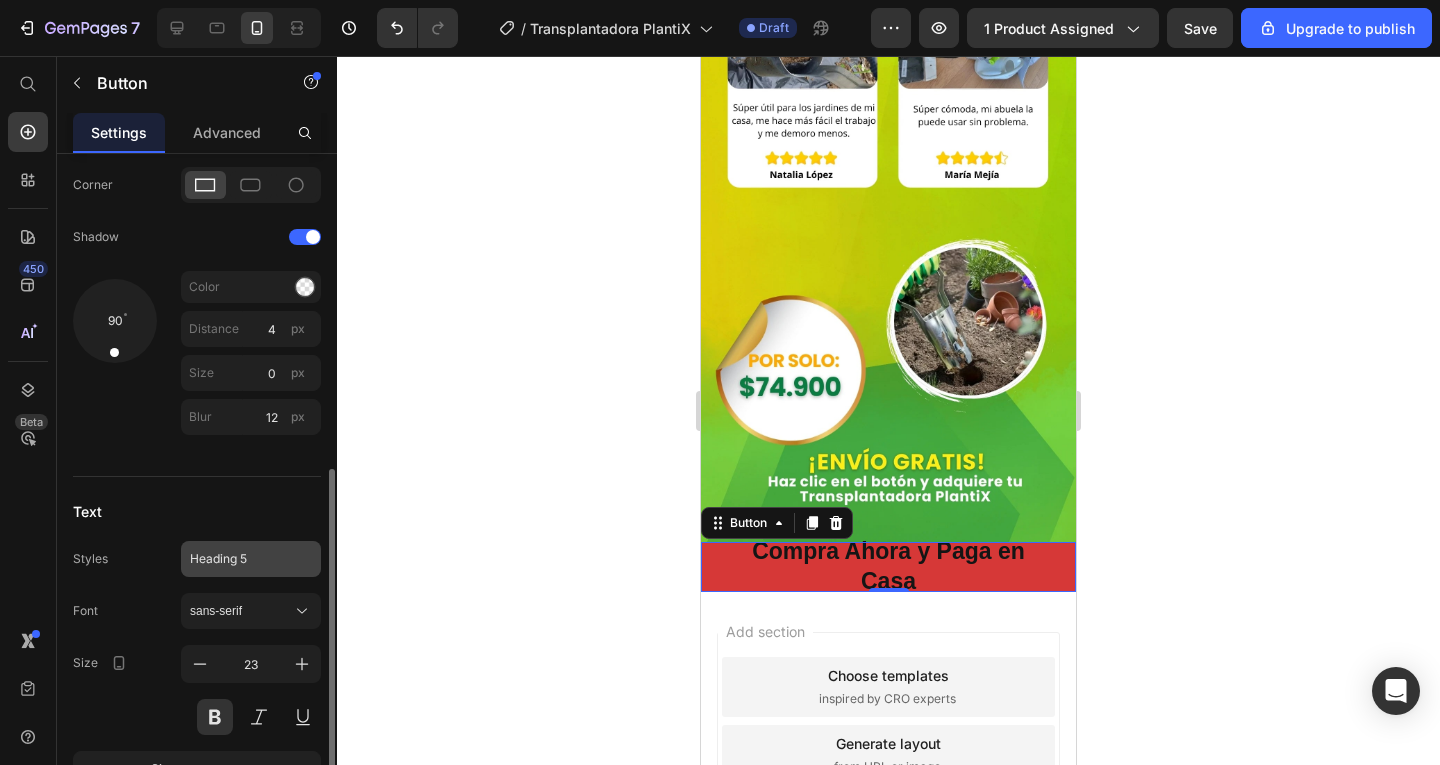 click on "Heading 5" 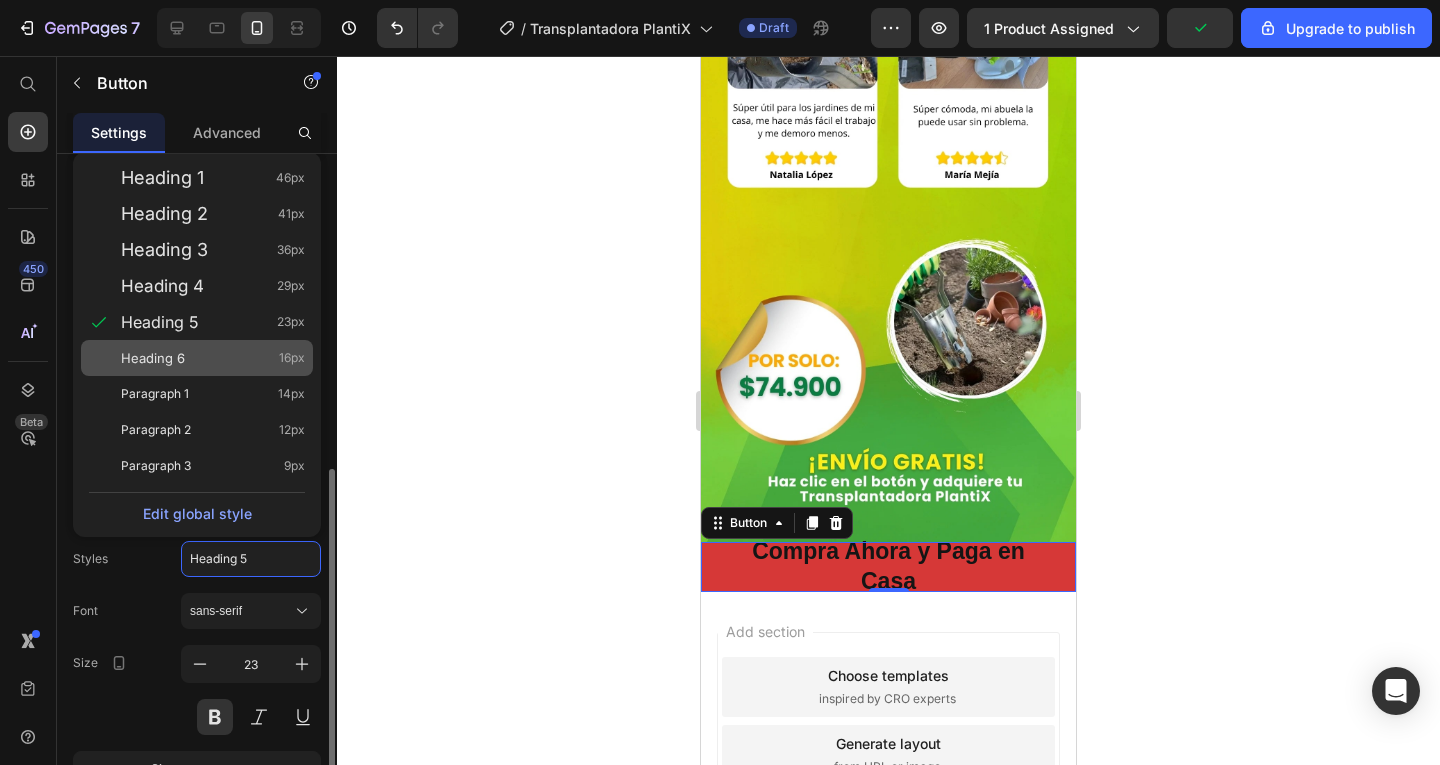 click on "Heading 6 16px" at bounding box center (213, 358) 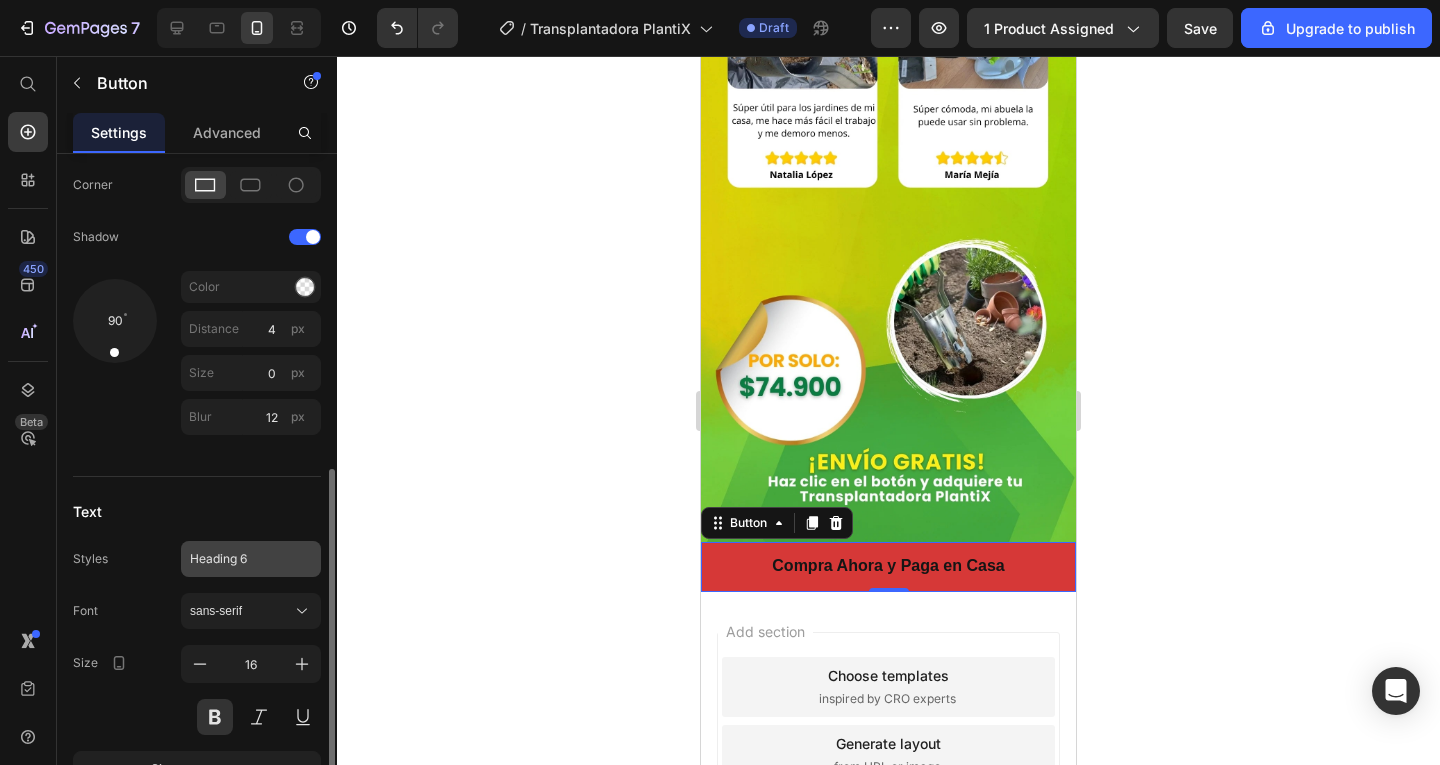 click on "Heading 6" at bounding box center (239, 559) 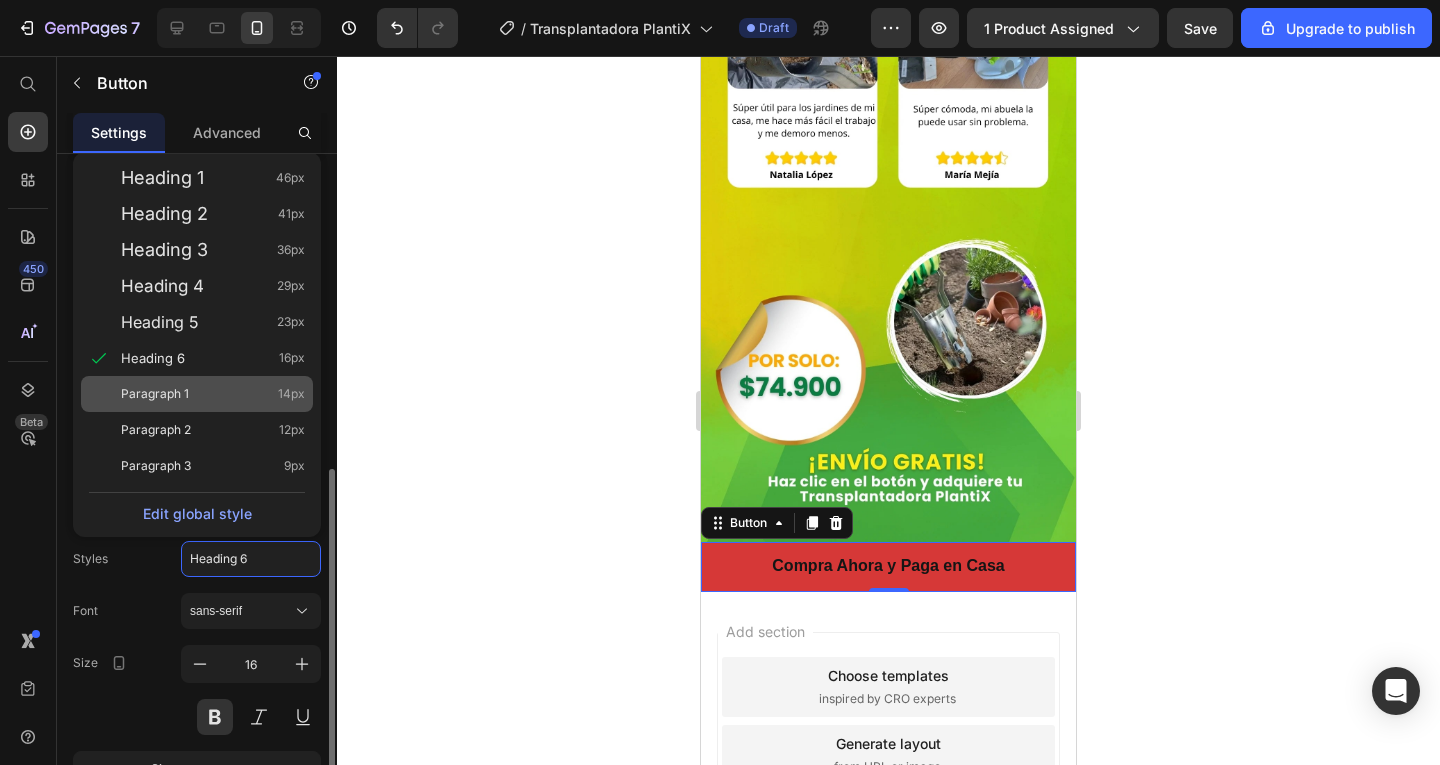 click on "Paragraph 1 14px" at bounding box center (213, 394) 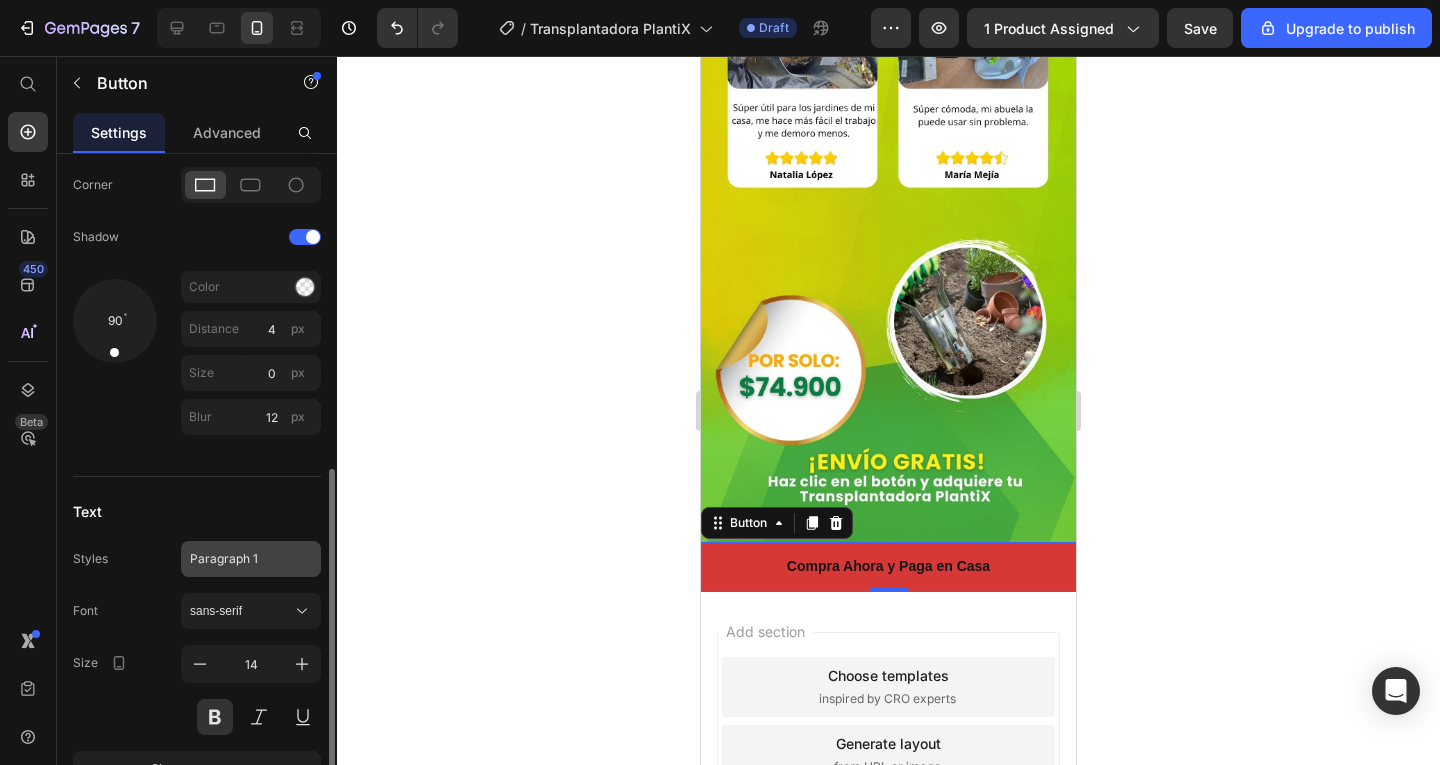click on "Paragraph 1" 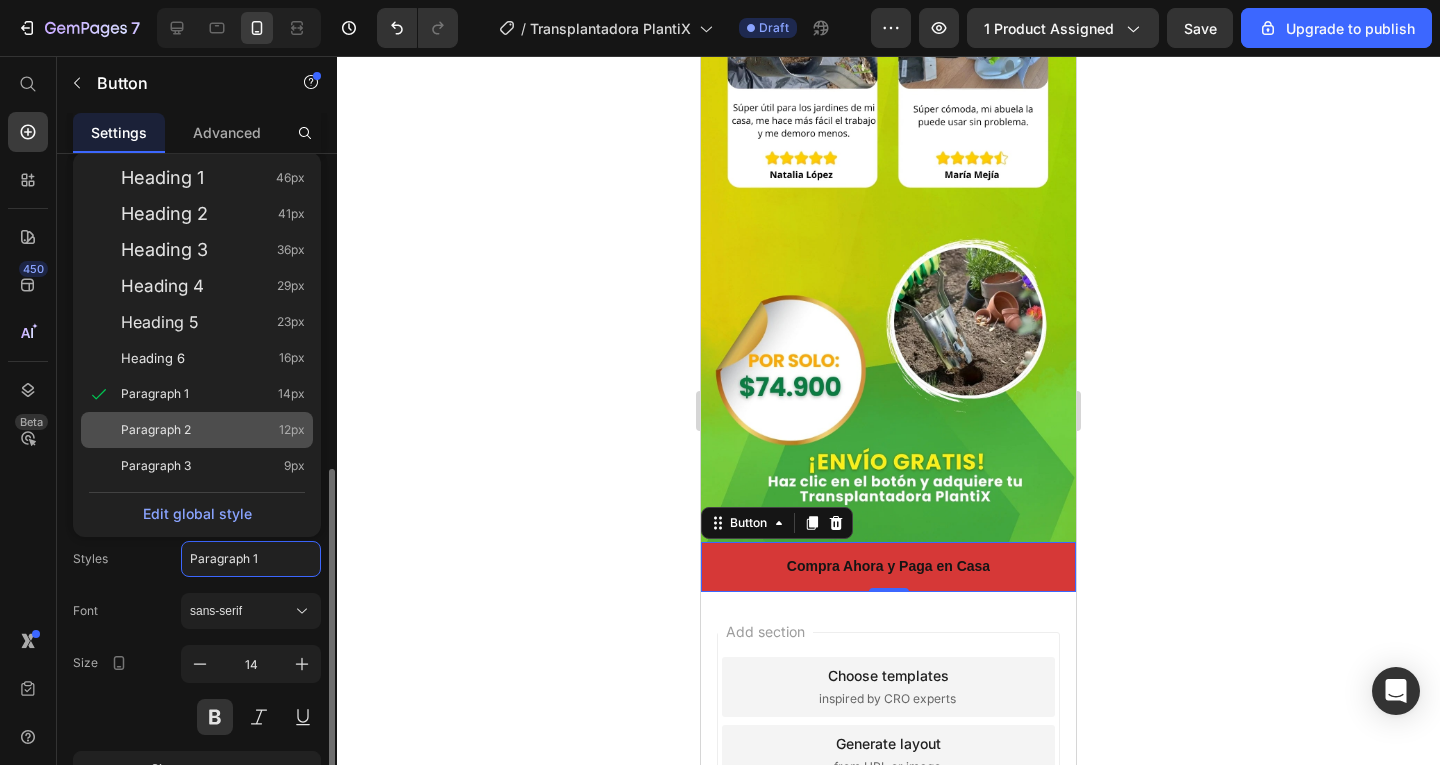 click on "Paragraph 2 12px" at bounding box center (213, 430) 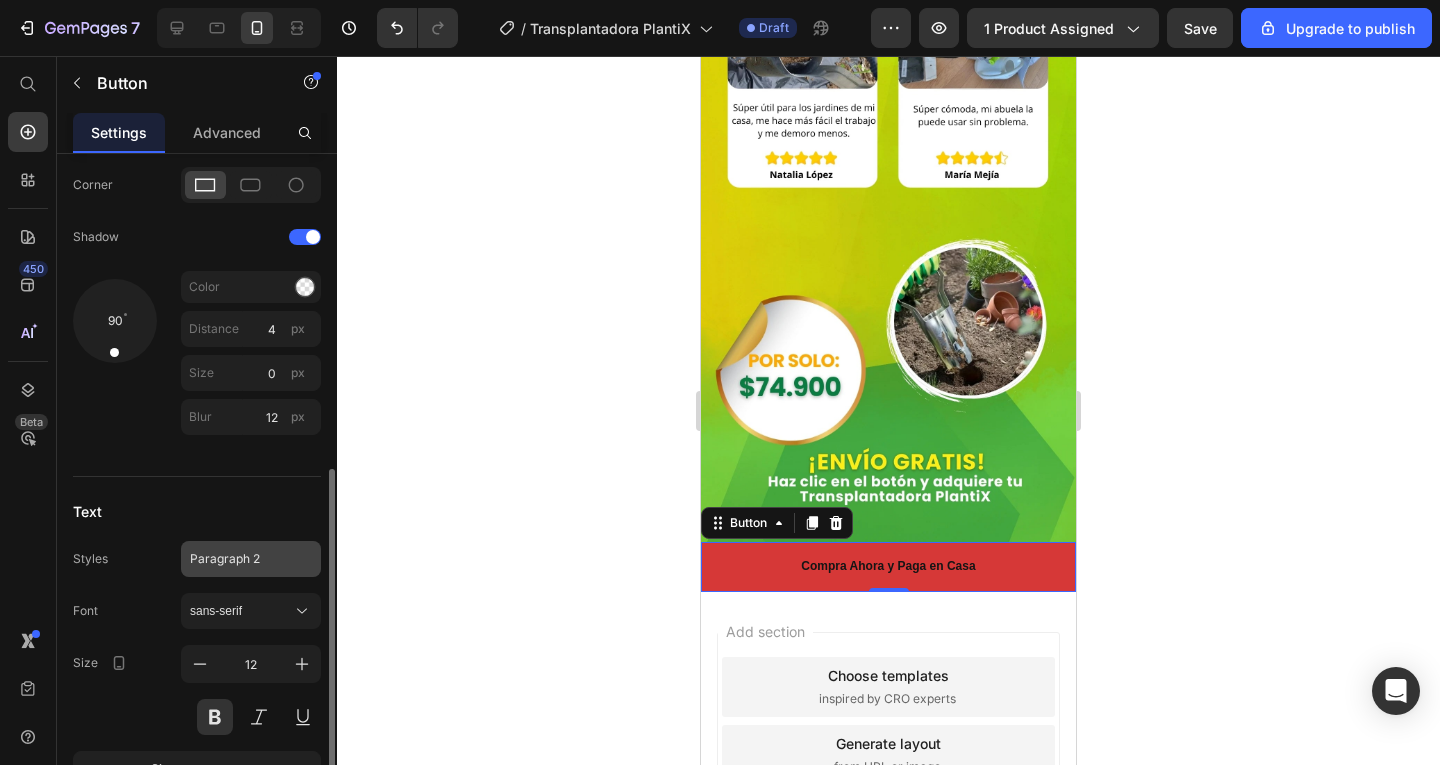 drag, startPoint x: 239, startPoint y: 555, endPoint x: 230, endPoint y: 547, distance: 12.0415945 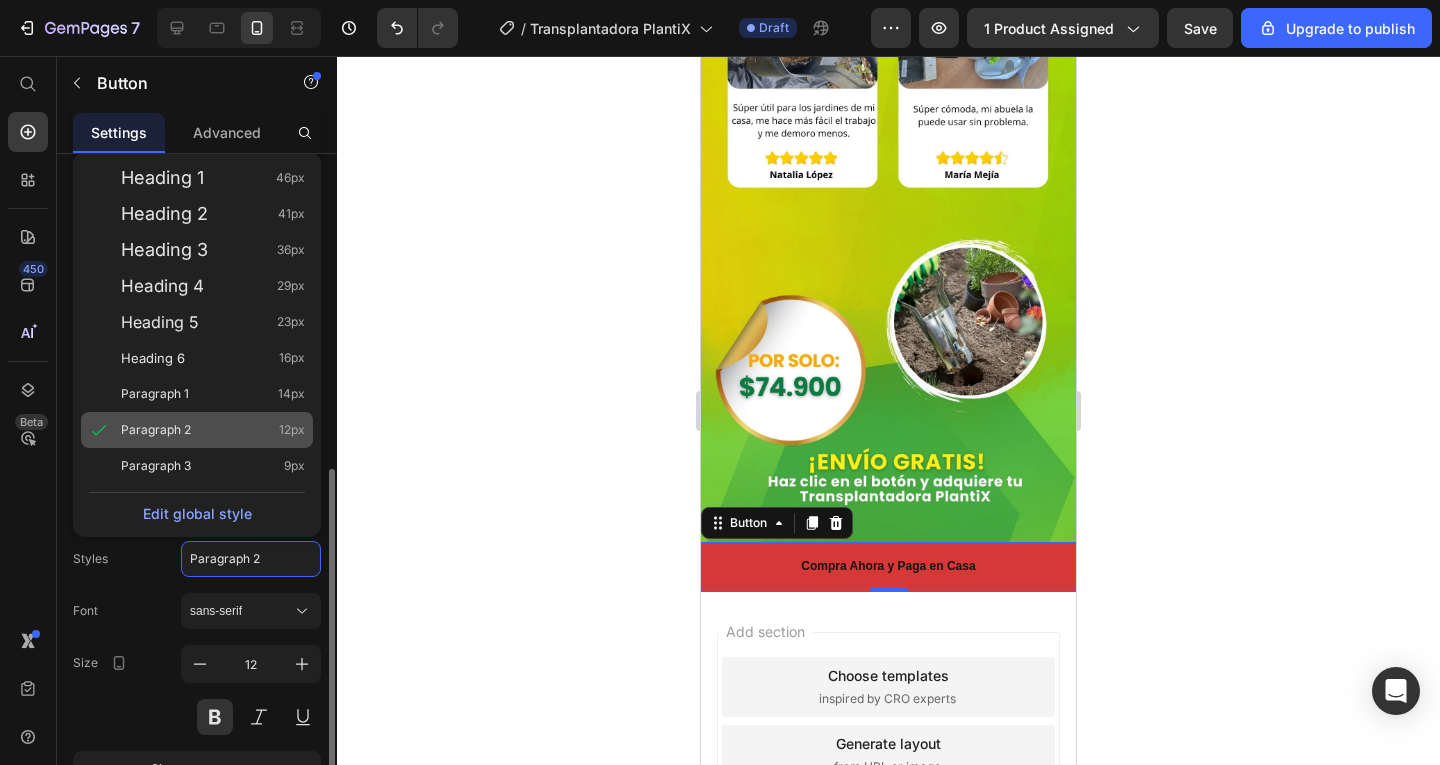 click on "Paragraph 2" at bounding box center [156, 430] 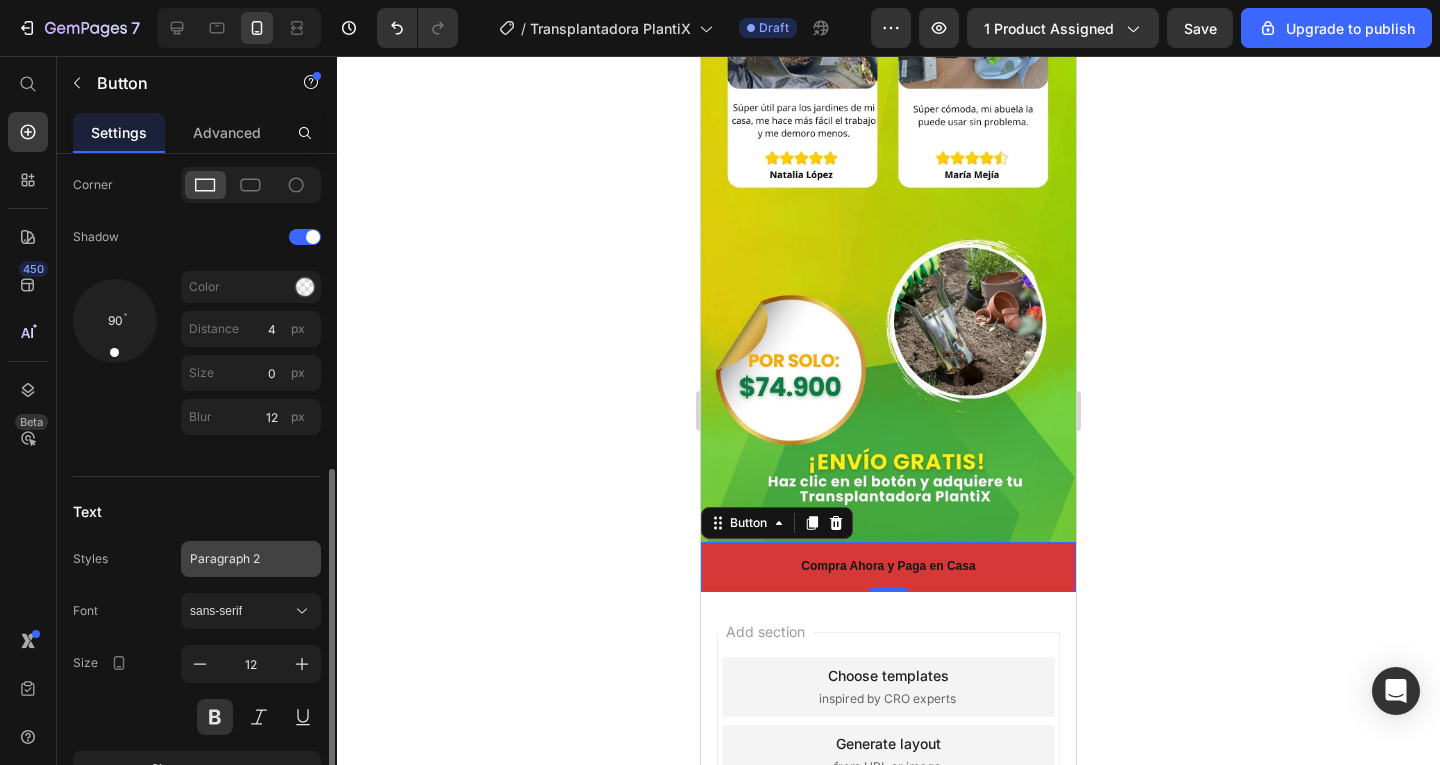 click on "Paragraph 2" at bounding box center [251, 559] 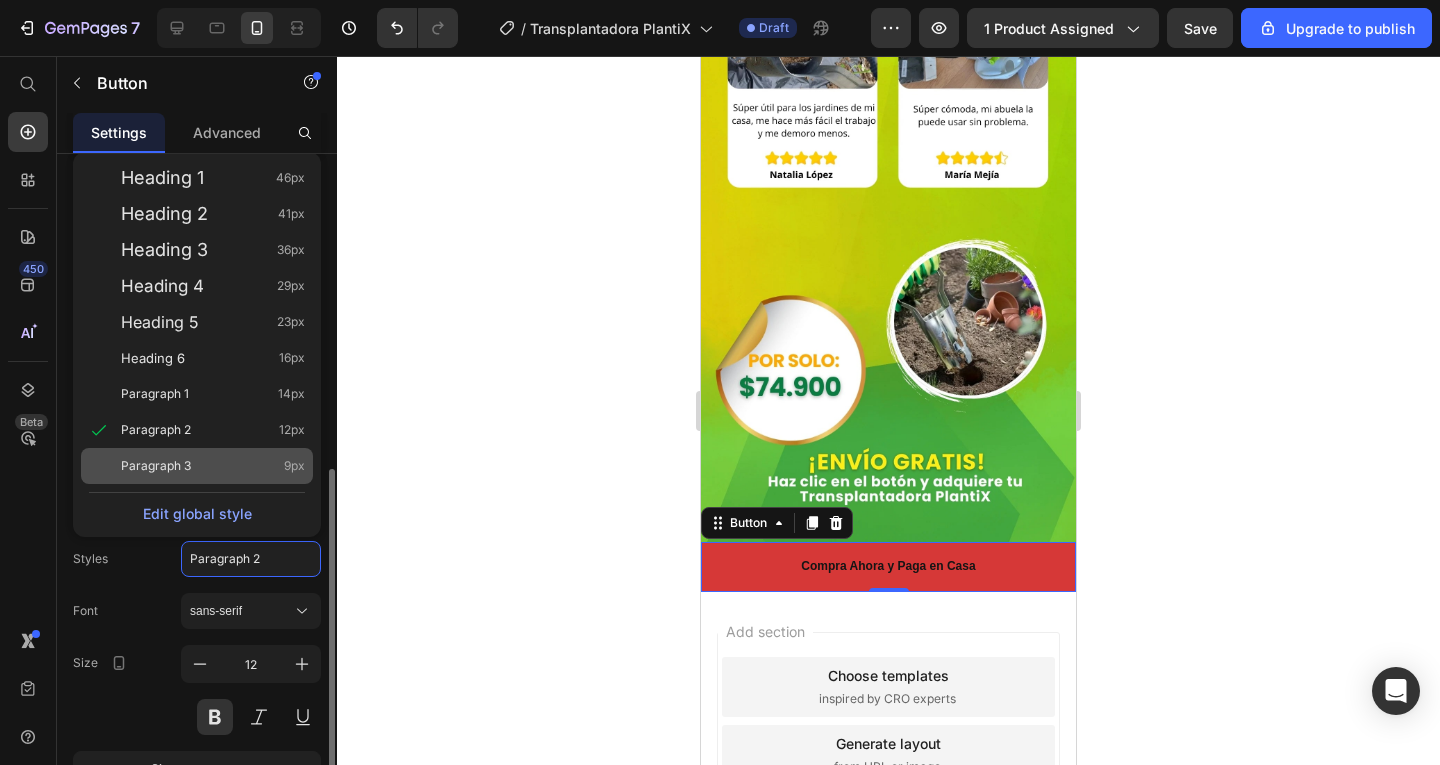 click on "Paragraph 3 9px" at bounding box center (213, 466) 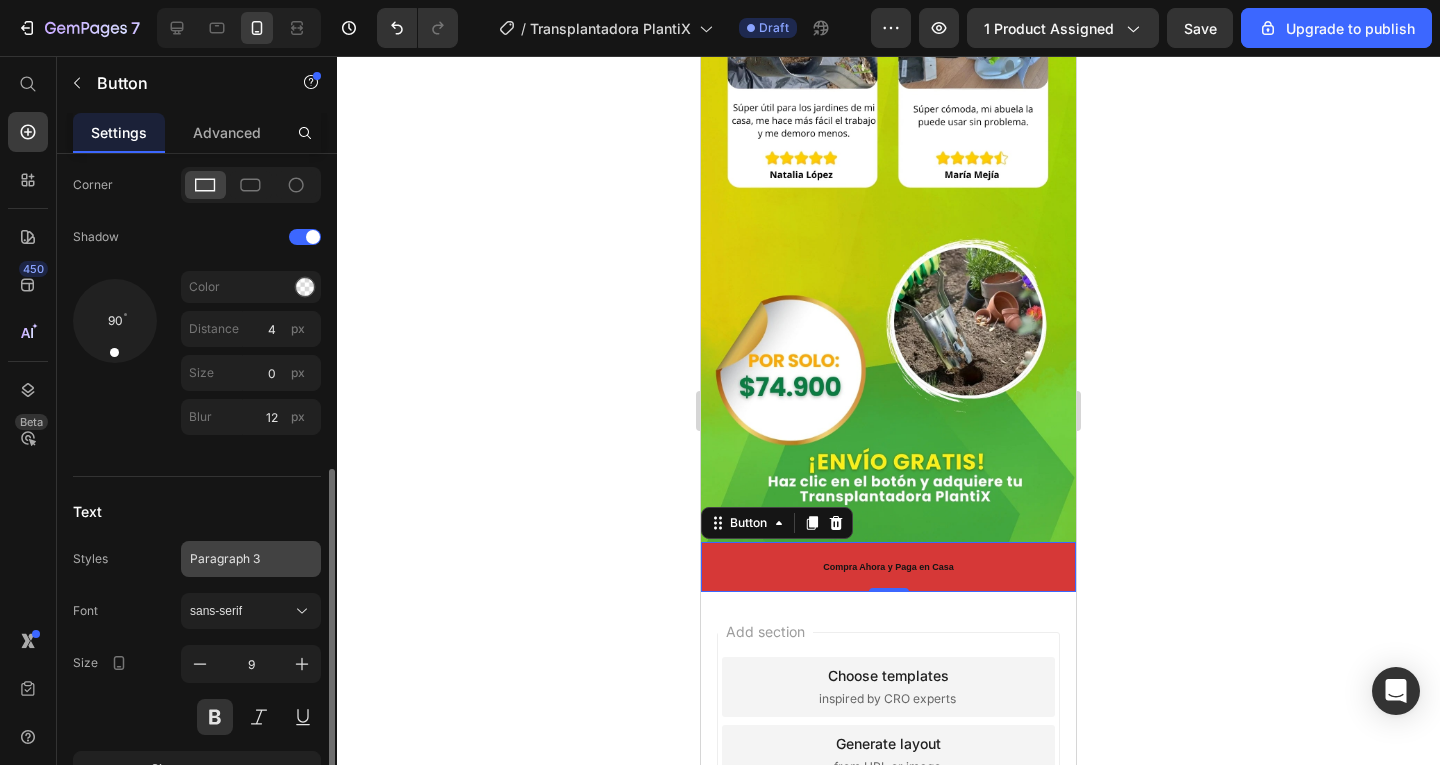 click on "Paragraph 3" at bounding box center (251, 559) 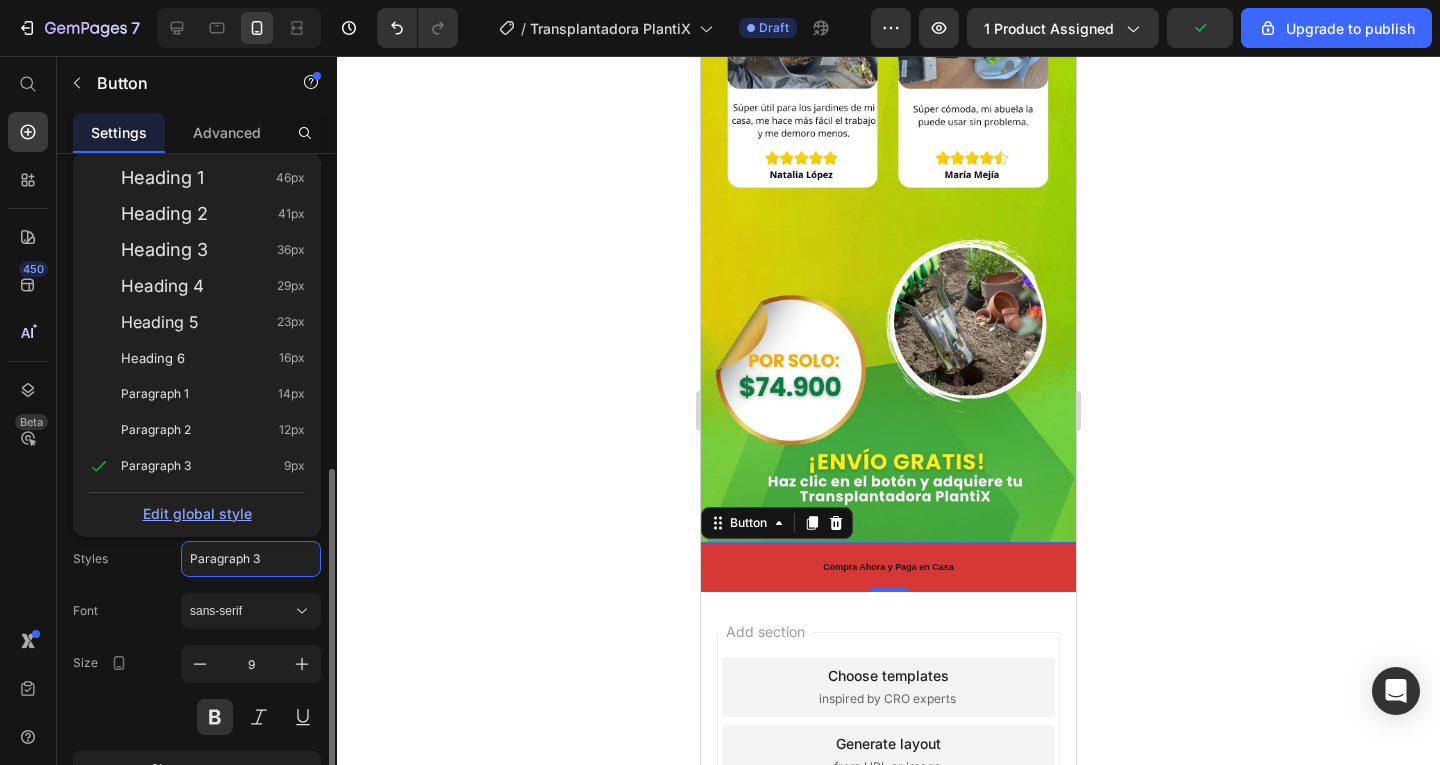 click on "Edit global style" at bounding box center (197, 513) 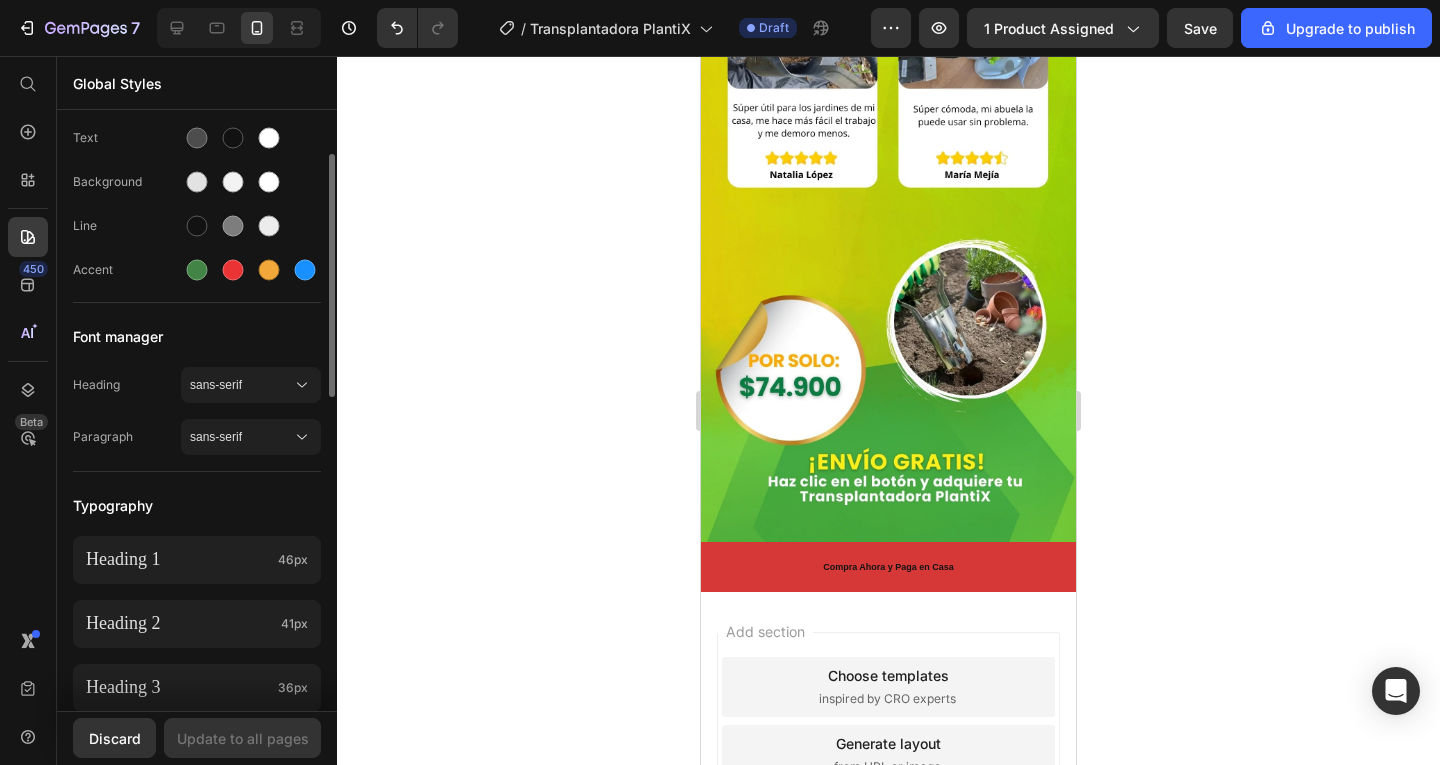 scroll, scrollTop: 0, scrollLeft: 0, axis: both 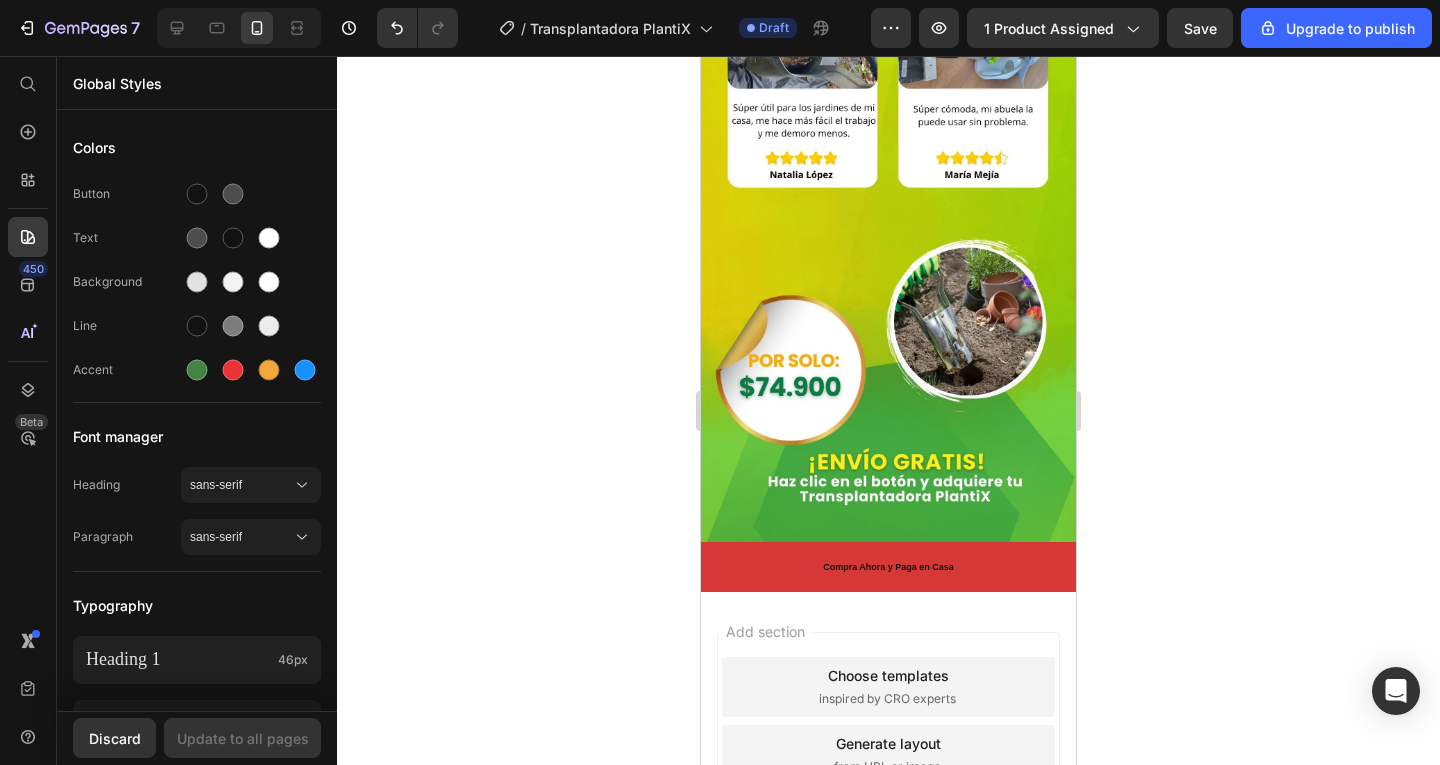 click 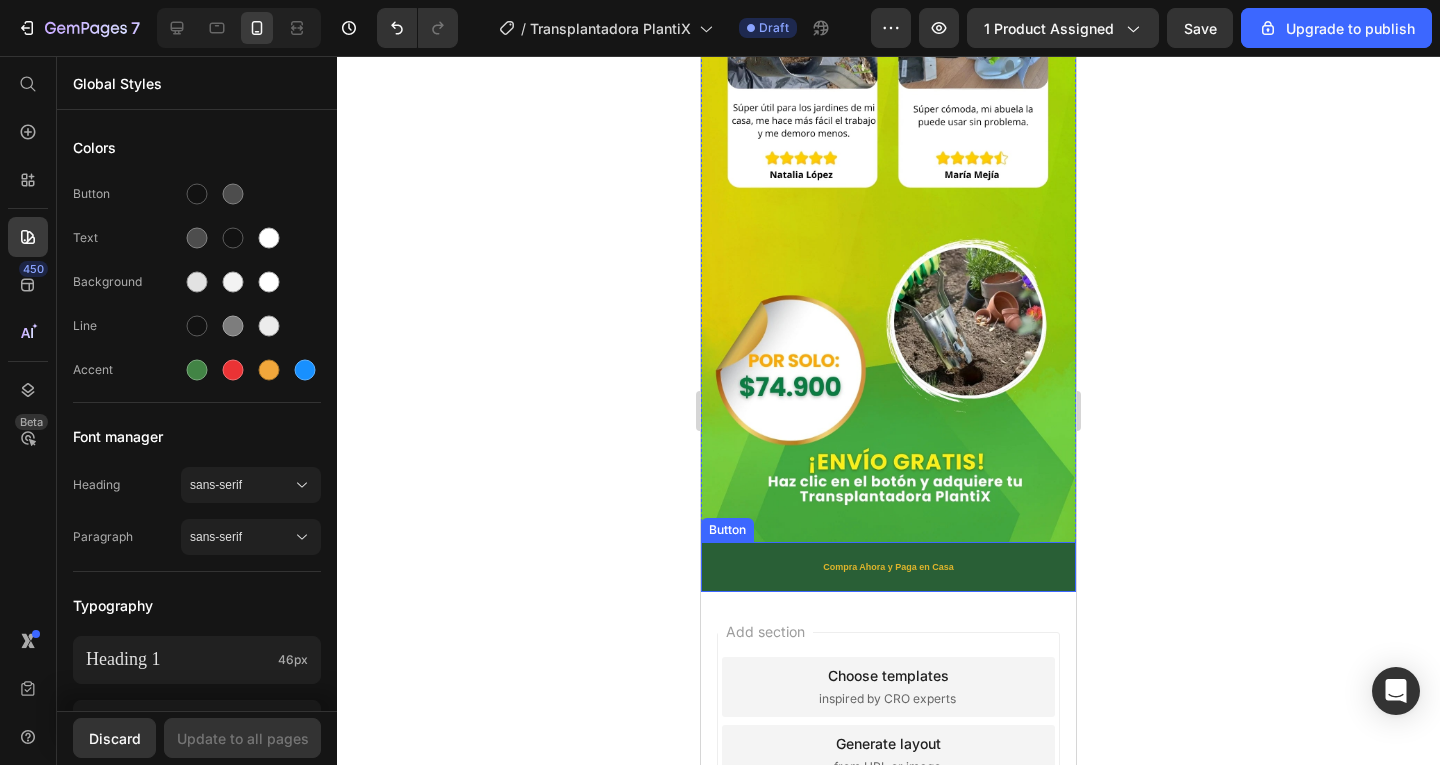 click on "Compra Ahora y Paga en Casa" at bounding box center (888, 567) 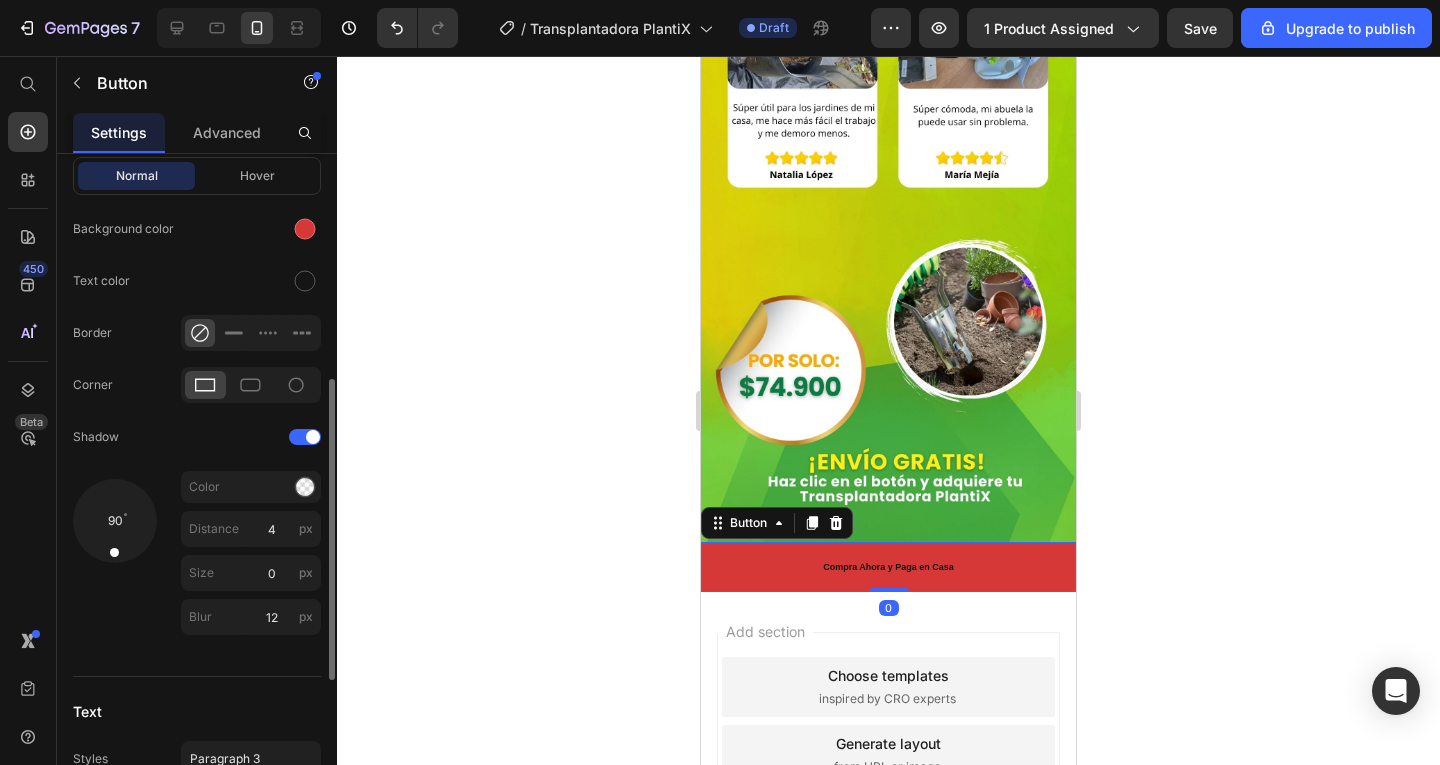 scroll, scrollTop: 813, scrollLeft: 0, axis: vertical 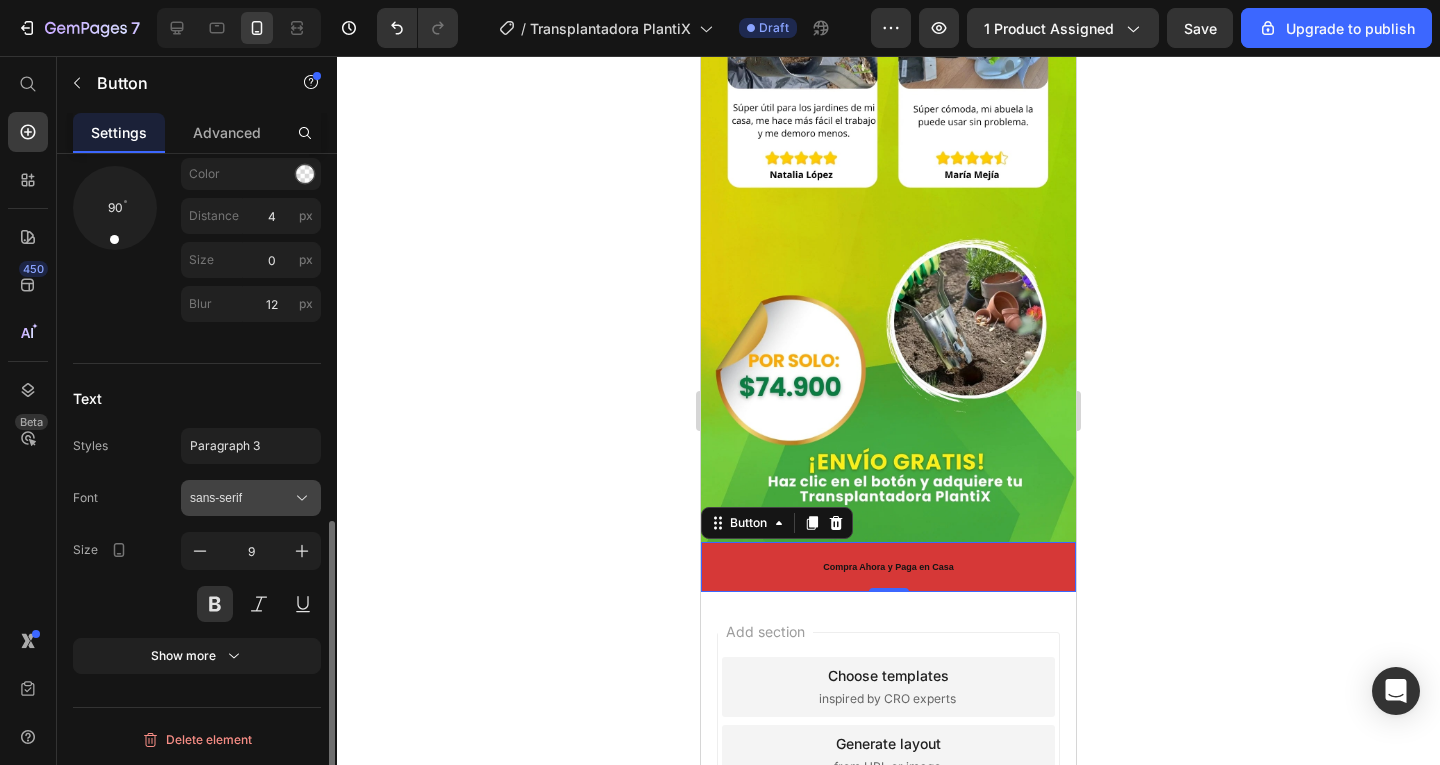 click on "sans-serif" at bounding box center [251, 498] 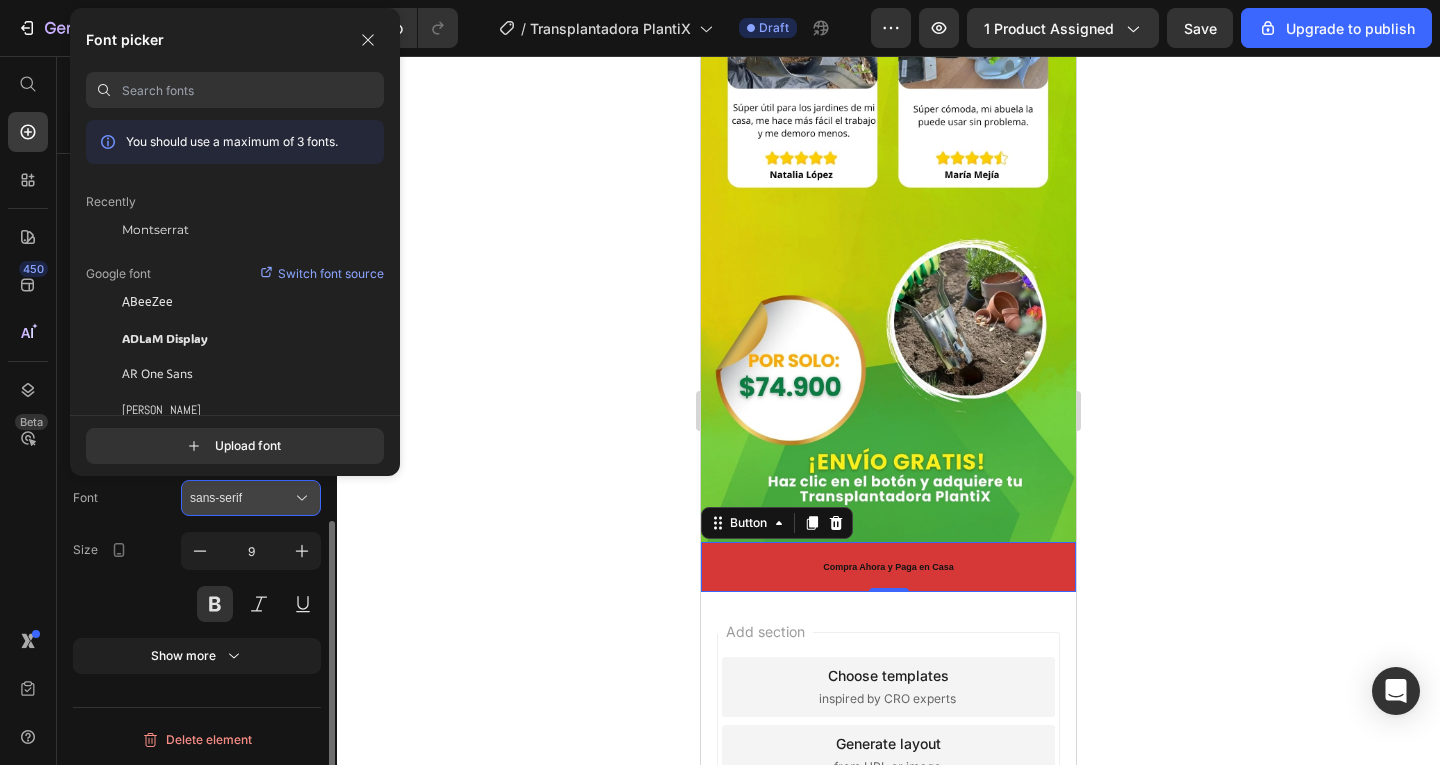 click on "sans-serif" at bounding box center [241, 498] 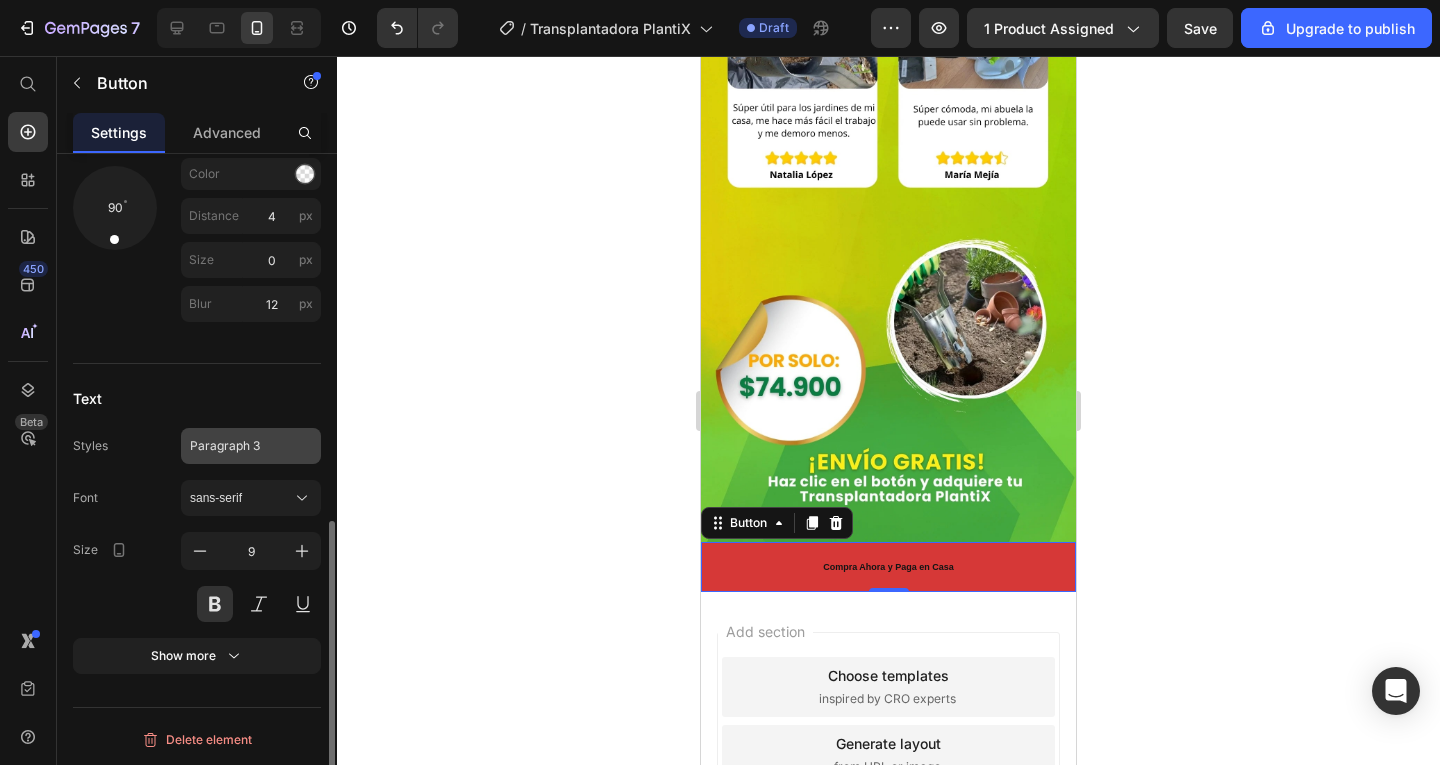 click on "Paragraph 3" at bounding box center [239, 446] 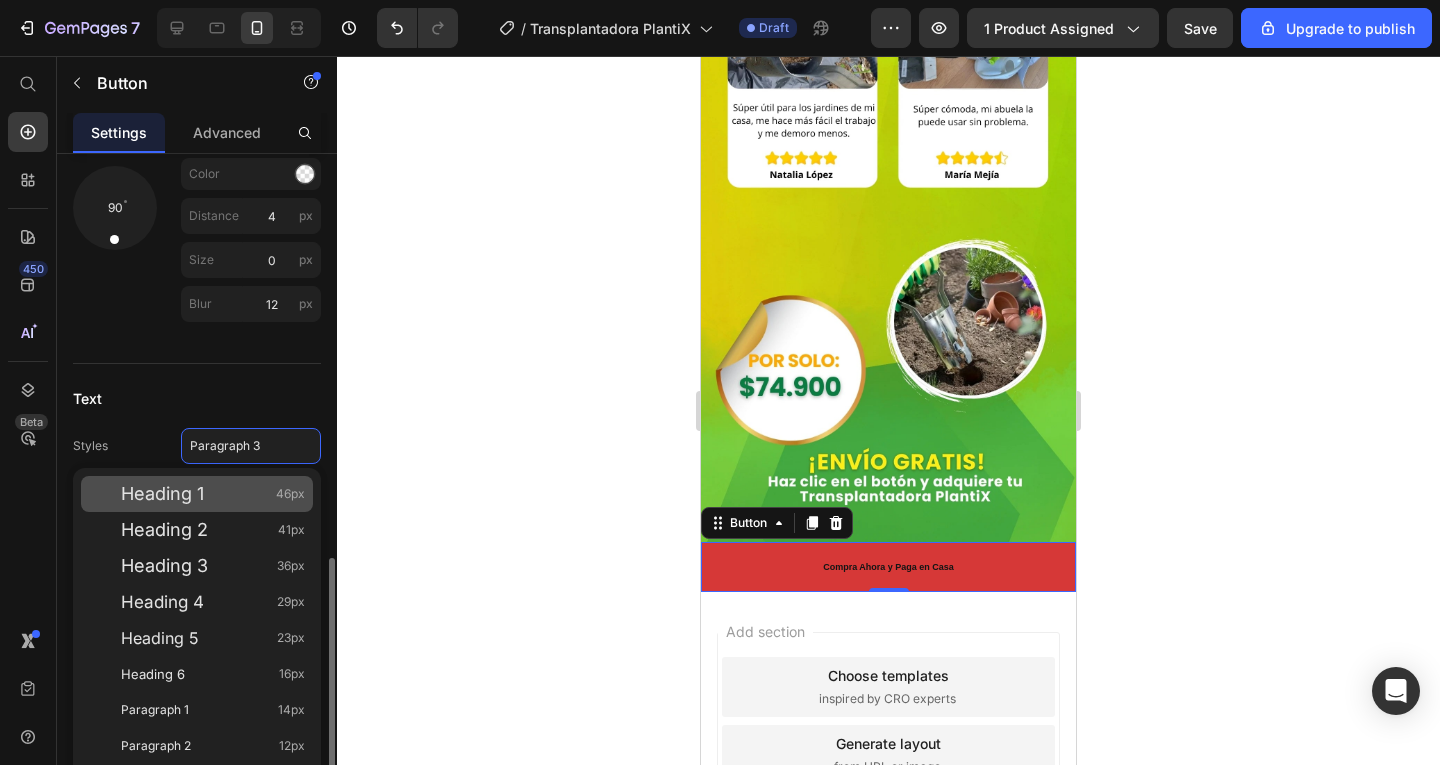 scroll, scrollTop: 844, scrollLeft: 0, axis: vertical 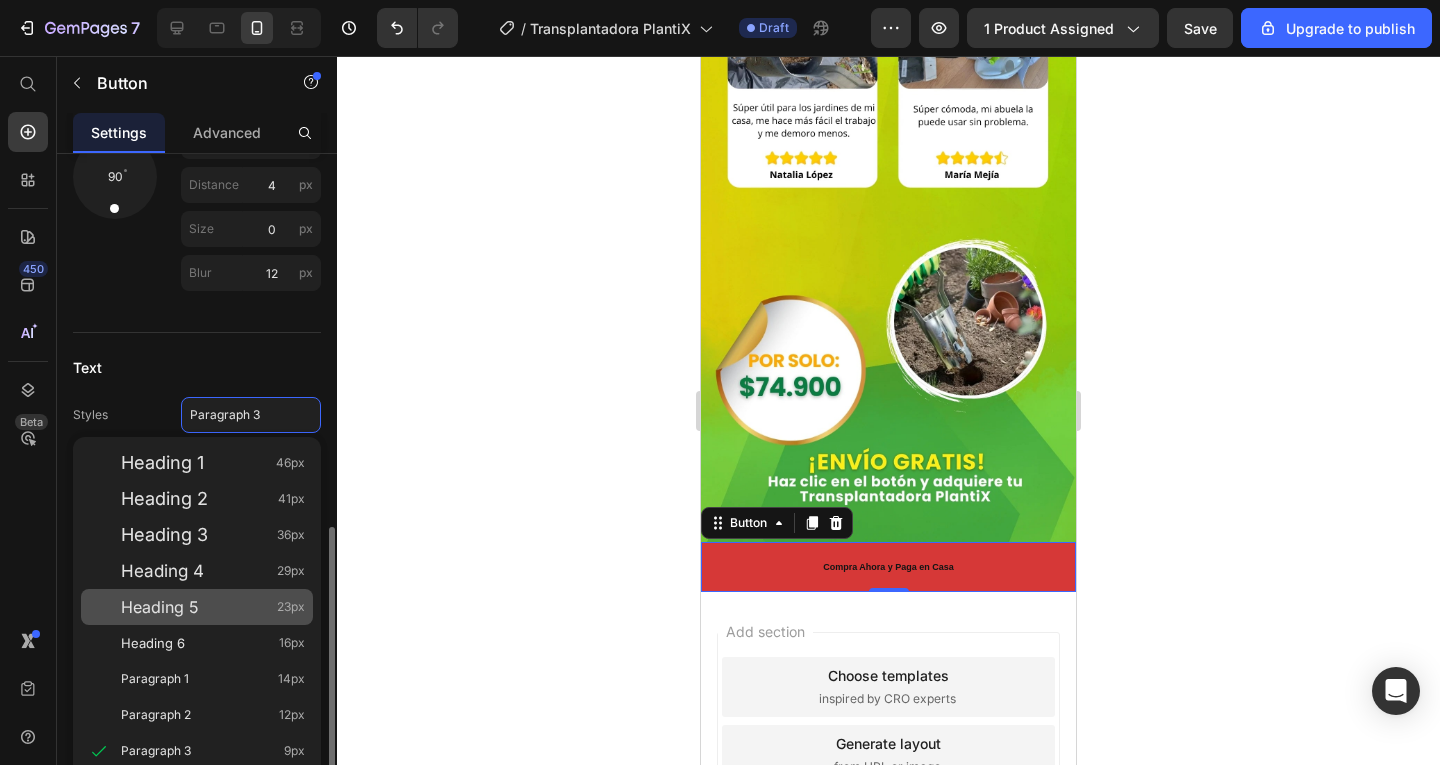 click on "Heading 5" at bounding box center [160, 607] 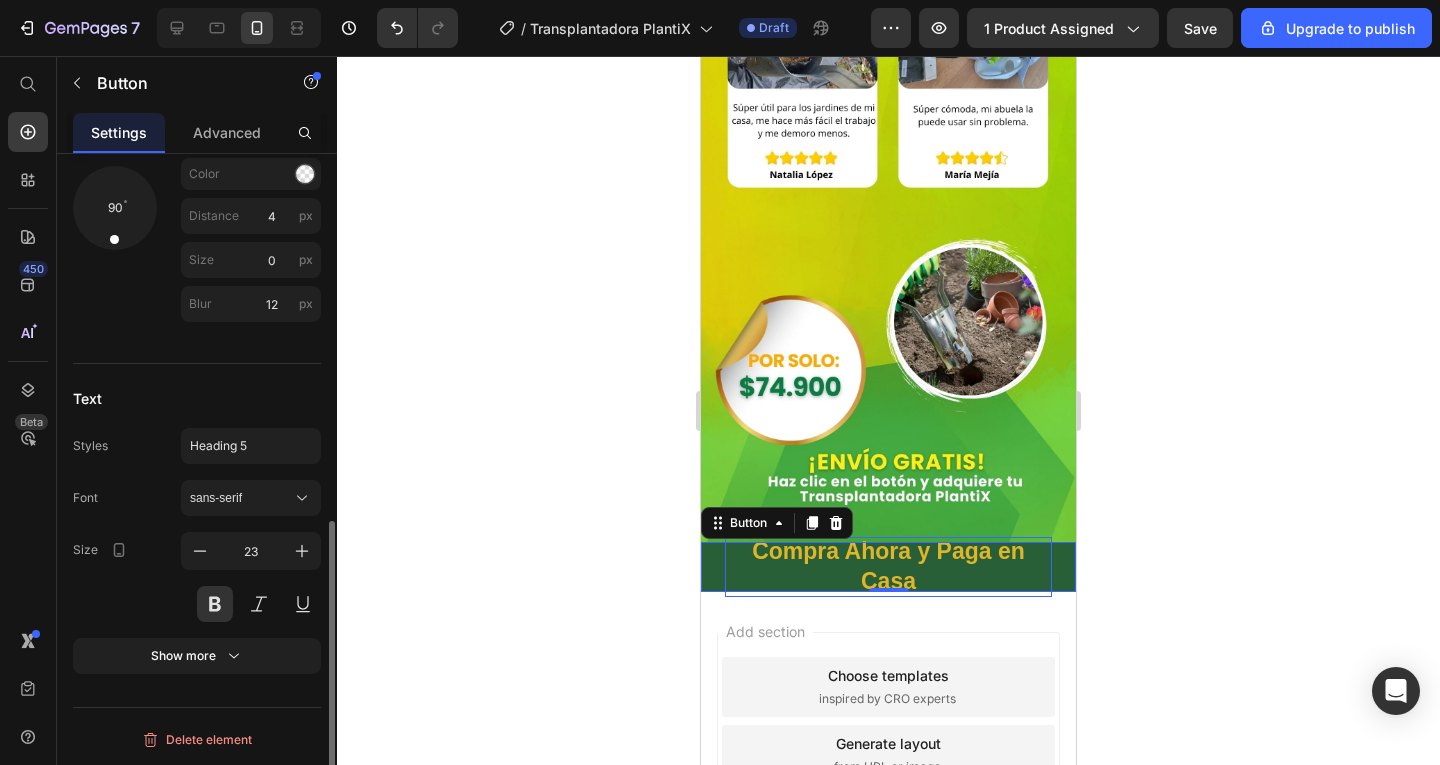 click on "Compra Ahora y Paga en Casa" at bounding box center [888, 567] 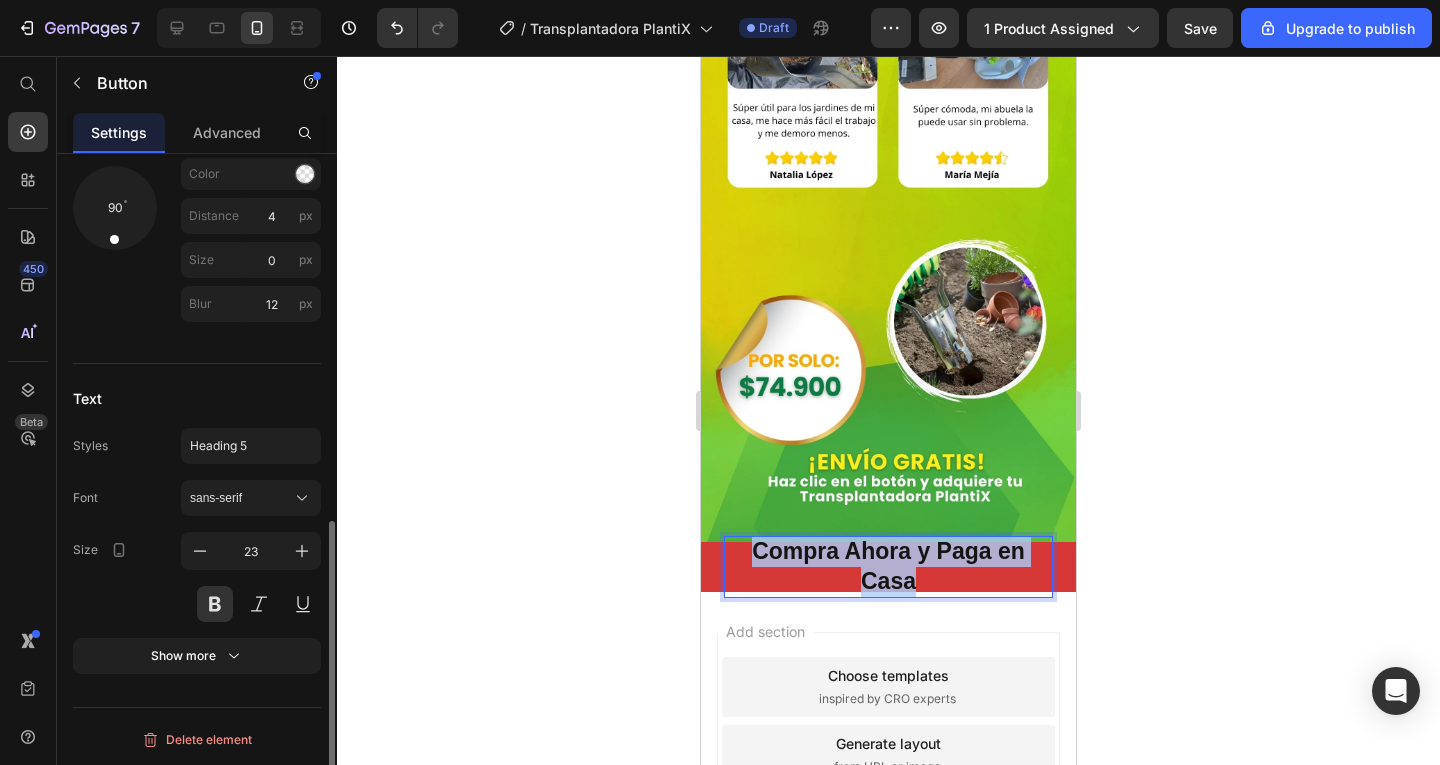 drag, startPoint x: 751, startPoint y: 367, endPoint x: 1268, endPoint y: 587, distance: 561.86206 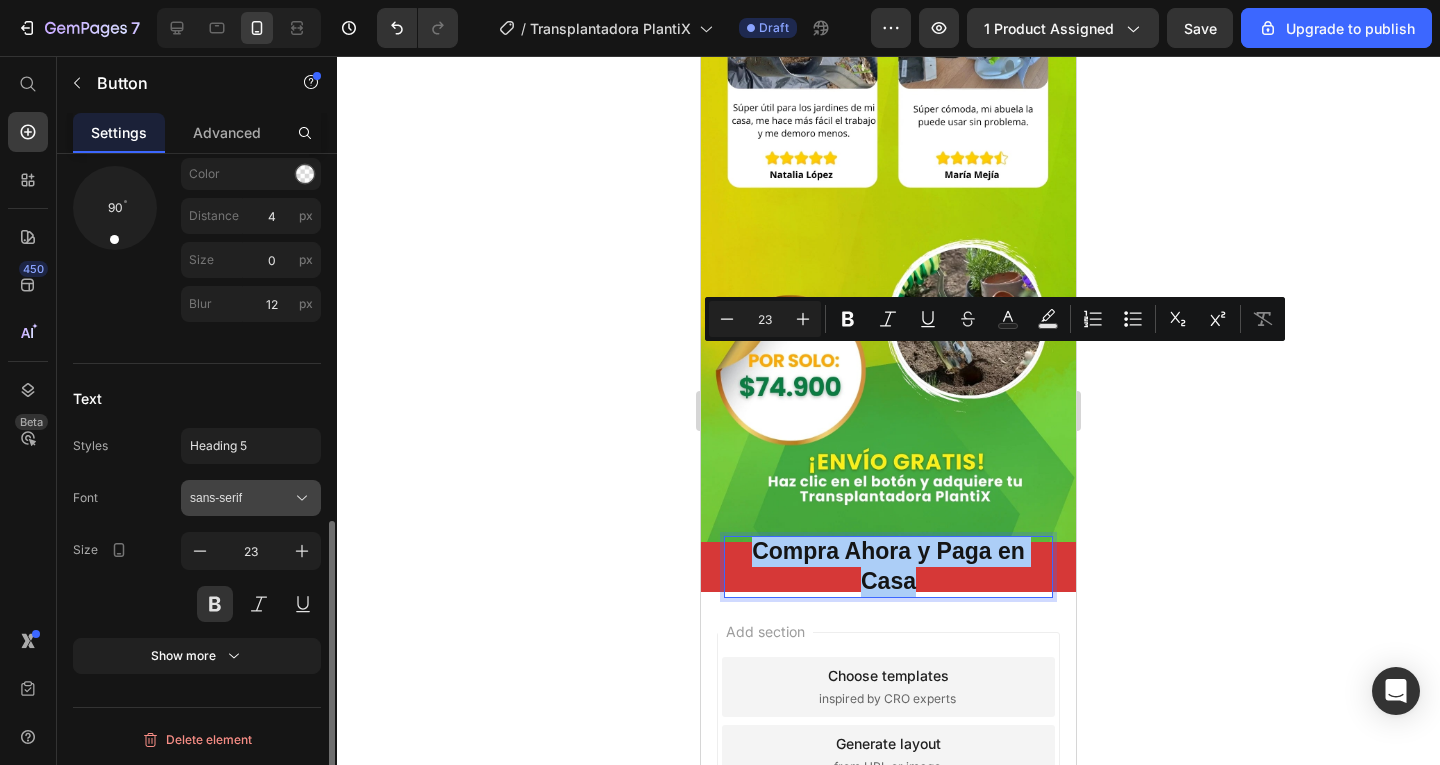 click on "sans-serif" at bounding box center [241, 498] 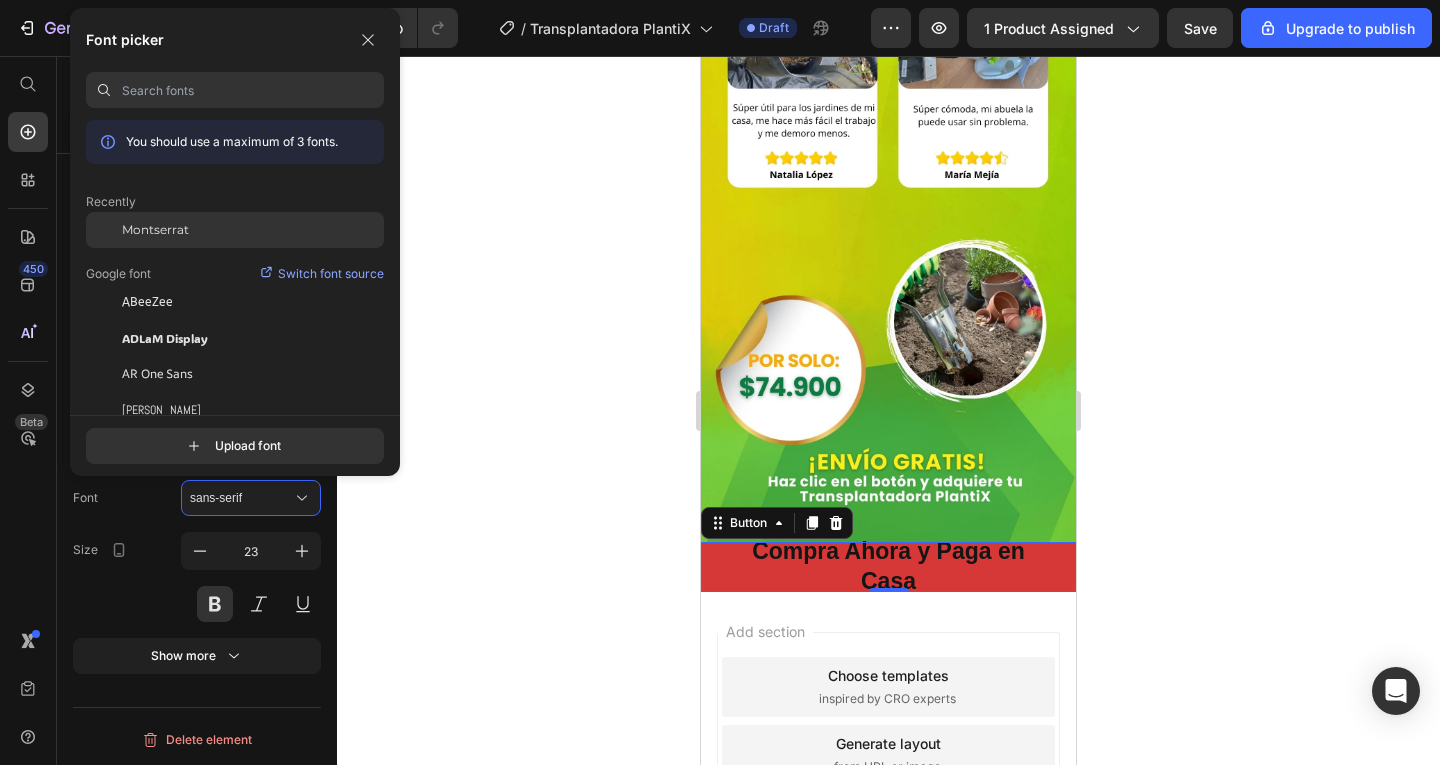 click on "Montserrat" 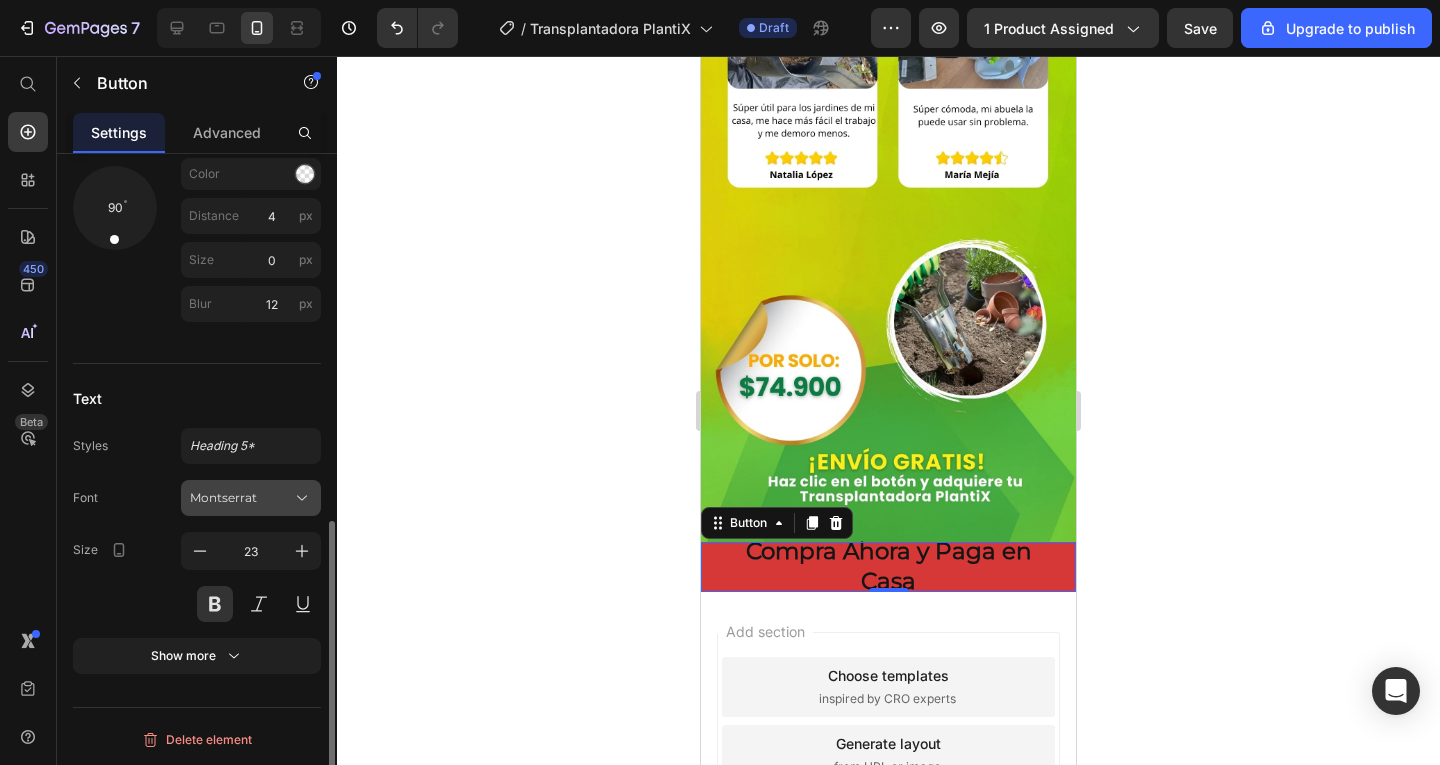 click on "Montserrat" at bounding box center [241, 498] 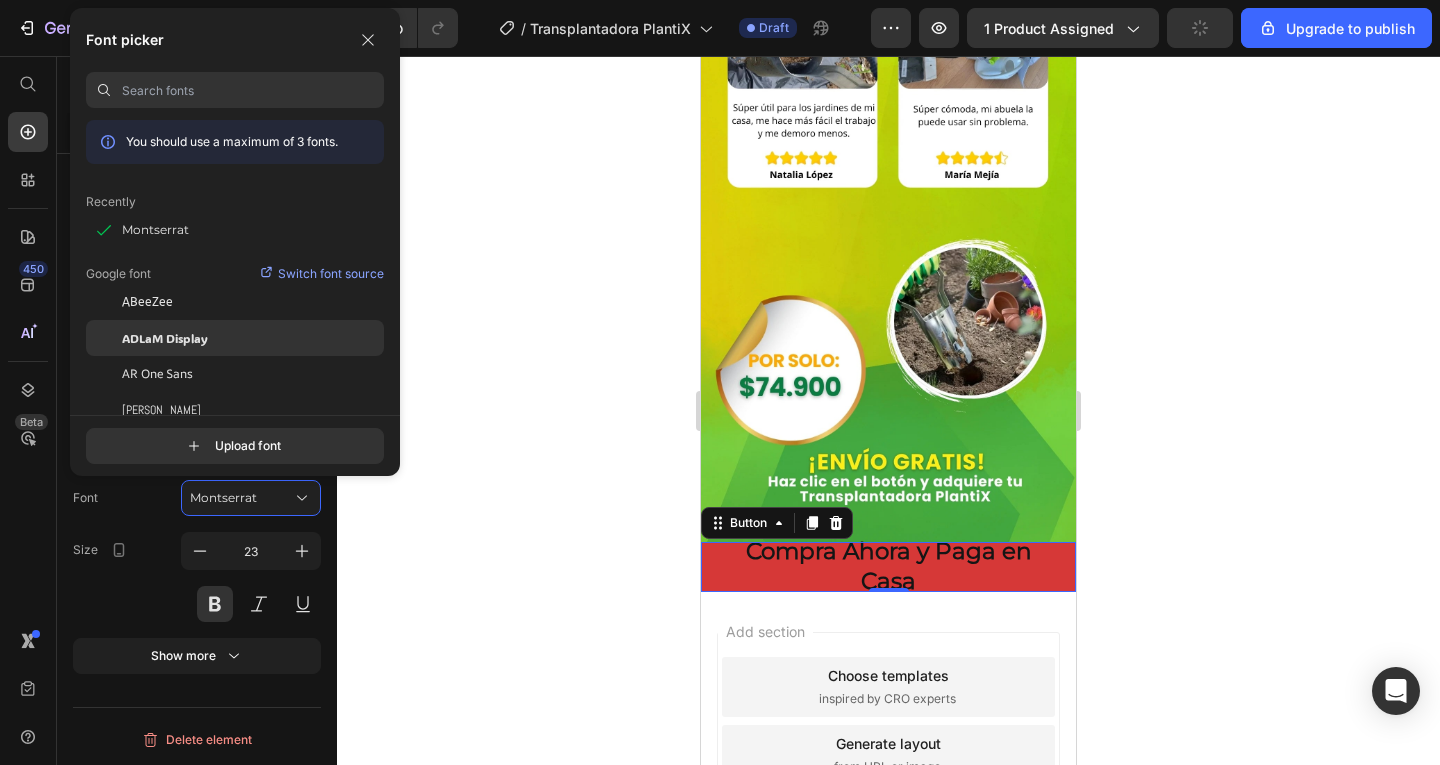click on "ADLaM Display" at bounding box center (165, 338) 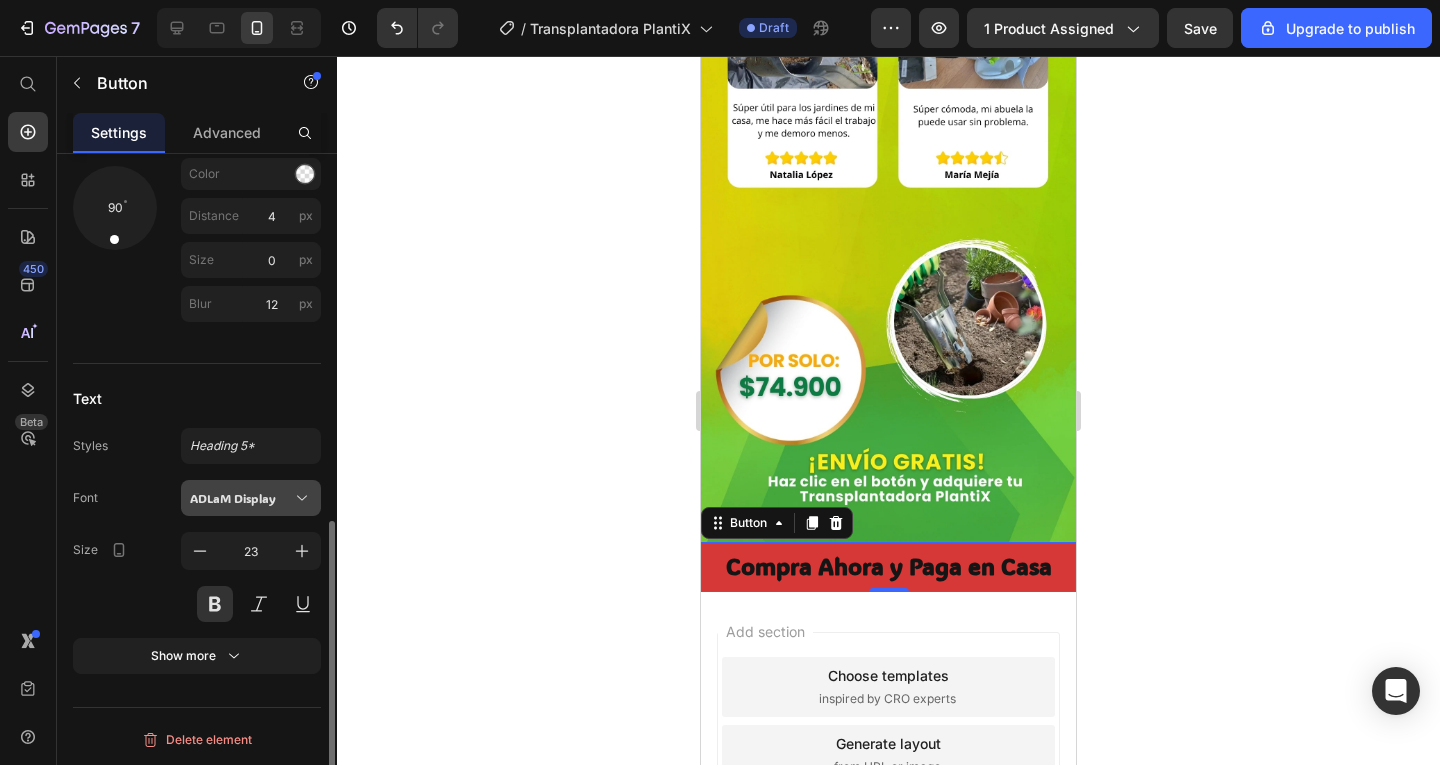 click on "ADLaM Display" at bounding box center [241, 498] 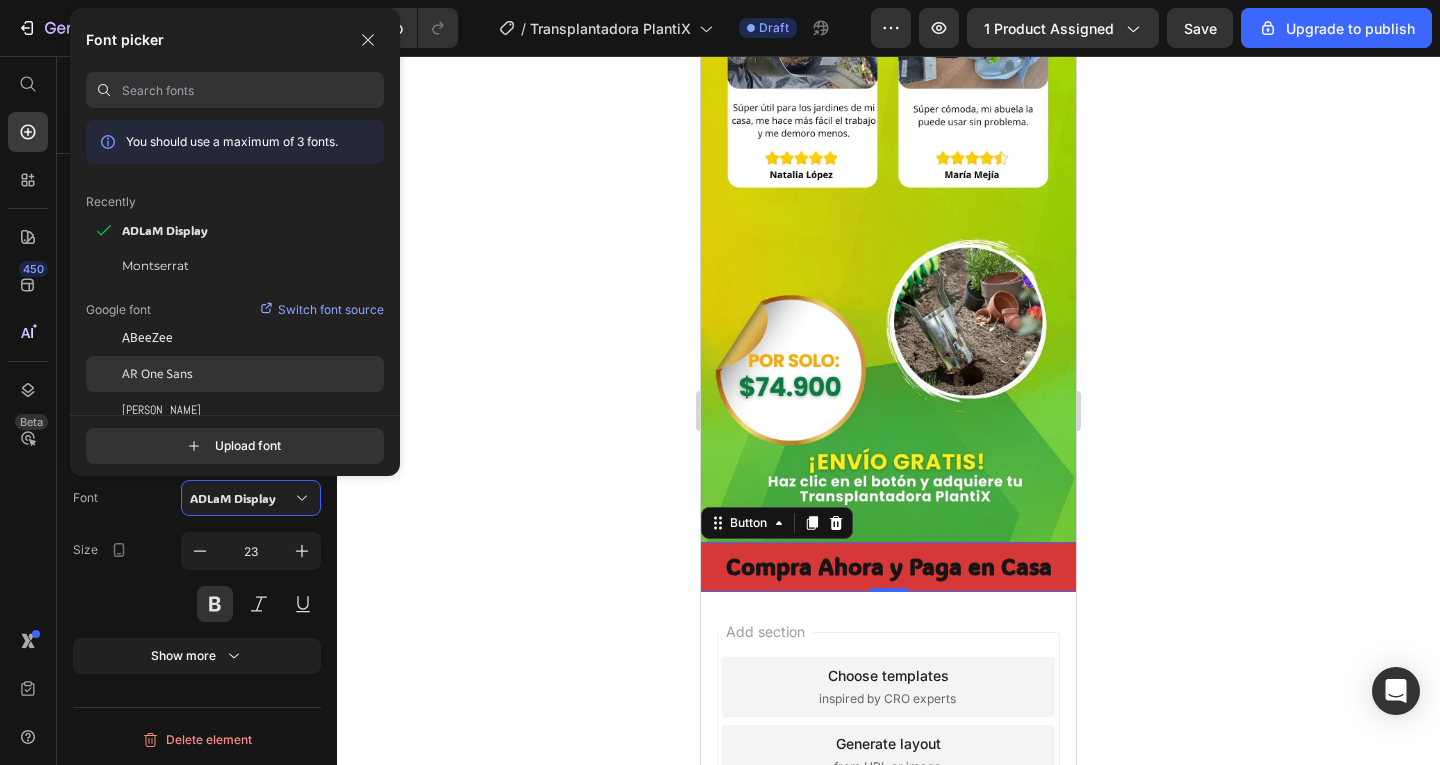 click on "AR One Sans" at bounding box center [157, 374] 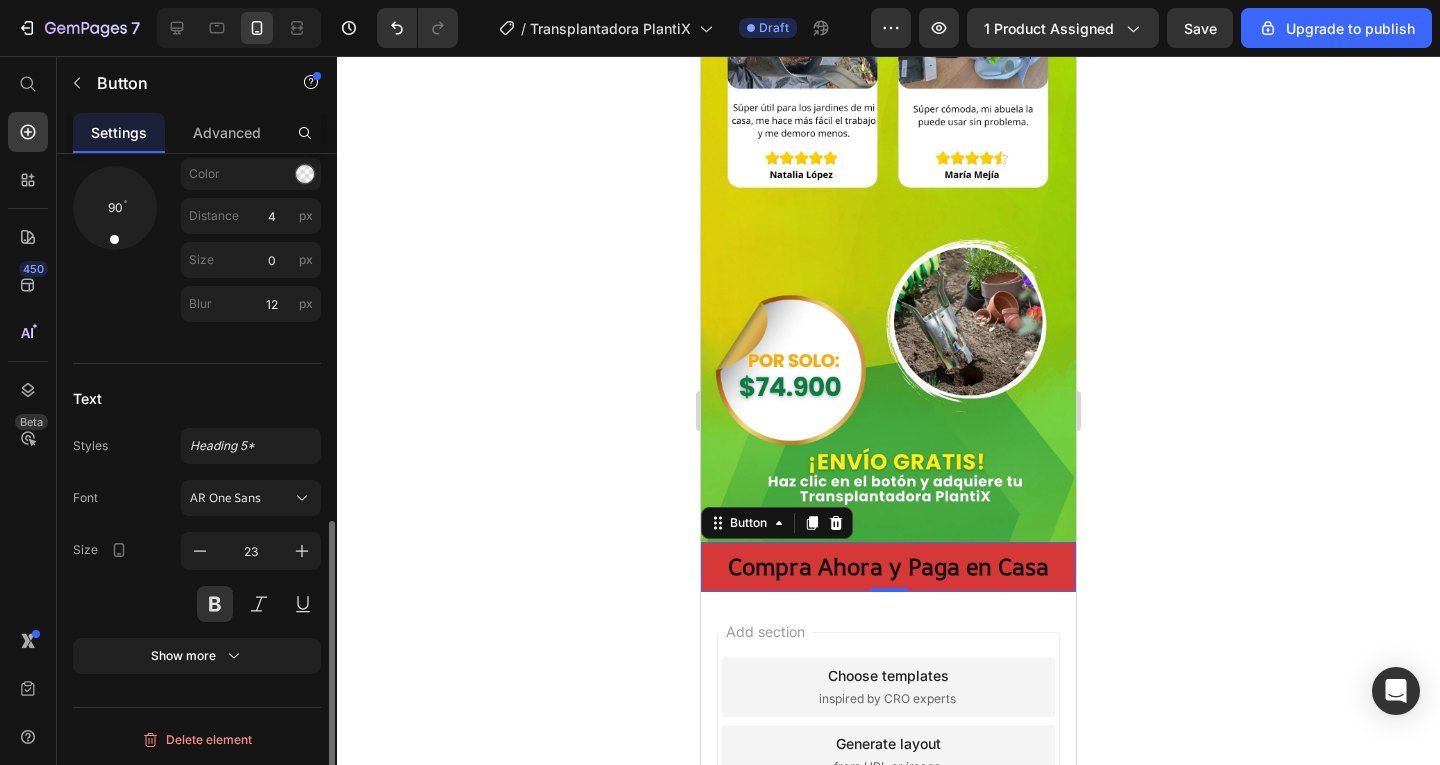 drag, startPoint x: 283, startPoint y: 497, endPoint x: 268, endPoint y: 479, distance: 23.43075 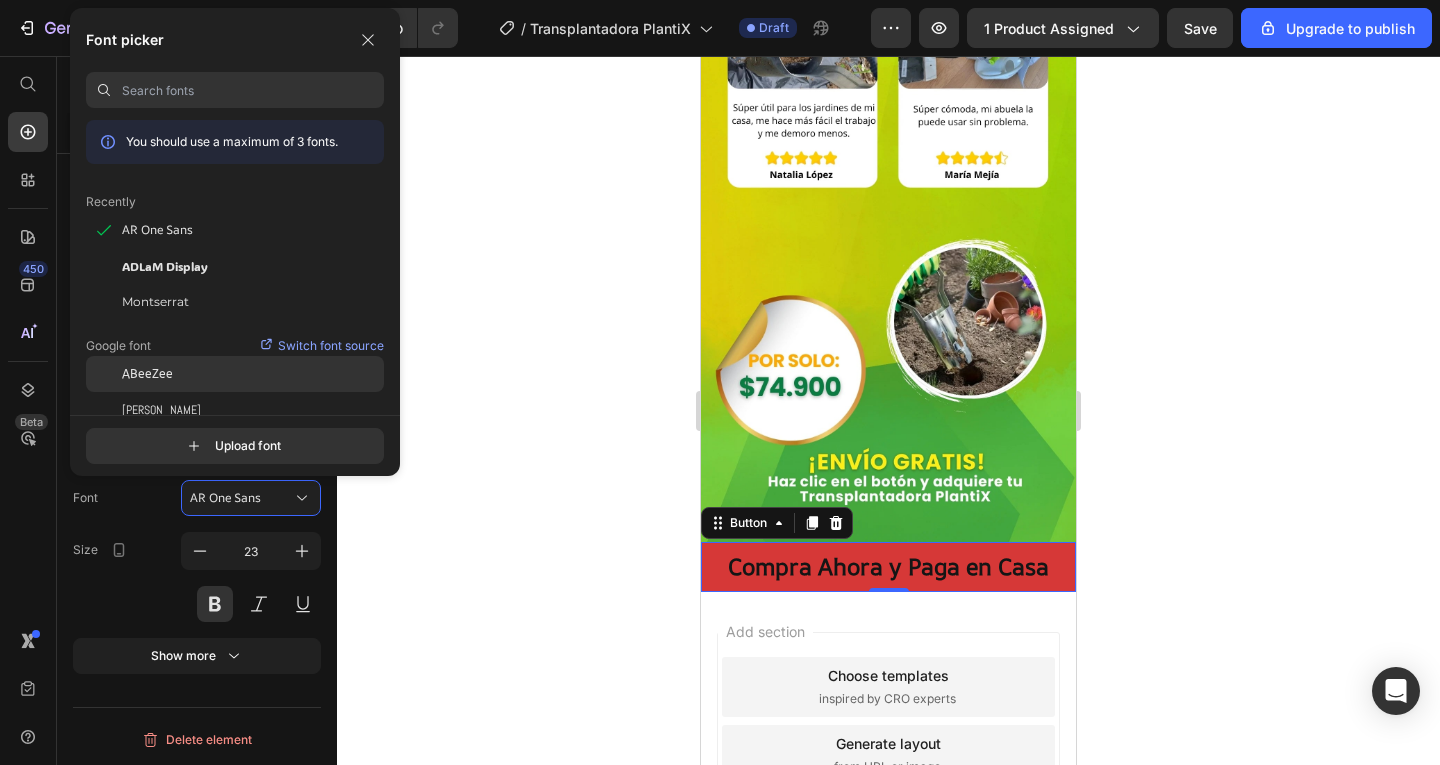 click on "ABeeZee" 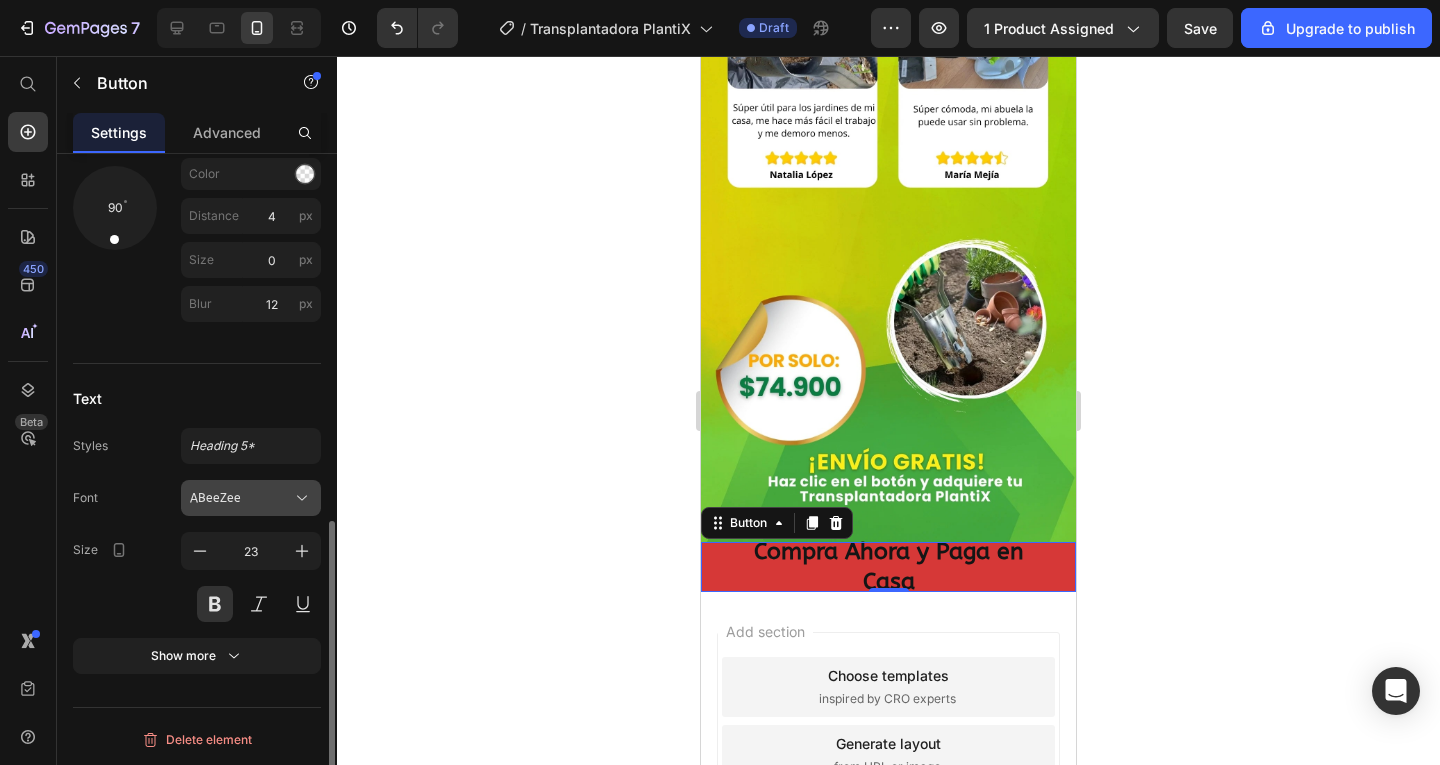 click on "ABeeZee" at bounding box center [241, 498] 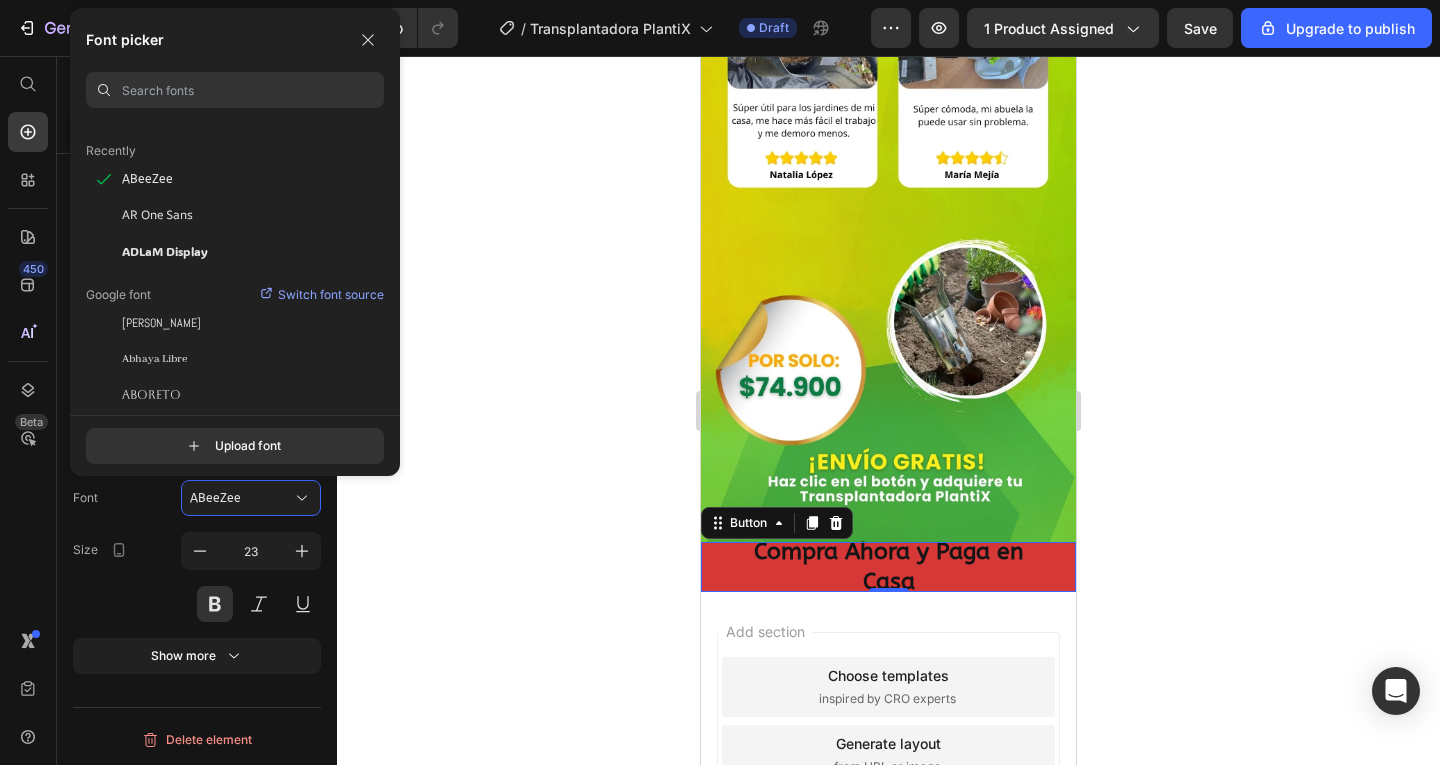 scroll, scrollTop: 100, scrollLeft: 0, axis: vertical 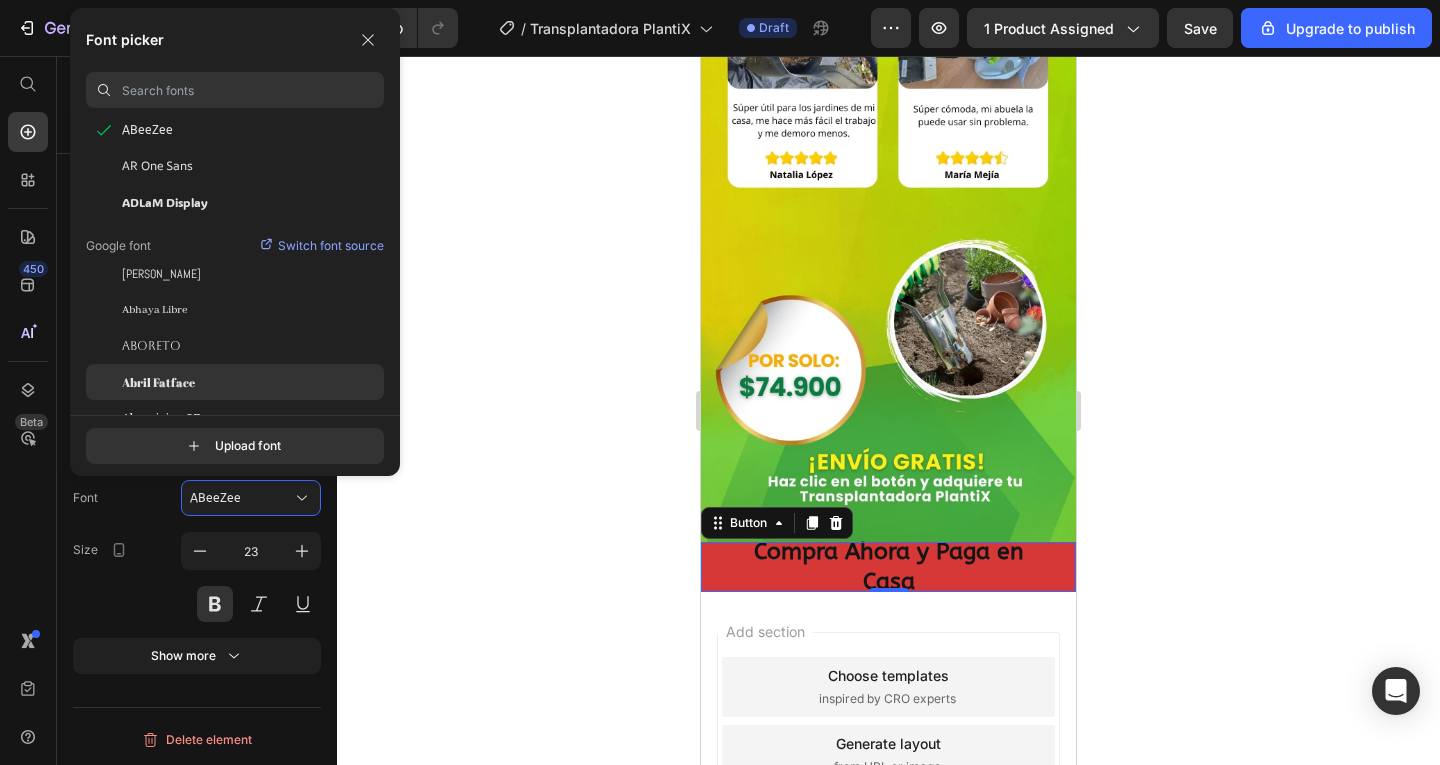click on "Abril Fatface" 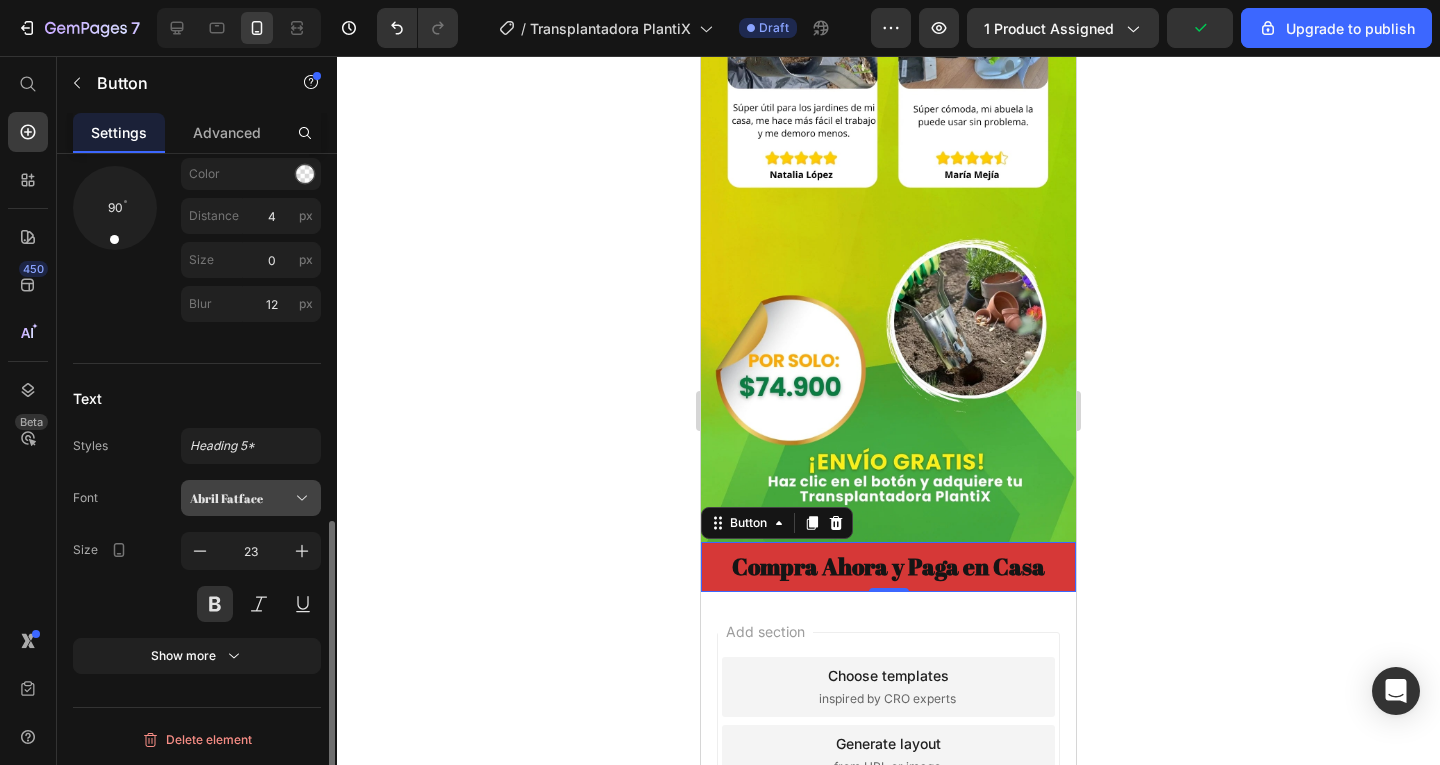 click on "Abril Fatface" at bounding box center (241, 498) 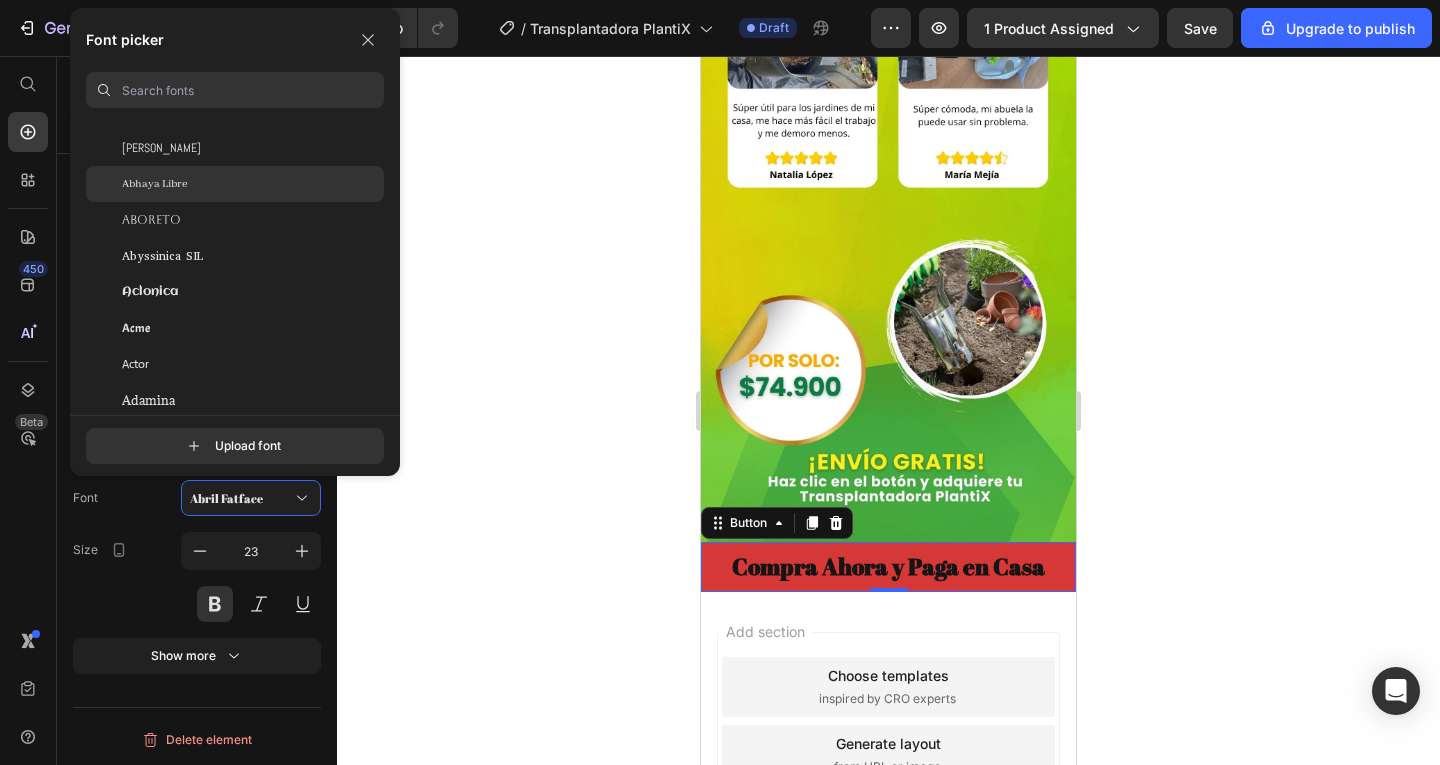 scroll, scrollTop: 300, scrollLeft: 0, axis: vertical 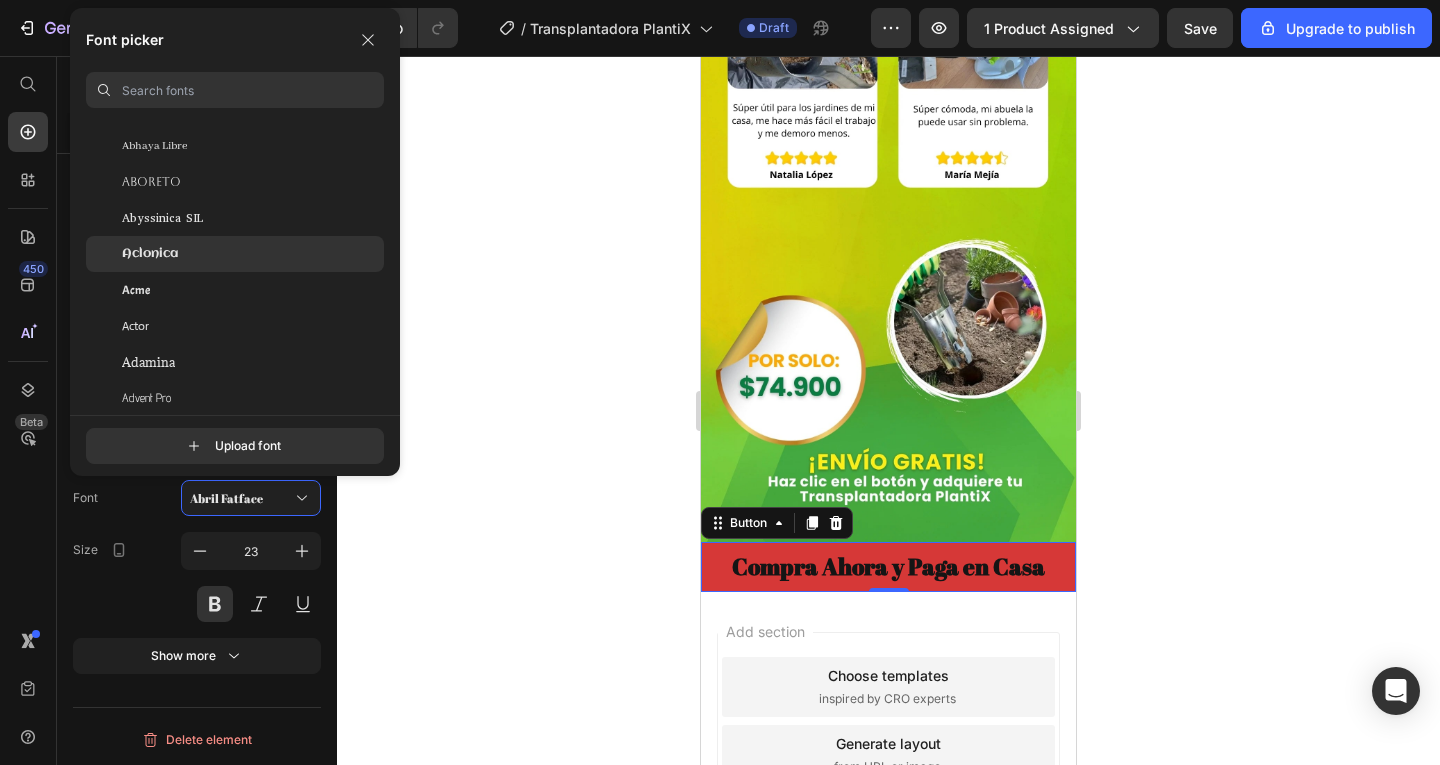click on "Aclonica" 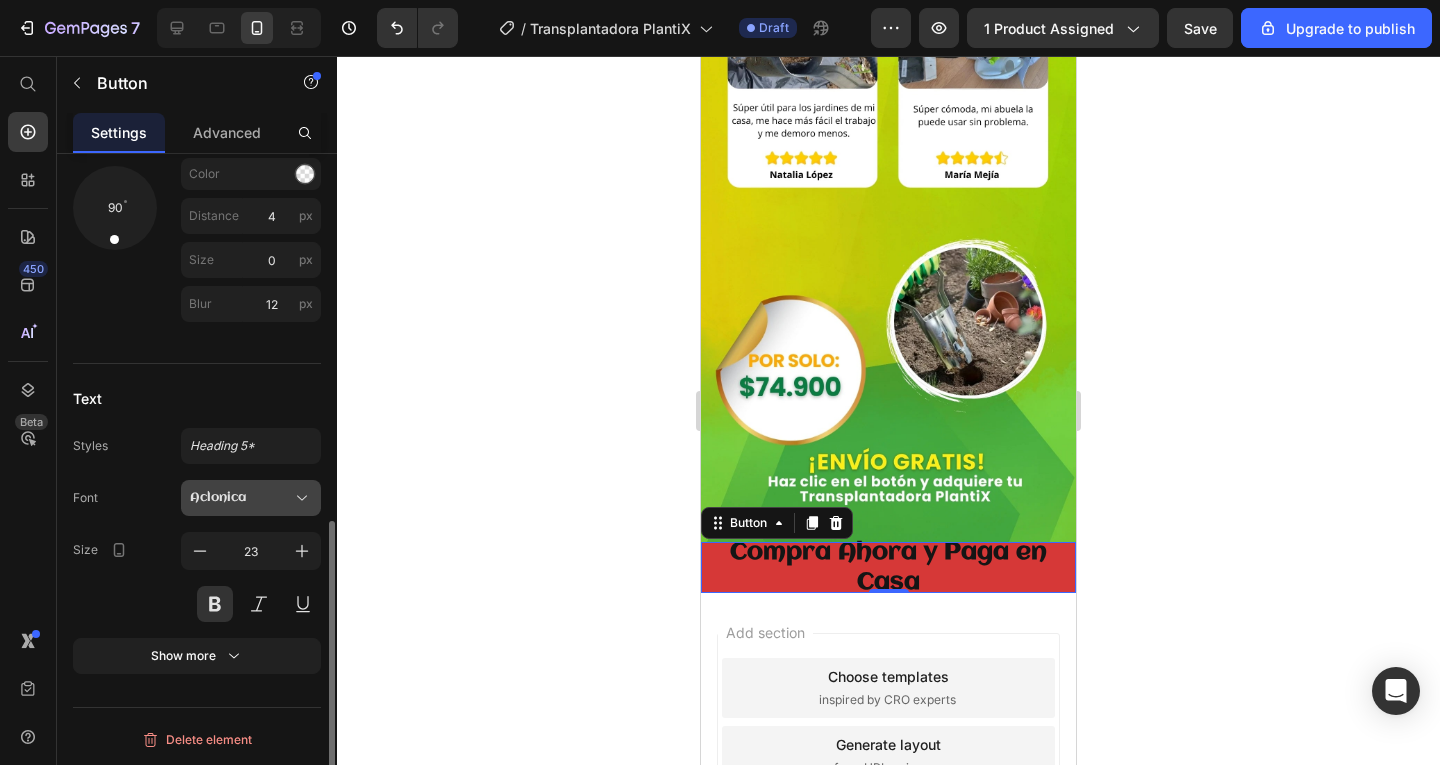 click on "Aclonica" at bounding box center (241, 498) 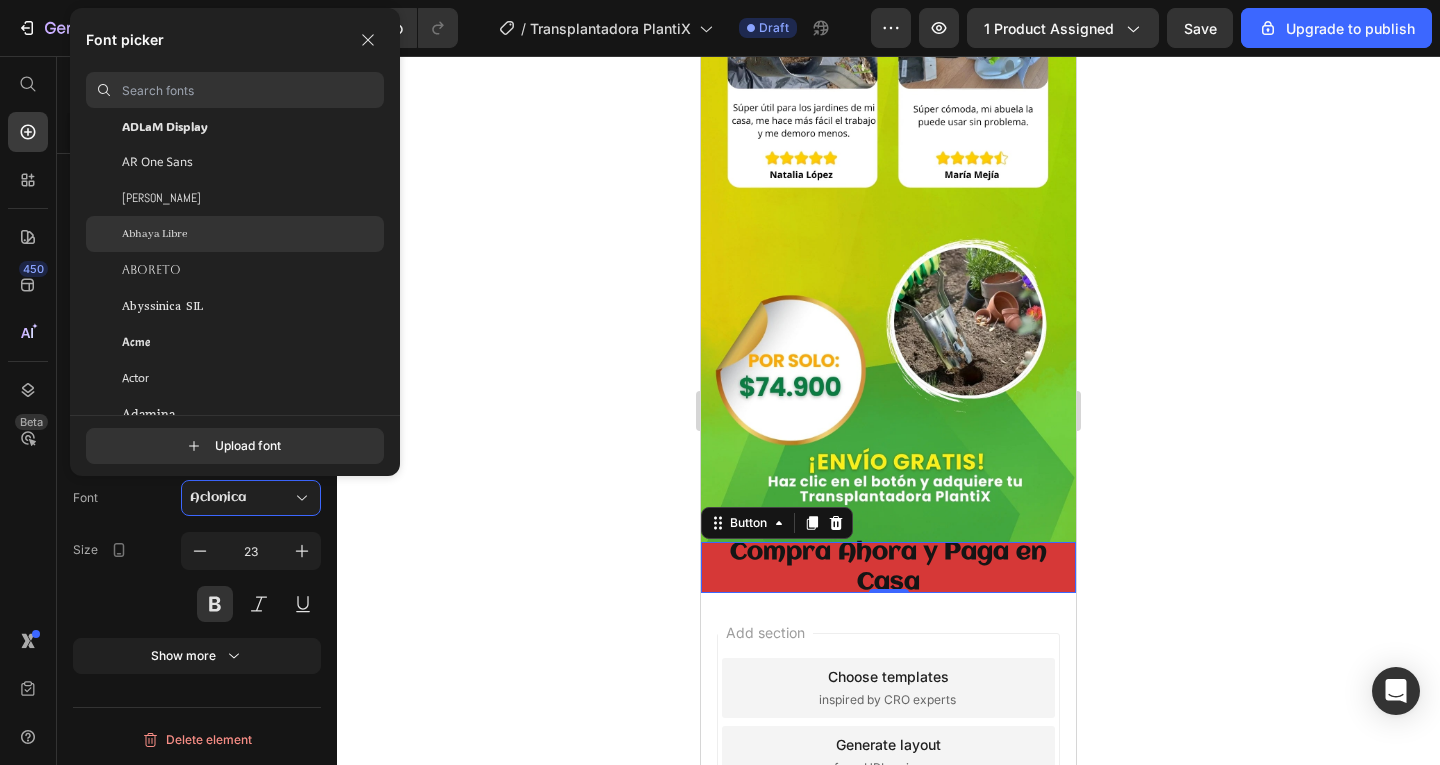 scroll, scrollTop: 200, scrollLeft: 0, axis: vertical 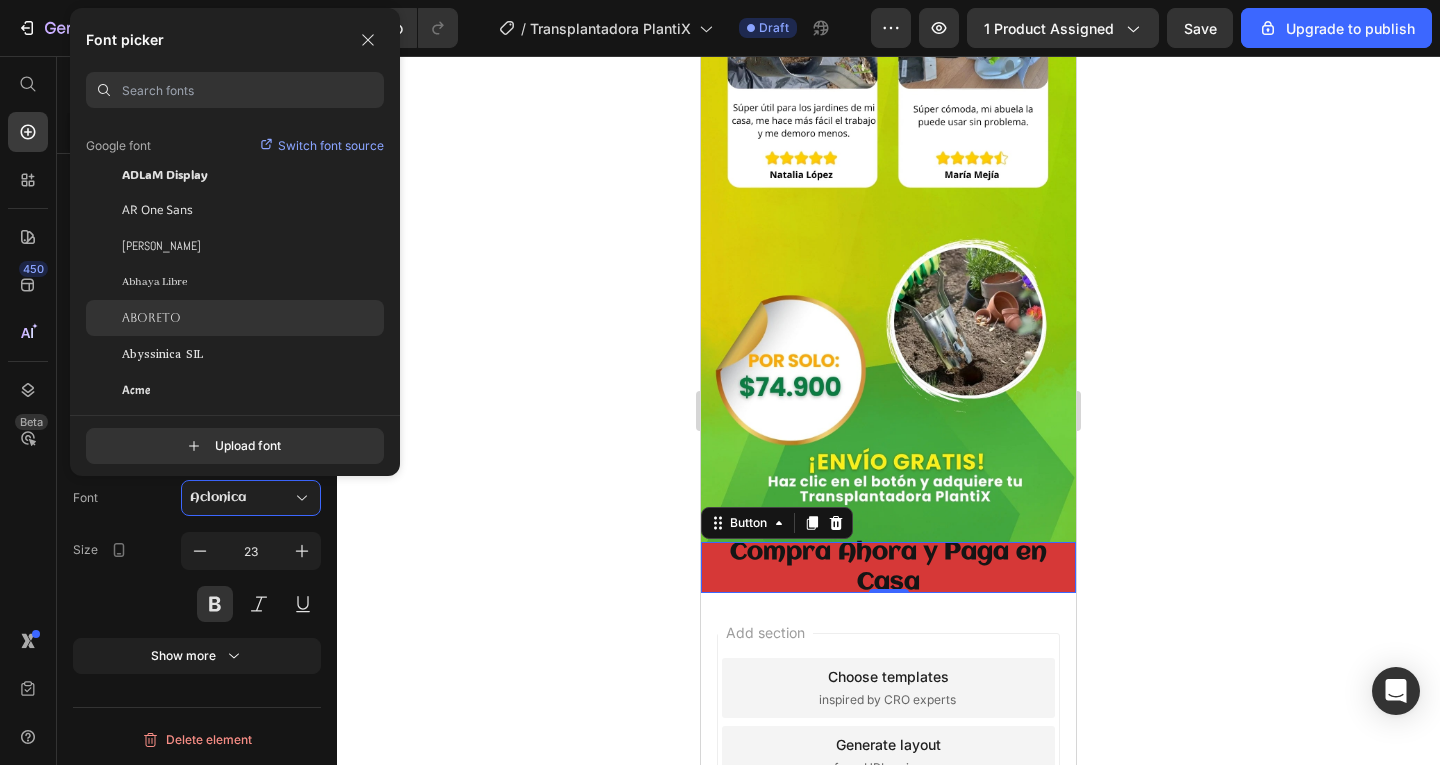 click on "Aboreto" 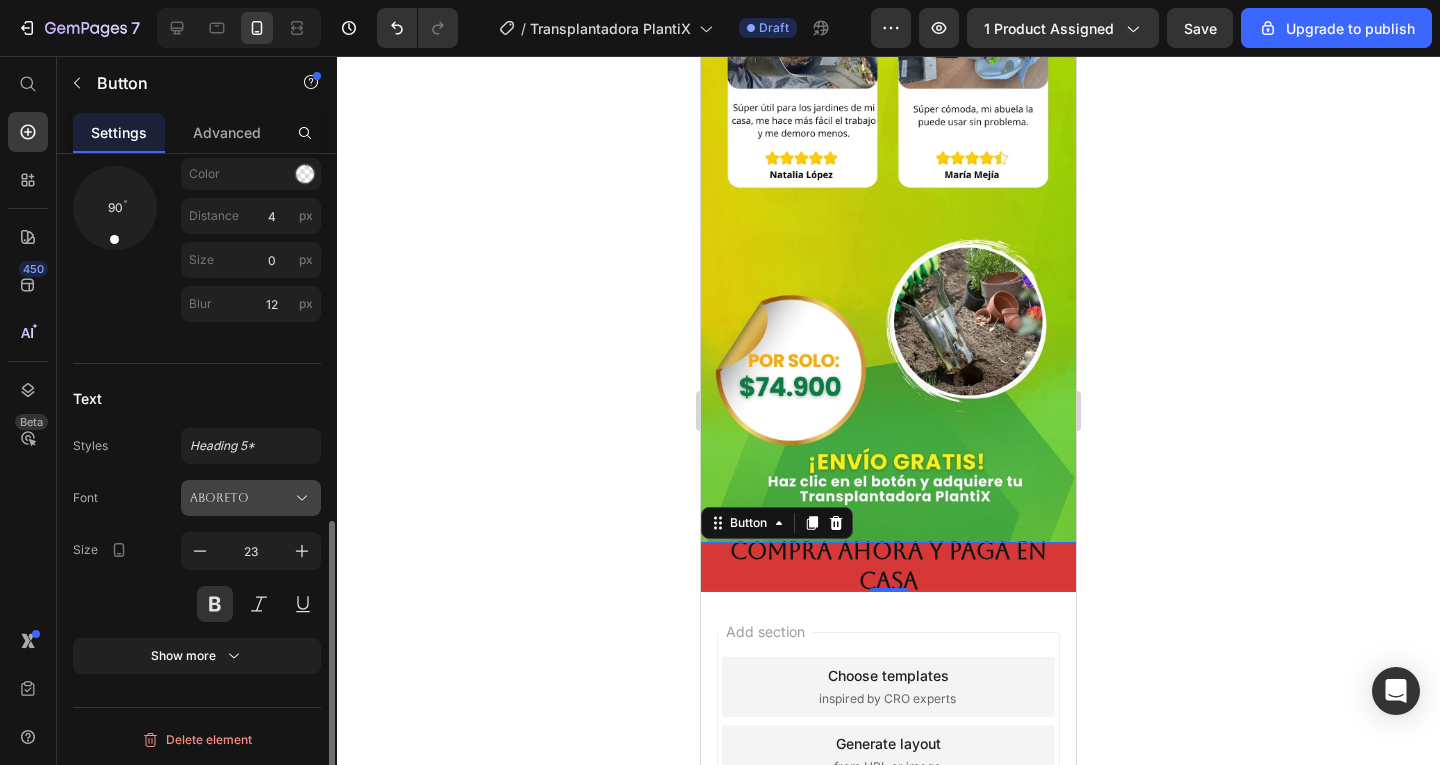 click on "Aboreto" at bounding box center (251, 498) 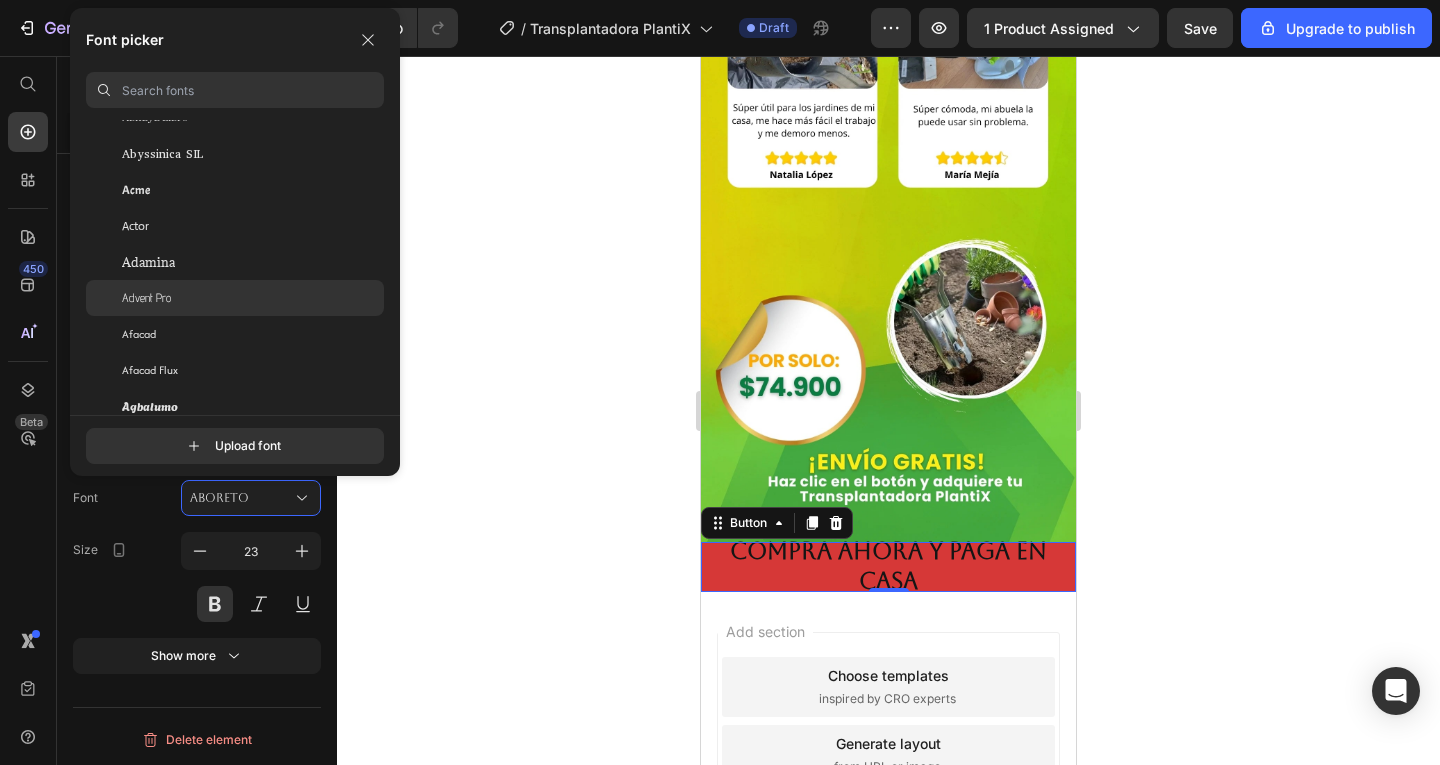 scroll, scrollTop: 500, scrollLeft: 0, axis: vertical 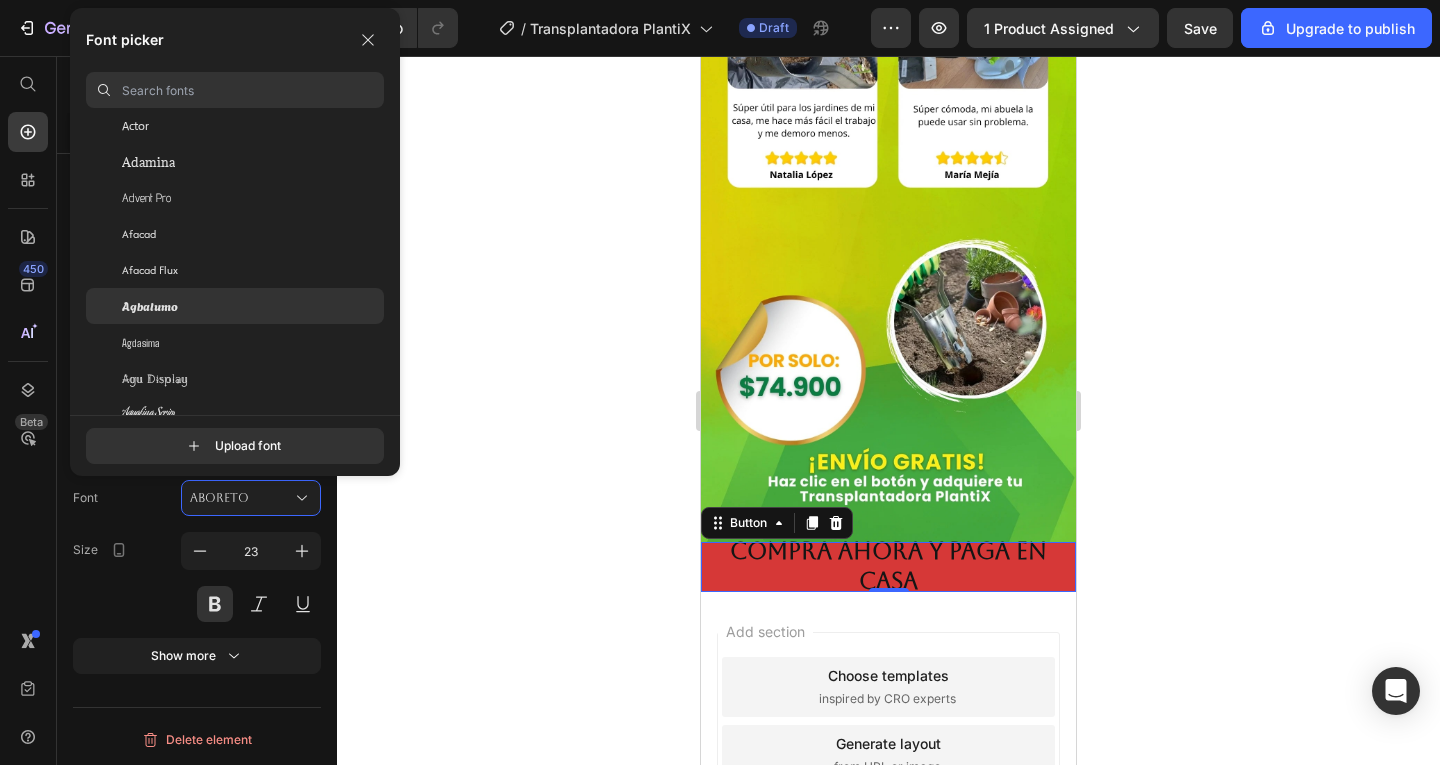 click on "Agbalumo" 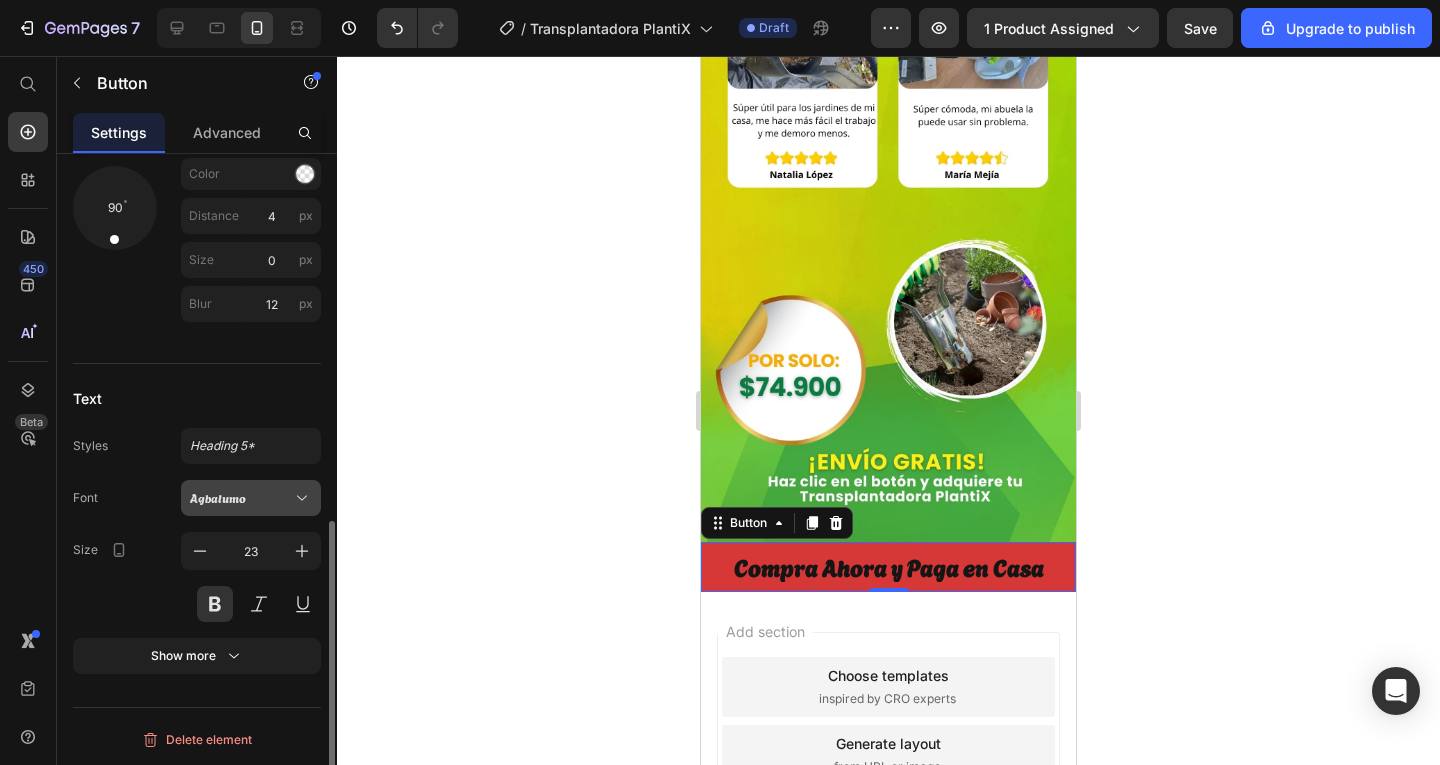 click on "Agbalumo" at bounding box center (241, 498) 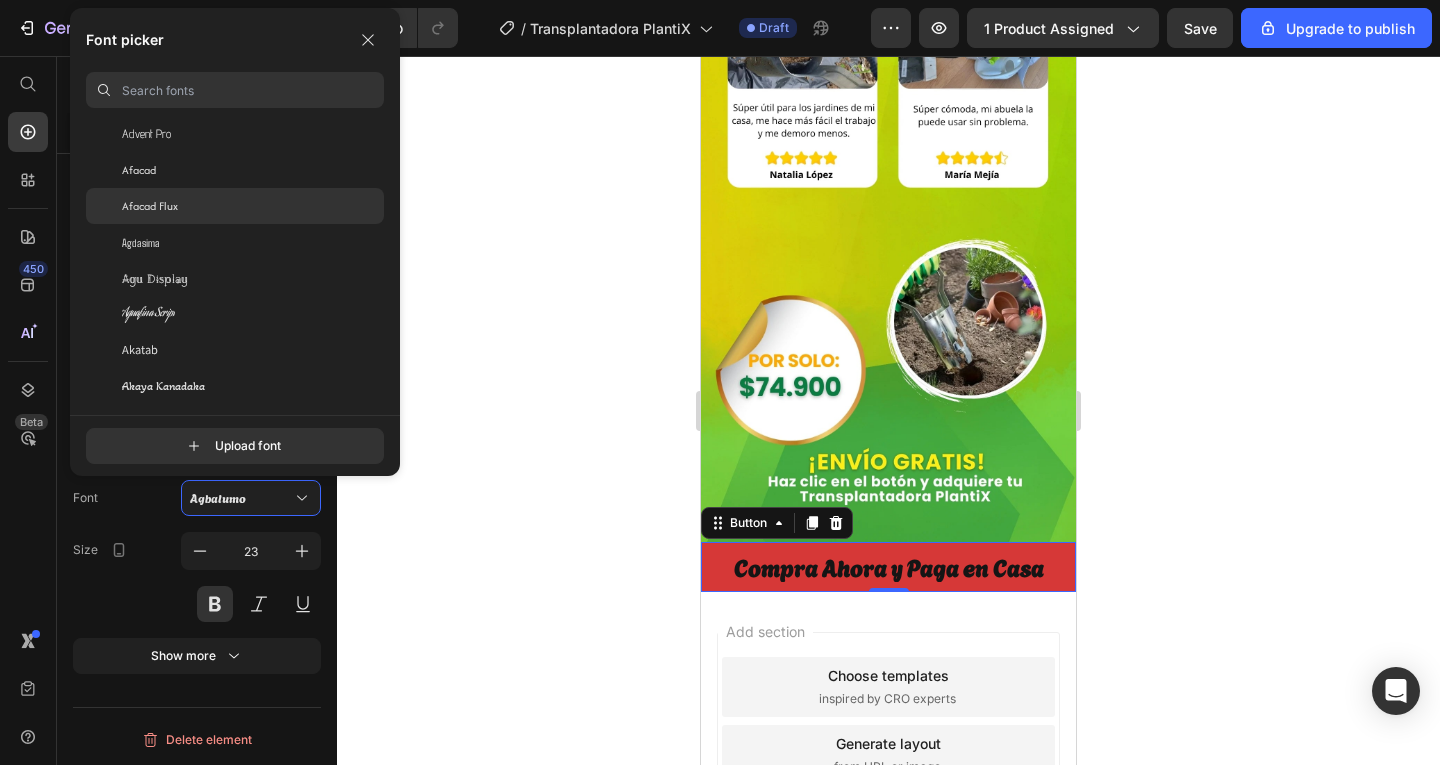 scroll, scrollTop: 800, scrollLeft: 0, axis: vertical 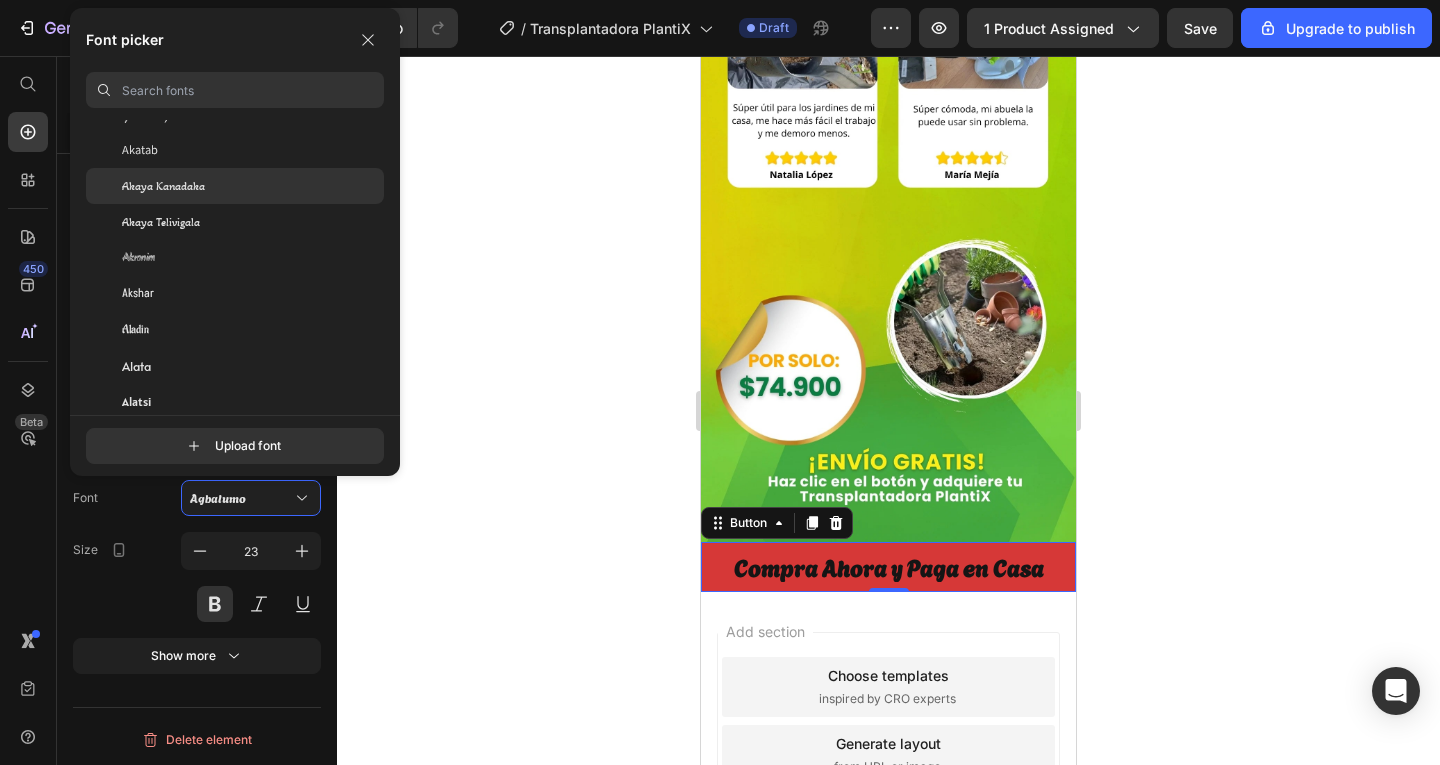click on "Akaya Kanadaka" 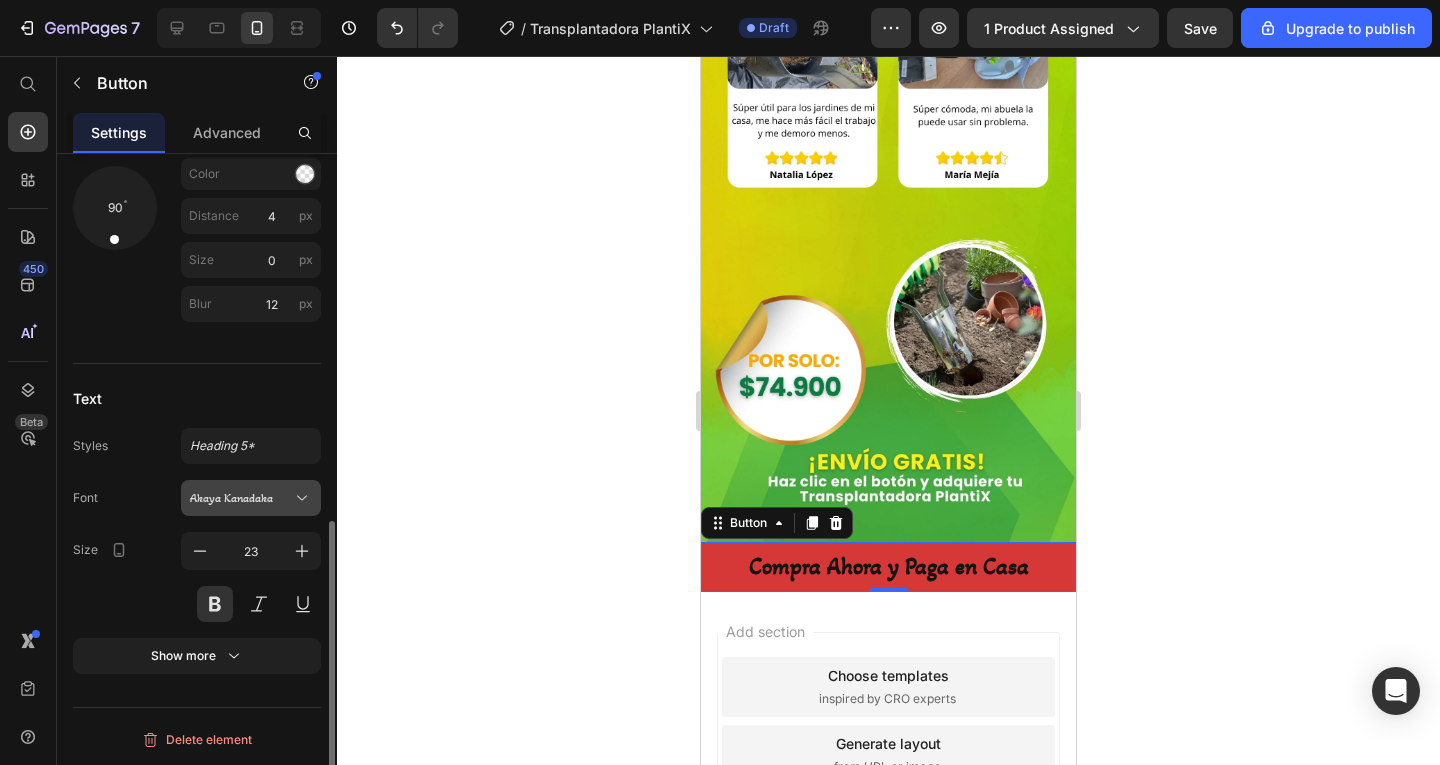 click on "Akaya Kanadaka" at bounding box center [251, 498] 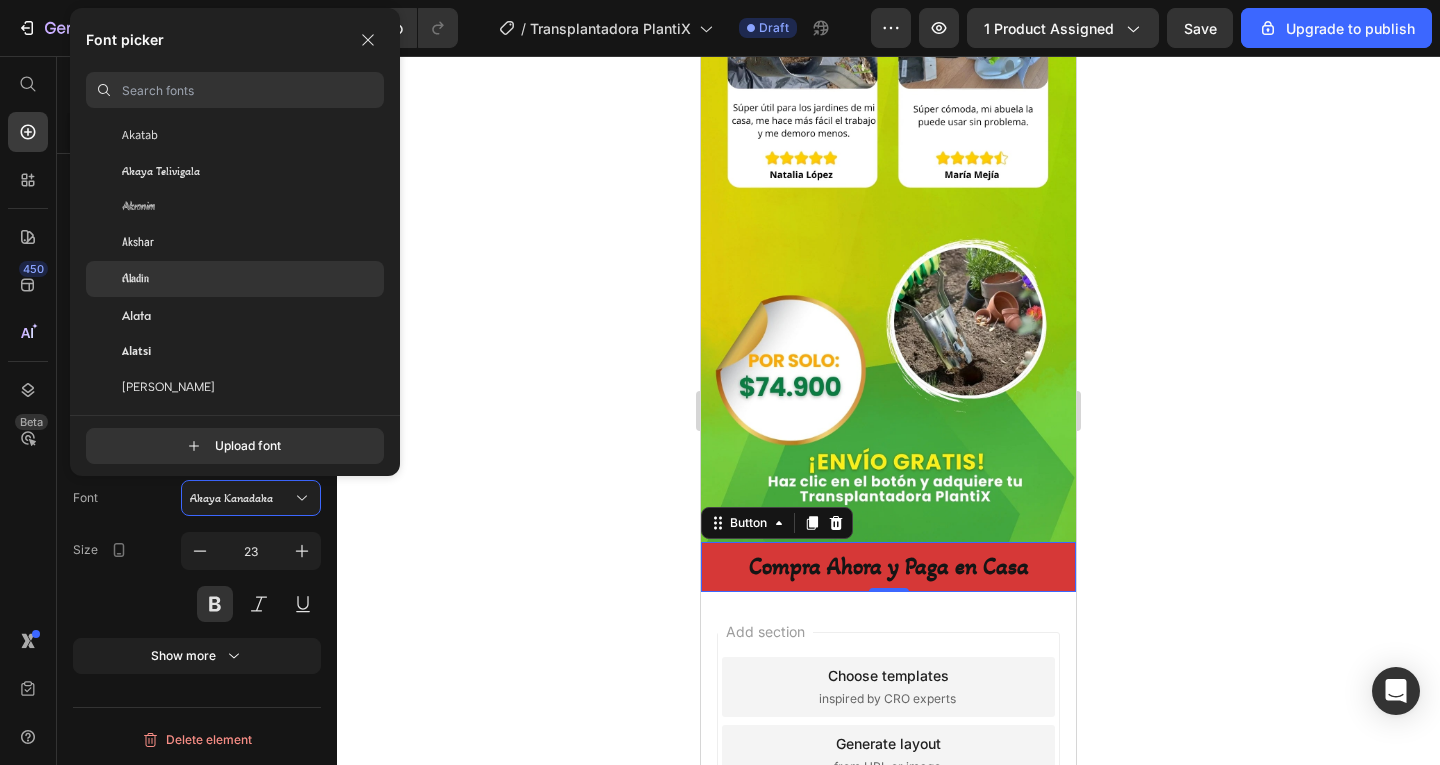 scroll, scrollTop: 900, scrollLeft: 0, axis: vertical 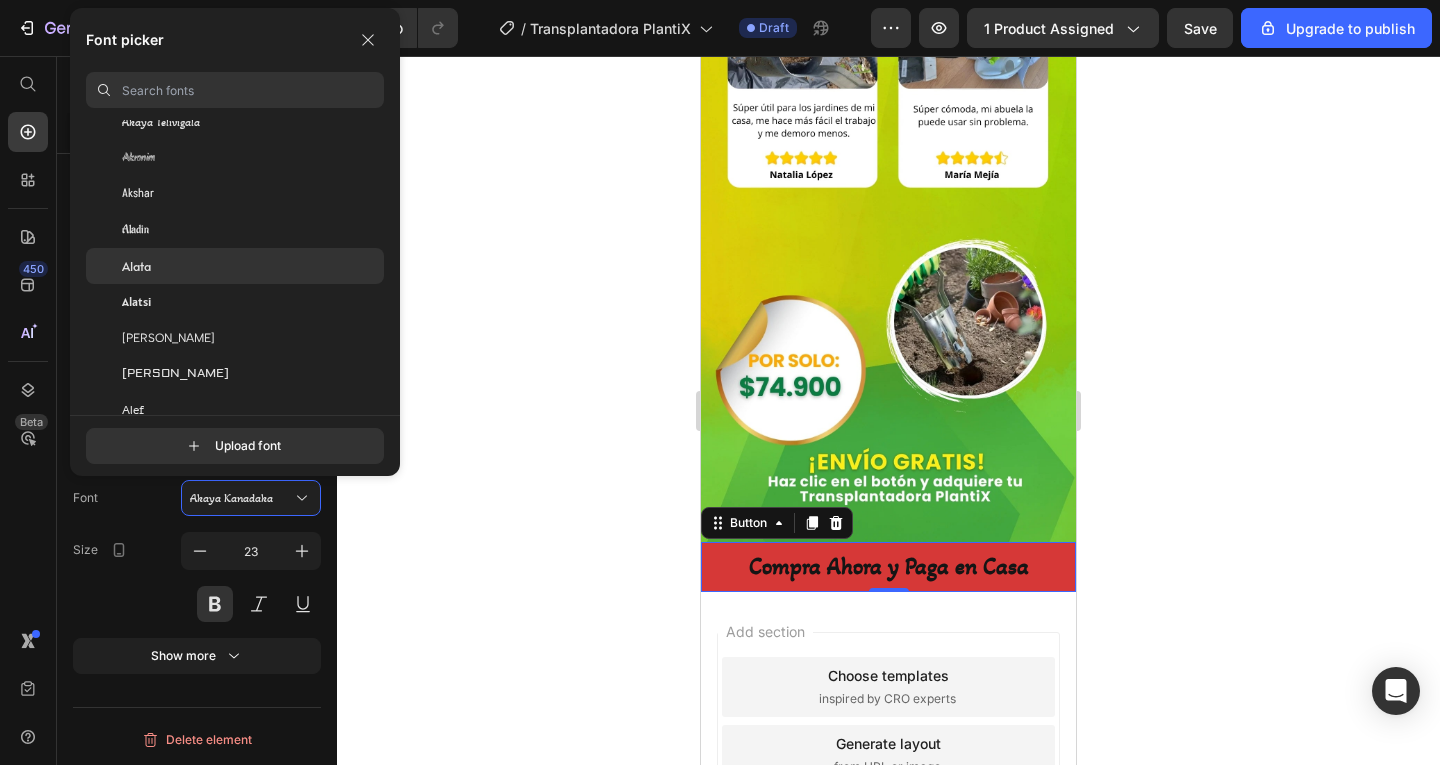 click on "Alata" 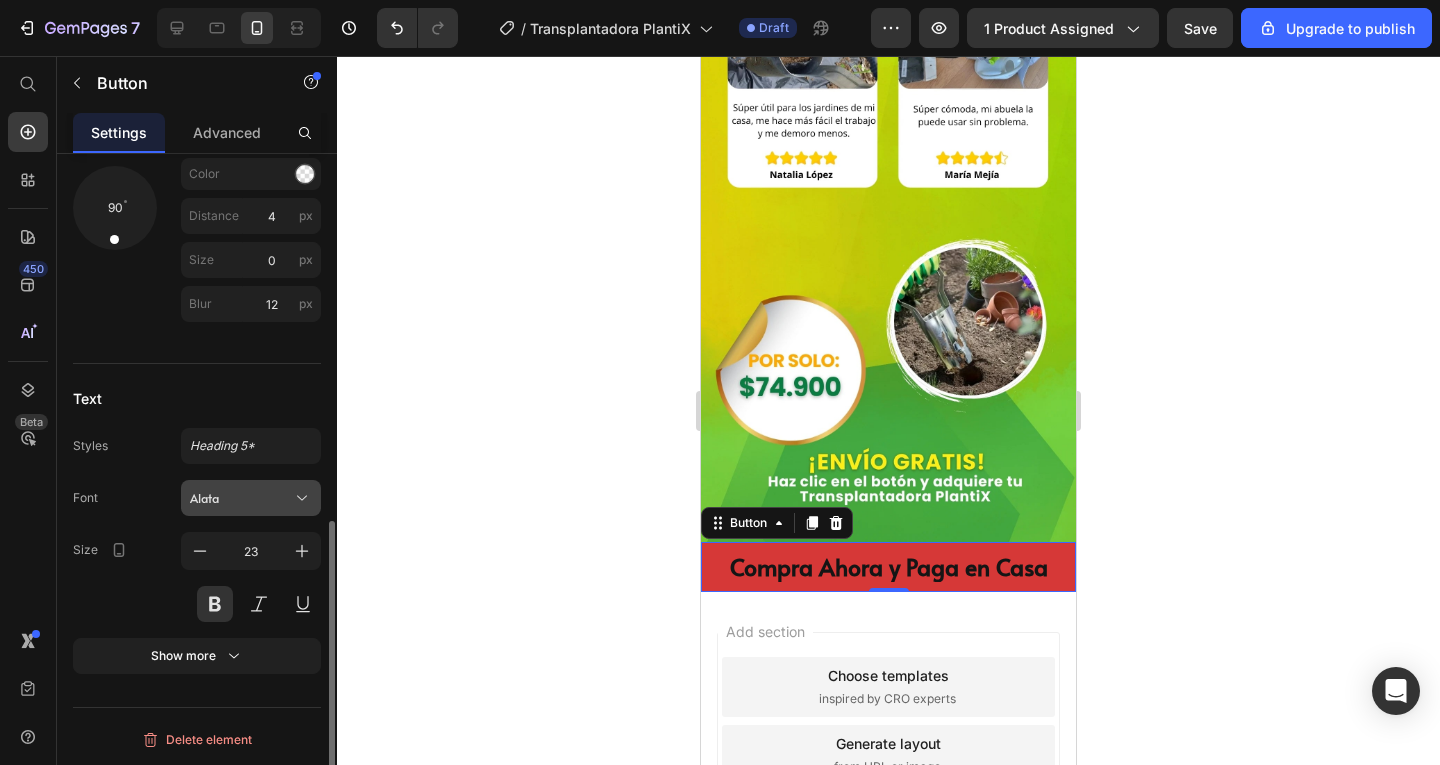 click on "Alata" at bounding box center (241, 498) 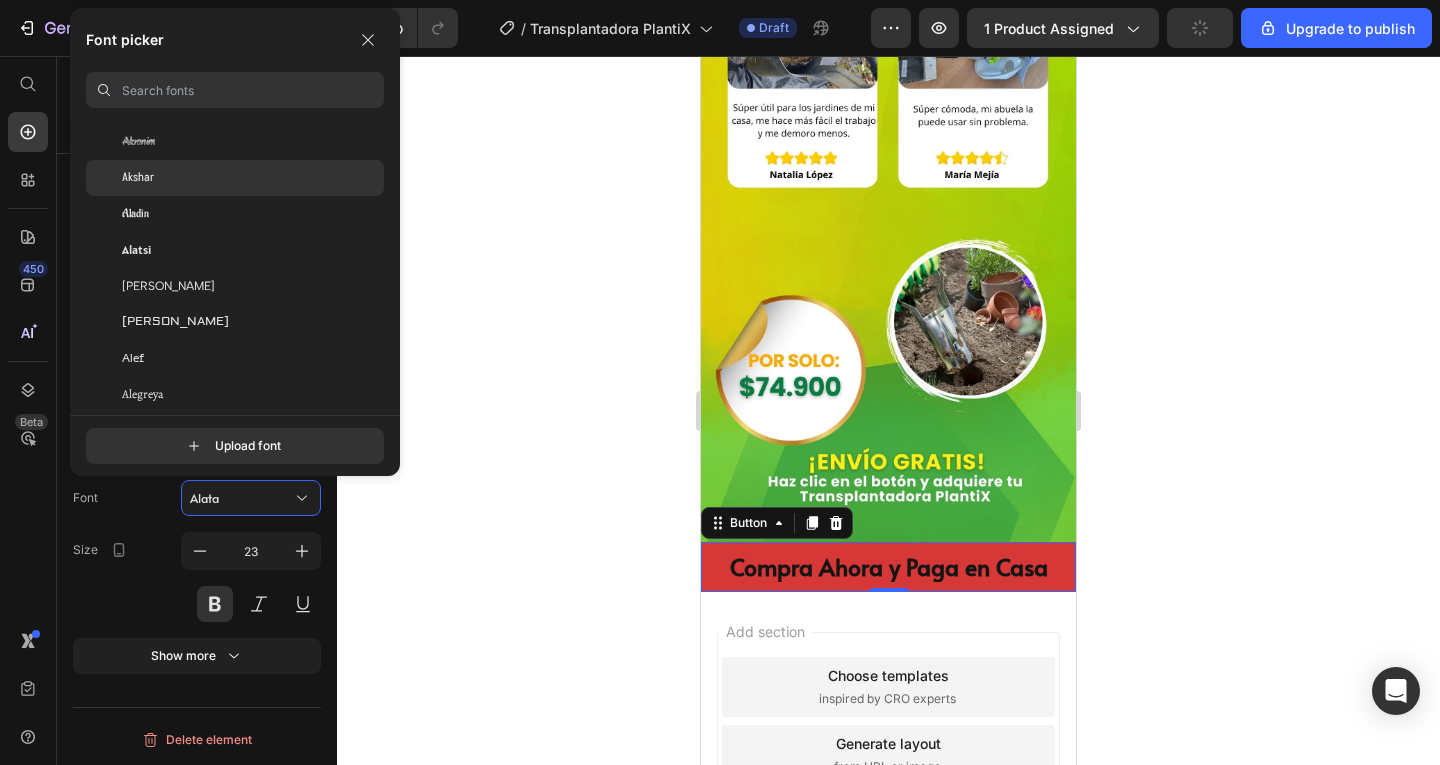 scroll, scrollTop: 1000, scrollLeft: 0, axis: vertical 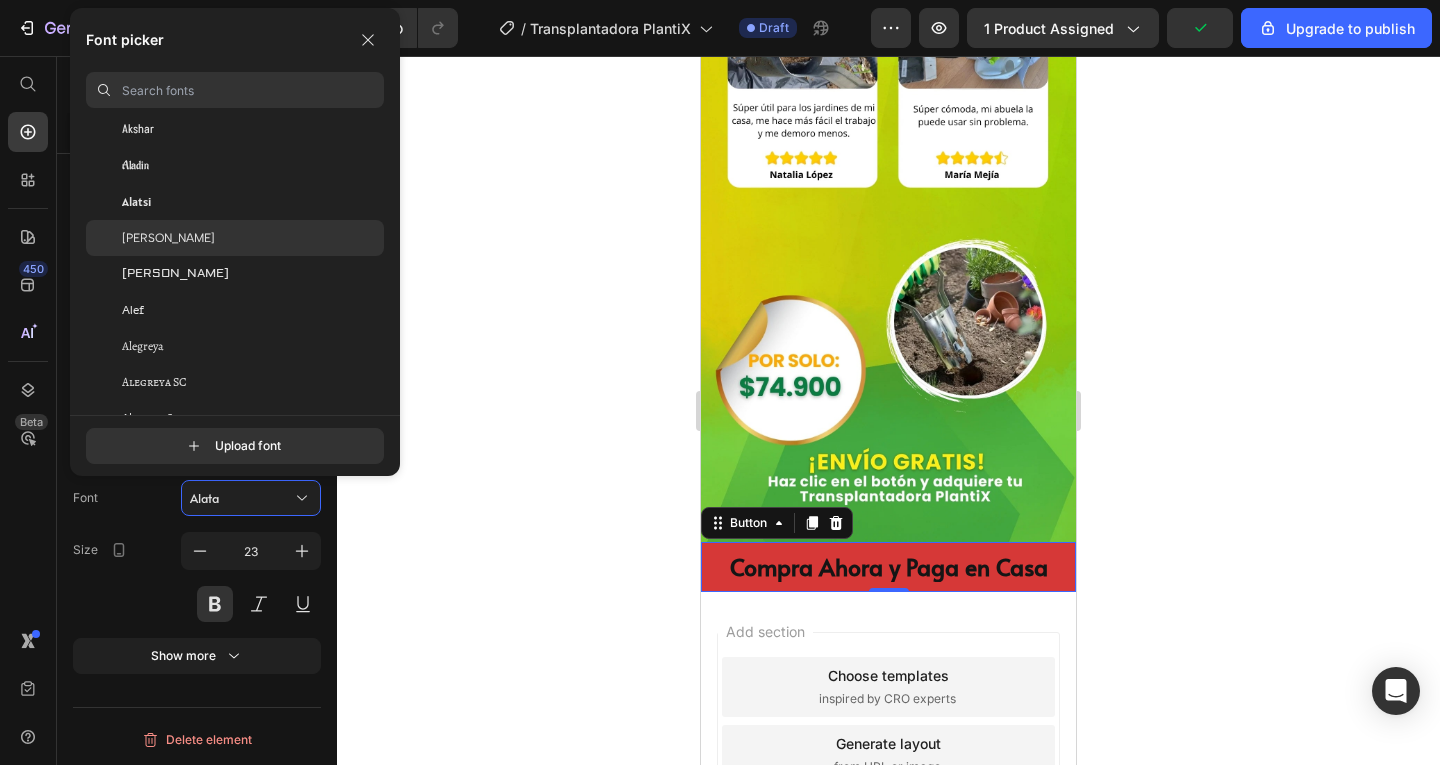 click on "[PERSON_NAME]" 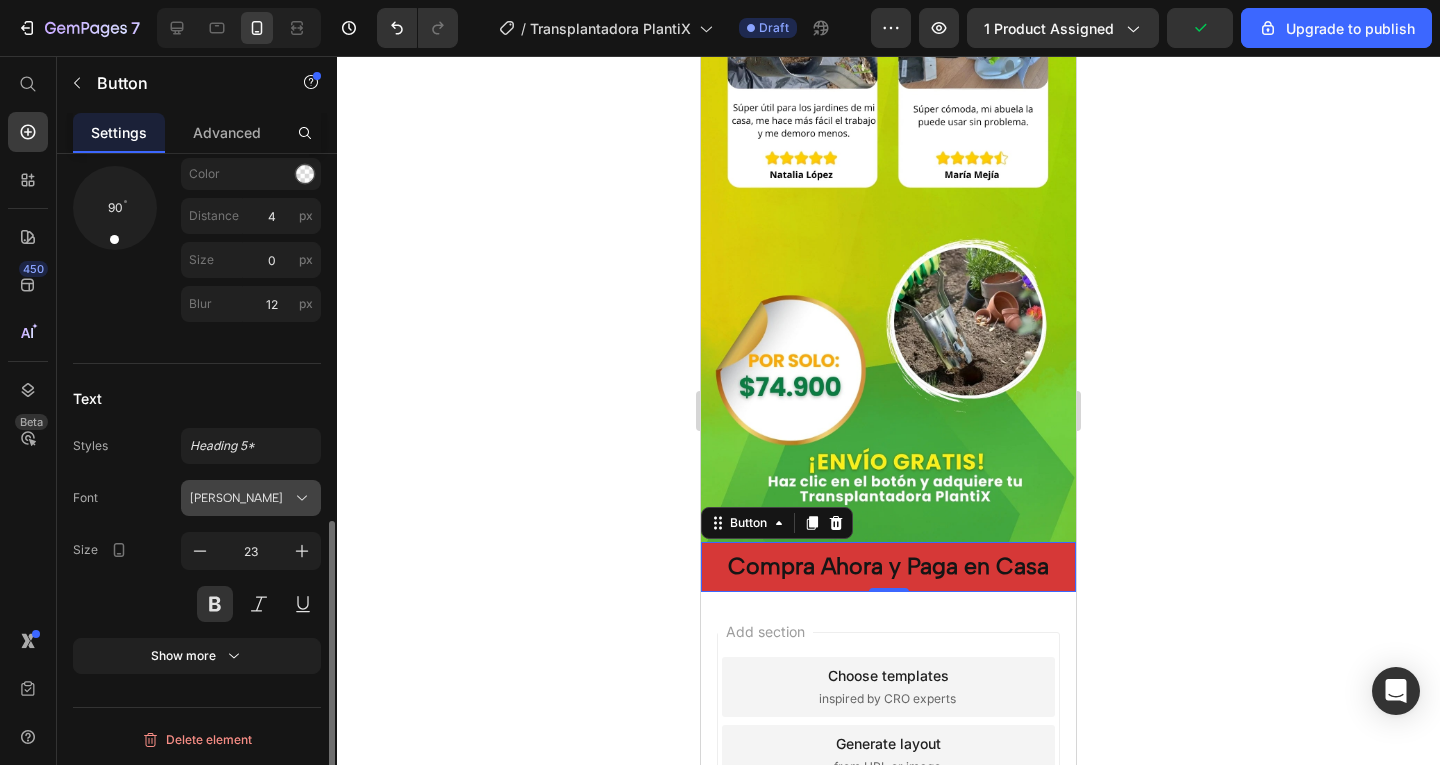 click on "[PERSON_NAME]" at bounding box center [241, 498] 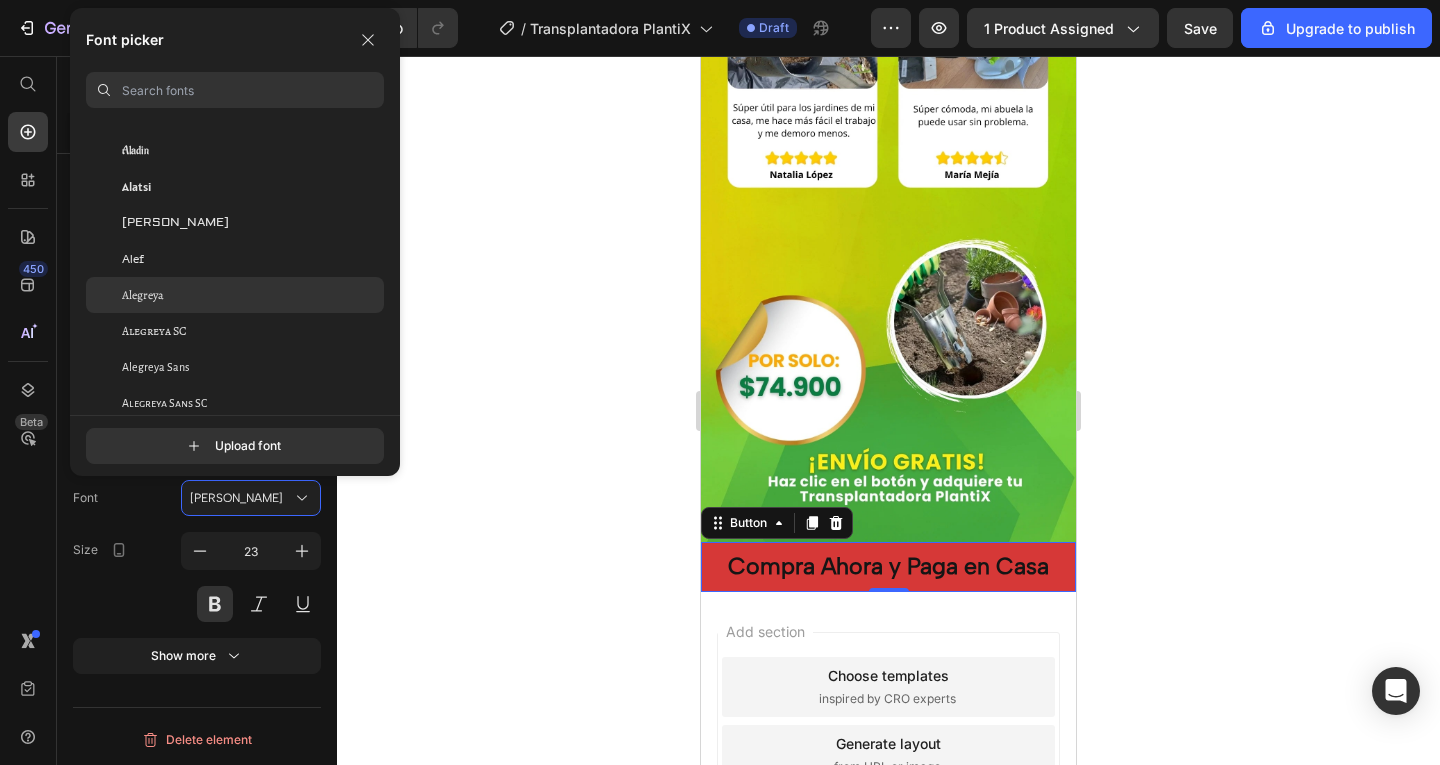 scroll, scrollTop: 1100, scrollLeft: 0, axis: vertical 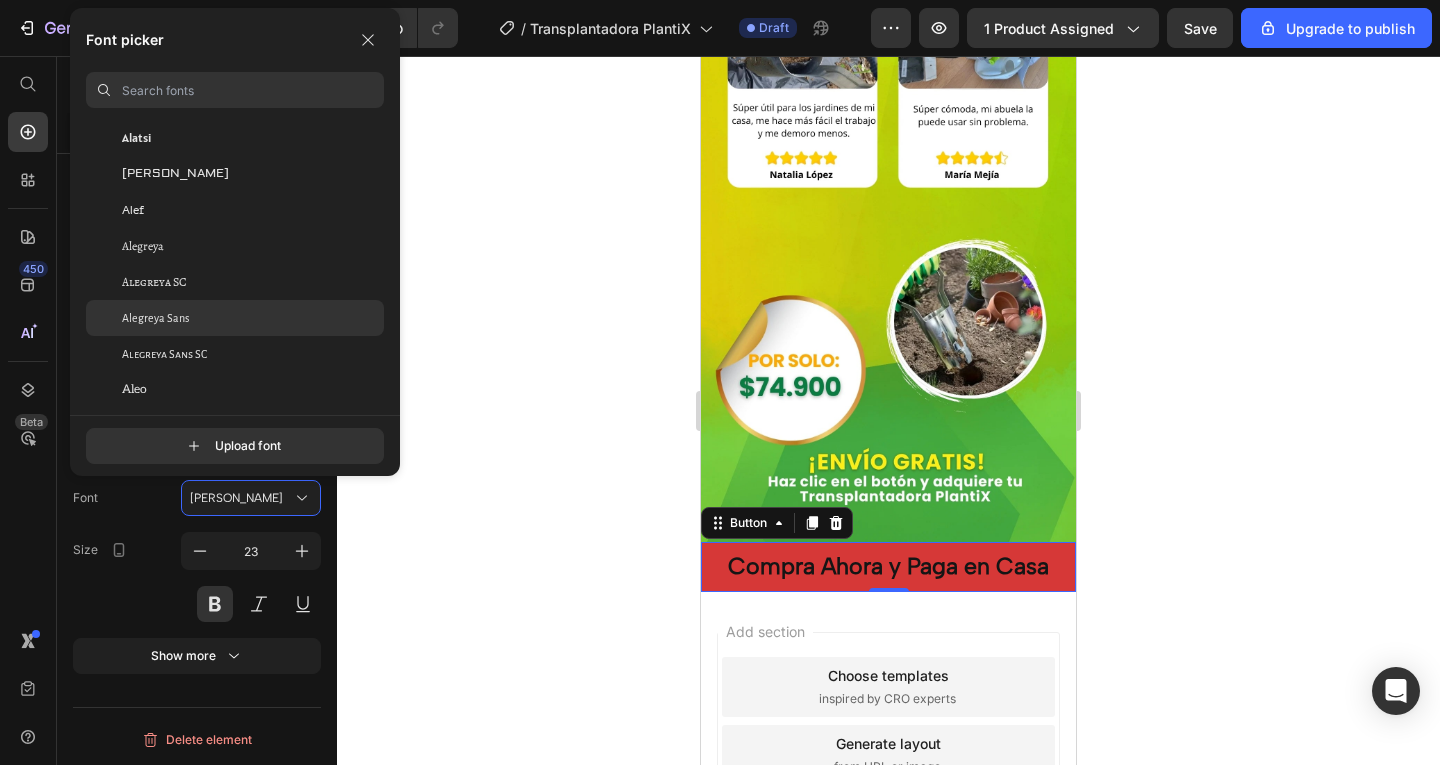 click on "Alegreya Sans" 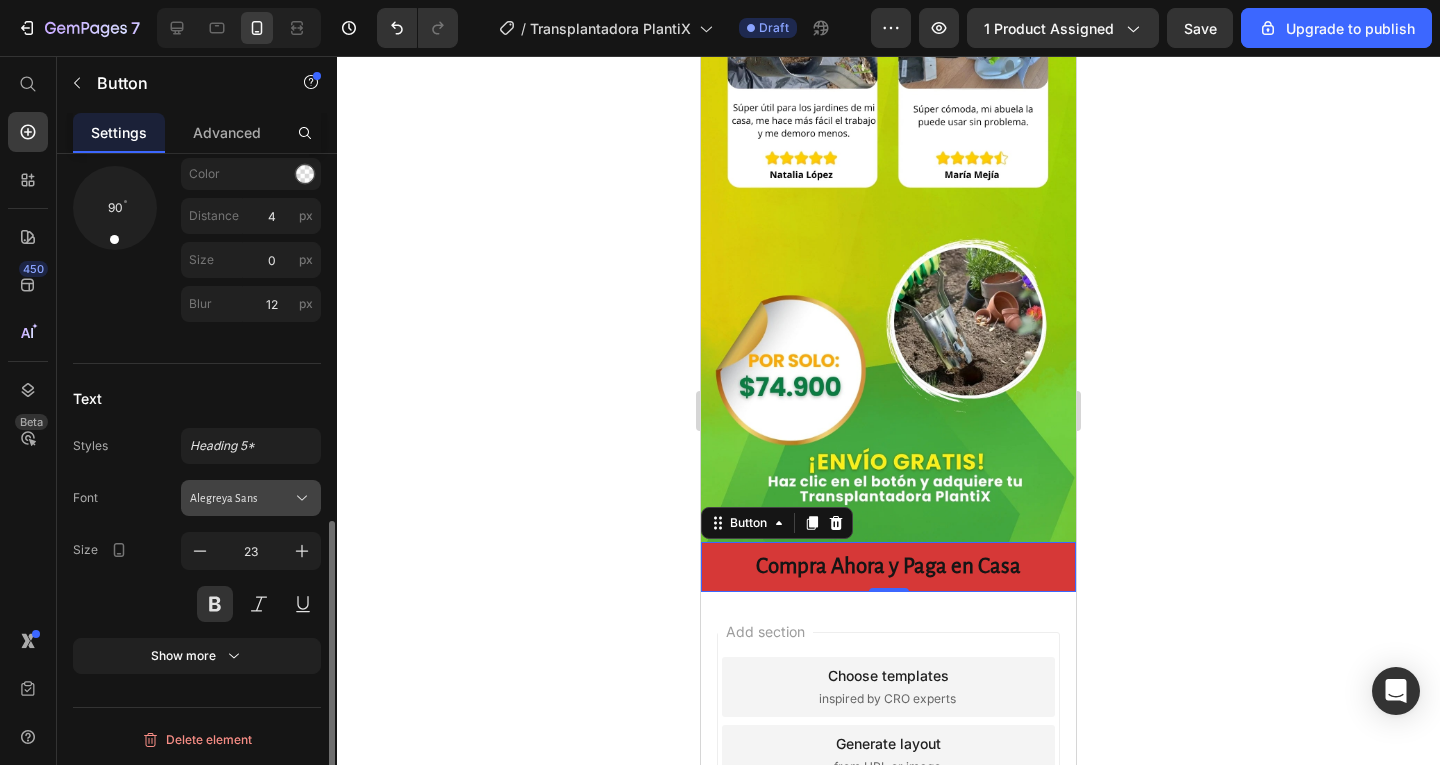 click on "Alegreya Sans" at bounding box center (251, 498) 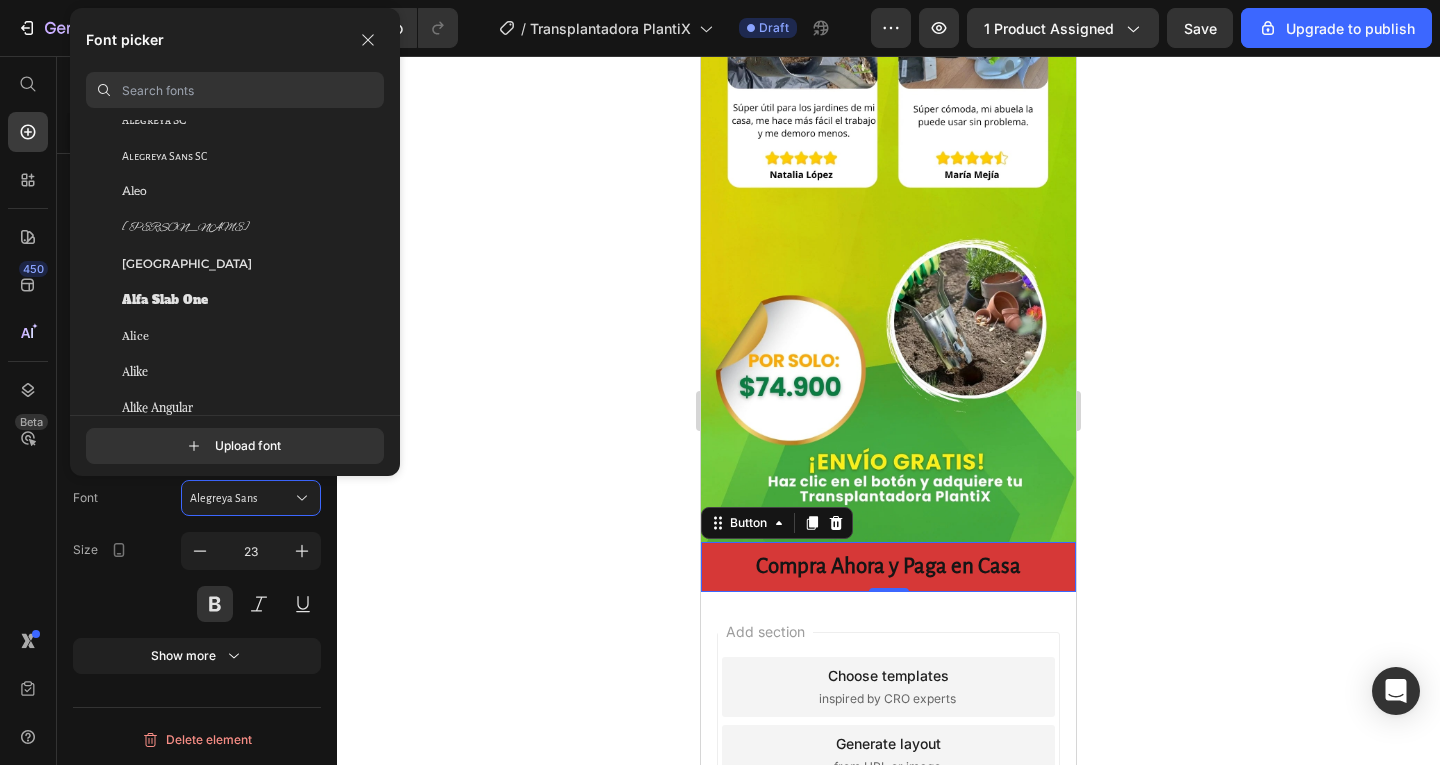 scroll, scrollTop: 1300, scrollLeft: 0, axis: vertical 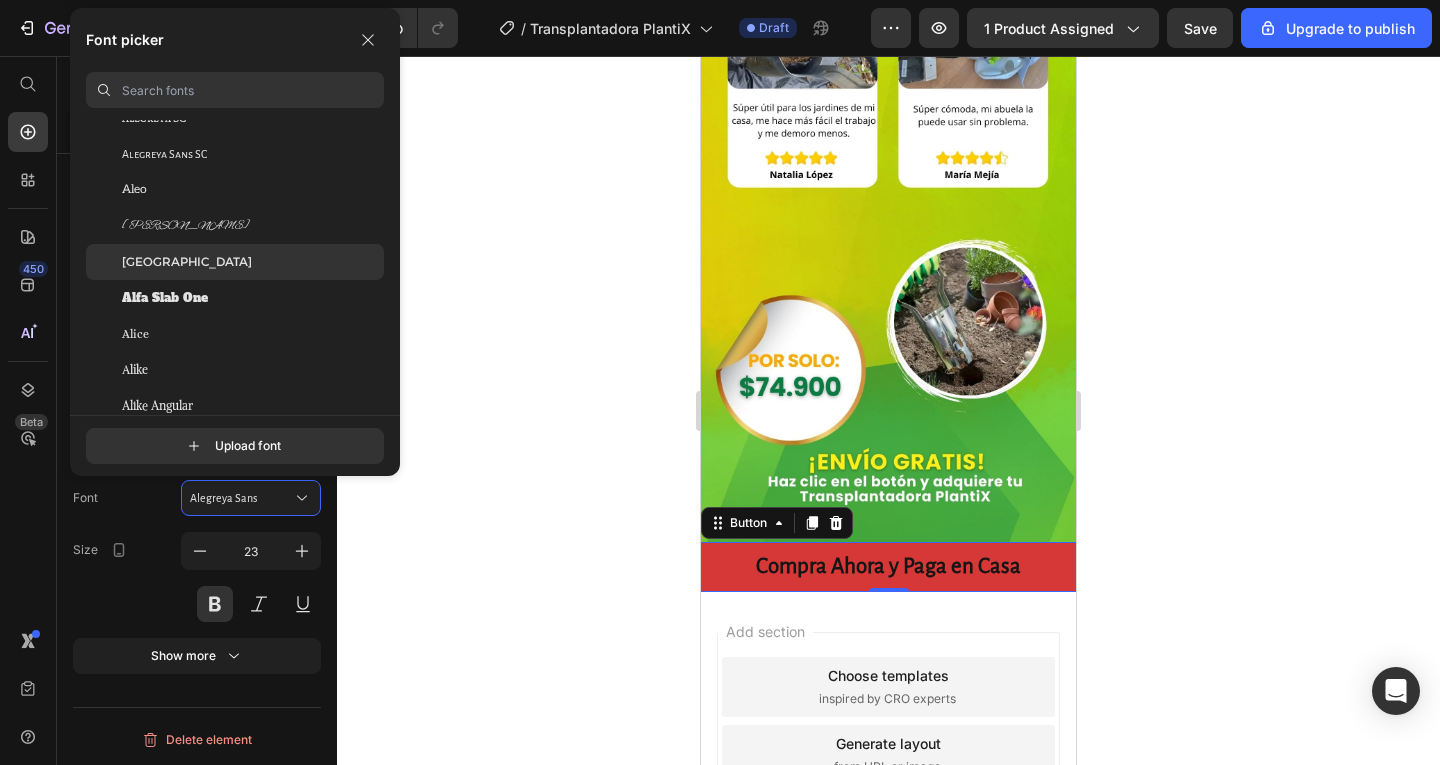 click on "[GEOGRAPHIC_DATA]" 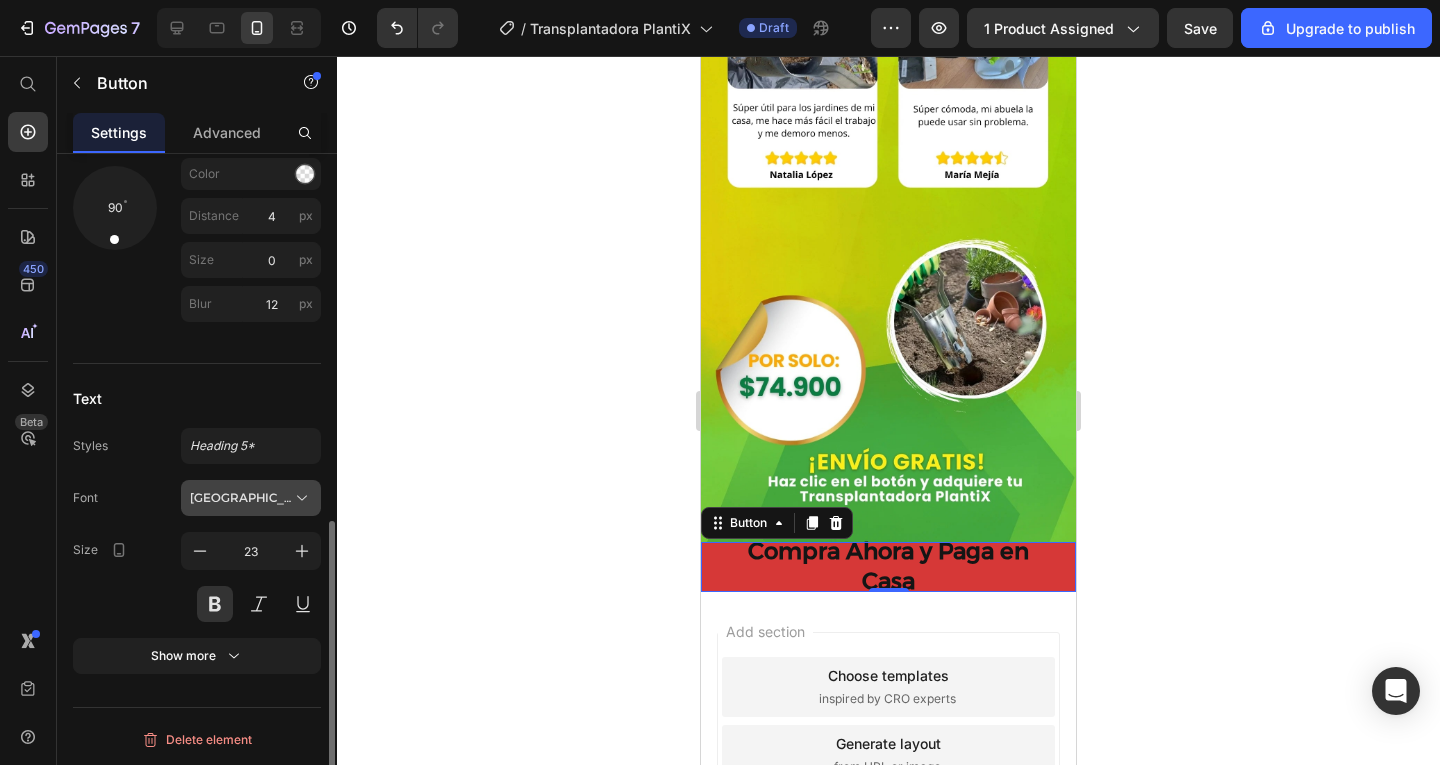 click on "[GEOGRAPHIC_DATA]" at bounding box center [241, 498] 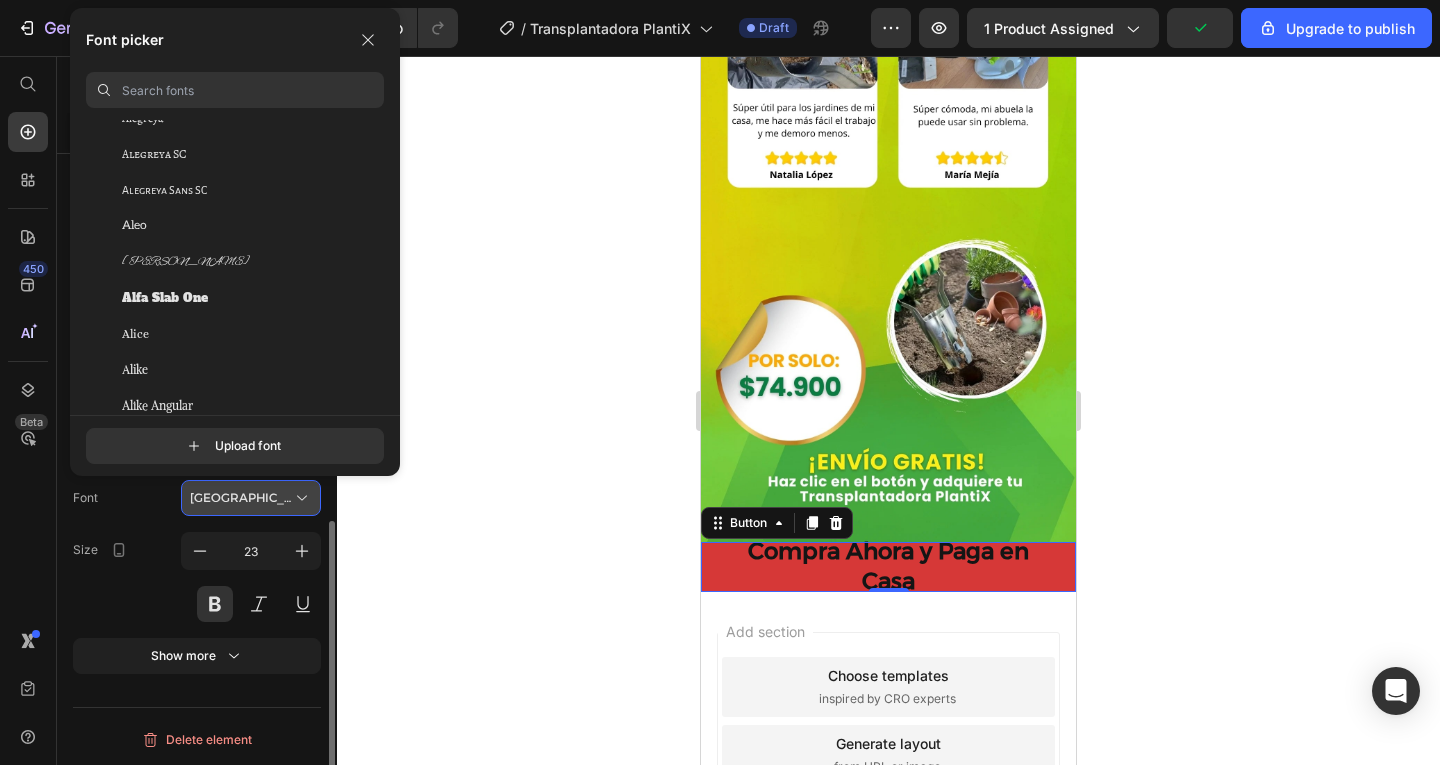 click 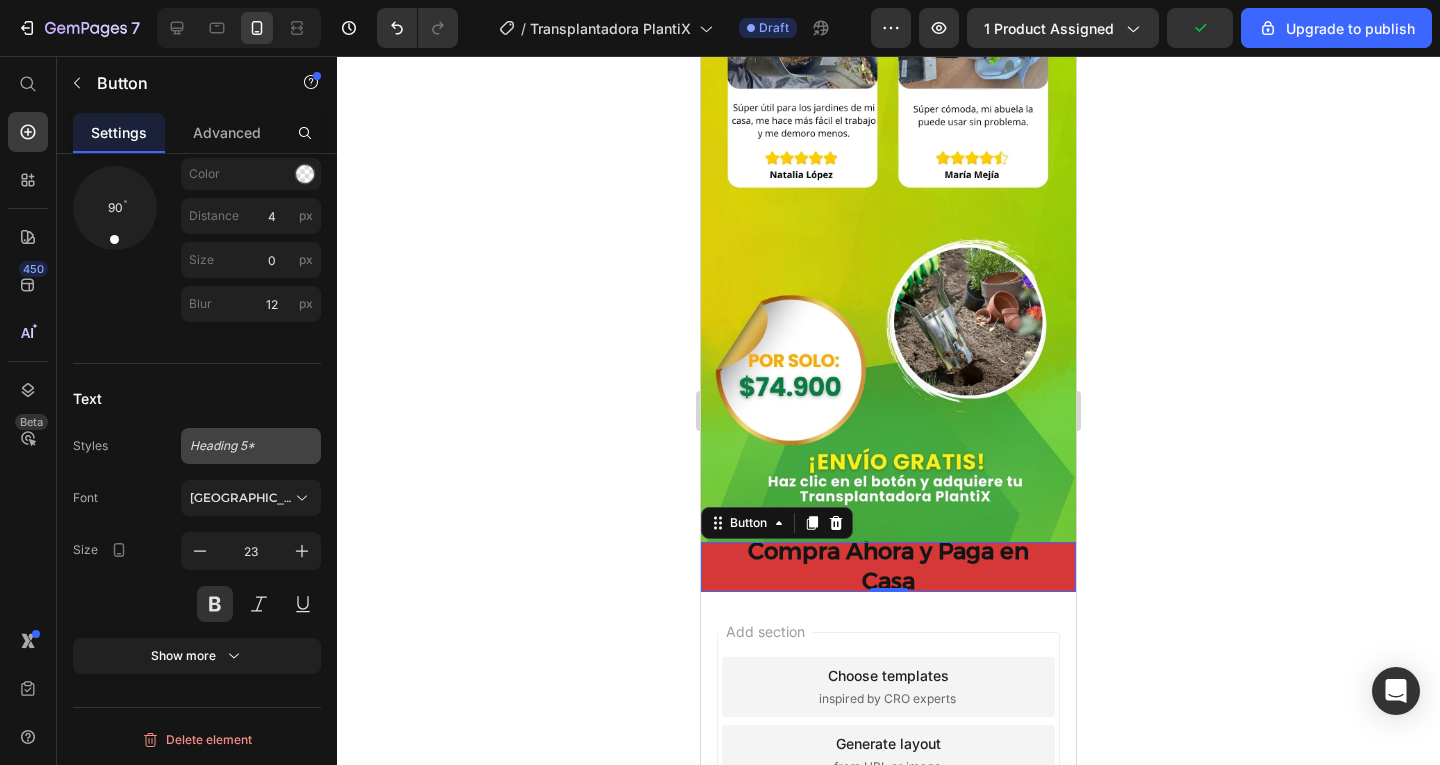click on "Heading 5*" at bounding box center (239, 446) 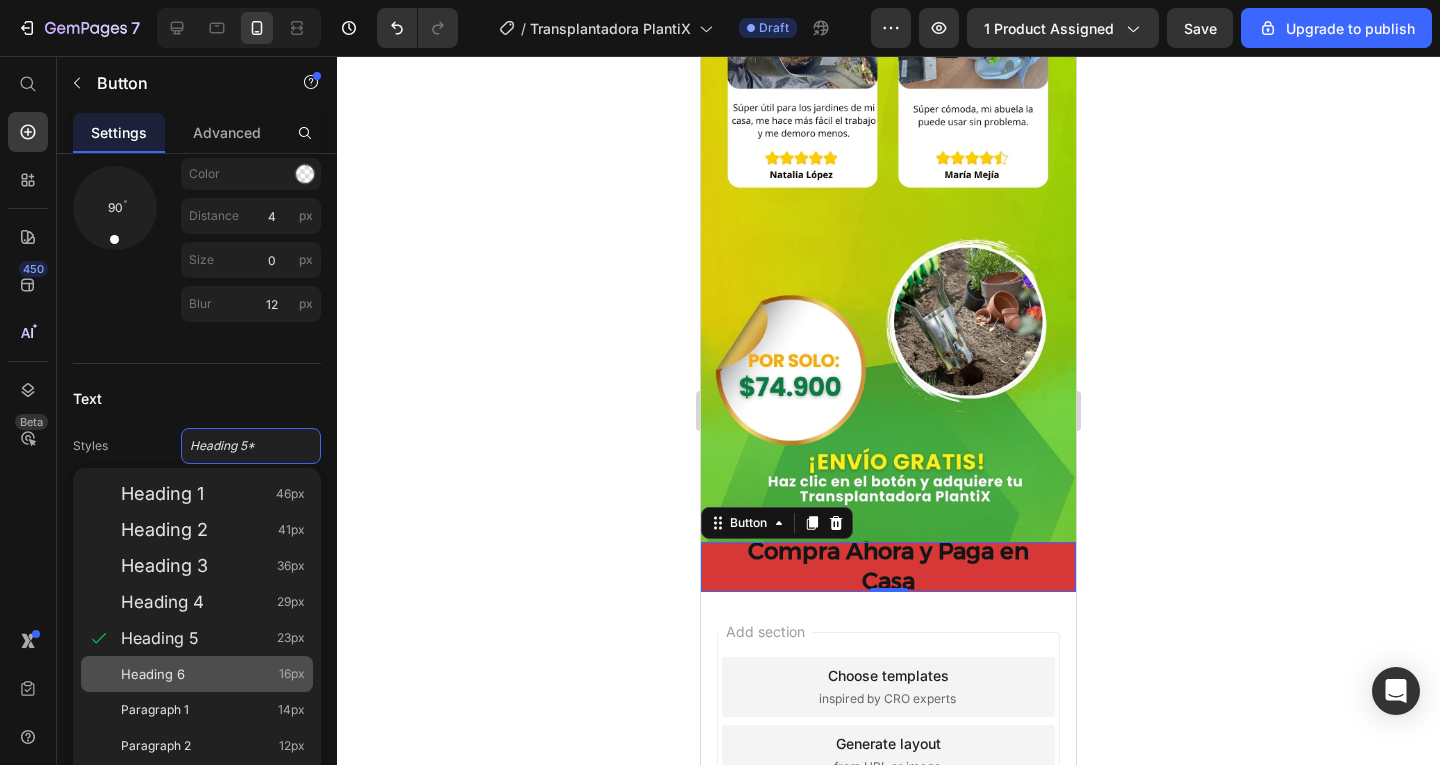 click on "Heading 6" at bounding box center [153, 674] 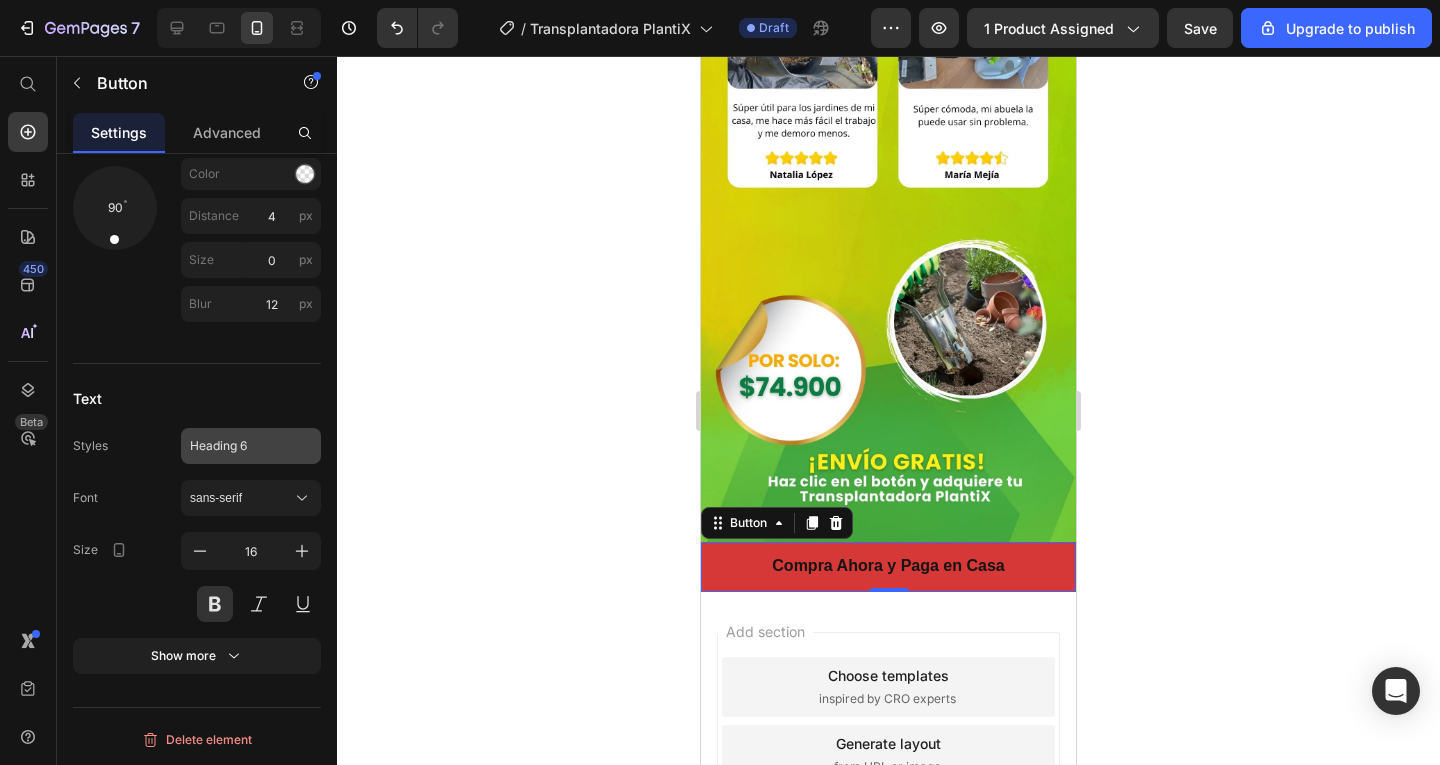 click on "Heading 6" at bounding box center (251, 446) 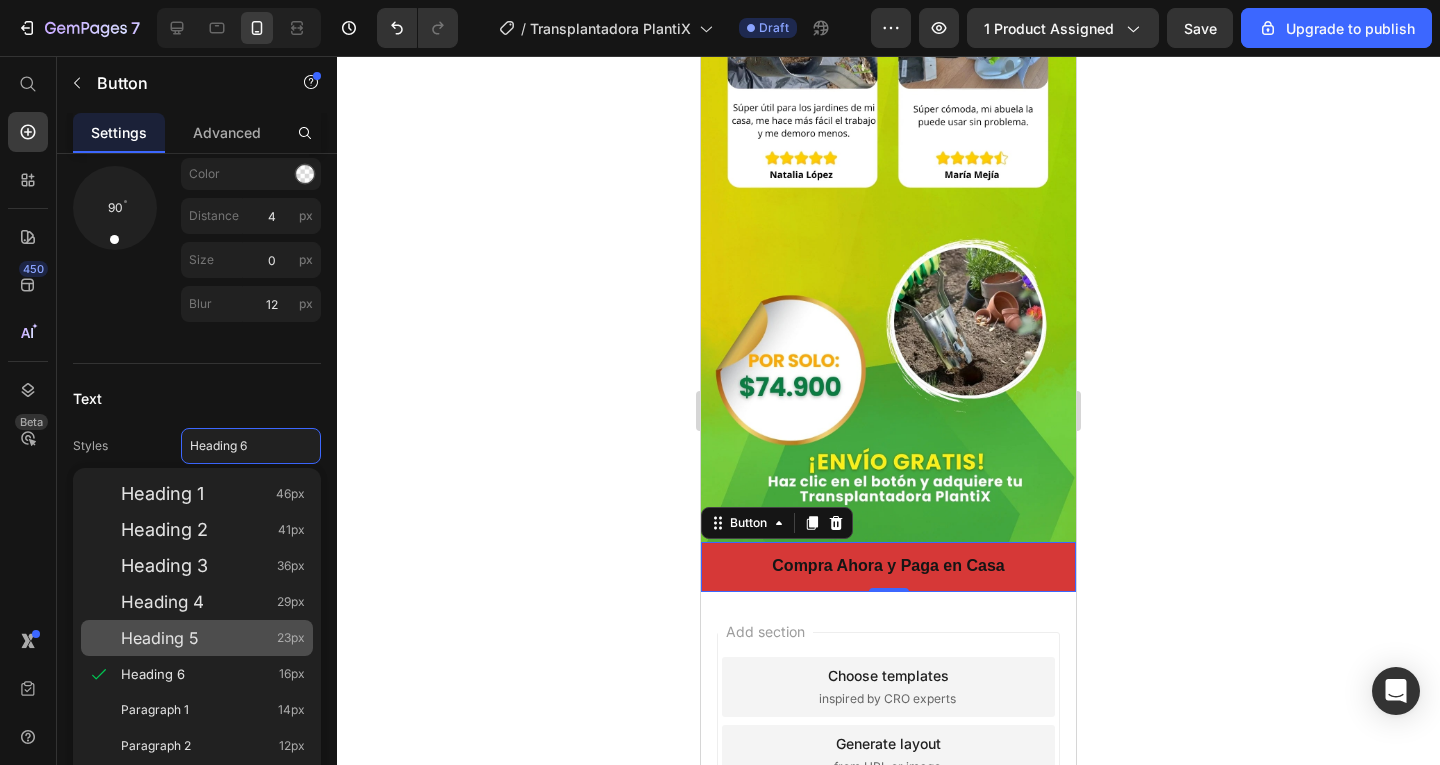 click on "Heading 5 23px" at bounding box center [213, 638] 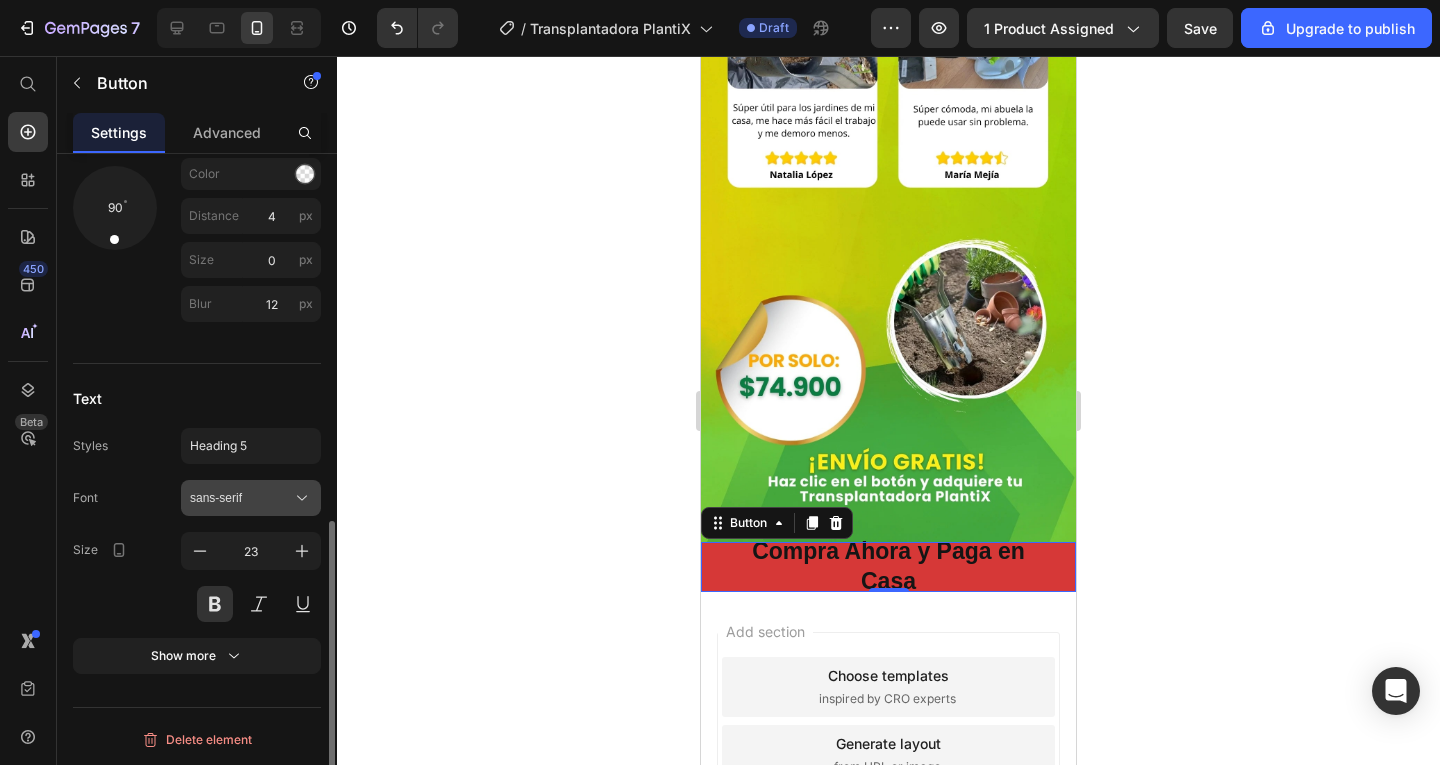 click on "sans-serif" at bounding box center [241, 498] 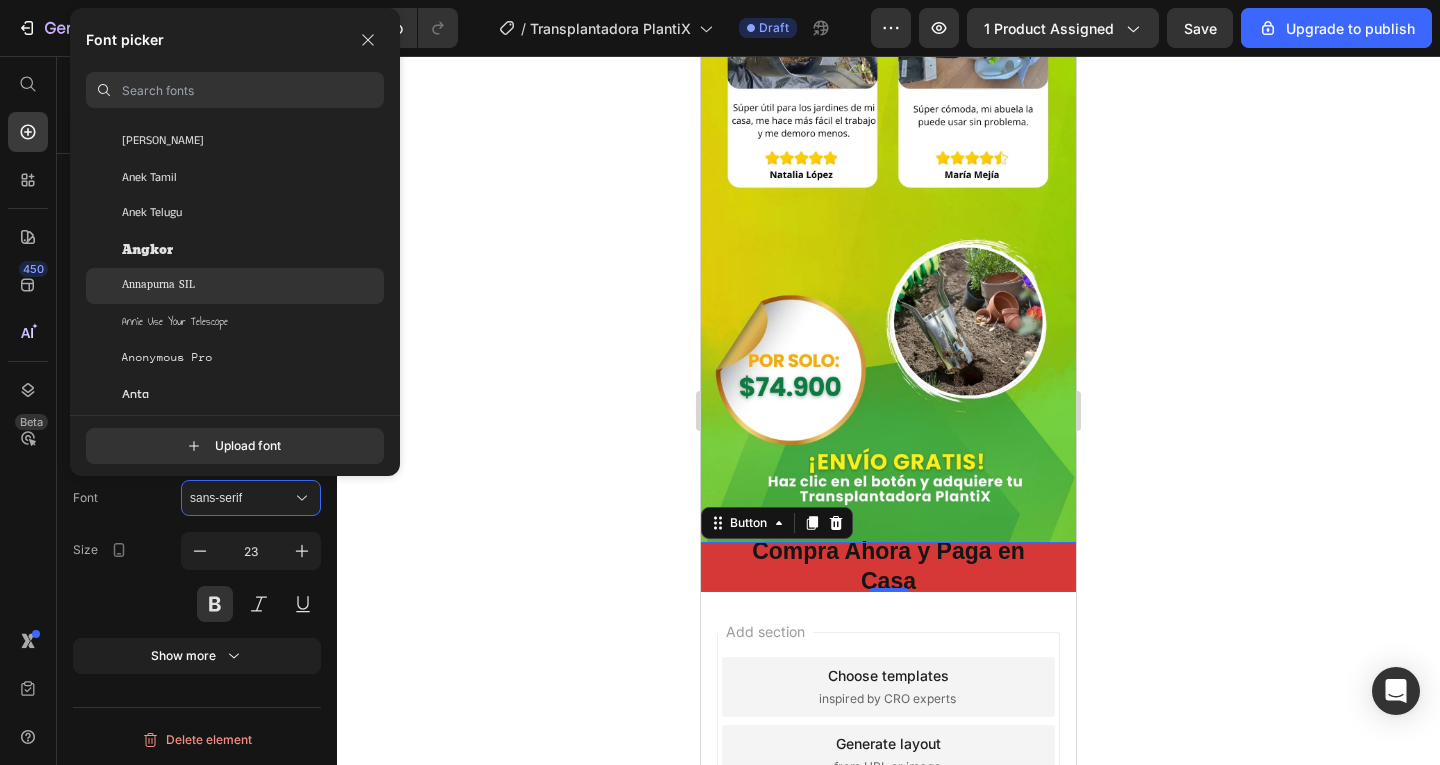scroll, scrollTop: 2900, scrollLeft: 0, axis: vertical 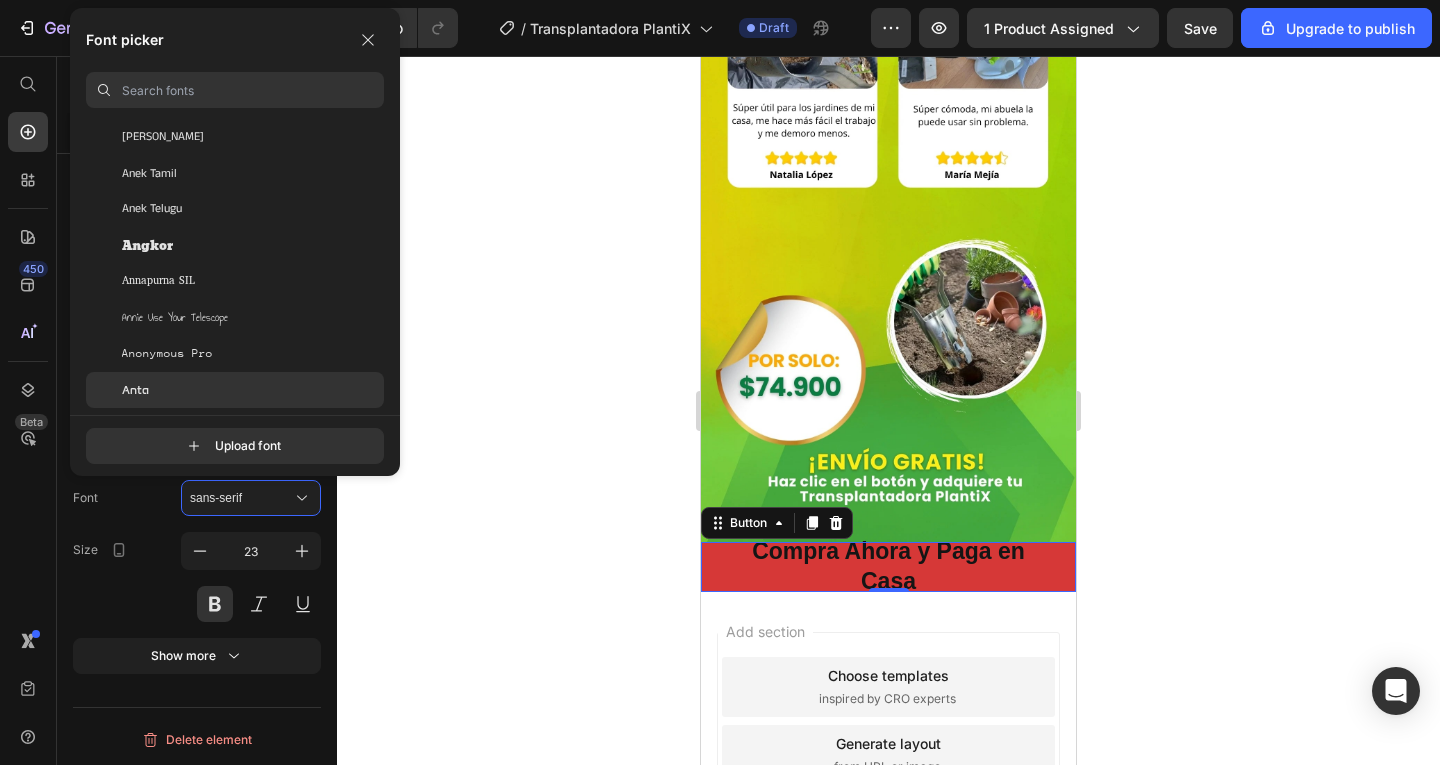 click on "Anta" 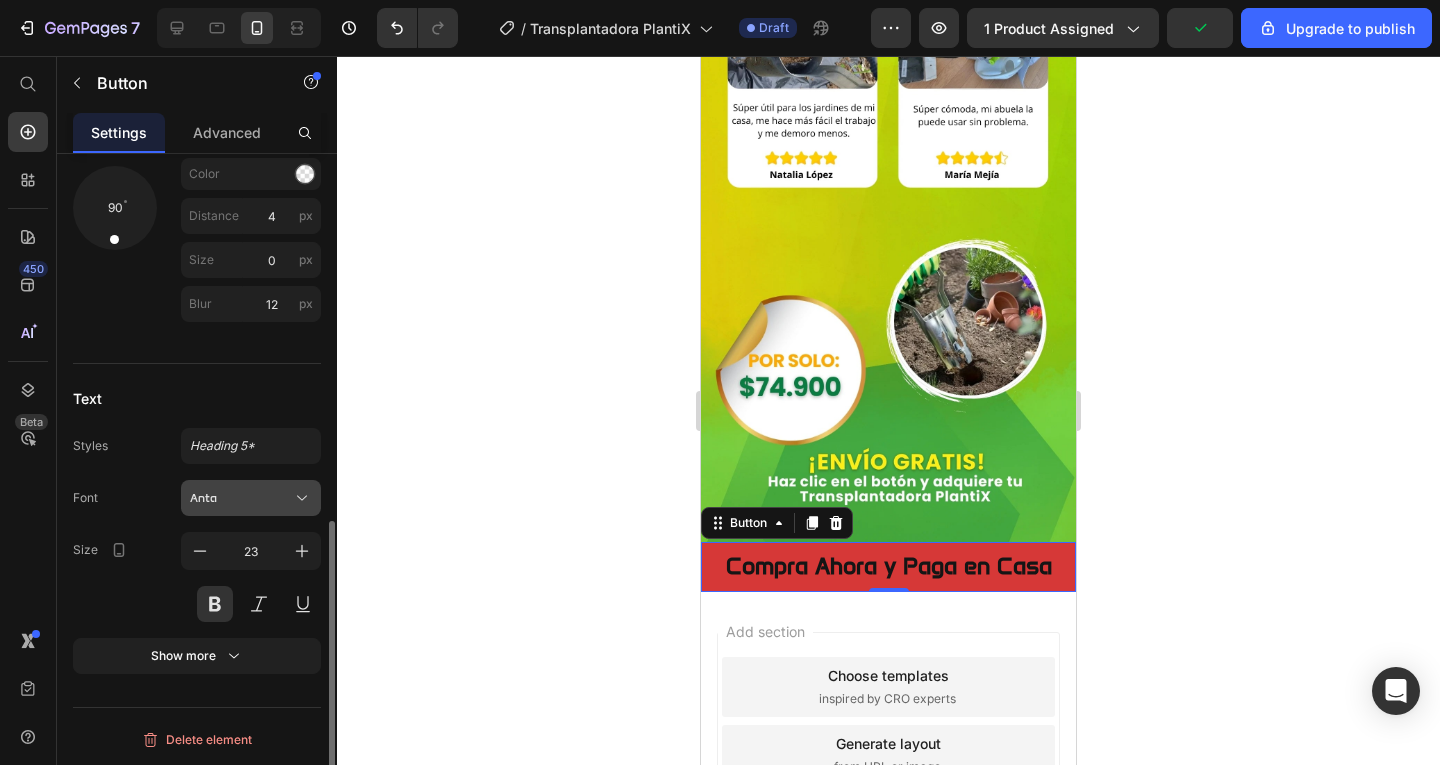 click on "Anta" at bounding box center (241, 498) 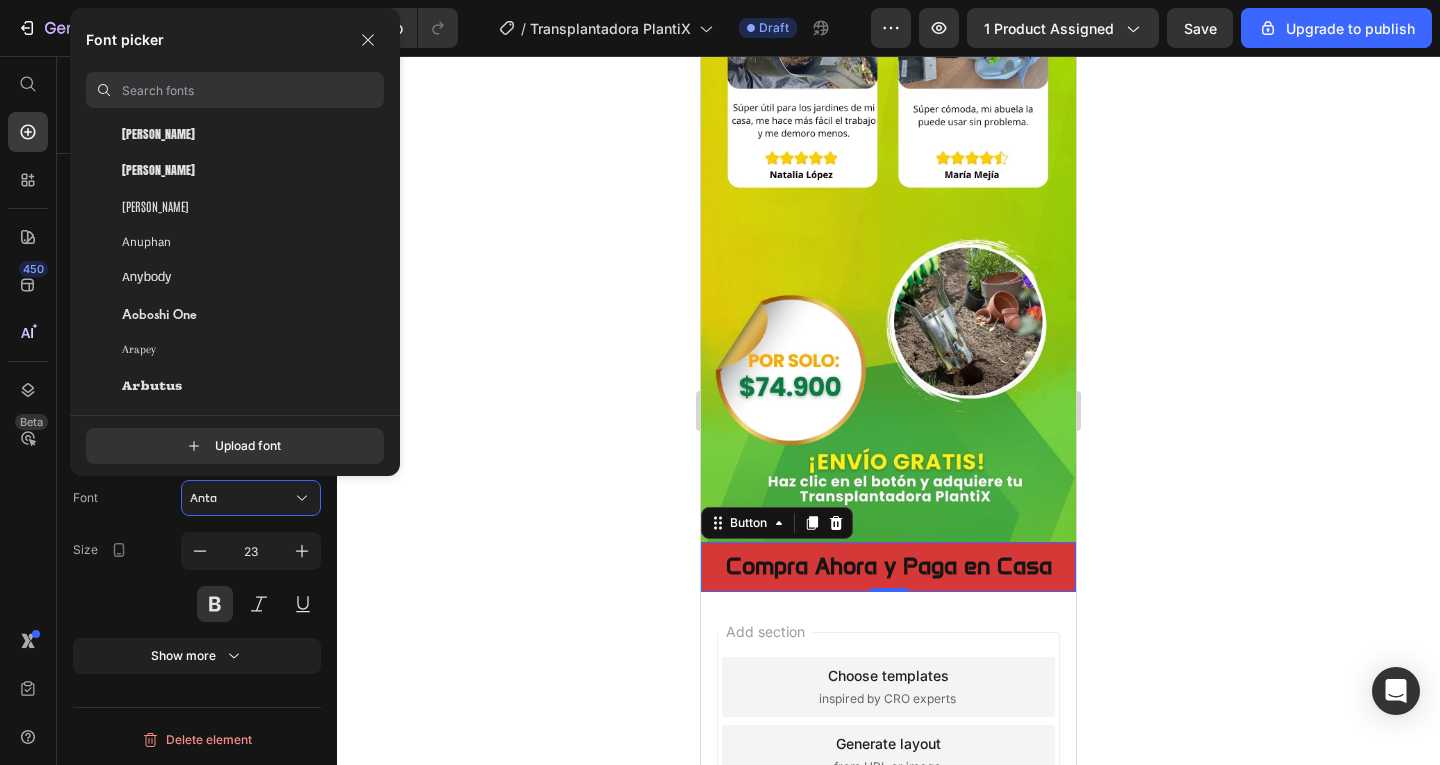scroll, scrollTop: 3400, scrollLeft: 0, axis: vertical 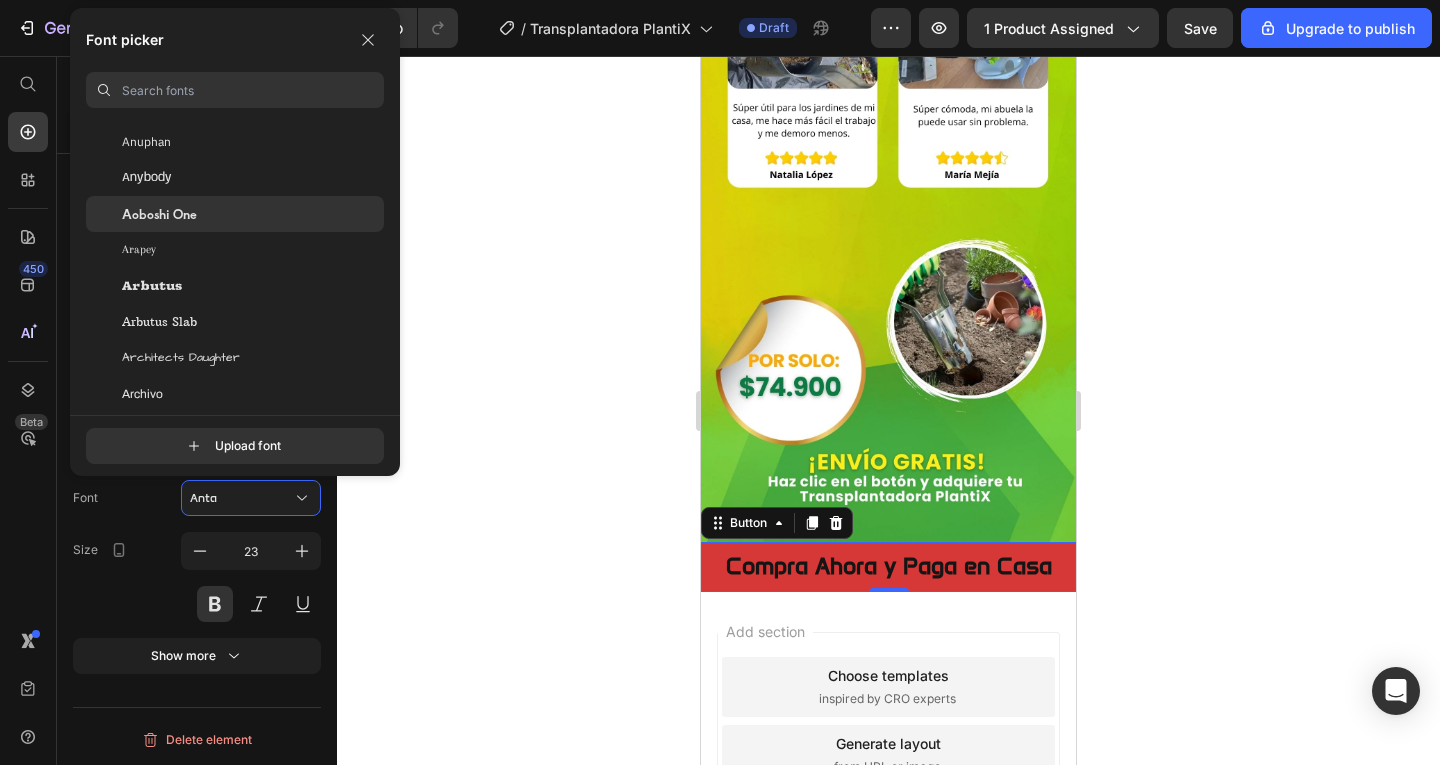 click on "Aoboshi One" 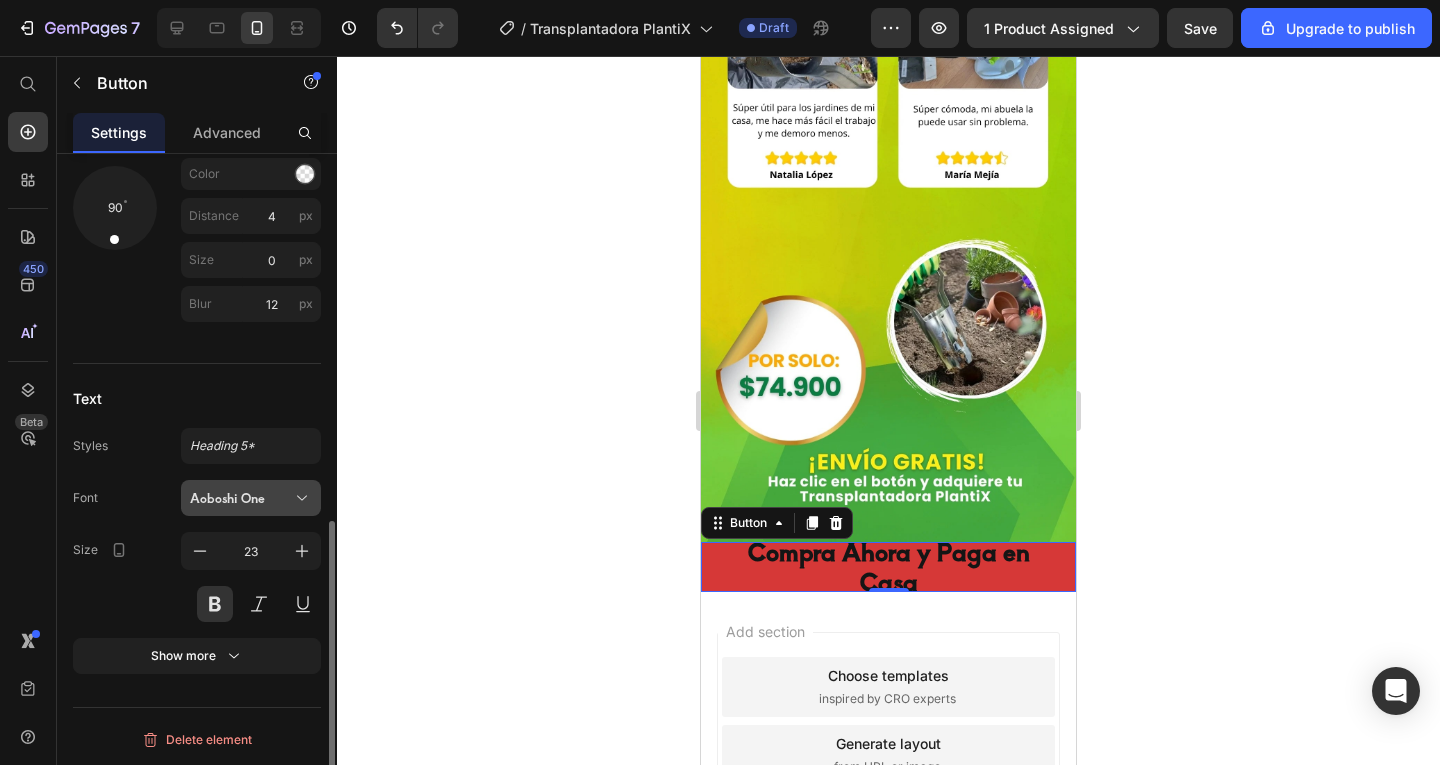 click on "Aoboshi One" at bounding box center [241, 498] 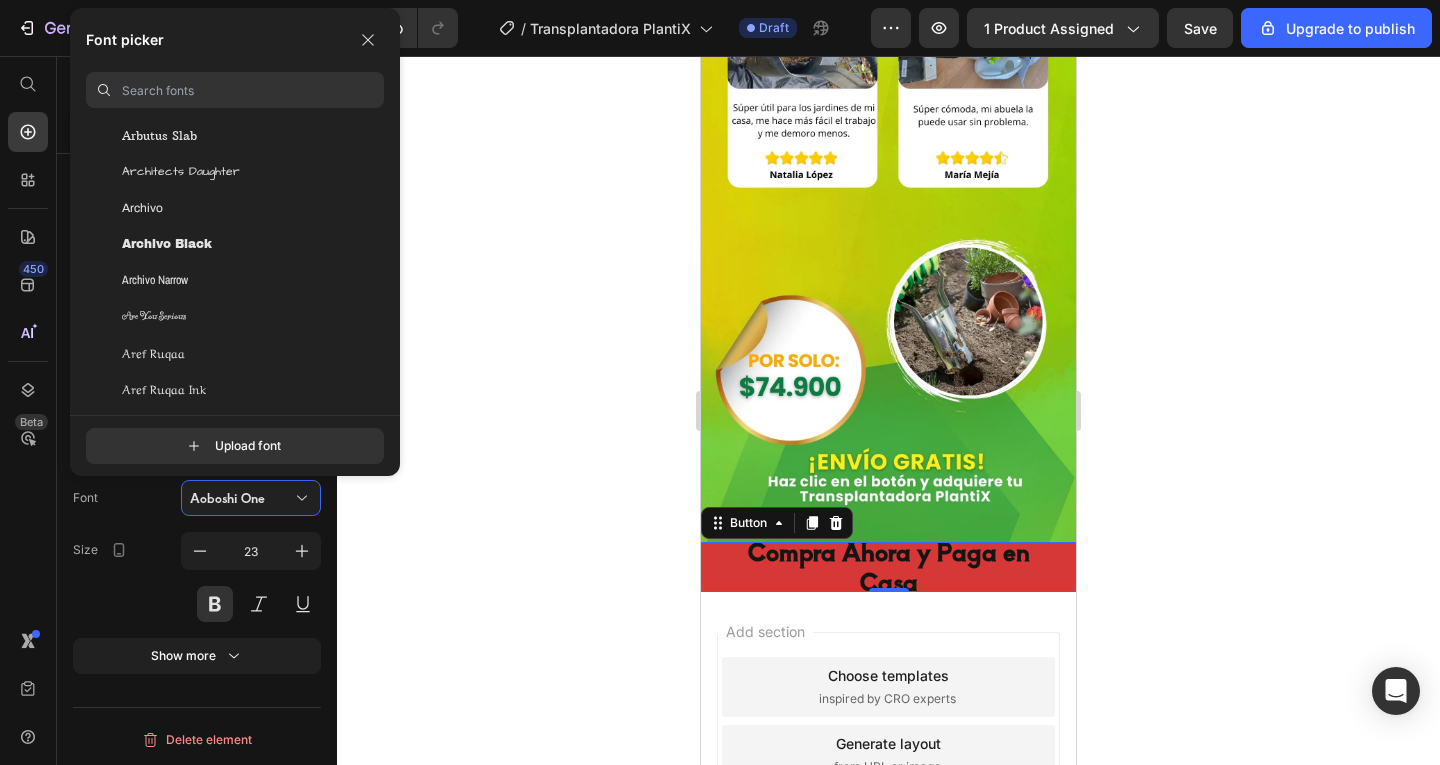 scroll, scrollTop: 3600, scrollLeft: 0, axis: vertical 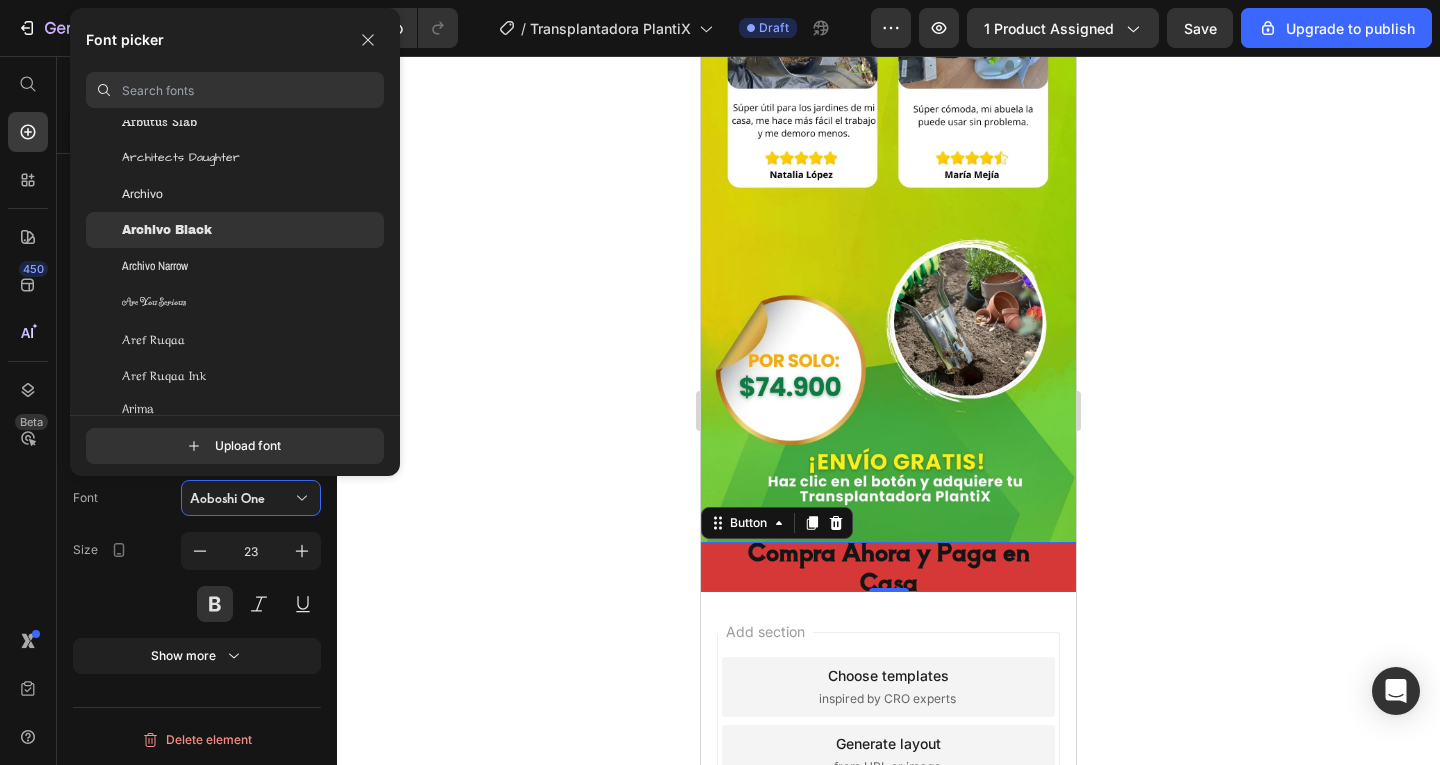 click on "Archivo Black" 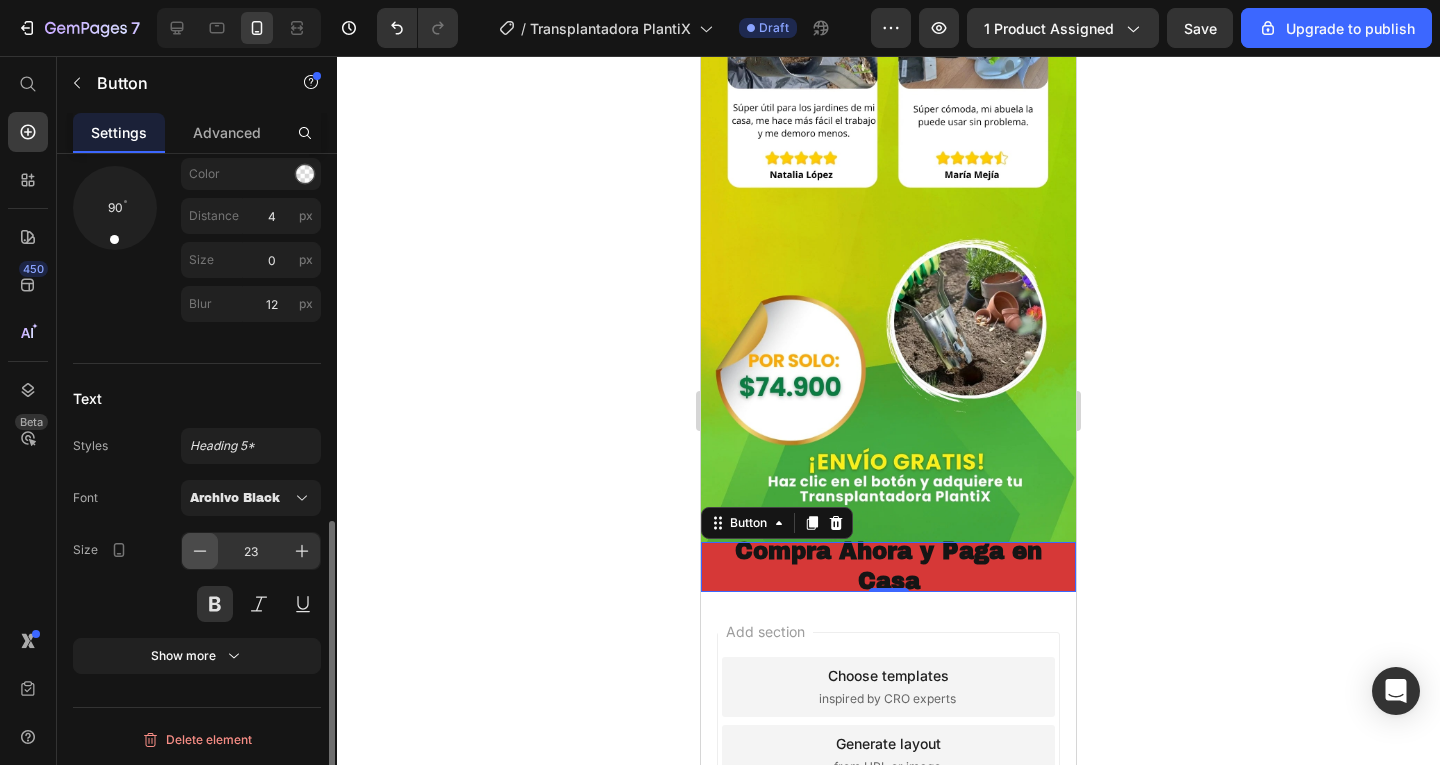 click 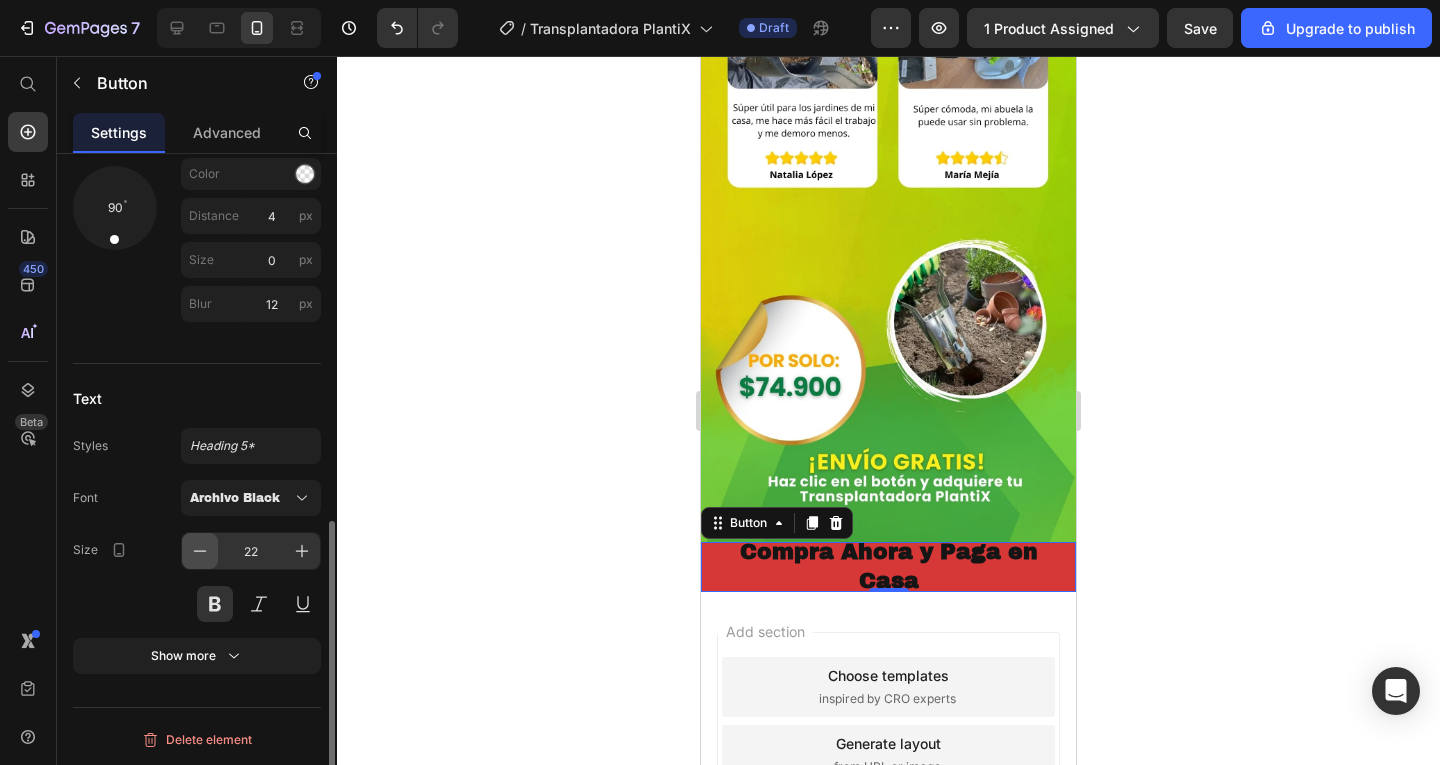 click 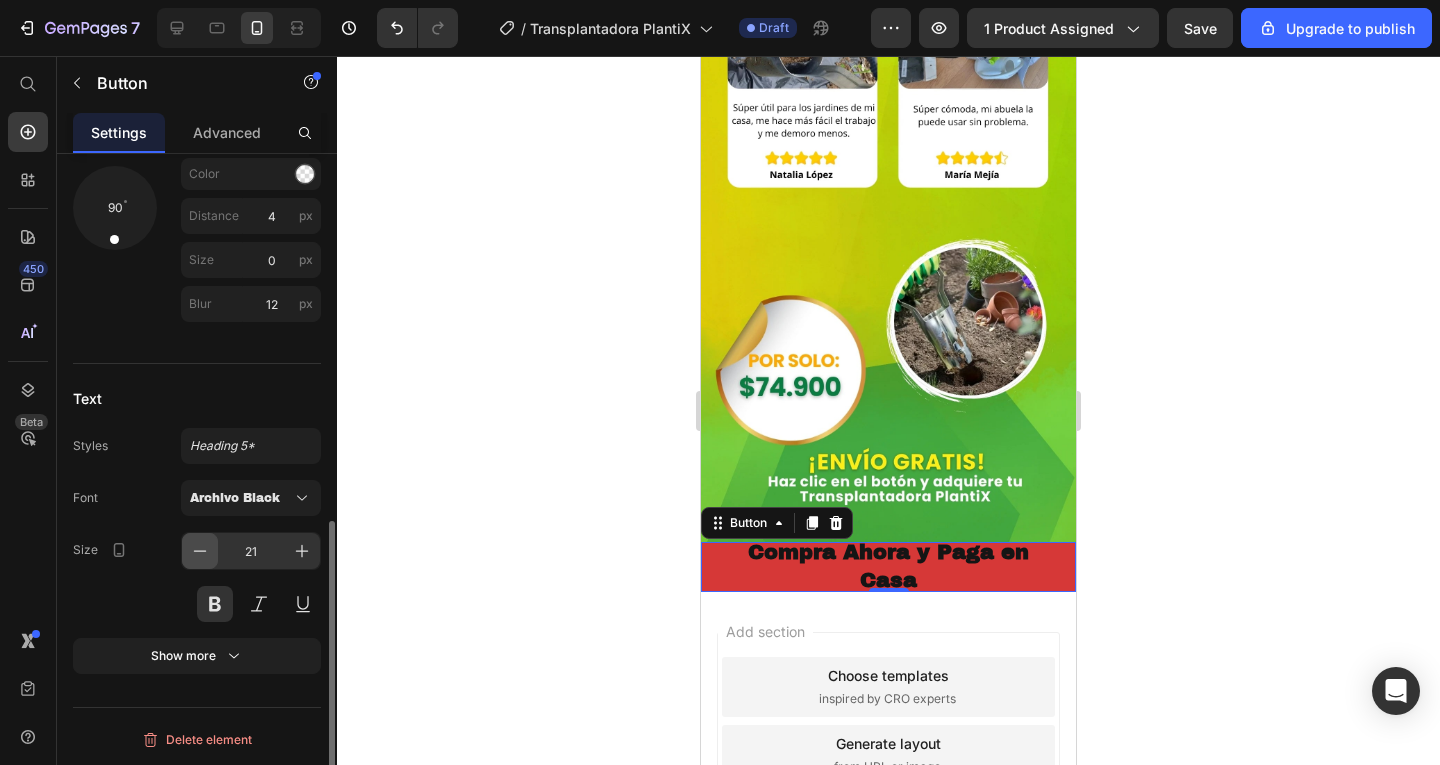 click 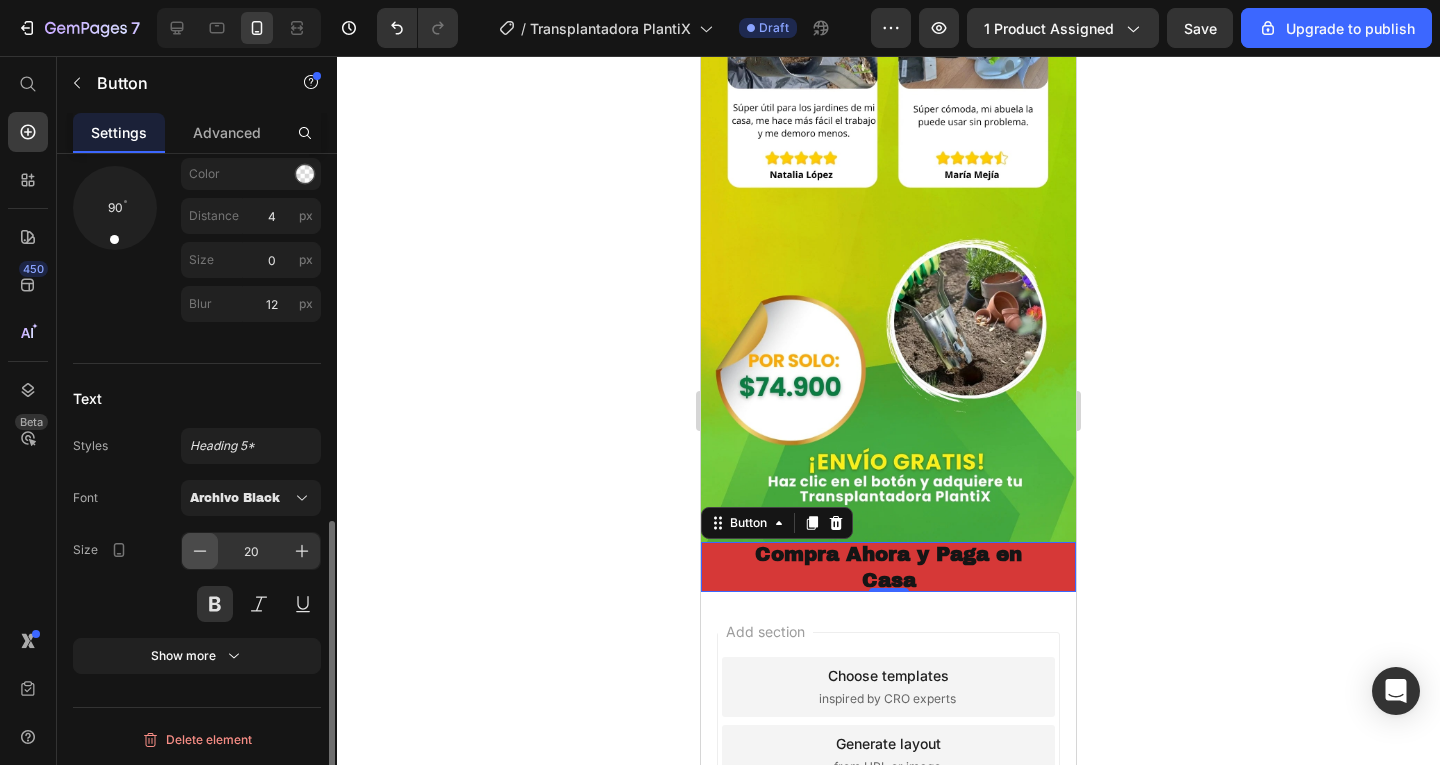 click at bounding box center [200, 551] 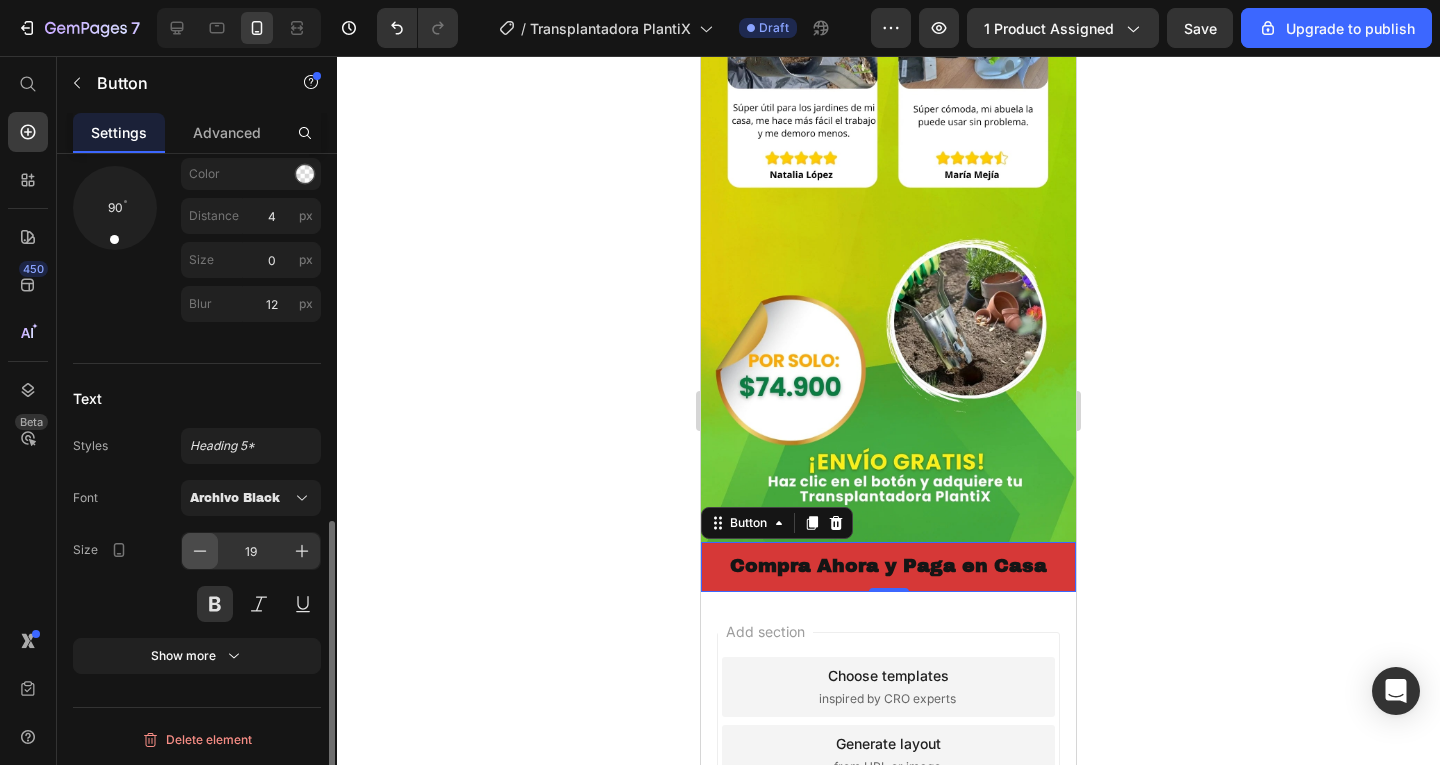 click at bounding box center (200, 551) 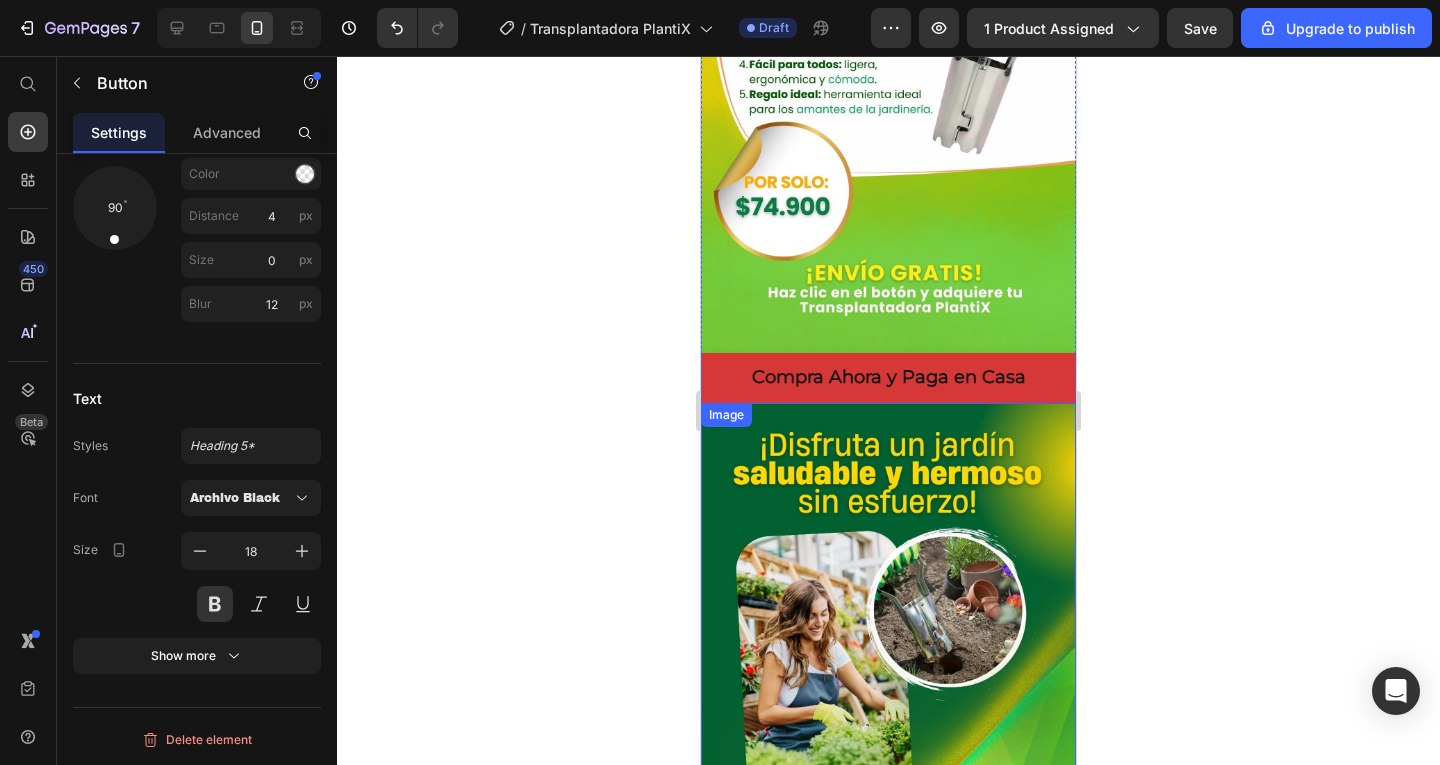 scroll, scrollTop: 1080, scrollLeft: 0, axis: vertical 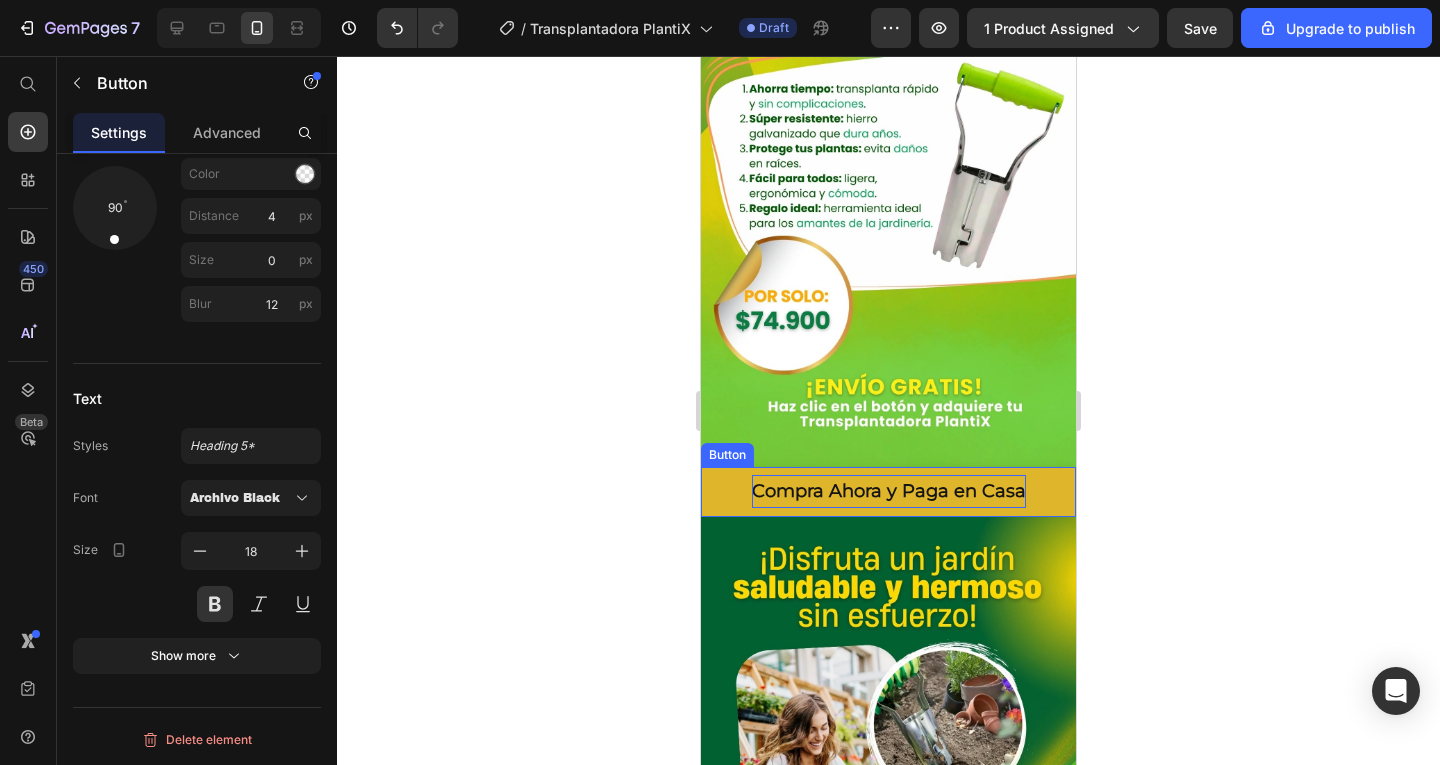 click on "Compra Ahora y Paga en Casa" at bounding box center [889, 491] 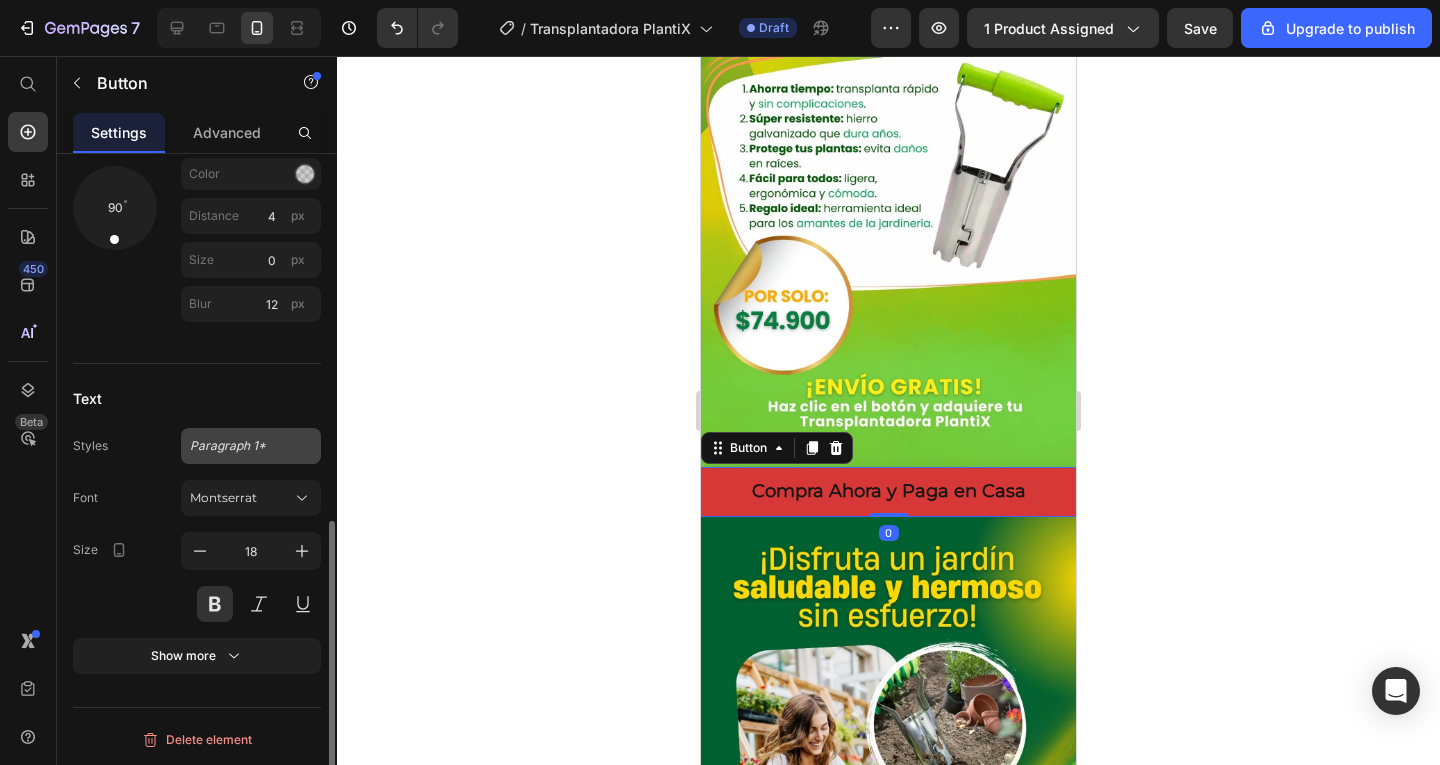click on "Paragraph 1*" at bounding box center [239, 446] 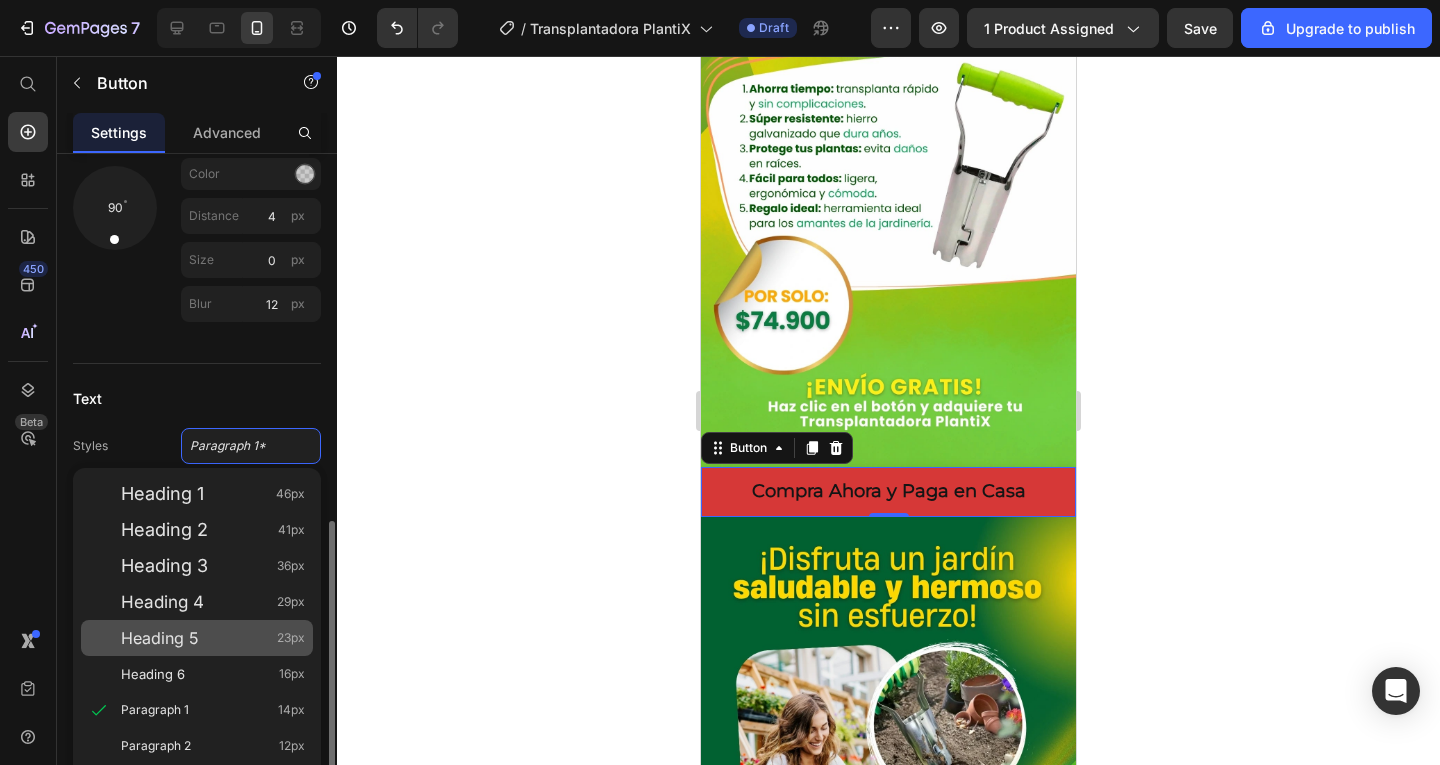 click on "Heading 5 23px" 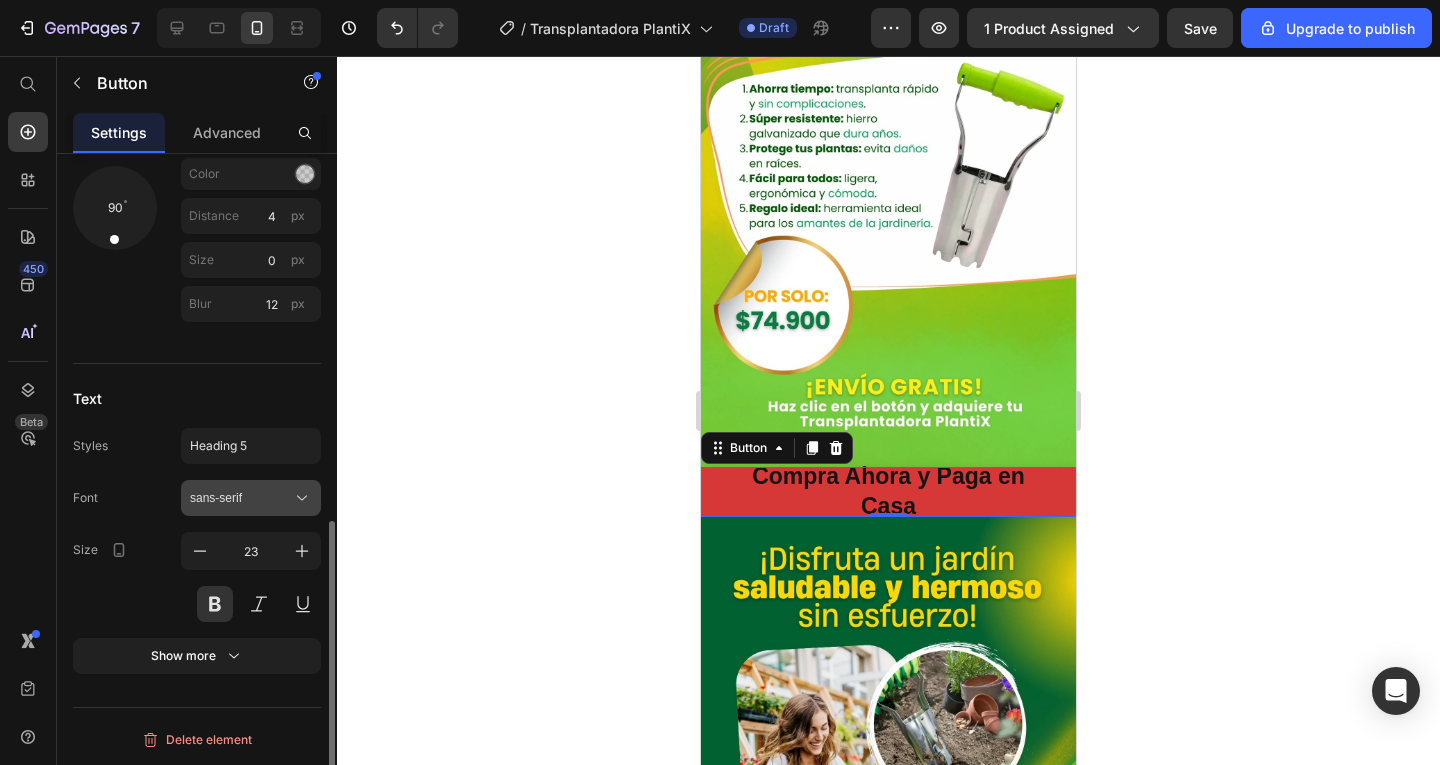 click on "sans-serif" at bounding box center (241, 498) 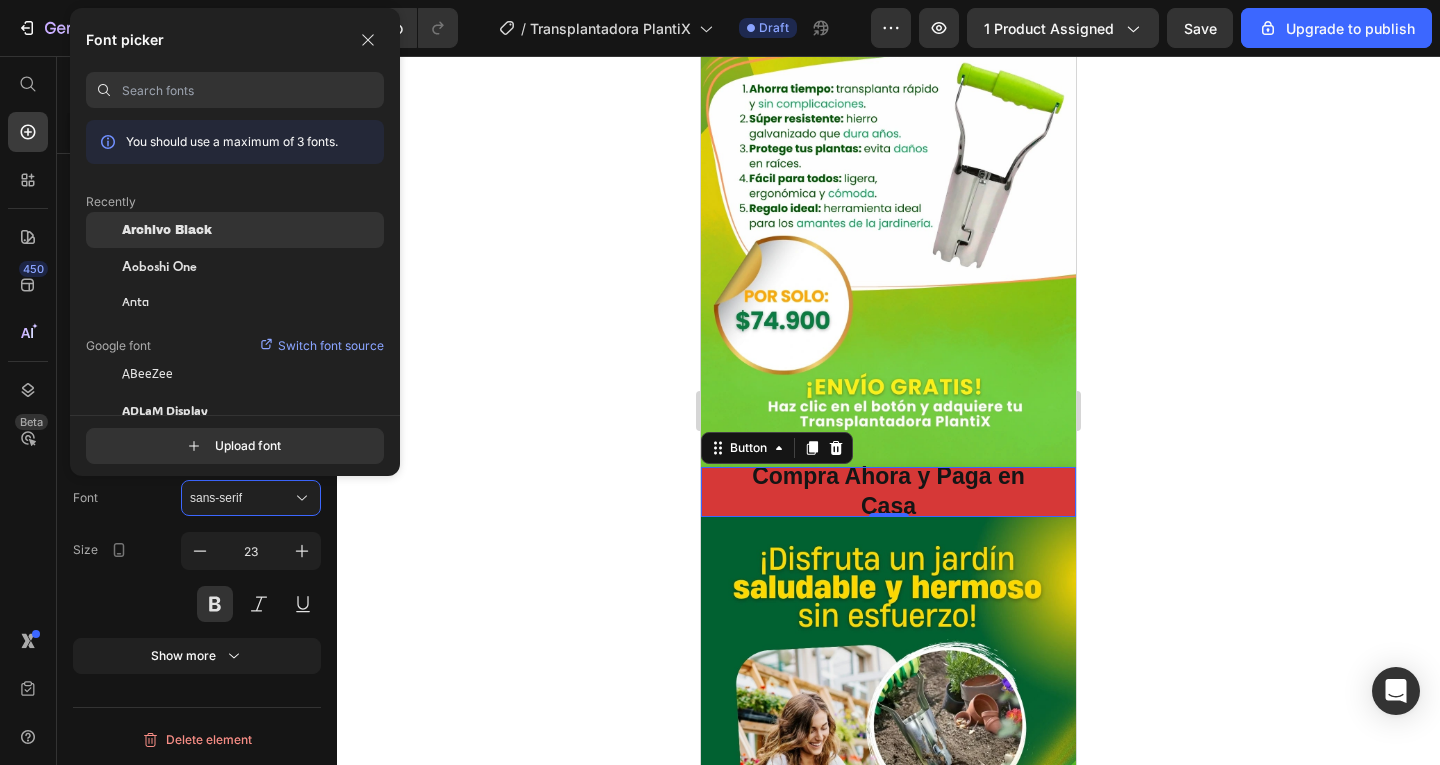 click on "Archivo Black" 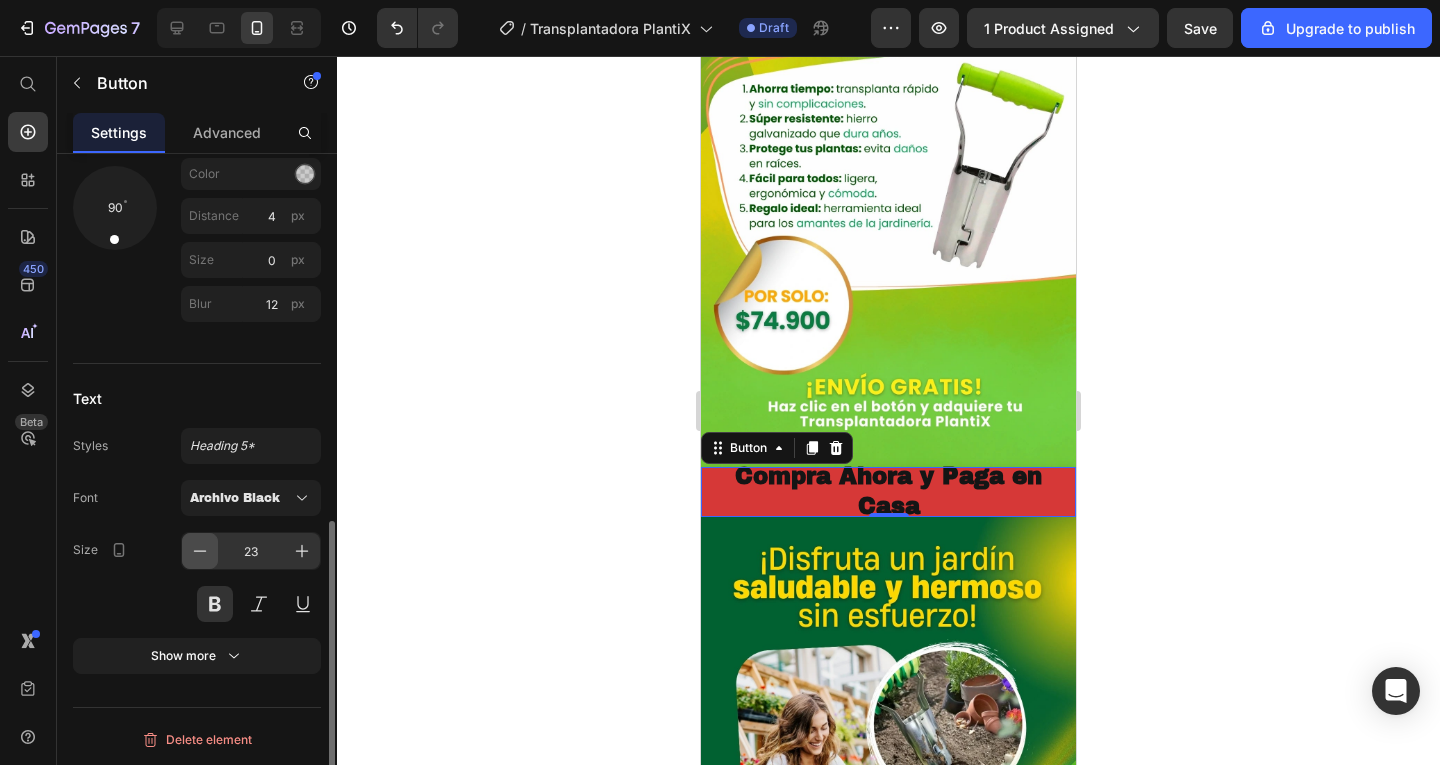 click 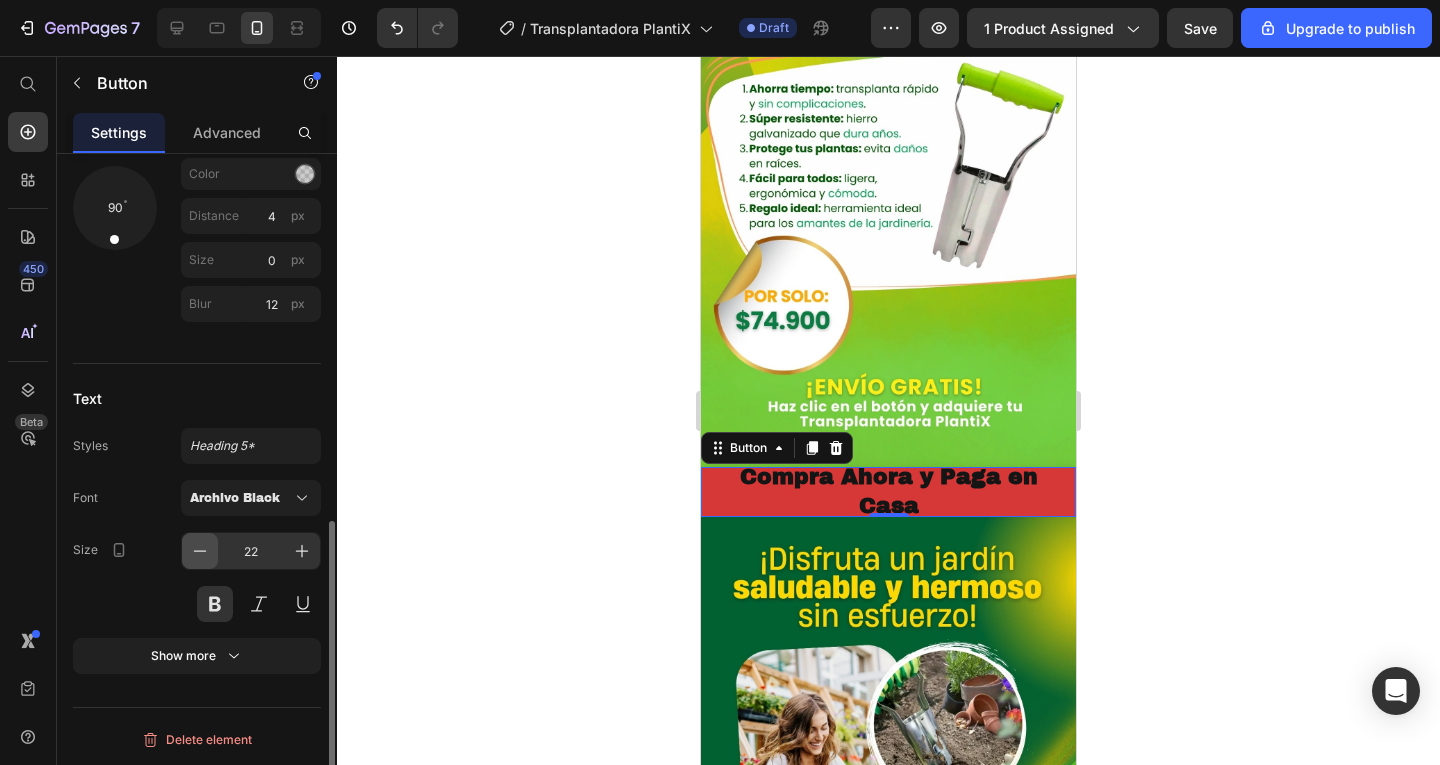 click 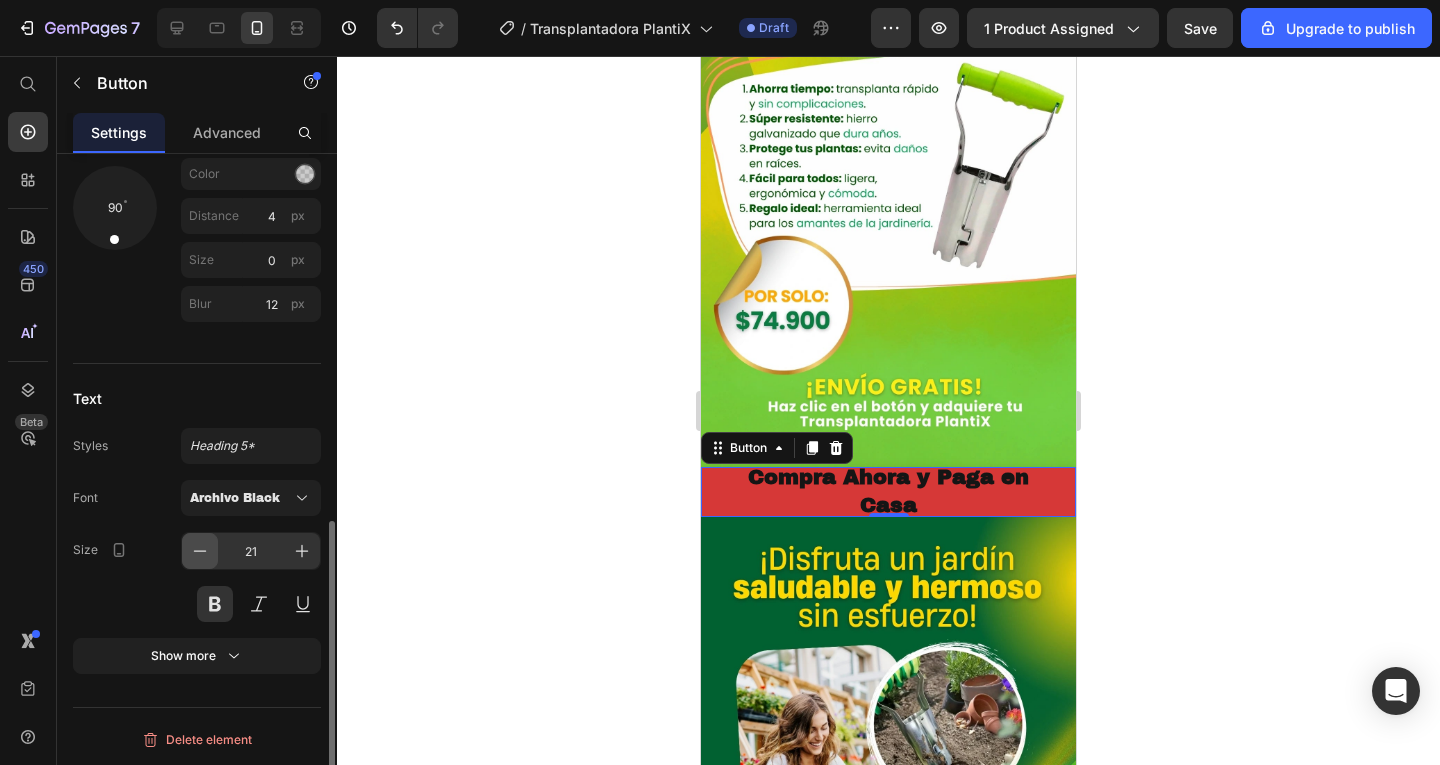 click 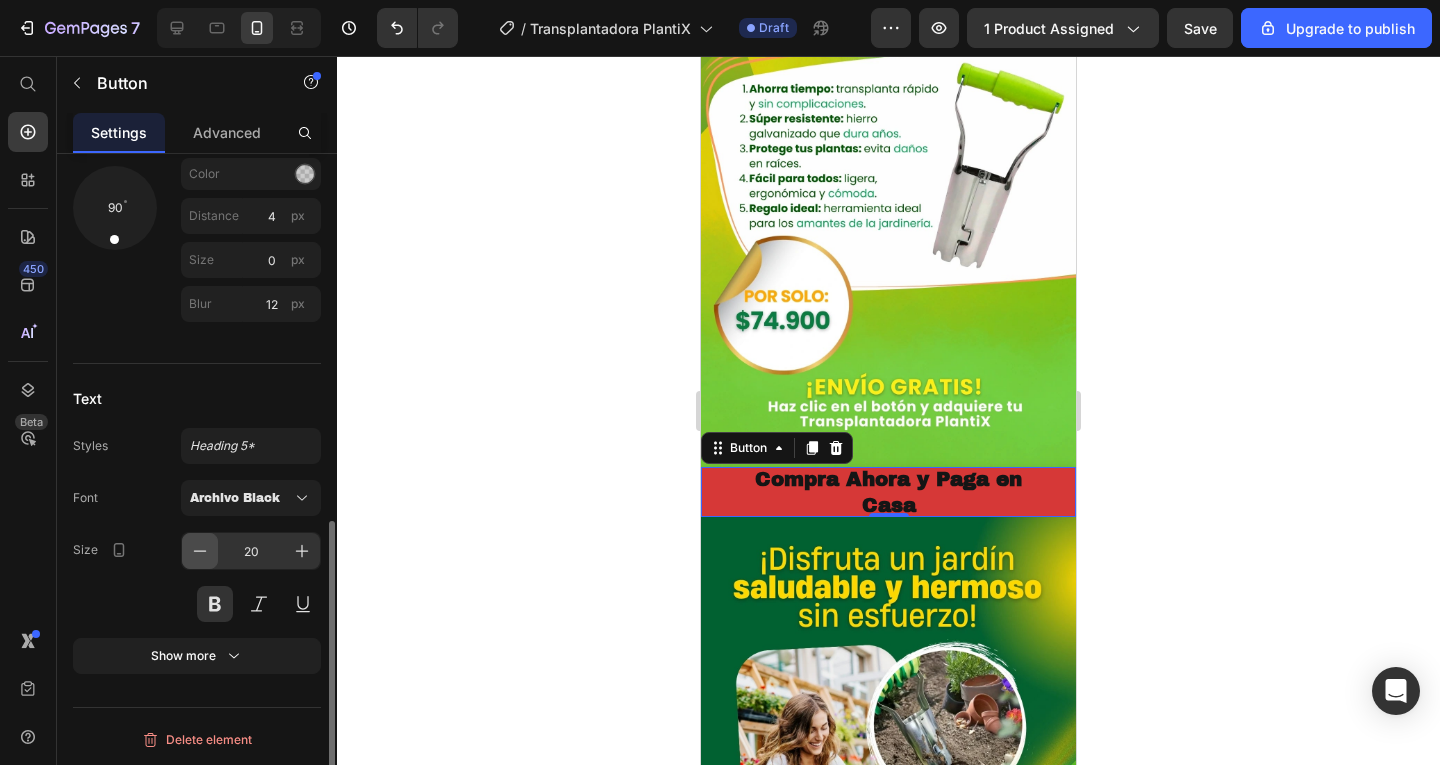 click 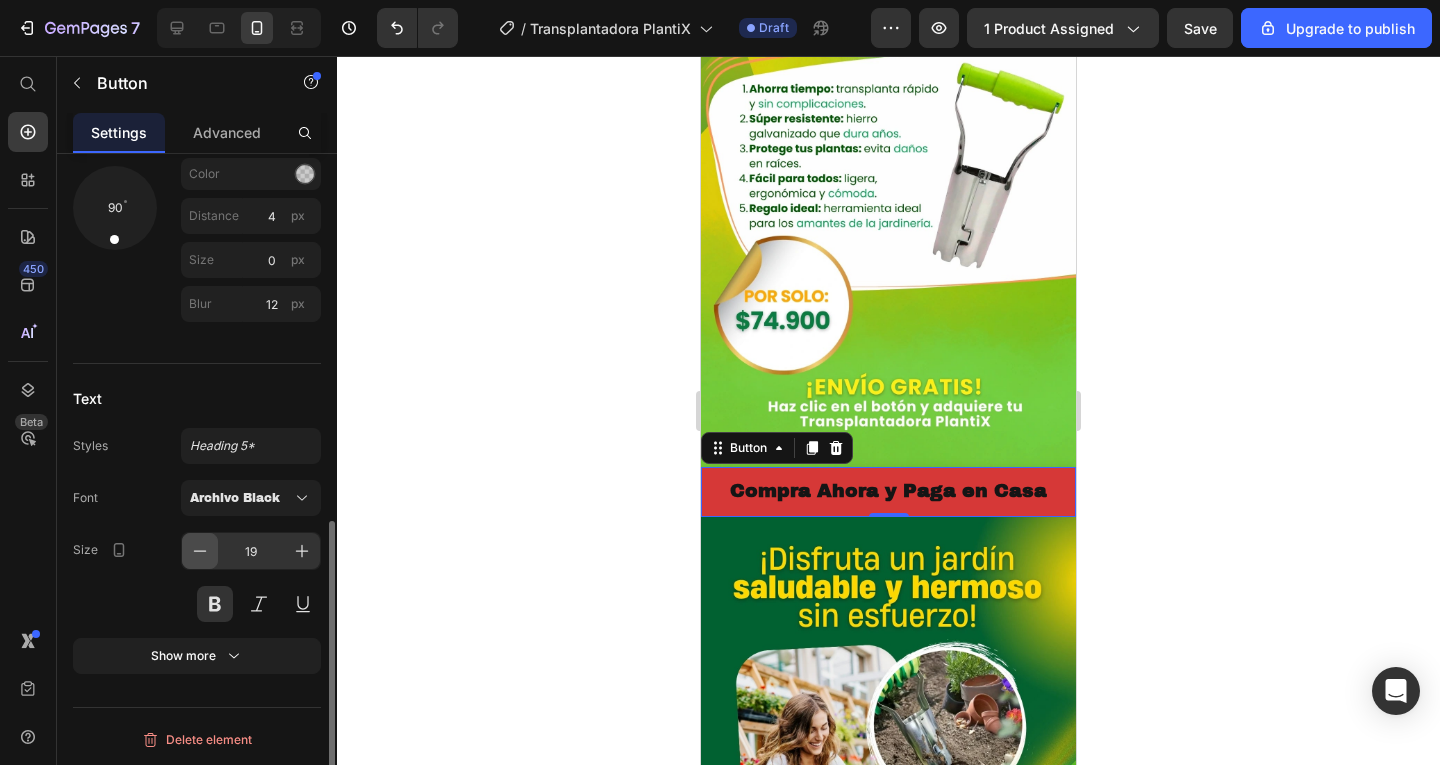 click 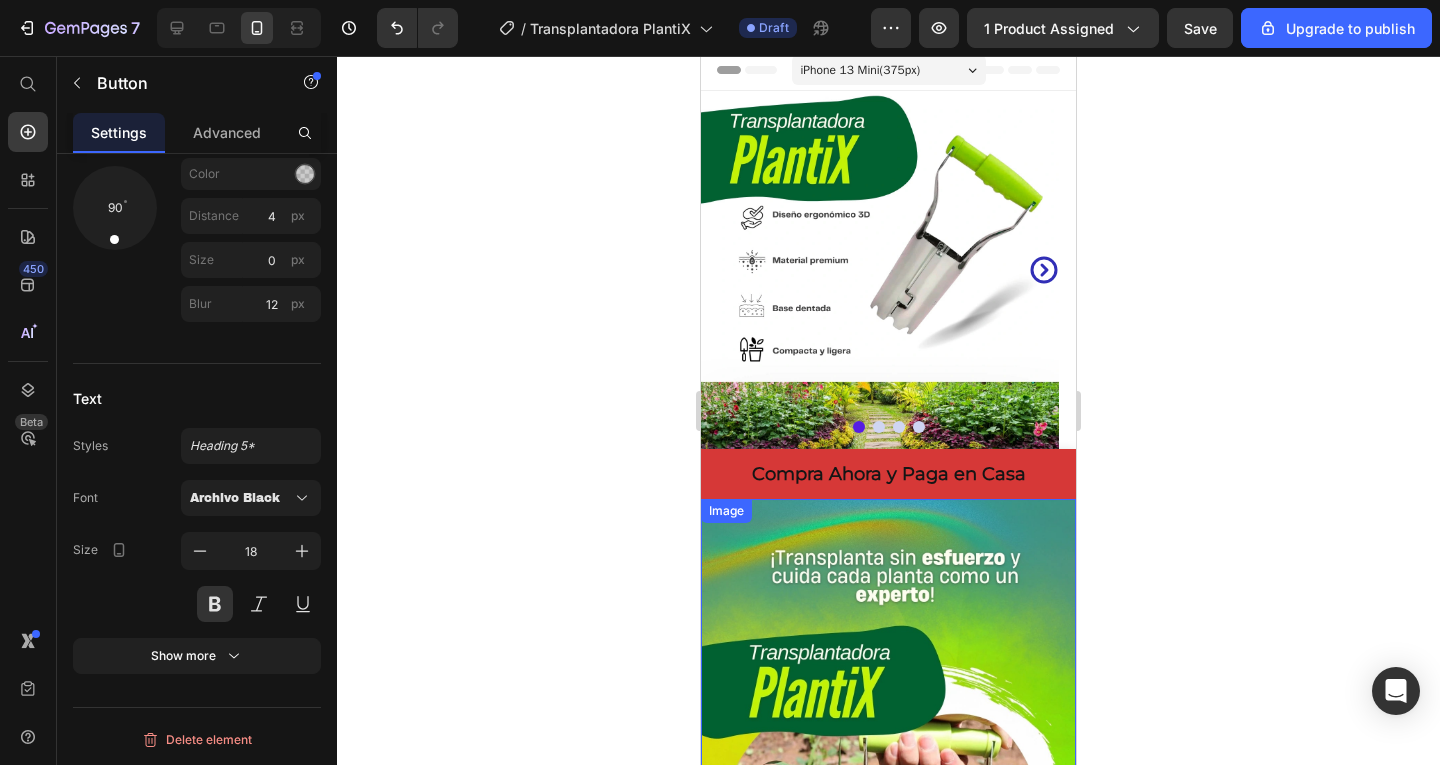 scroll, scrollTop: 0, scrollLeft: 0, axis: both 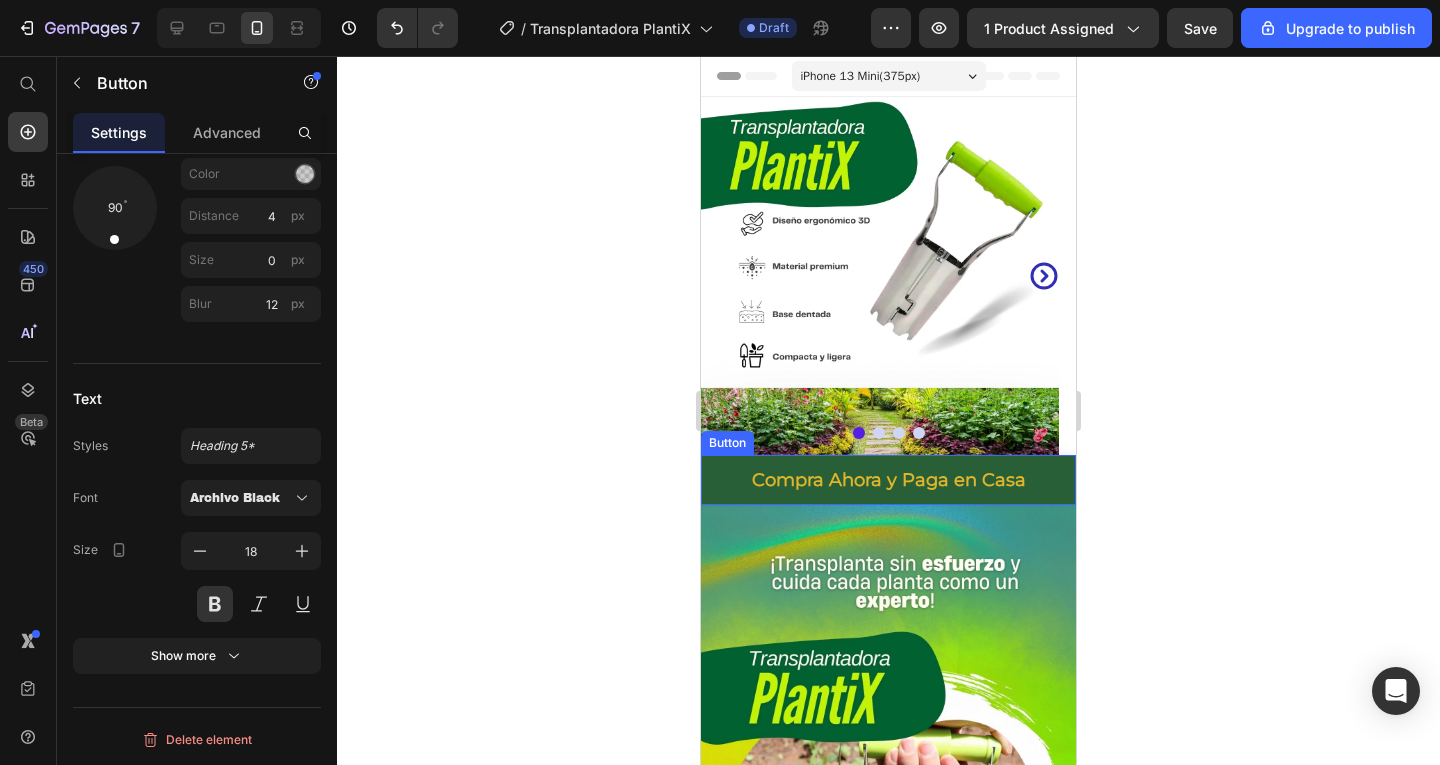 click on "Compra Ahora y Paga en Casa" at bounding box center (888, 480) 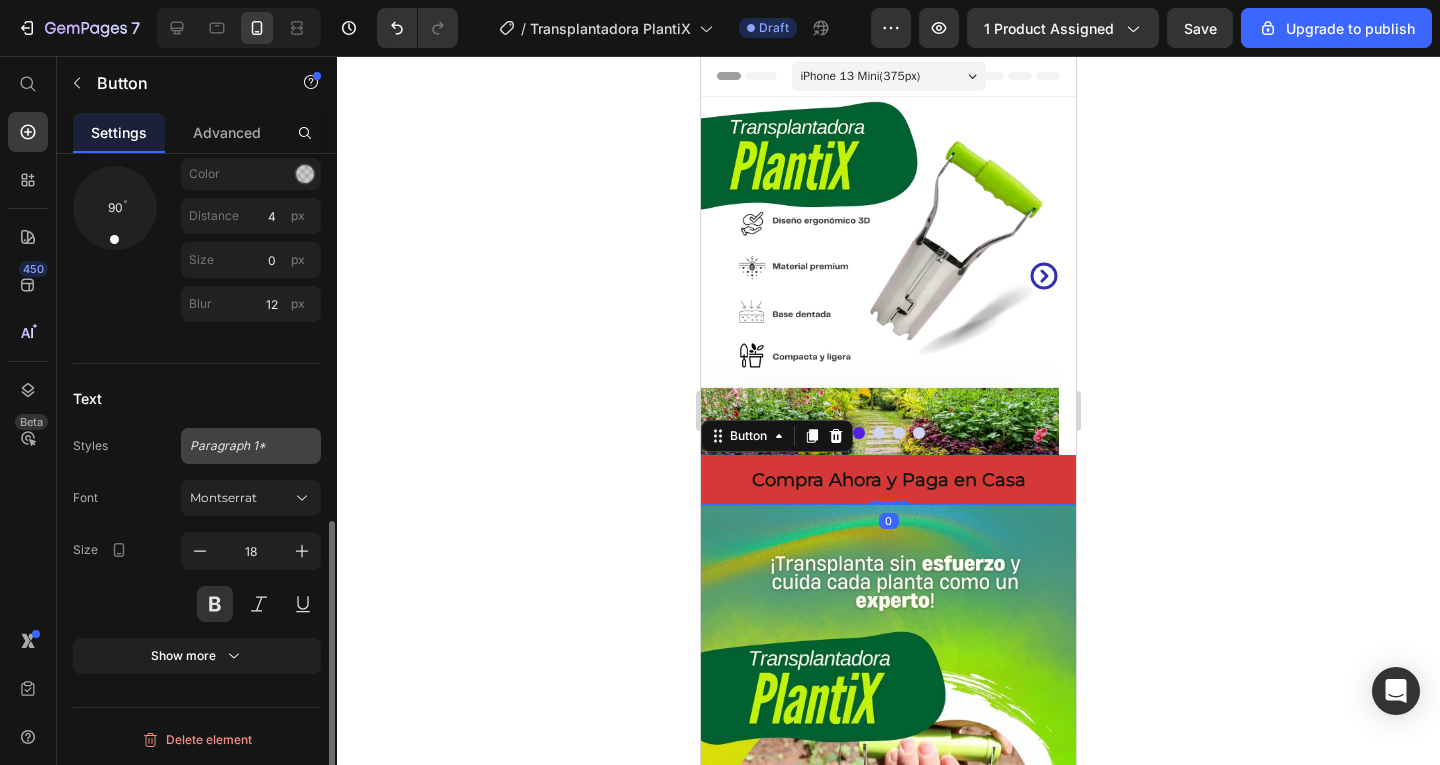 click on "Paragraph 1*" at bounding box center [239, 446] 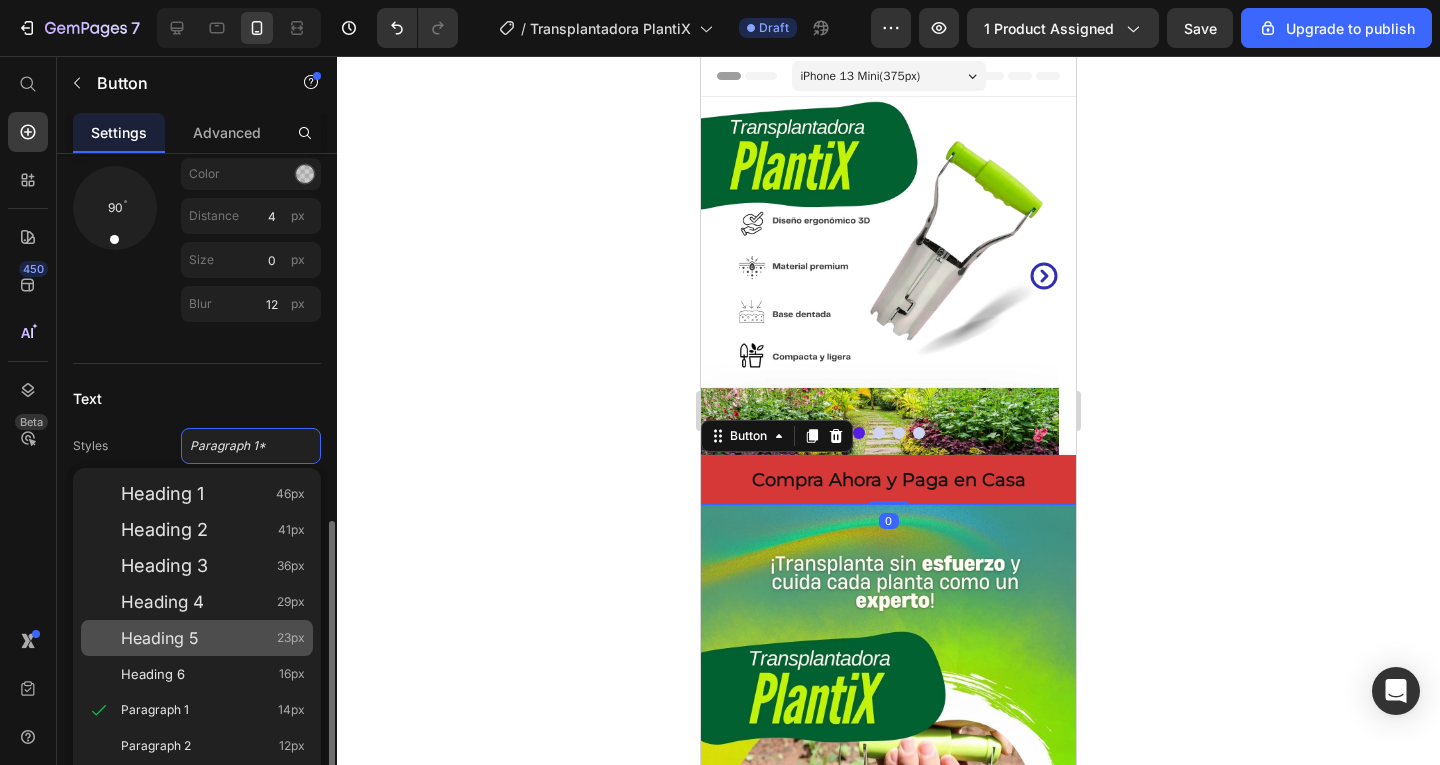 click on "Heading 5 23px" at bounding box center (213, 638) 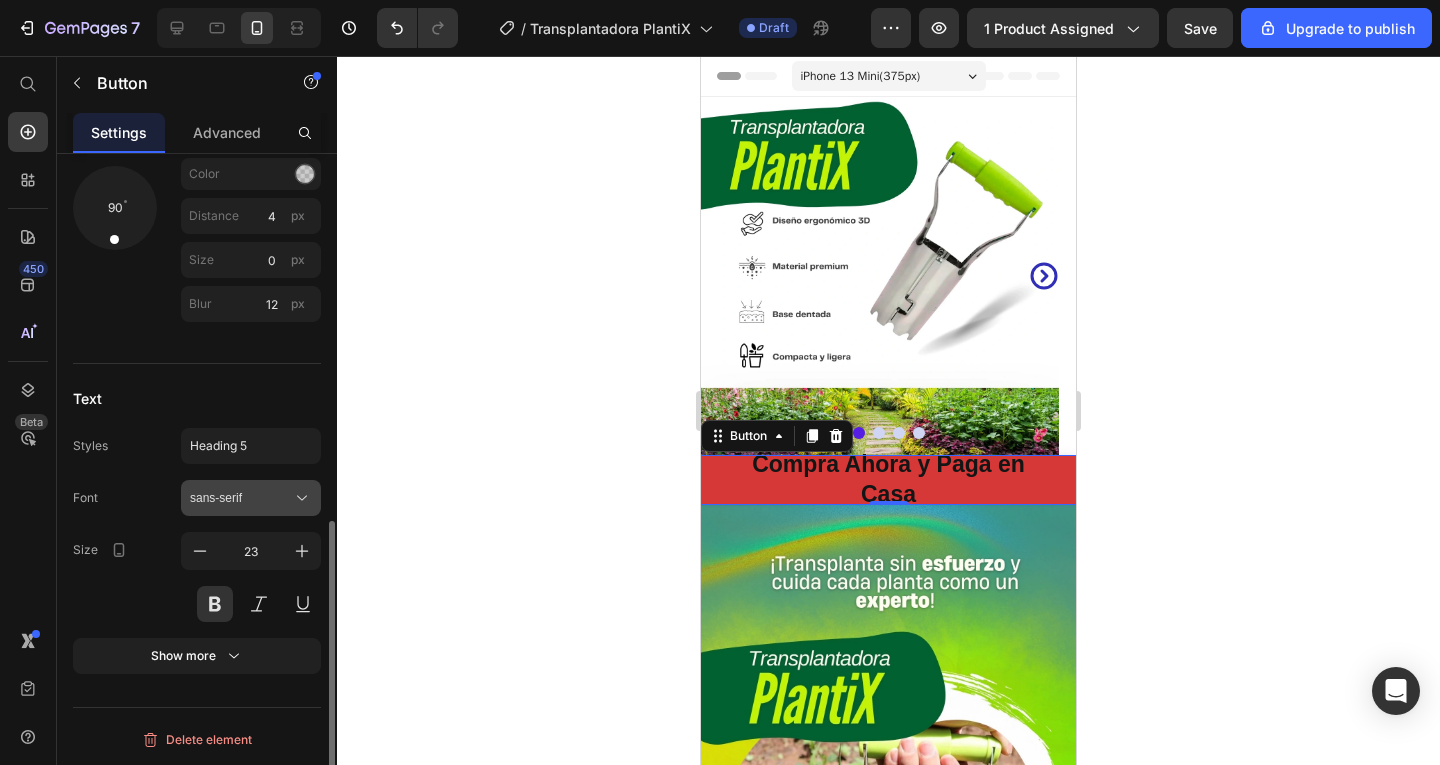 drag, startPoint x: 294, startPoint y: 494, endPoint x: 283, endPoint y: 443, distance: 52.17279 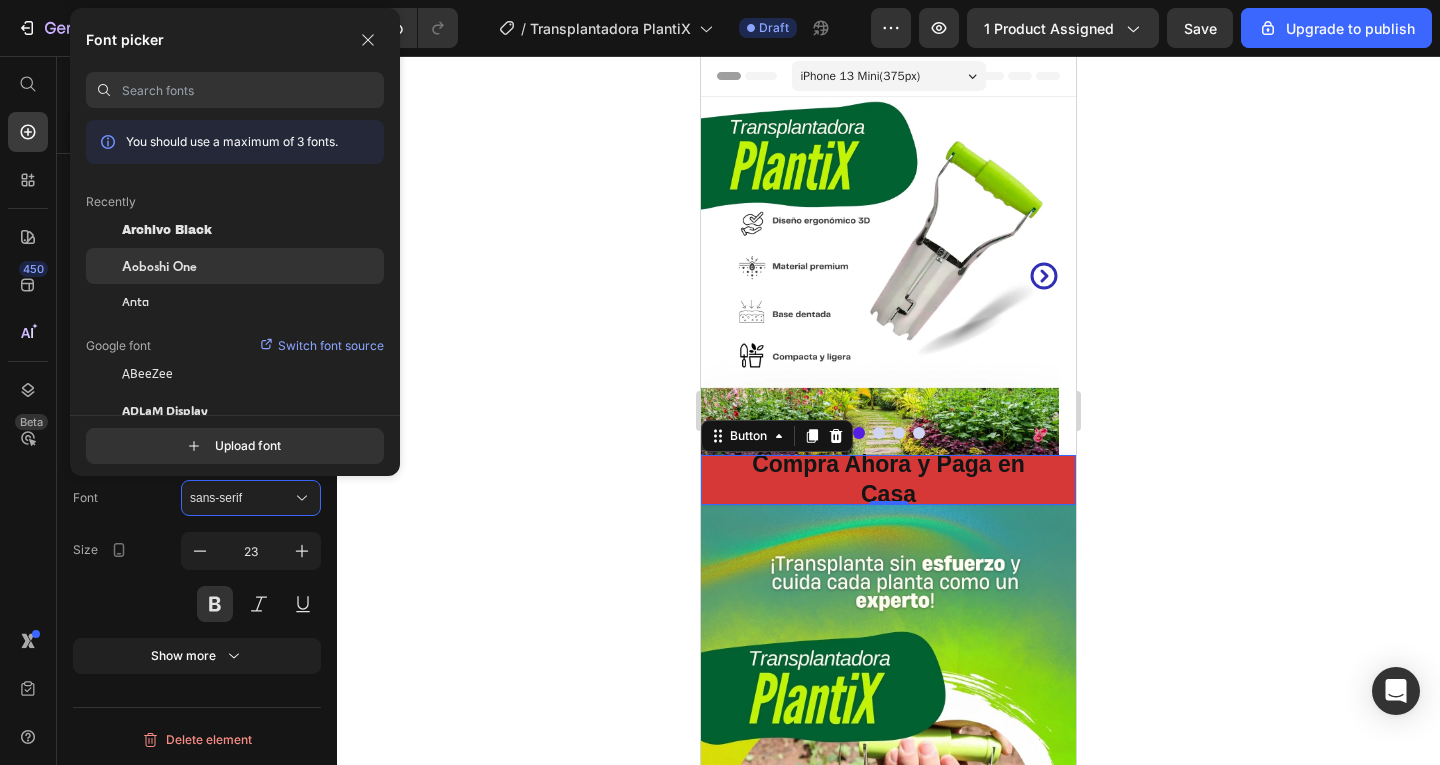 drag, startPoint x: 271, startPoint y: 225, endPoint x: 261, endPoint y: 272, distance: 48.052055 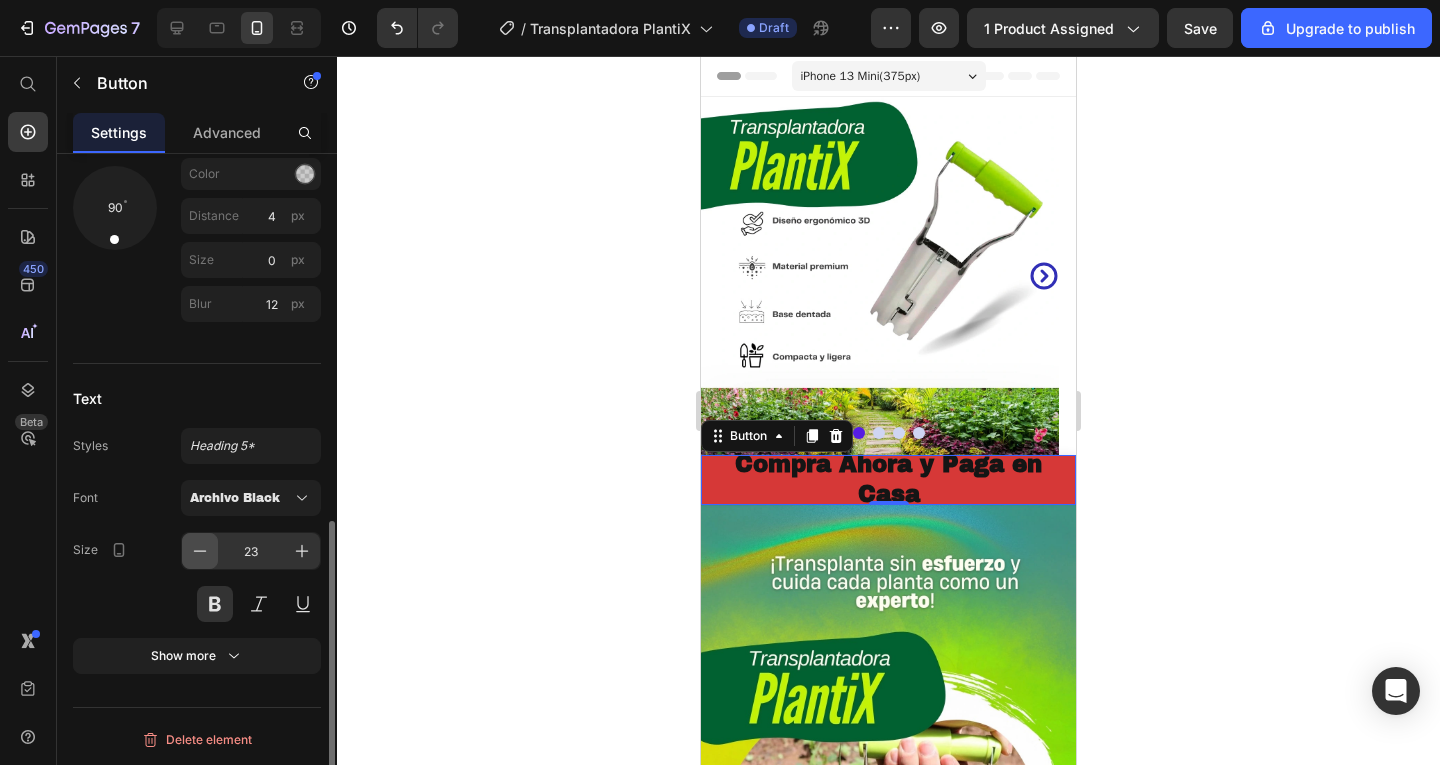 click 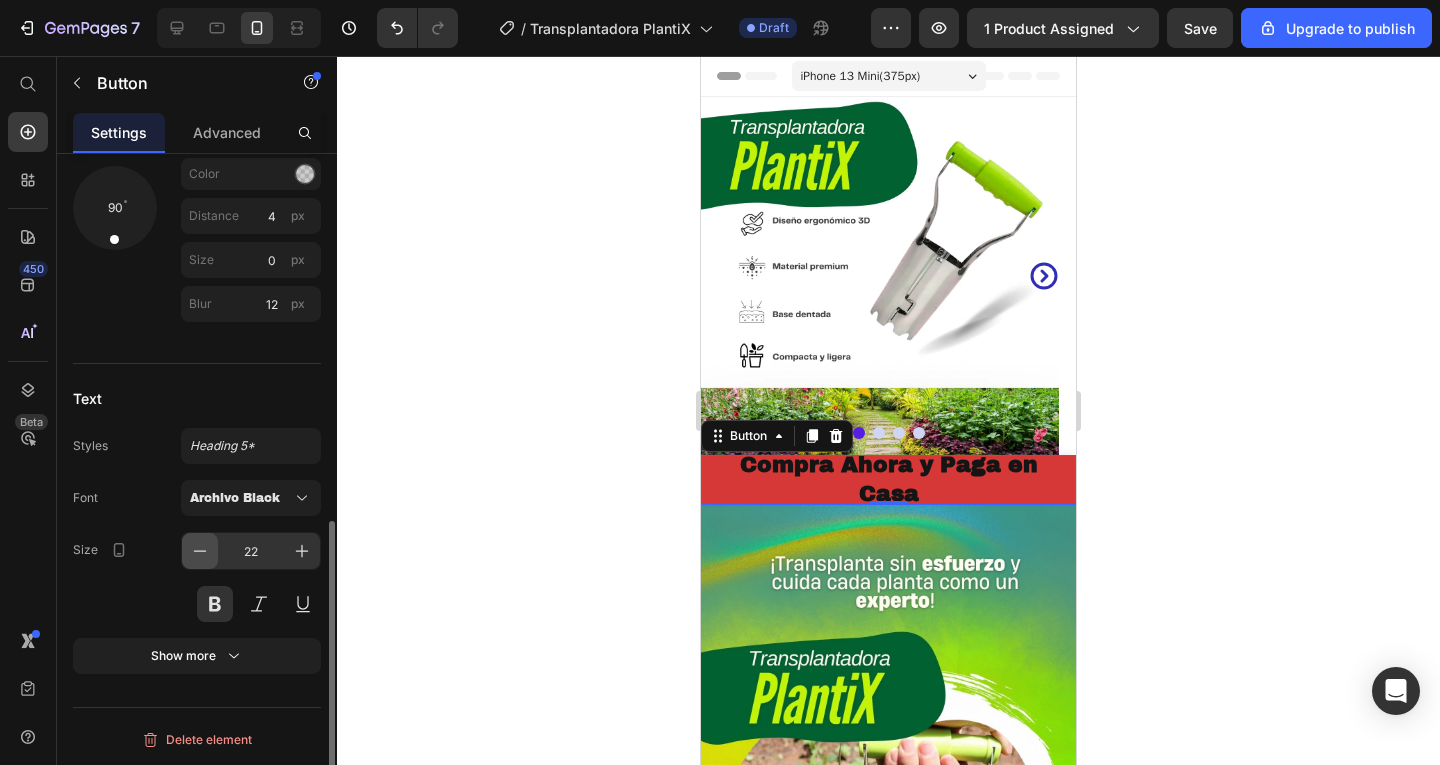 click 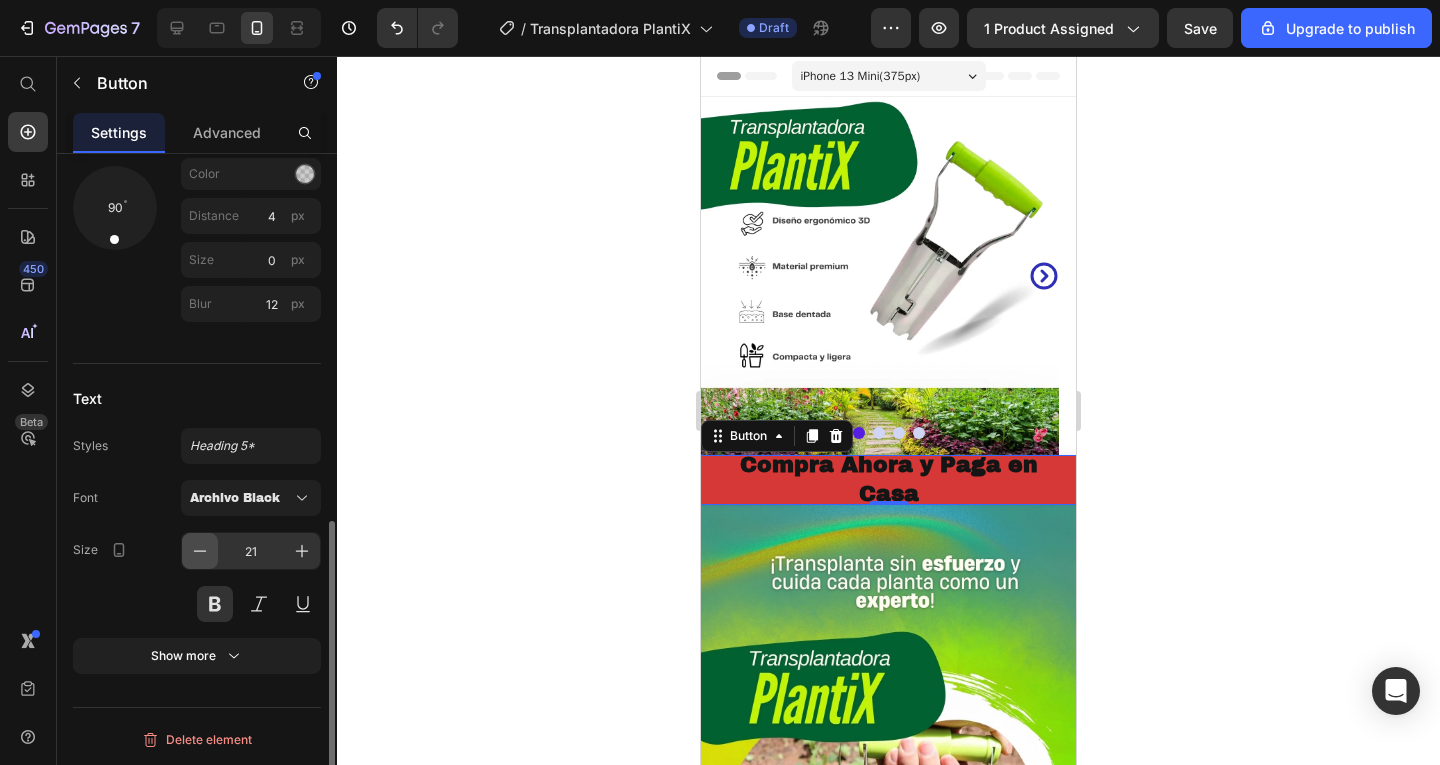 click 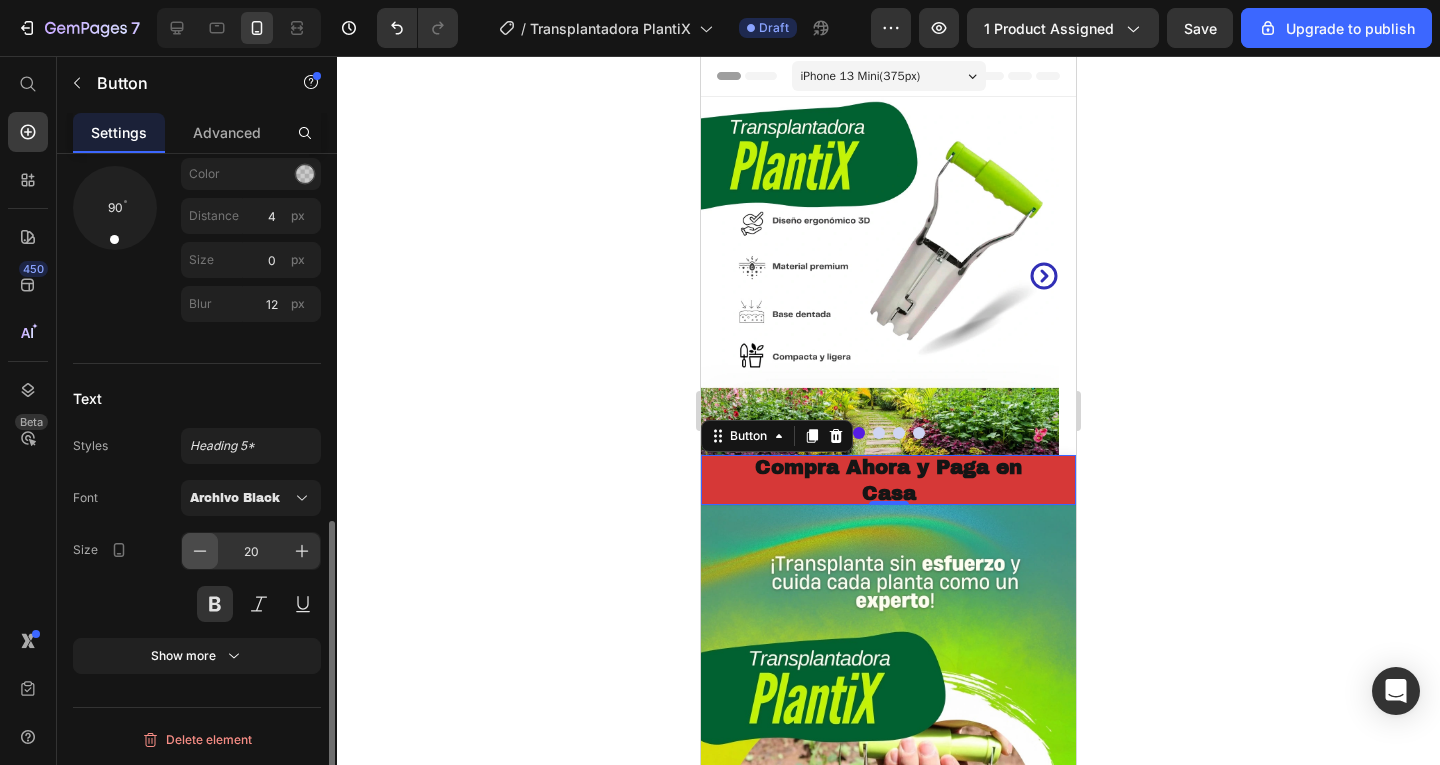 click 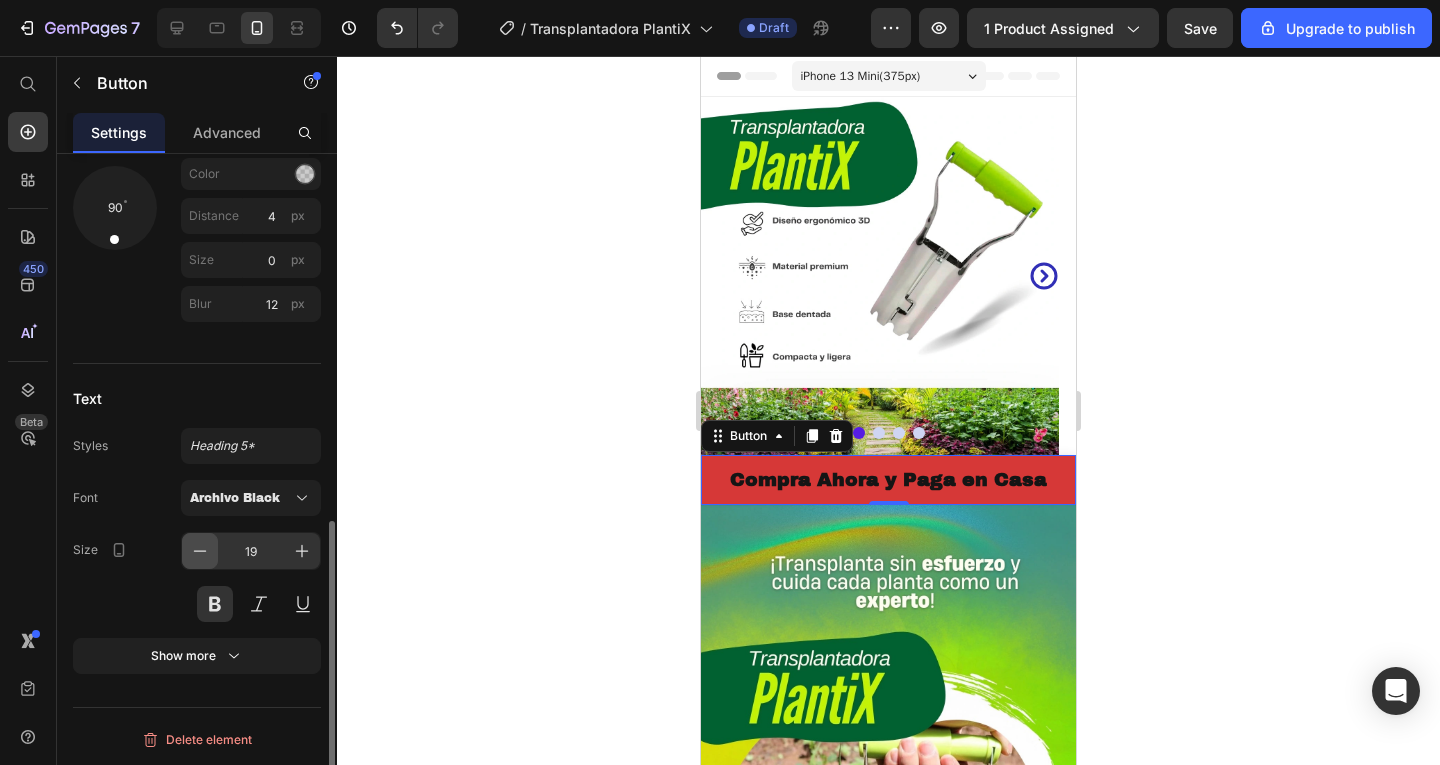 click 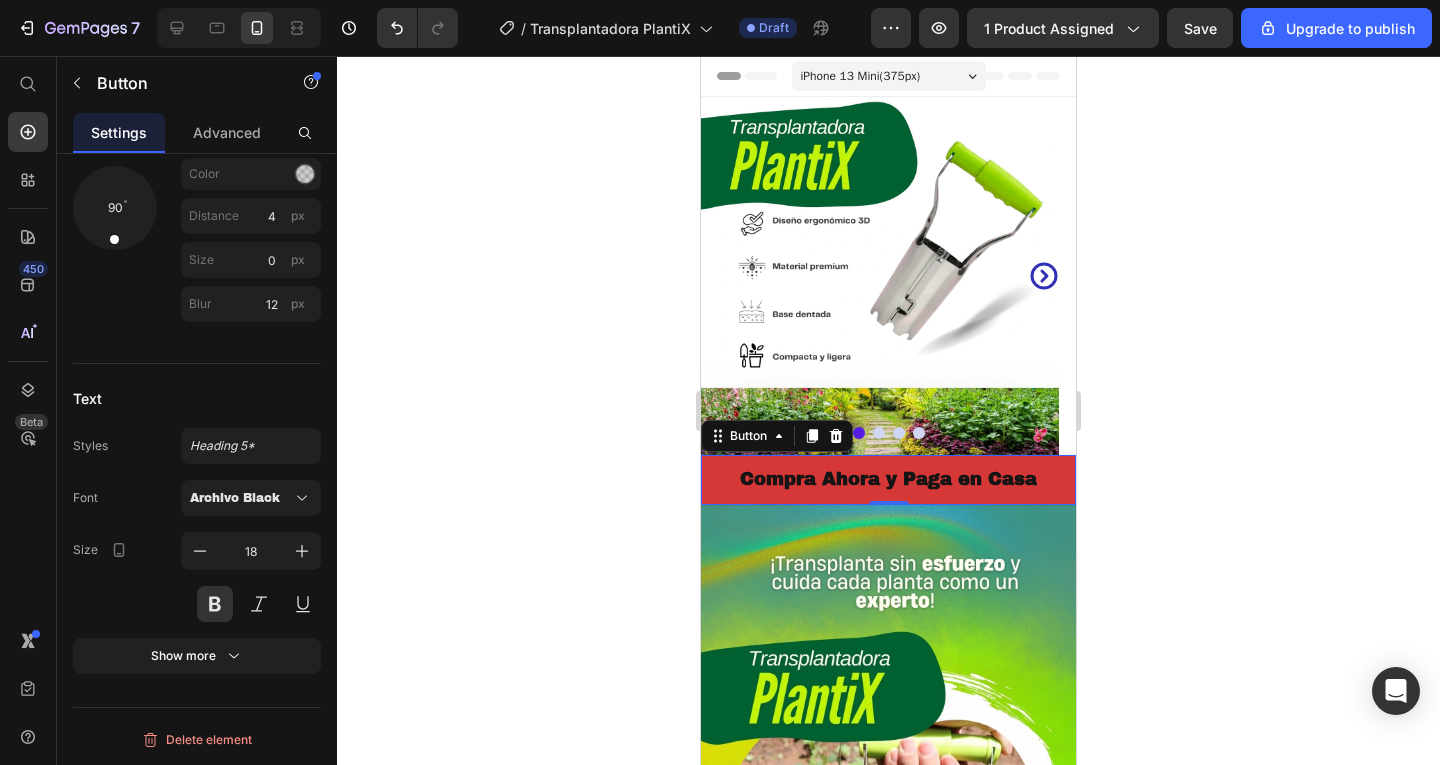 click 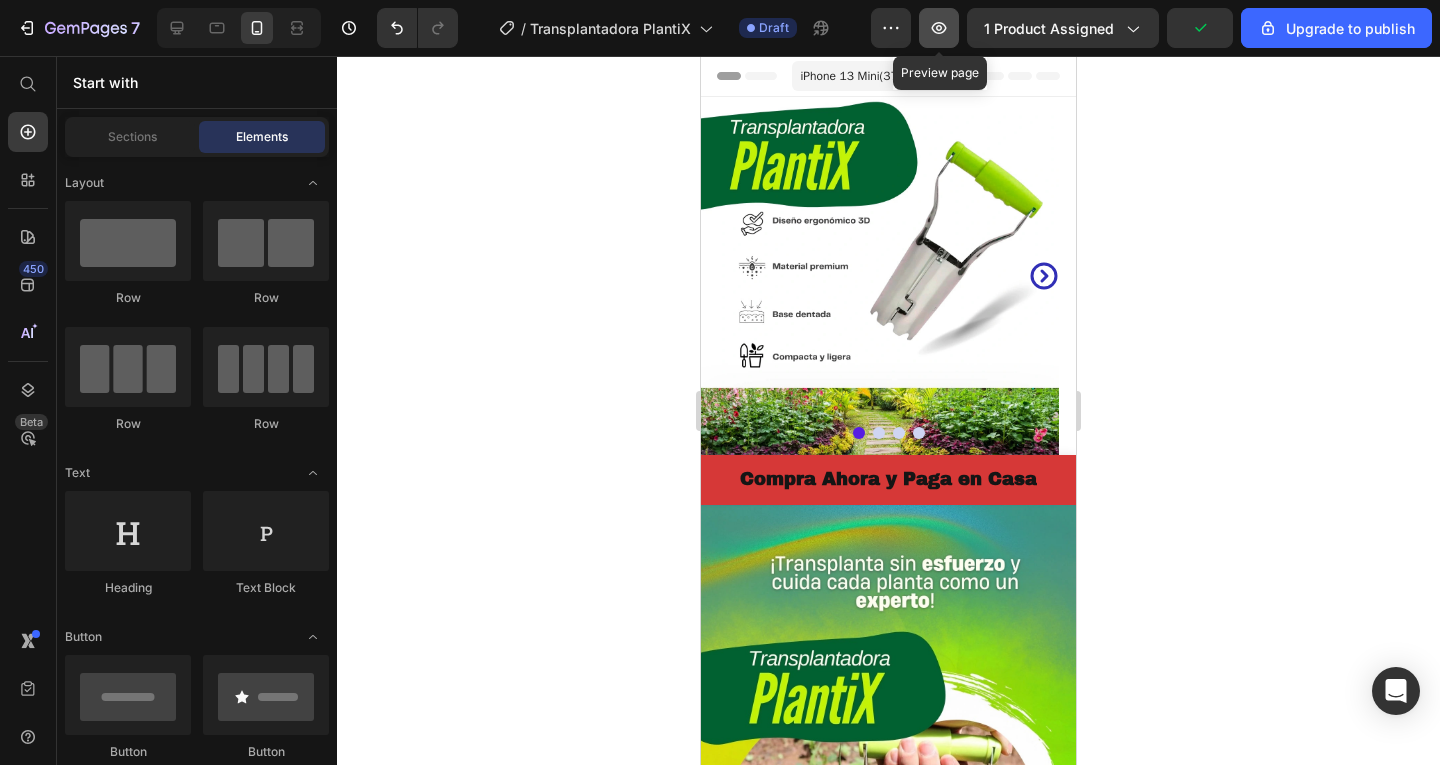click 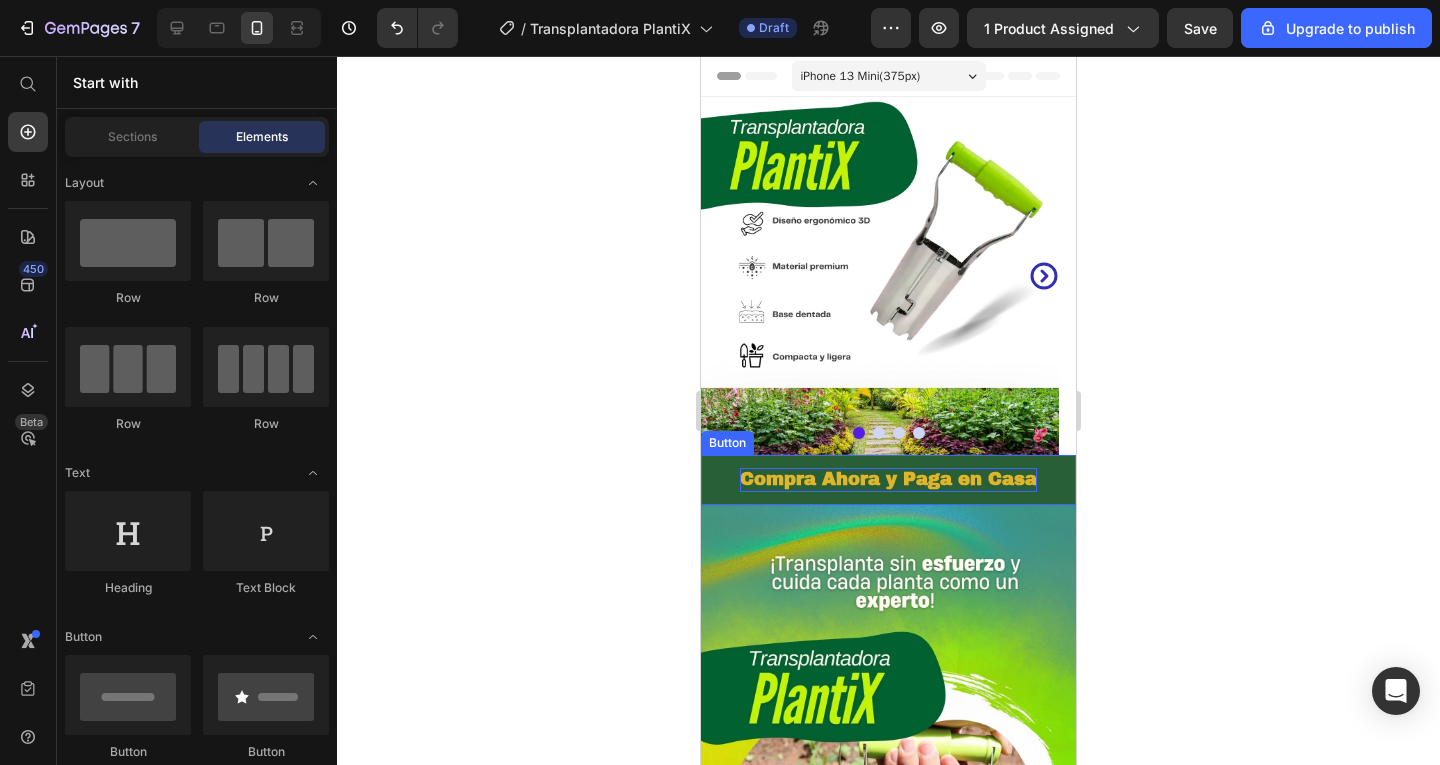 click on "Compra Ahora y Paga en Casa" at bounding box center [888, 479] 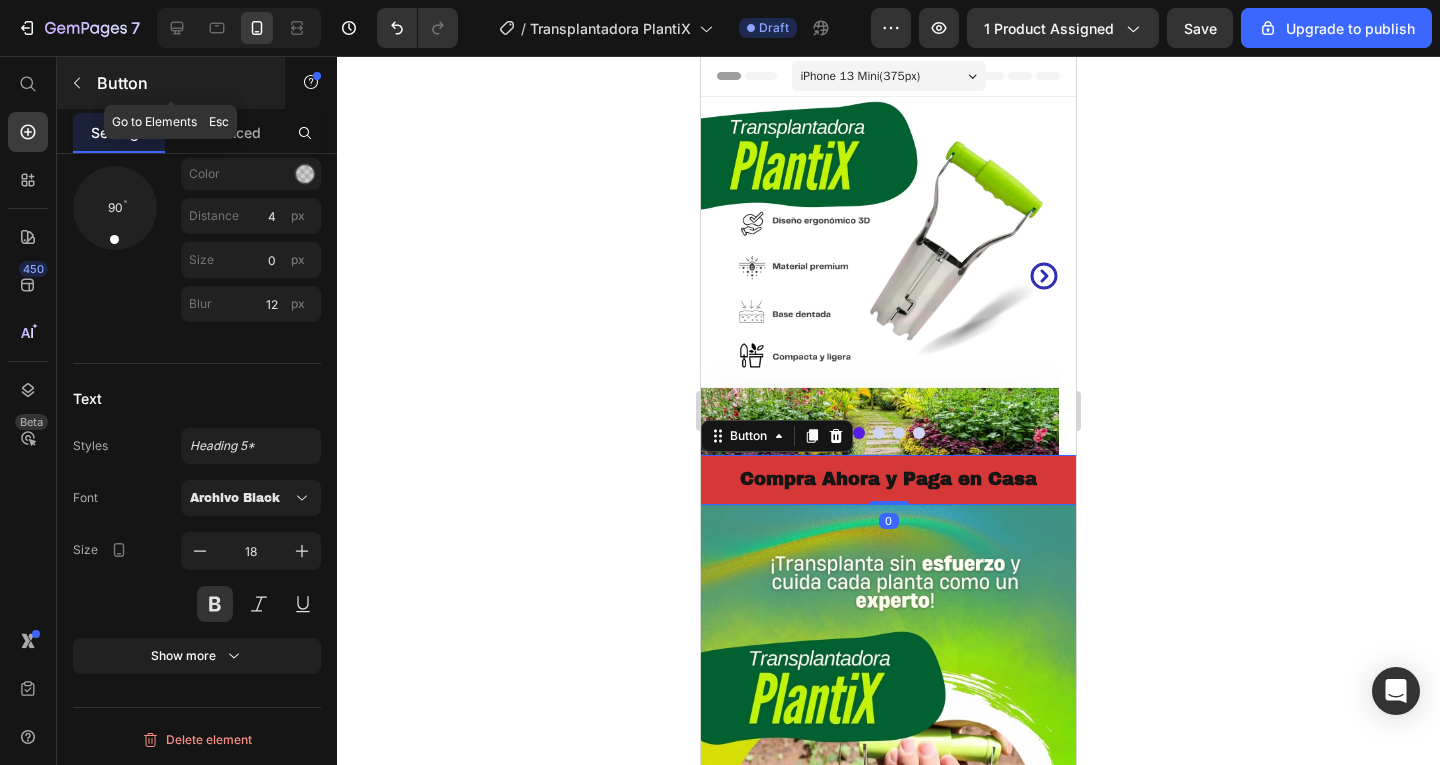 click on "Button" at bounding box center (171, 83) 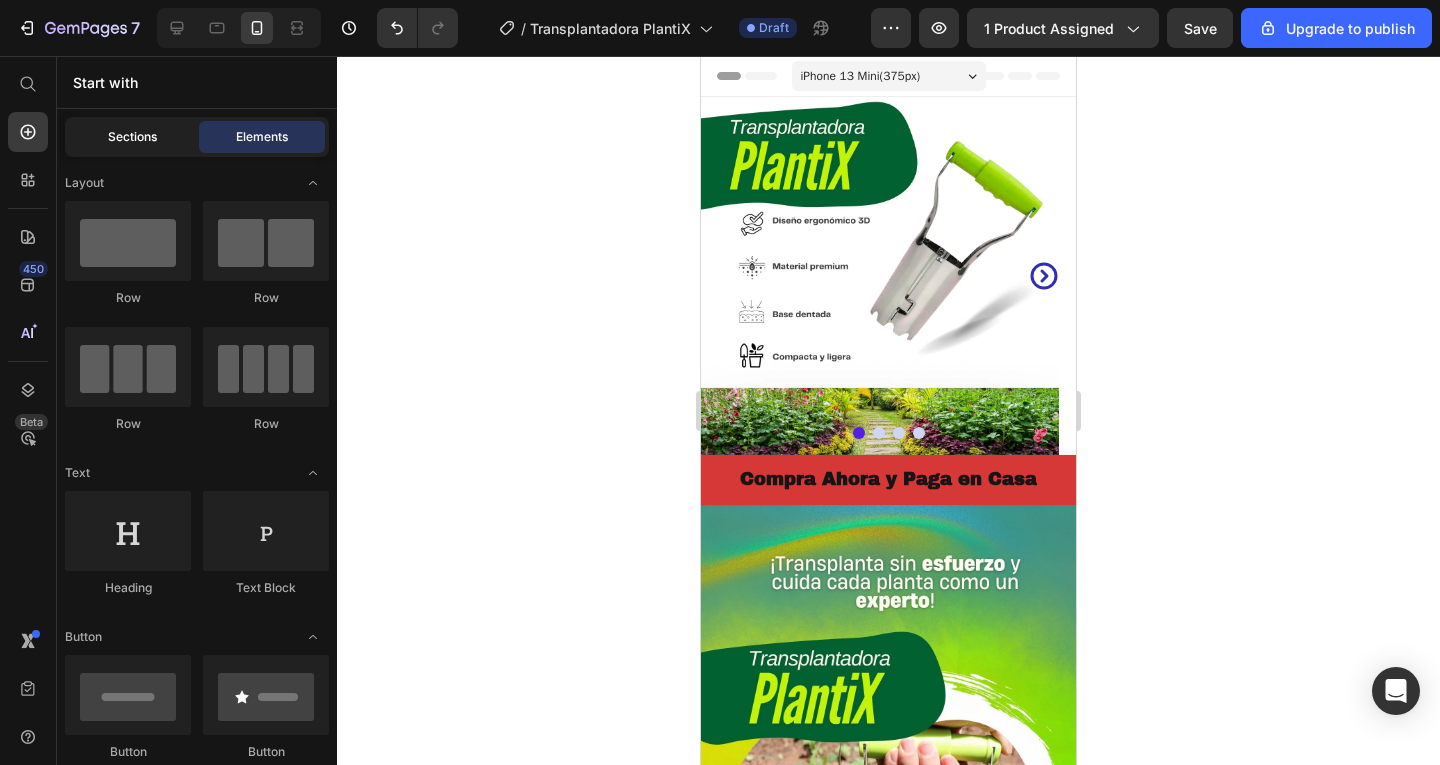 click on "Sections" at bounding box center (132, 137) 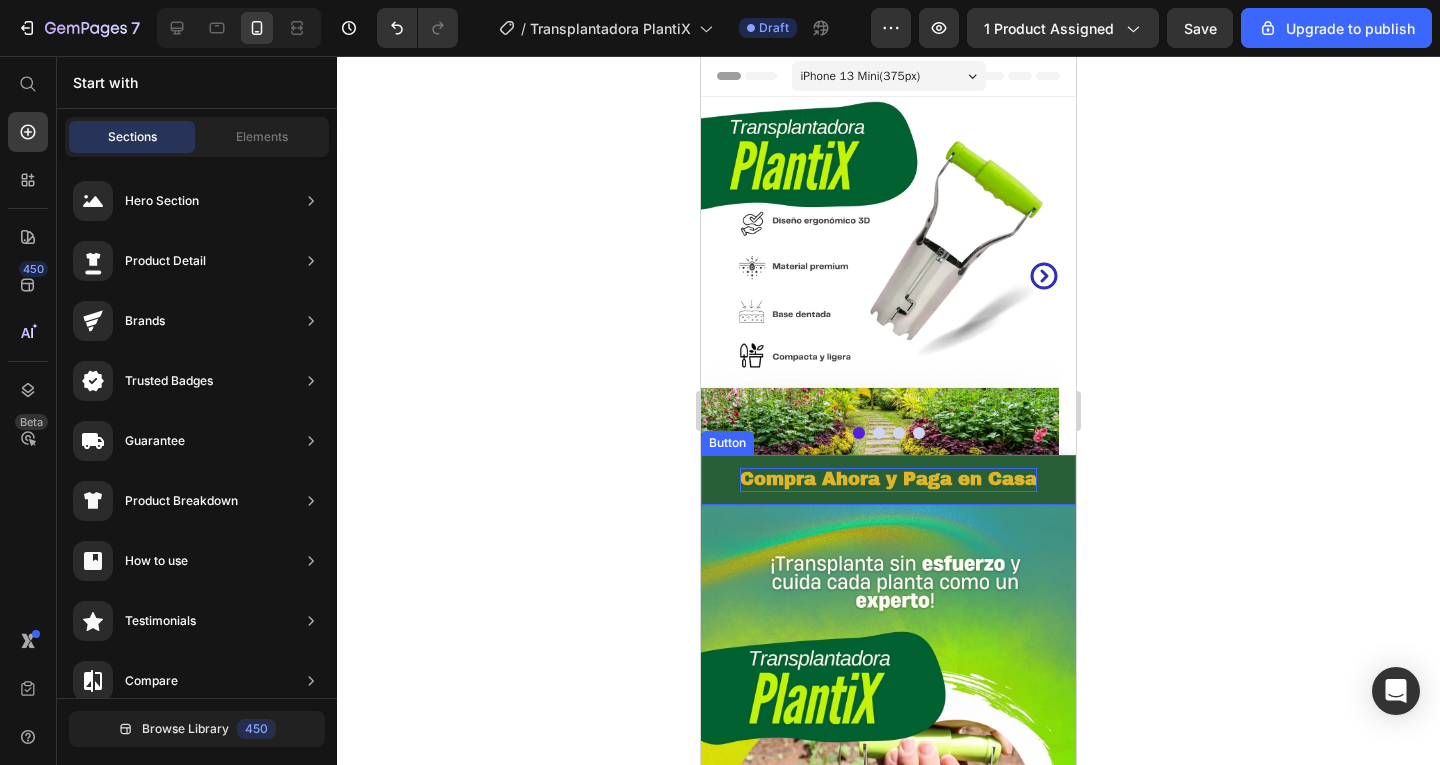 click on "Compra Ahora y Paga en Casa" at bounding box center [888, 479] 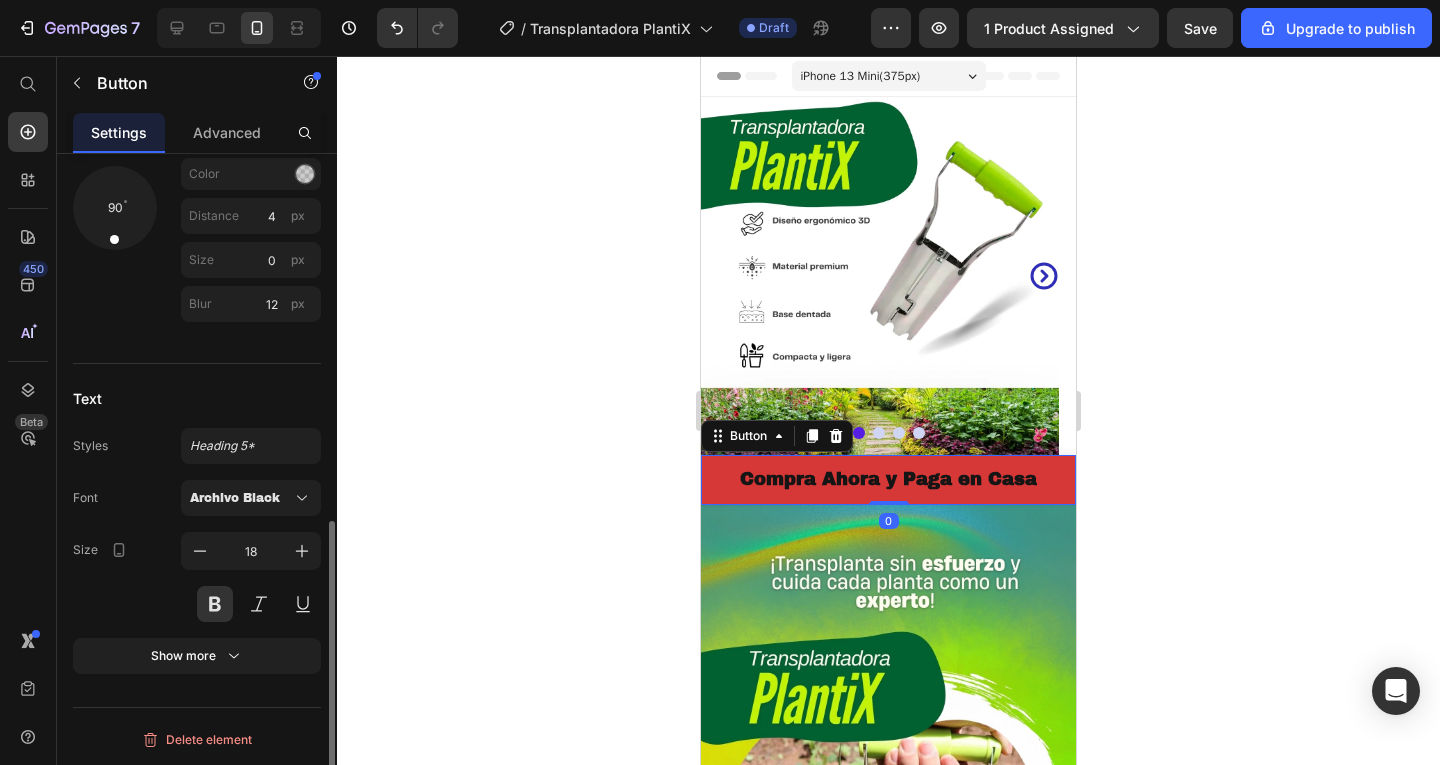 scroll, scrollTop: 713, scrollLeft: 0, axis: vertical 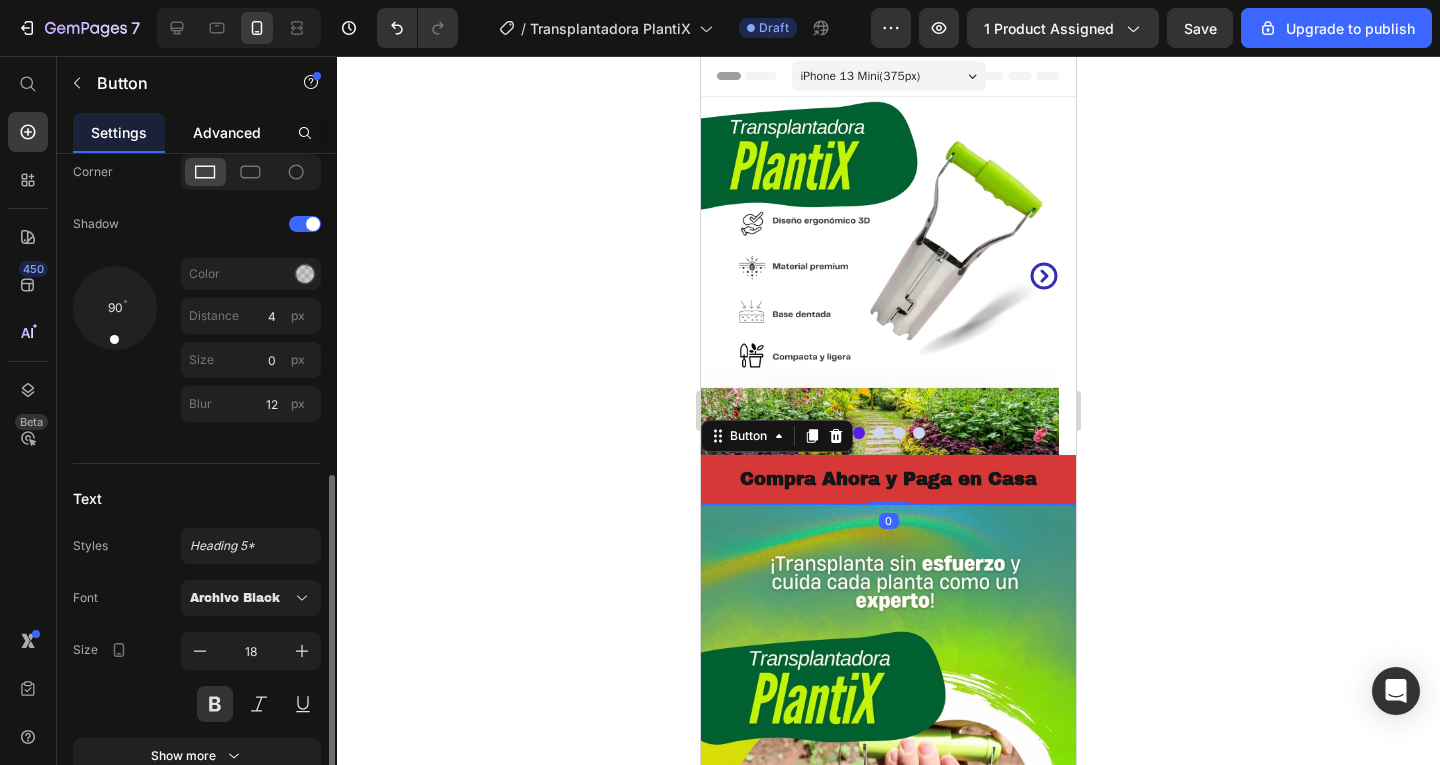 click on "Advanced" at bounding box center [227, 132] 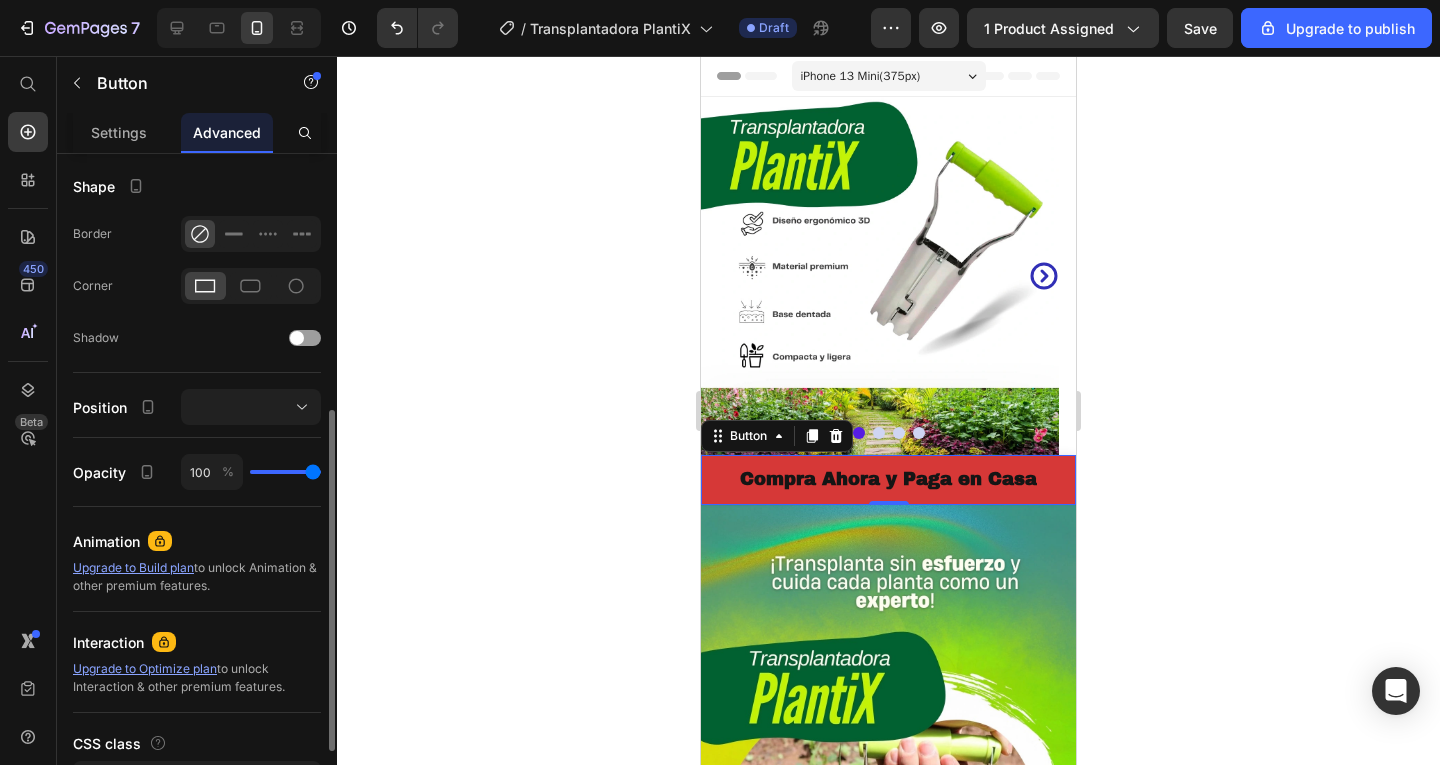 scroll, scrollTop: 637, scrollLeft: 0, axis: vertical 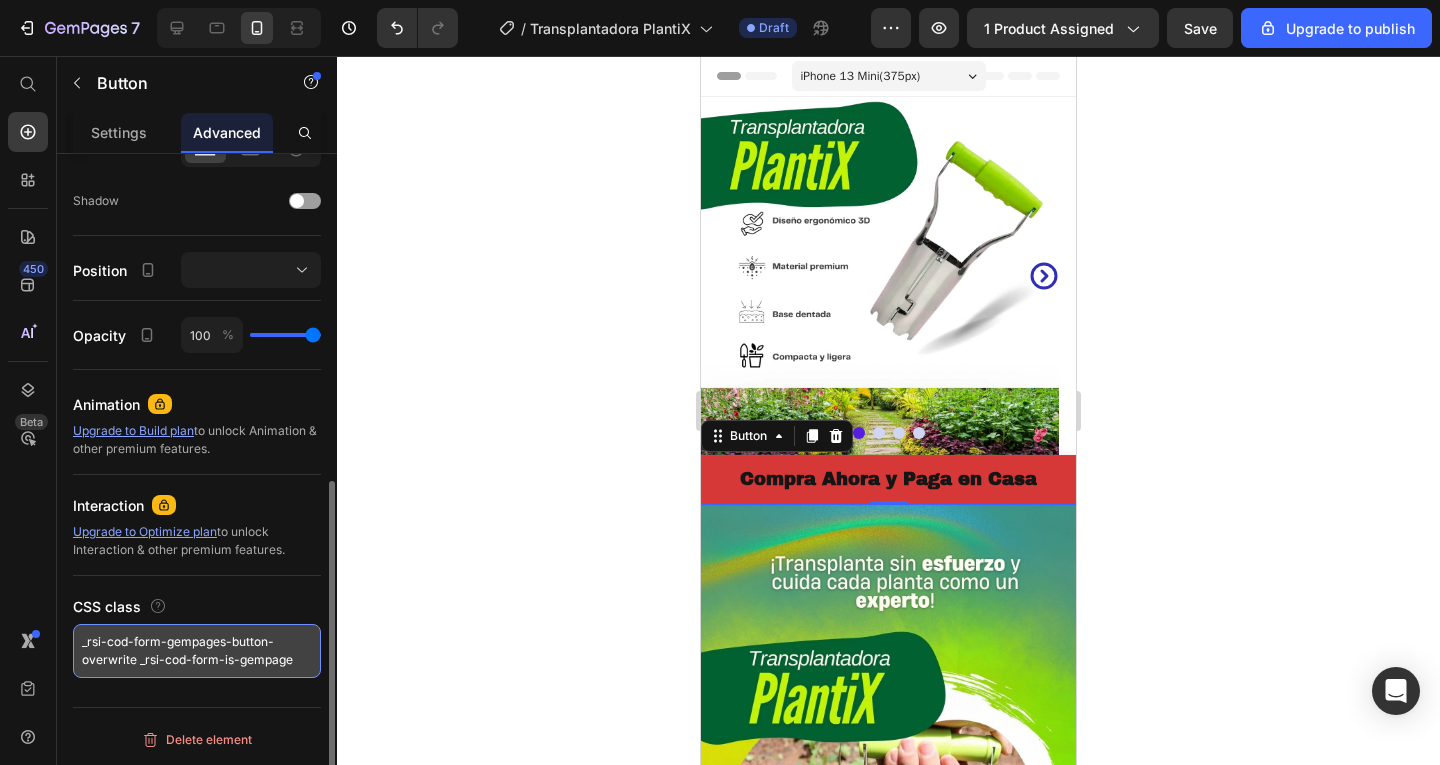 click on "_rsi-cod-form-gempages-button-overwrite _rsi-cod-form-is-gempage" at bounding box center [197, 651] 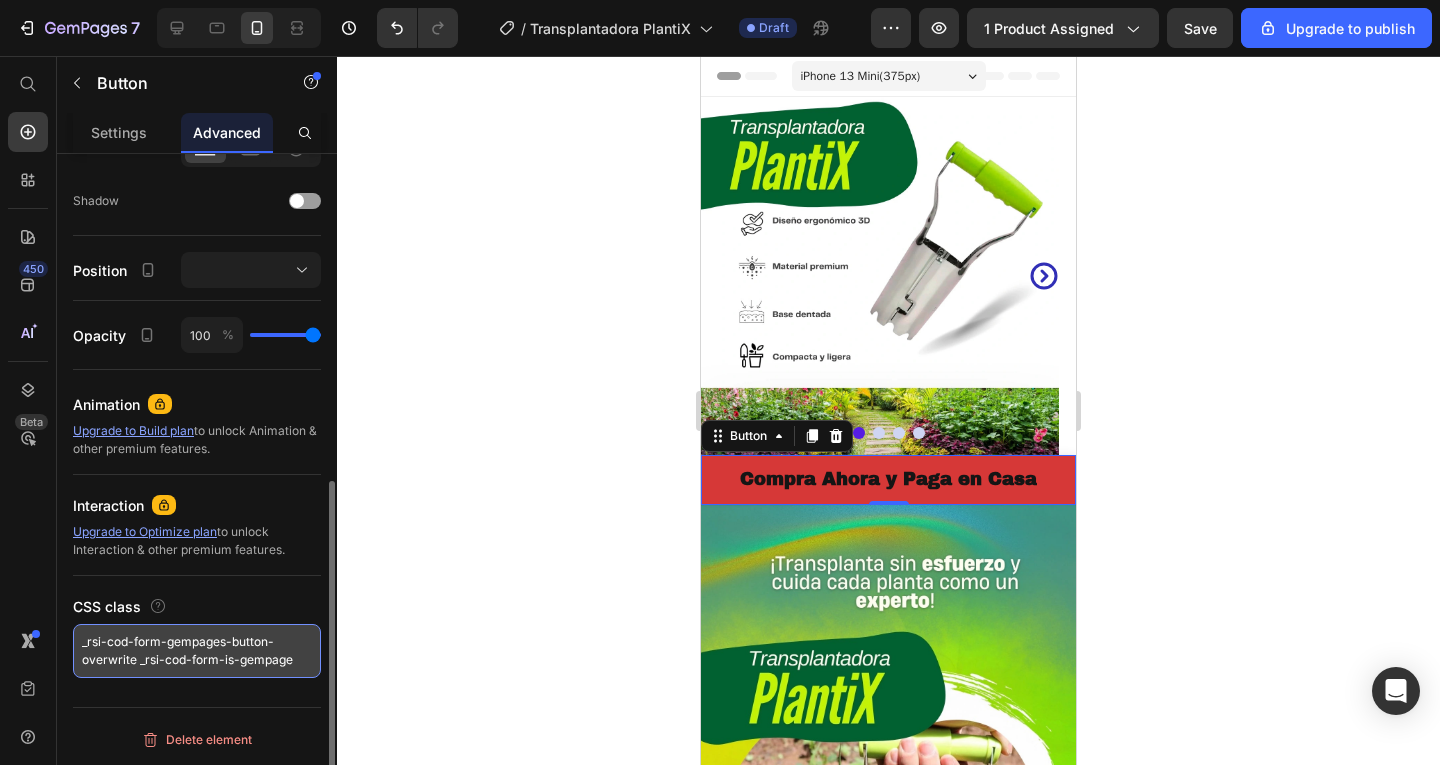 click on "_rsi-cod-form-gempages-button-overwrite _rsi-cod-form-is-gempage" at bounding box center (197, 651) 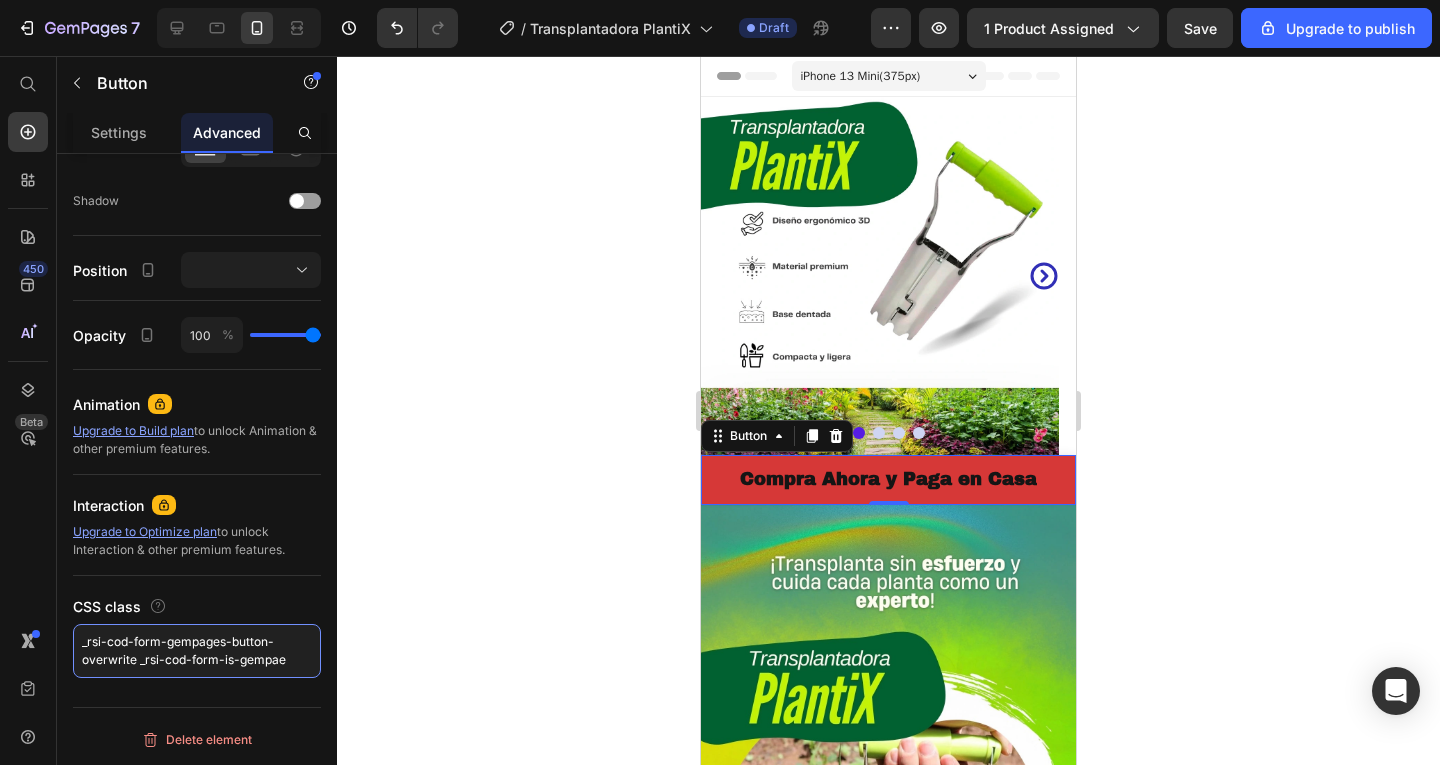 type on "_rsi-cod-form-gempages-button-overwrite _rsi-cod-form-is-gempage" 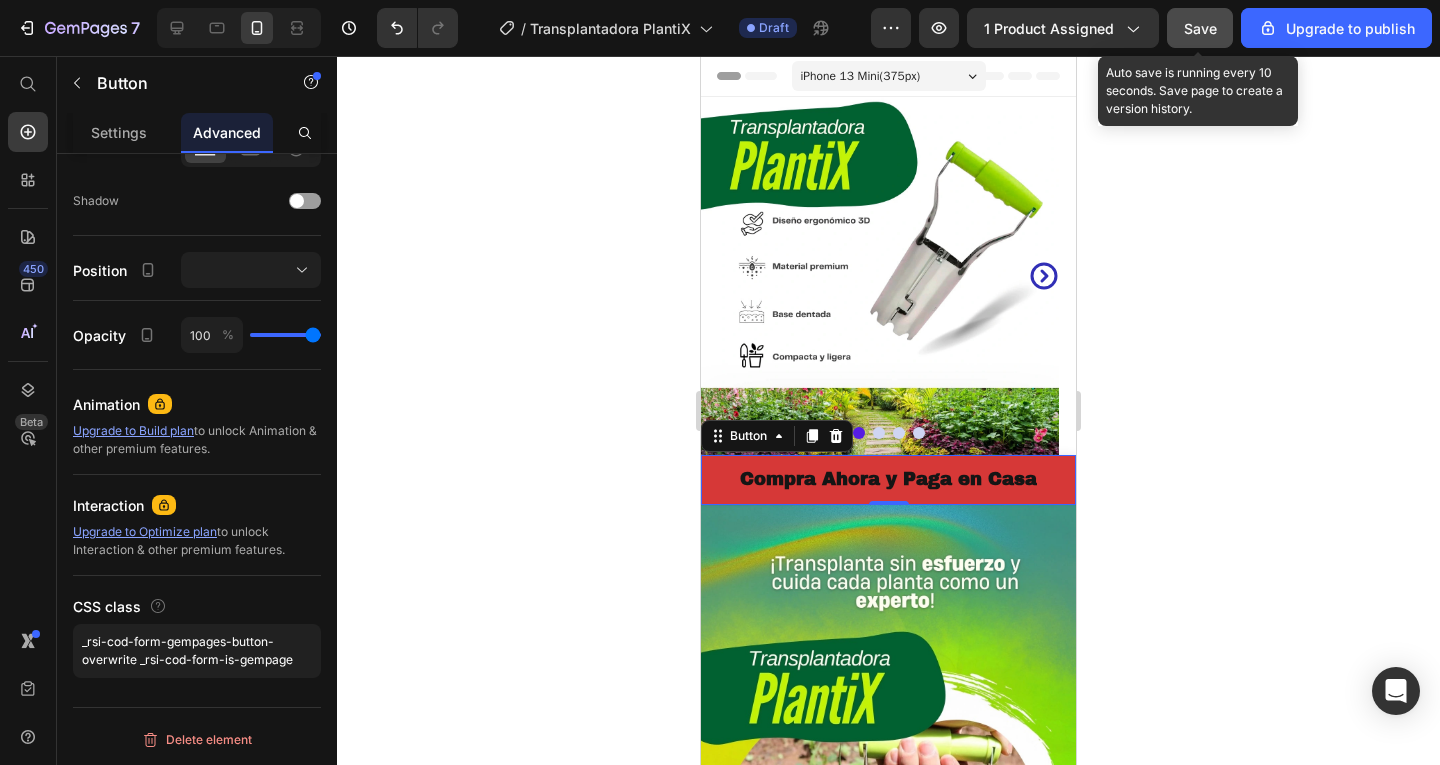 click on "Save" 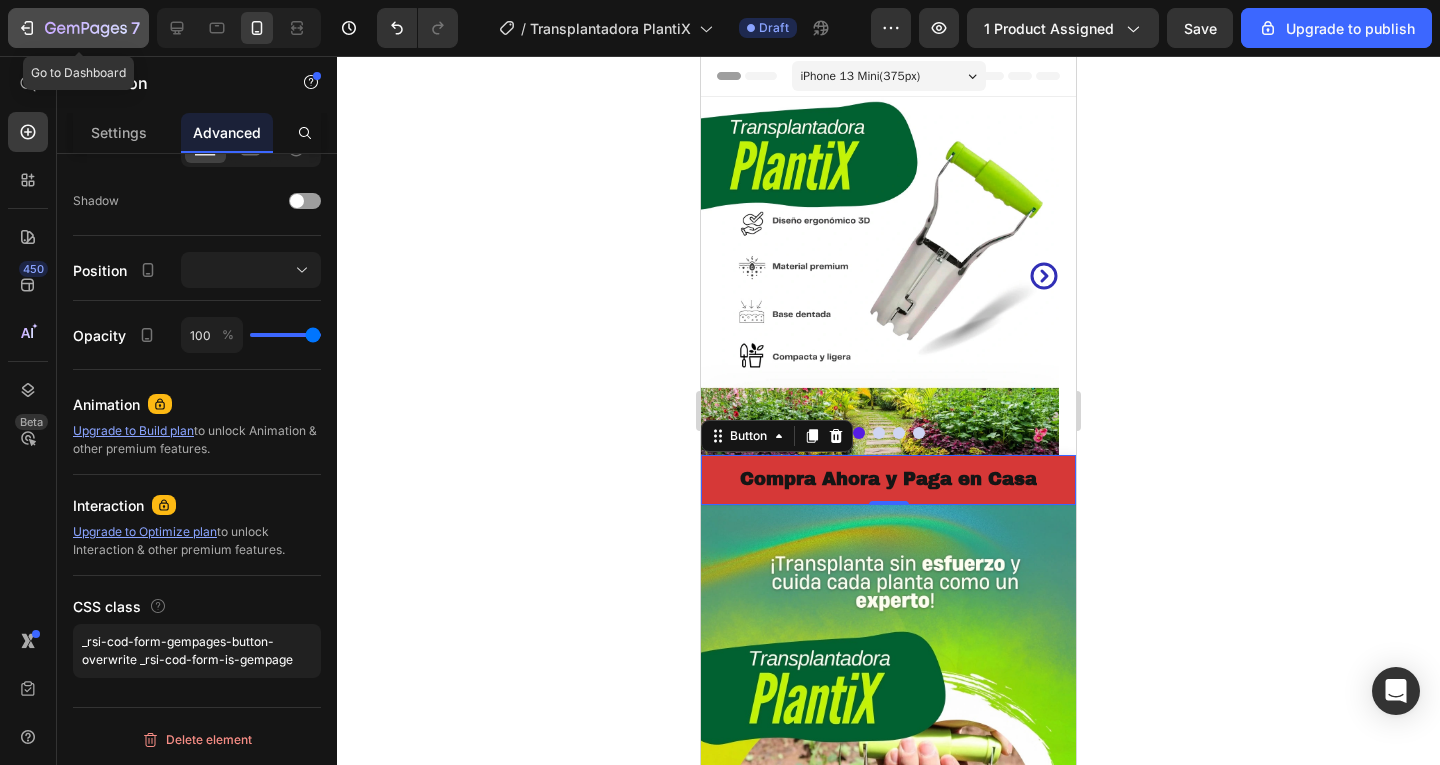 click 